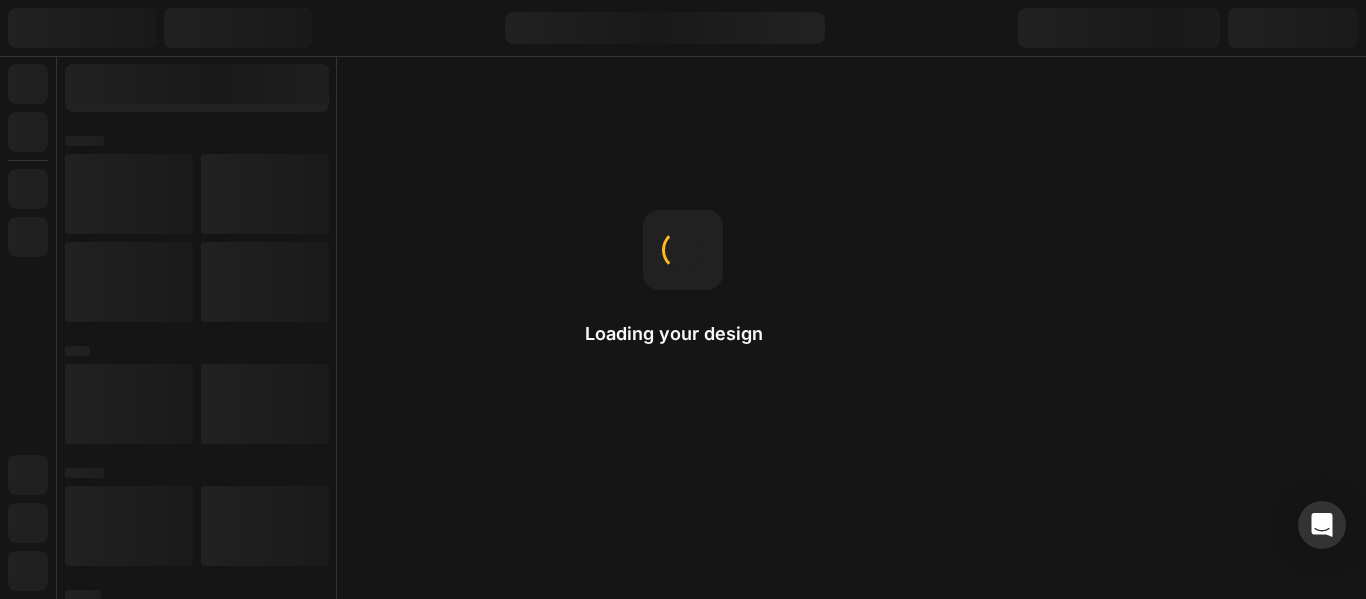 scroll, scrollTop: 0, scrollLeft: 0, axis: both 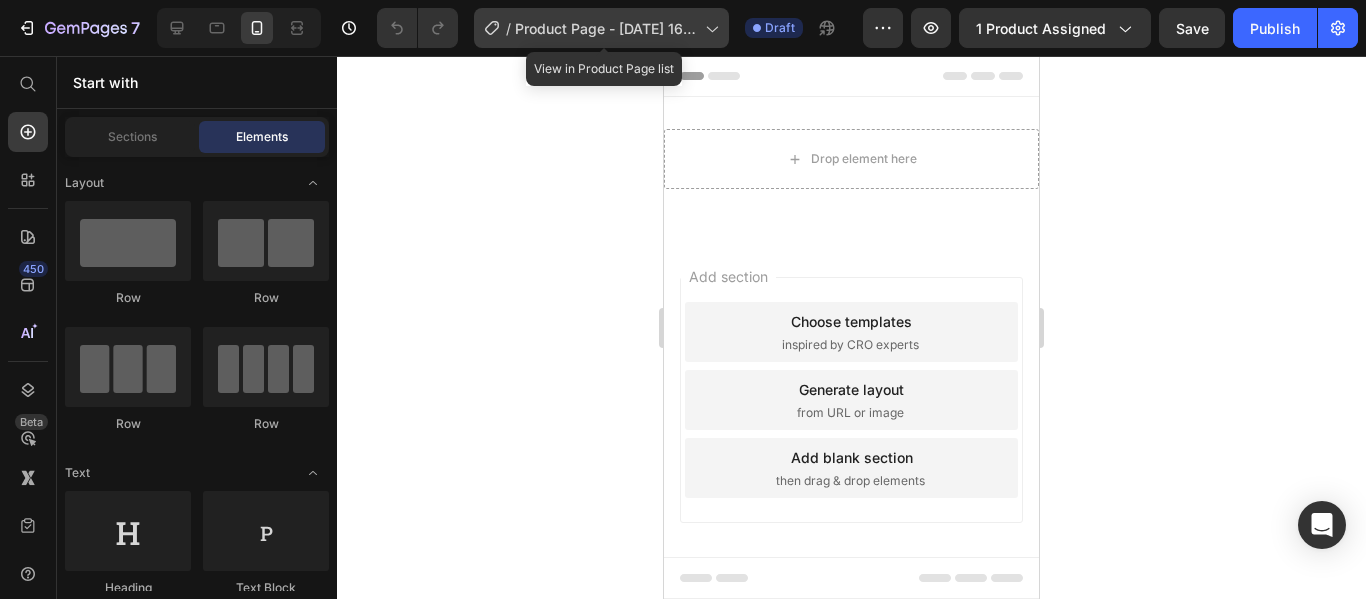 click on "Product Page - [DATE] 16:08:51" at bounding box center (606, 28) 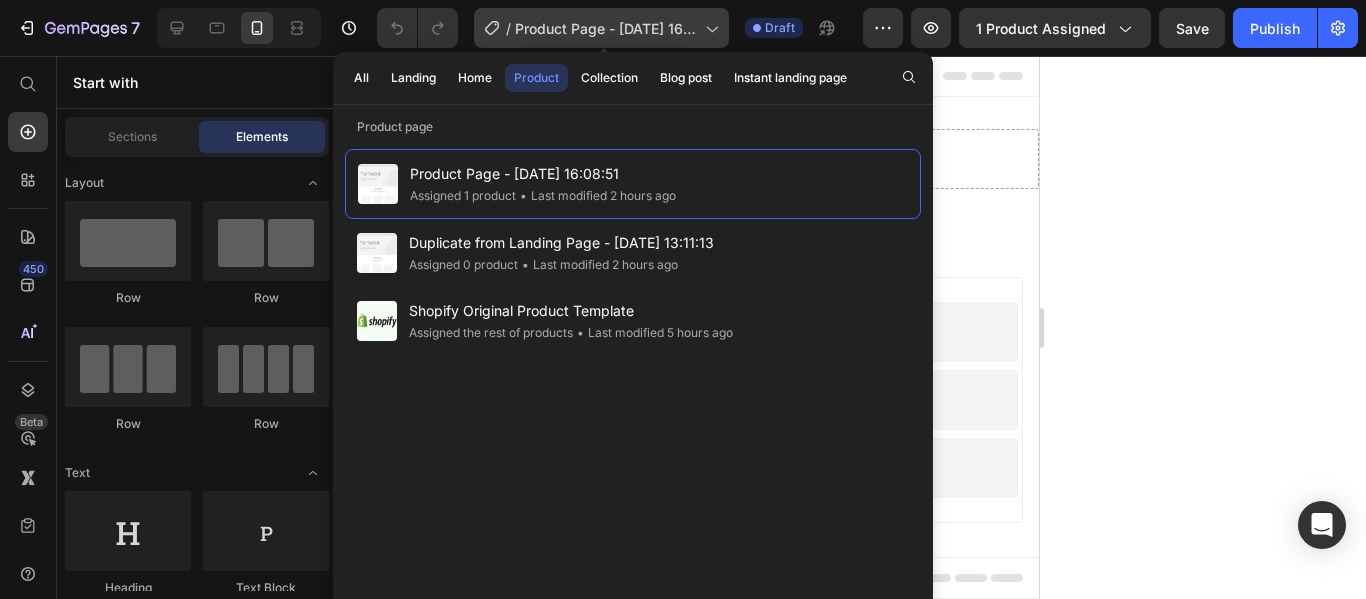 click 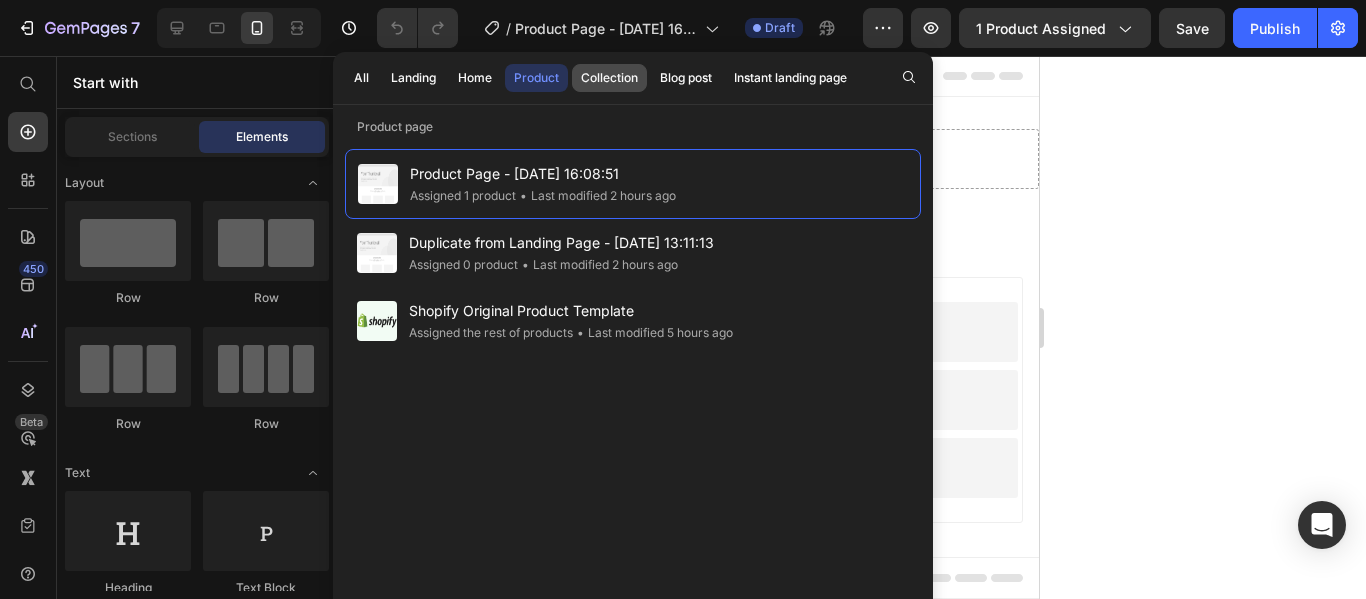 click on "Collection" at bounding box center (609, 78) 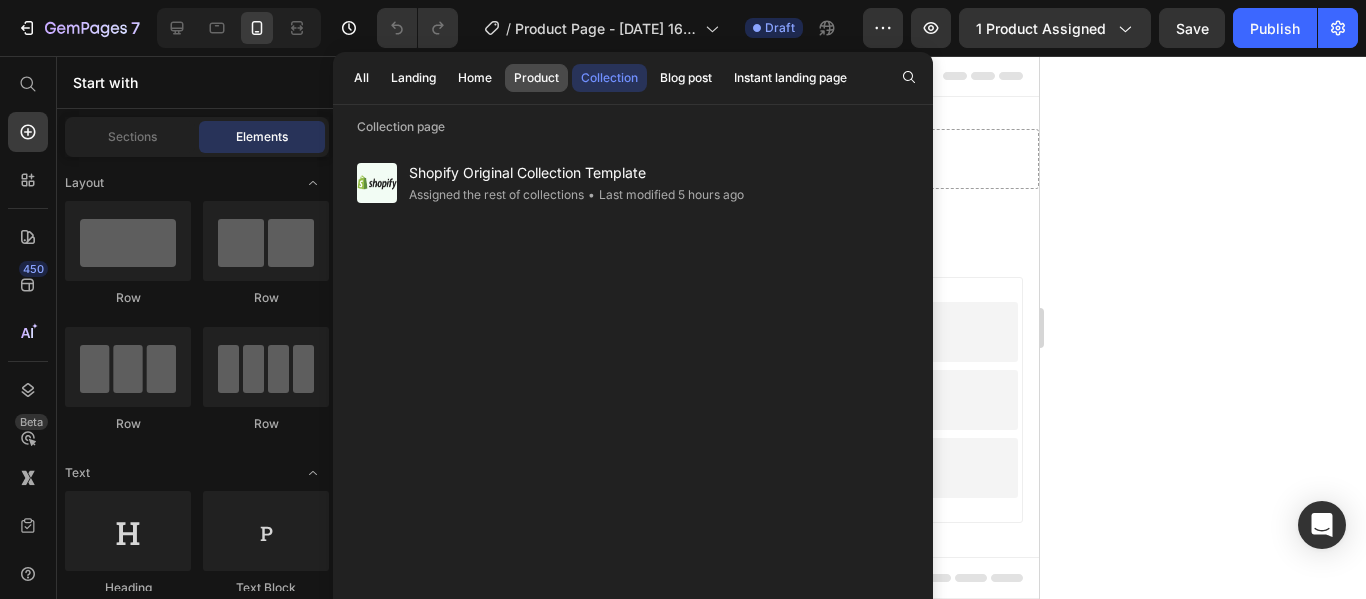 click on "Product" at bounding box center (536, 78) 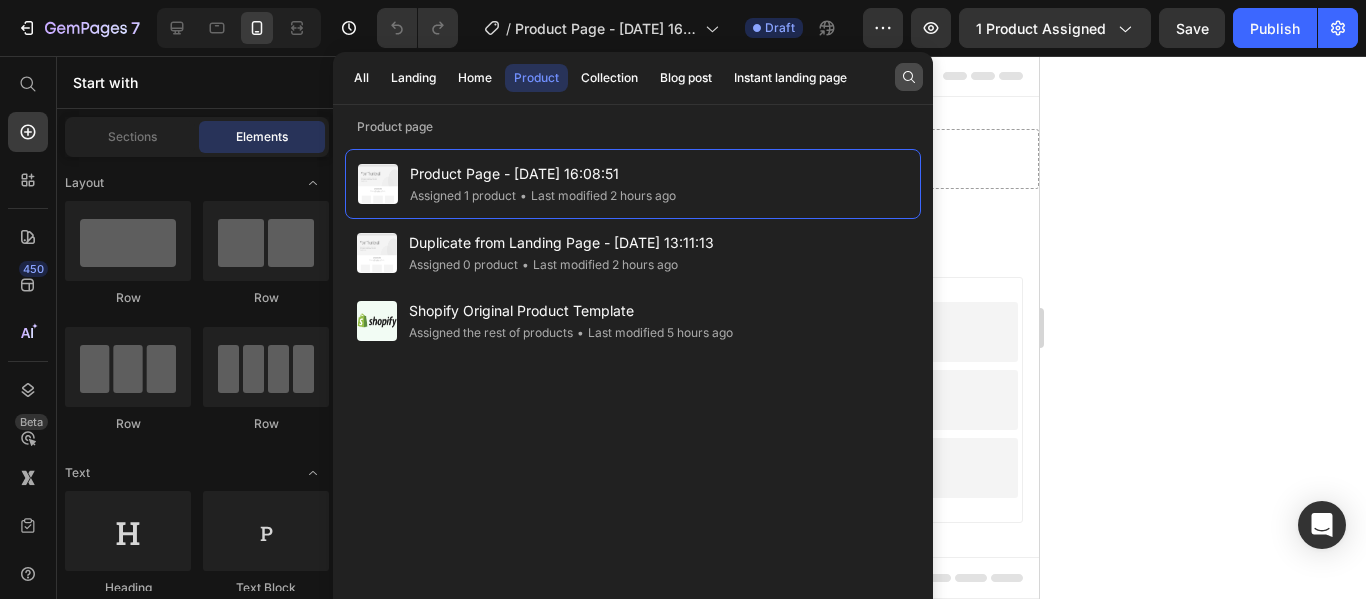 click 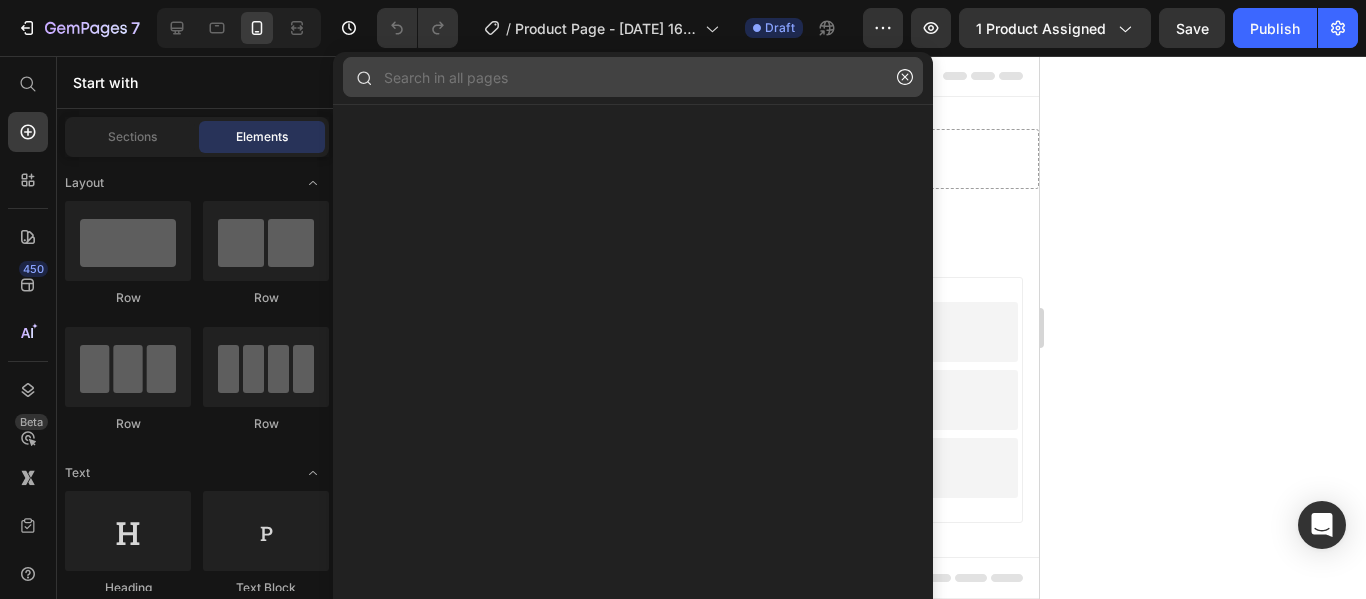 click 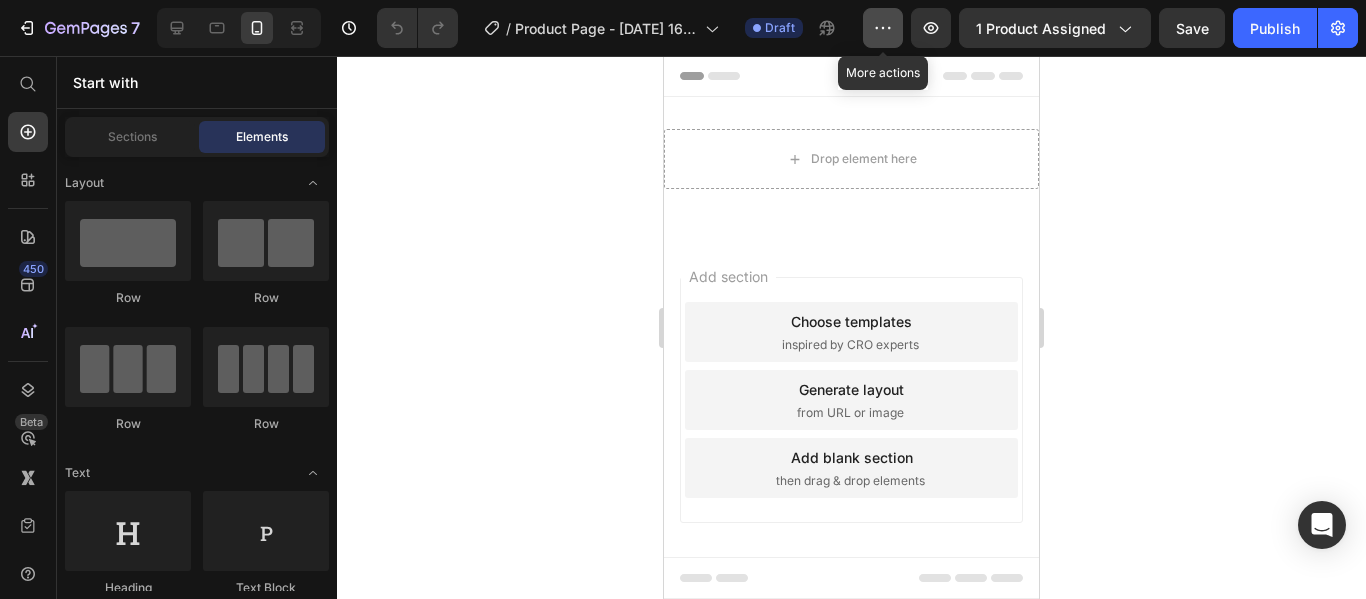 click 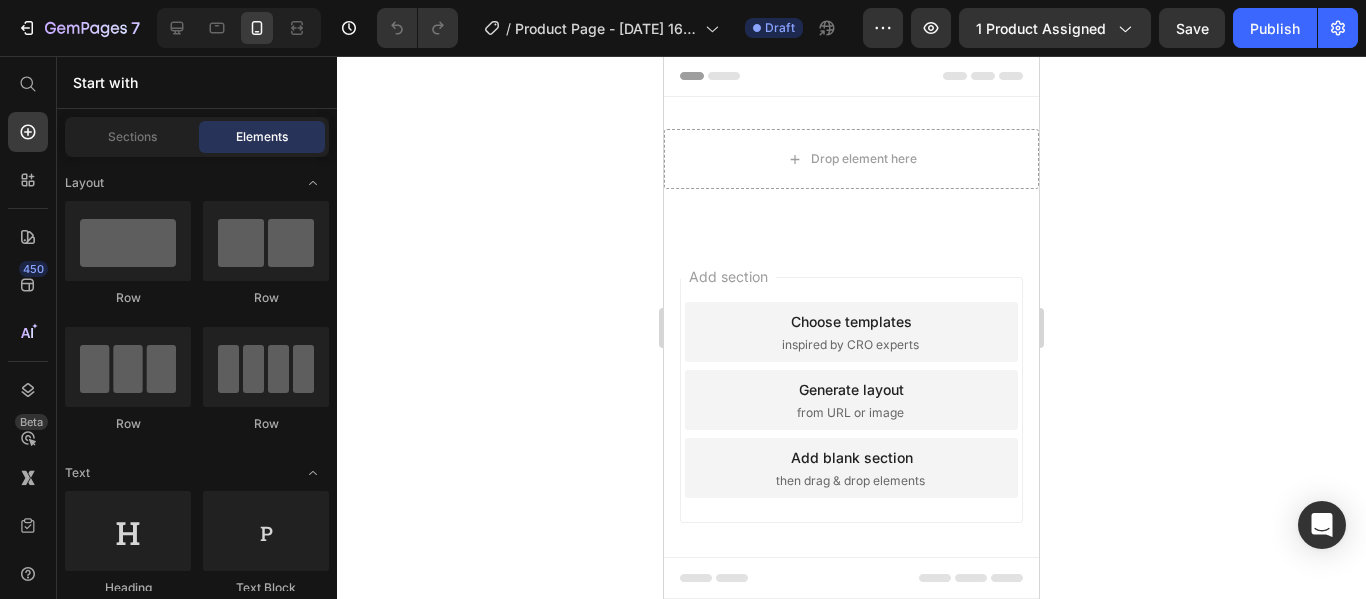 click 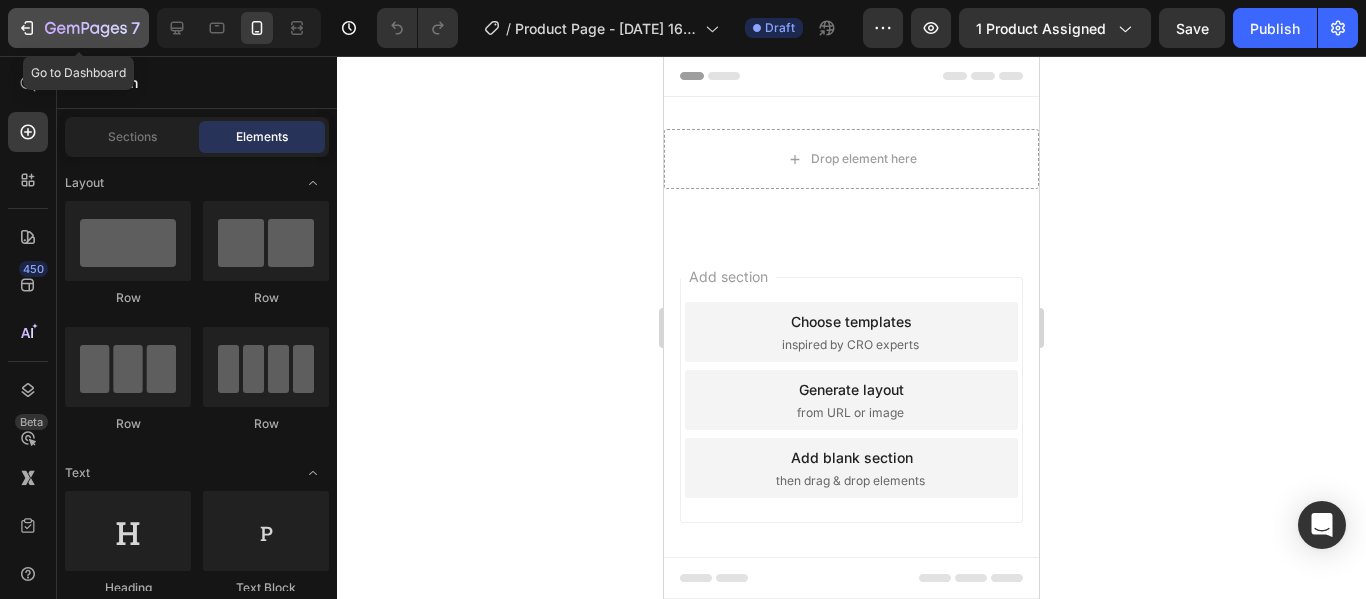click 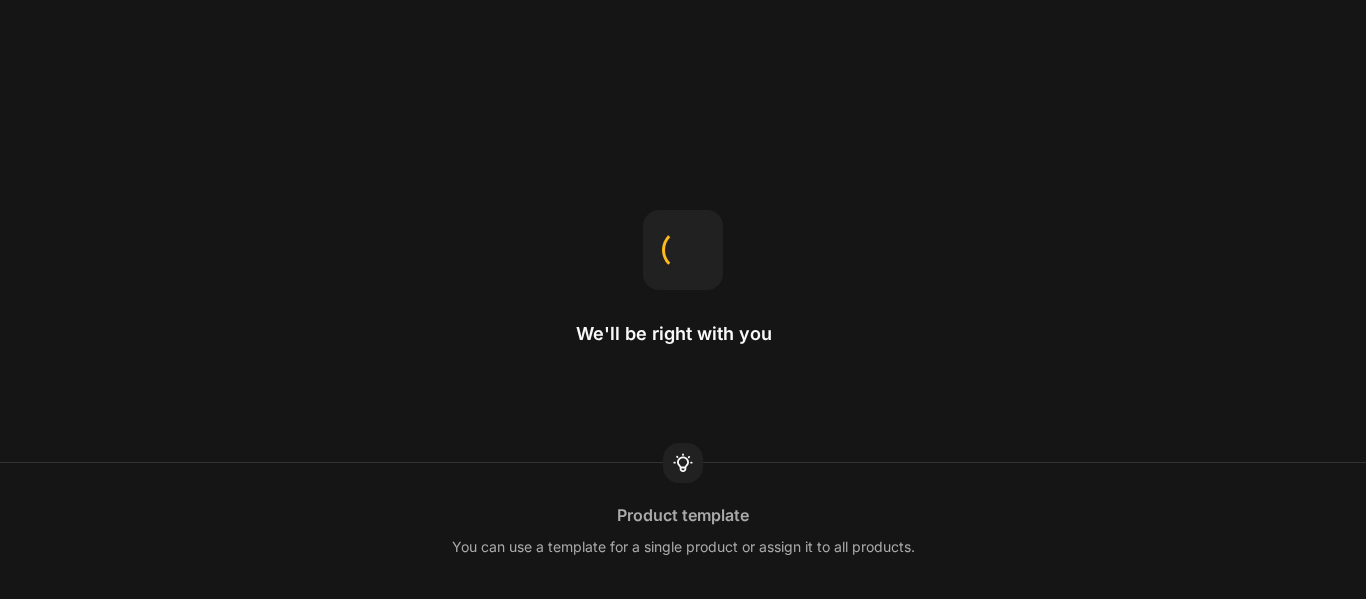 scroll, scrollTop: 0, scrollLeft: 0, axis: both 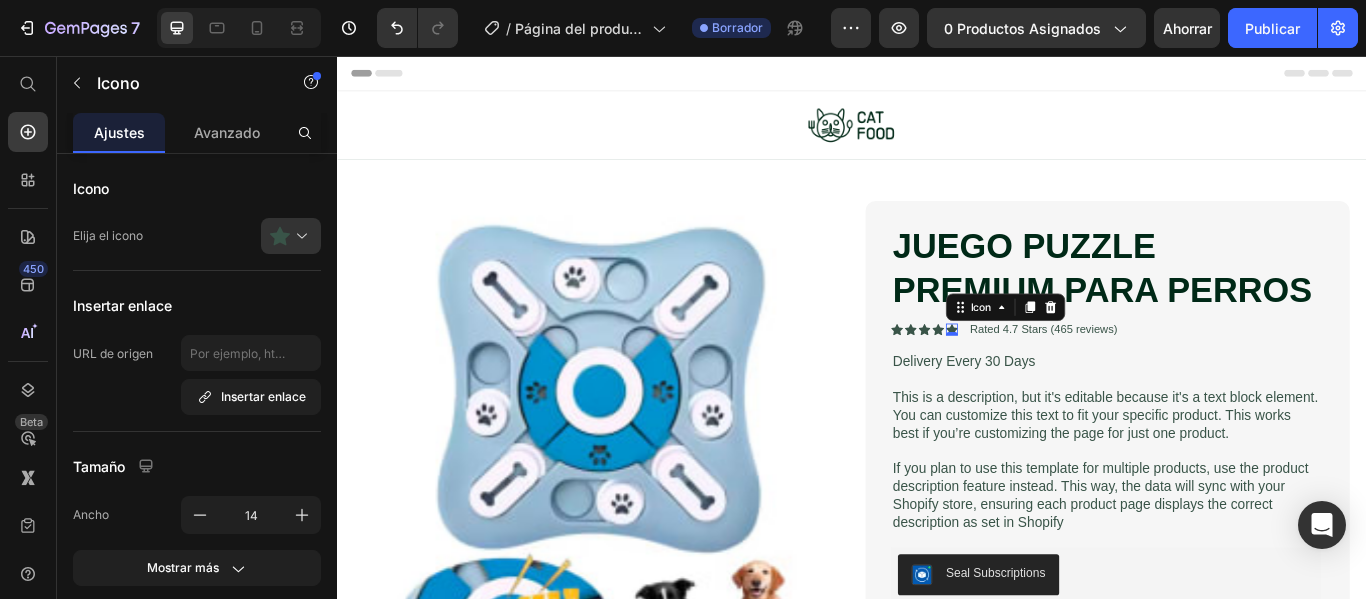 click at bounding box center [937, 136] 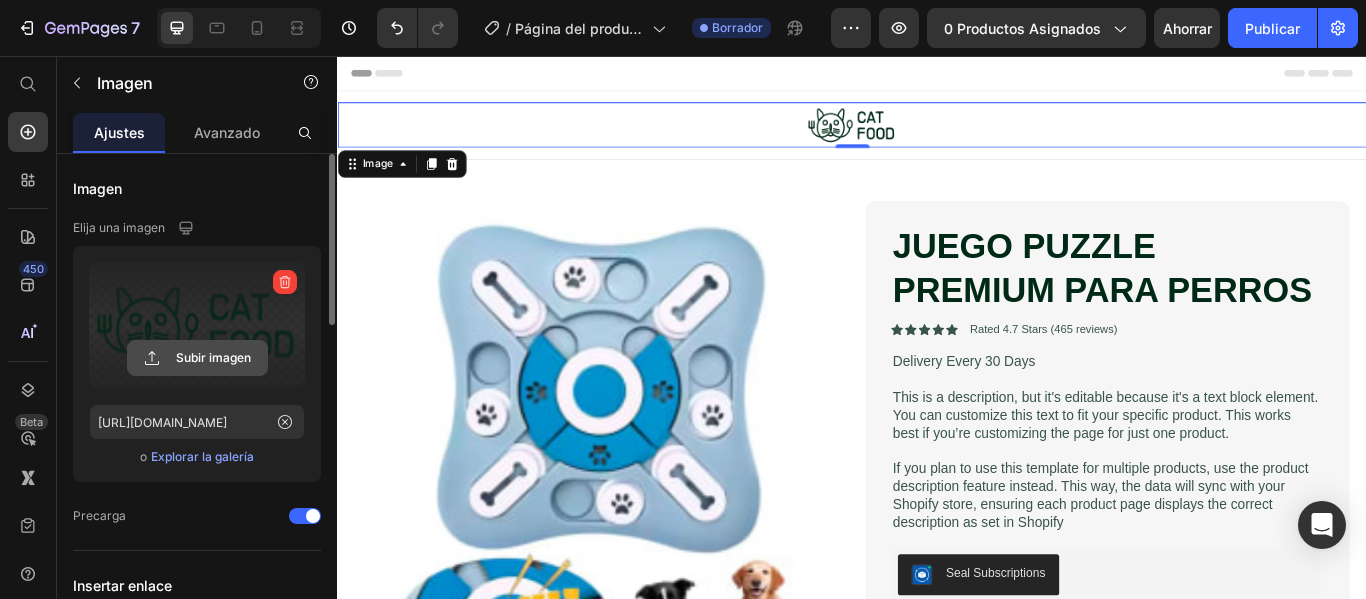 click 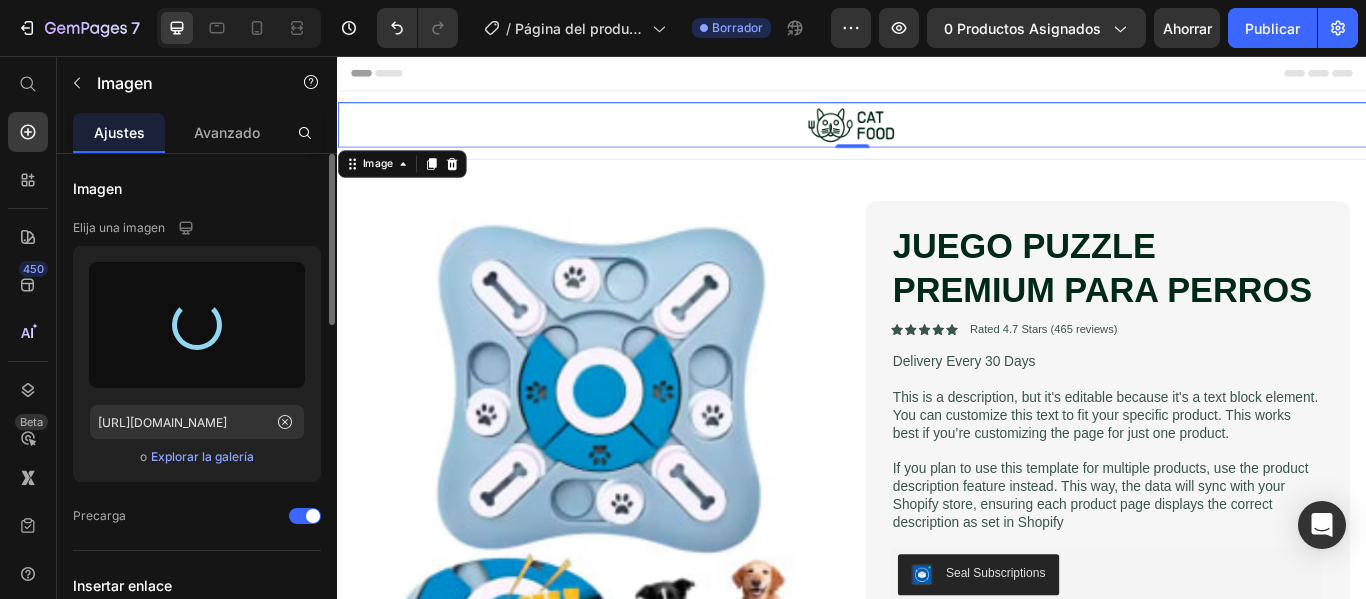 type on "https://cdn.shopify.com/s/files/1/0728/5234/0772/files/gempages_574711179507663984-20eed840-51af-4007-b1e1-7b887584cb56.jpg" 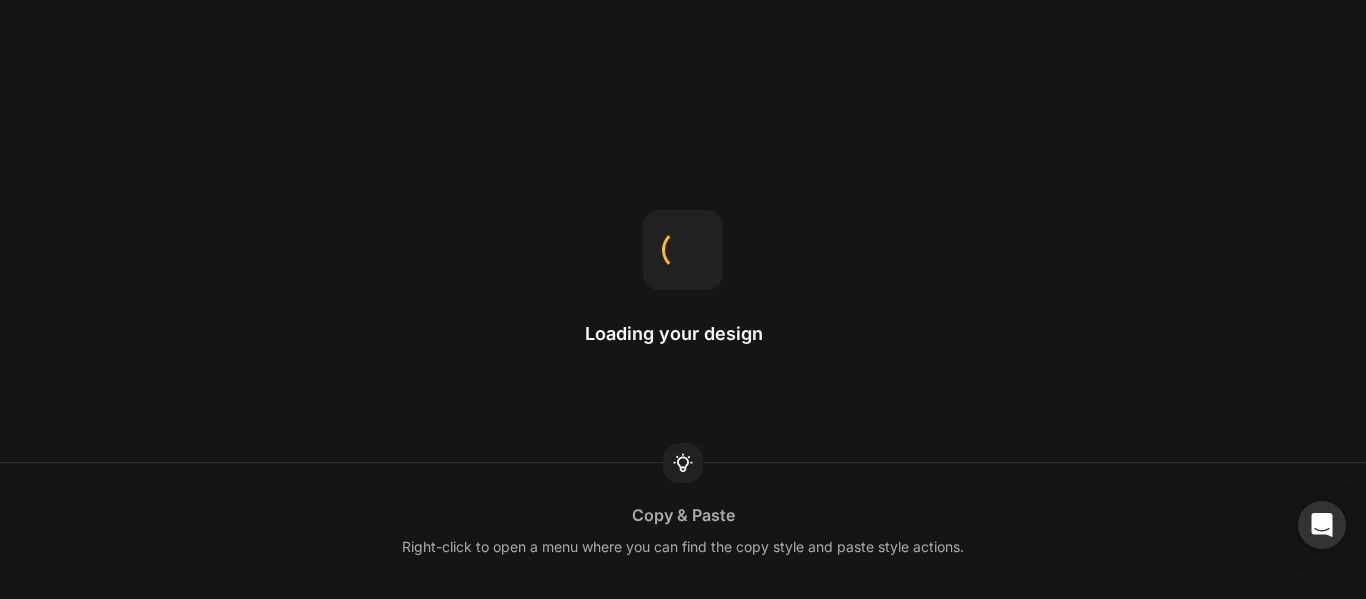 scroll, scrollTop: 0, scrollLeft: 0, axis: both 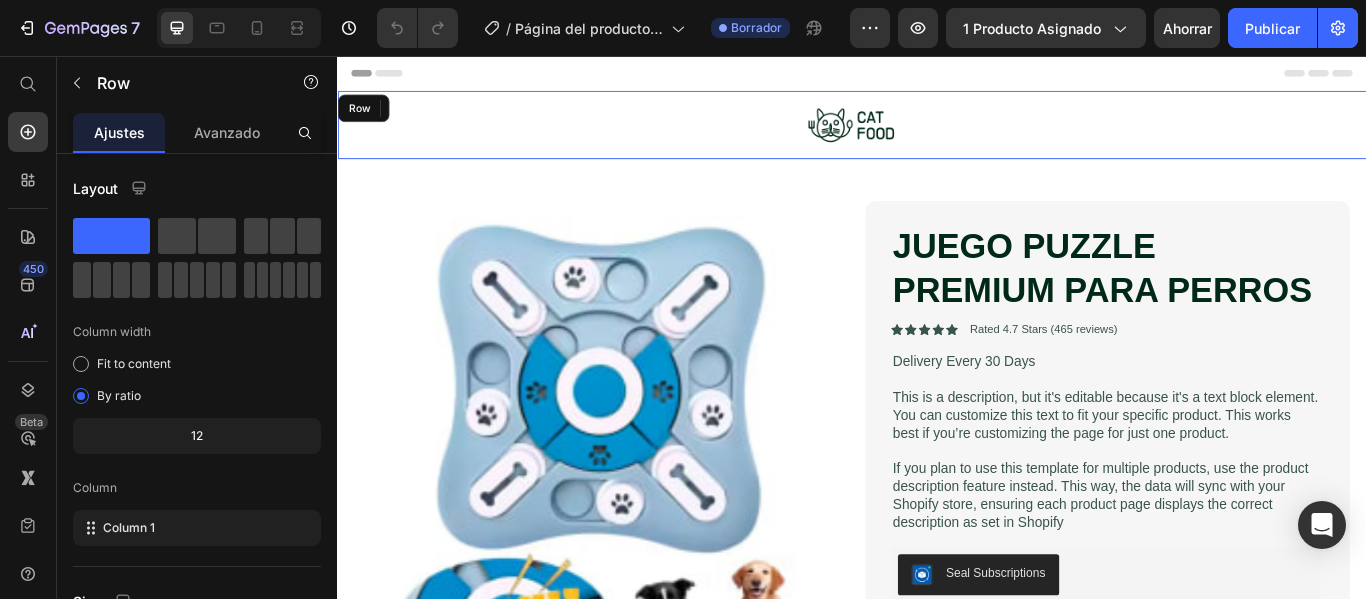 click on "Image Row" at bounding box center [937, 137] 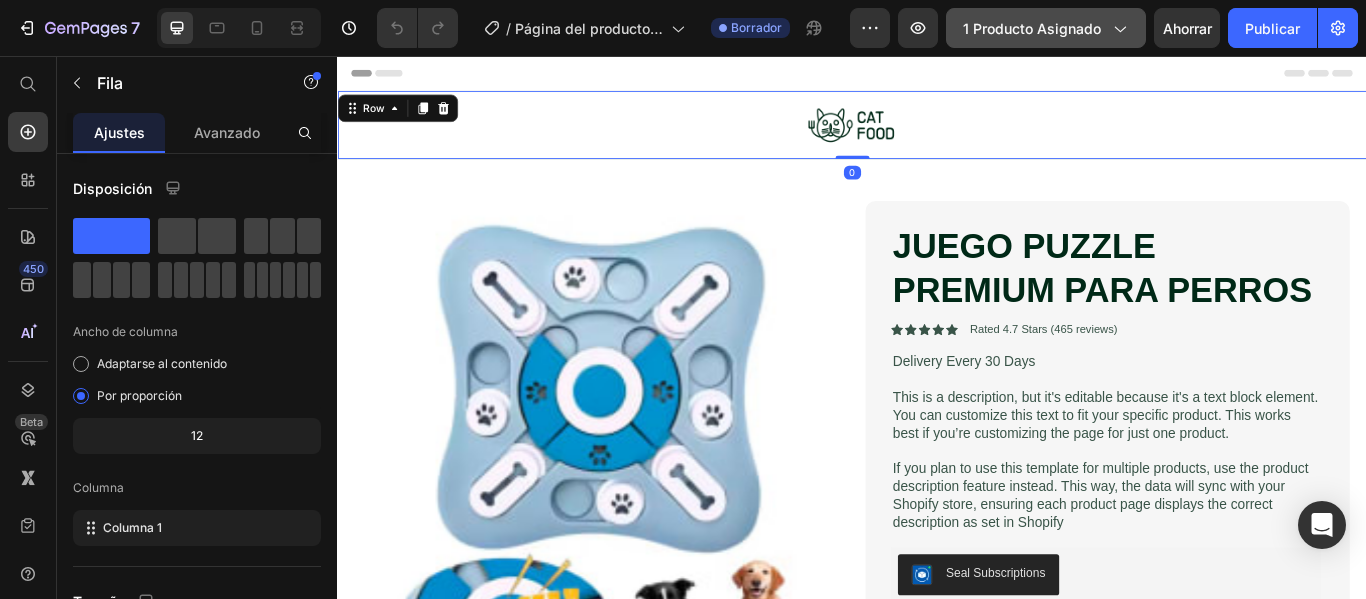 click on "1 producto asignado" at bounding box center (1032, 28) 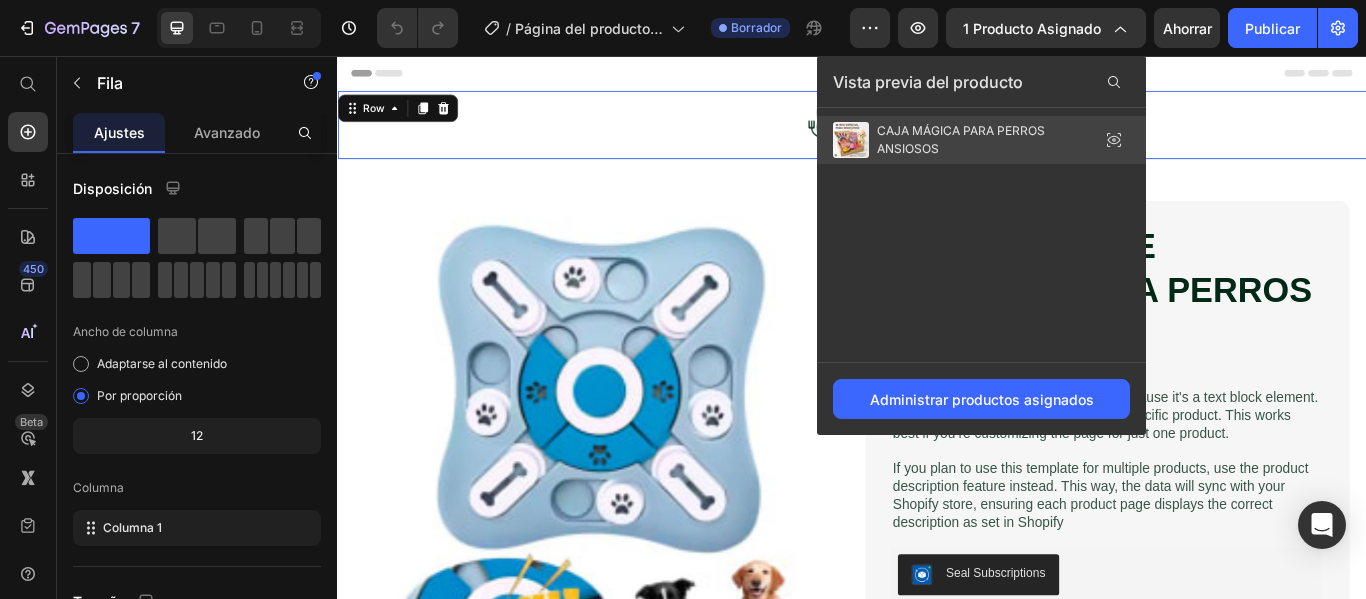 click on "CAJA MÁGICA PARA PERROS ANSIOSOS" at bounding box center [977, 140] 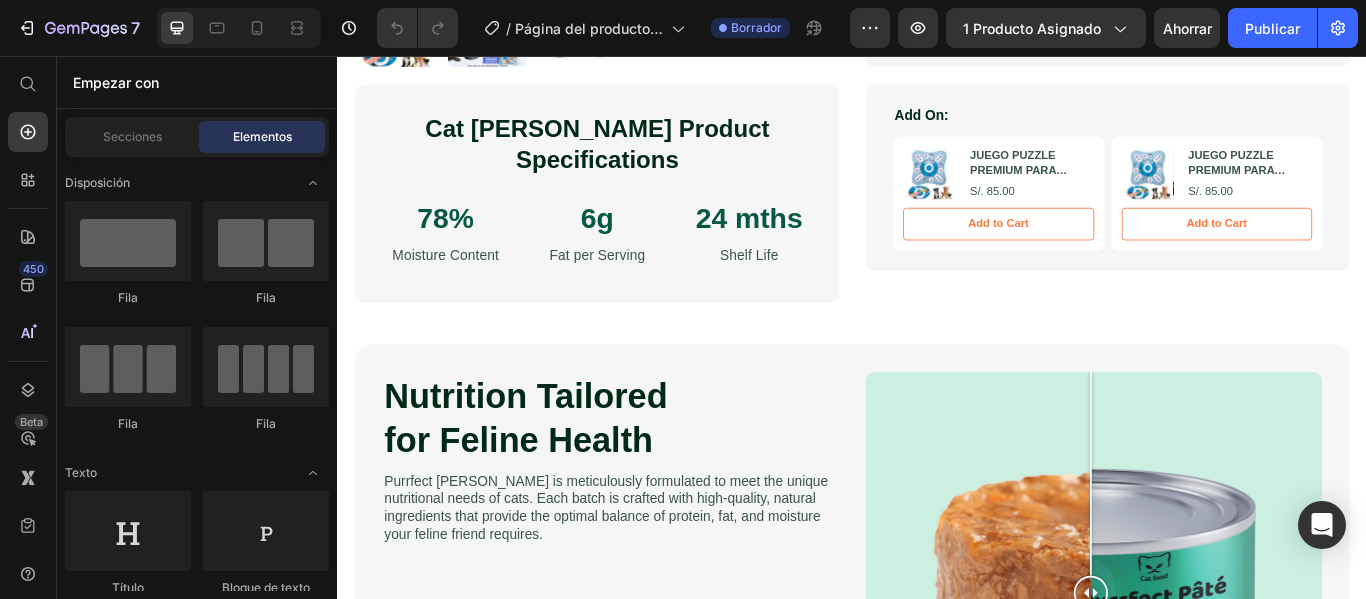scroll, scrollTop: 0, scrollLeft: 0, axis: both 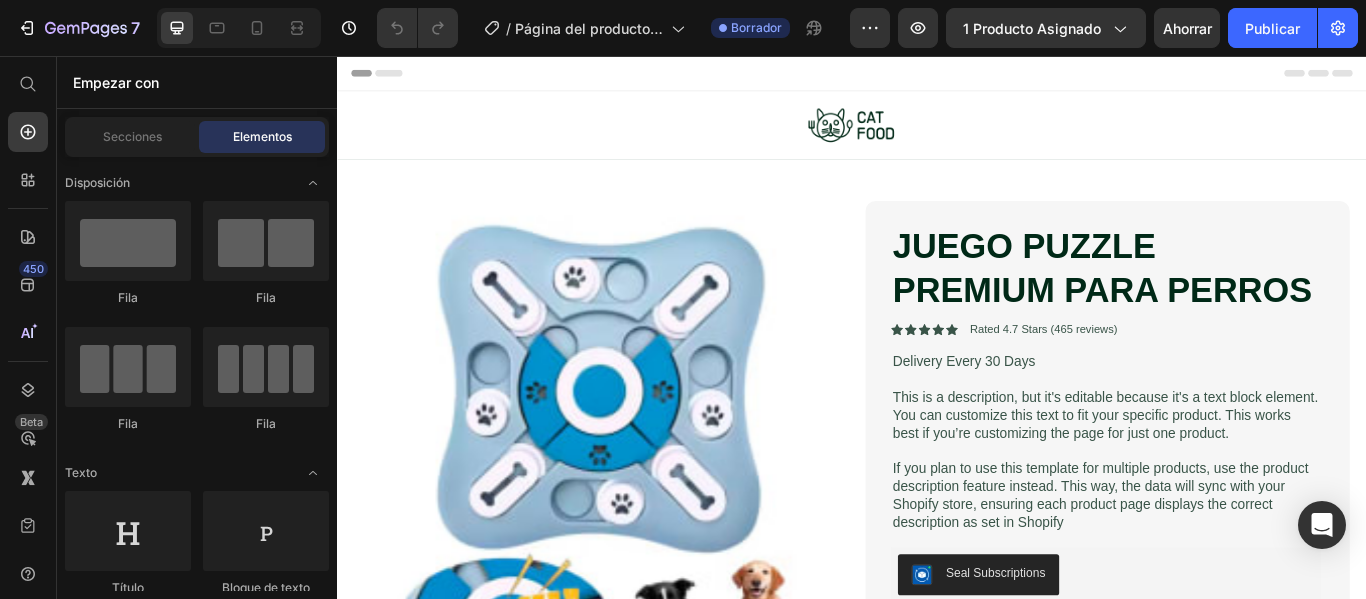 click on "Empezar con" at bounding box center (116, 82) 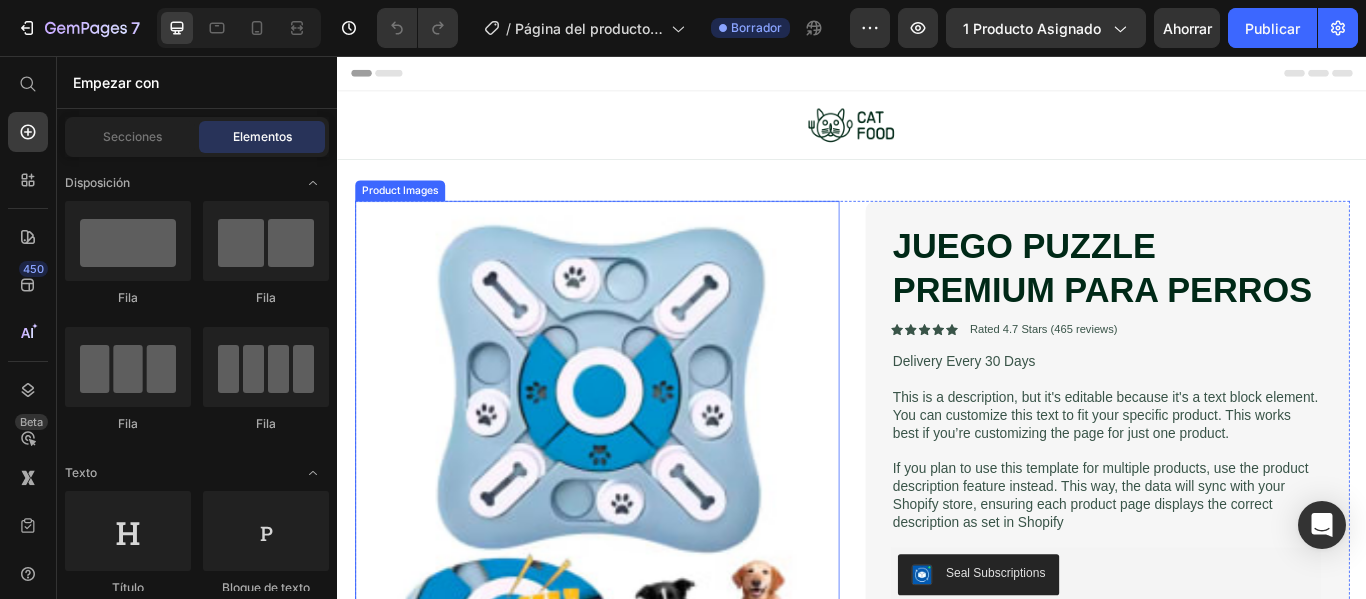 click at bounding box center (639, 507) 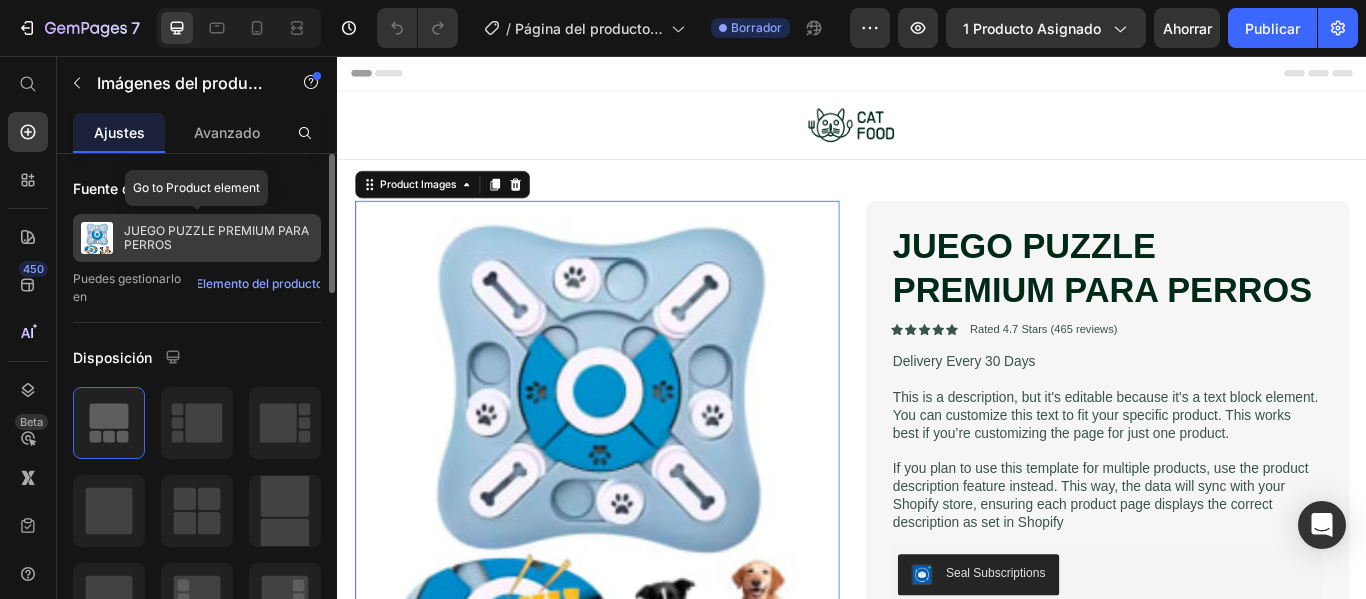 click on "JUEGO PUZZLE PREMIUM PARA PERROS" at bounding box center [218, 238] 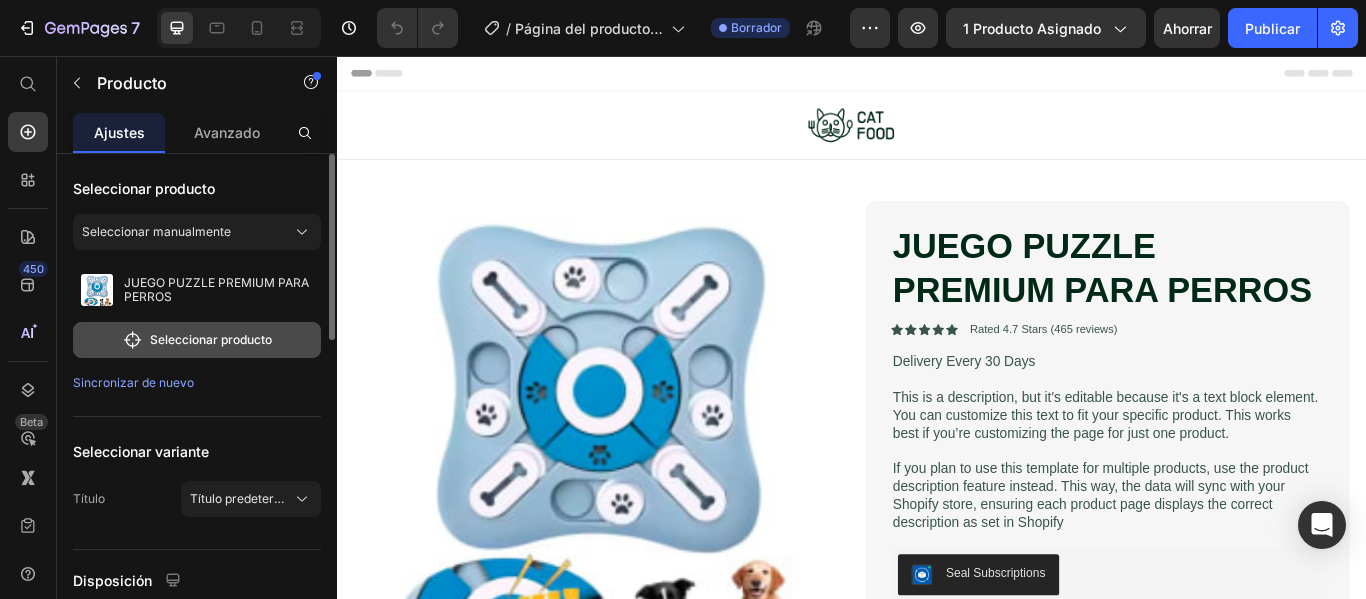click on "Seleccionar producto" at bounding box center (211, 339) 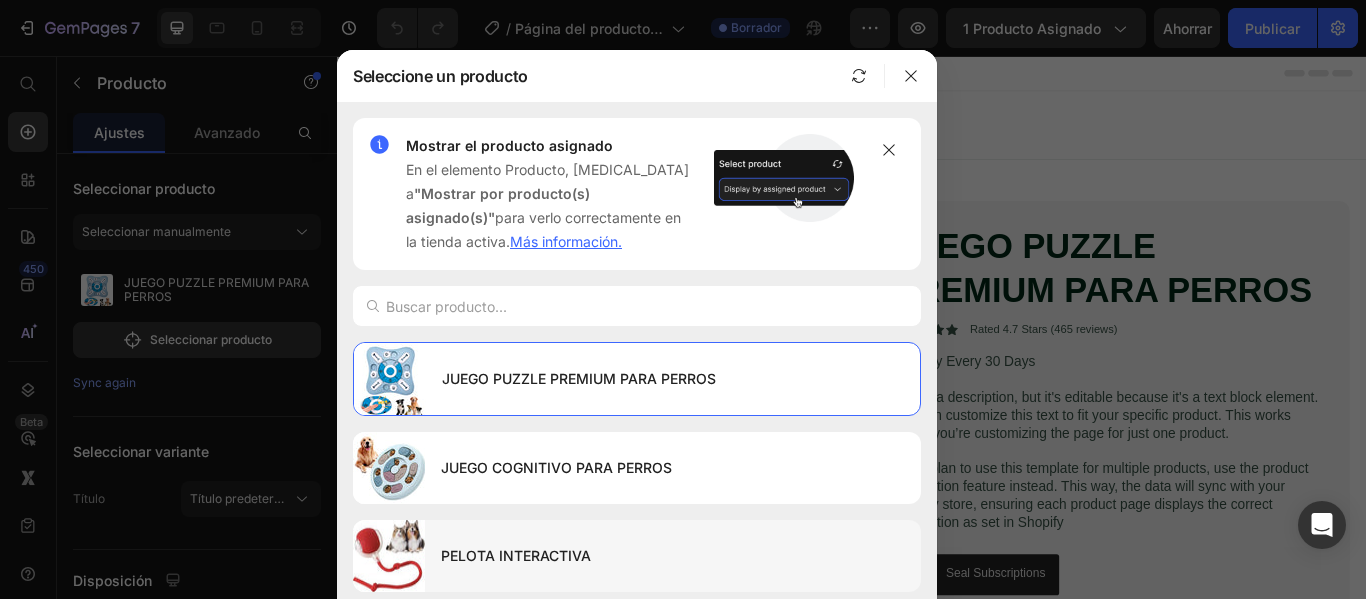 scroll, scrollTop: 285, scrollLeft: 0, axis: vertical 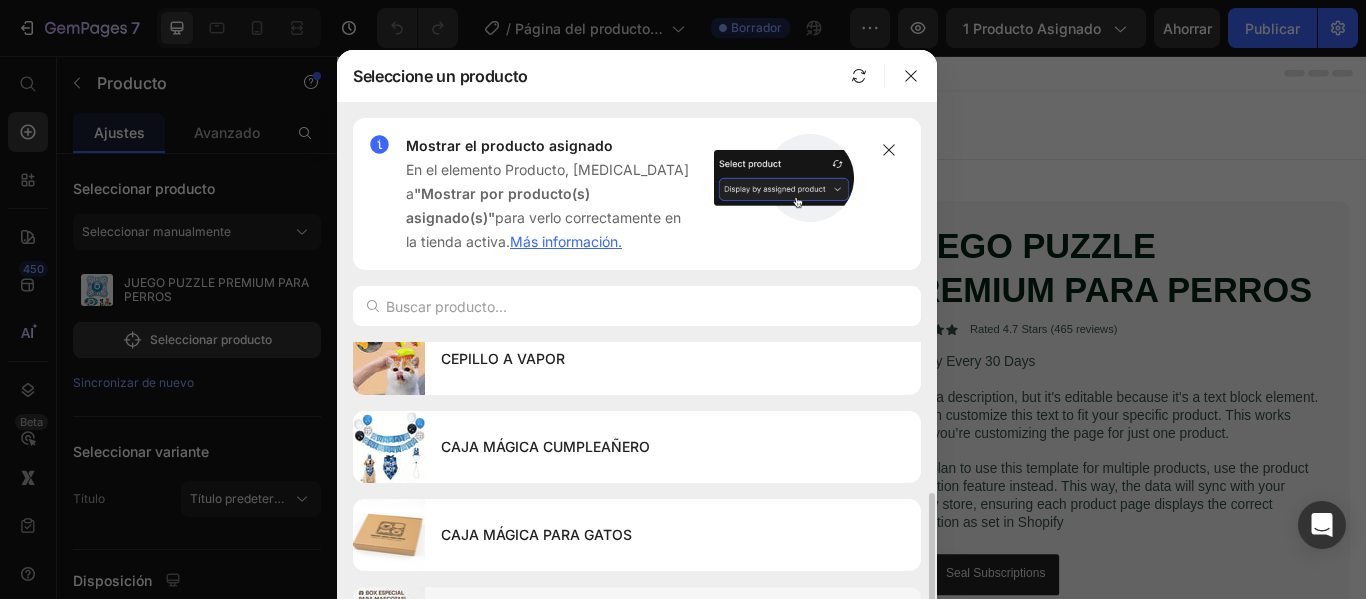 click at bounding box center (389, 623) 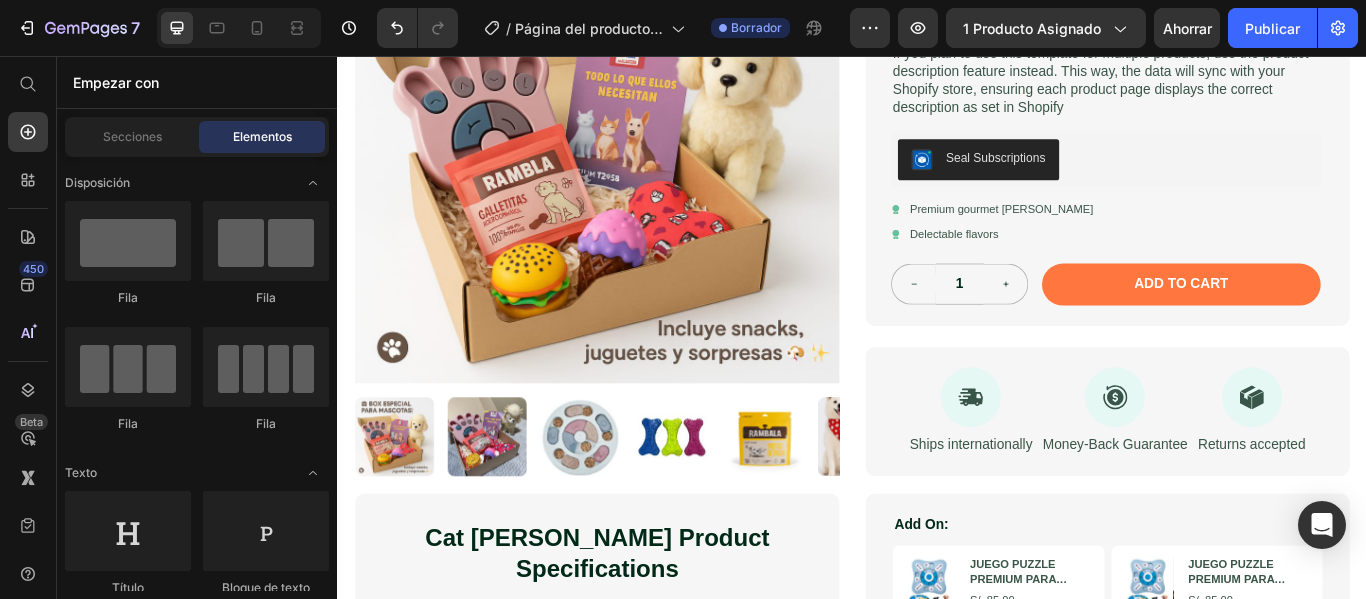 scroll, scrollTop: 407, scrollLeft: 0, axis: vertical 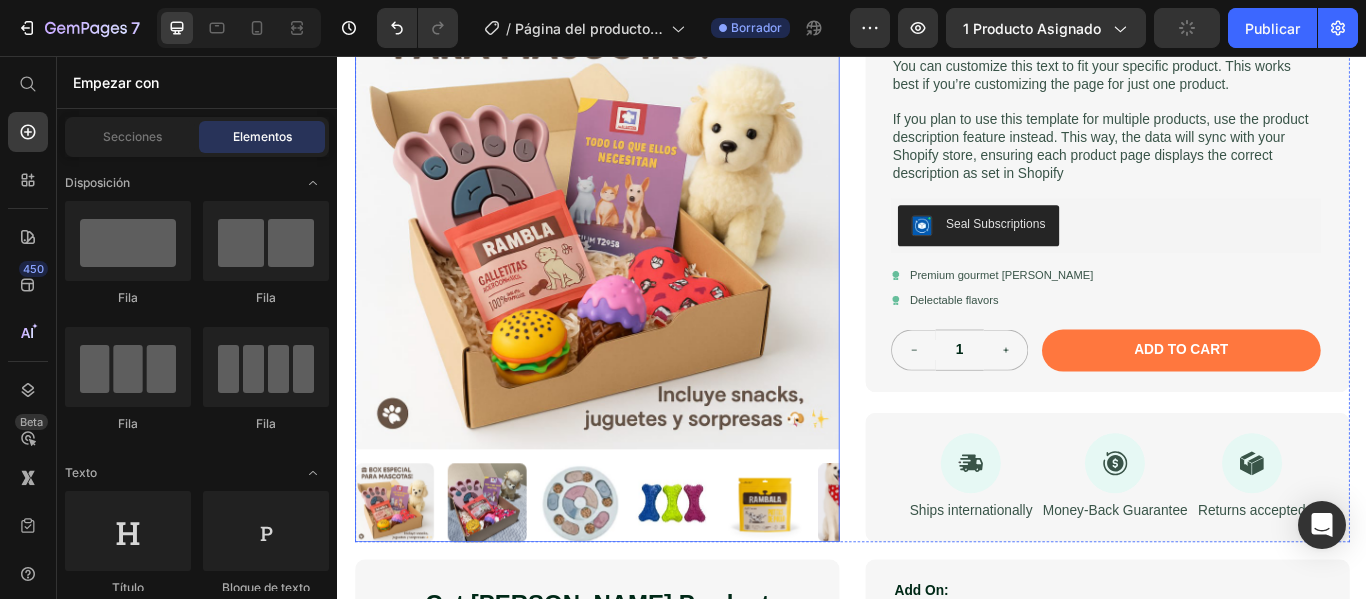 click at bounding box center (511, 577) 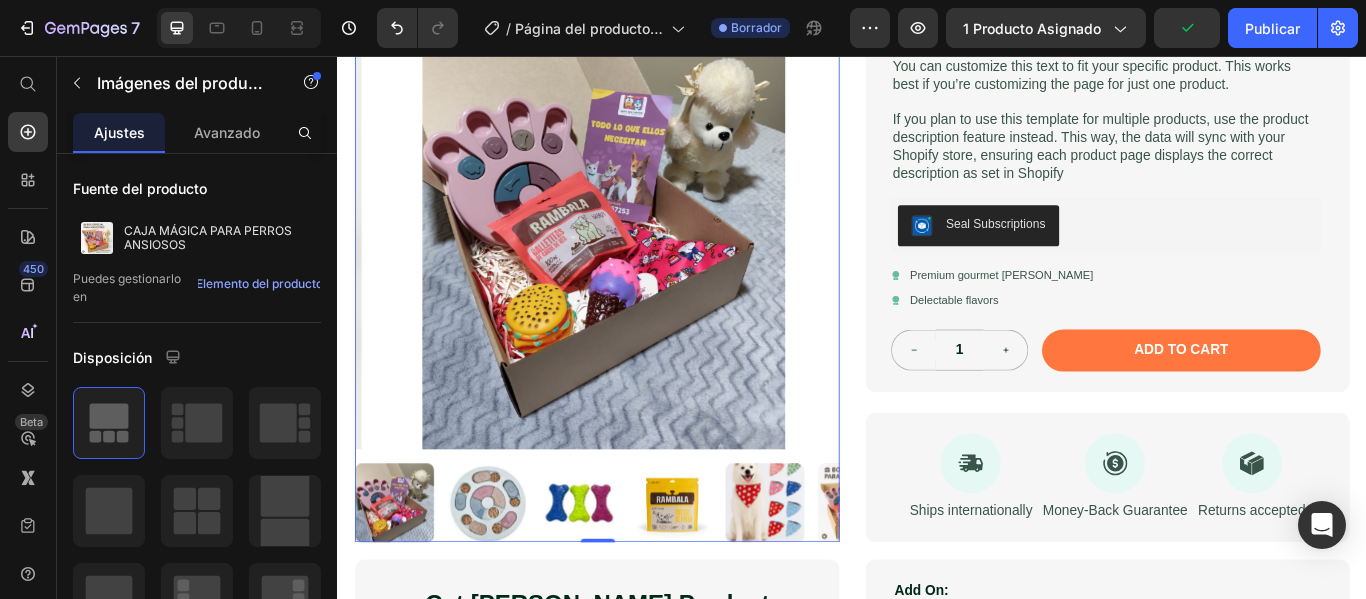click at bounding box center [403, 577] 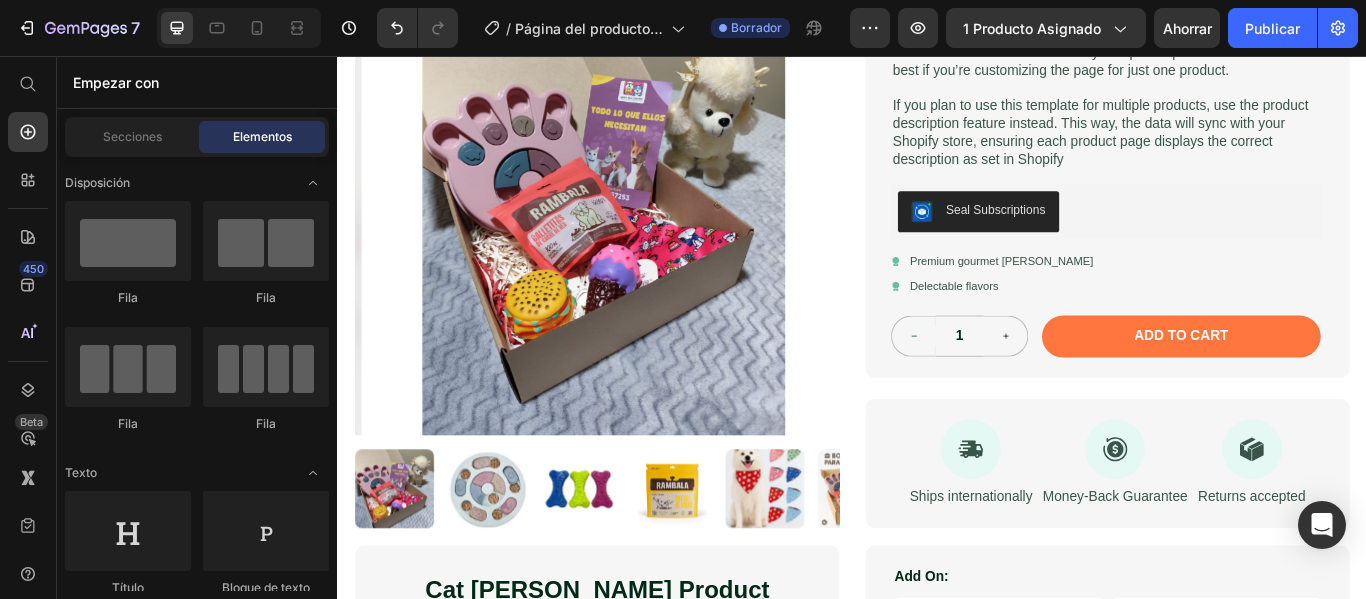 scroll, scrollTop: 453, scrollLeft: 0, axis: vertical 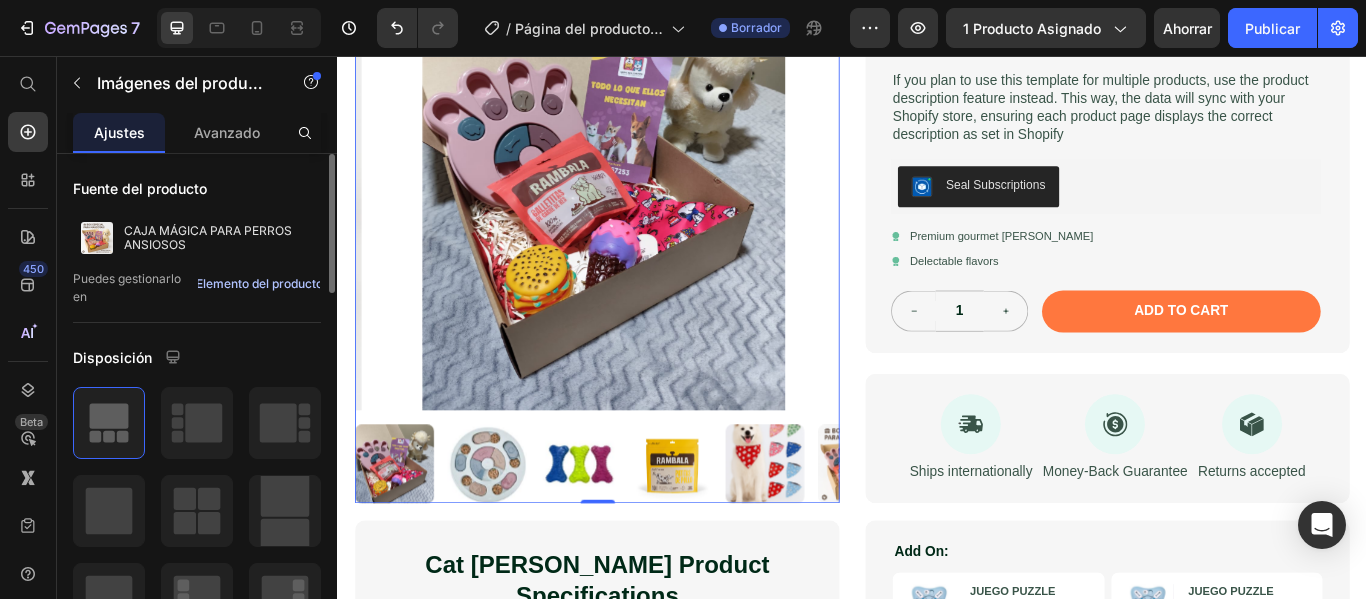 click on "Elemento del producto" at bounding box center (259, 283) 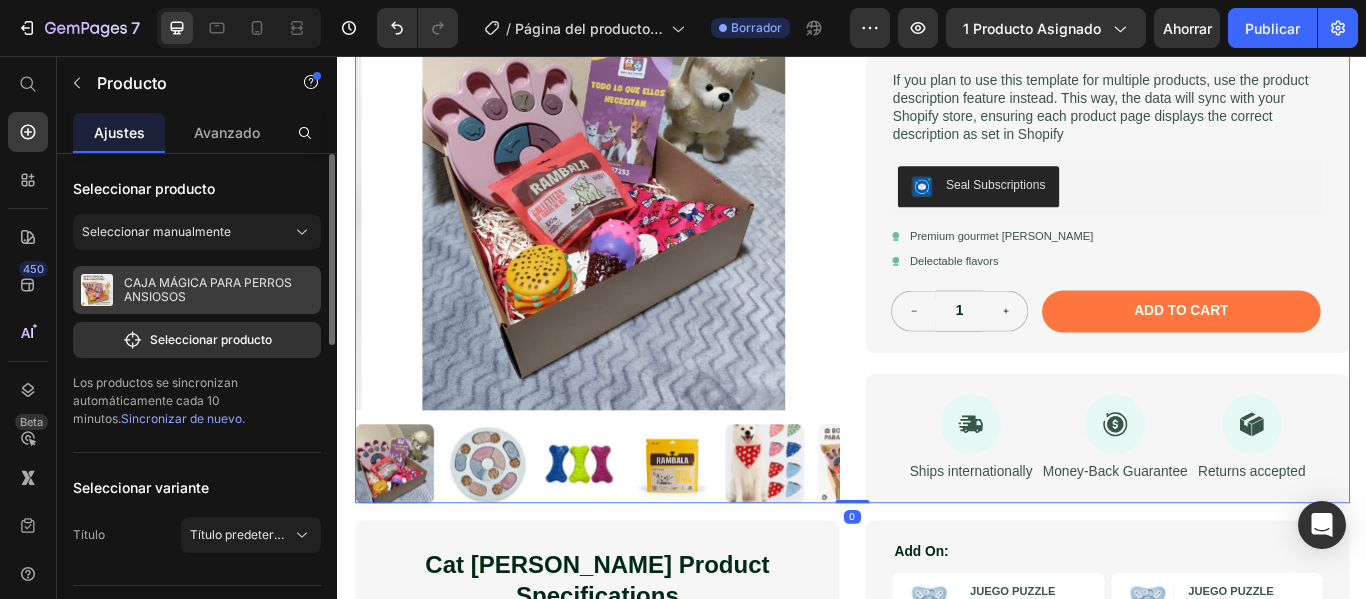 click on "CAJA MÁGICA PARA PERROS ANSIOSOS" at bounding box center [208, 289] 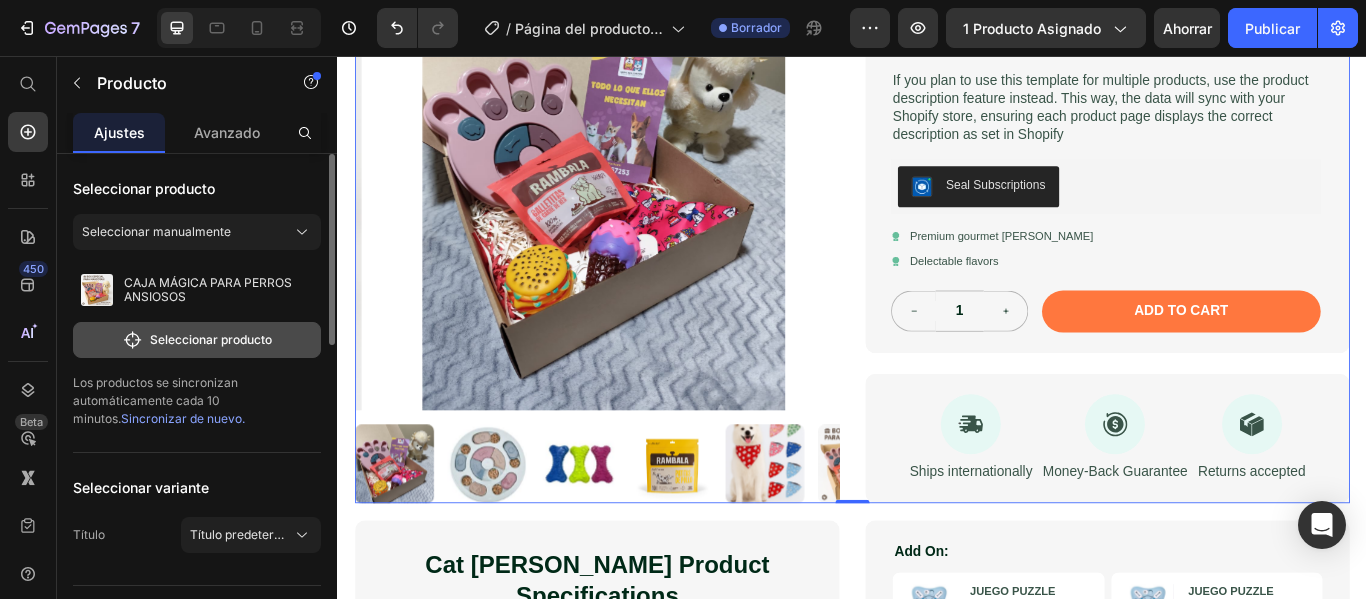 click on "Seleccionar producto" at bounding box center [211, 339] 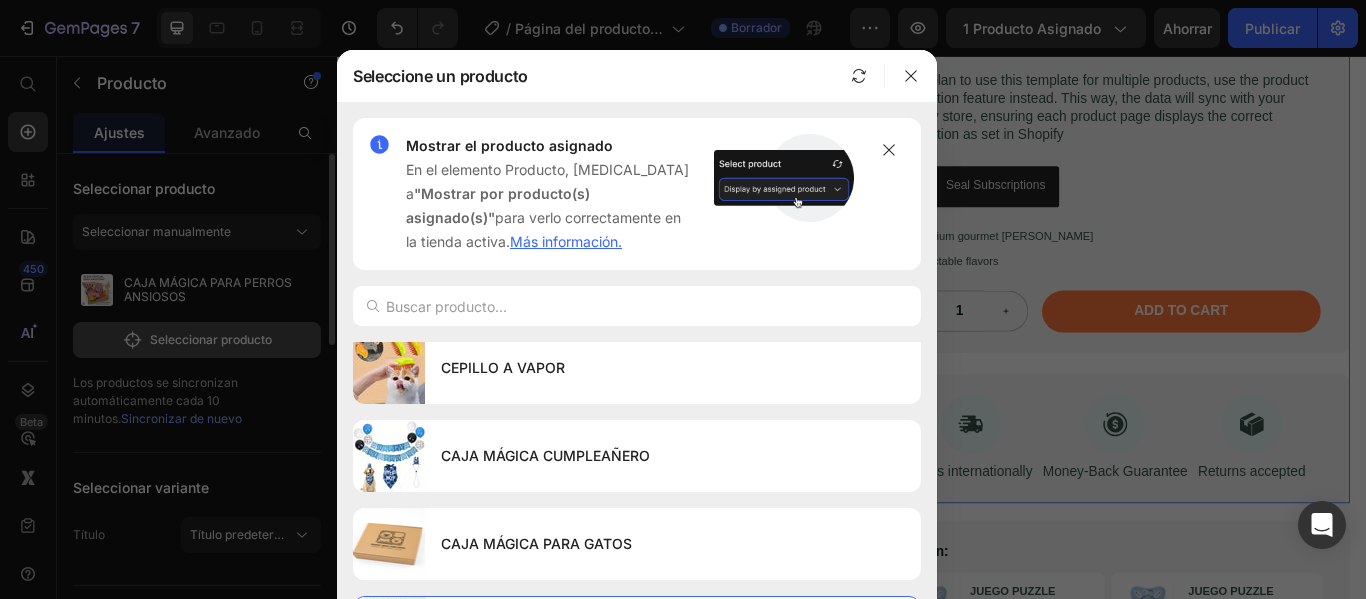 scroll, scrollTop: 285, scrollLeft: 0, axis: vertical 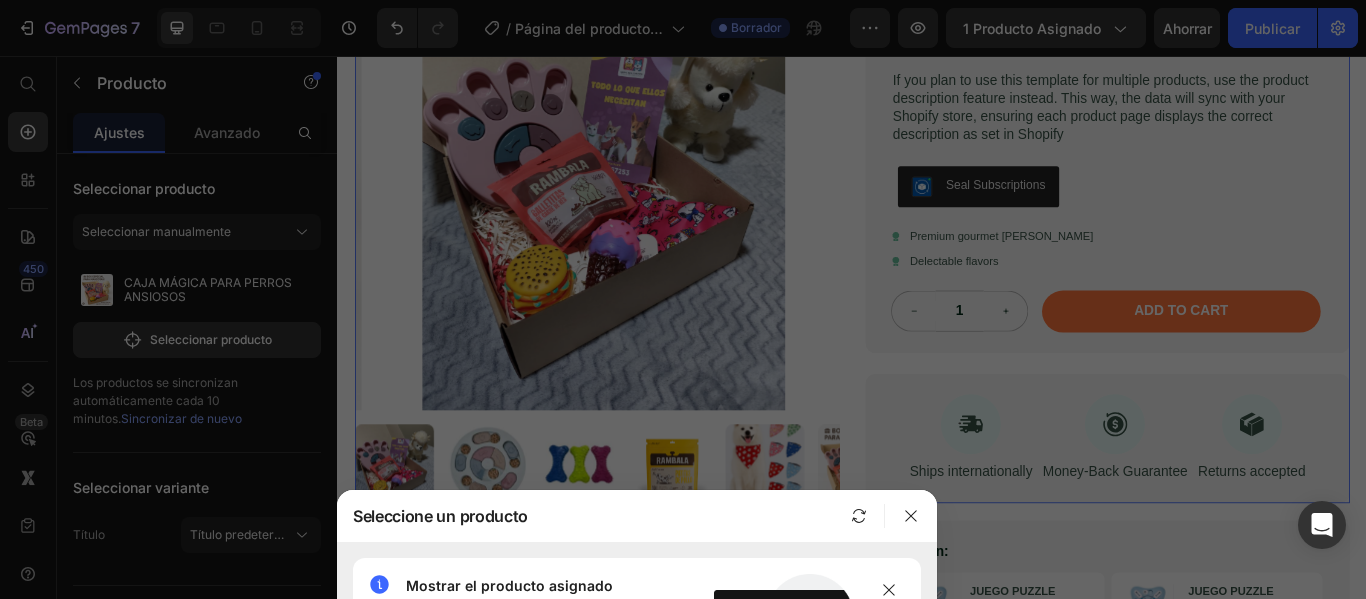 click at bounding box center (683, 299) 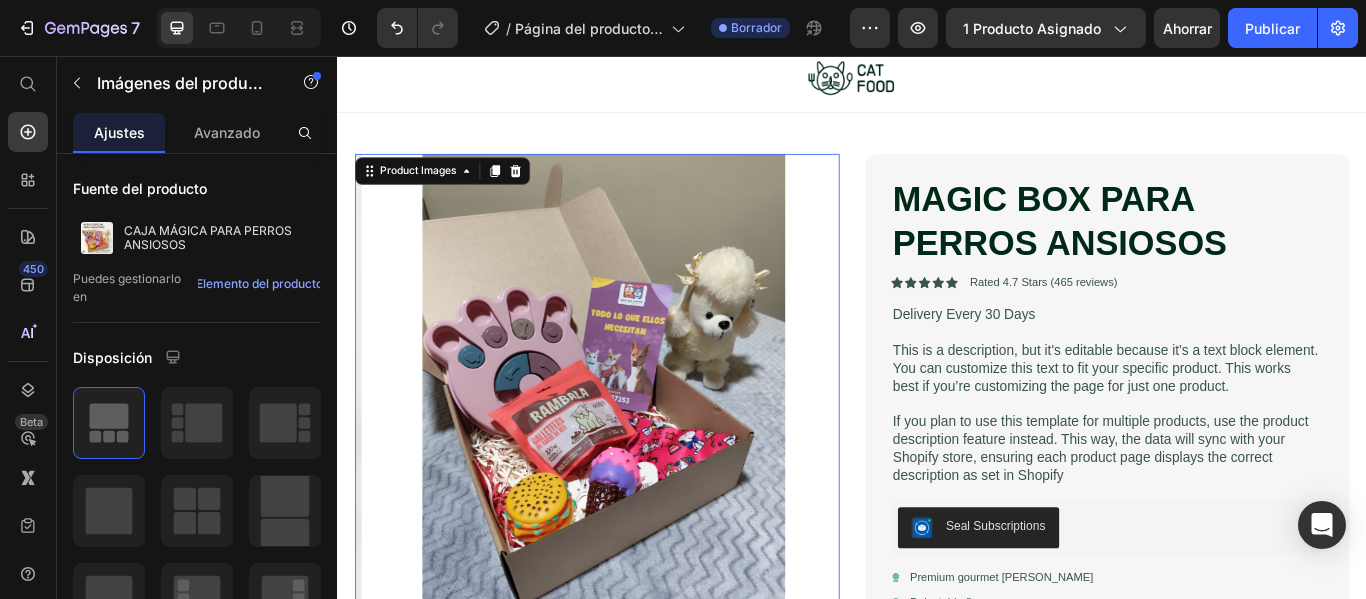 scroll, scrollTop: 0, scrollLeft: 0, axis: both 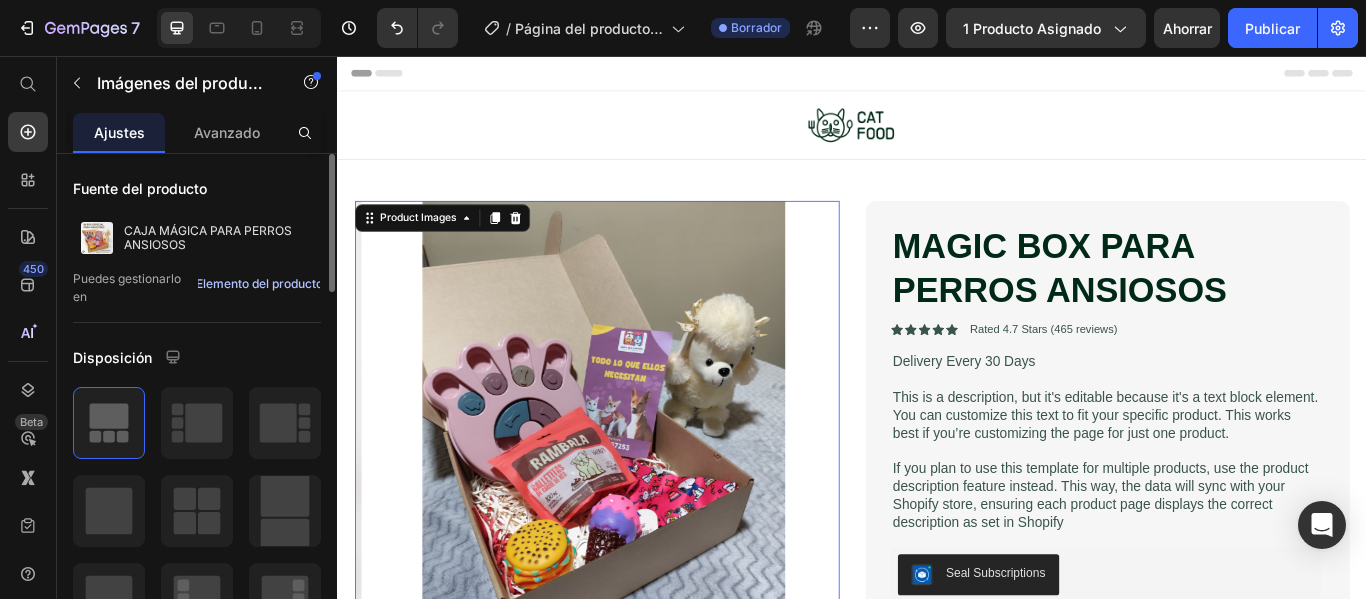 click on "Elemento del producto" at bounding box center (259, 283) 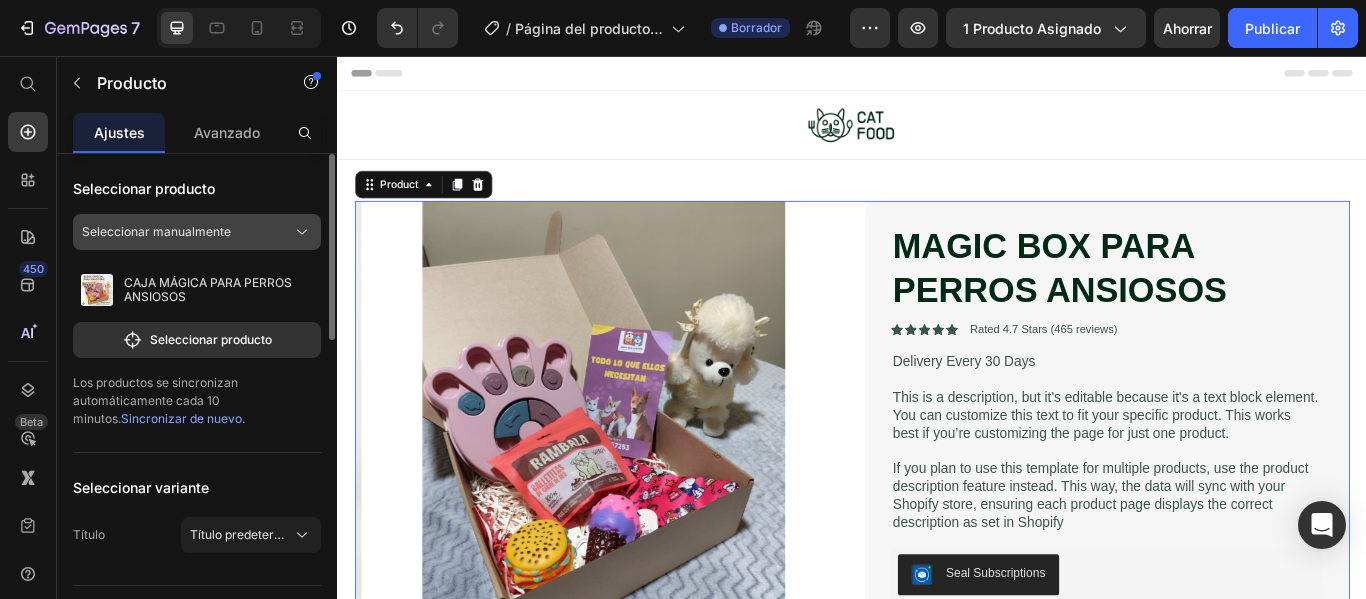 click 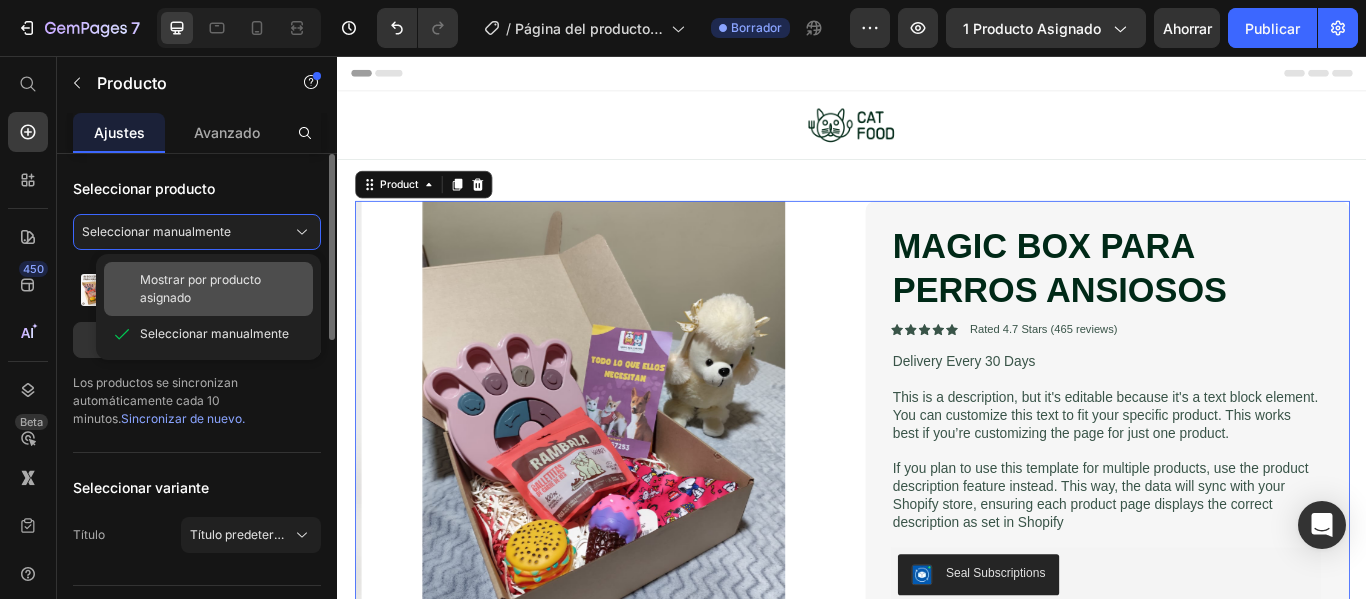 click on "Mostrar por producto asignado" at bounding box center [222, 289] 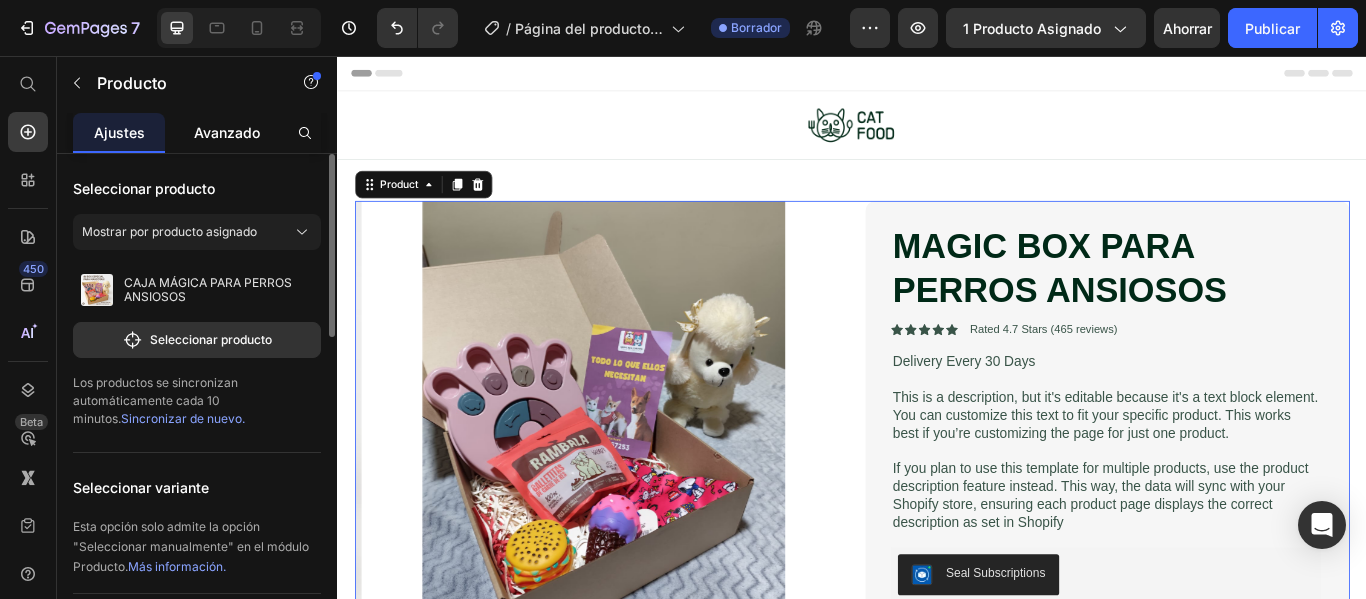 click on "Avanzado" at bounding box center [227, 132] 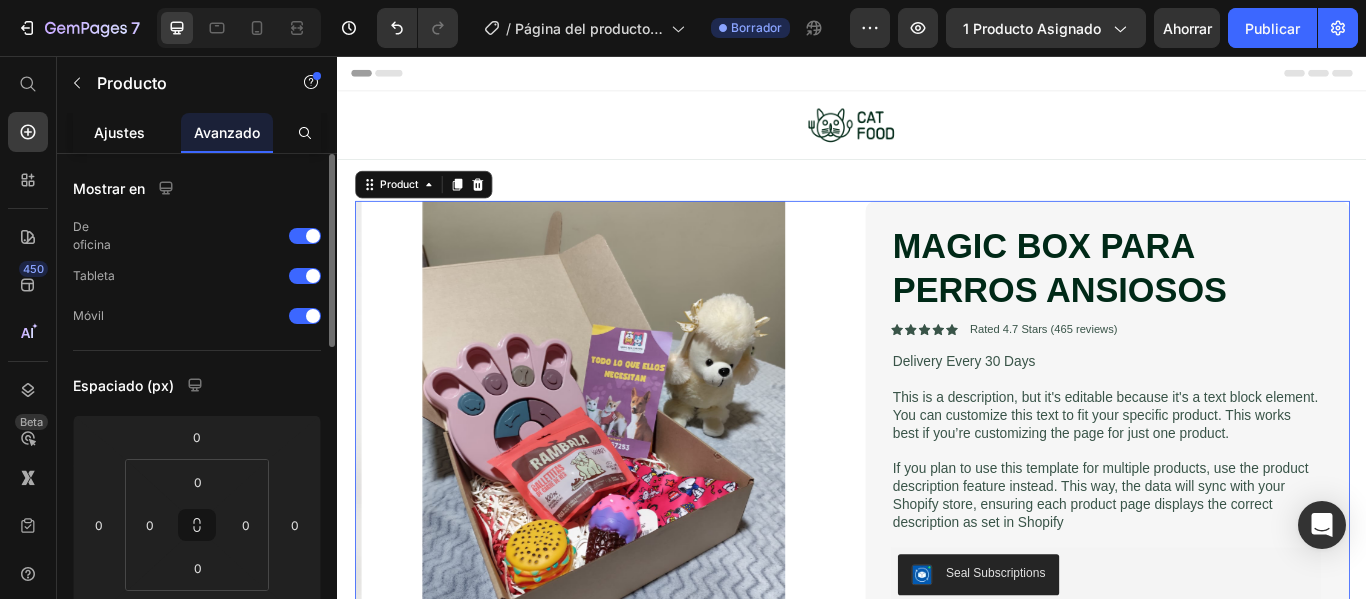 click on "Ajustes" at bounding box center (119, 132) 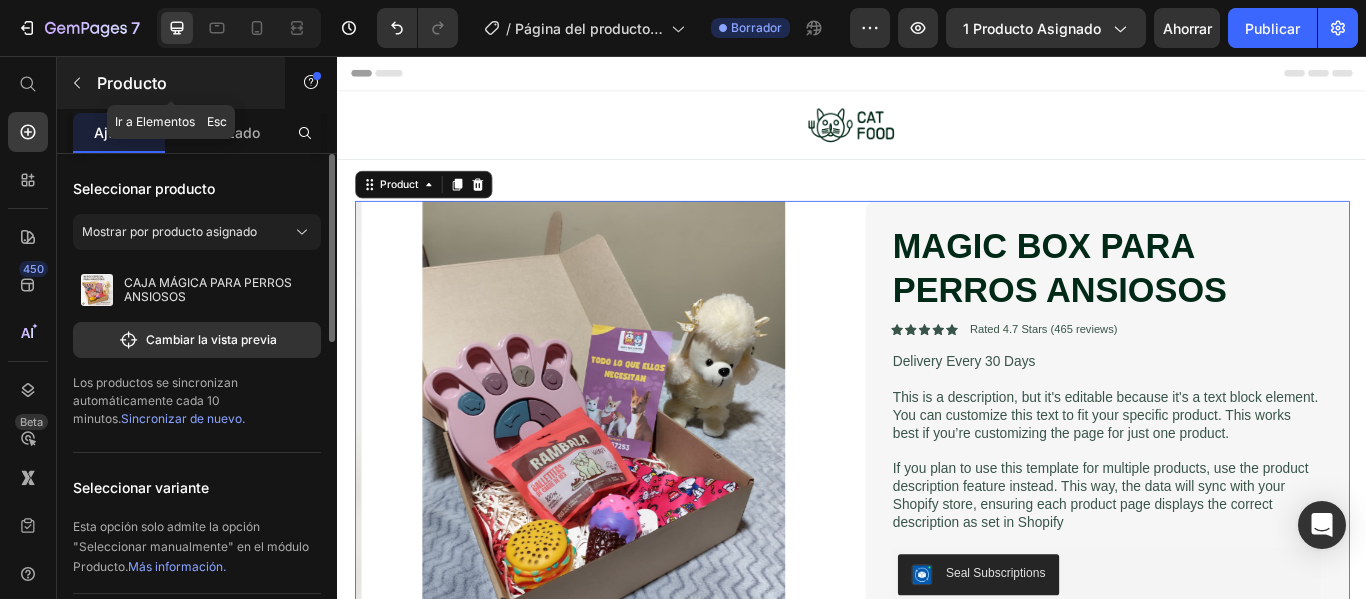 click 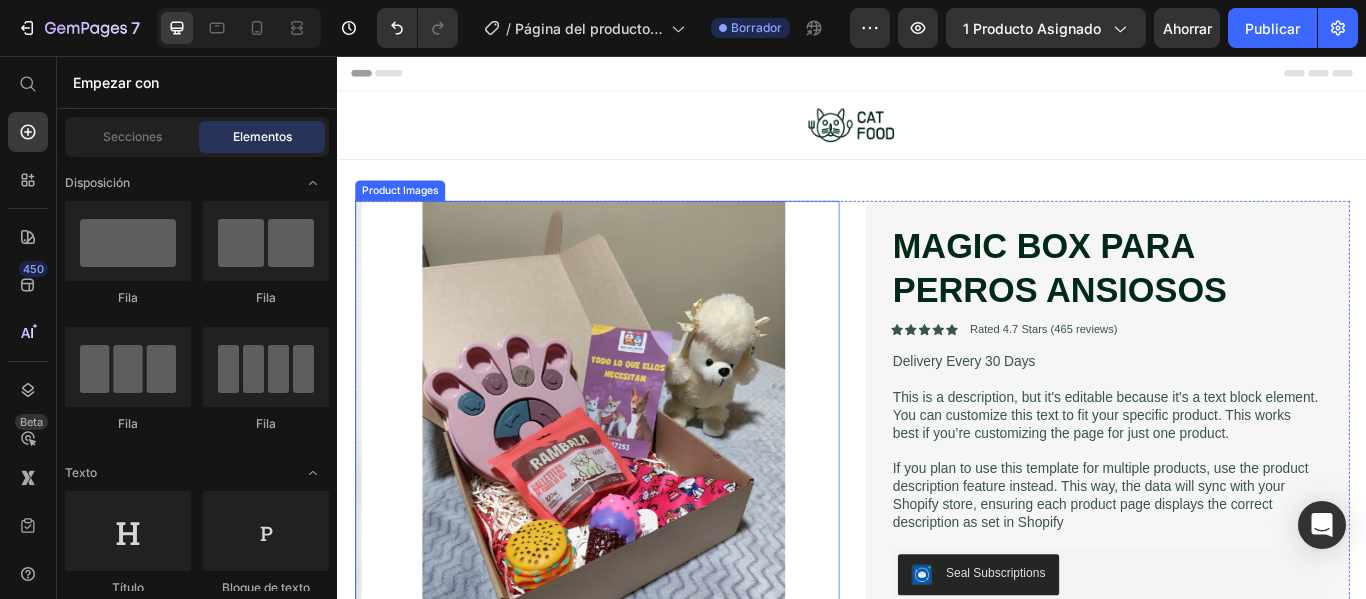 click at bounding box center [647, 507] 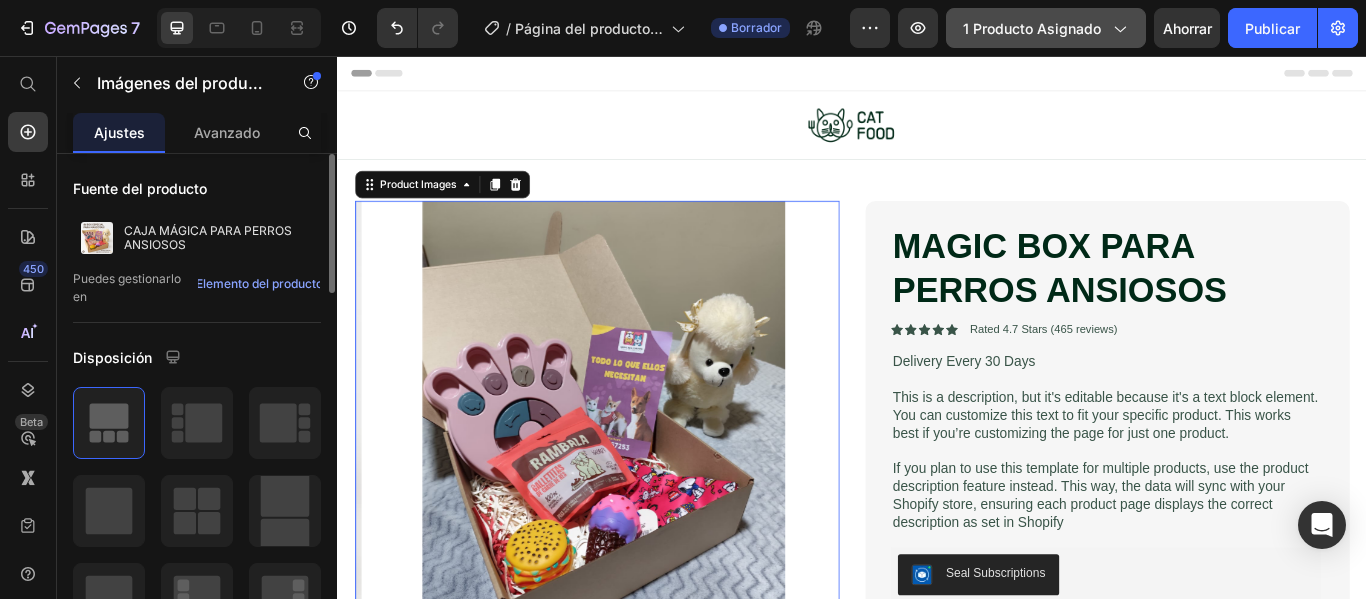 click on "1 producto asignado" at bounding box center (1032, 28) 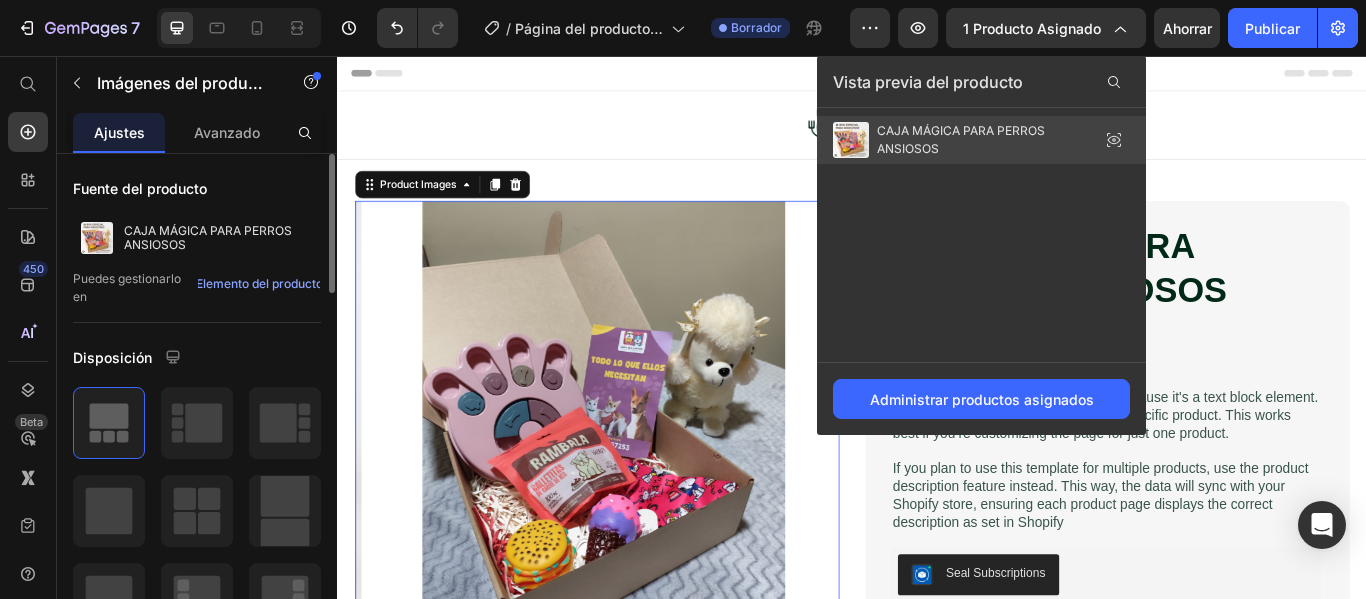 click 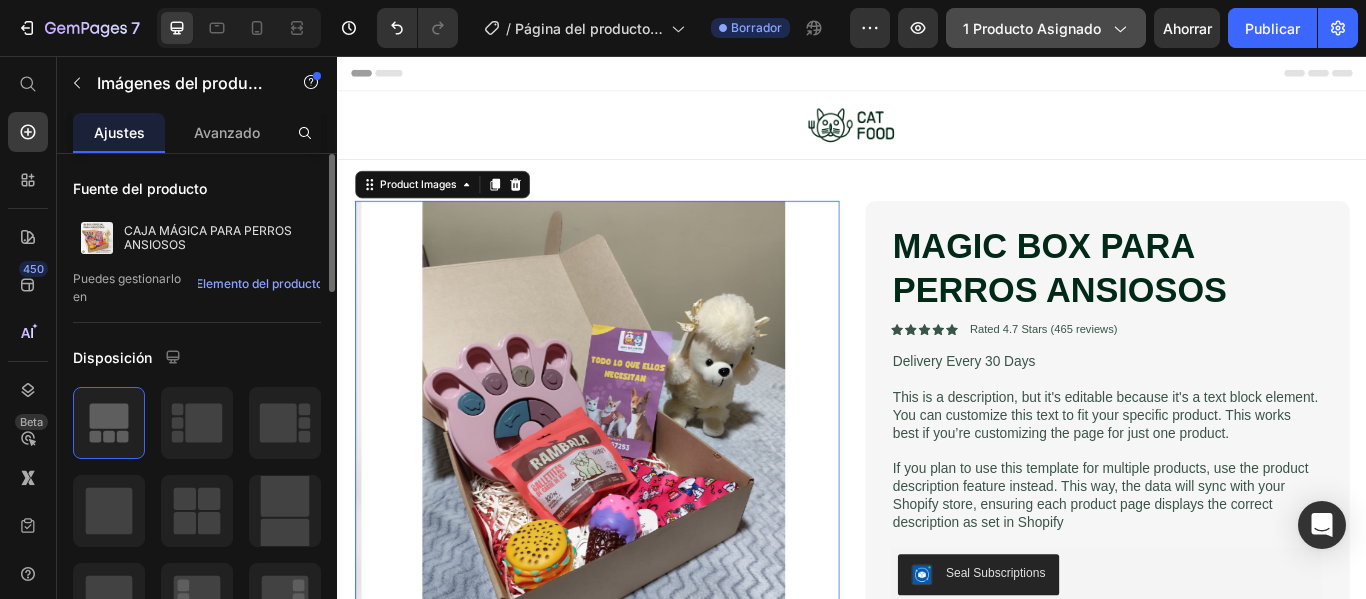 click on "1 producto asignado" at bounding box center (1032, 28) 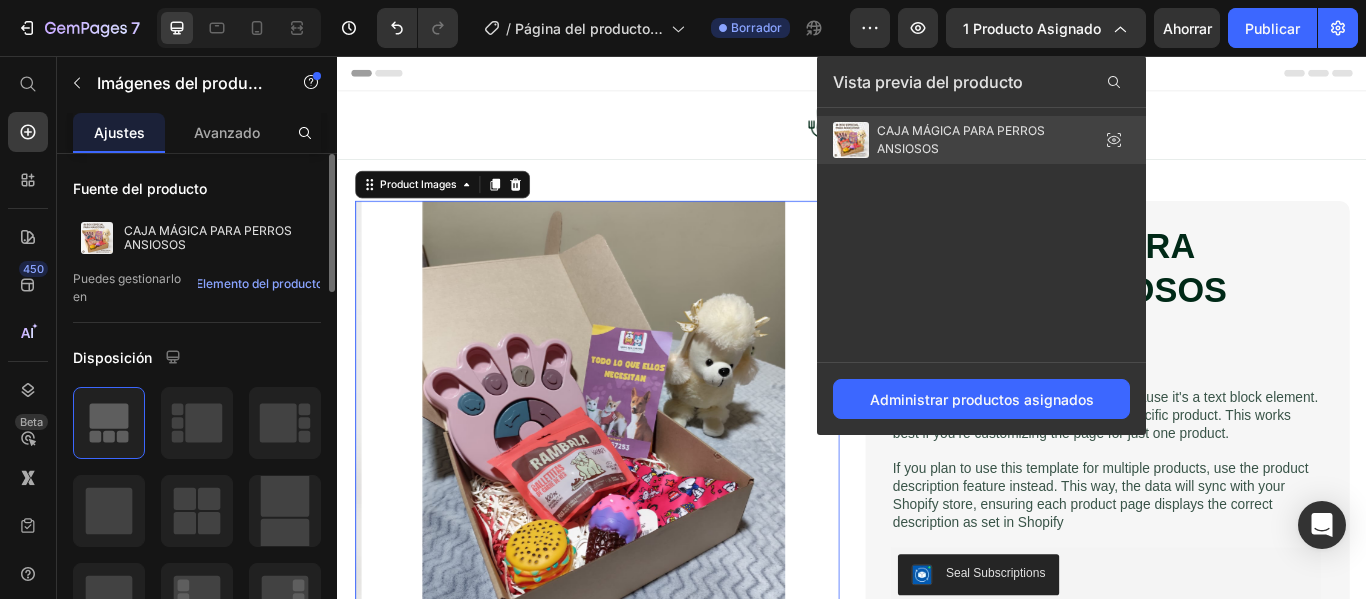 click on "CAJA MÁGICA PARA PERROS ANSIOSOS" at bounding box center [977, 140] 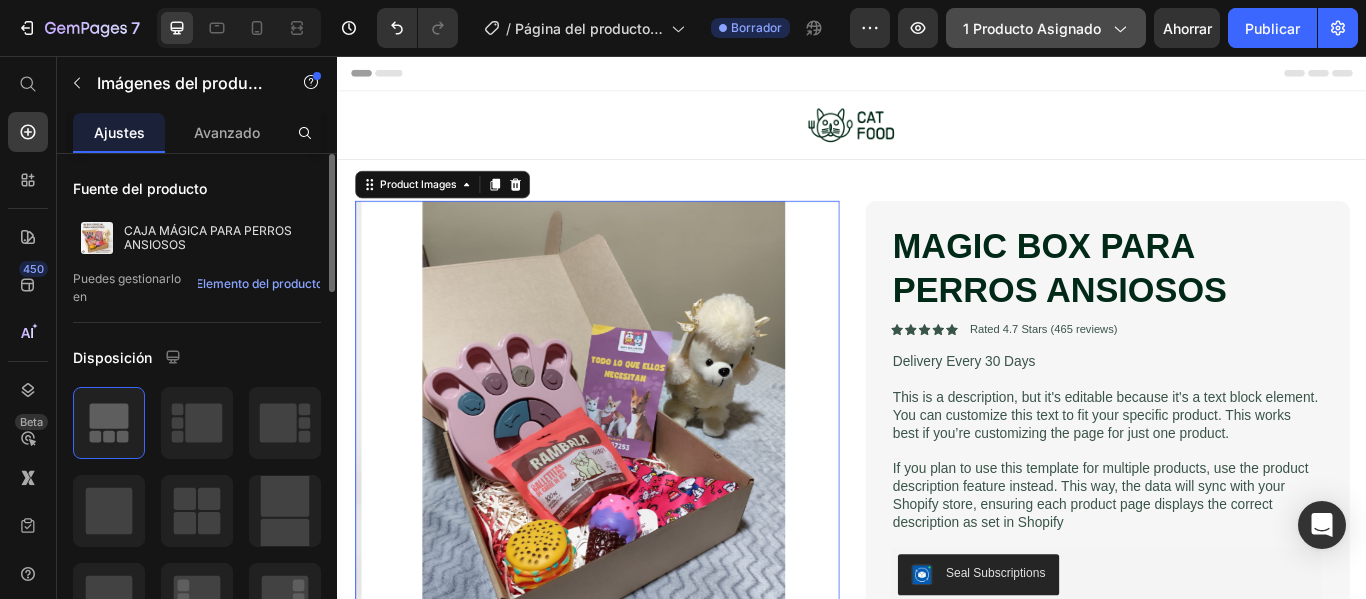 click on "1 producto asignado" at bounding box center (1032, 28) 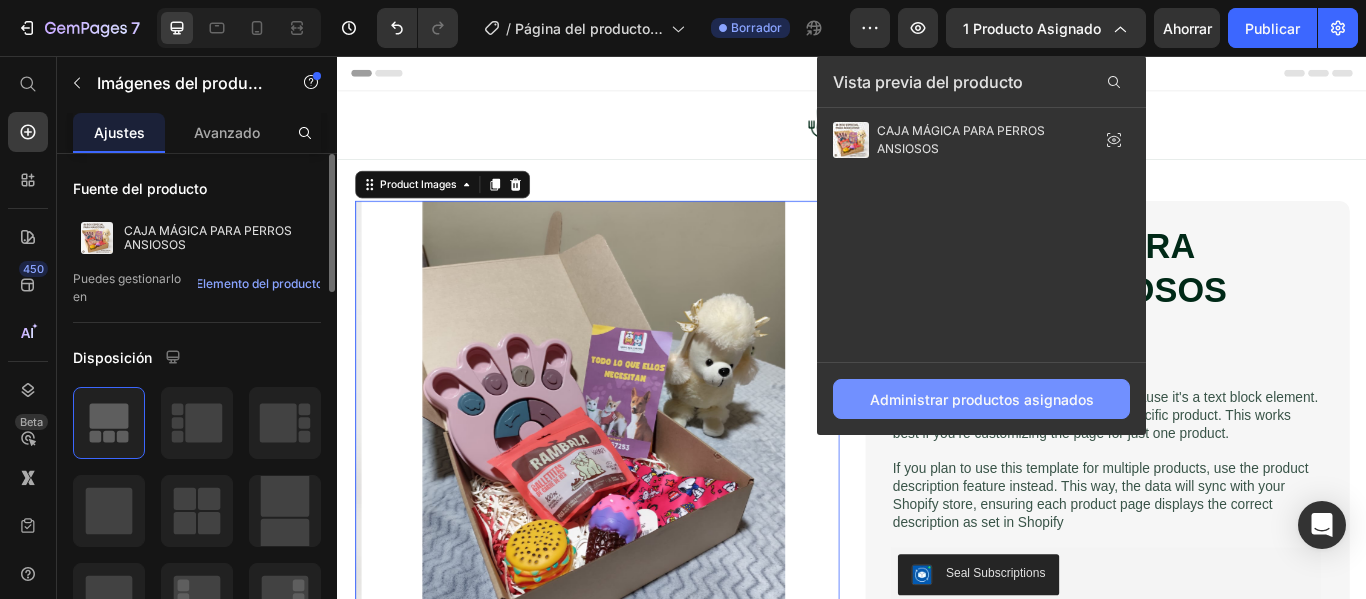 click on "Administrar productos asignados" at bounding box center (982, 399) 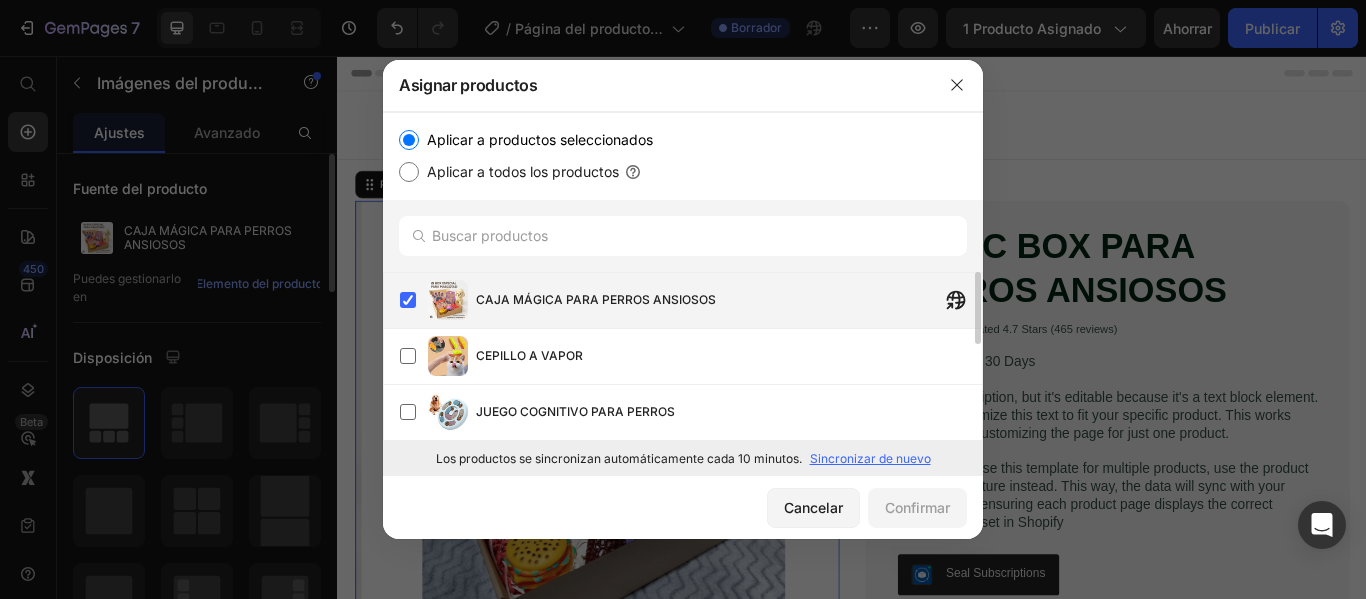 click on "CAJA MÁGICA PARA PERROS ANSIOSOS" at bounding box center [596, 299] 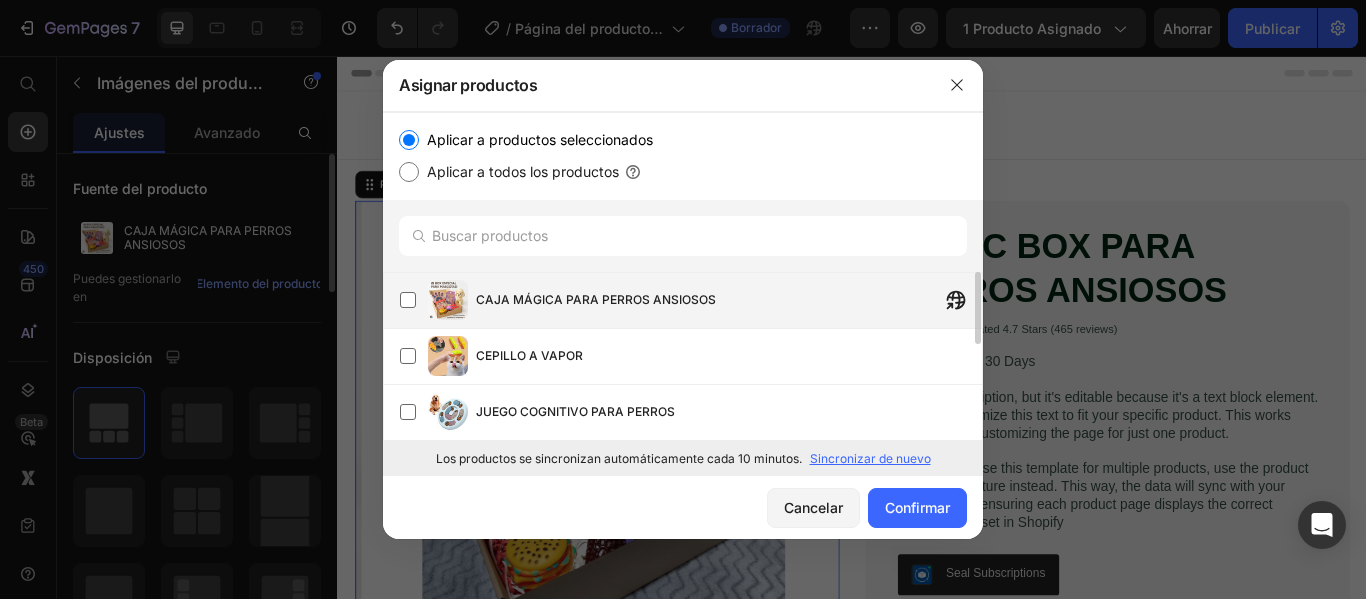 click on "CAJA MÁGICA PARA PERROS ANSIOSOS" at bounding box center (596, 299) 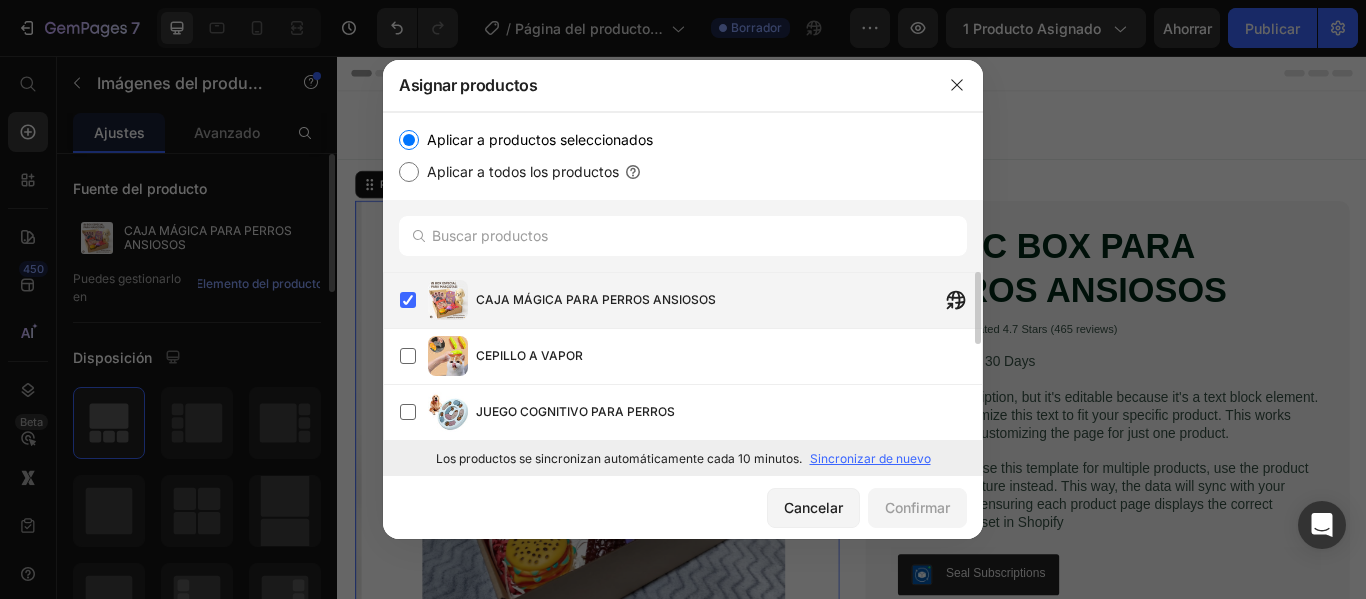 click on "CAJA MÁGICA PARA PERROS ANSIOSOS" at bounding box center [596, 299] 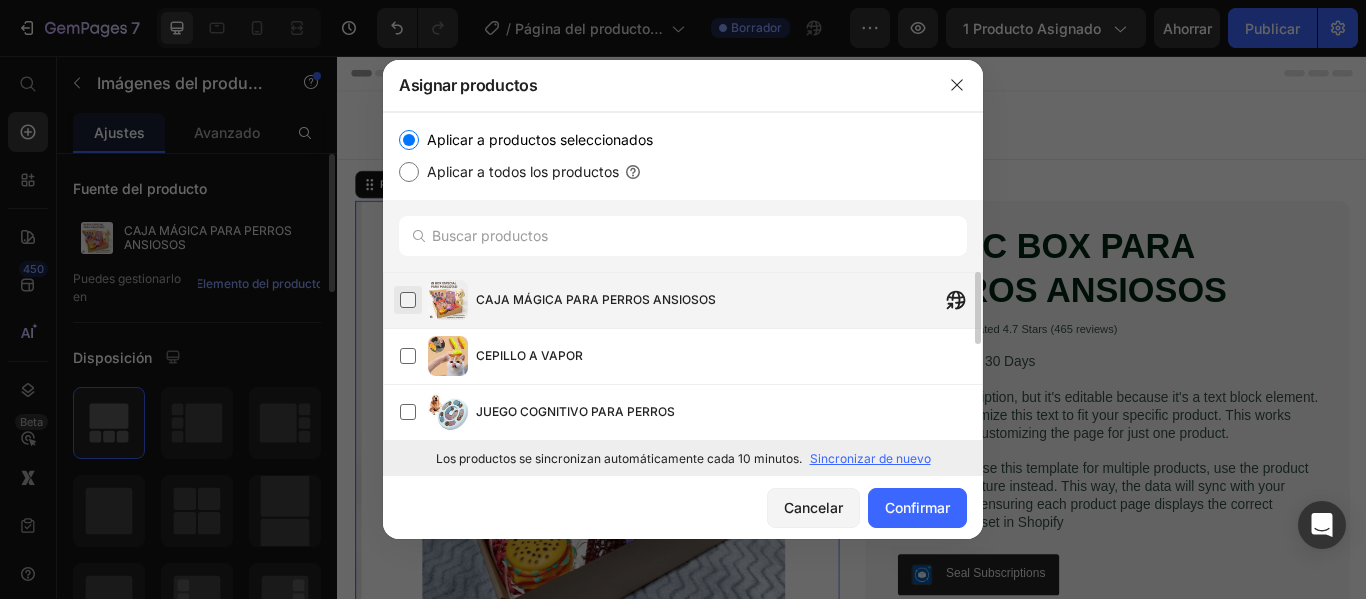 click at bounding box center (408, 300) 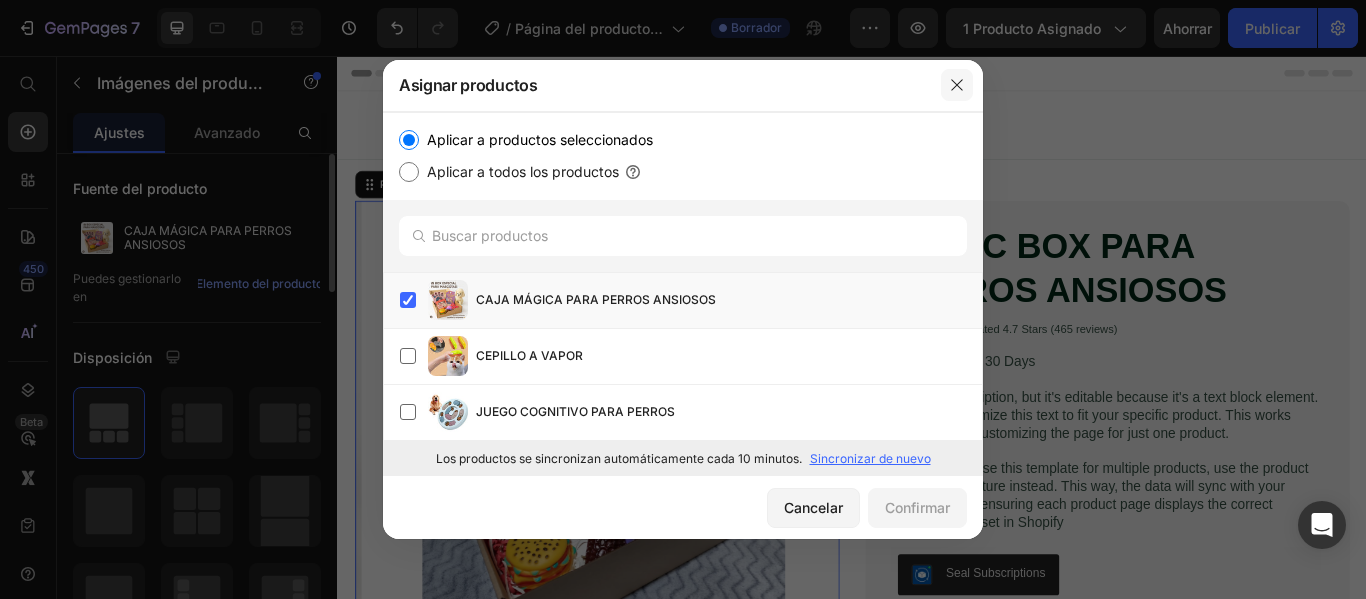 click at bounding box center [957, 85] 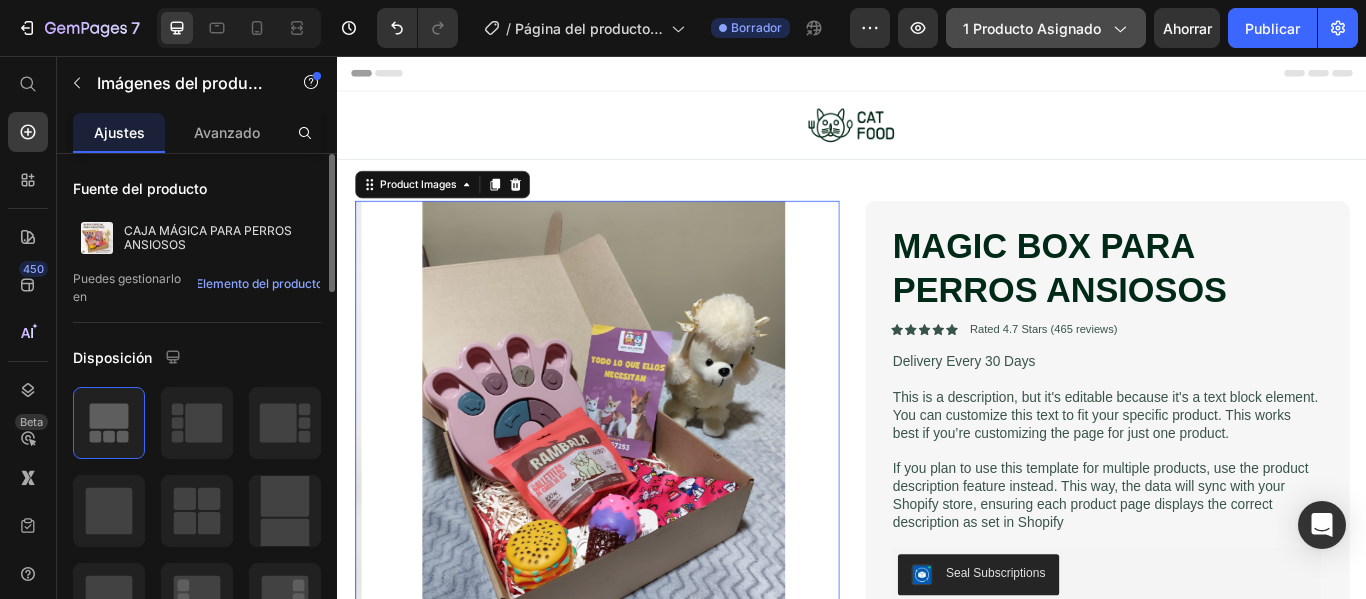 click on "1 producto asignado" at bounding box center [1032, 28] 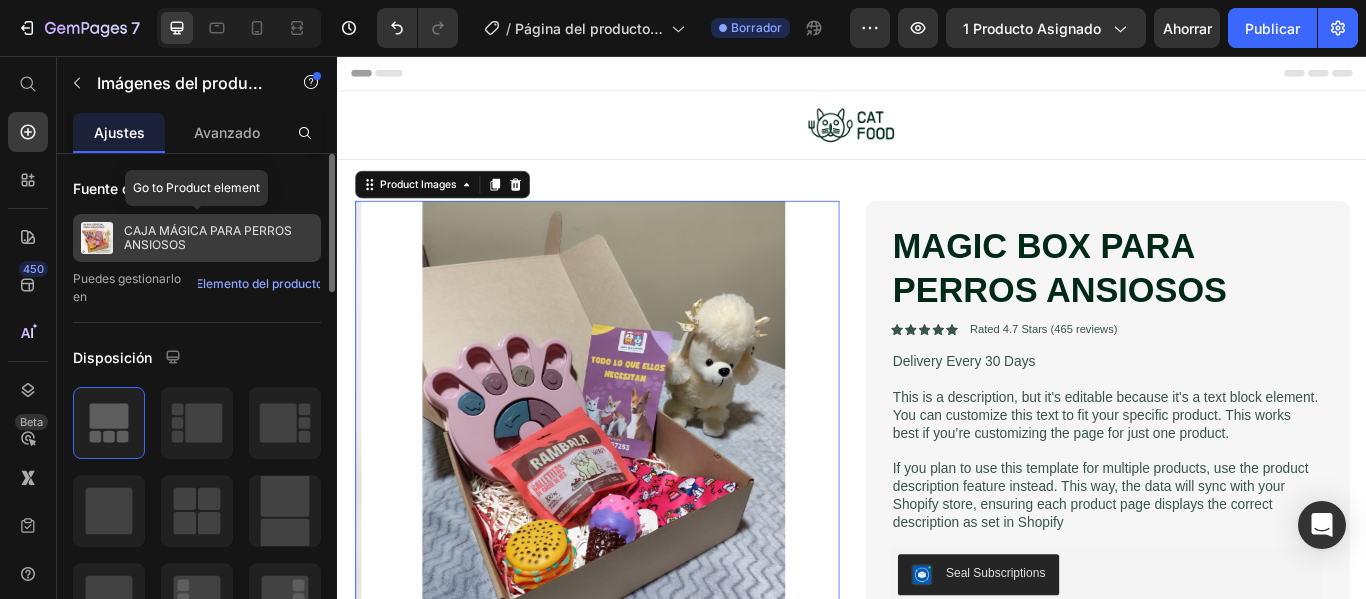 click on "CAJA MÁGICA PARA PERROS ANSIOSOS" 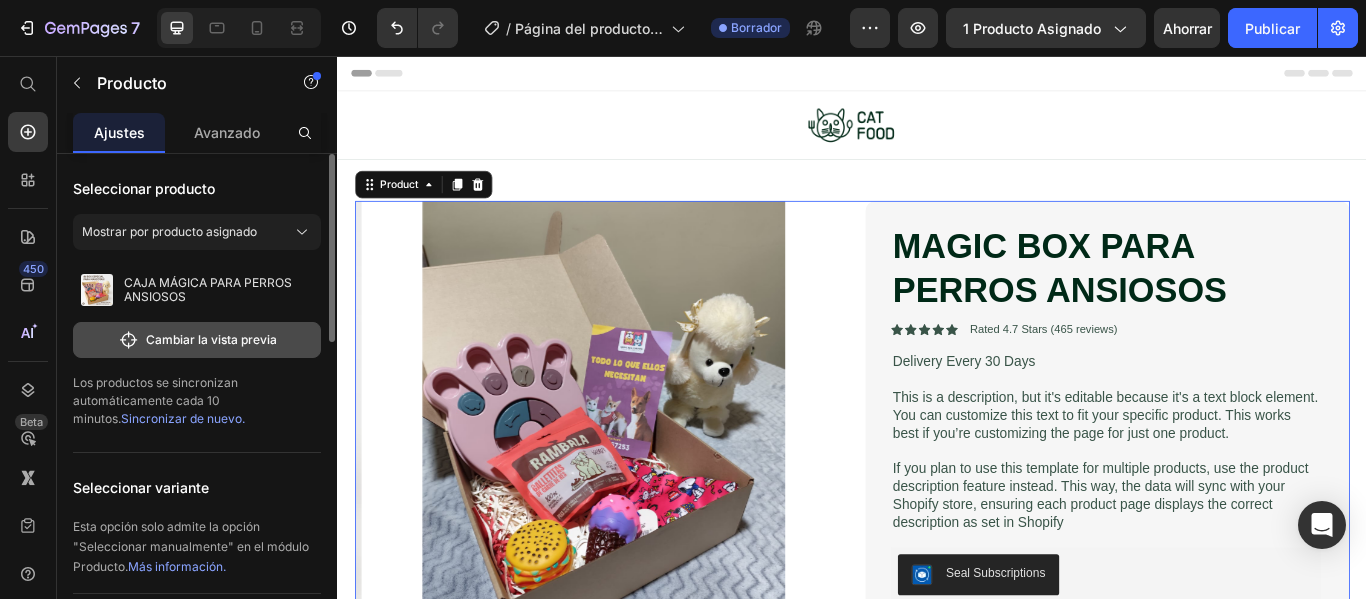 click on "Cambiar la vista previa" 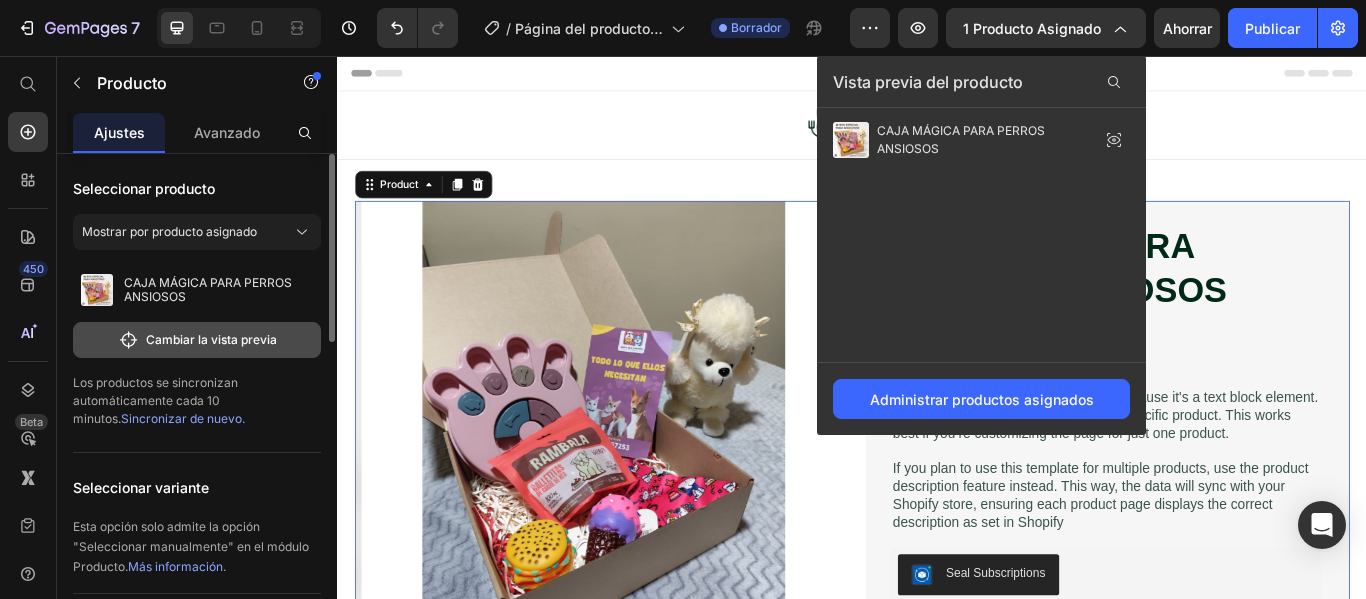 click on "Cambiar la vista previa" 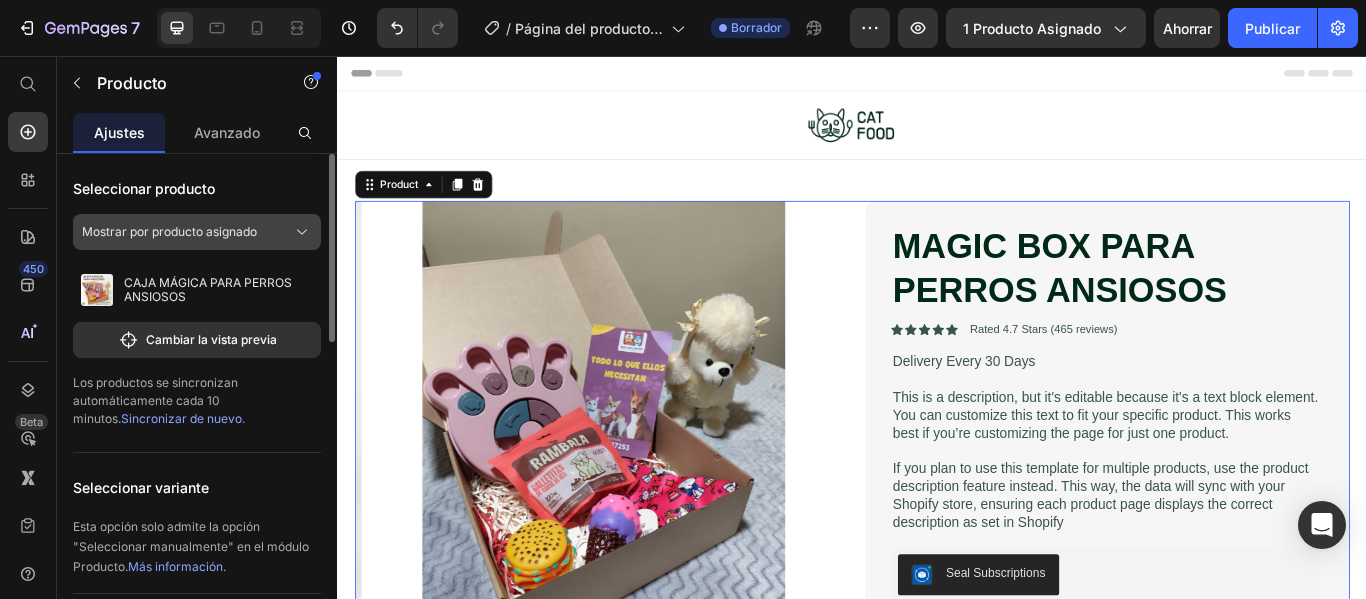 click 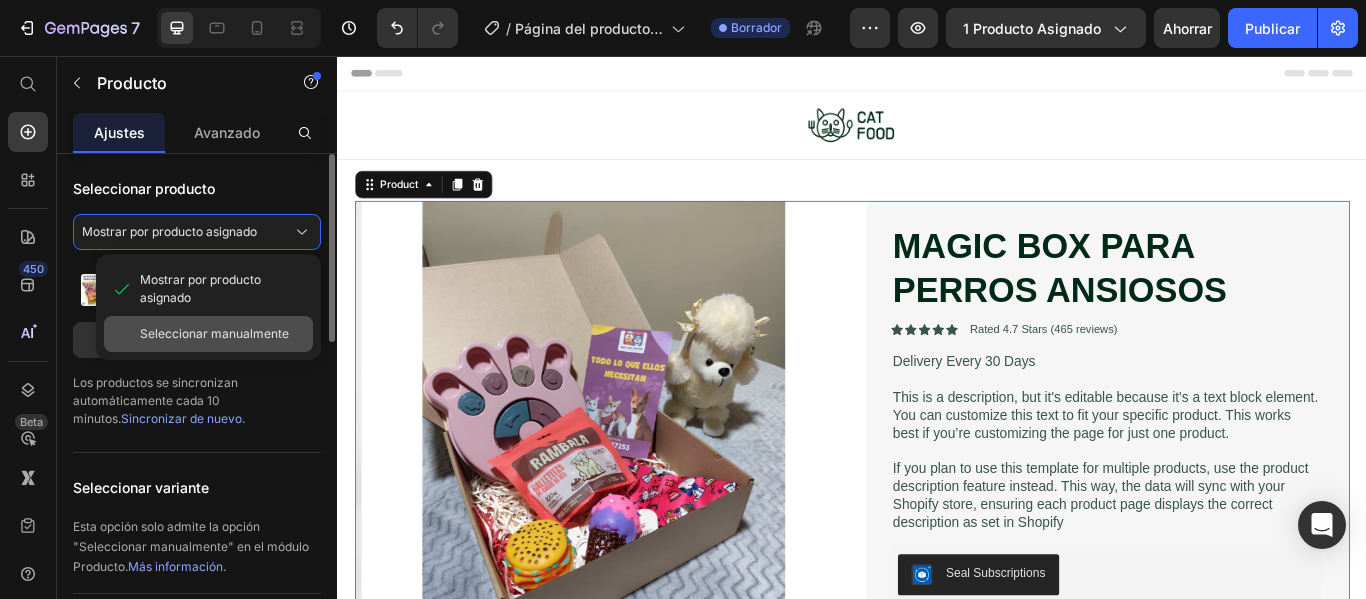 click on "Seleccionar manualmente" at bounding box center [214, 333] 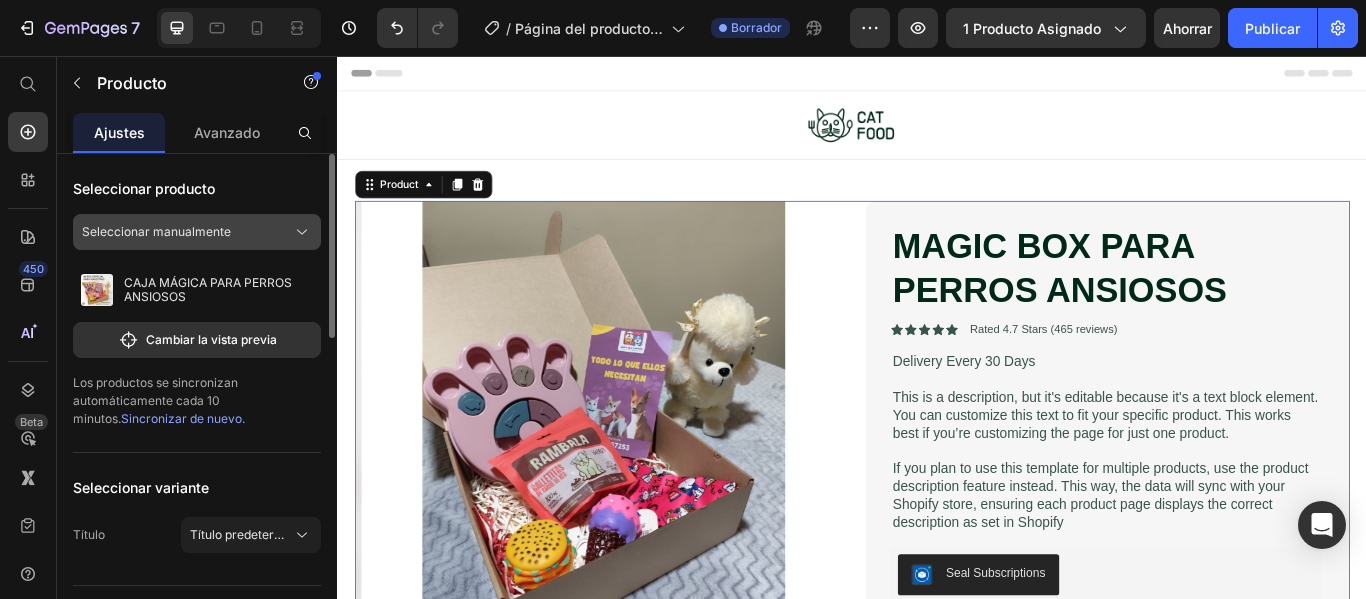 click on "Seleccionar manualmente" 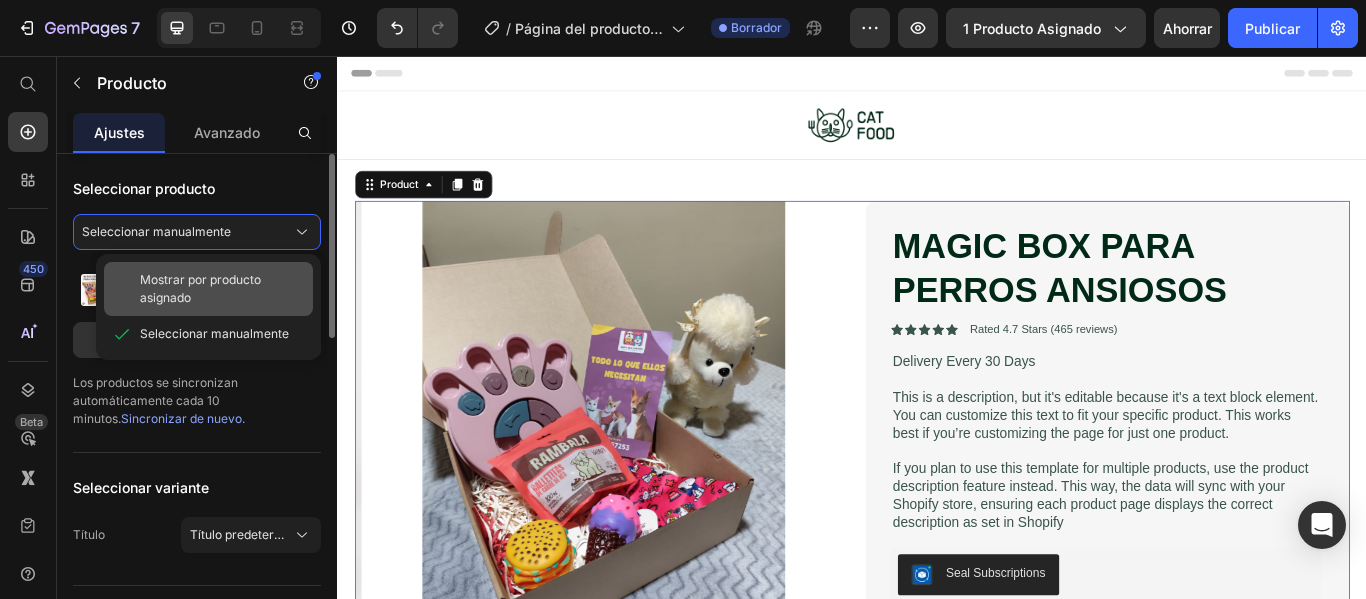 click on "Mostrar por producto asignado" at bounding box center [200, 288] 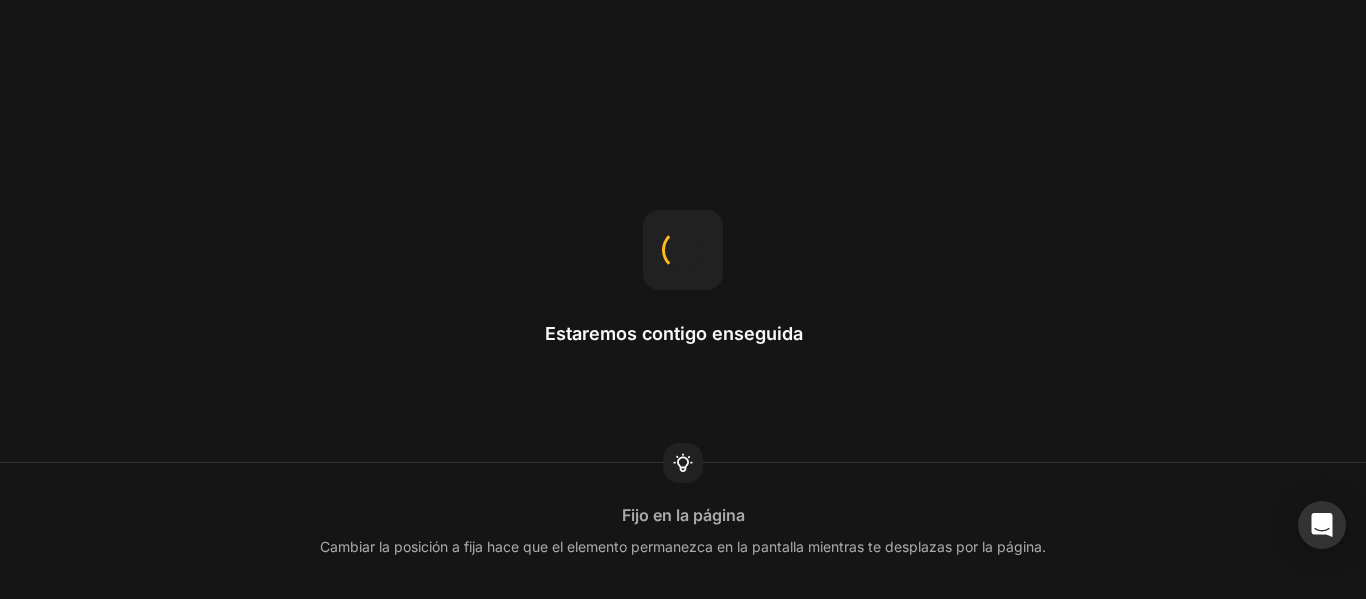 scroll, scrollTop: 0, scrollLeft: 0, axis: both 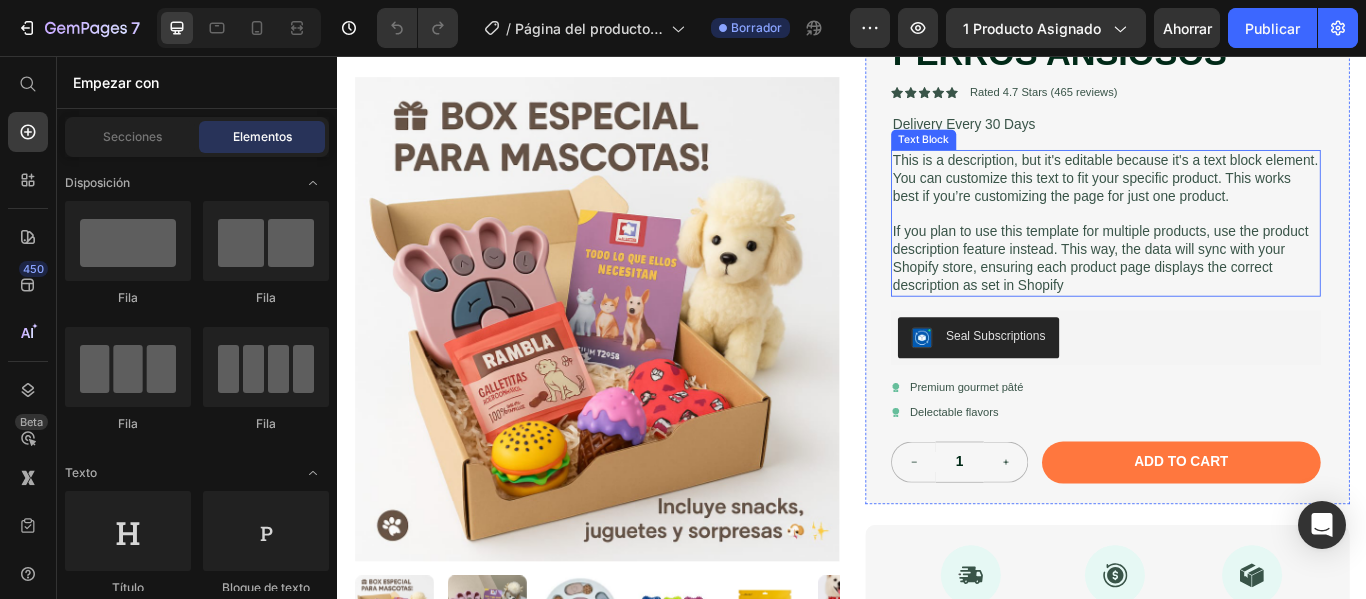 click at bounding box center (639, 362) 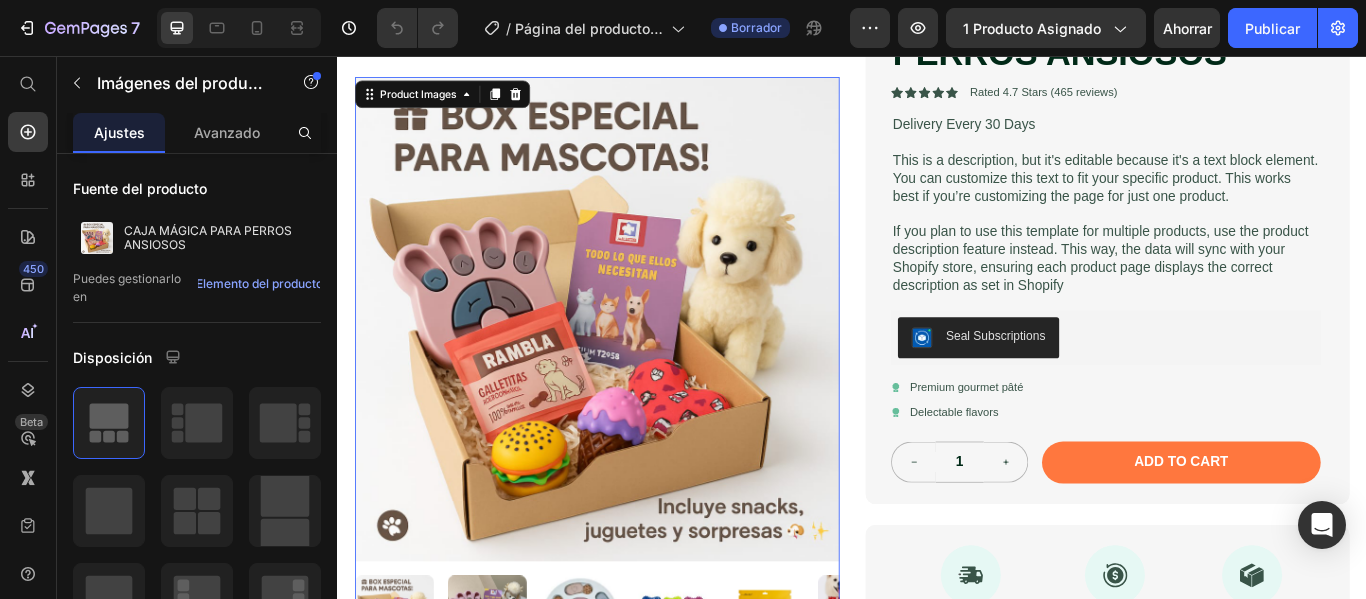 click on "Product Images" at bounding box center [459, 100] 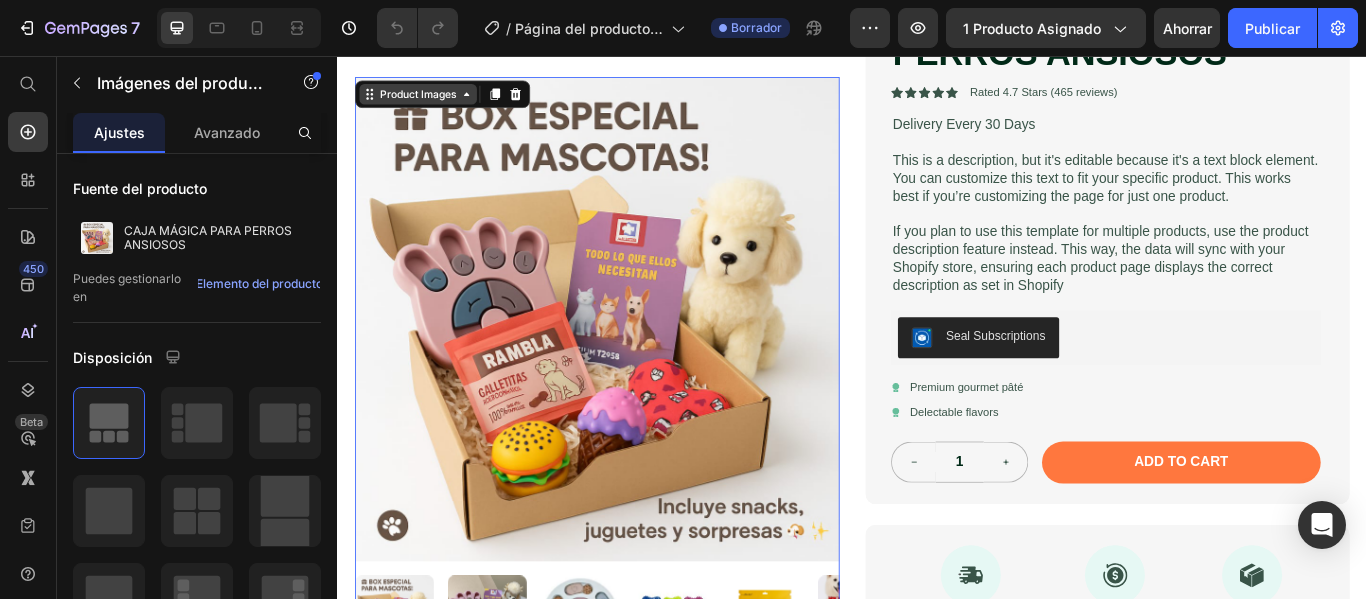 click on "Product Images" at bounding box center (430, 100) 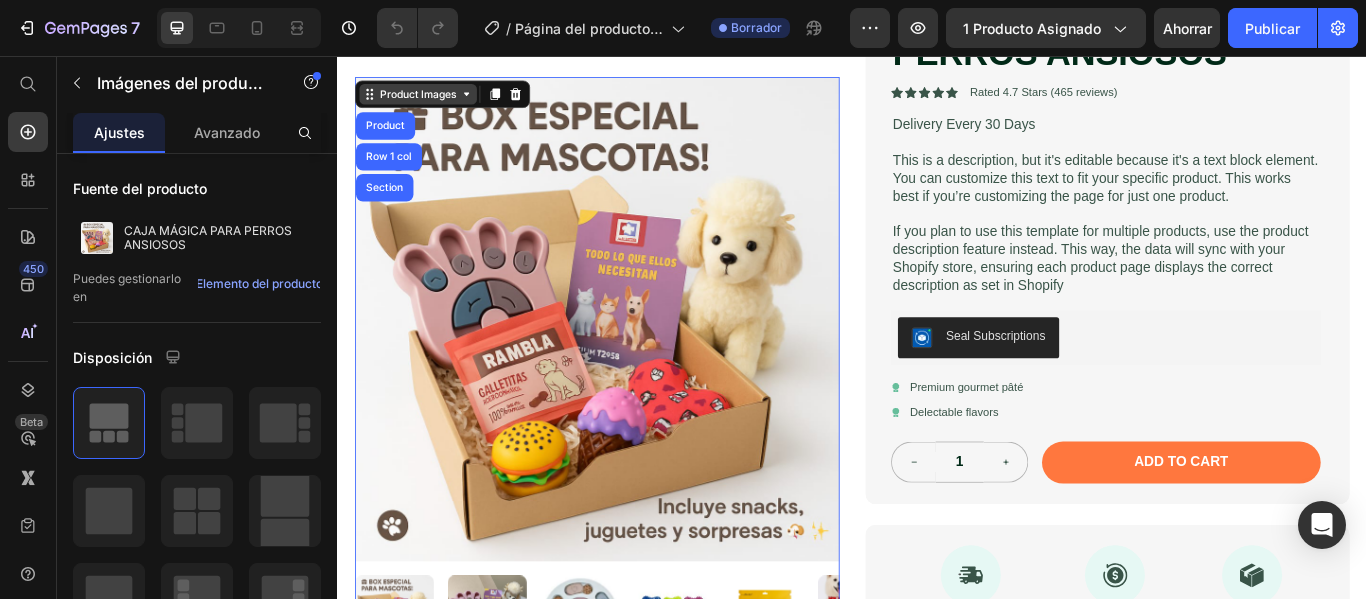 click on "Product Images" at bounding box center [430, 100] 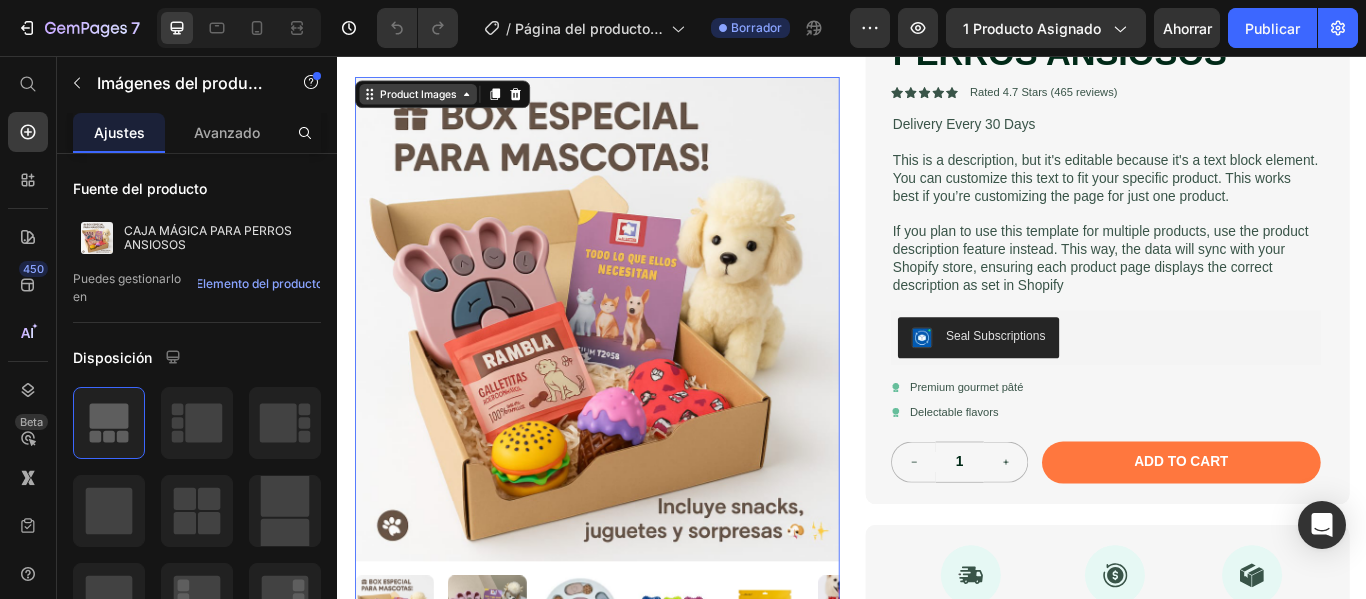 click 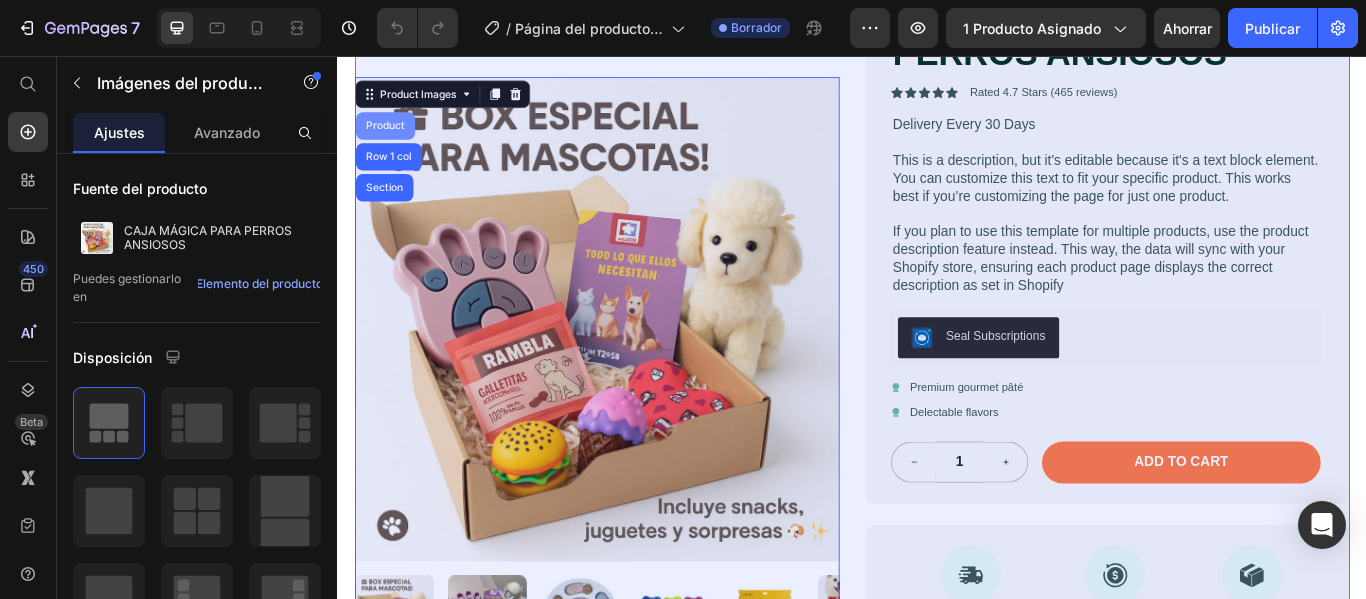 click on "Product" at bounding box center (392, 137) 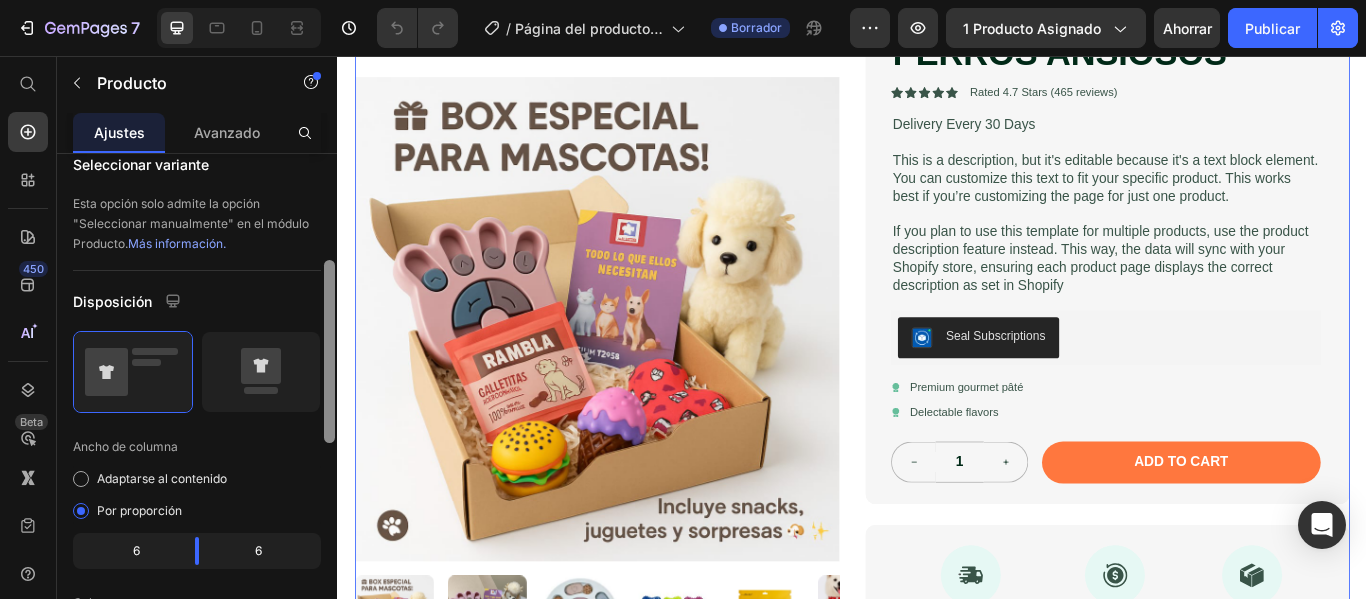 scroll, scrollTop: 315, scrollLeft: 0, axis: vertical 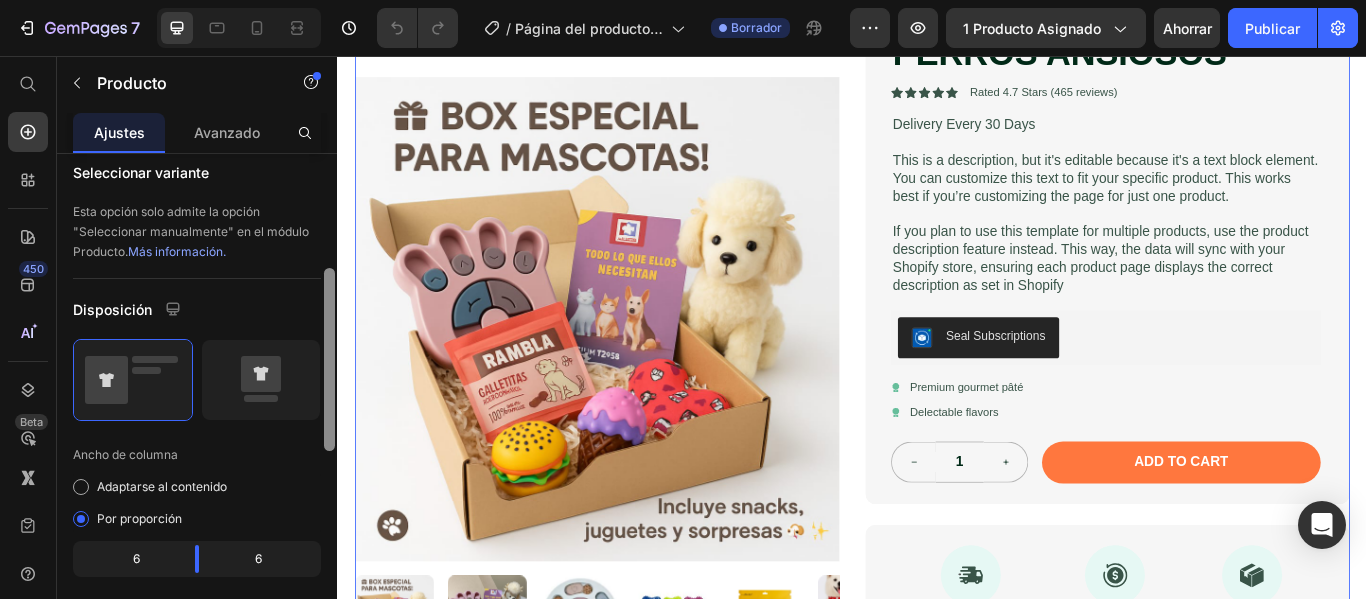 drag, startPoint x: 325, startPoint y: 310, endPoint x: 326, endPoint y: 430, distance: 120.004166 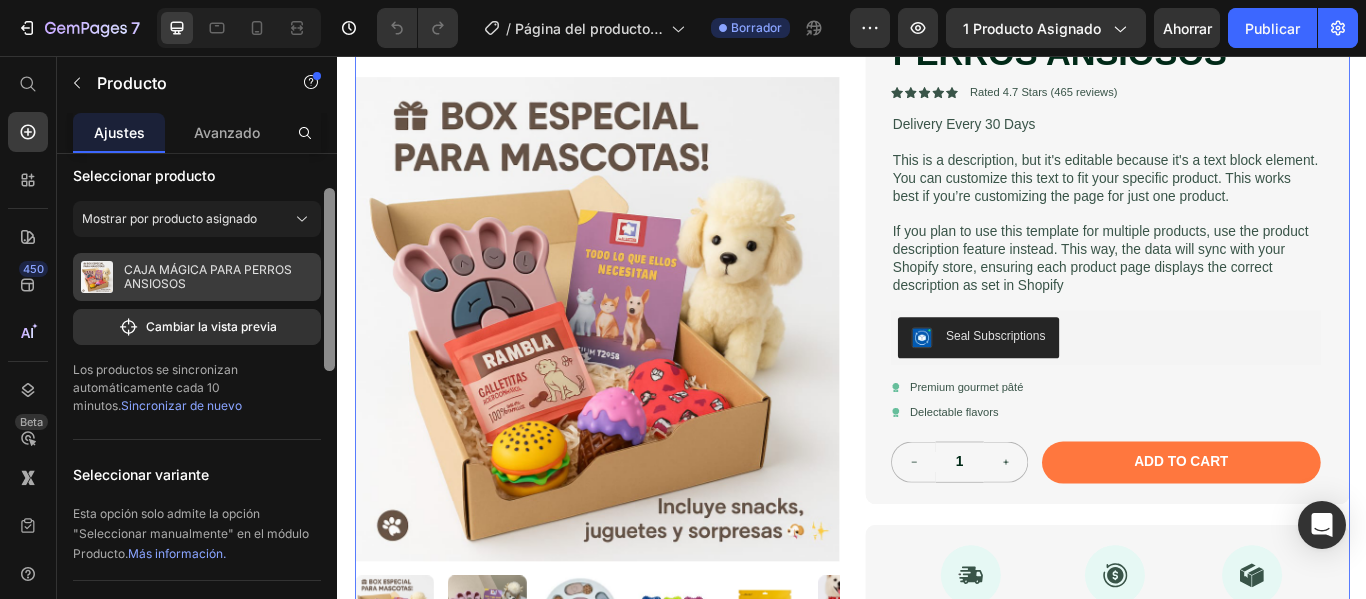 scroll, scrollTop: 0, scrollLeft: 0, axis: both 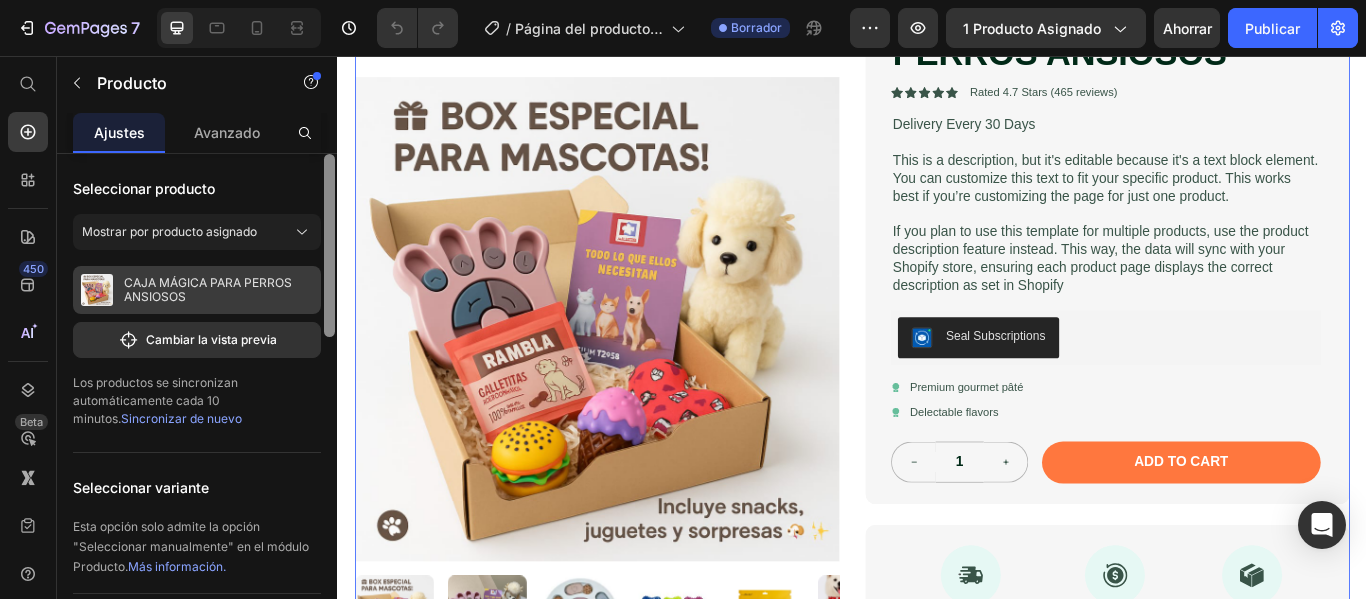 drag, startPoint x: 333, startPoint y: 413, endPoint x: 317, endPoint y: 295, distance: 119.0798 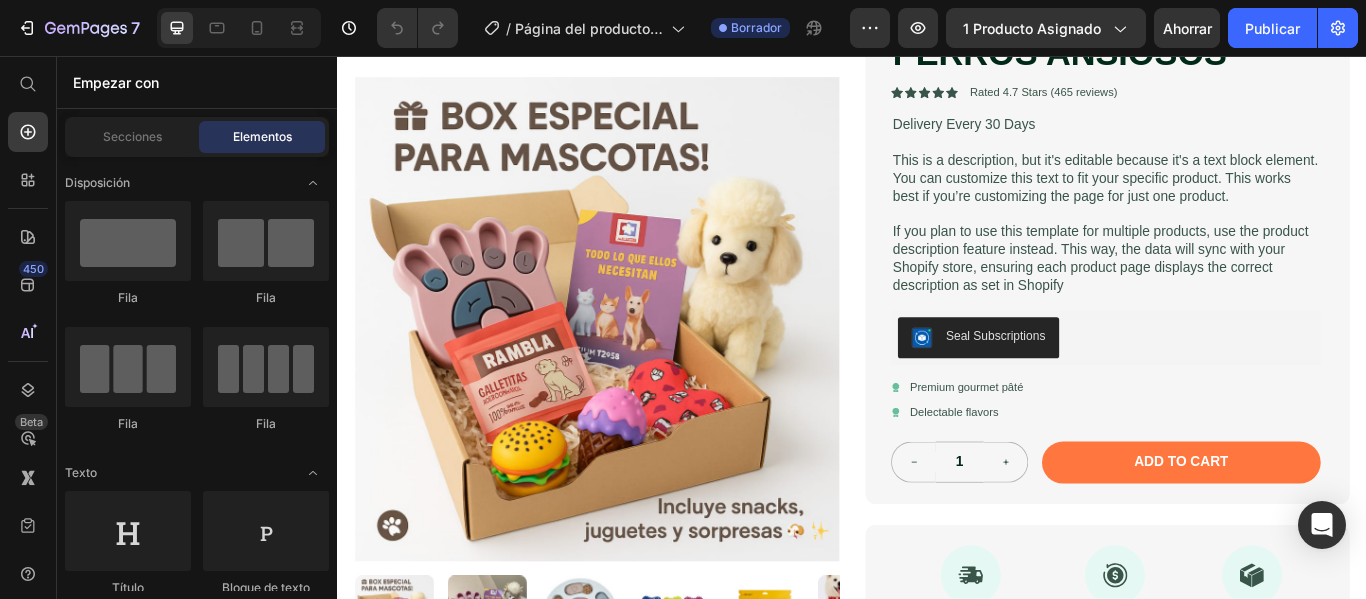 scroll, scrollTop: 0, scrollLeft: 0, axis: both 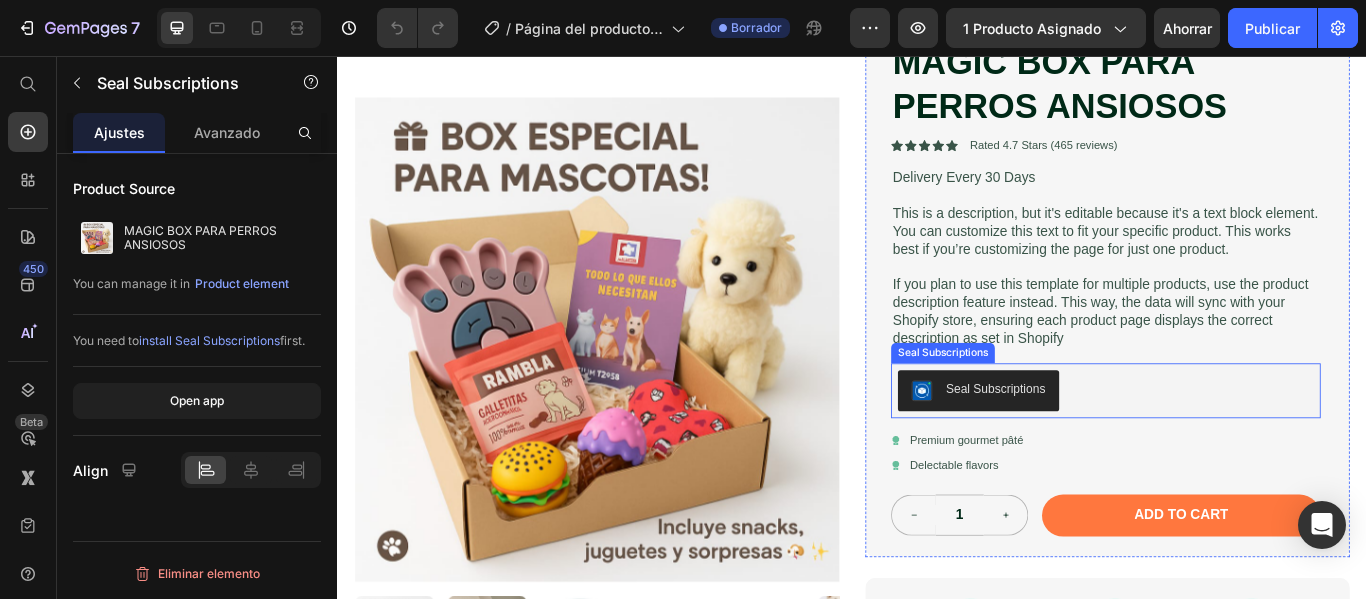click on "Seal Subscriptions" at bounding box center [1232, 446] 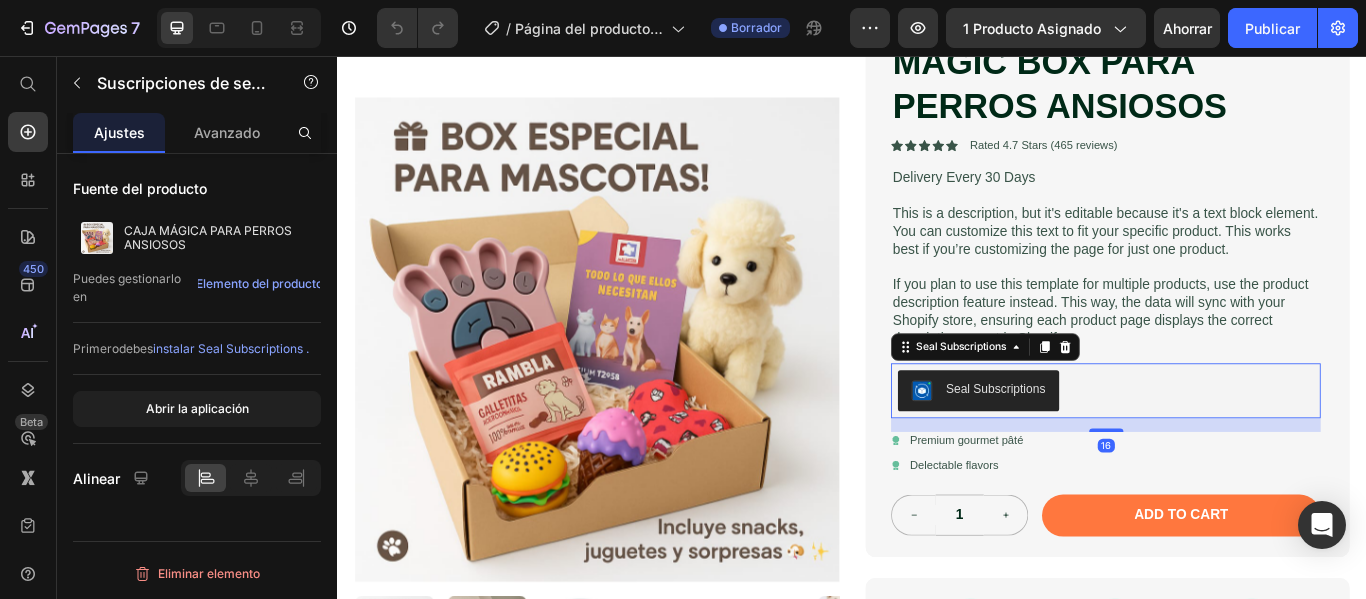 click on "Seal Subscriptions" at bounding box center (1232, 446) 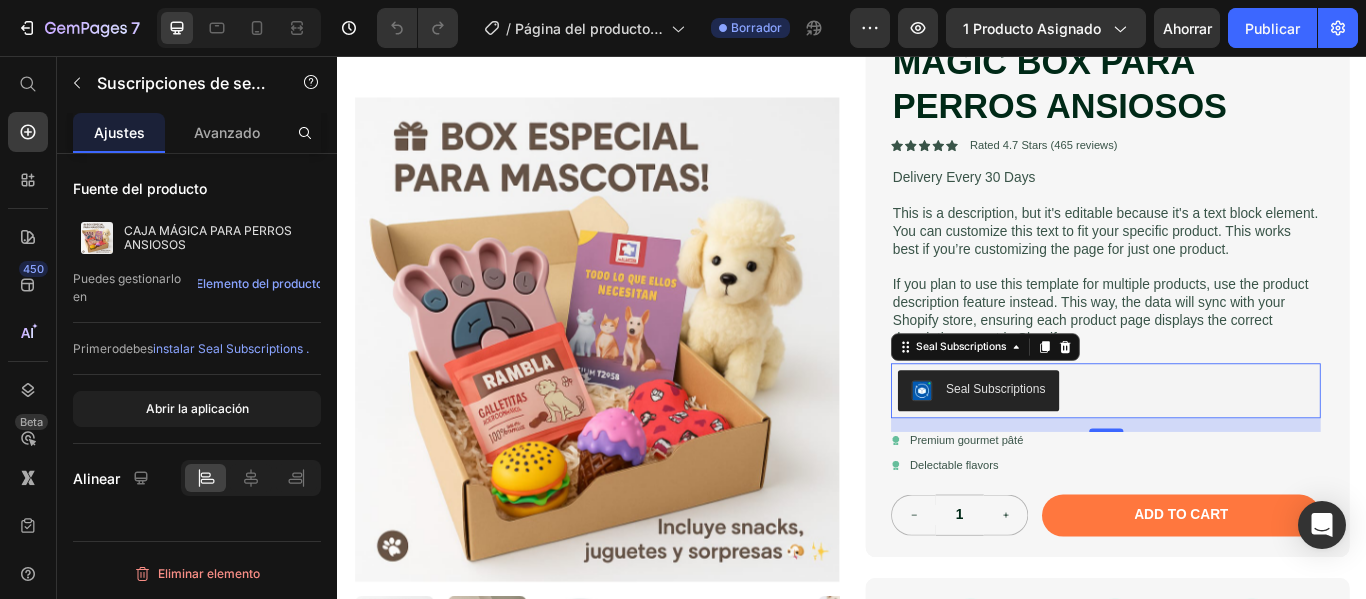 click on "Seal Subscriptions" at bounding box center [1232, 446] 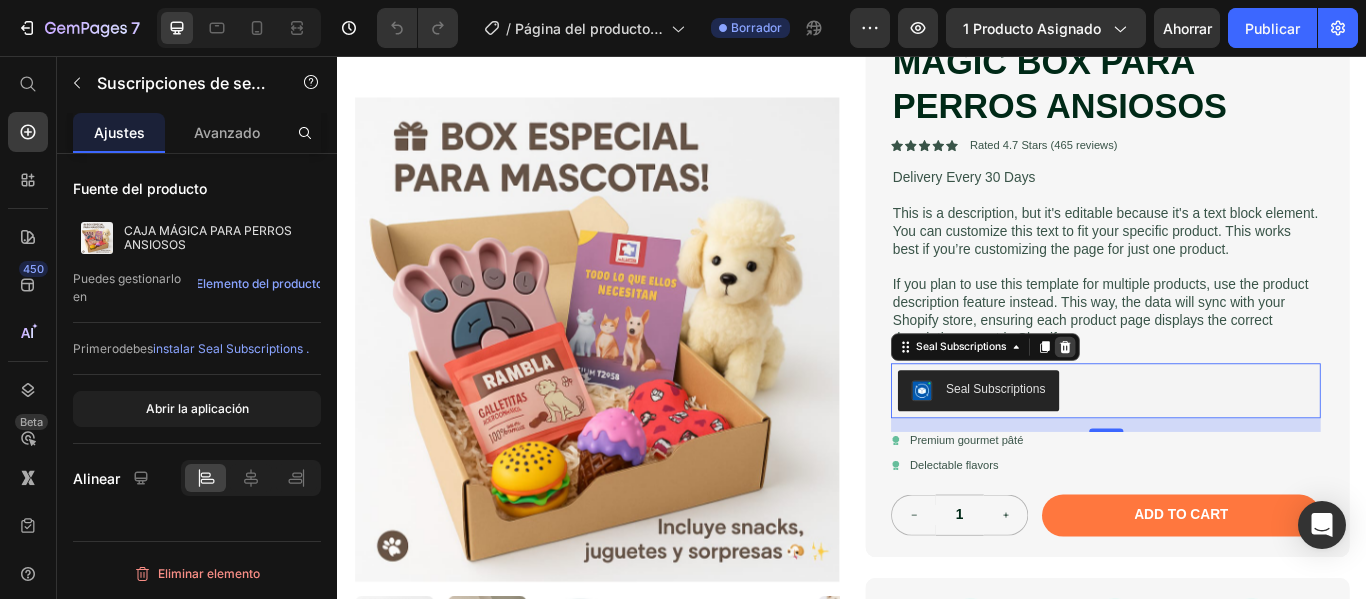 click 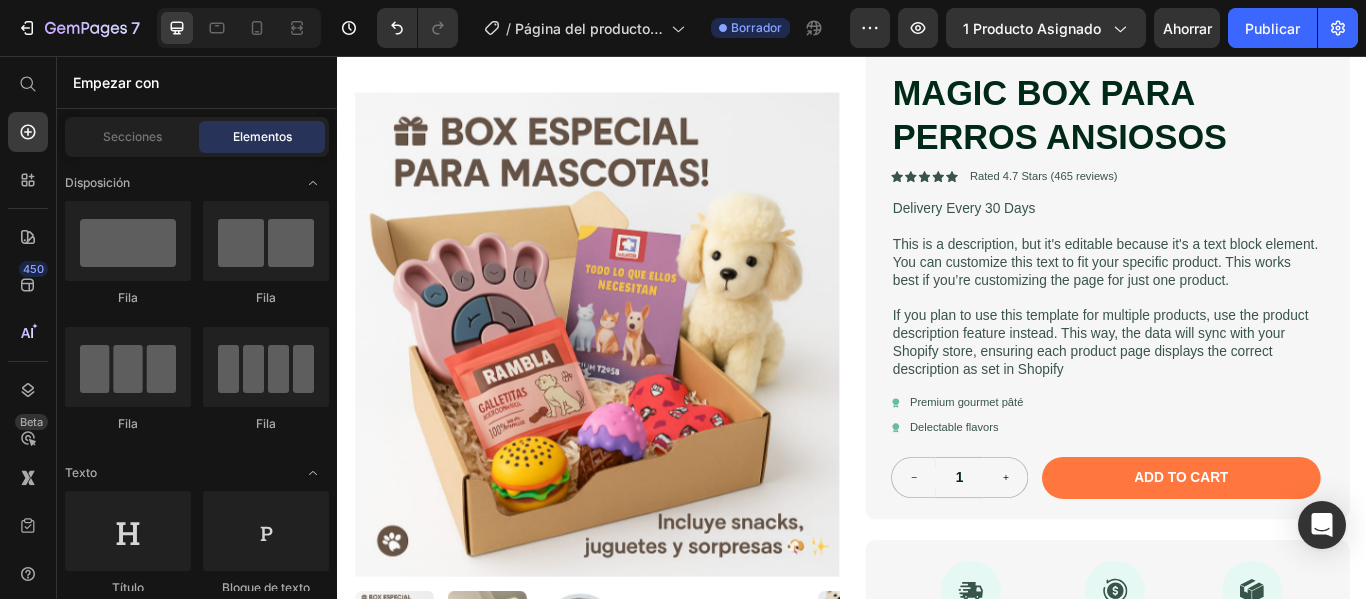 scroll, scrollTop: 170, scrollLeft: 0, axis: vertical 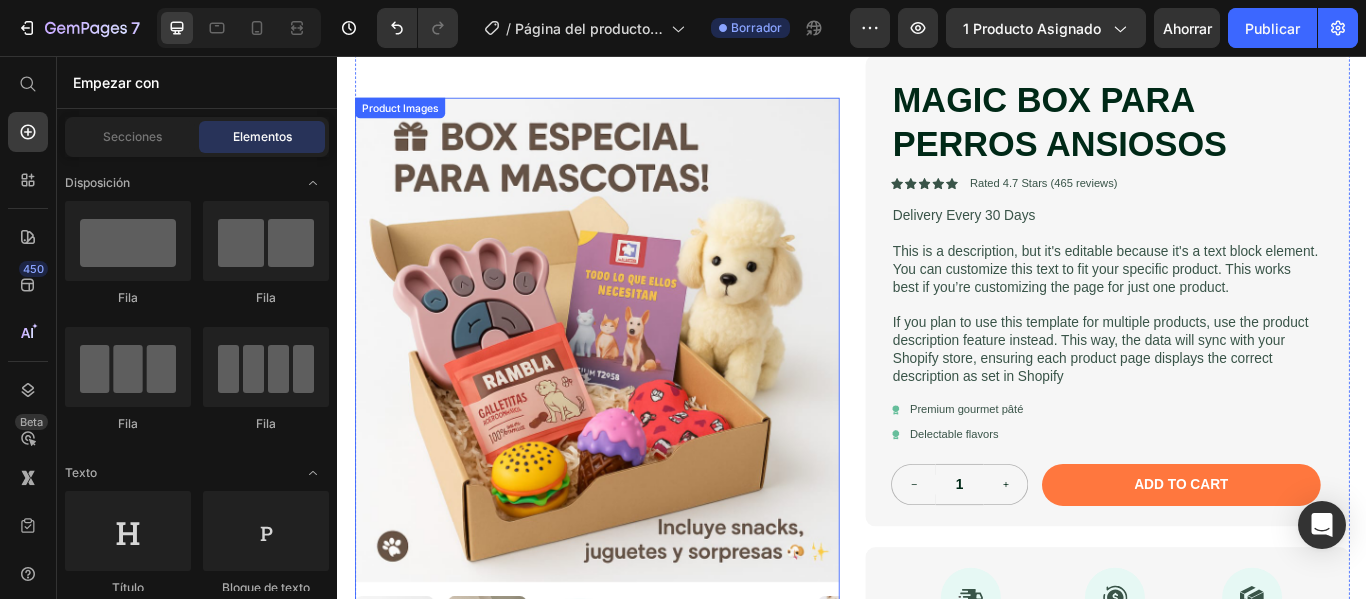 click at bounding box center (639, 386) 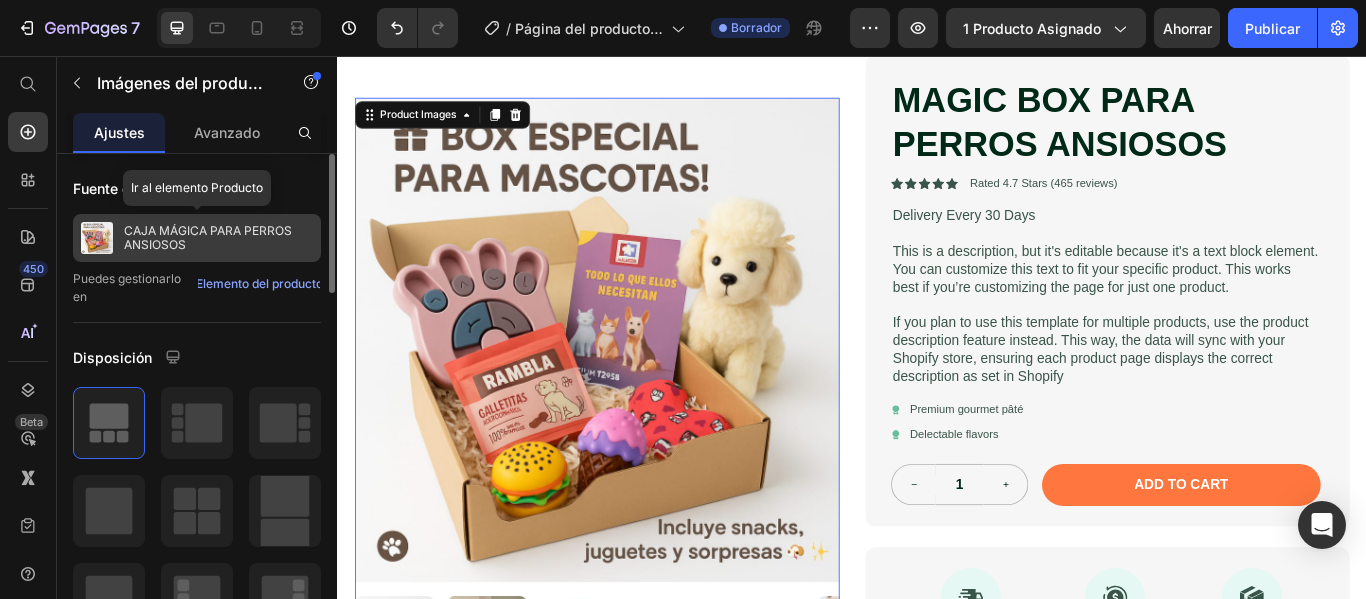 click on "CAJA MÁGICA PARA PERROS ANSIOSOS" at bounding box center (218, 238) 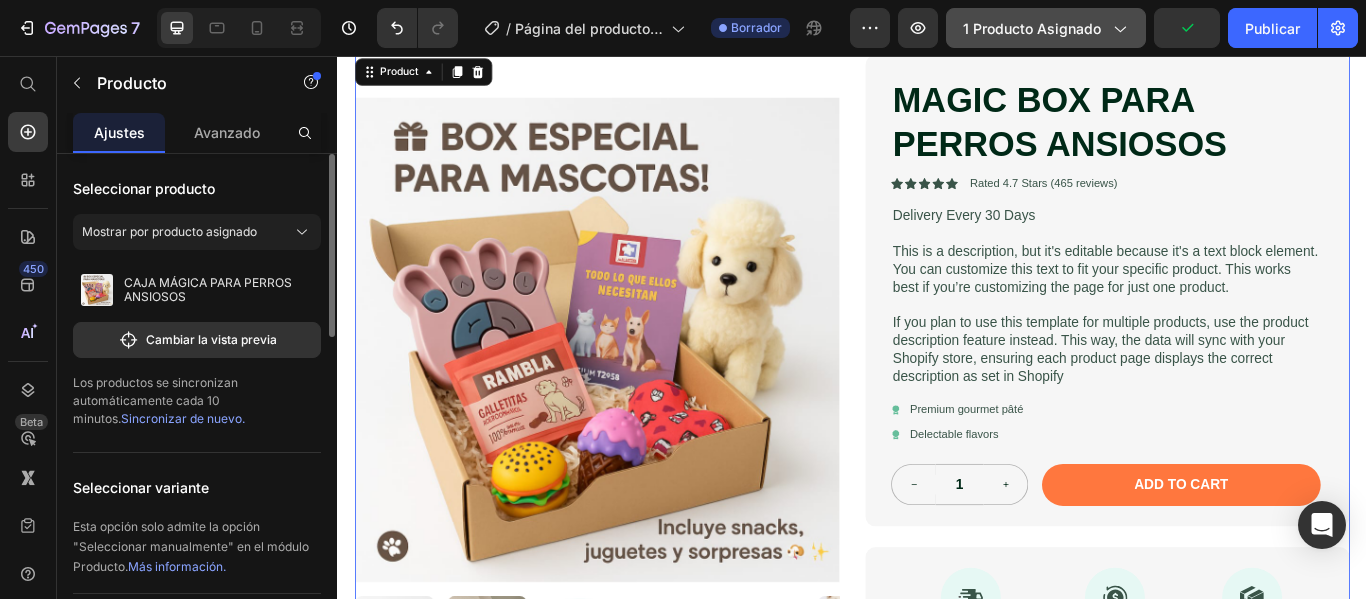 click on "1 producto asignado" at bounding box center [1046, 28] 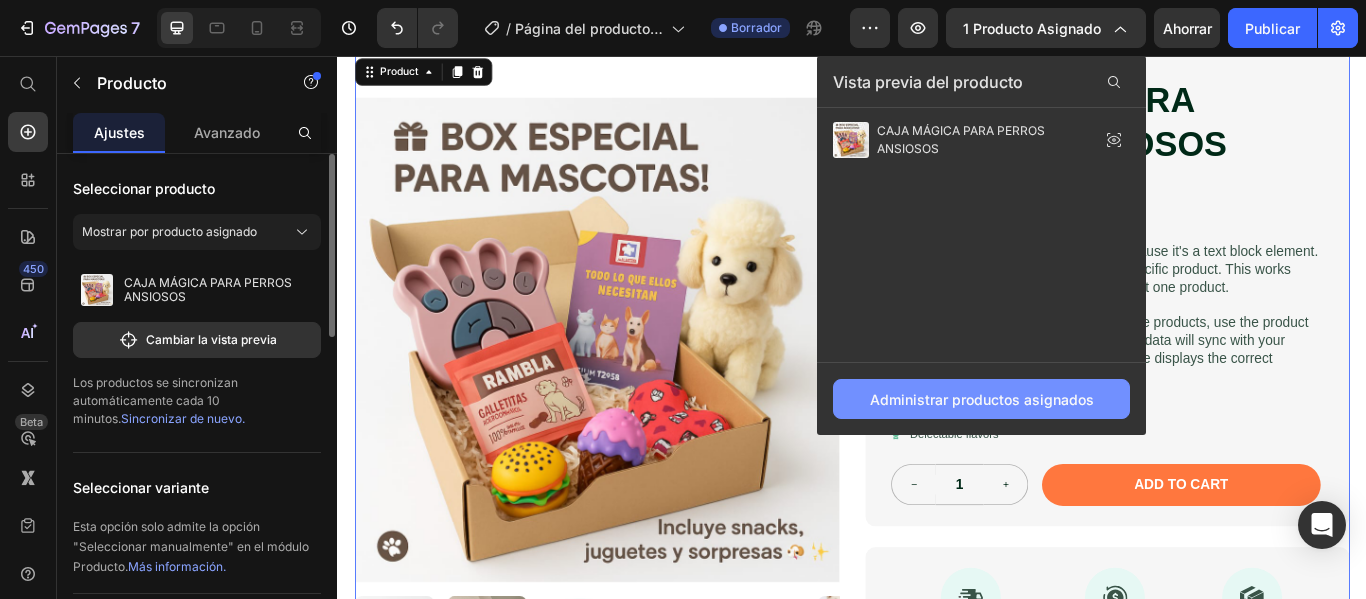 click on "Administrar productos asignados" at bounding box center (982, 399) 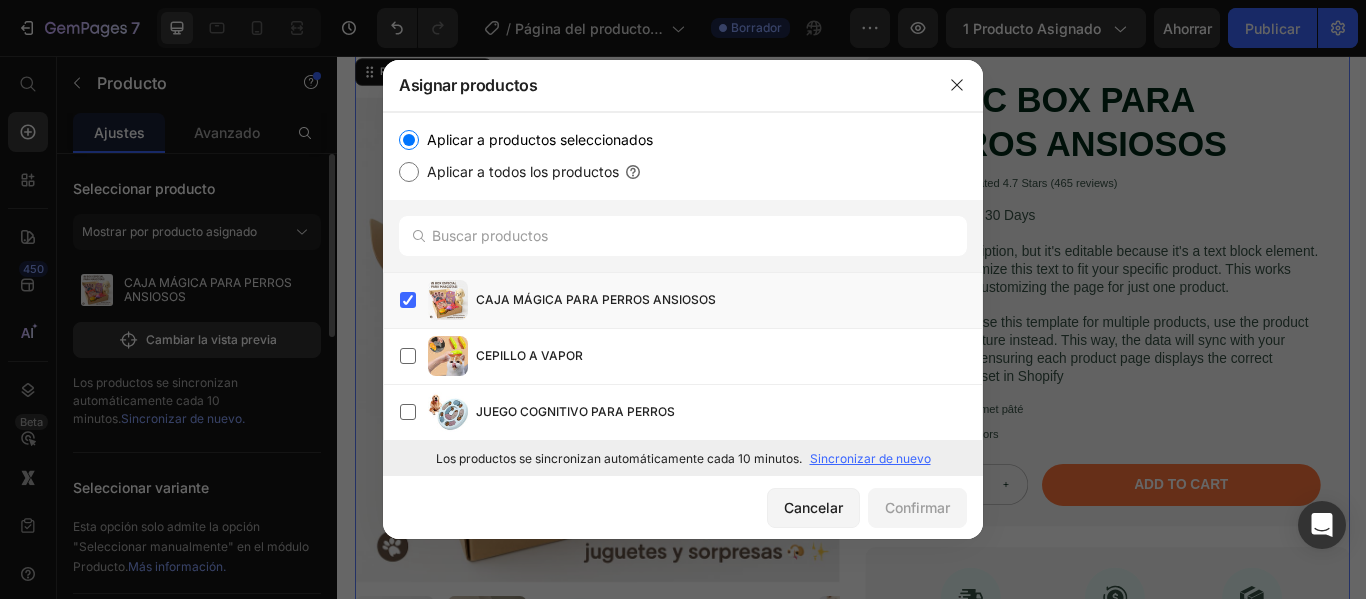 click on "Aplicar a todos los productos" at bounding box center (523, 171) 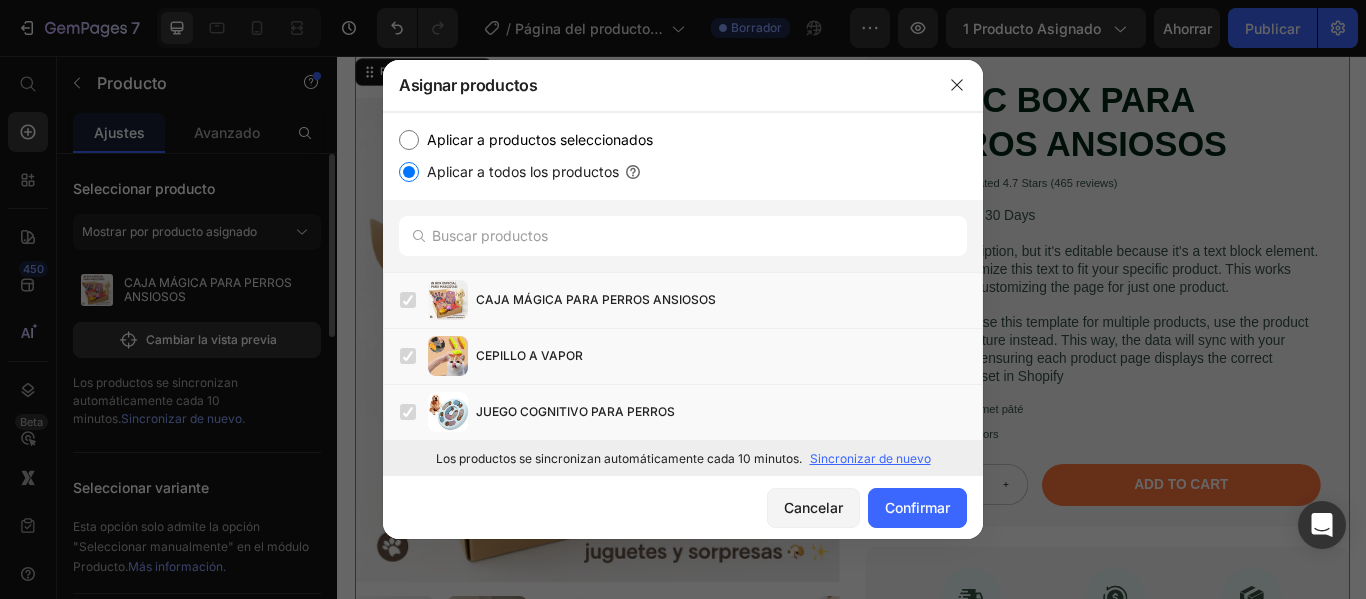 click on "Cancelar Confirmar" at bounding box center [683, 507] 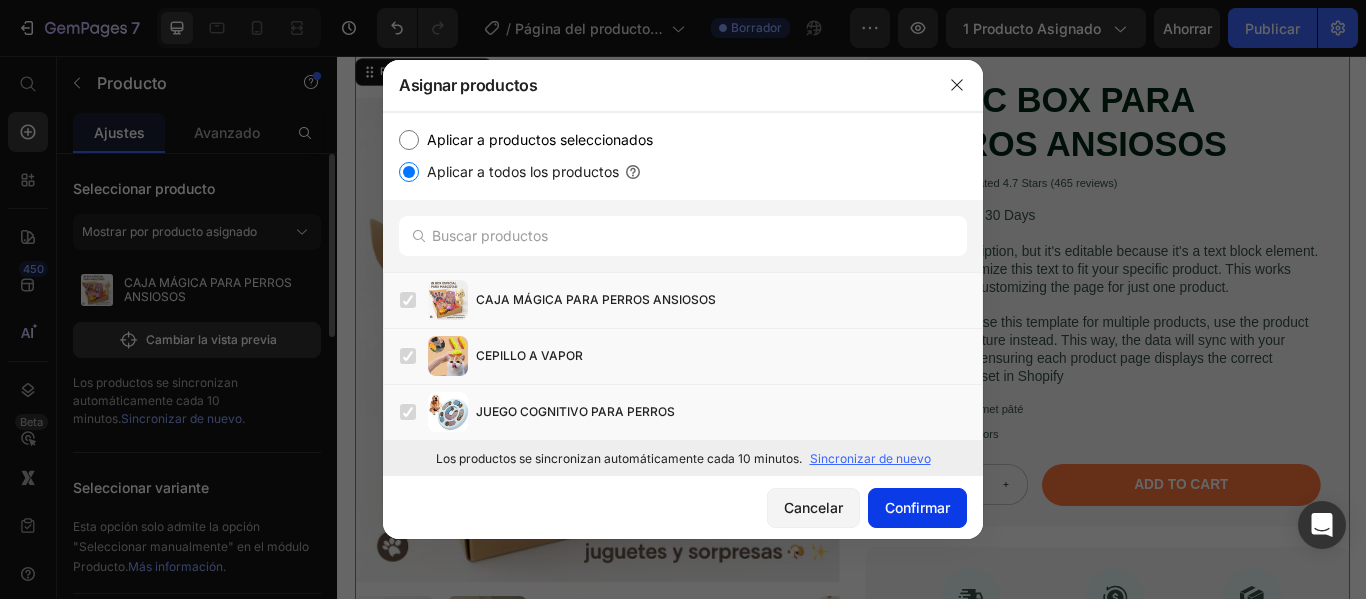 click on "Confirmar" 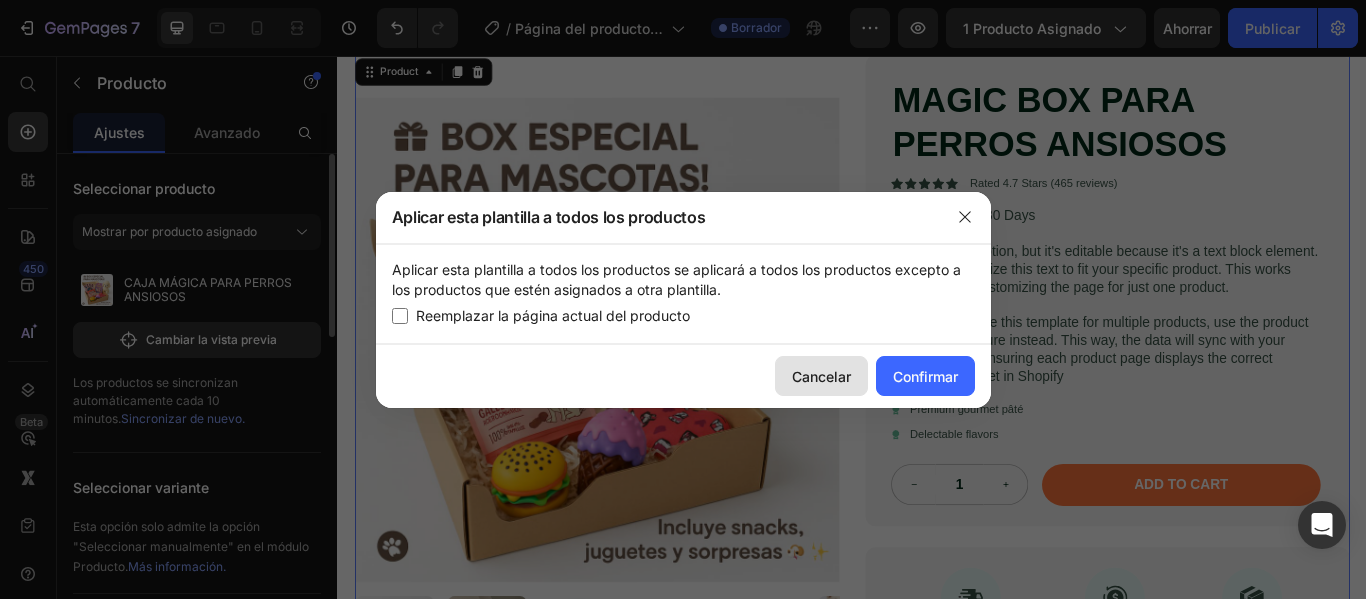 click on "Cancelar" at bounding box center [821, 376] 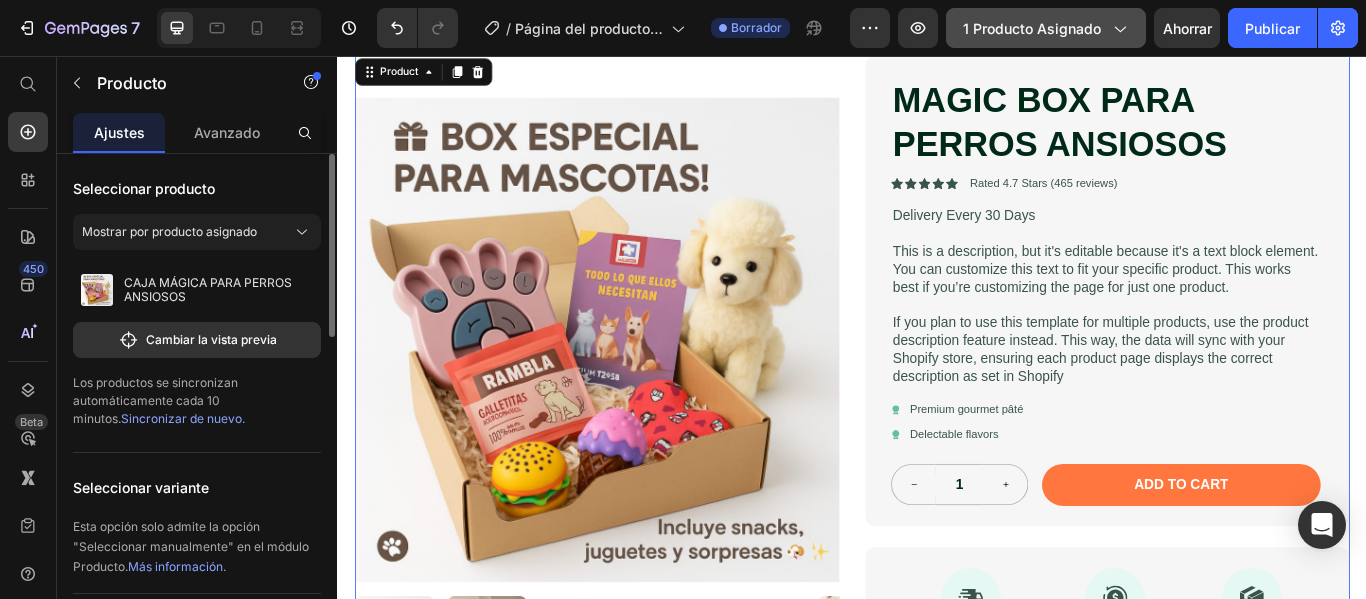 click on "1 producto asignado" at bounding box center [1032, 28] 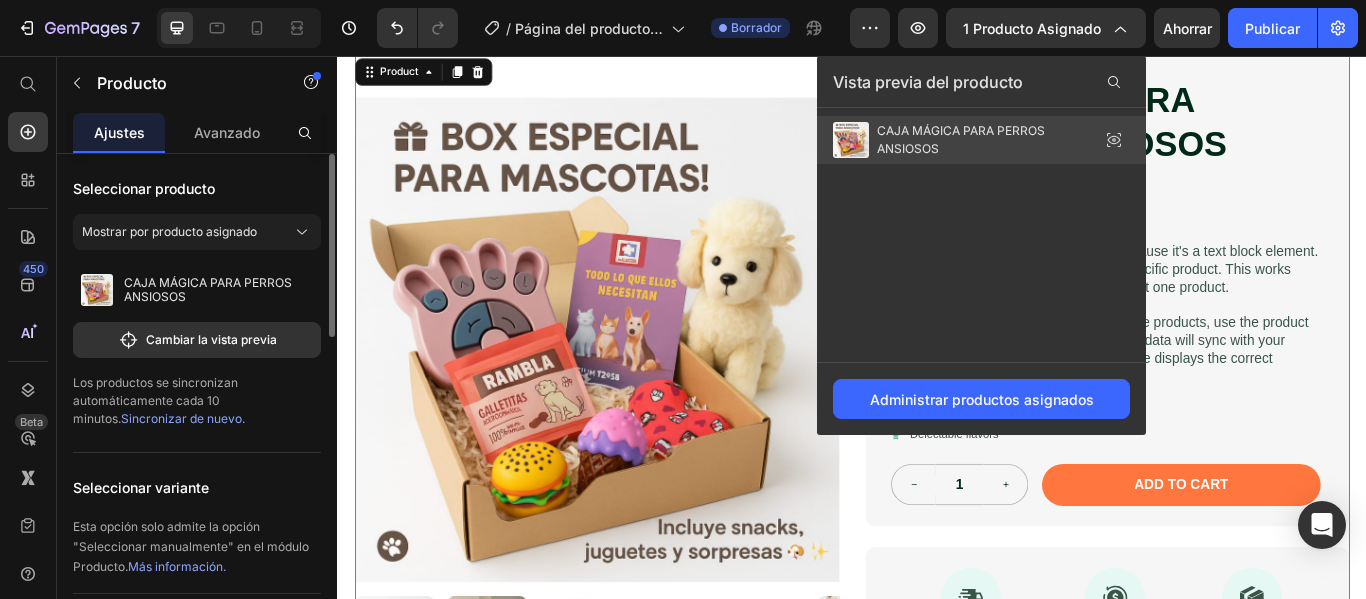 click on "CAJA MÁGICA PARA PERROS ANSIOSOS" 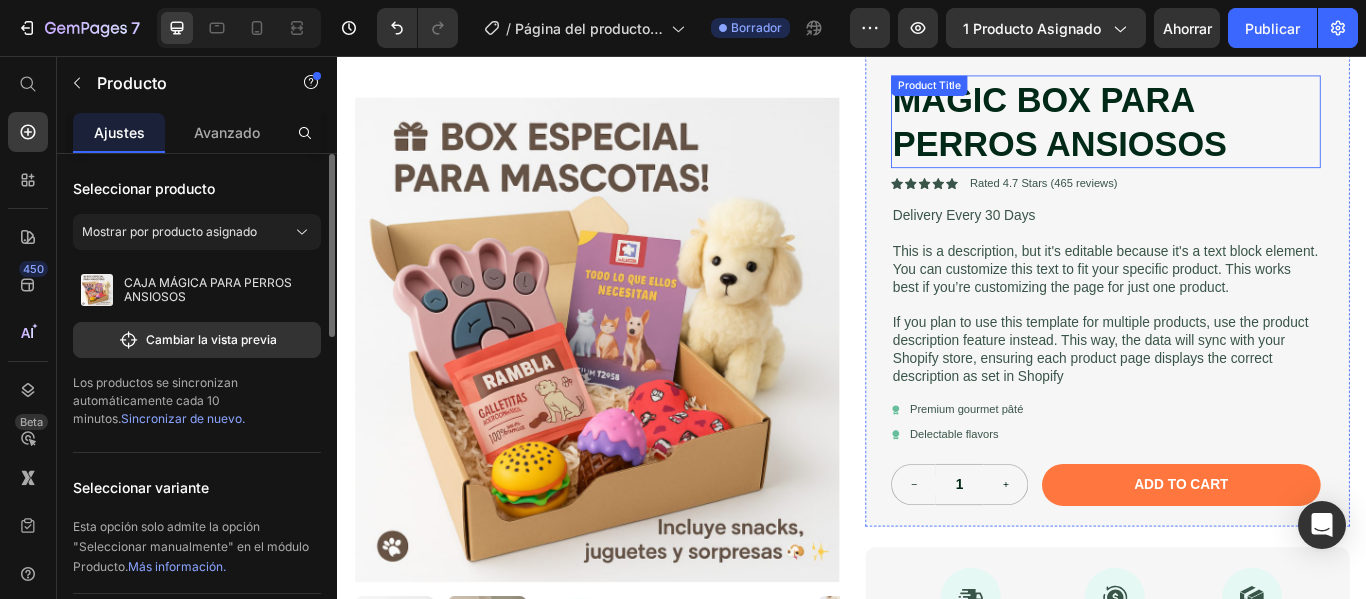 click on "MAGIC BOX PARA PERROS ANSIOSOS" at bounding box center (1232, 133) 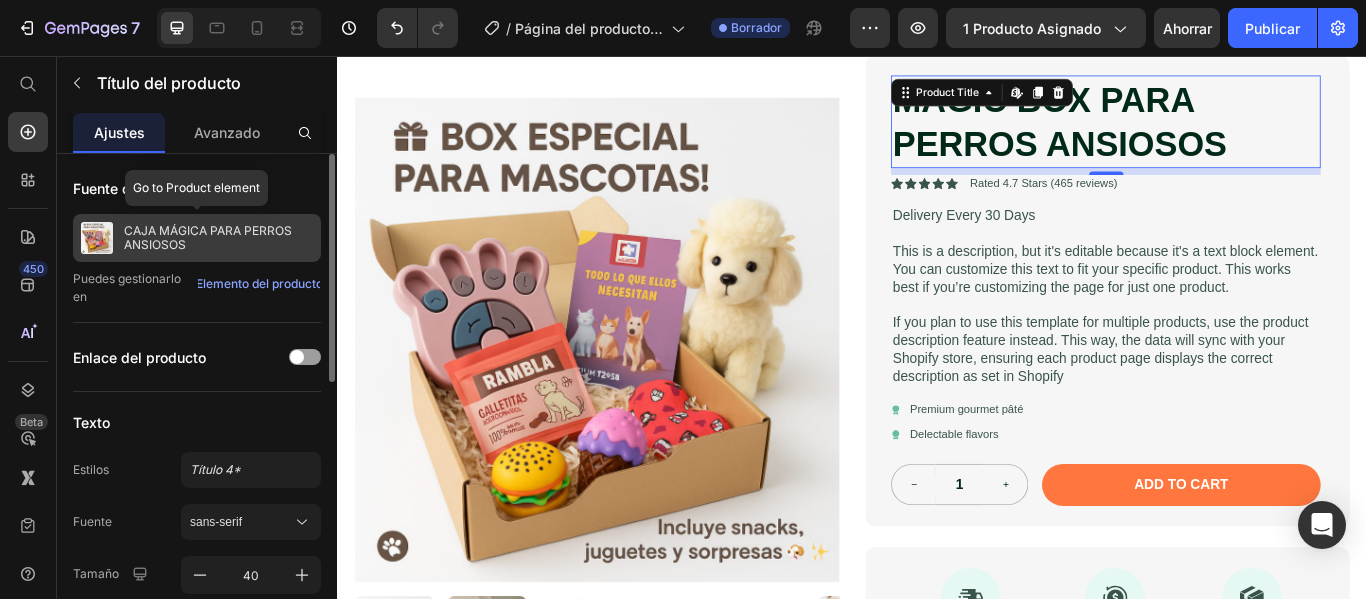 click on "CAJA MÁGICA PARA PERROS ANSIOSOS" at bounding box center [197, 238] 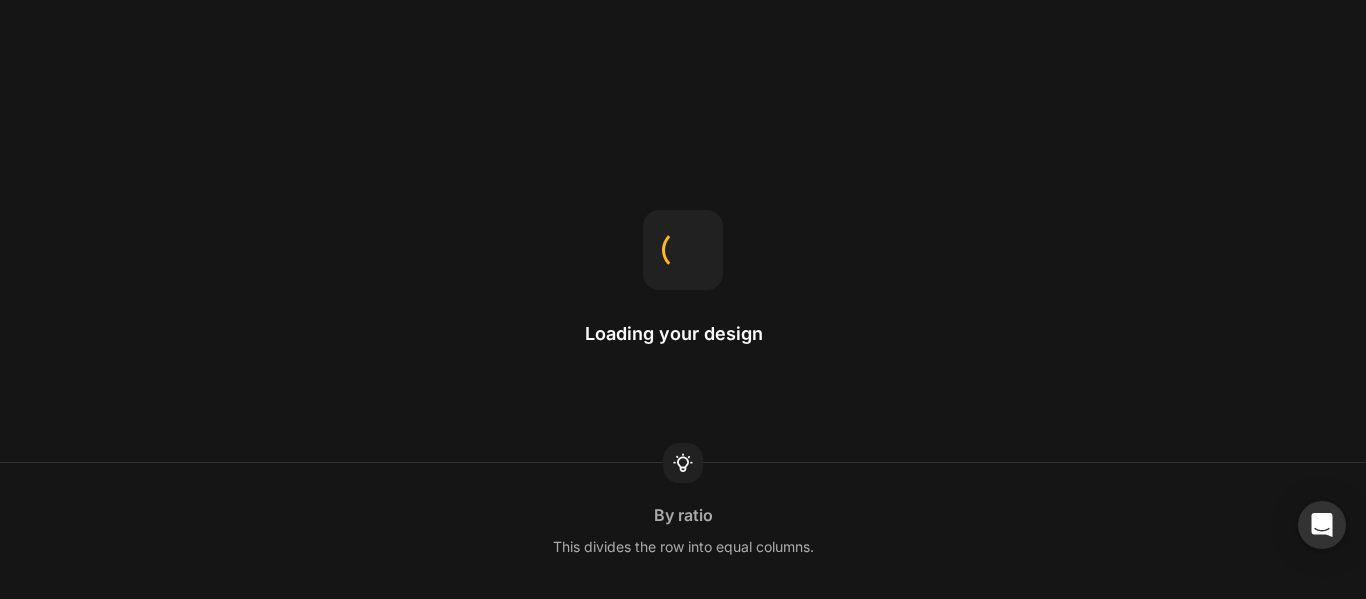 scroll, scrollTop: 0, scrollLeft: 0, axis: both 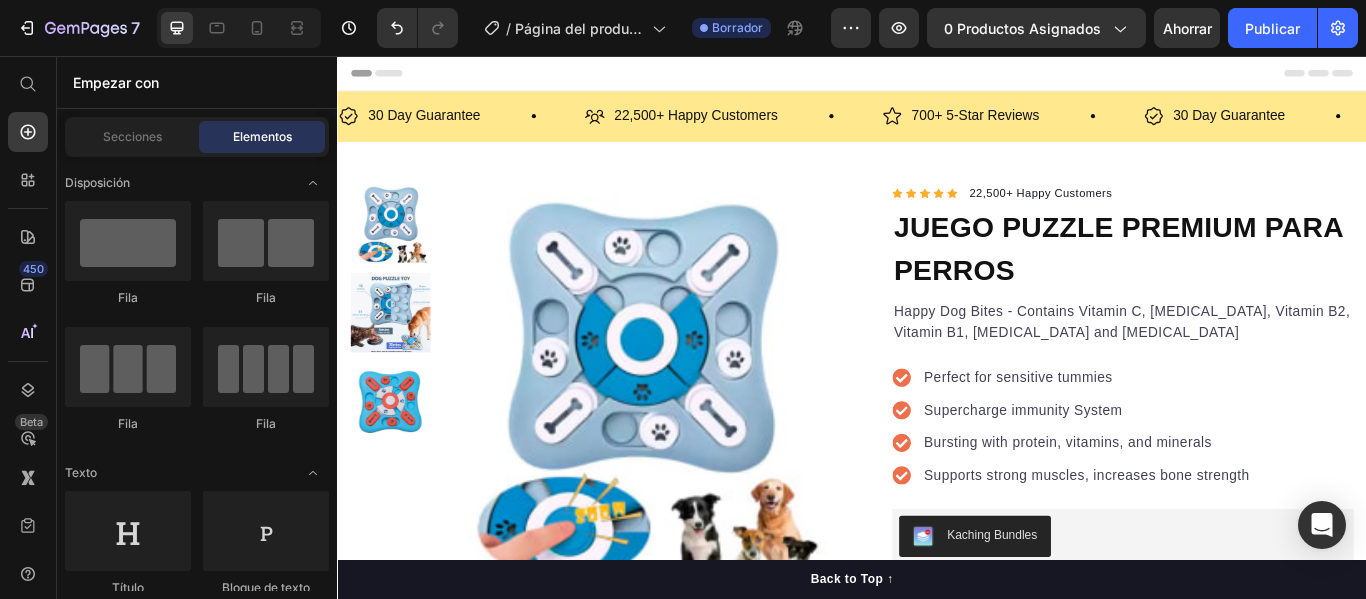 click on "7 / Página del producto - [DATE] 19:18:42 Borrador Avance 0 productos asignados Ahorrar Publicar" 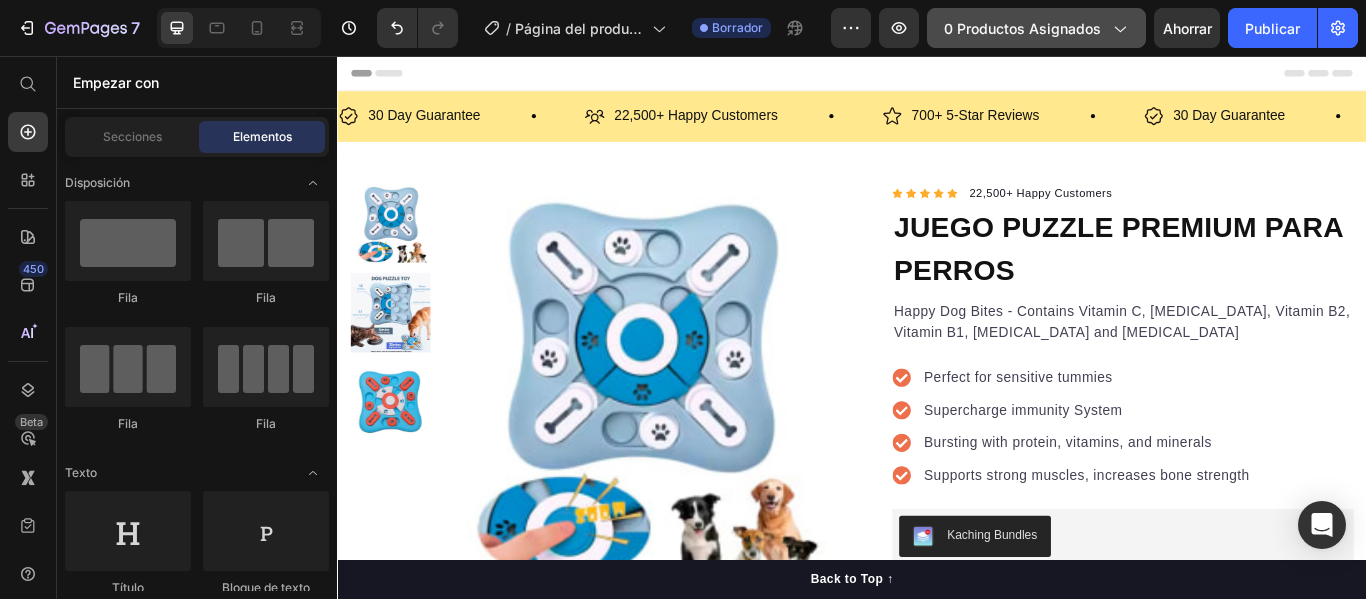 click on "0 productos asignados" at bounding box center (1022, 28) 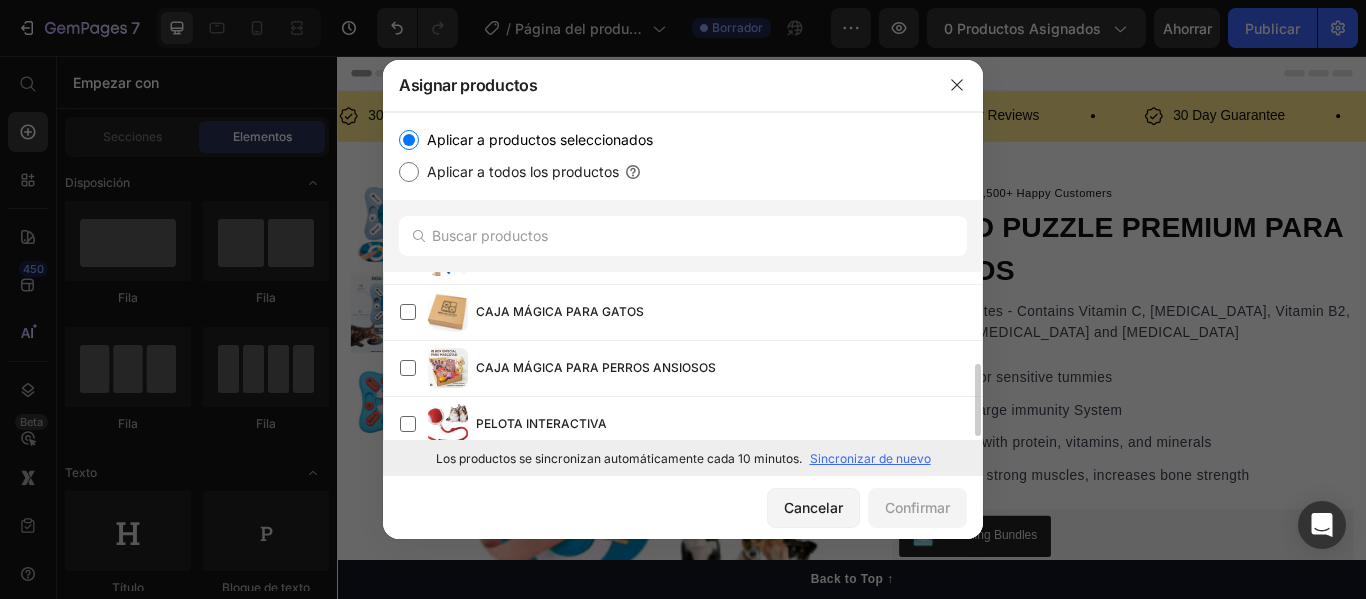 scroll, scrollTop: 213, scrollLeft: 0, axis: vertical 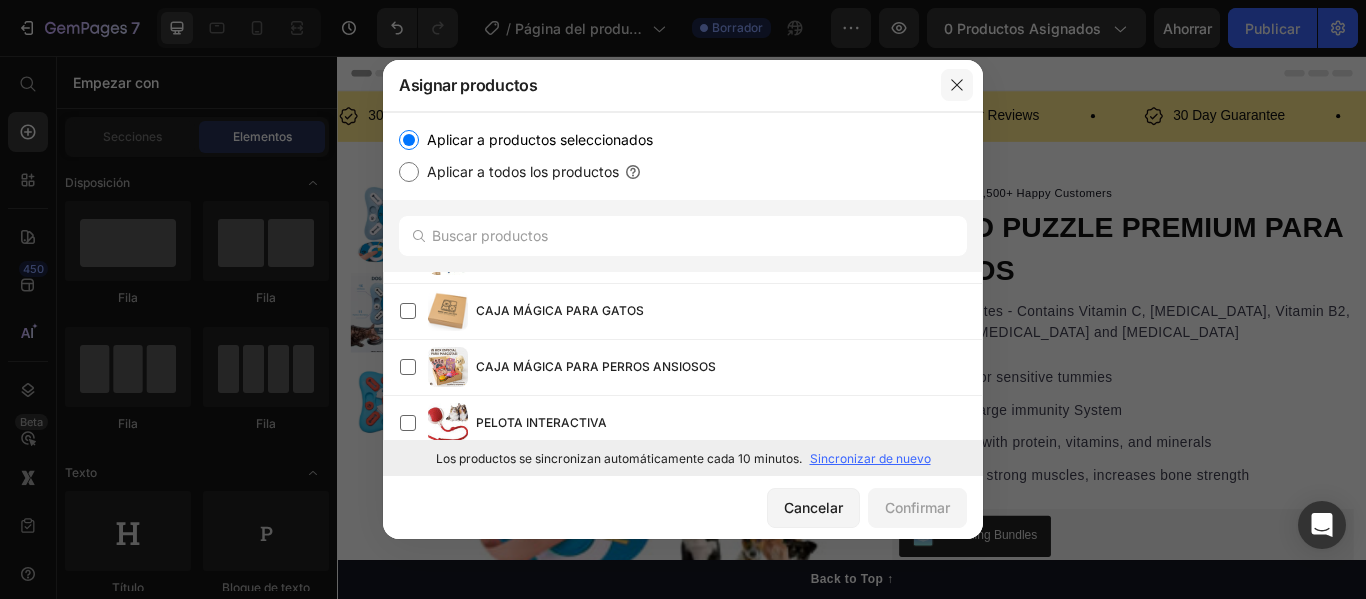 click 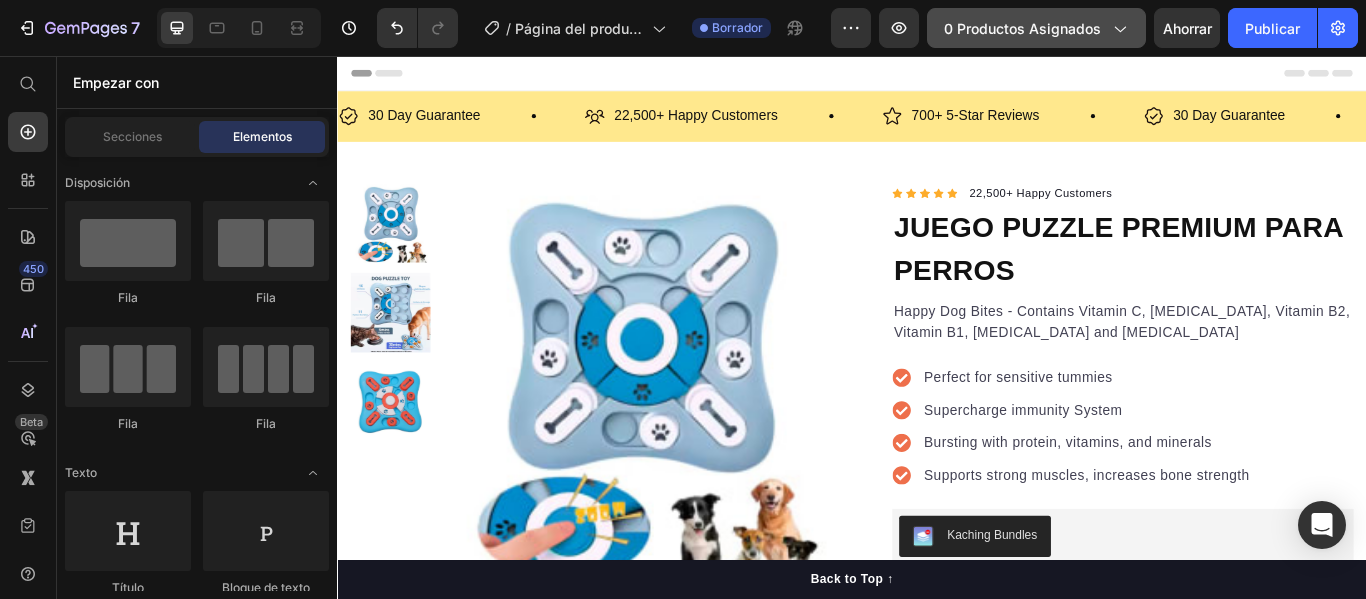 click on "0 productos asignados" at bounding box center (1036, 28) 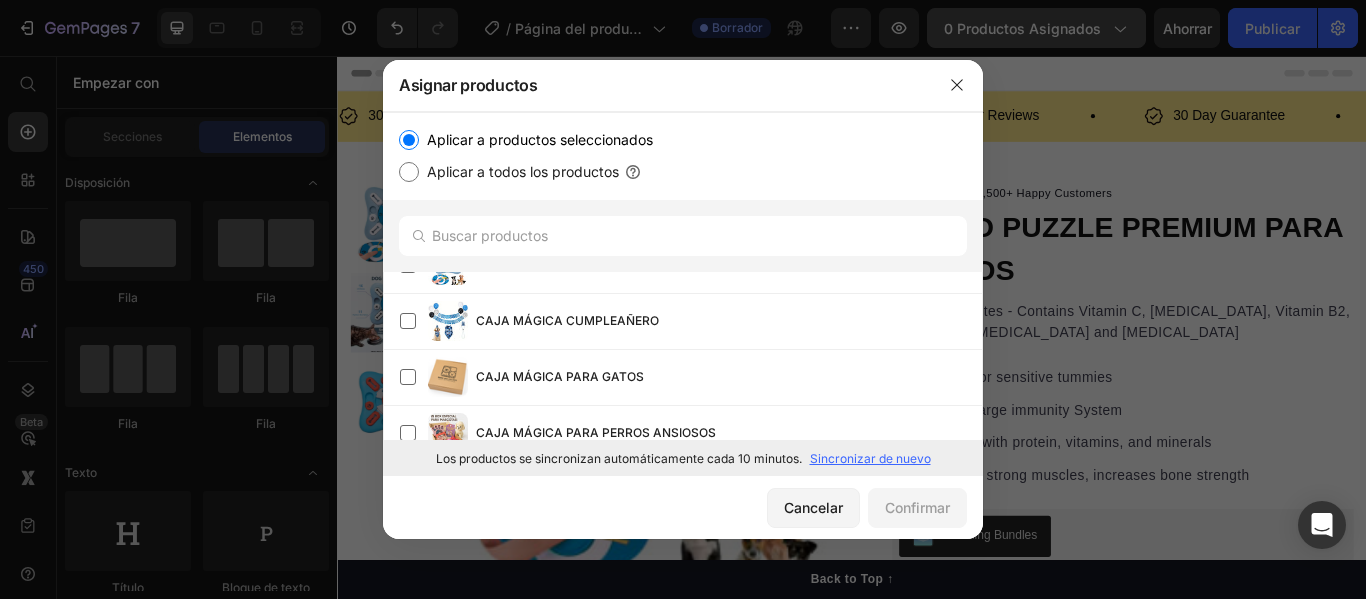scroll, scrollTop: 224, scrollLeft: 0, axis: vertical 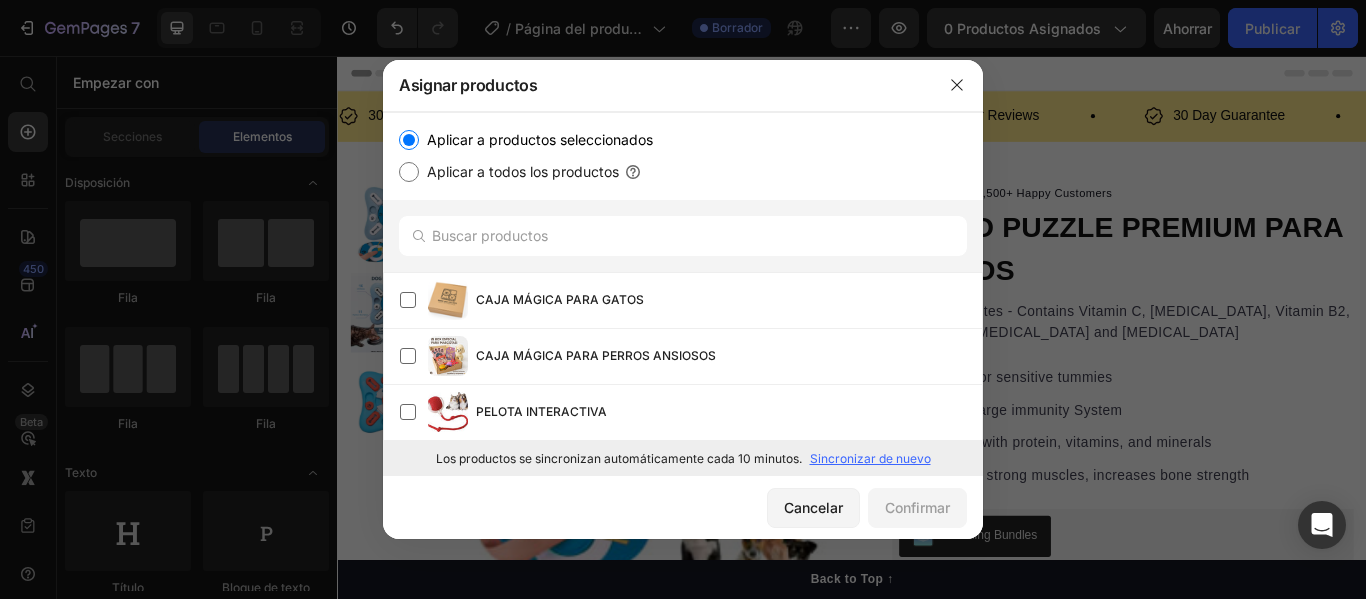 click on "Sincronizar de nuevo" at bounding box center (870, 458) 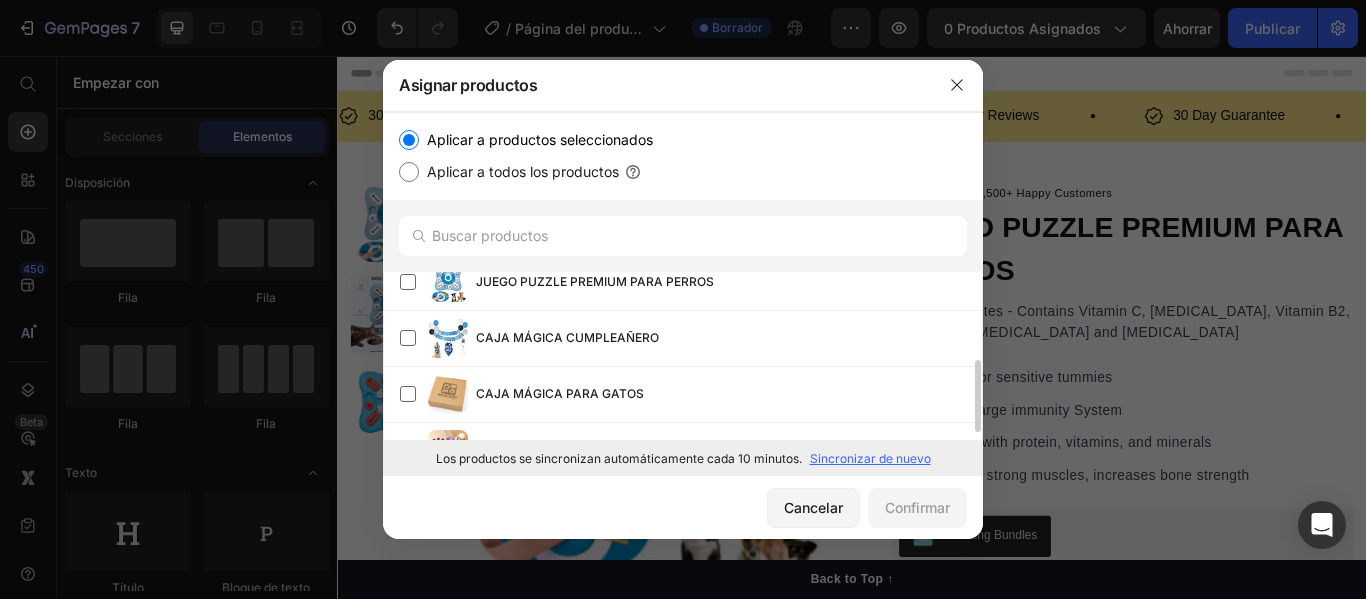scroll, scrollTop: 224, scrollLeft: 0, axis: vertical 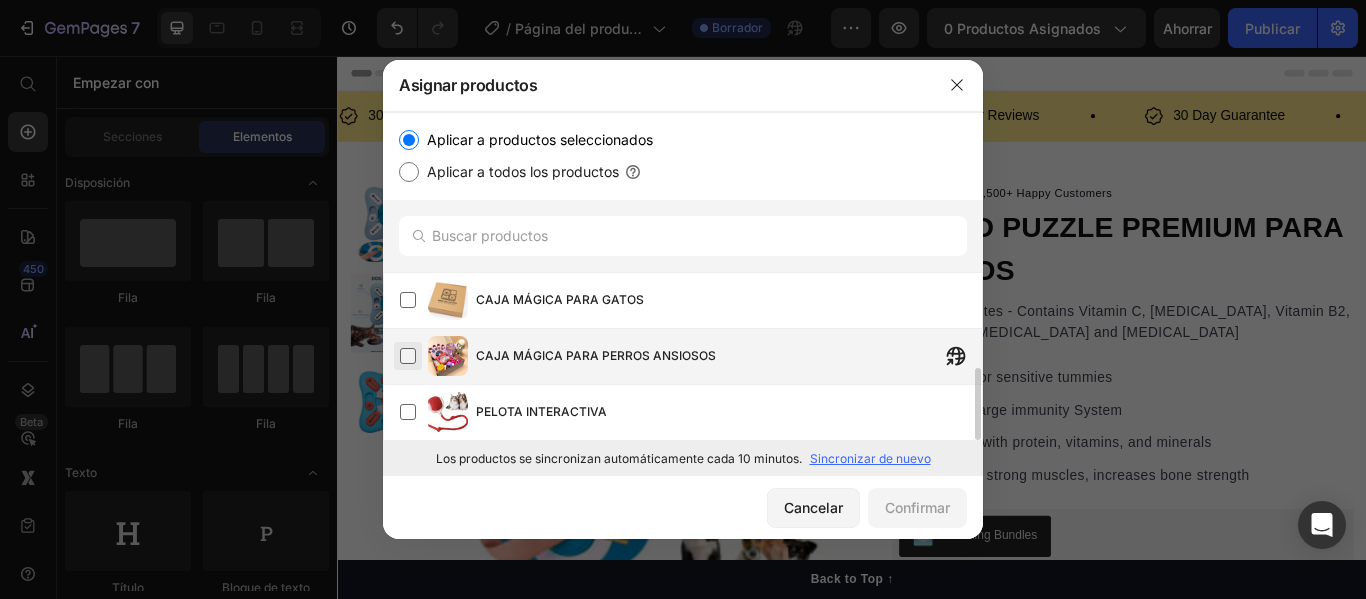 click at bounding box center (408, 356) 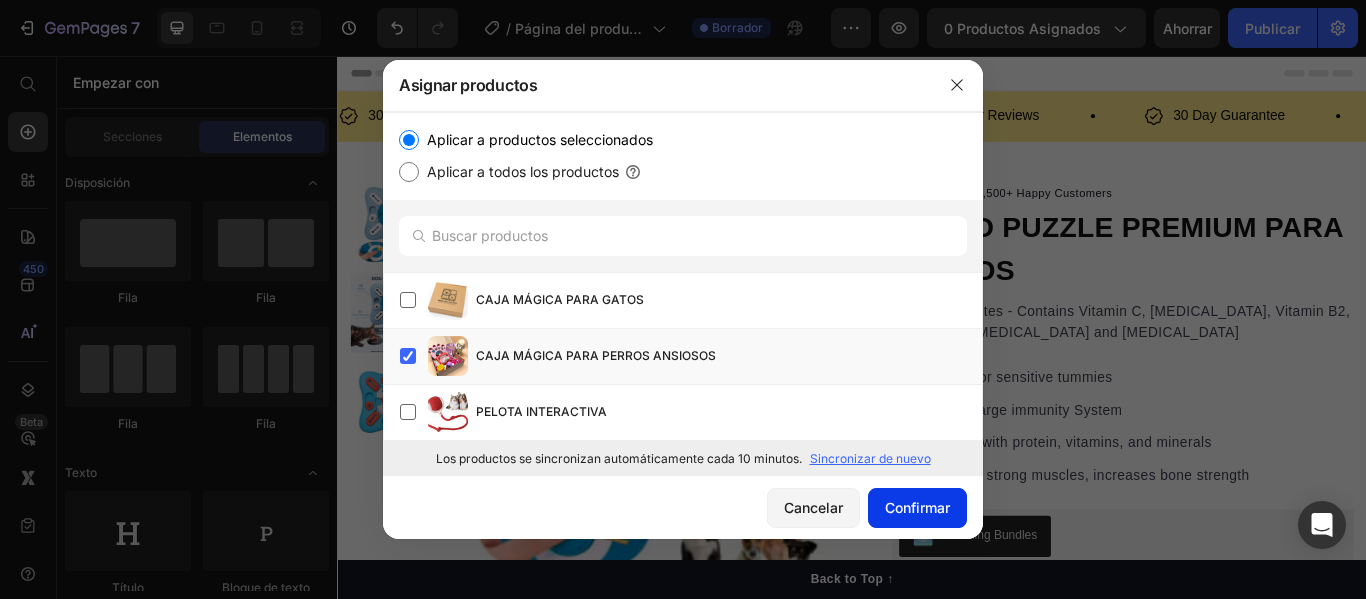 click on "Confirmar" at bounding box center (917, 507) 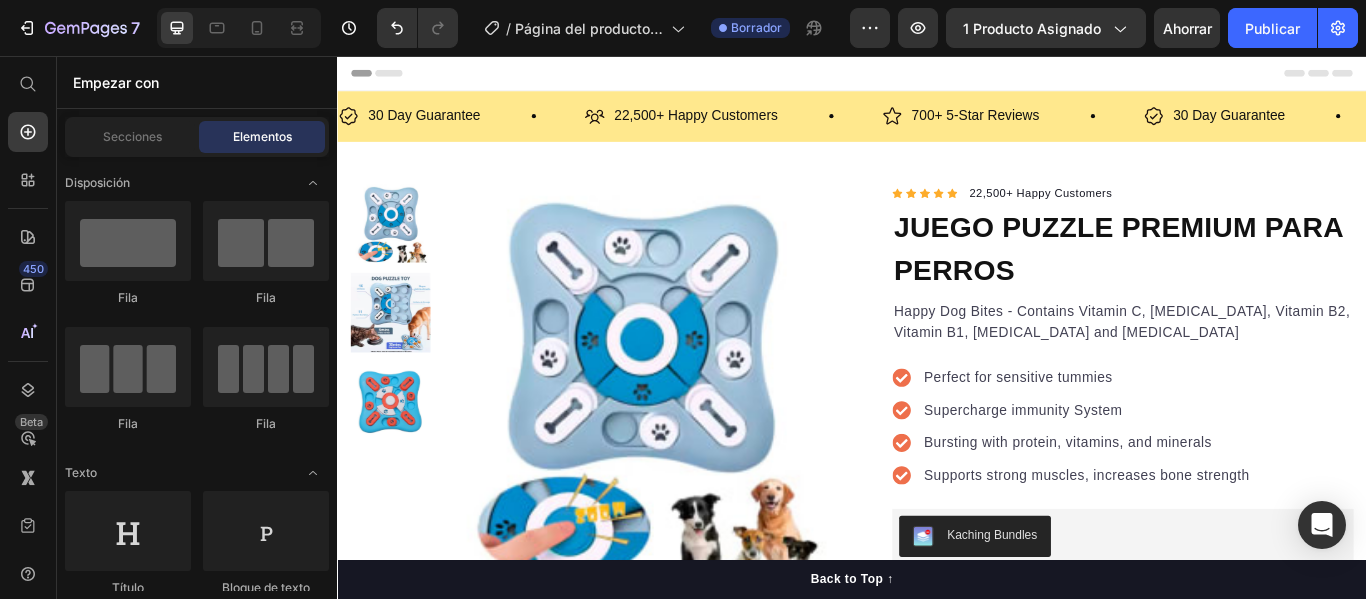 click at bounding box center (689, 436) 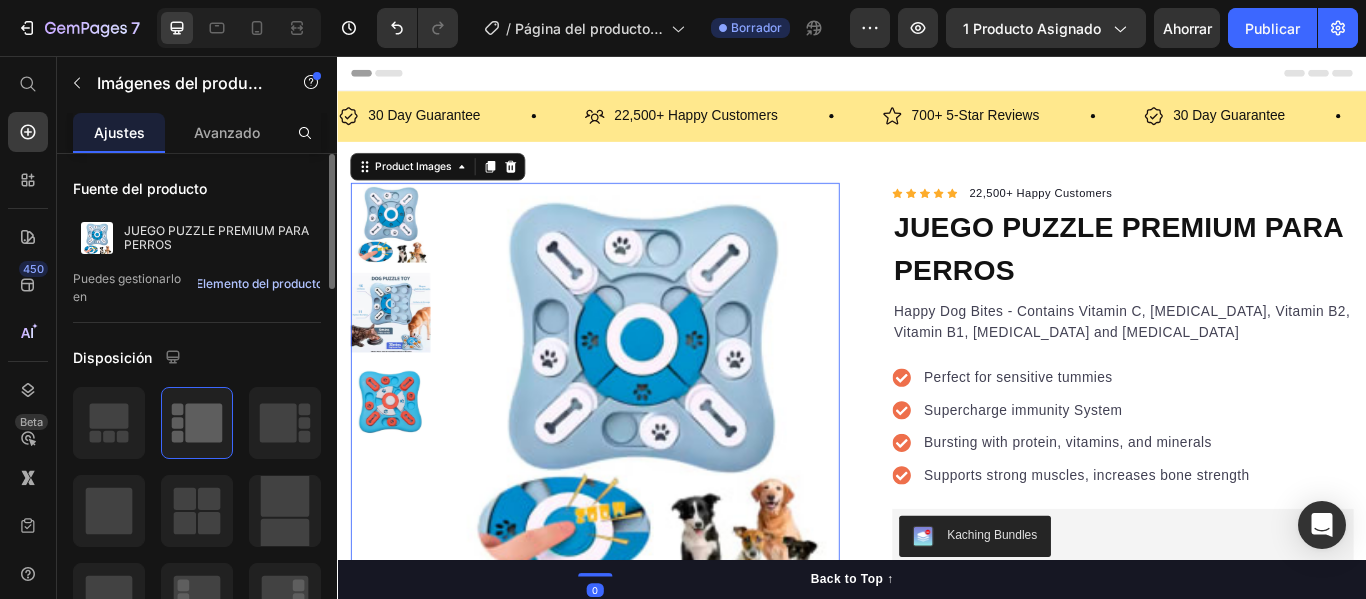 click on "Elemento del producto" at bounding box center [259, 283] 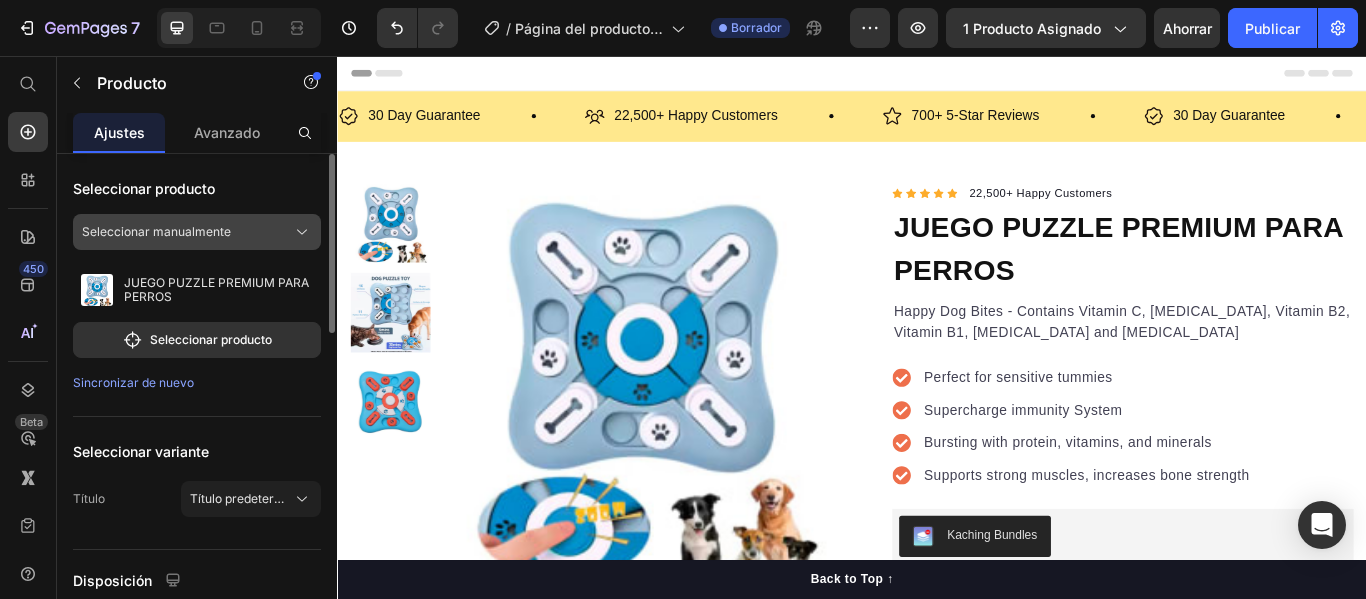 click on "Seleccionar manualmente" at bounding box center (156, 231) 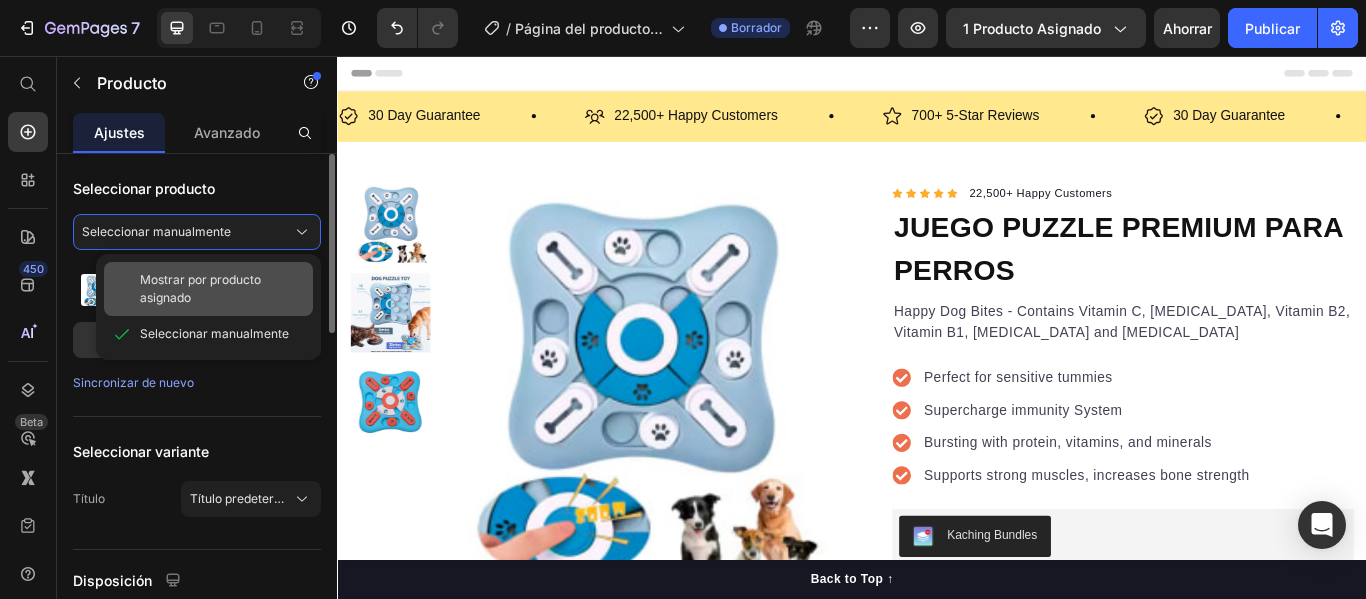 click on "Mostrar por producto asignado" at bounding box center (200, 288) 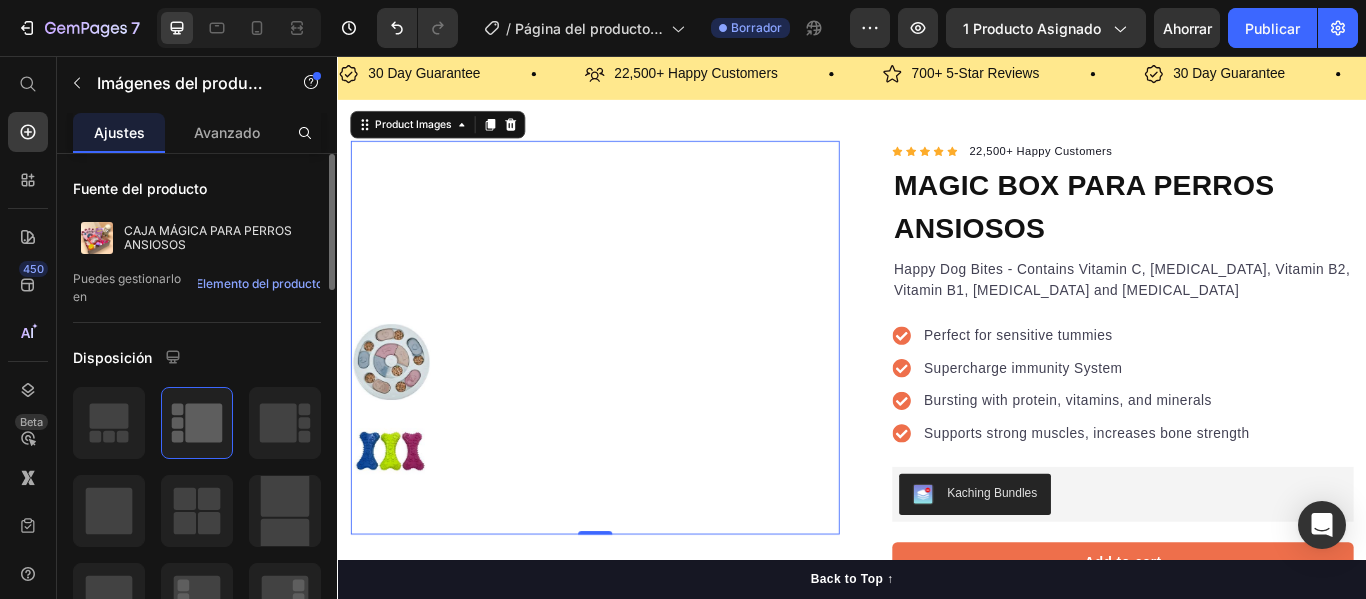 scroll, scrollTop: 14, scrollLeft: 0, axis: vertical 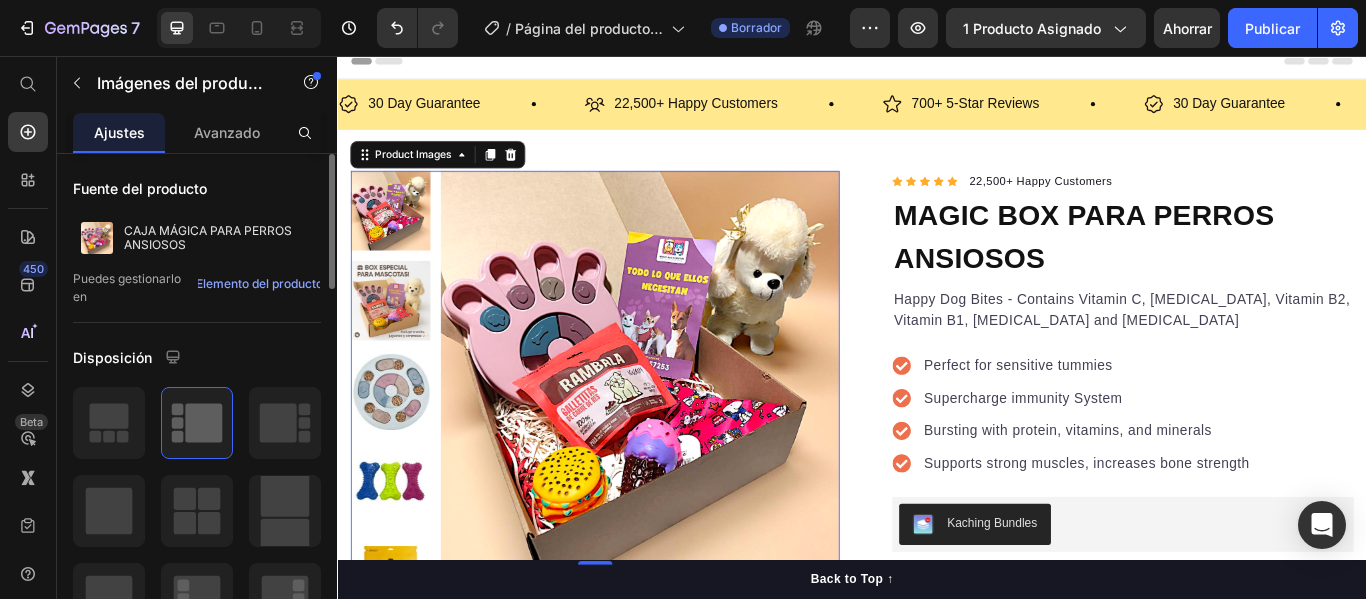 click on "MAGIC BOX PARA PERROS ANSIOSOS" at bounding box center (1253, 266) 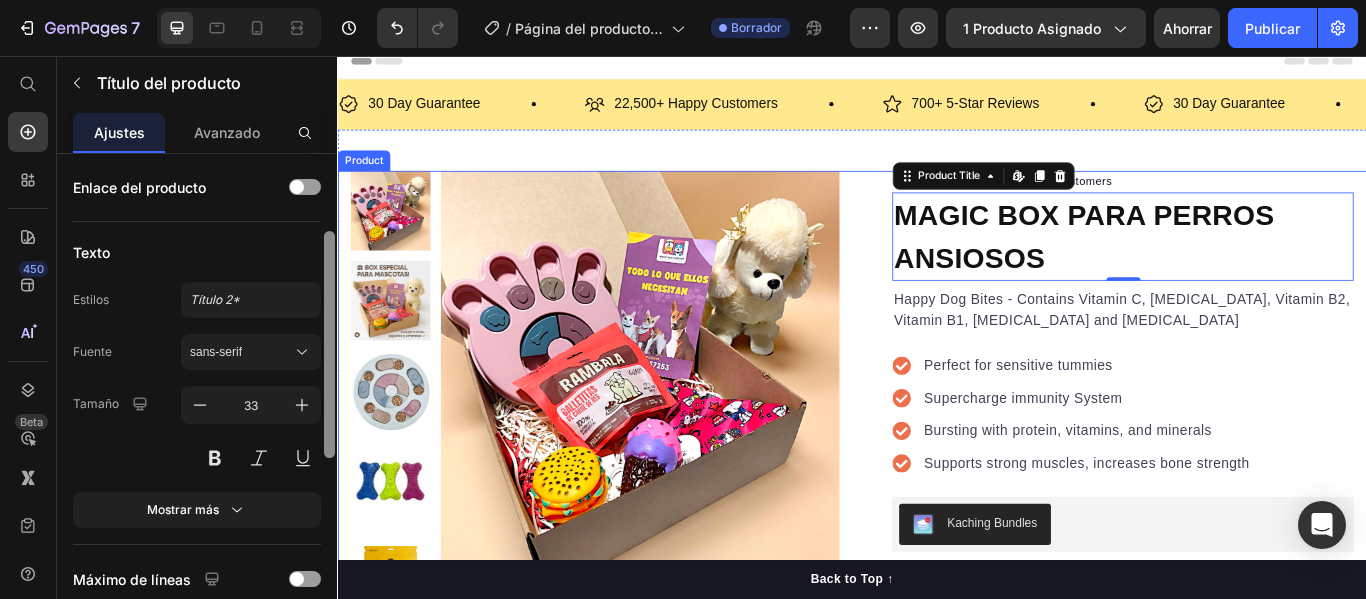 drag, startPoint x: 665, startPoint y: 269, endPoint x: 339, endPoint y: 344, distance: 334.51608 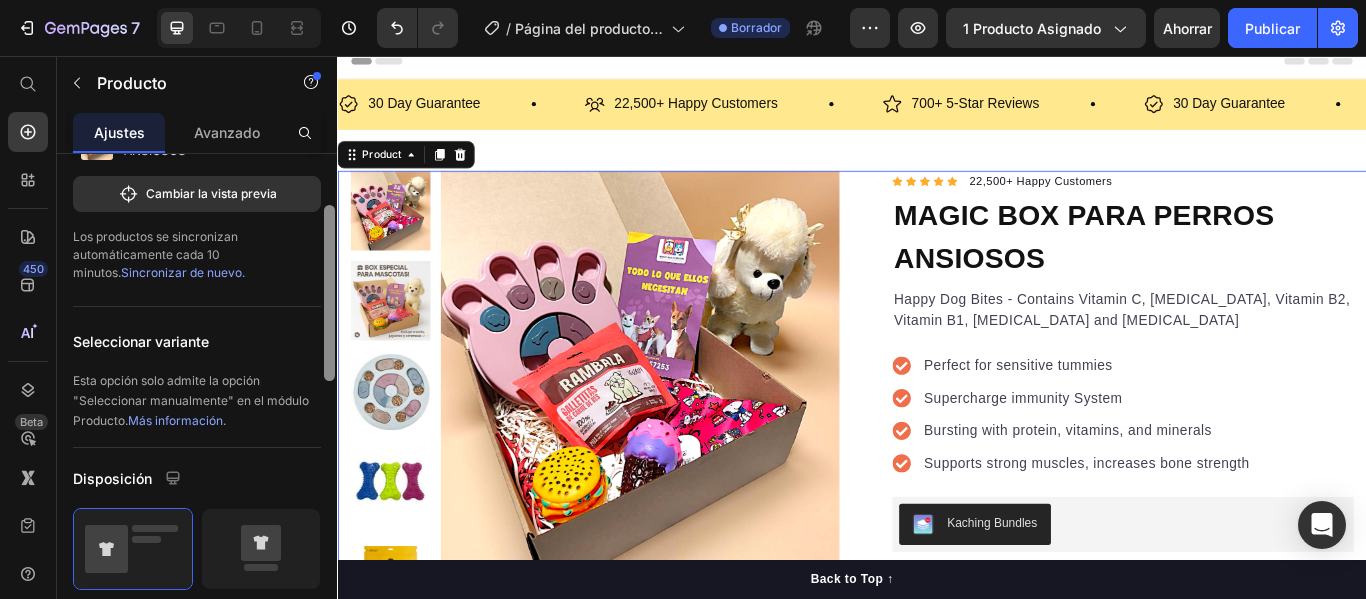 scroll, scrollTop: 179, scrollLeft: 0, axis: vertical 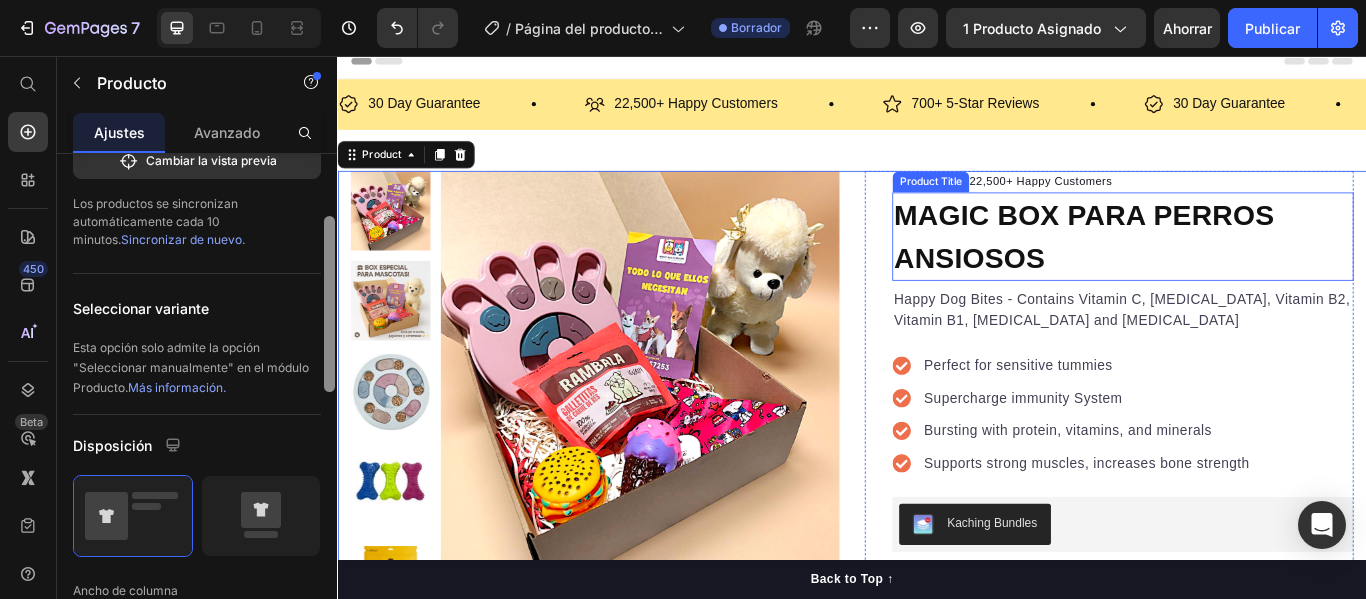 click on "MAGIC BOX PARA PERROS ANSIOSOS" at bounding box center (1253, 266) 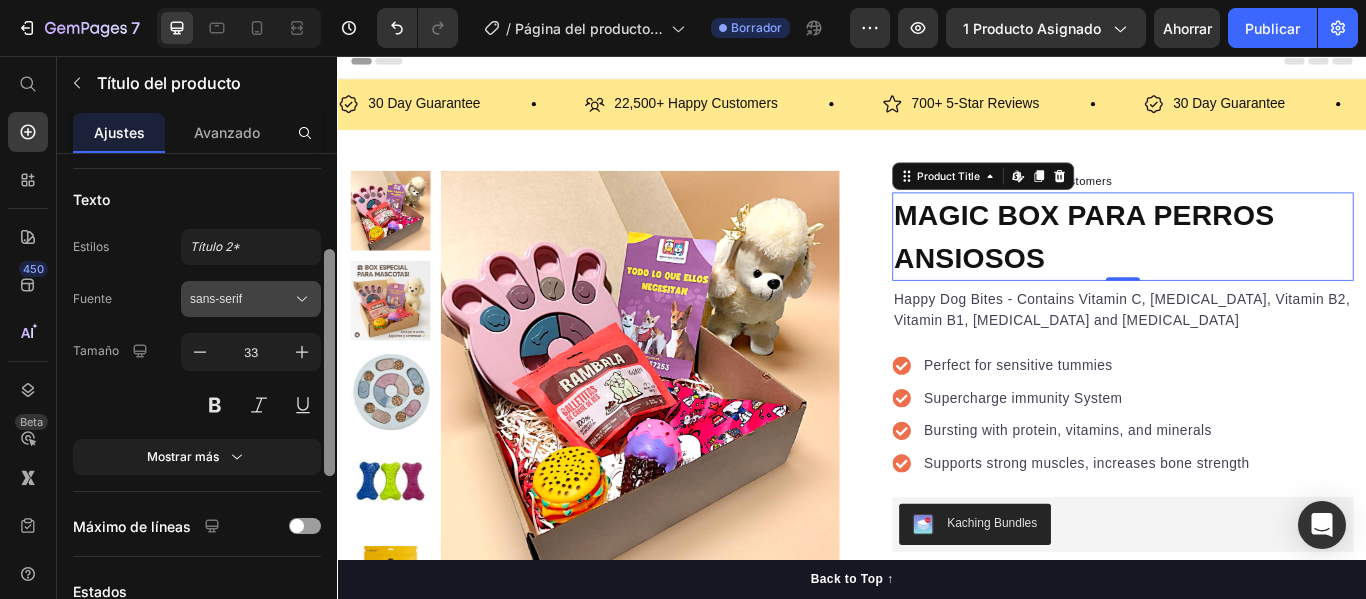 scroll, scrollTop: 217, scrollLeft: 0, axis: vertical 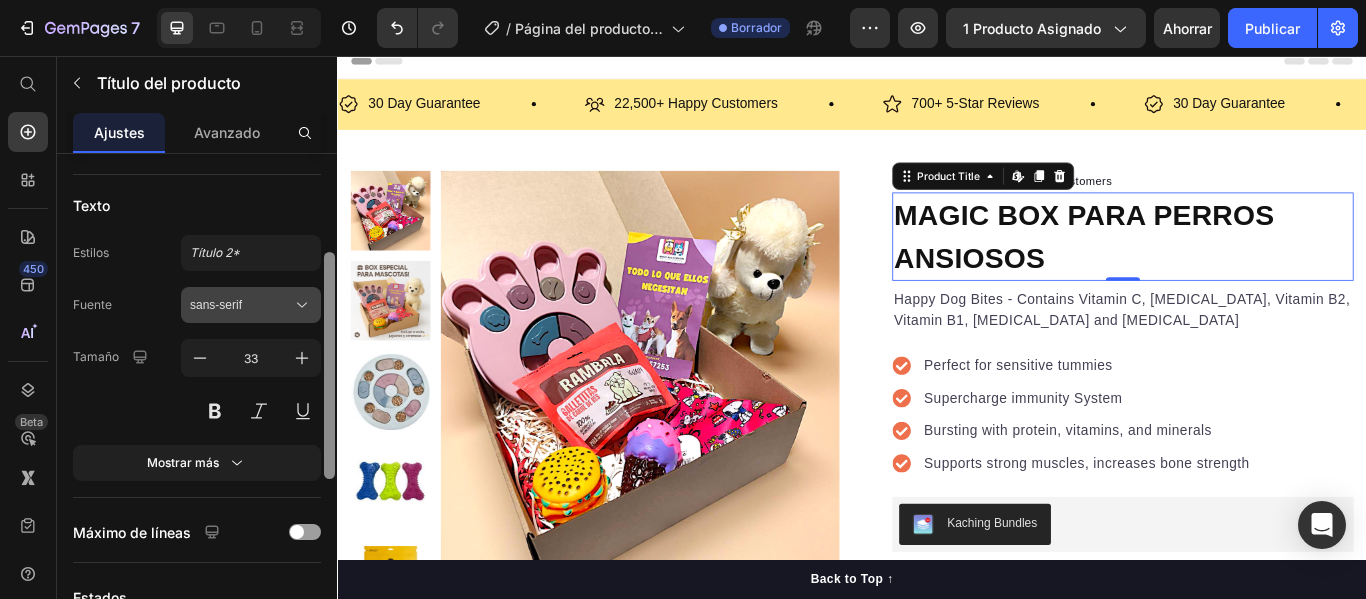 click 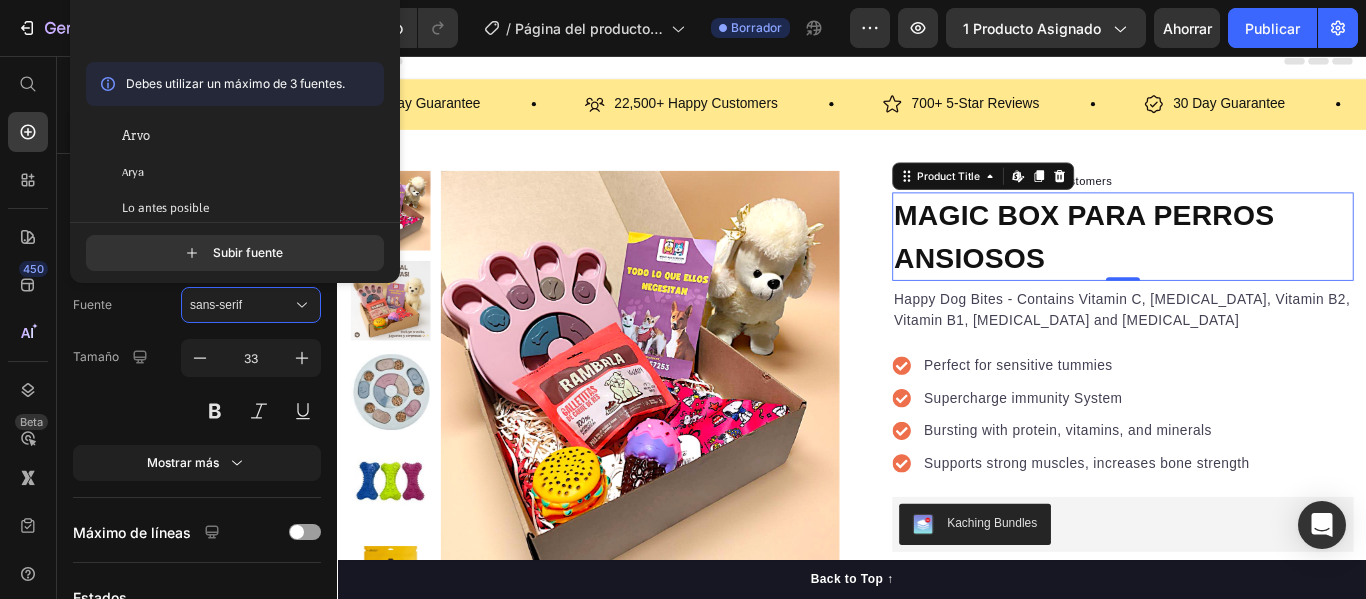 scroll, scrollTop: 4388, scrollLeft: 0, axis: vertical 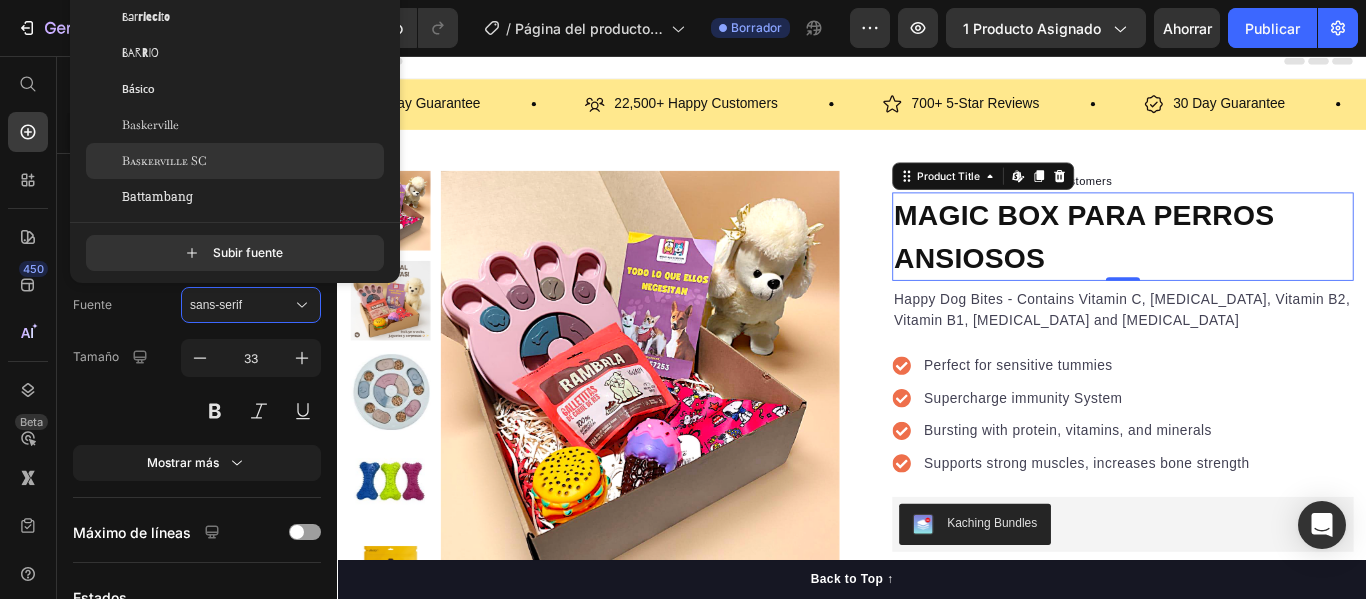 click on "Baskerville SC" at bounding box center (164, 161) 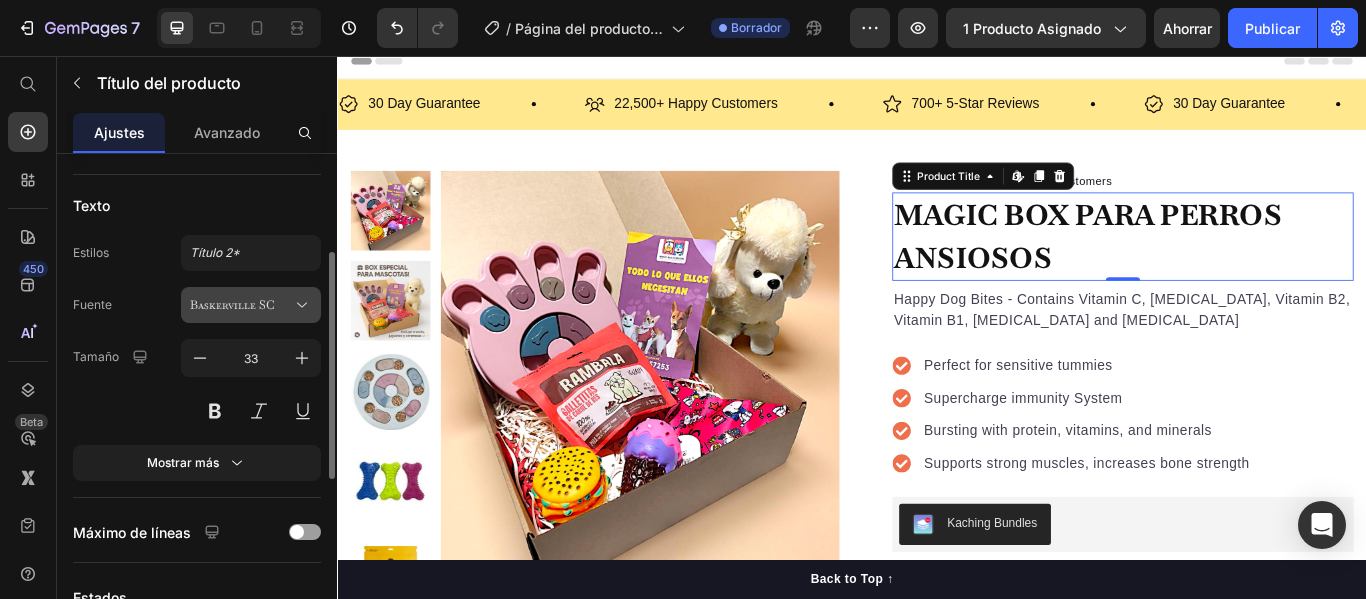 click on "Baskerville SC" at bounding box center [232, 305] 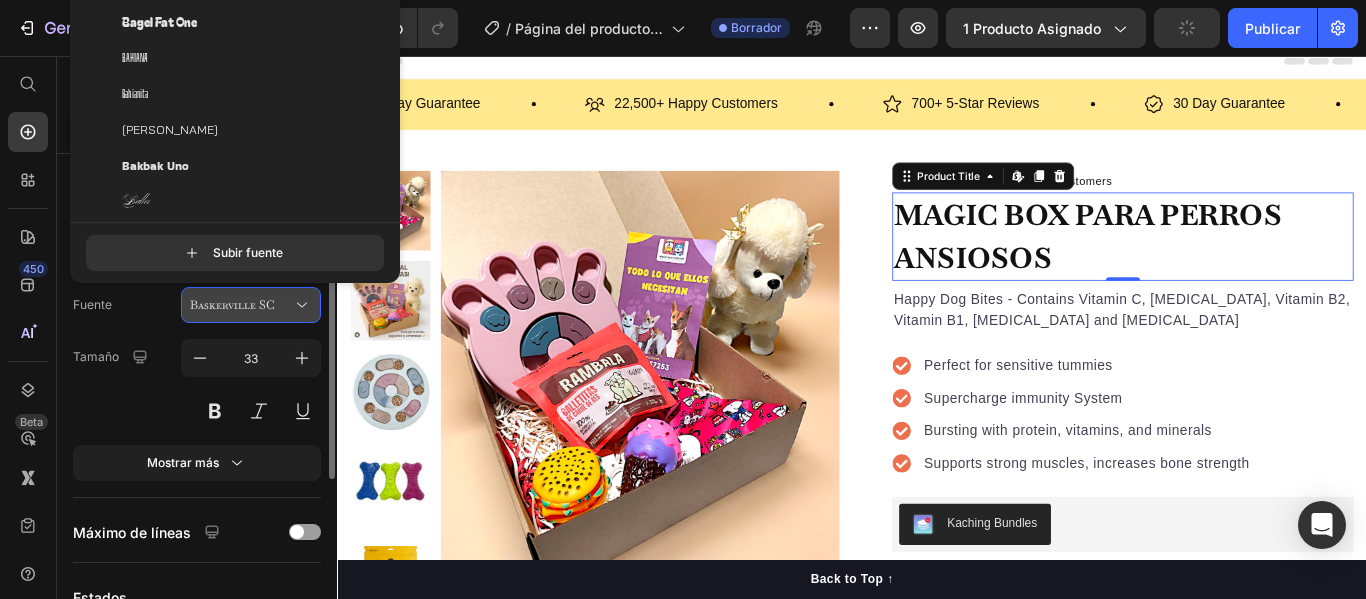 scroll, scrollTop: 5373, scrollLeft: 0, axis: vertical 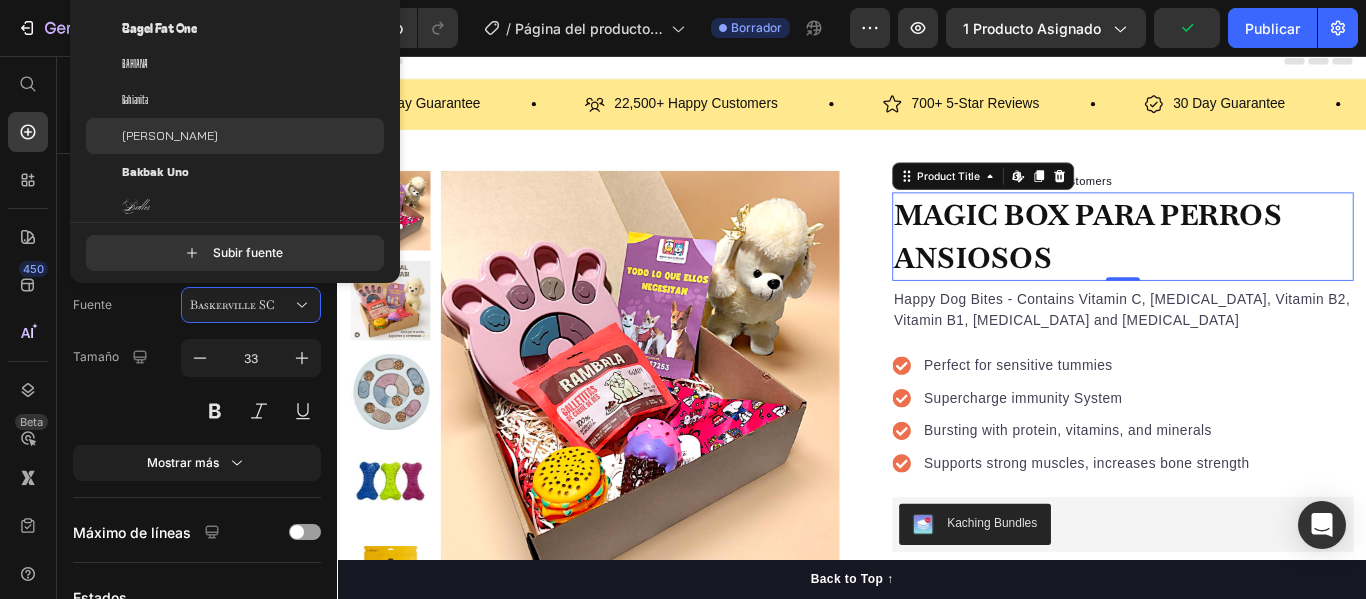 click on "Bai Jamjuree" at bounding box center (170, 135) 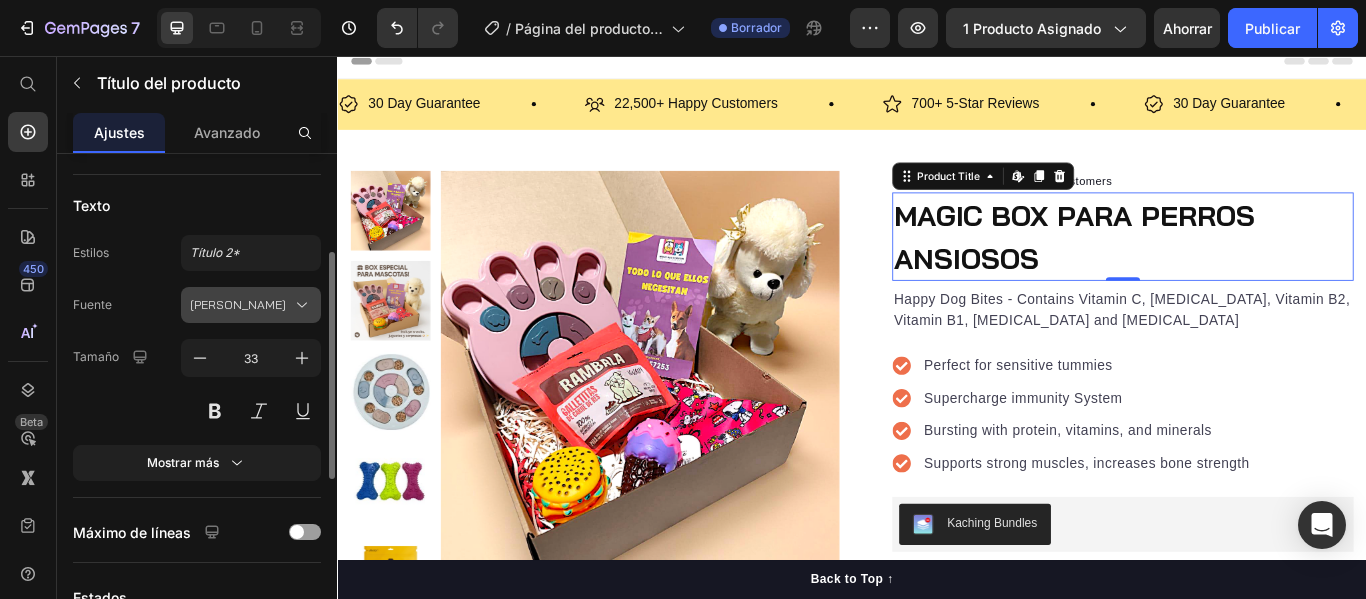 click on "Bai Jamjuree" at bounding box center (238, 304) 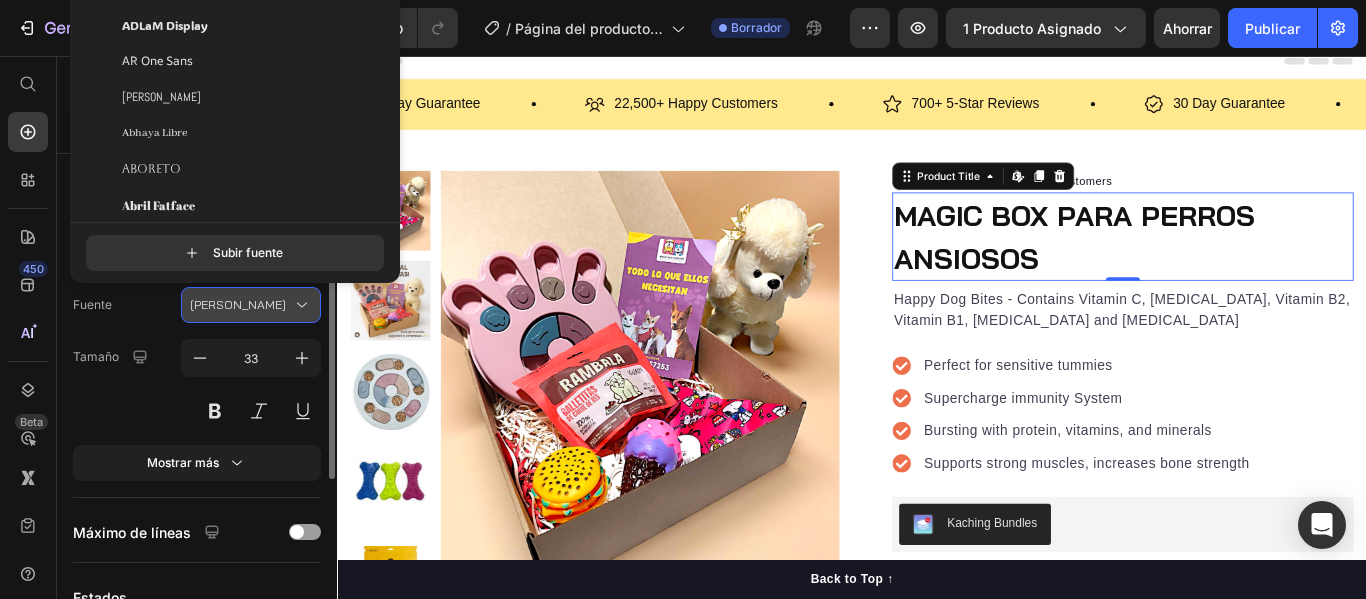 scroll, scrollTop: 0, scrollLeft: 0, axis: both 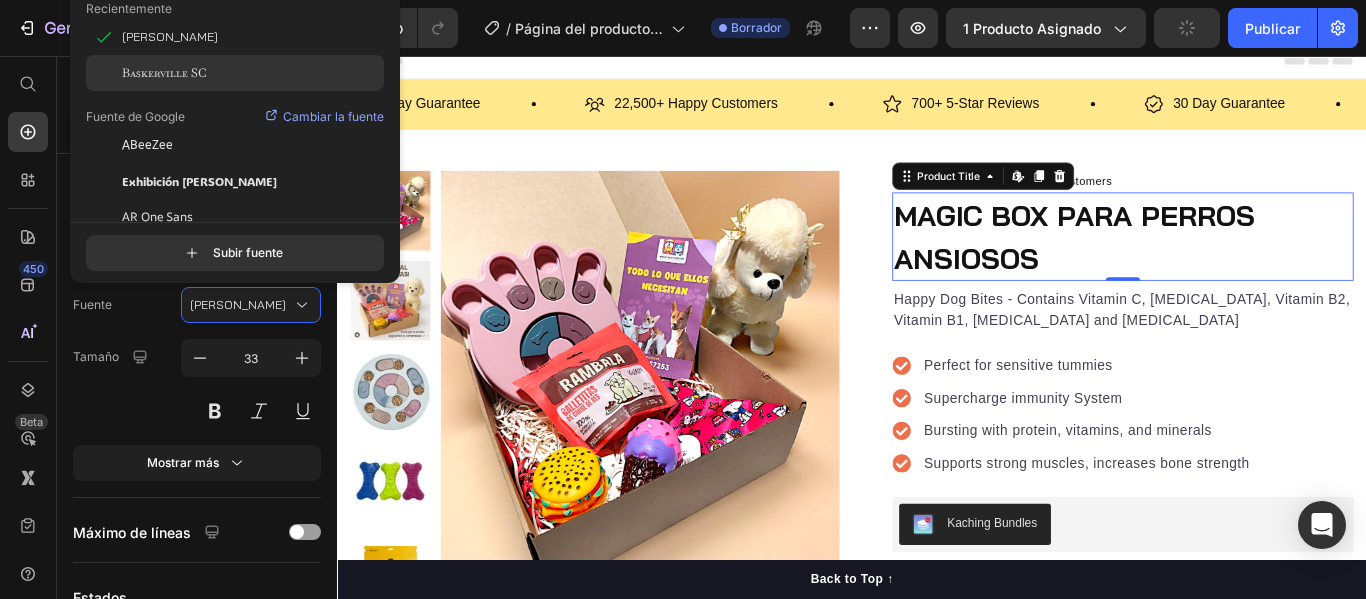 click on "Baskerville SC" at bounding box center (164, 73) 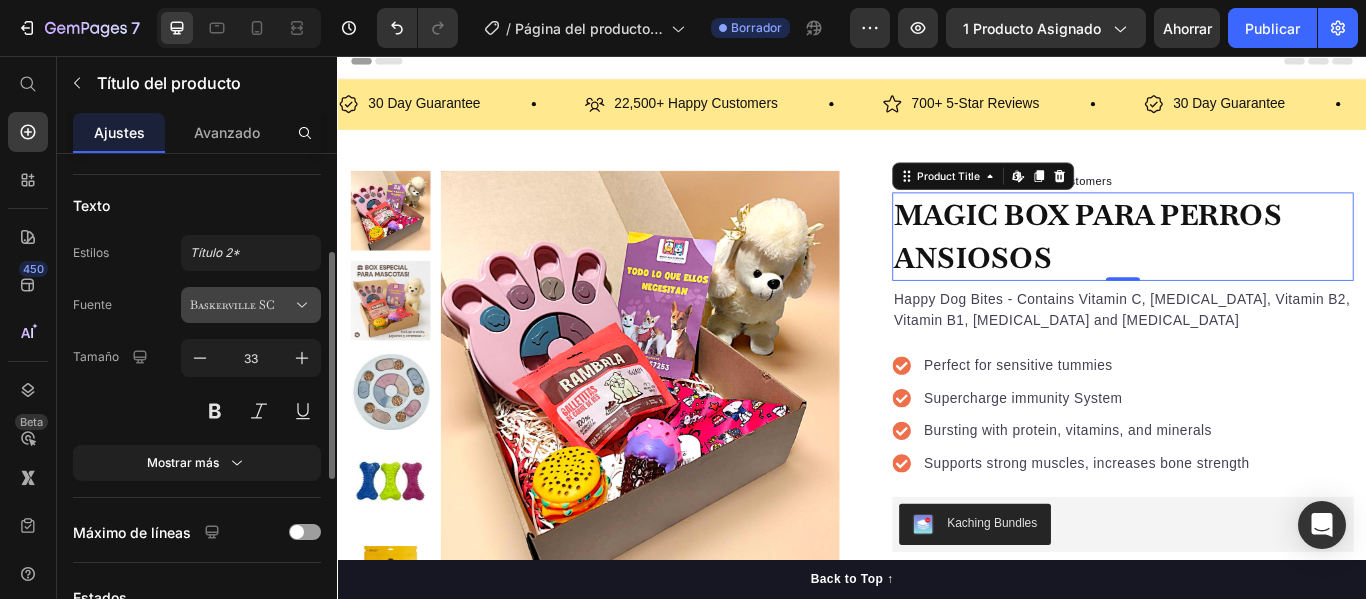 click on "Baskerville SC" at bounding box center [232, 305] 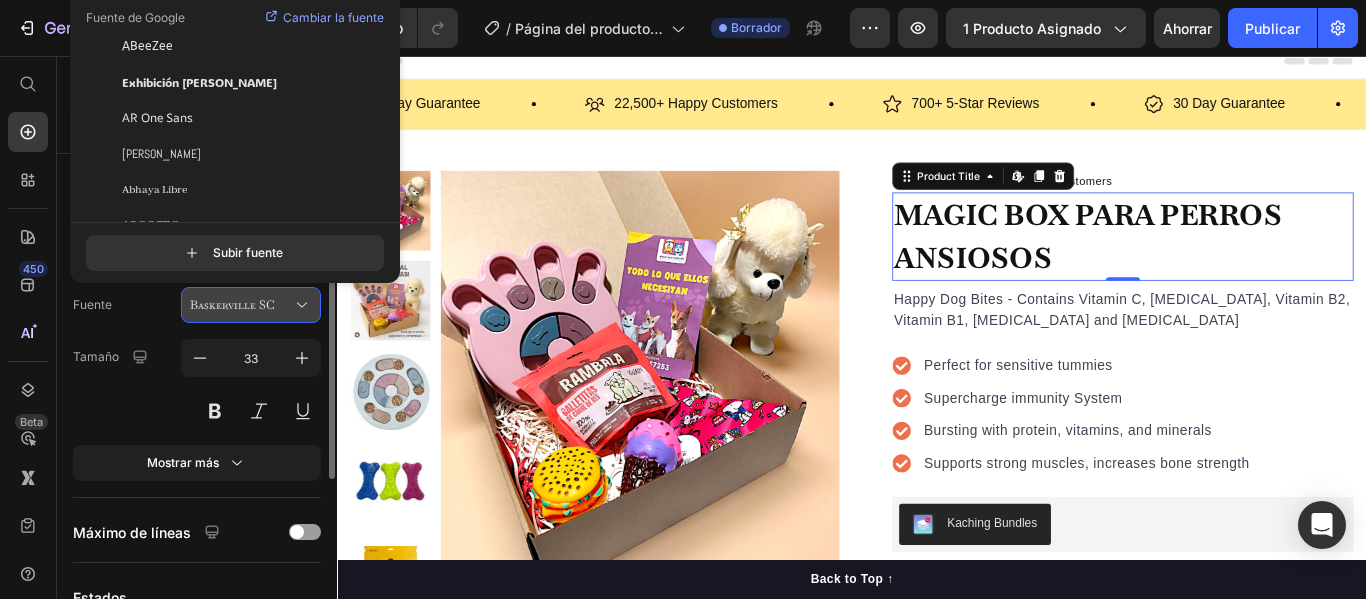 scroll, scrollTop: 108, scrollLeft: 0, axis: vertical 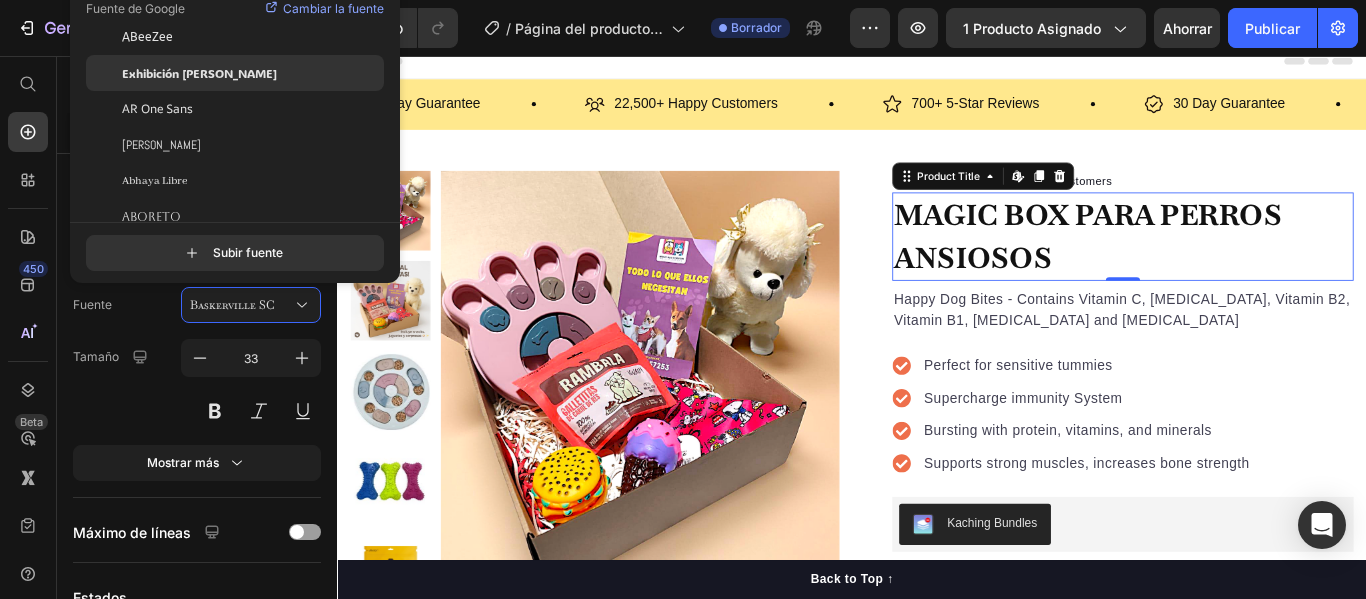 click on "Exhibición [PERSON_NAME]" 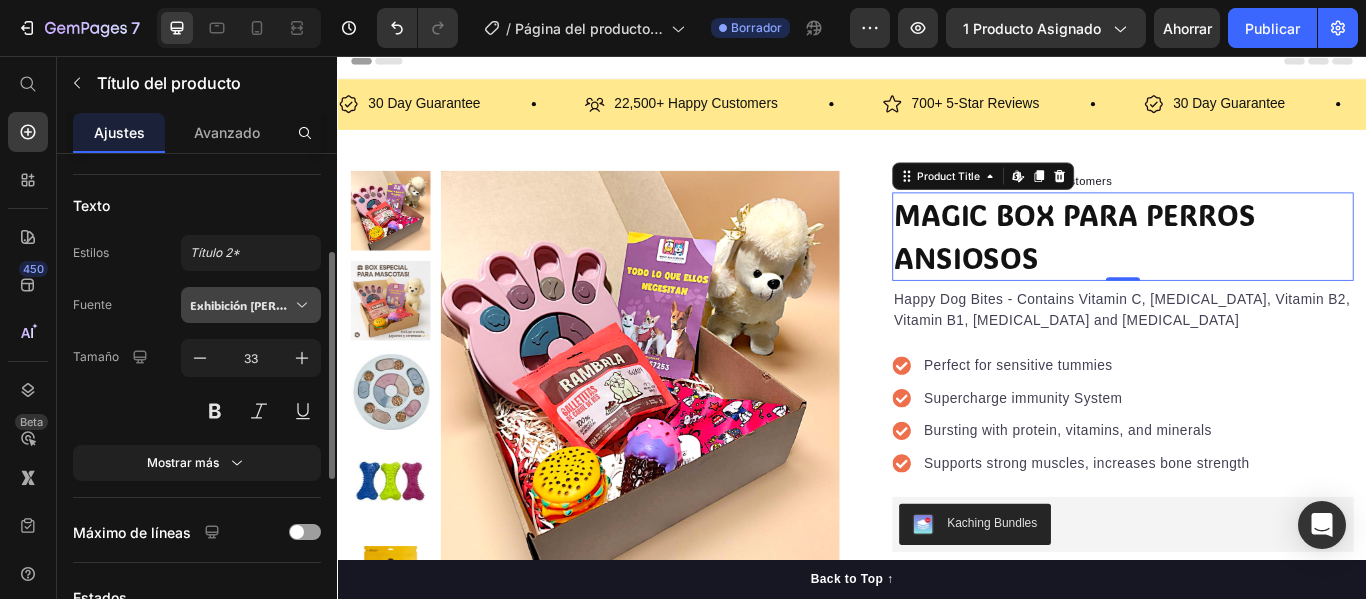 click on "Exhibición [PERSON_NAME]" at bounding box center (267, 305) 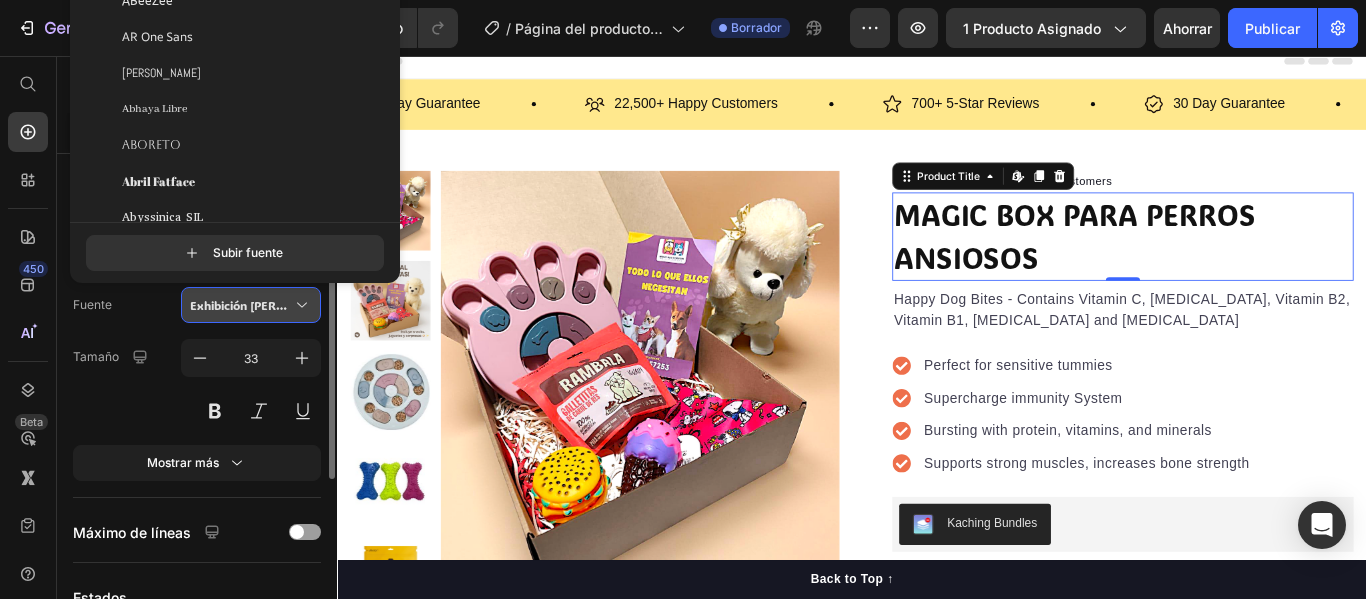 scroll, scrollTop: 181, scrollLeft: 0, axis: vertical 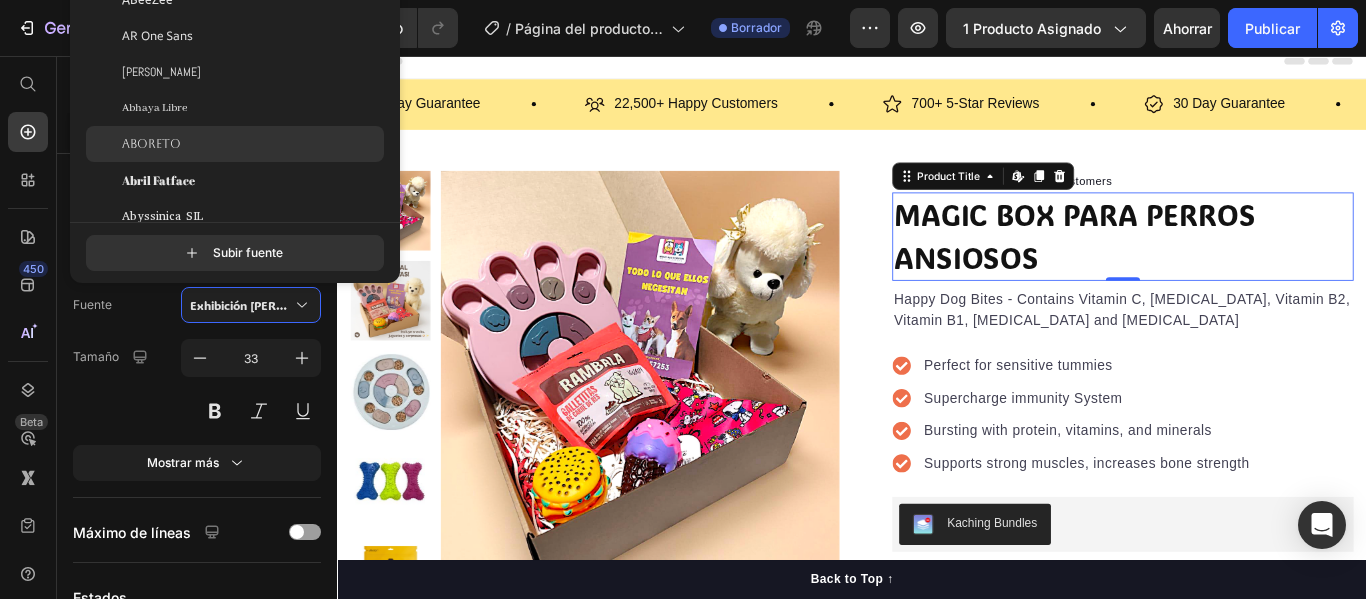 click on "Aboreto" at bounding box center [151, 144] 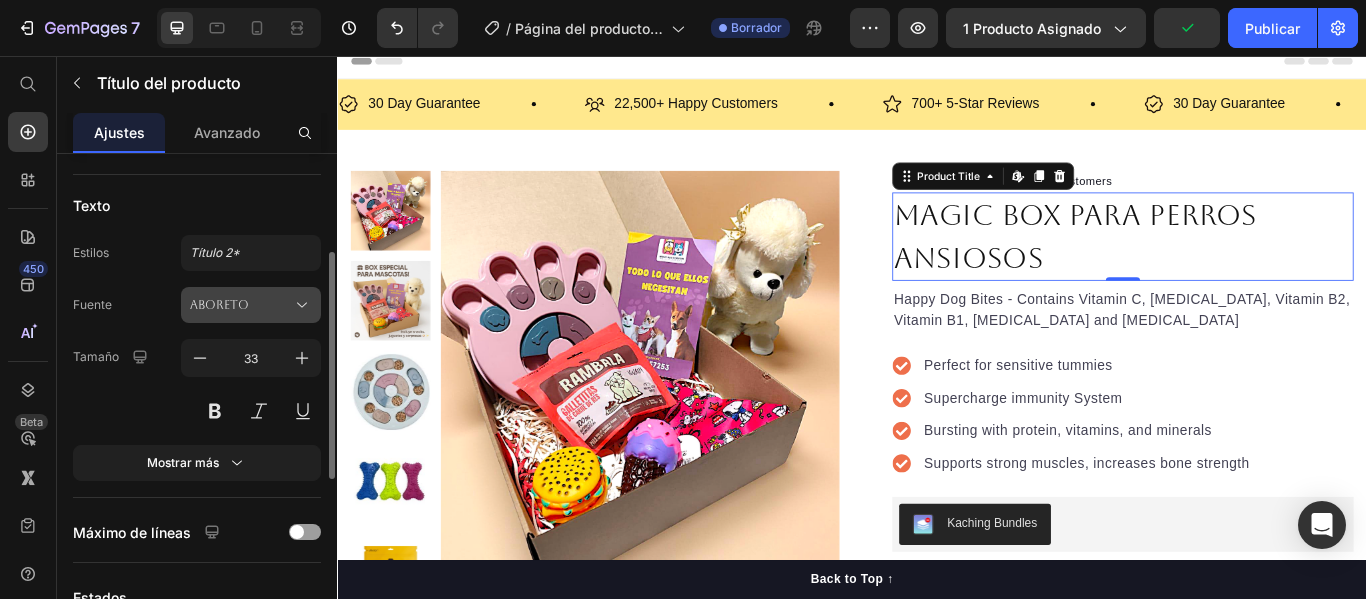 click on "Aboreto" at bounding box center [241, 305] 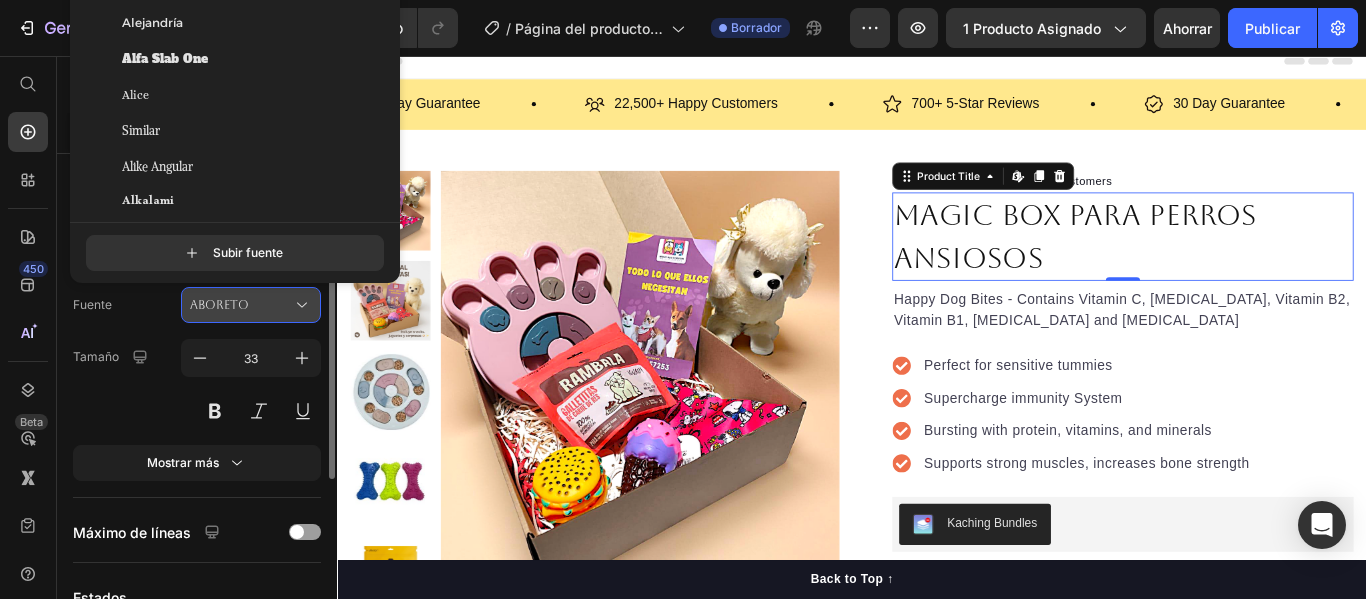 scroll, scrollTop: 1389, scrollLeft: 0, axis: vertical 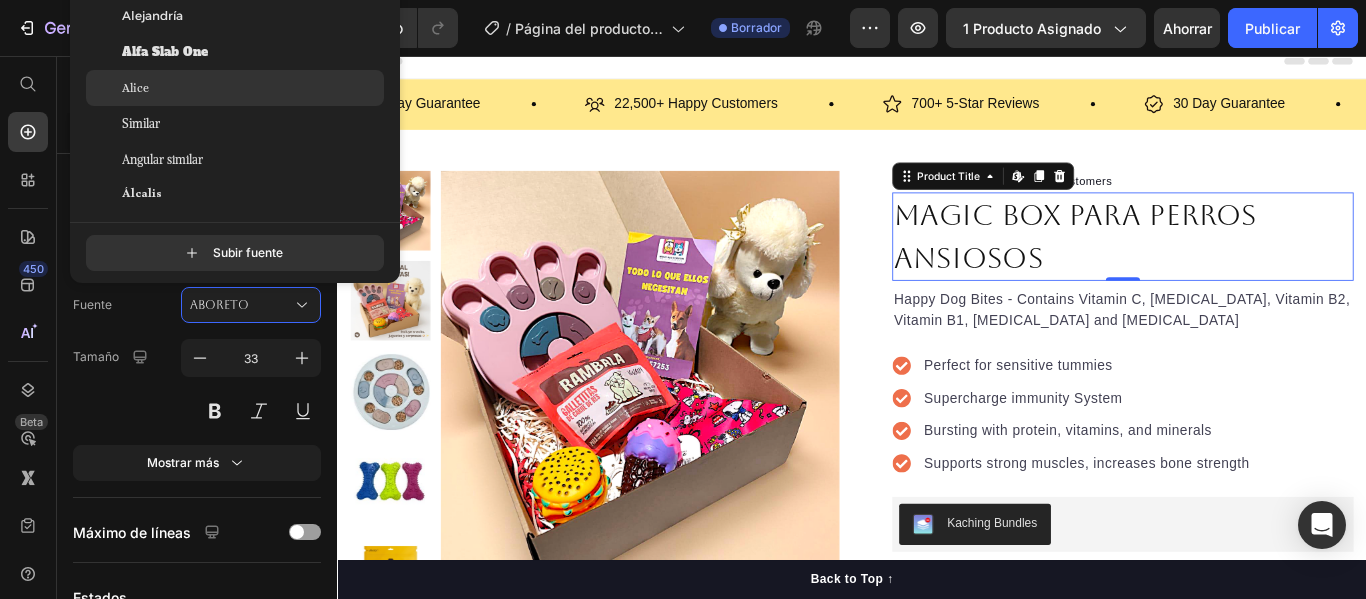 click on "Alice" at bounding box center (135, 88) 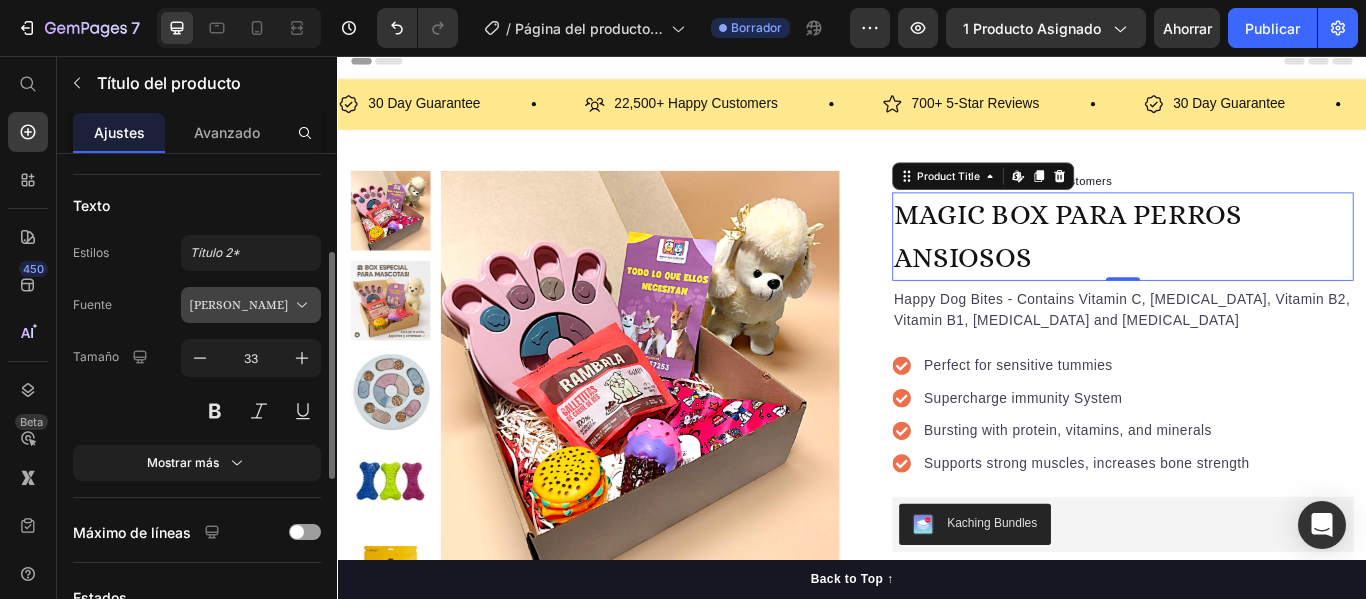 click on "Alicia" at bounding box center (239, 305) 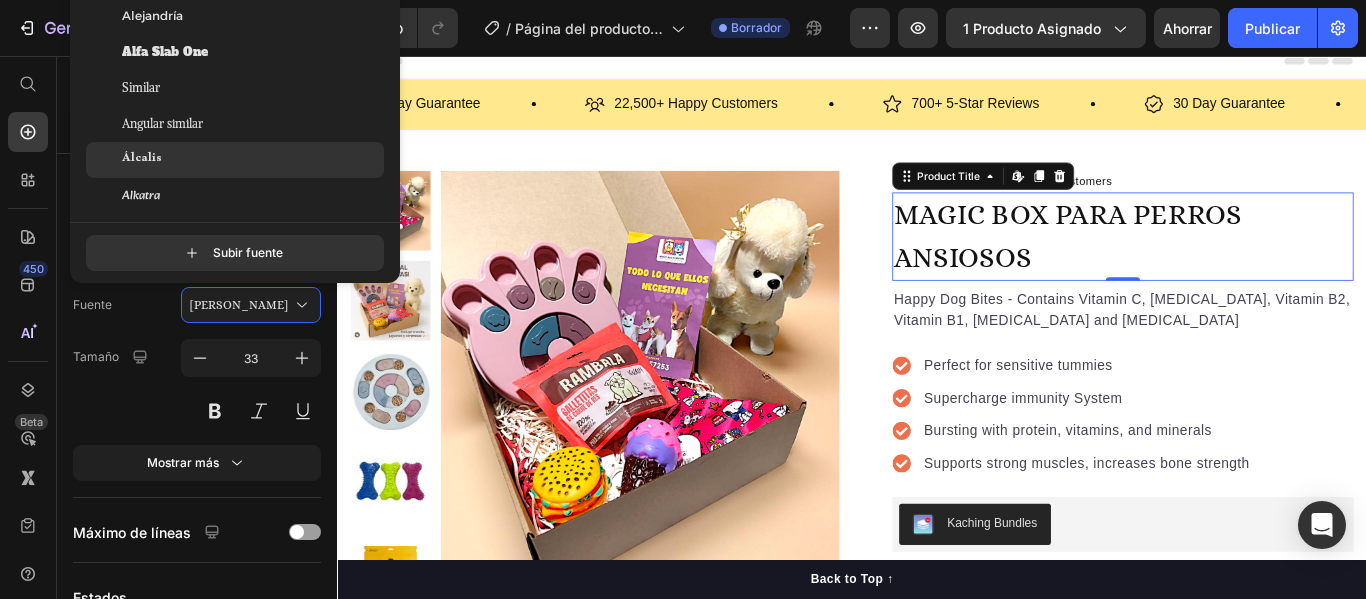 click on "Álcalis" 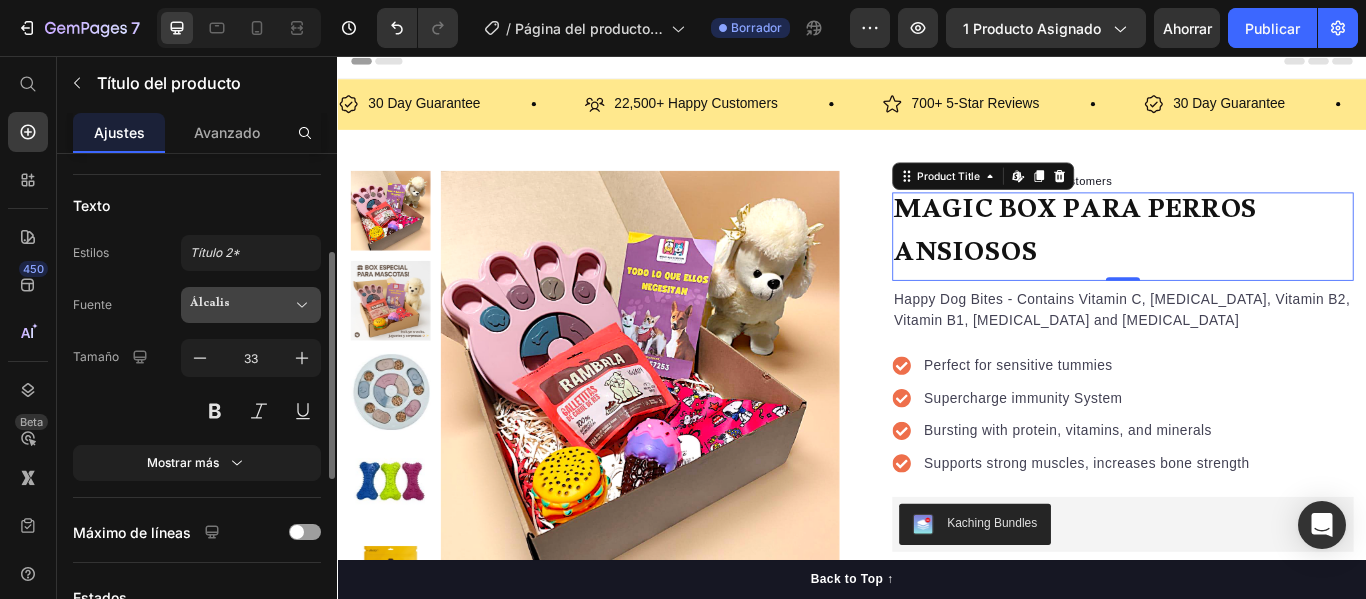 click on "Álcalis" at bounding box center [210, 305] 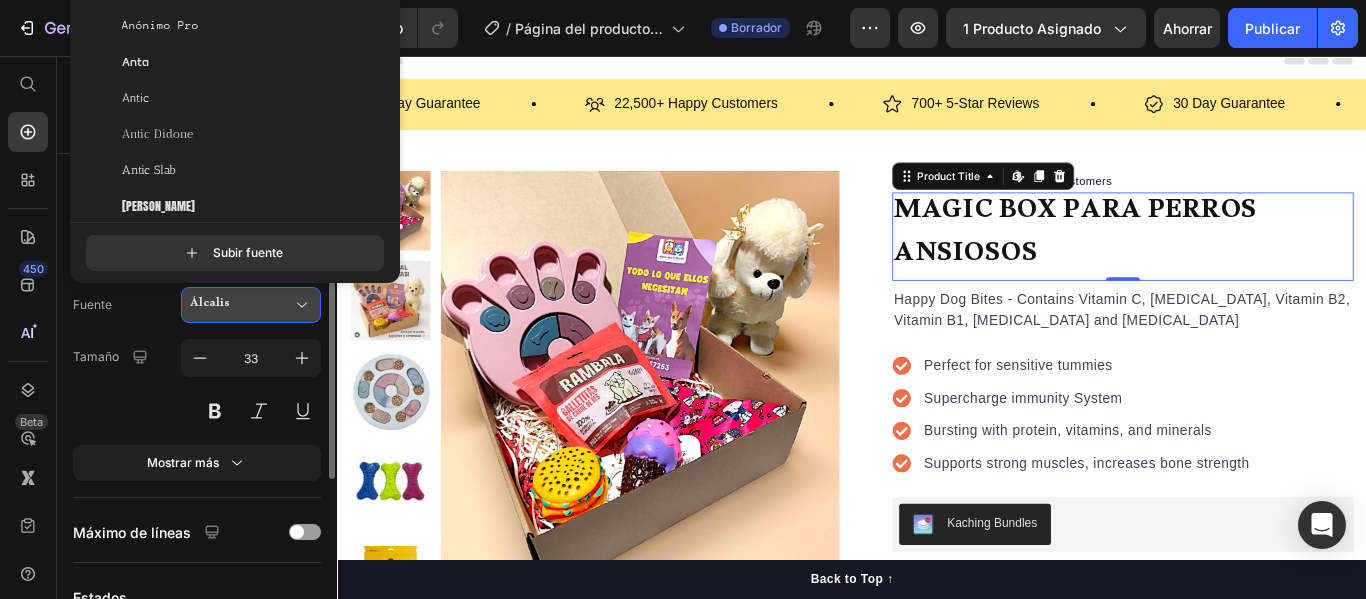 scroll, scrollTop: 3036, scrollLeft: 0, axis: vertical 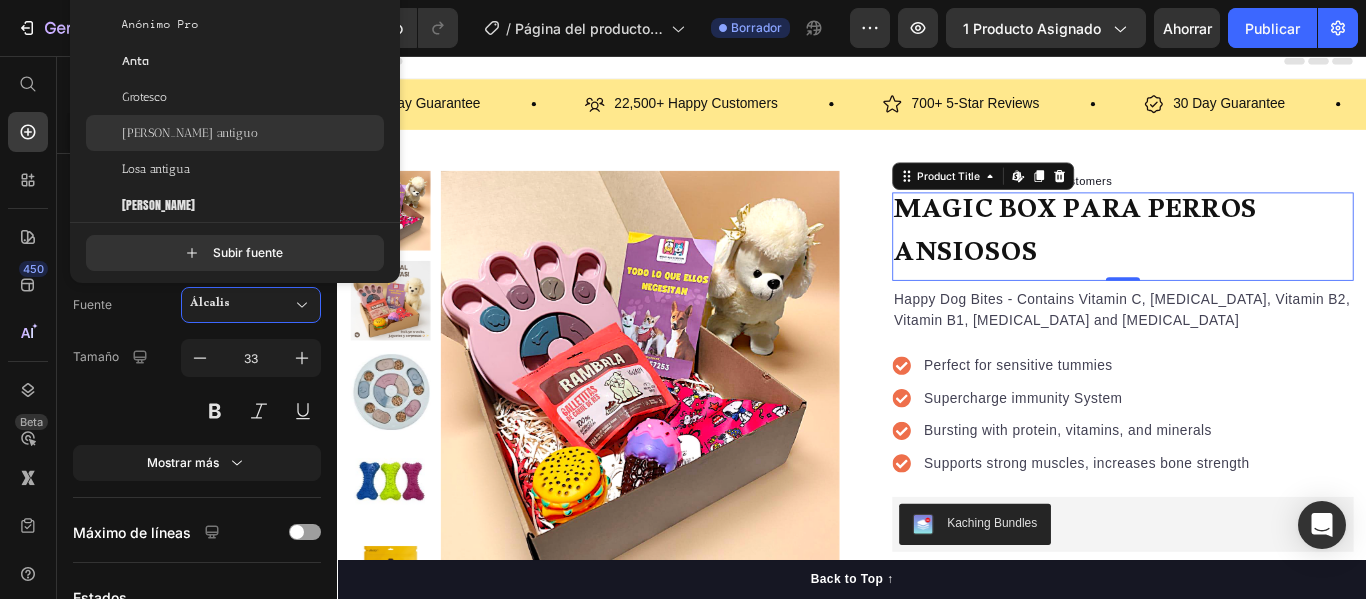 click on "Didone antiguo" at bounding box center [190, 133] 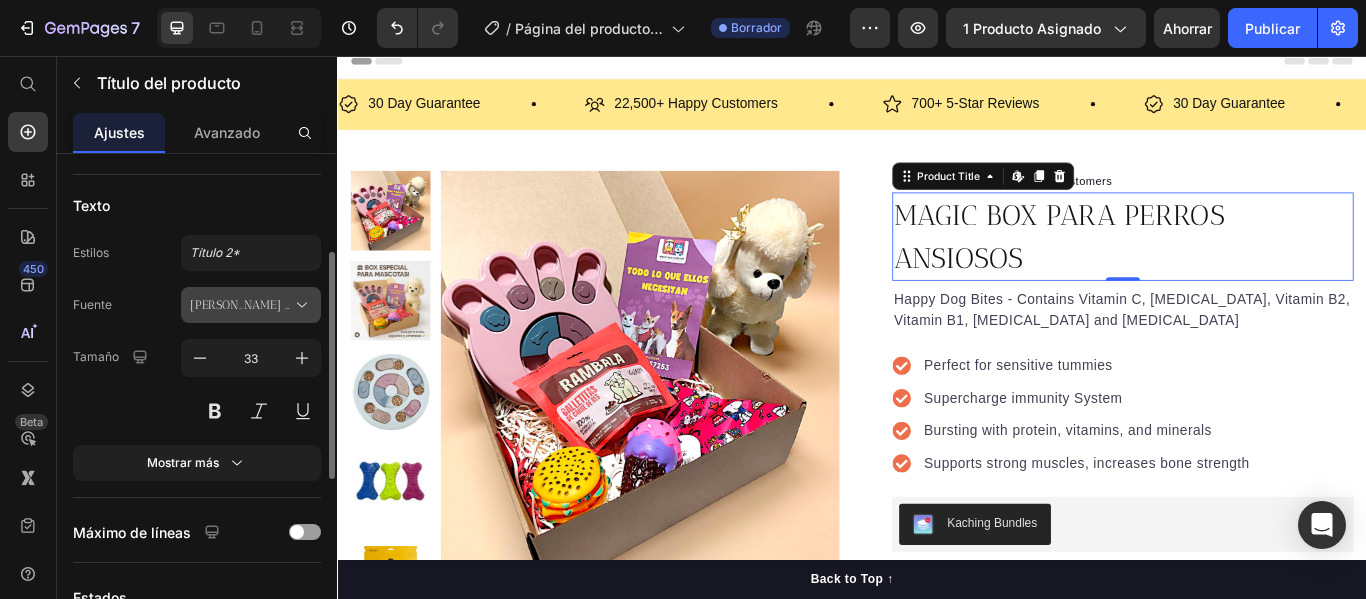 click on "Didone antiguo" at bounding box center (258, 305) 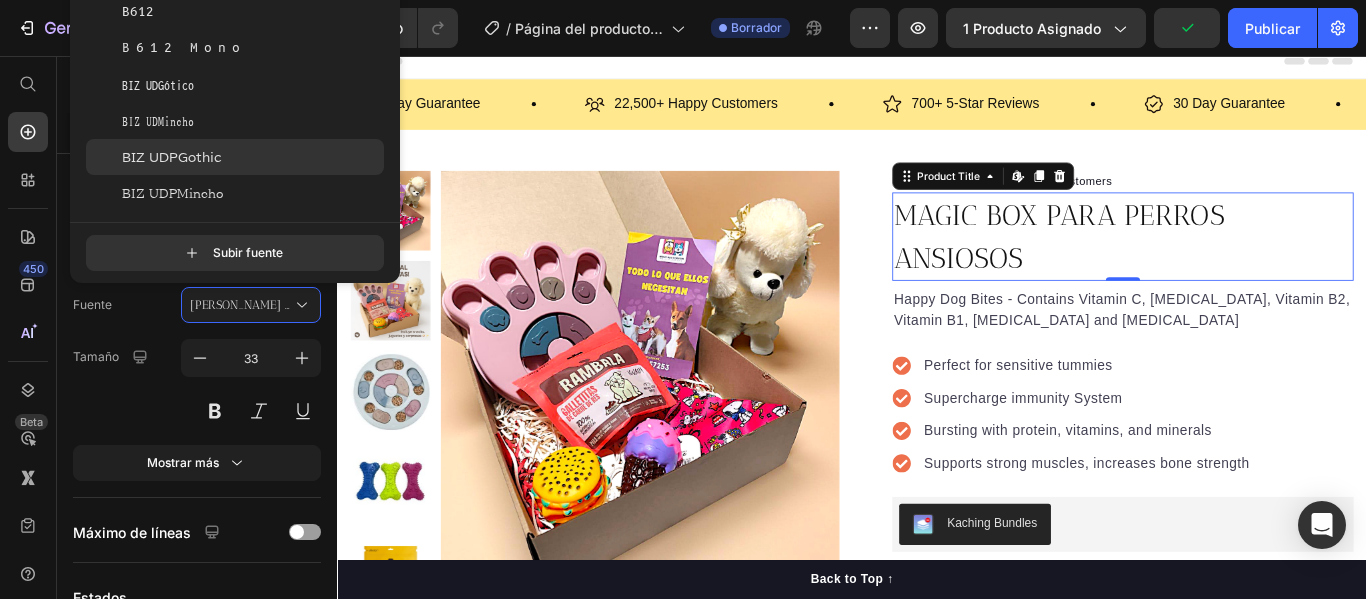 scroll, scrollTop: 4993, scrollLeft: 0, axis: vertical 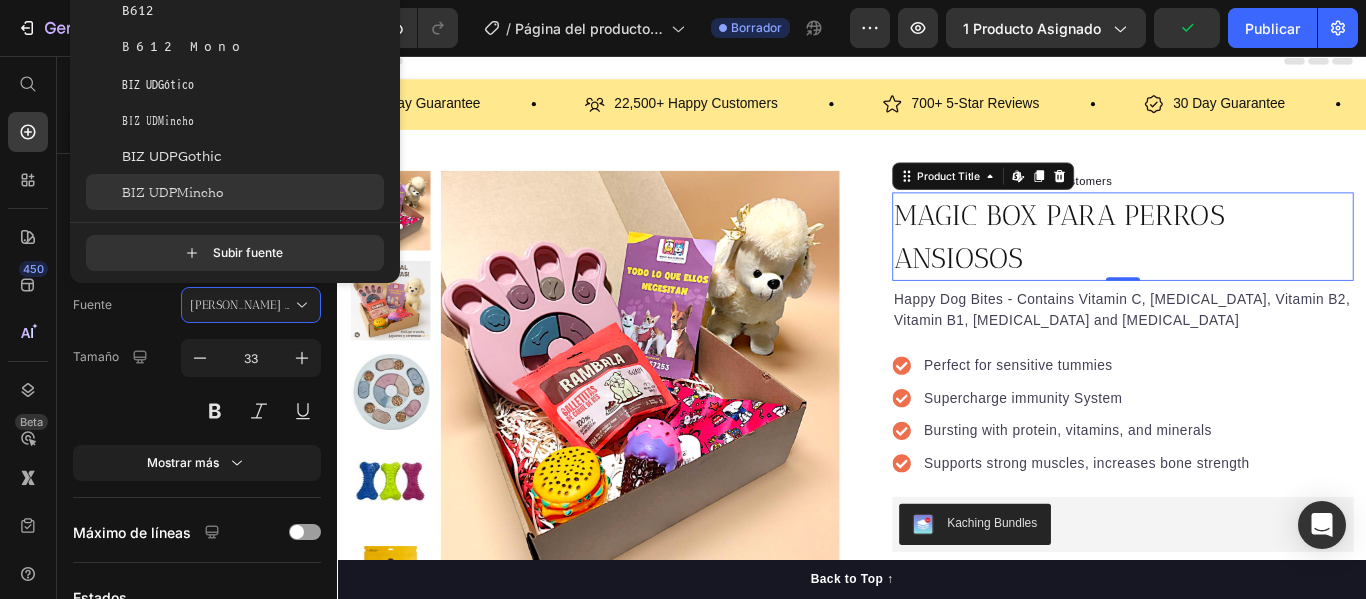 click on "BIZ UDPMincho" at bounding box center [172, 192] 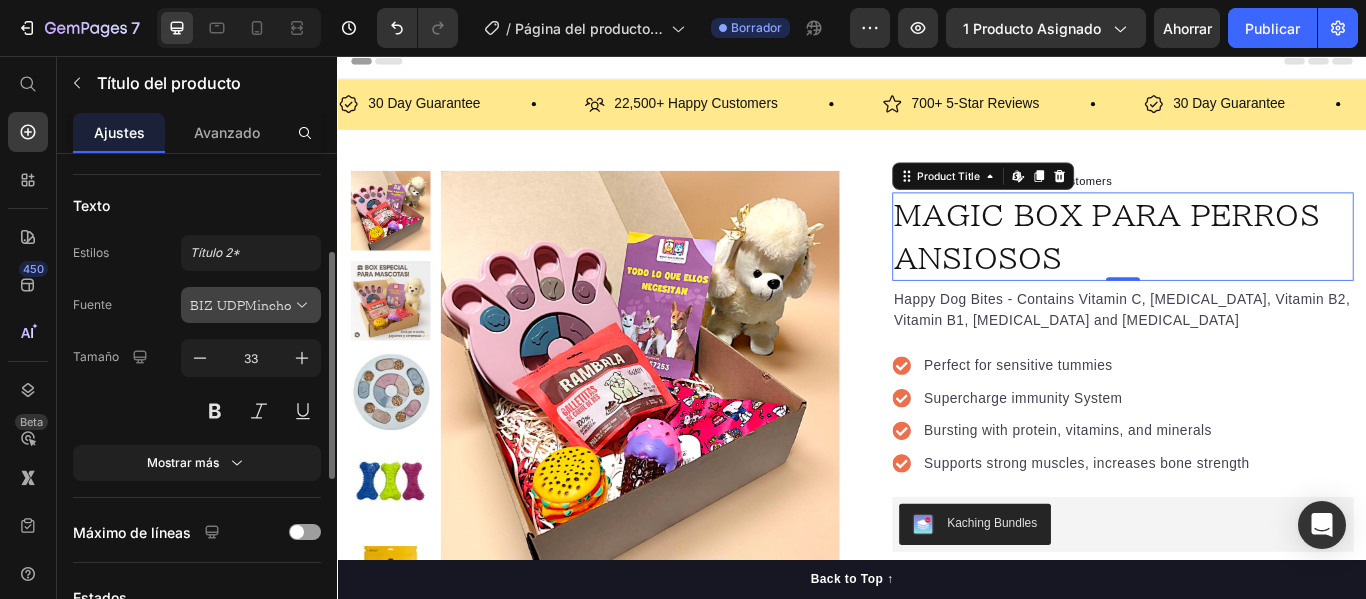click on "BIZ UDPMincho" at bounding box center (240, 305) 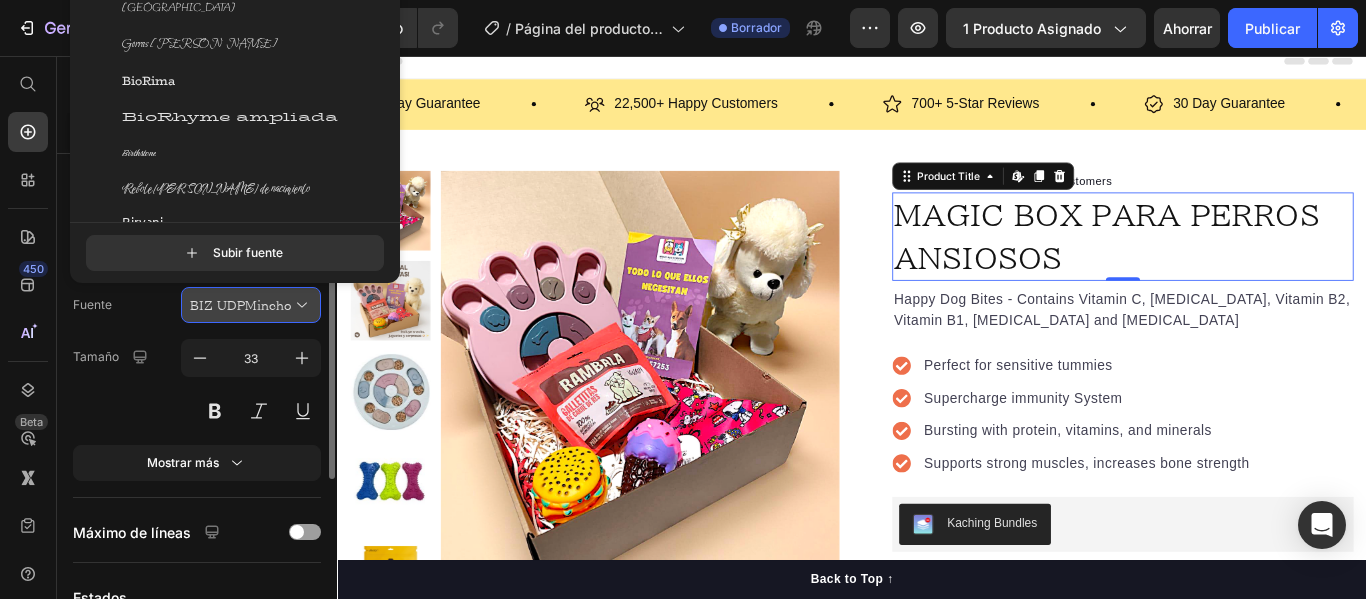 scroll, scrollTop: 7268, scrollLeft: 0, axis: vertical 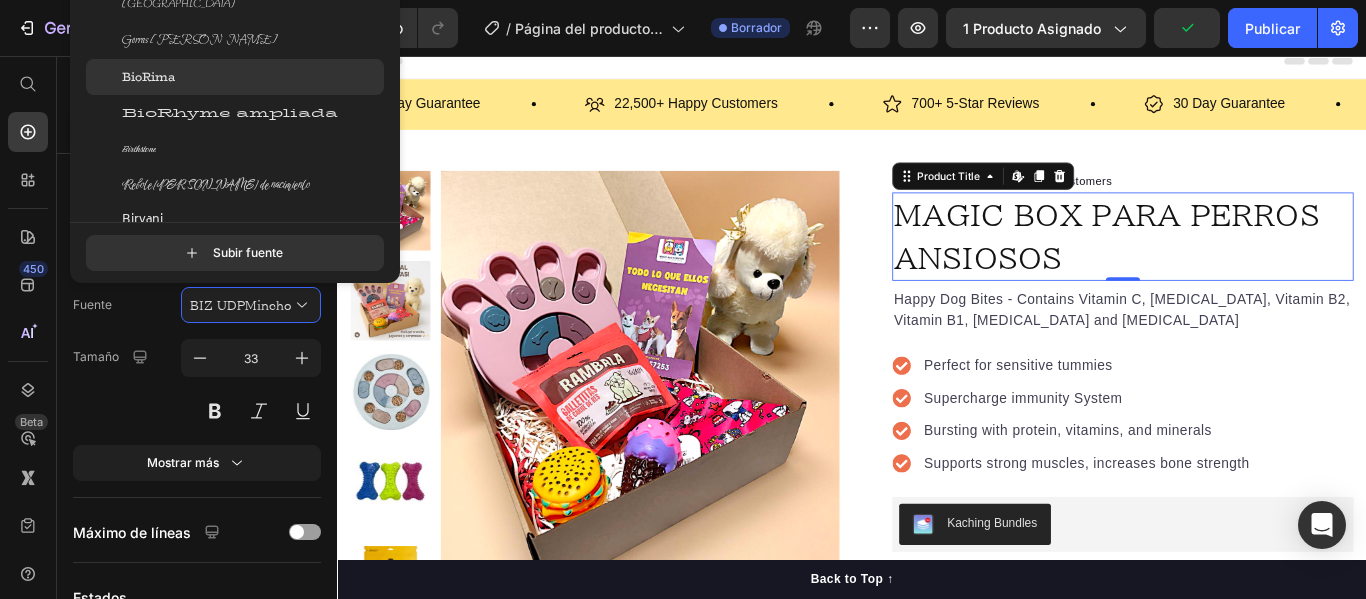 click on "BioRima" 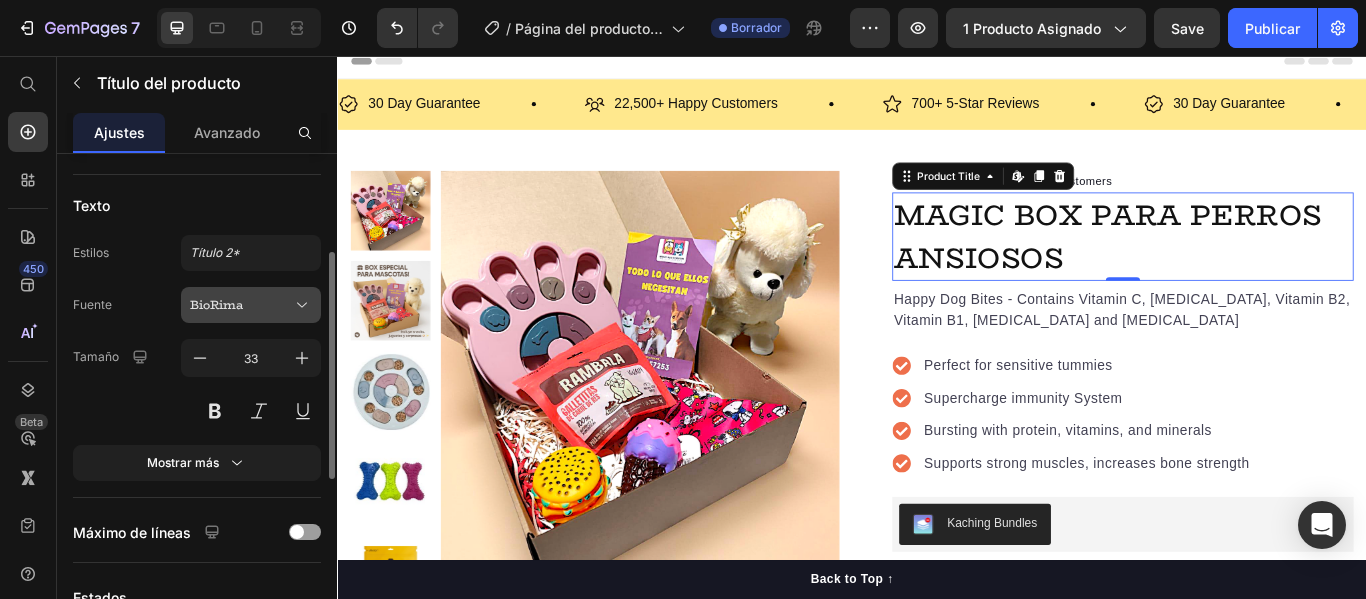 click on "BioRima" at bounding box center [216, 304] 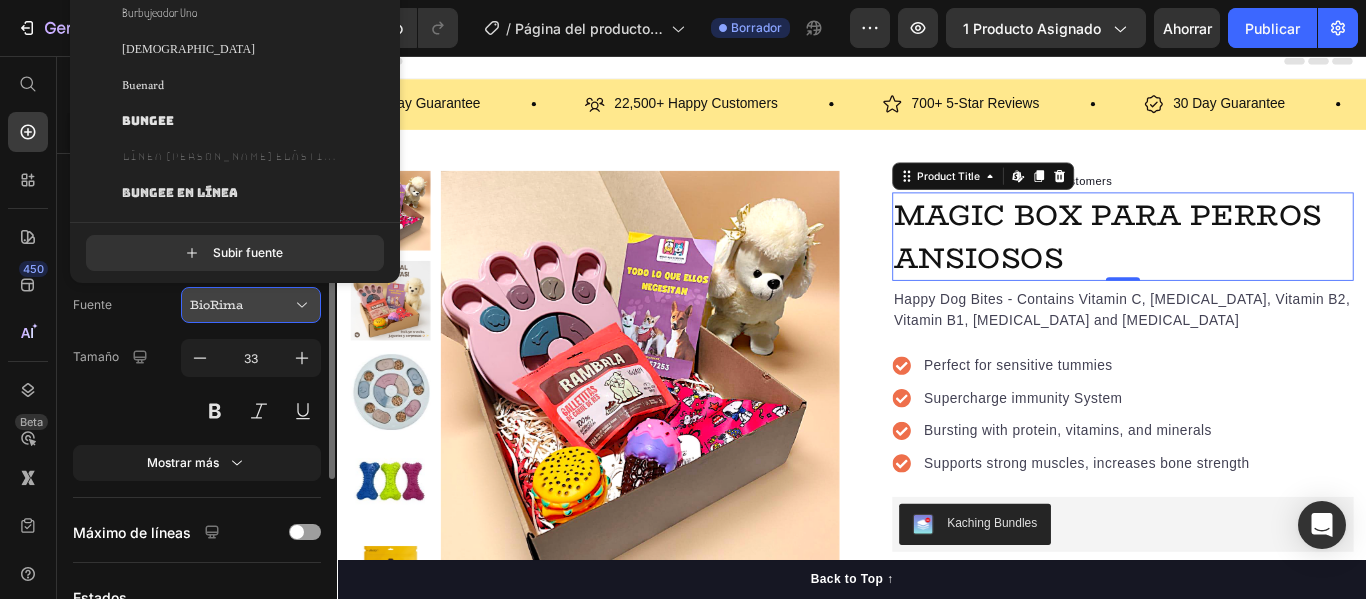 scroll, scrollTop: 8575, scrollLeft: 0, axis: vertical 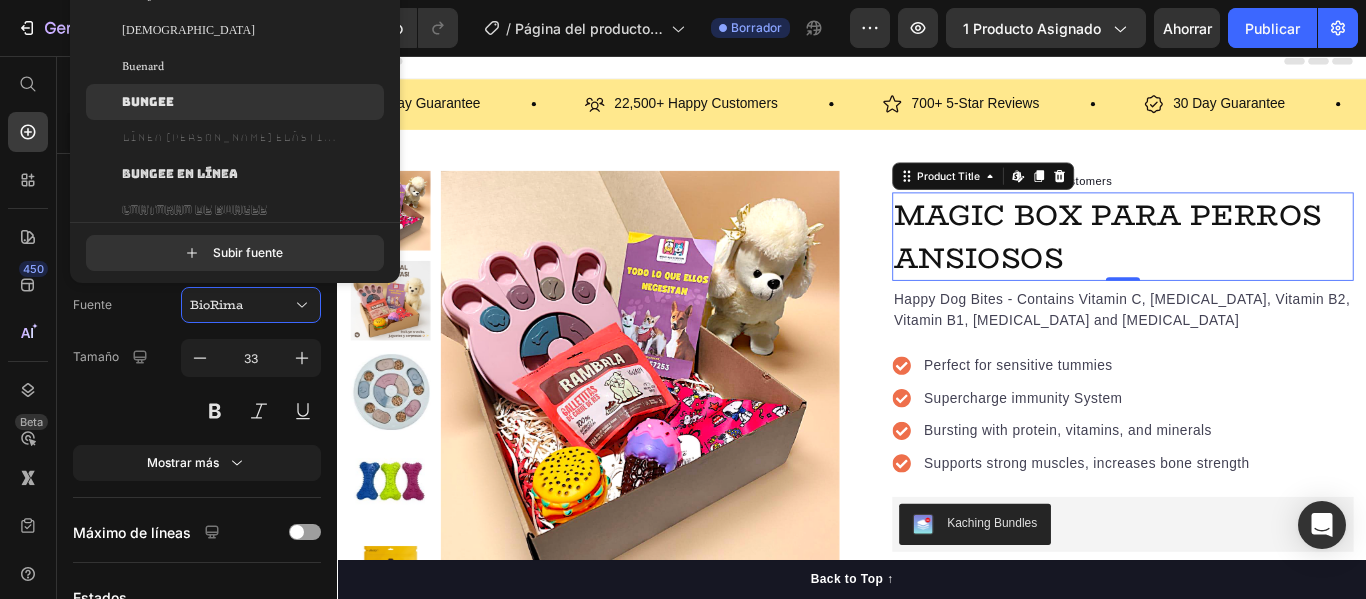click on "Bungee" at bounding box center [148, 102] 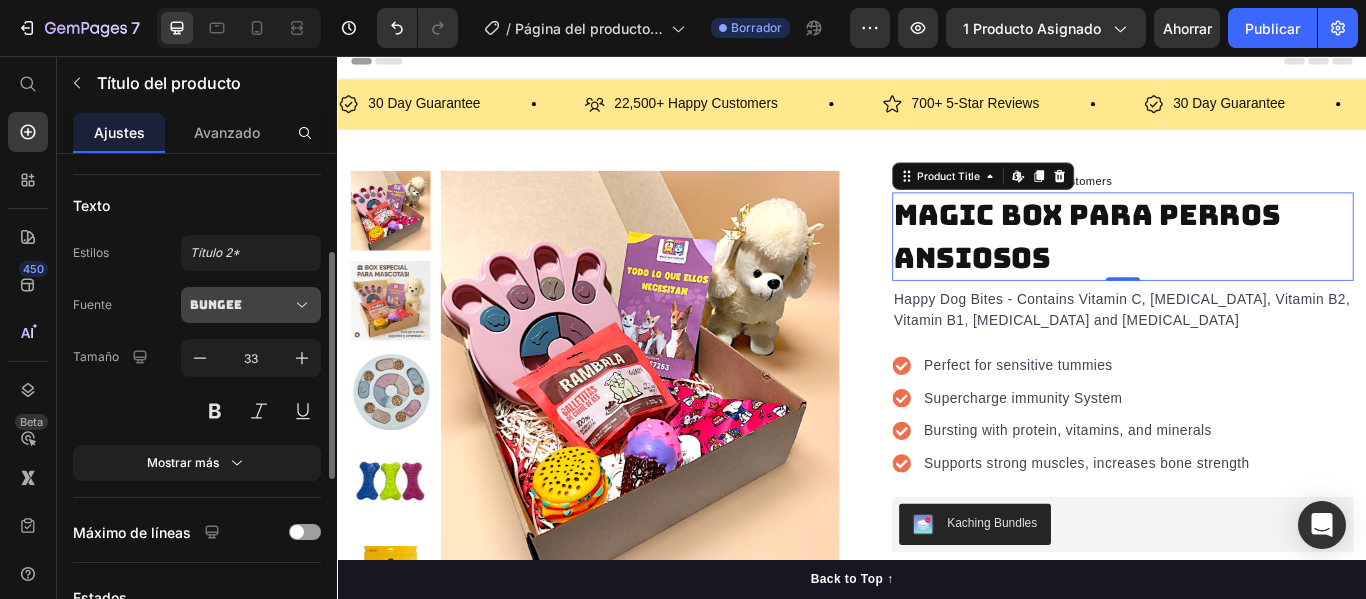 click on "Bungee" at bounding box center [216, 305] 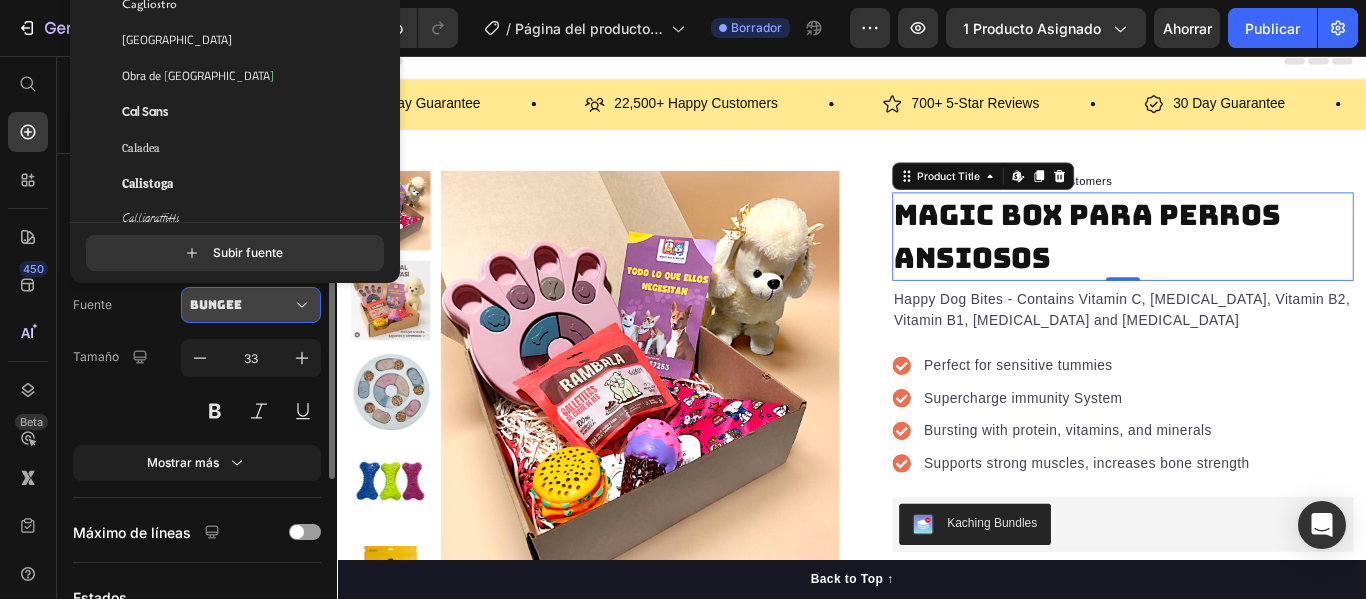 scroll, scrollTop: 9214, scrollLeft: 0, axis: vertical 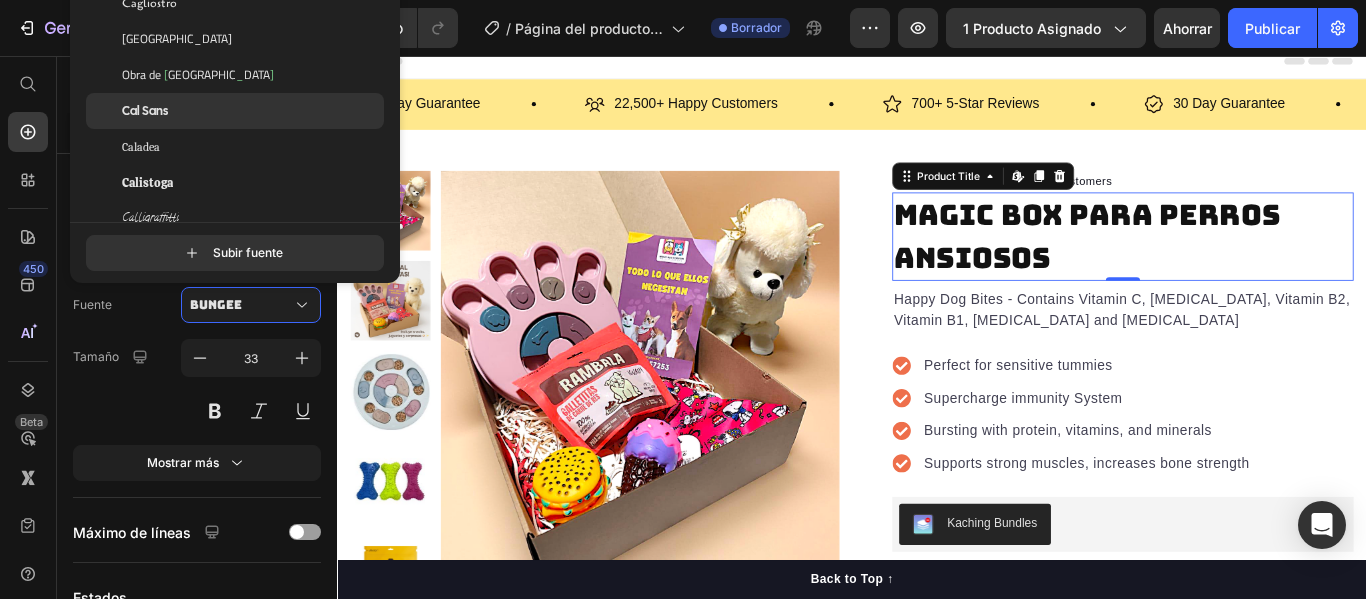 click on "Cal Sans" at bounding box center [145, 111] 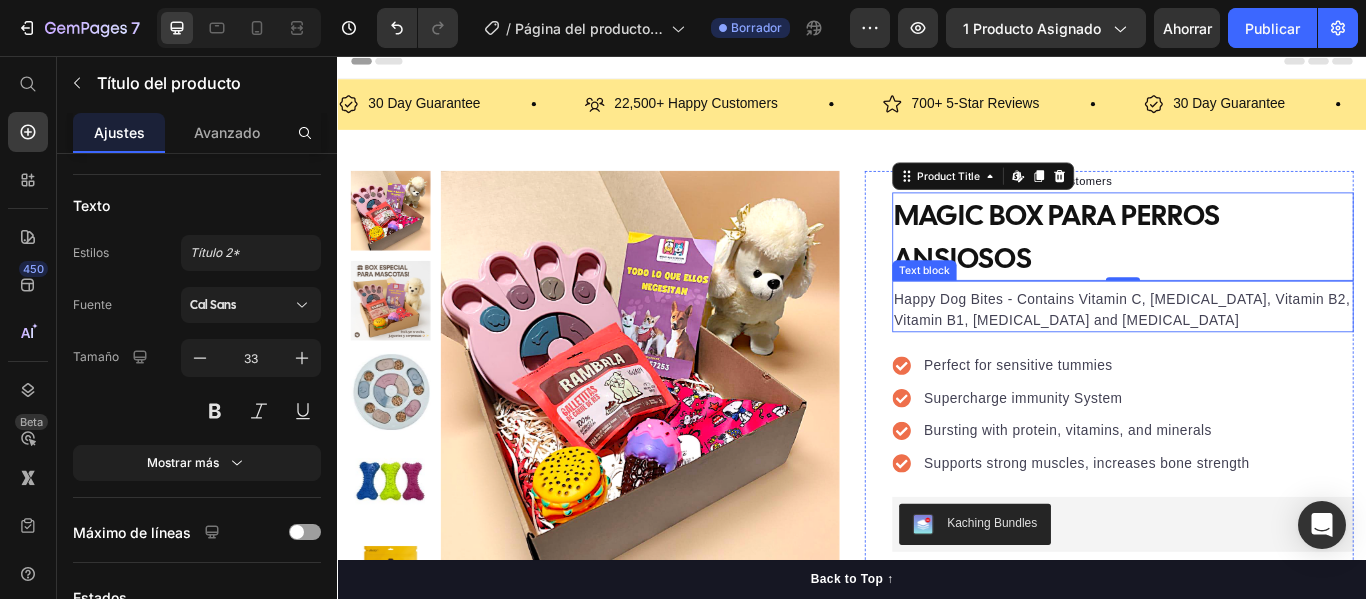 click on "Happy Dog Bites - Contains Vitamin C, Vitamin E, Vitamin B2, Vitamin B1, Vitamin D and Vitamin K" at bounding box center (1253, 352) 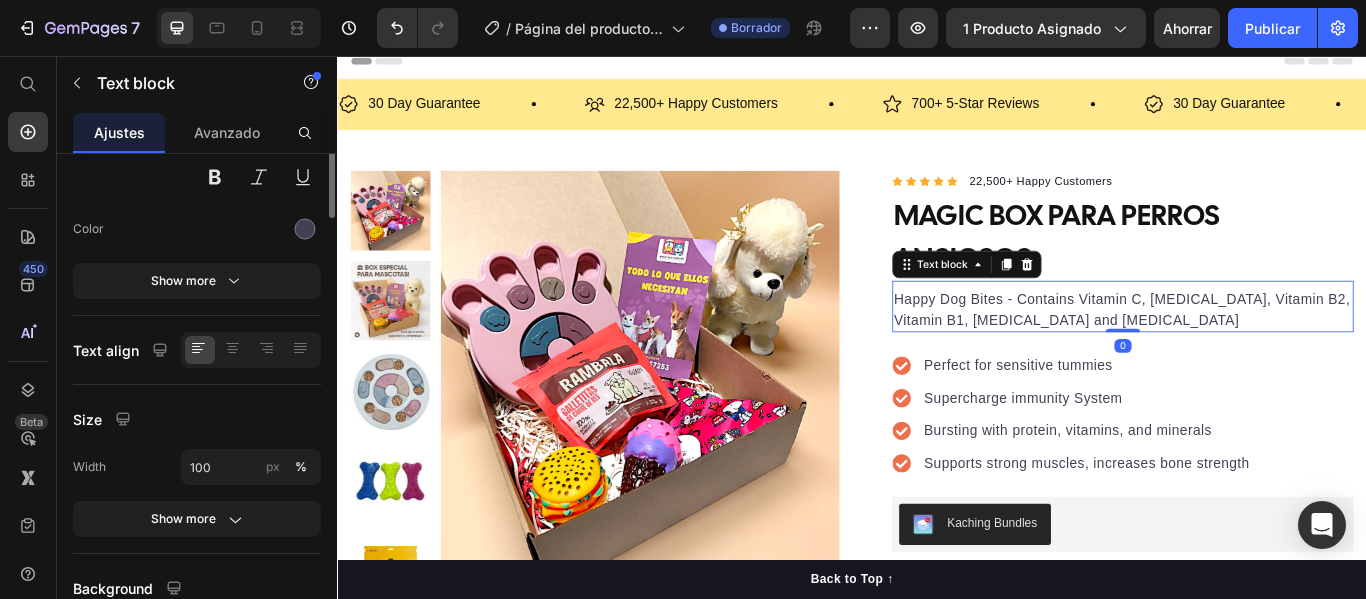 scroll, scrollTop: 0, scrollLeft: 0, axis: both 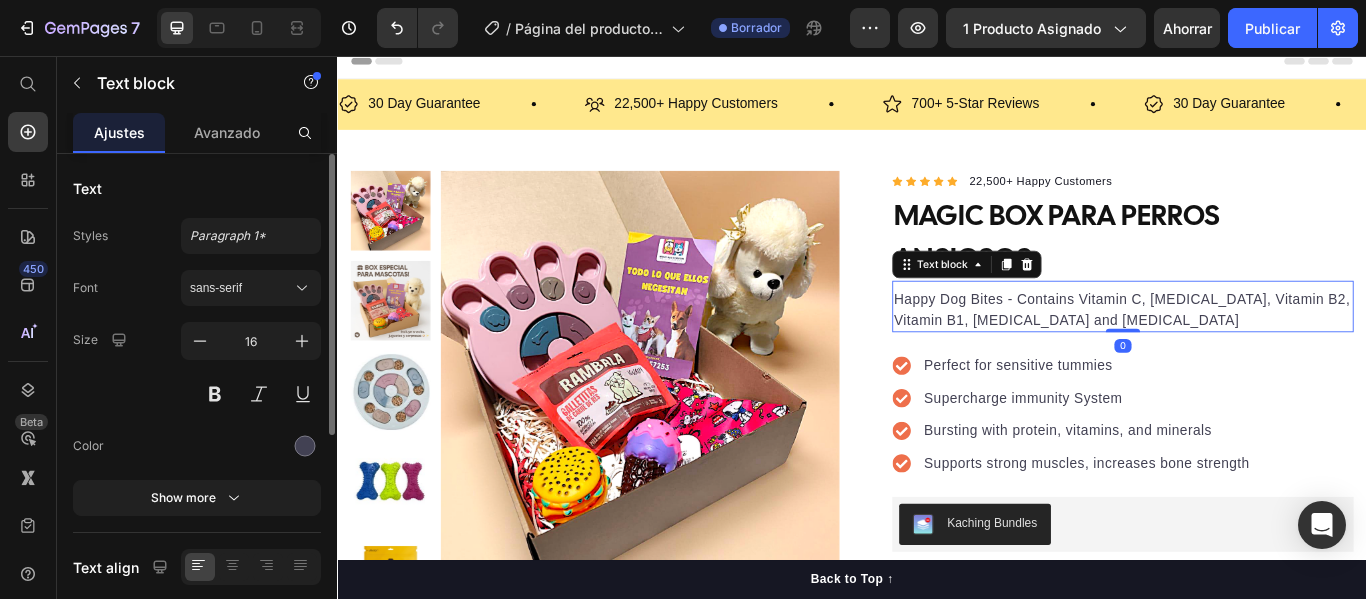 click on "Happy Dog Bites - Contains Vitamin C, Vitamin E, Vitamin B2, Vitamin B1, Vitamin D and Vitamin K" at bounding box center [1253, 352] 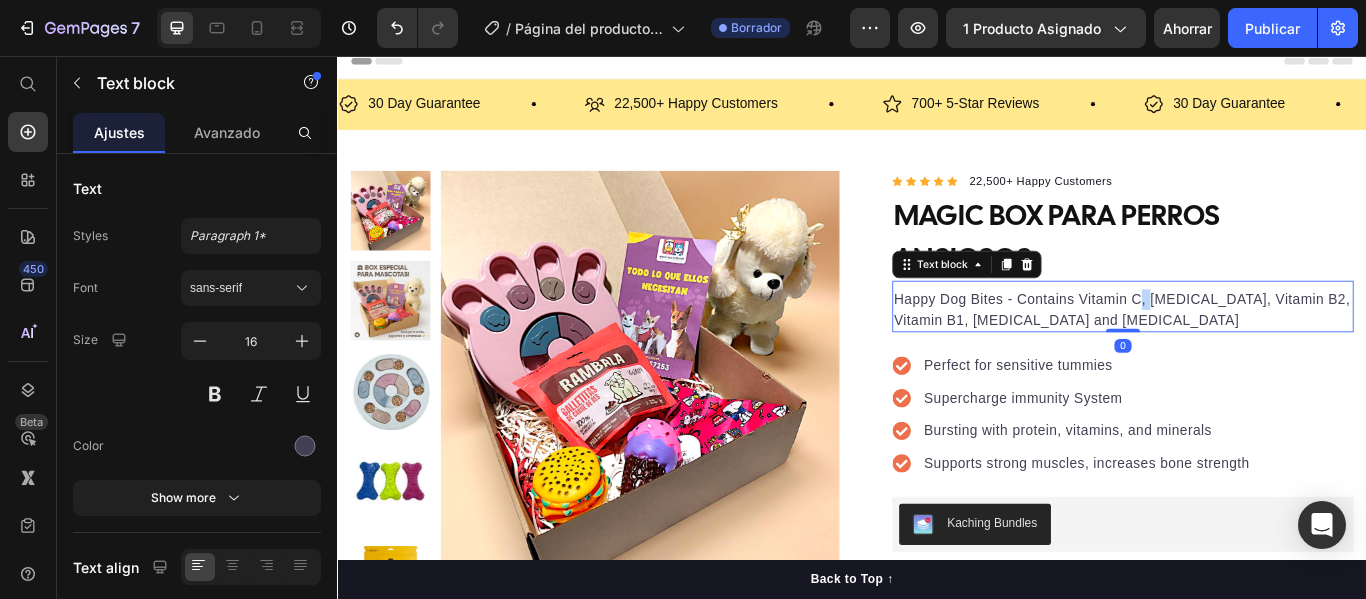 click on "Happy Dog Bites - Contains Vitamin C, Vitamin E, Vitamin B2, Vitamin B1, Vitamin D and Vitamin K" at bounding box center [1253, 352] 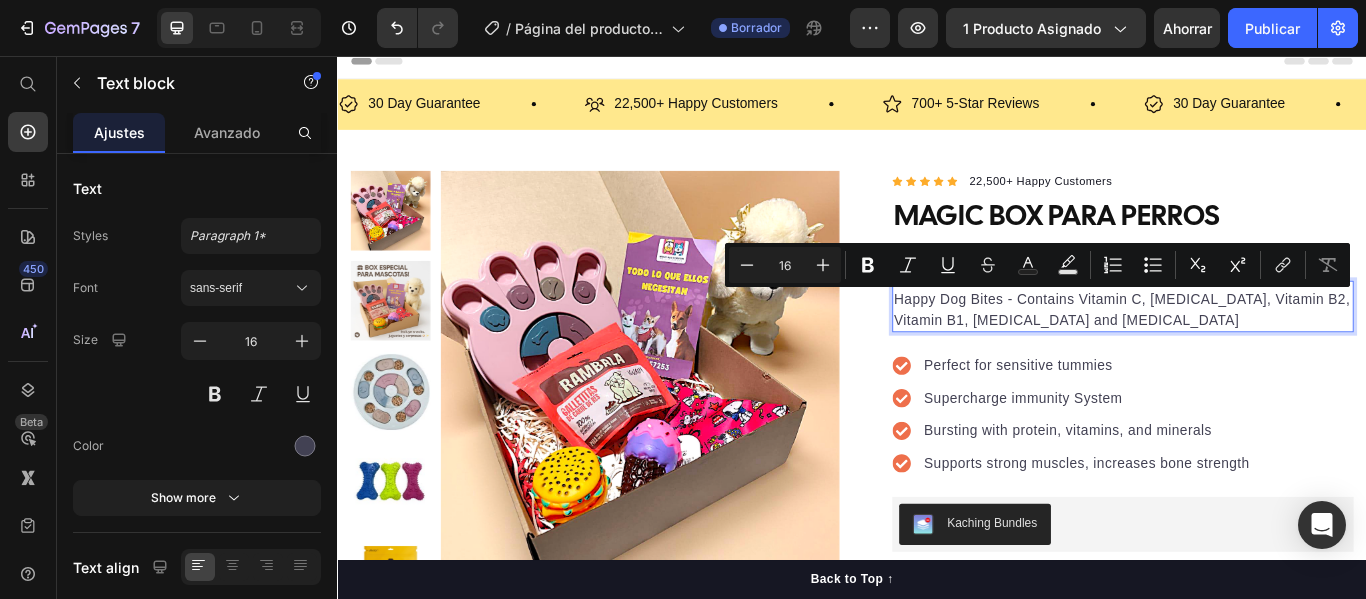 click on "Happy Dog Bites - Contains Vitamin C, Vitamin E, Vitamin B2, Vitamin B1, Vitamin D and Vitamin K" at bounding box center [1253, 352] 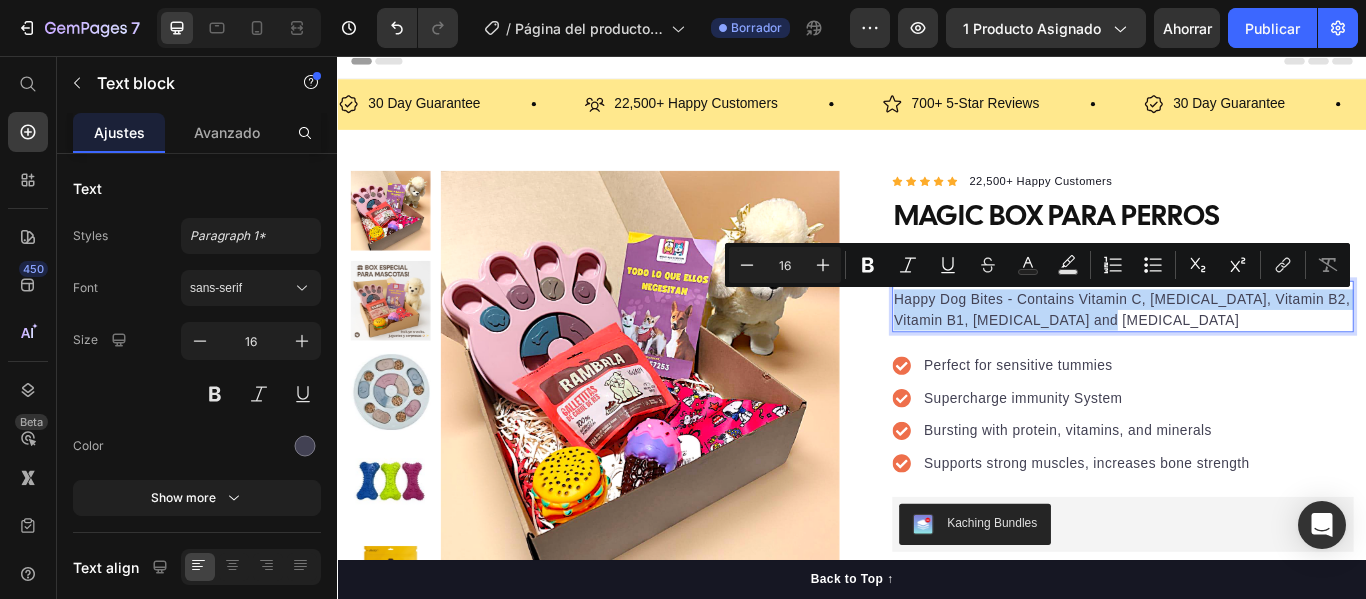 drag, startPoint x: 1257, startPoint y: 365, endPoint x: 976, endPoint y: 332, distance: 282.9311 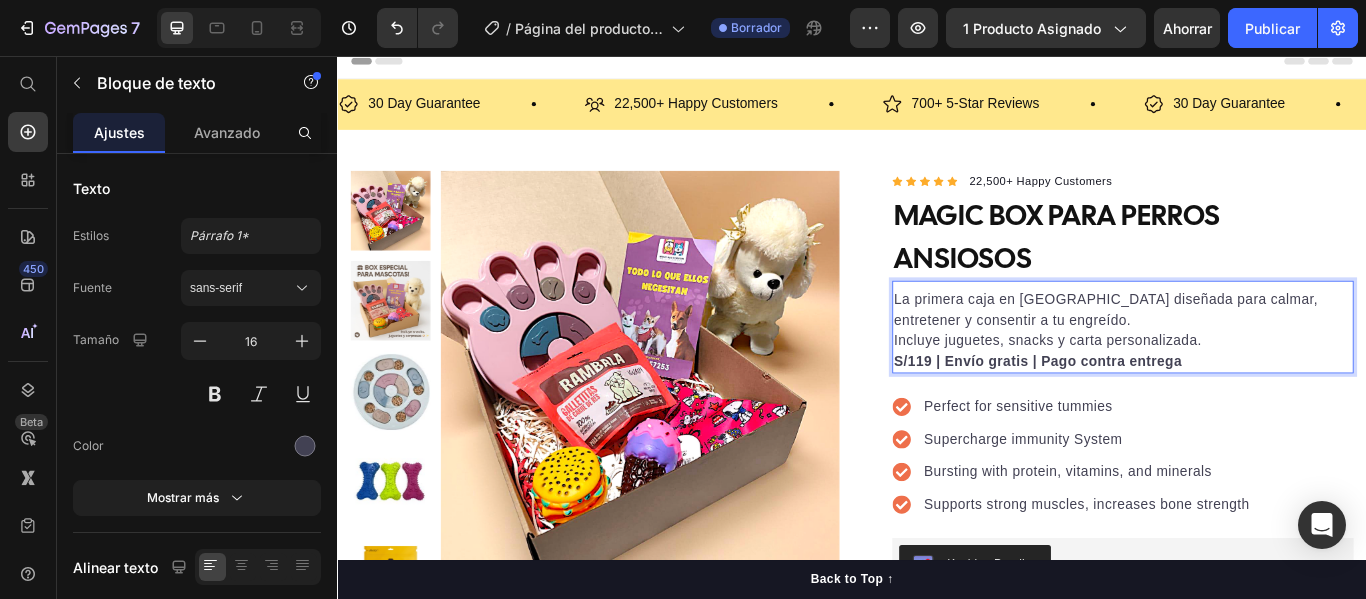 click on "S/119 | Envío gratis | Pago contra entrega" at bounding box center [1154, 411] 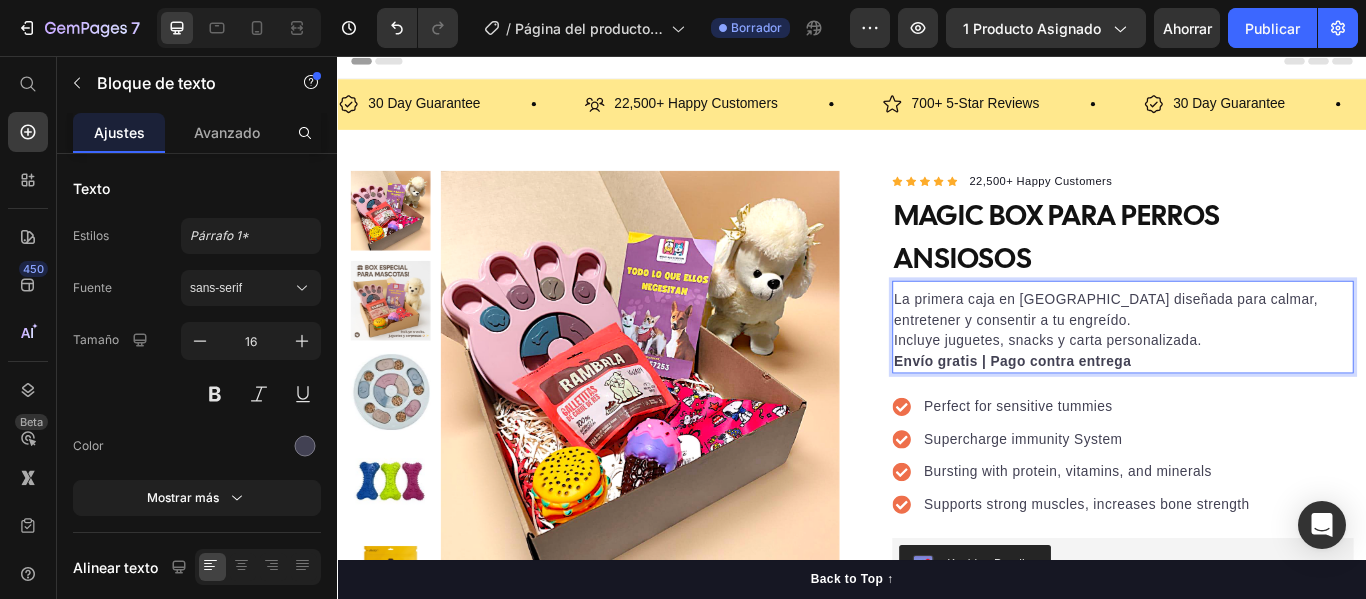 click on "Envío gratis | Pago contra entrega" at bounding box center [1124, 411] 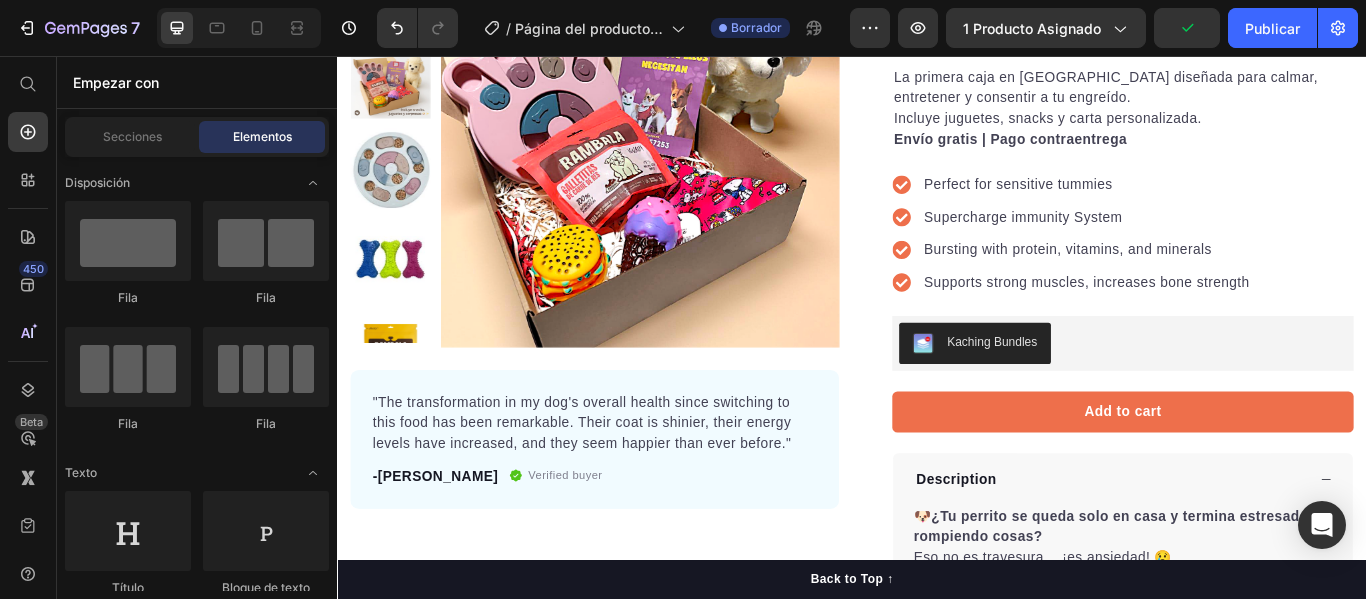 scroll, scrollTop: 288, scrollLeft: 0, axis: vertical 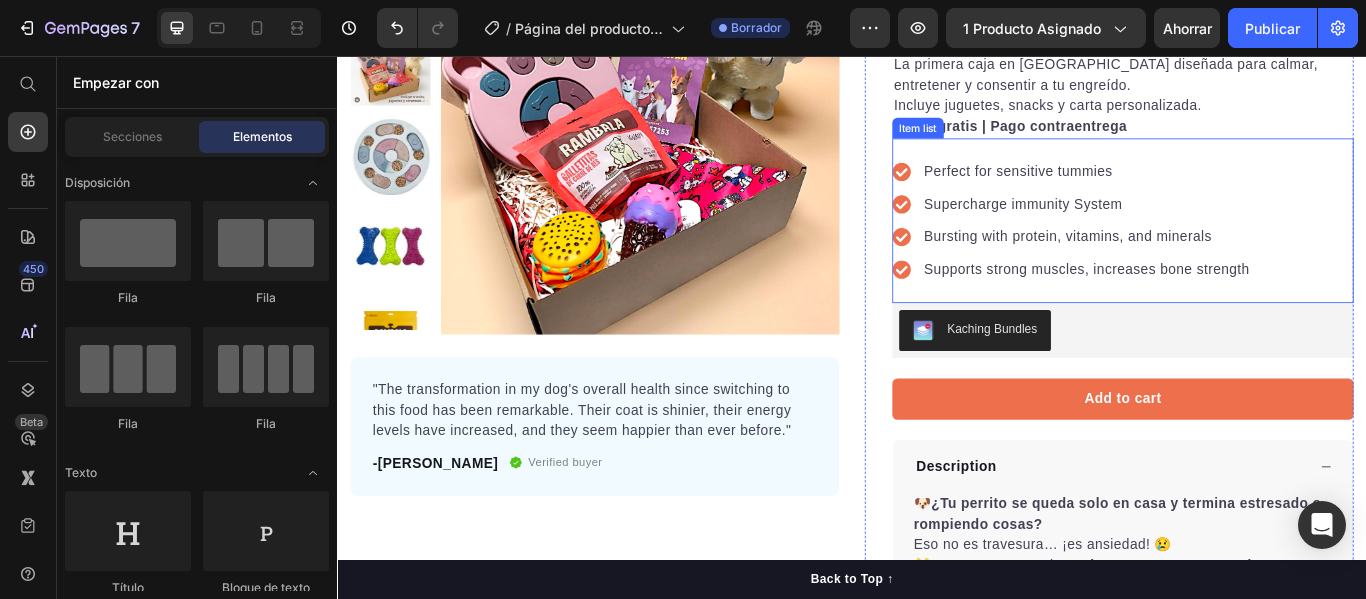click on "Perfect for sensitive tummies" at bounding box center (1211, 191) 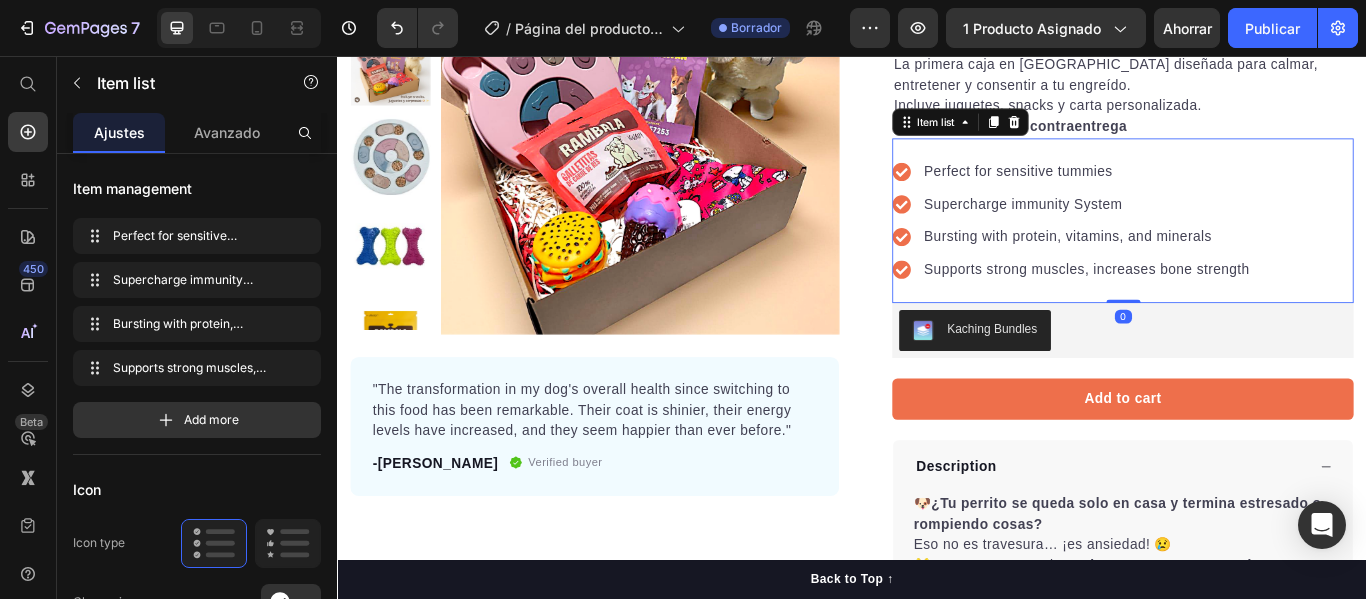 click on "Perfect for sensitive tummies" at bounding box center [1211, 191] 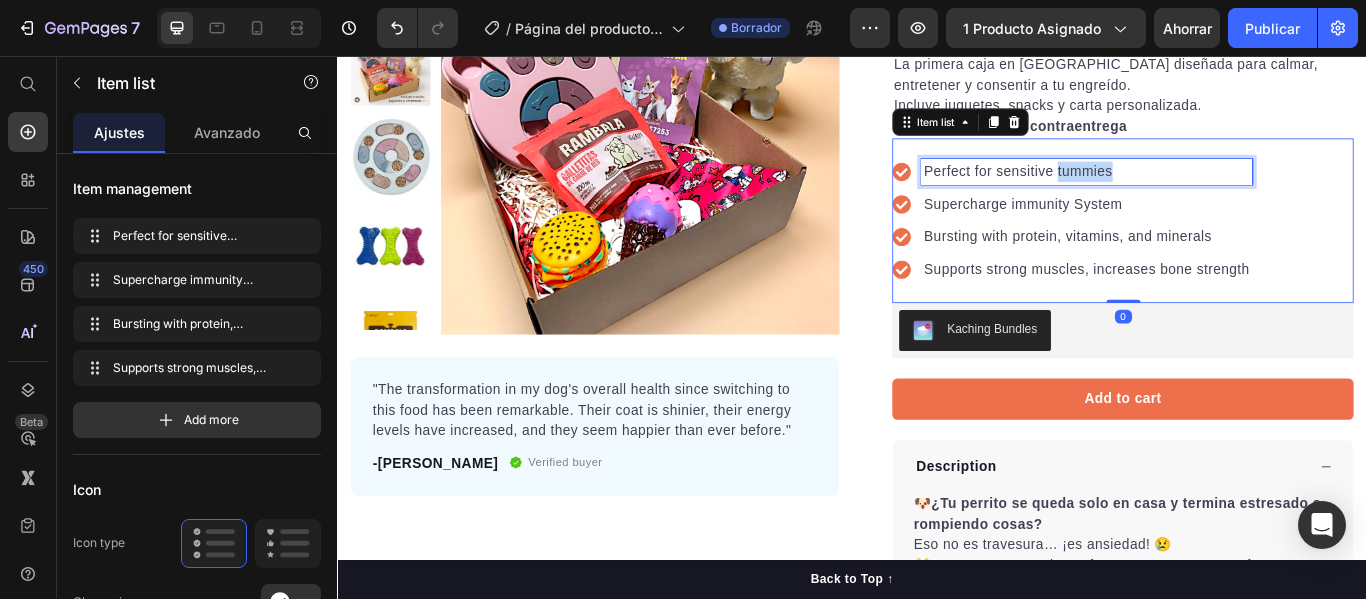 click on "Perfect for sensitive tummies" at bounding box center (1211, 191) 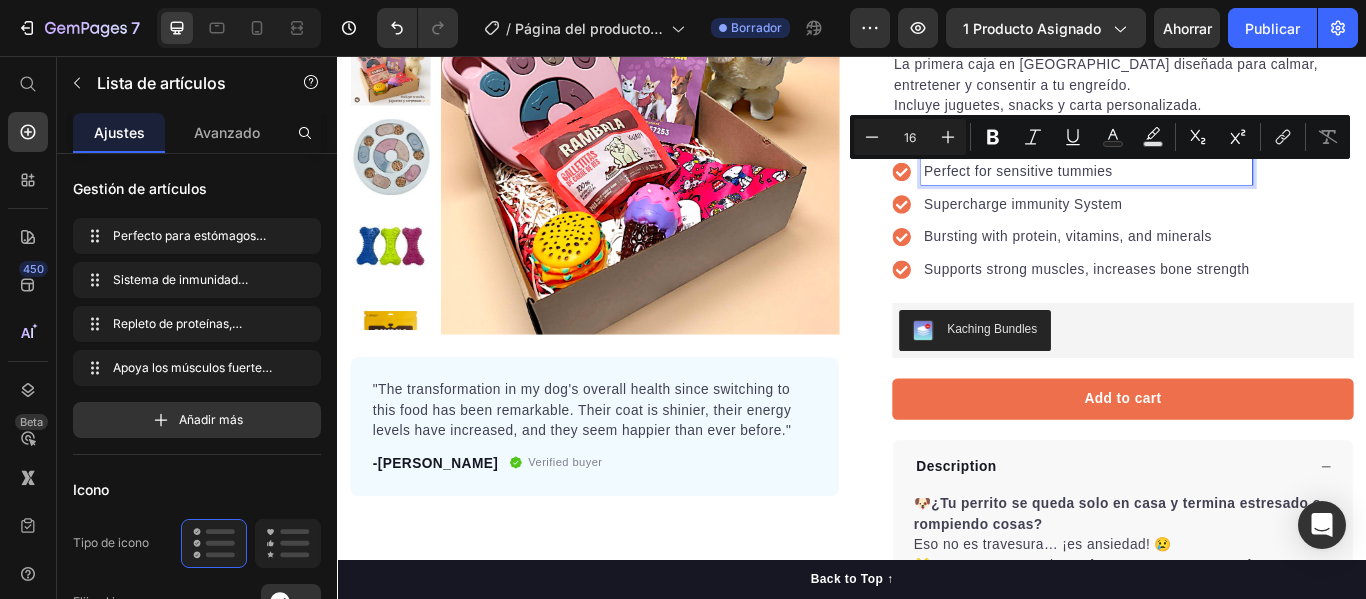 click on "Perfect for sensitive tummies" at bounding box center [1211, 191] 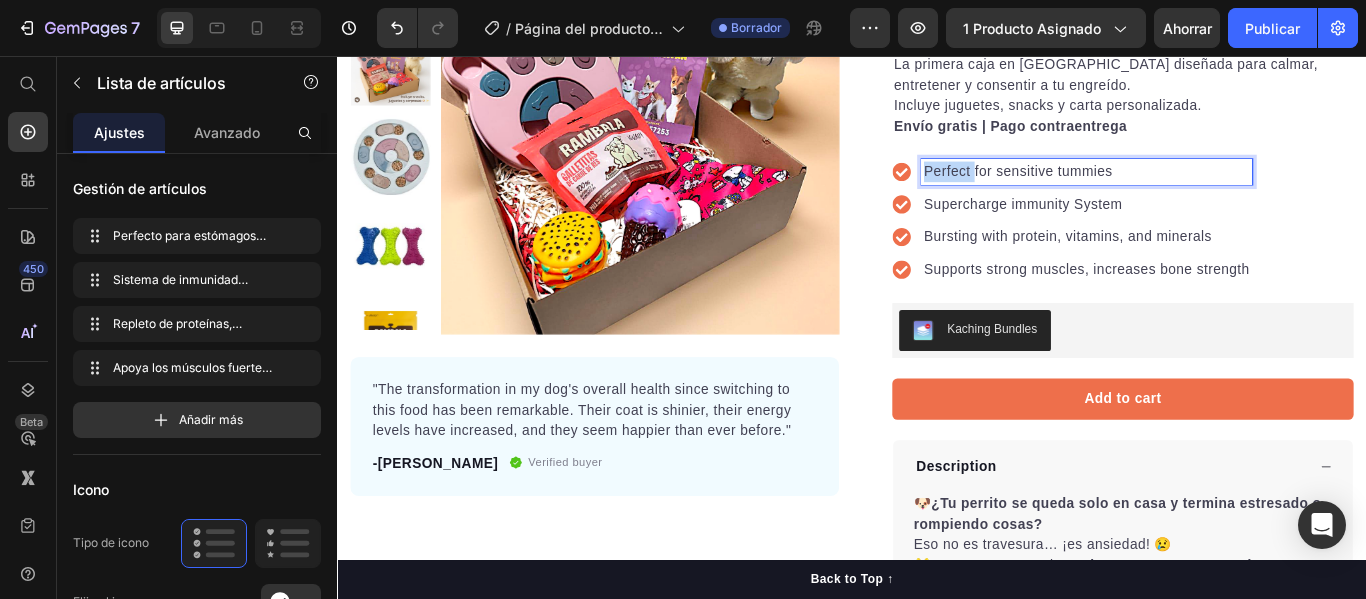 click on "Perfect for sensitive tummies" at bounding box center (1211, 191) 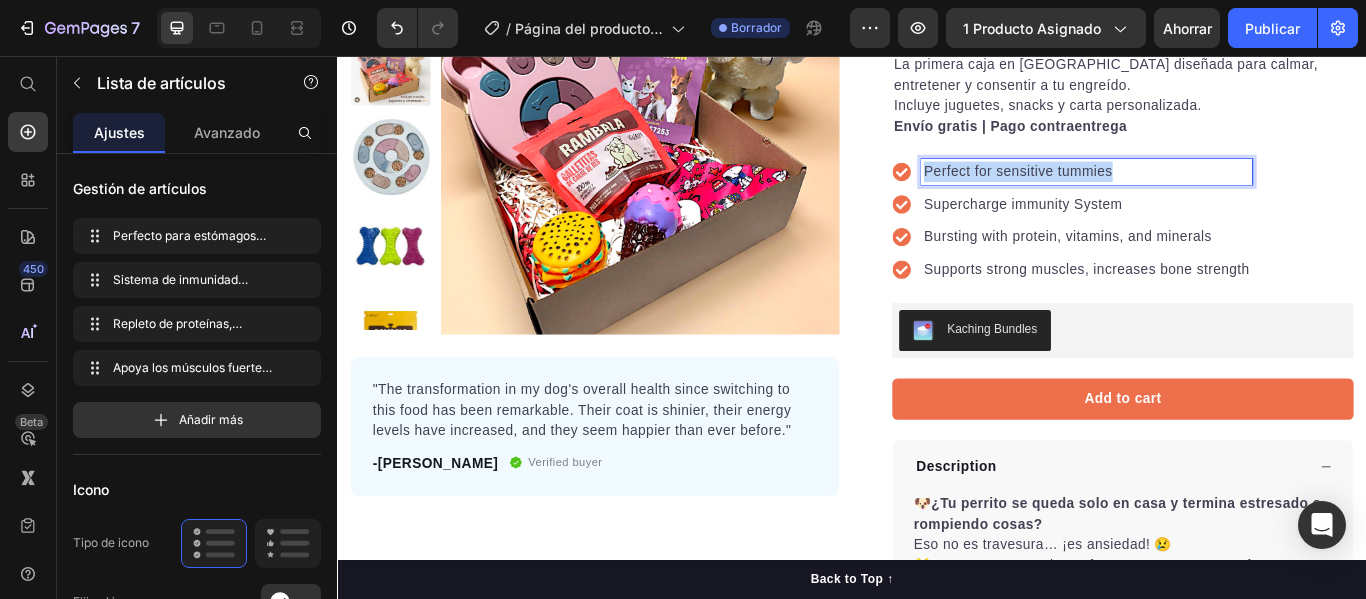click on "Perfect for sensitive tummies" at bounding box center (1211, 191) 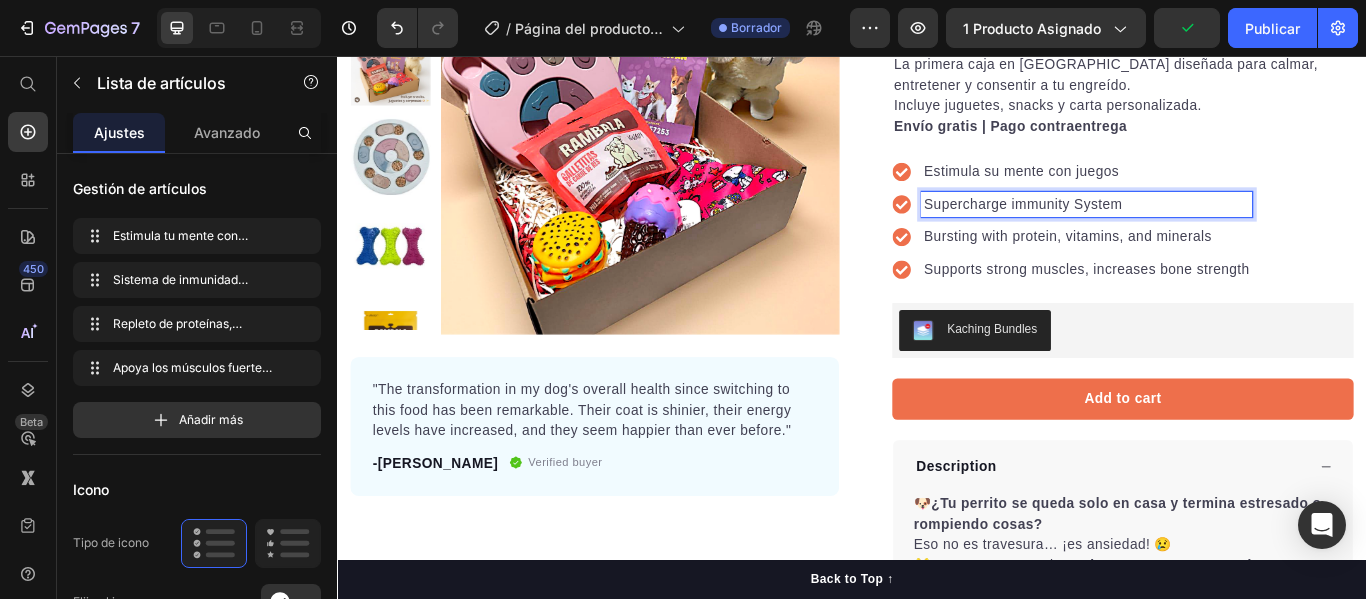 click on "Supercharge immunity System" at bounding box center (1211, 229) 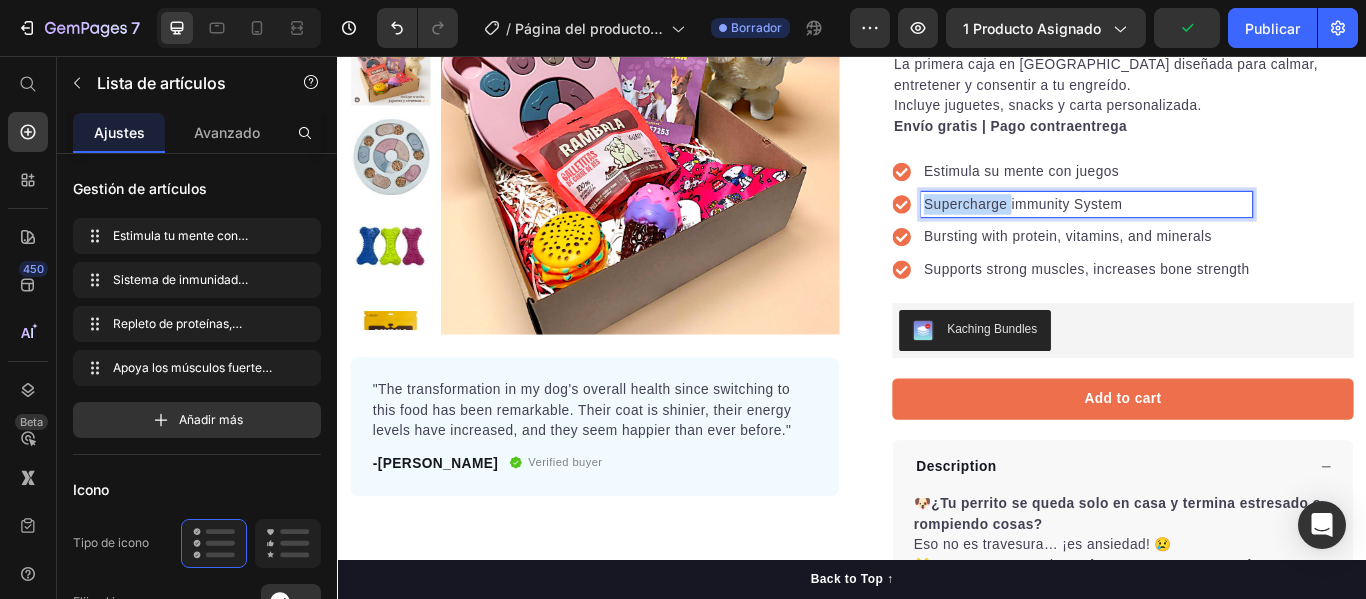 click on "Supercharge immunity System" at bounding box center (1211, 229) 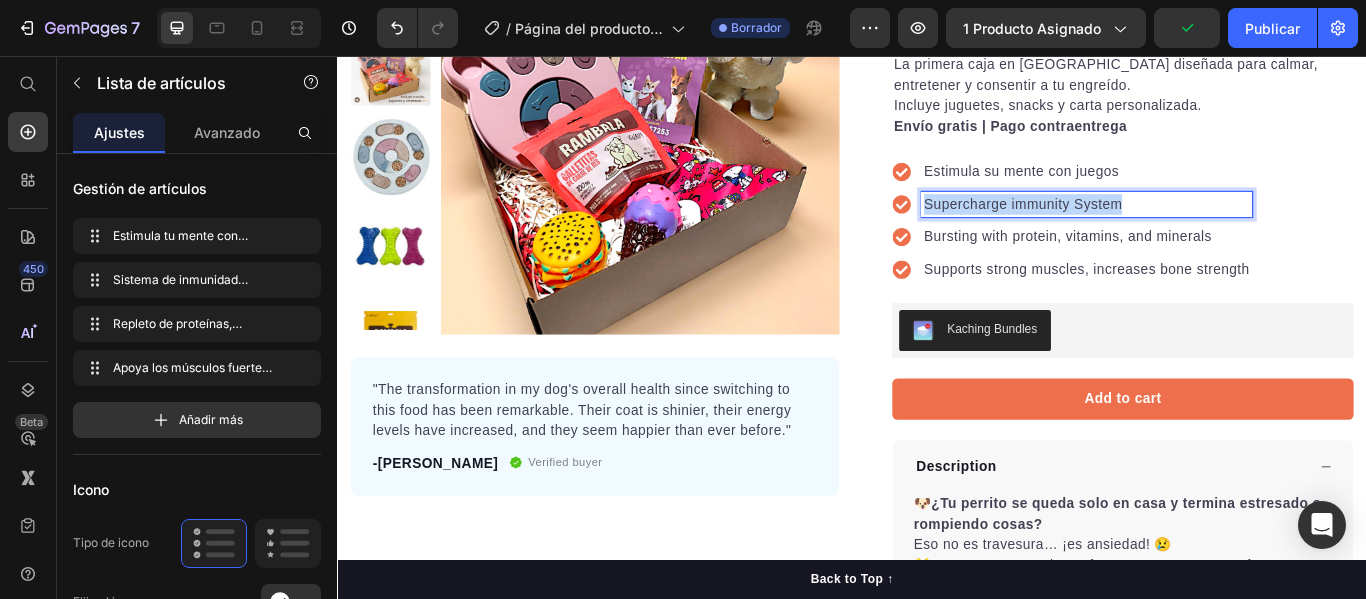 click on "Supercharge immunity System" at bounding box center (1211, 229) 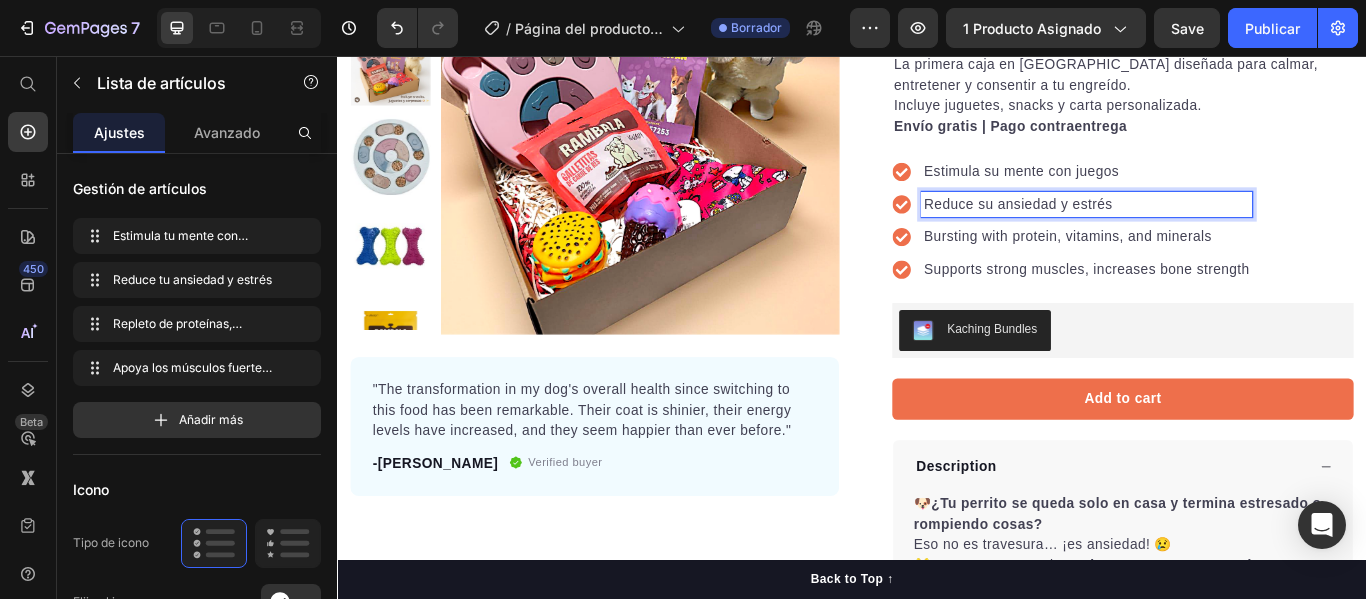 click on "Bursting with protein, vitamins, and minerals" at bounding box center [1211, 267] 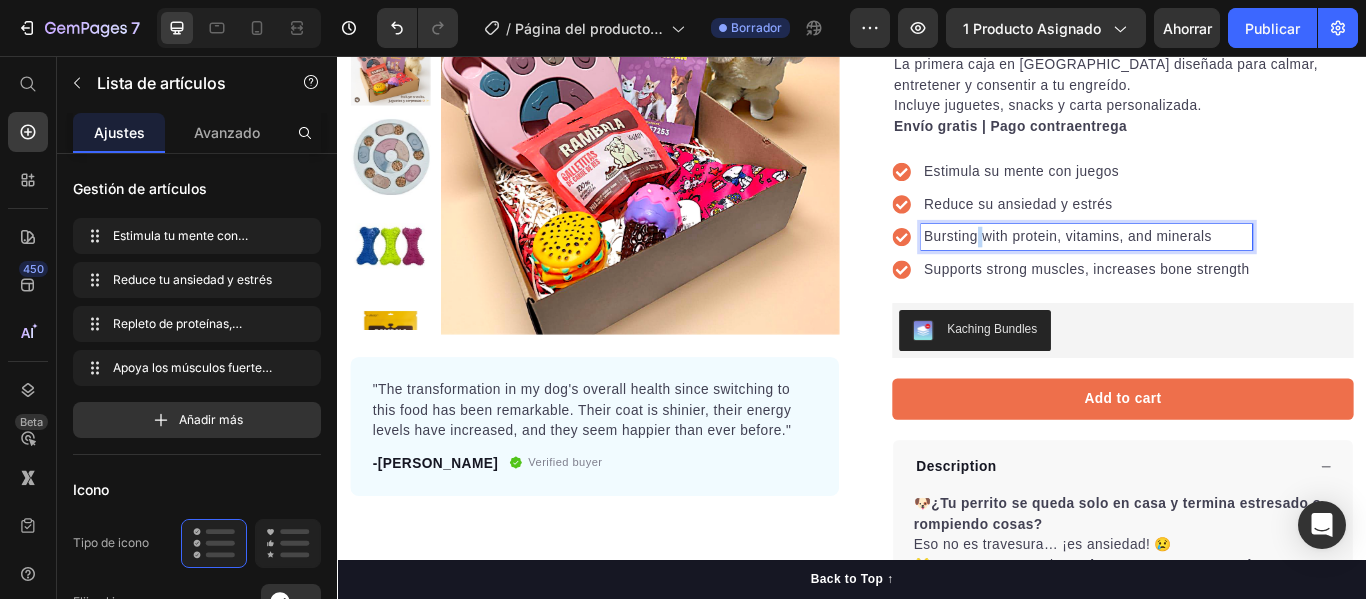click on "Bursting with protein, vitamins, and minerals" at bounding box center [1211, 267] 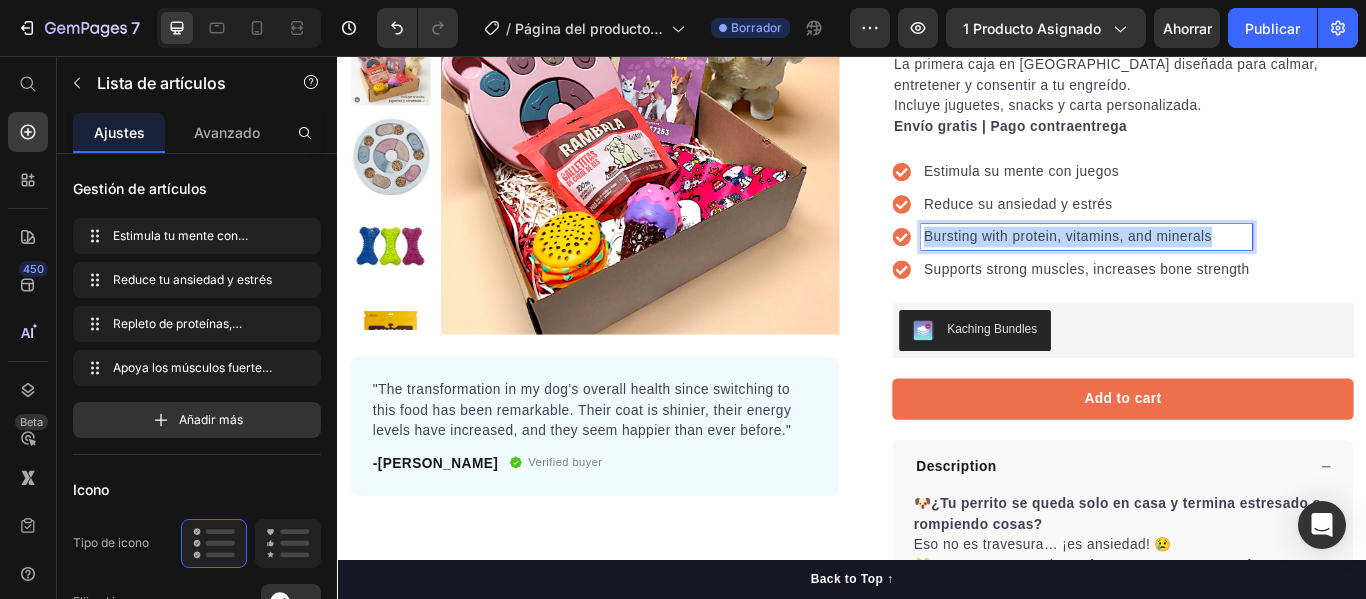 click on "Bursting with protein, vitamins, and minerals" at bounding box center [1211, 267] 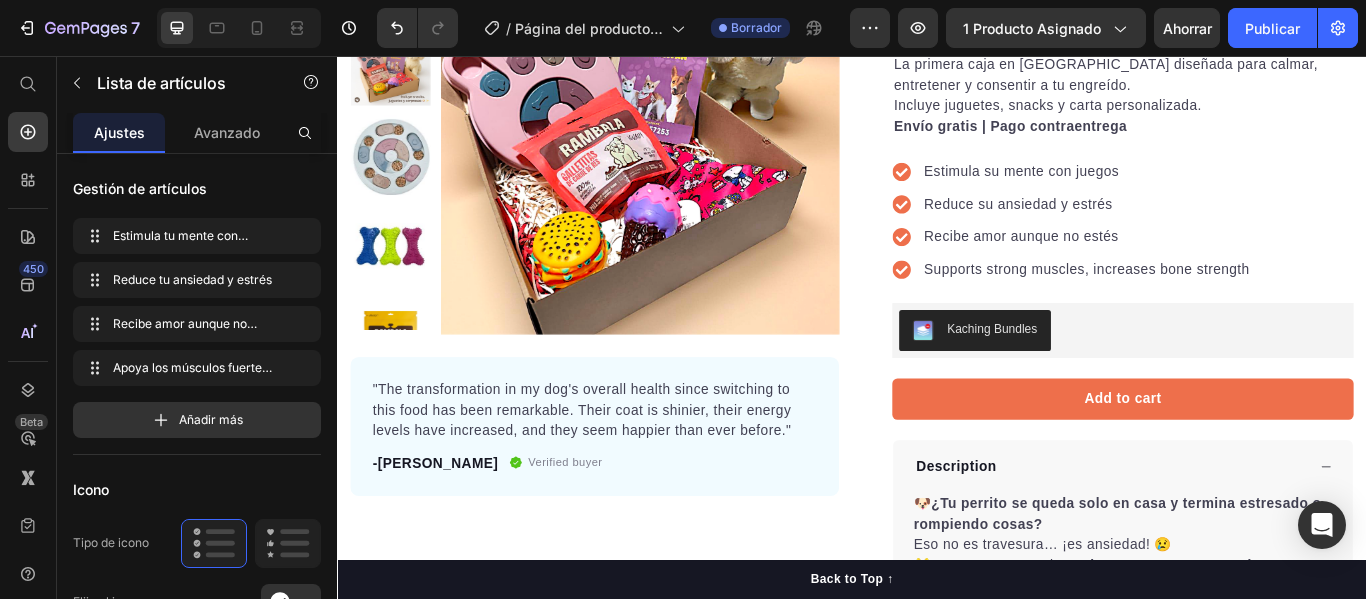 click on "Estimula su mente con juegos Reduce su ansiedad y estrés Recibe amor aunque no estés Supports strong muscles, increases bone strength" at bounding box center (1253, 248) 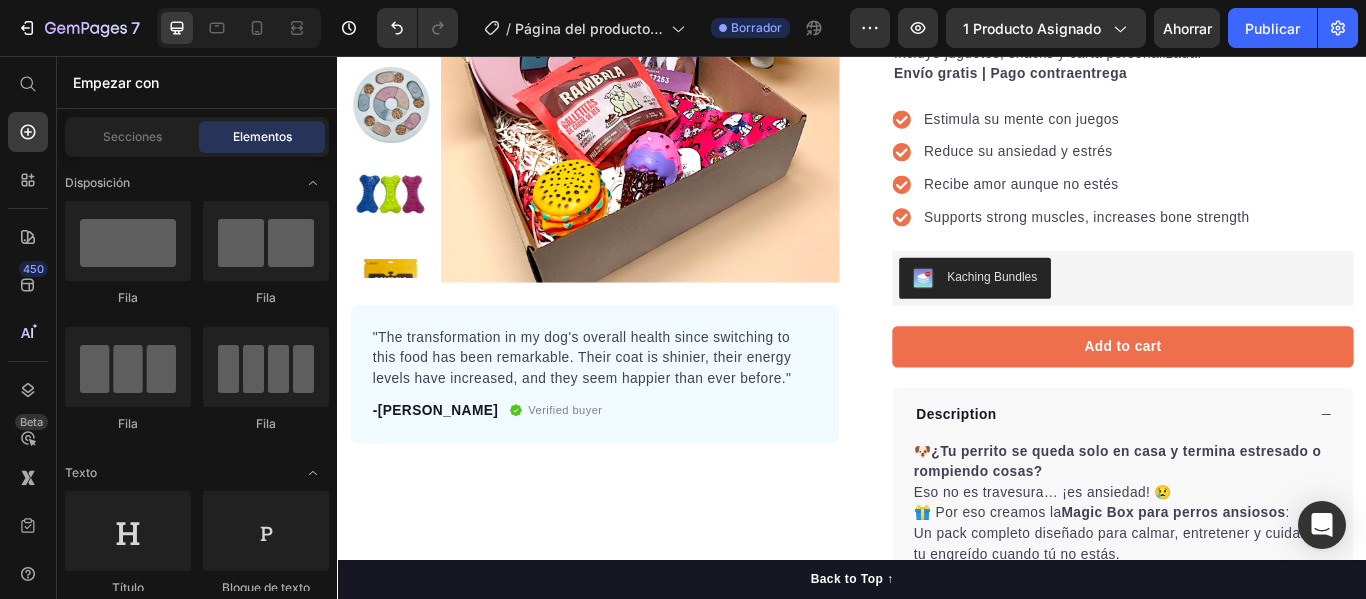 scroll, scrollTop: 379, scrollLeft: 0, axis: vertical 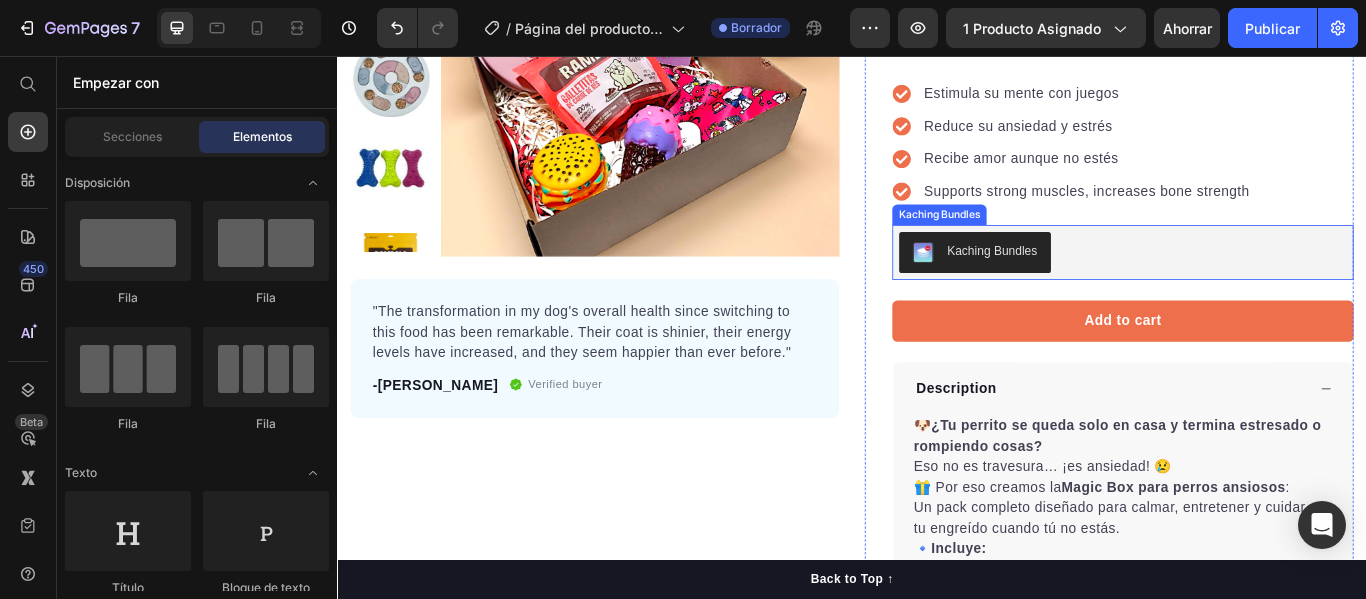 click on "Kaching Bundles" at bounding box center [1253, 285] 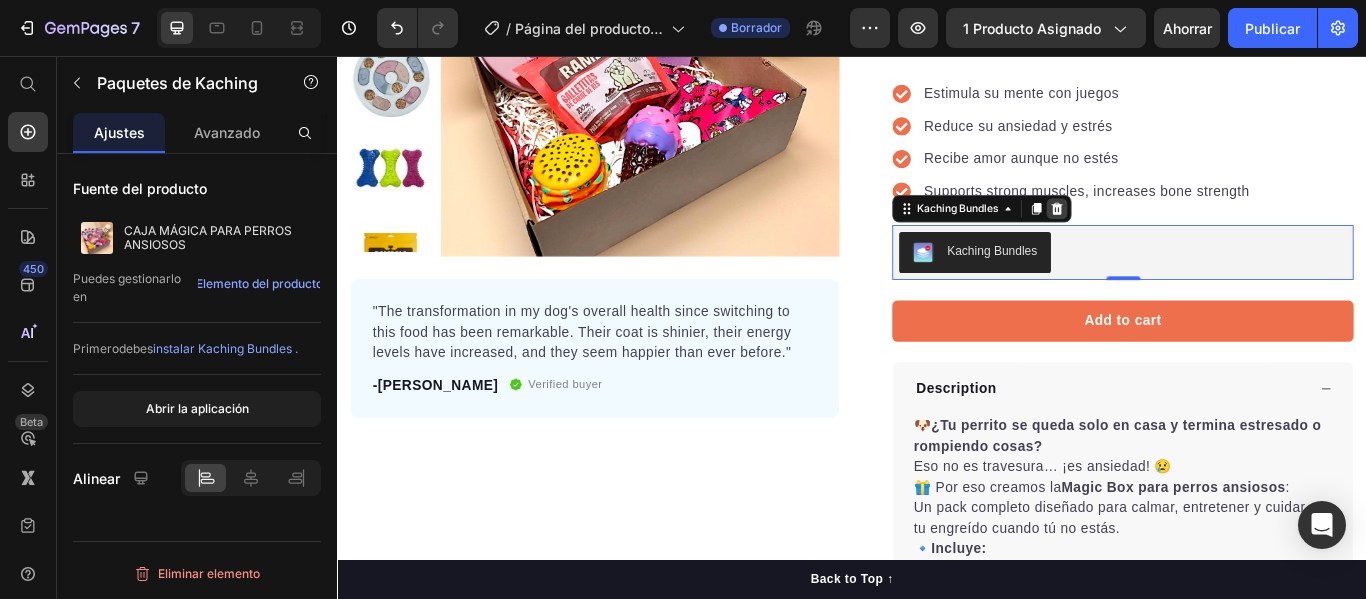 click 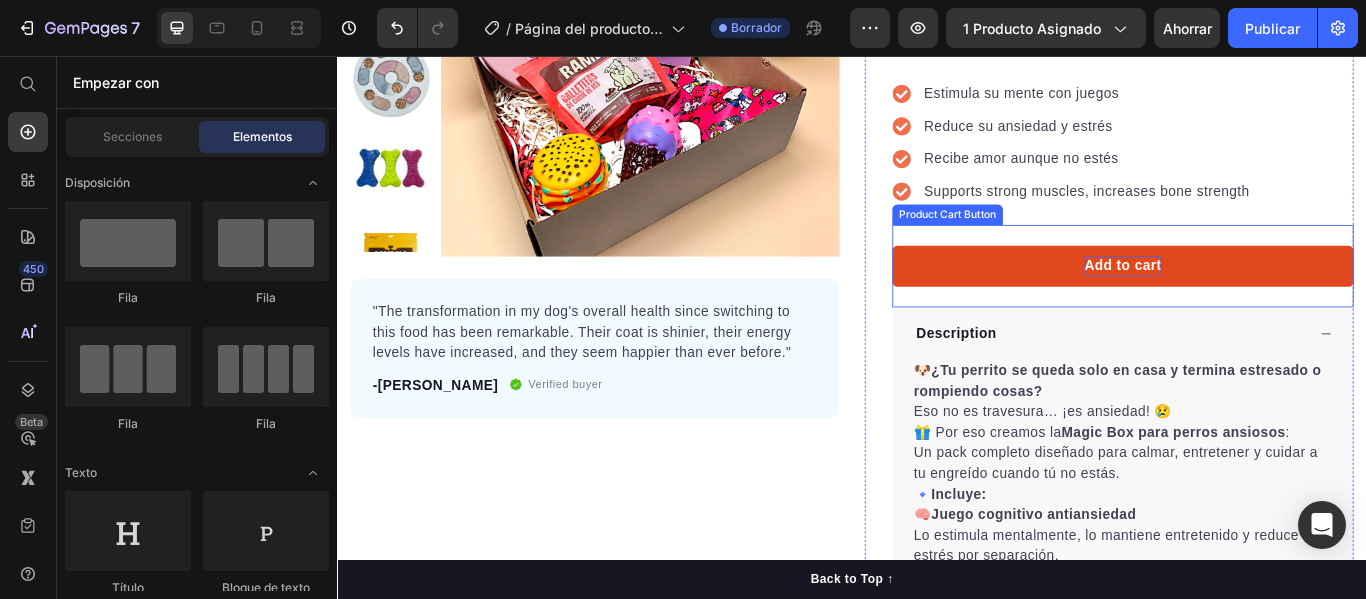 click on "Add to cart" at bounding box center [1253, 301] 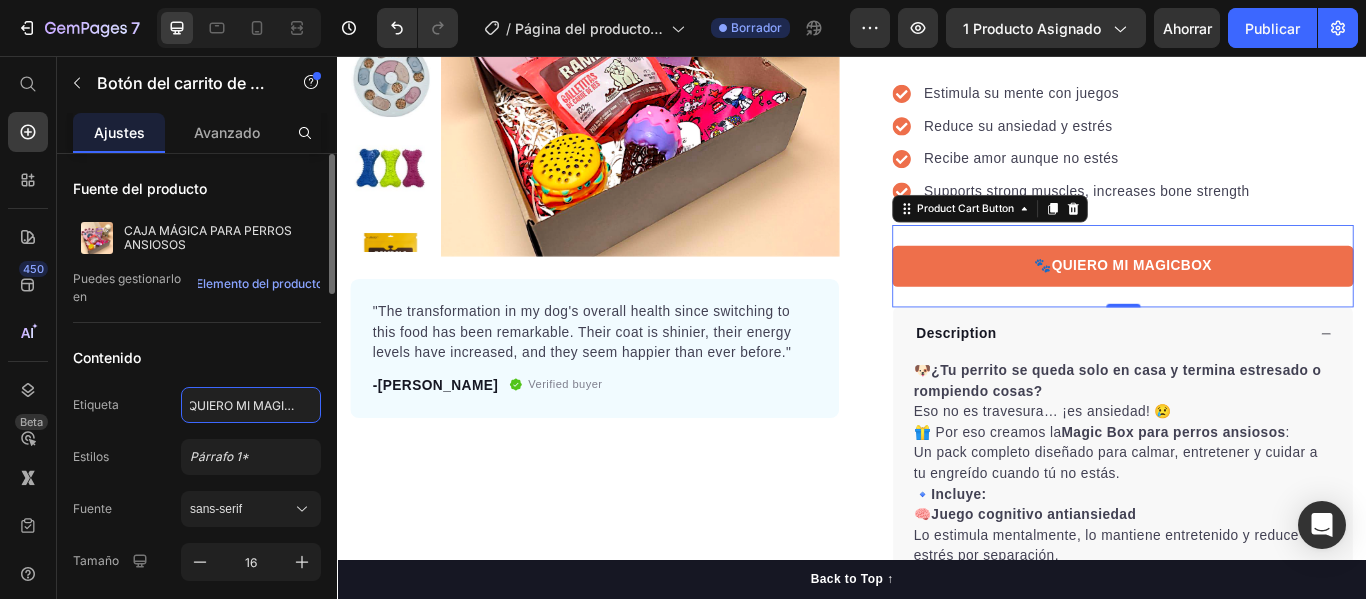 scroll, scrollTop: 0, scrollLeft: 25, axis: horizontal 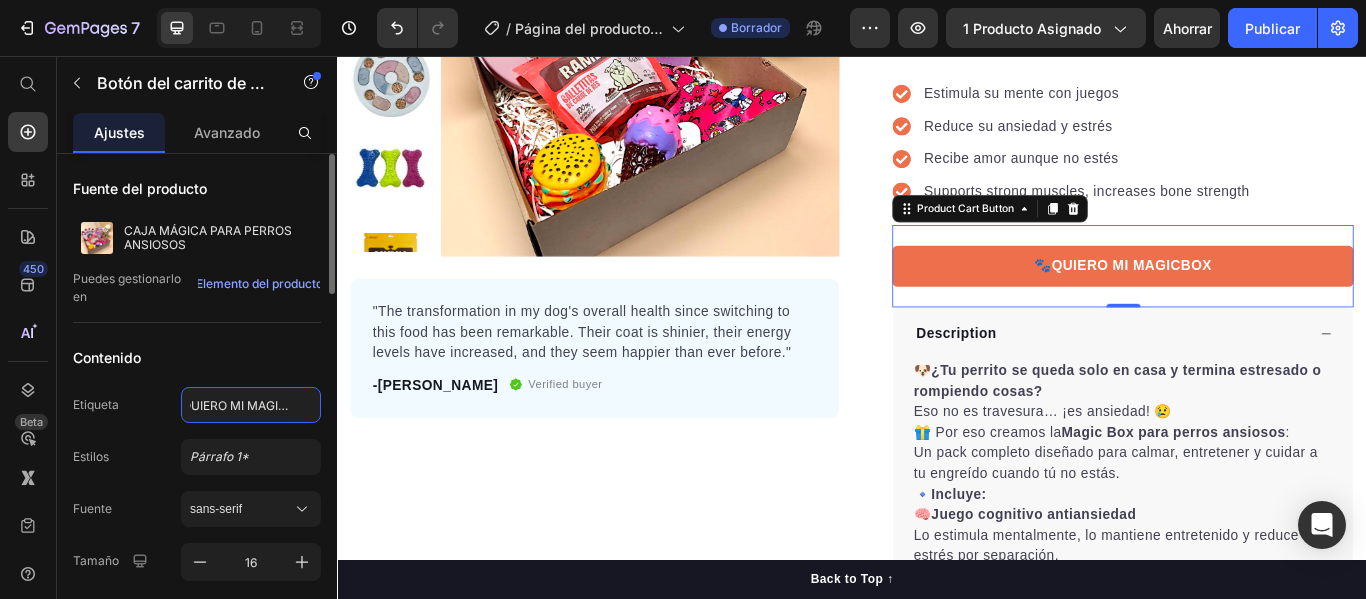 click on "🐾QUIERO MI MAGICBOX" 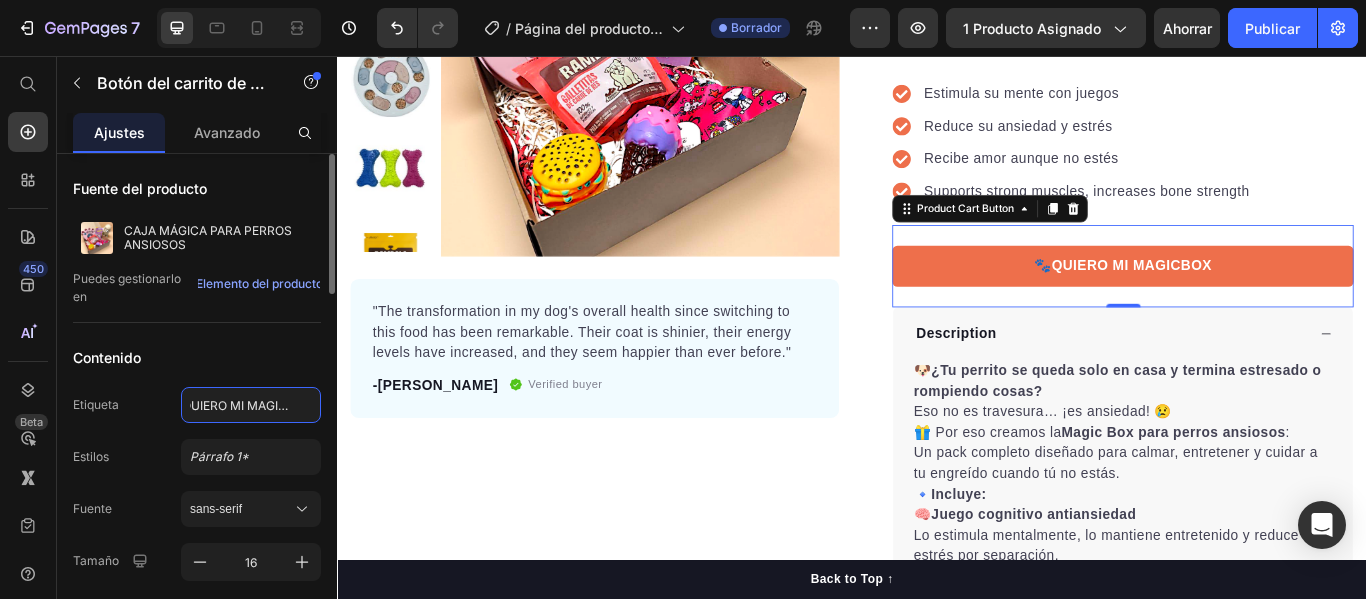 type on "🐾QUIERO MI MAGIC BOX" 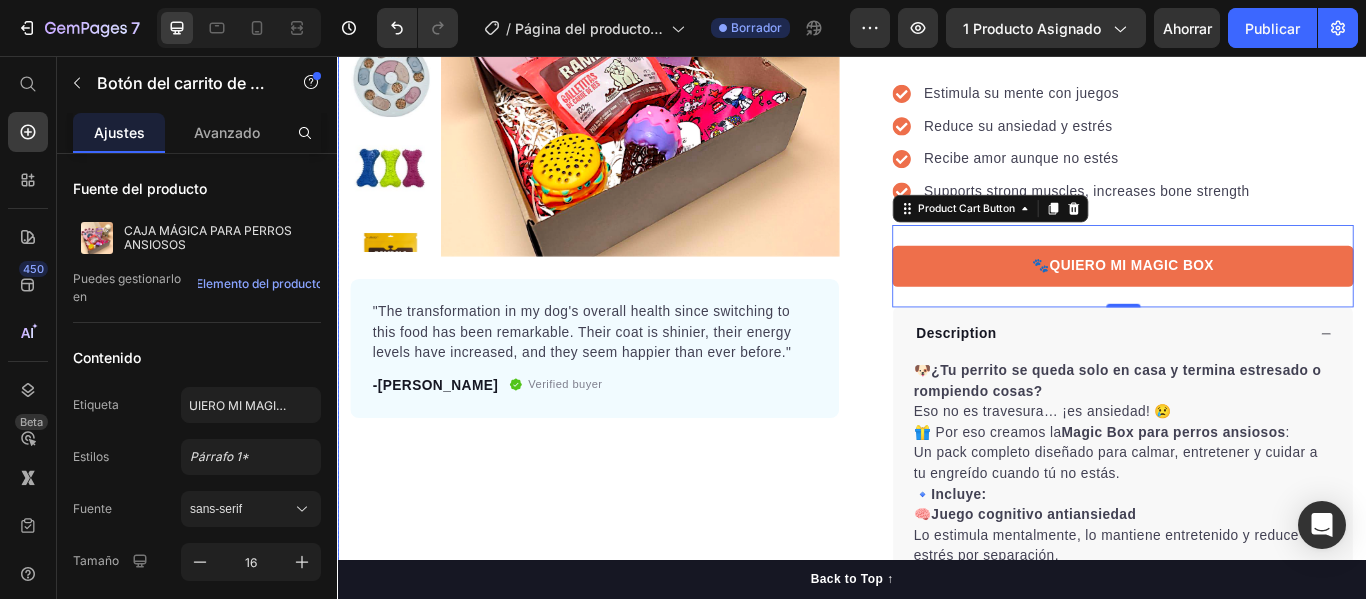 click on "Product Images "The transformation in my dog's overall health since switching to this food has been remarkable. Their coat is shinier, their energy levels have increased, and they seem happier than ever before." Text block -Daisy Text block
Verified buyer Item list Row Row "My dog absolutely loves this food! It's clear that the taste and quality are top-notch."  -Daisy Text block Row Row" at bounding box center [637, 329] 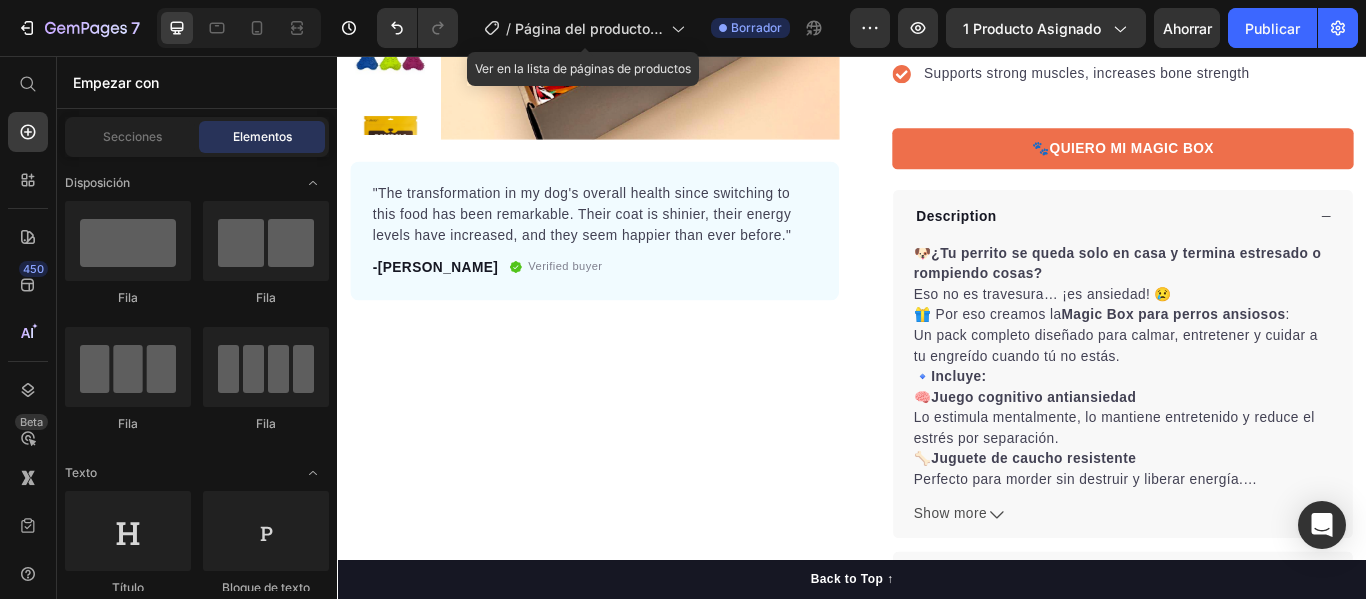 scroll, scrollTop: 531, scrollLeft: 0, axis: vertical 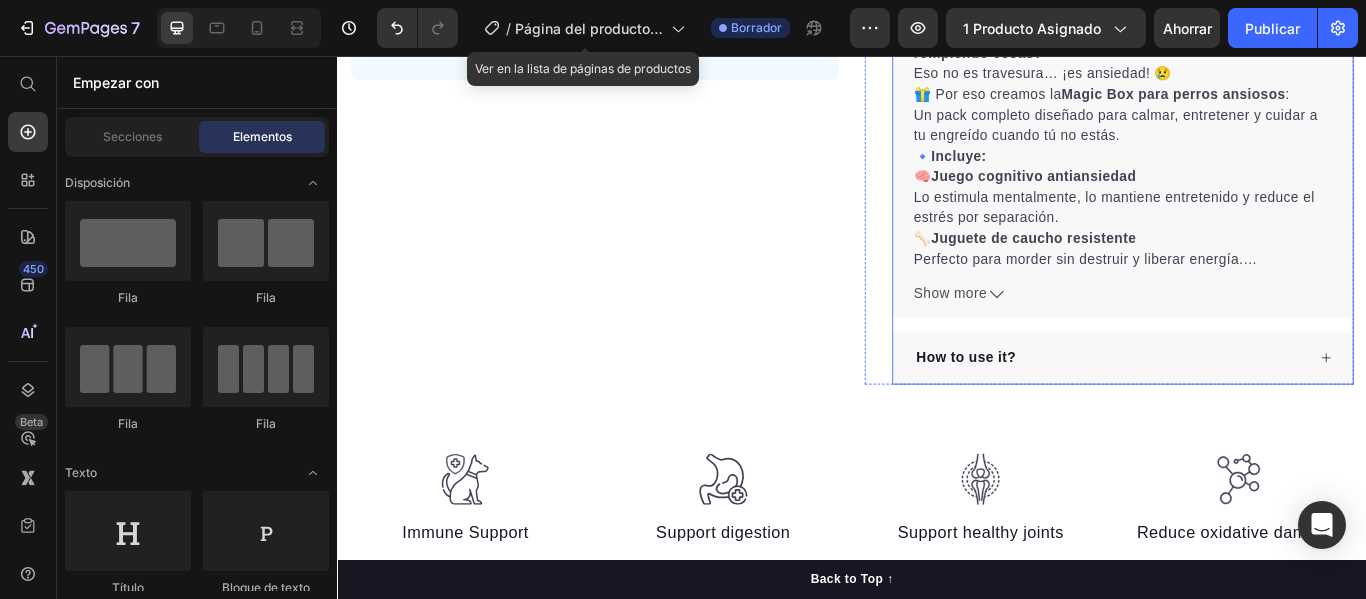 click on "How to use it?" at bounding box center [1253, 408] 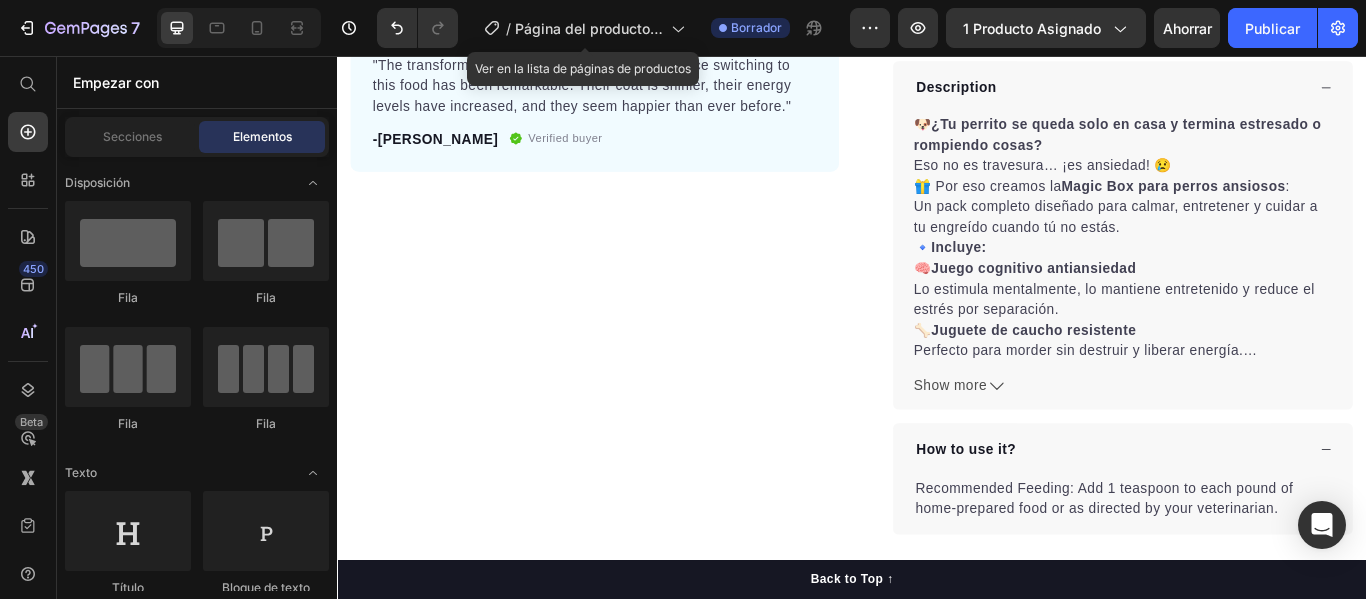 scroll, scrollTop: 651, scrollLeft: 0, axis: vertical 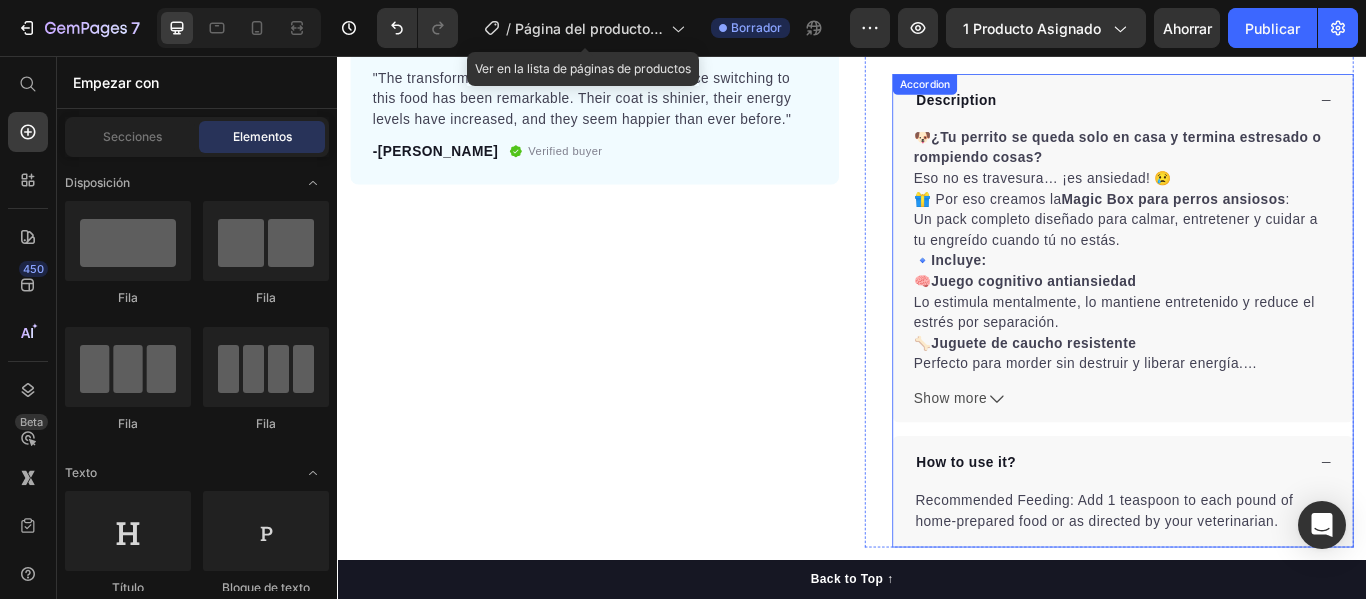 click on "Description" at bounding box center (1253, 108) 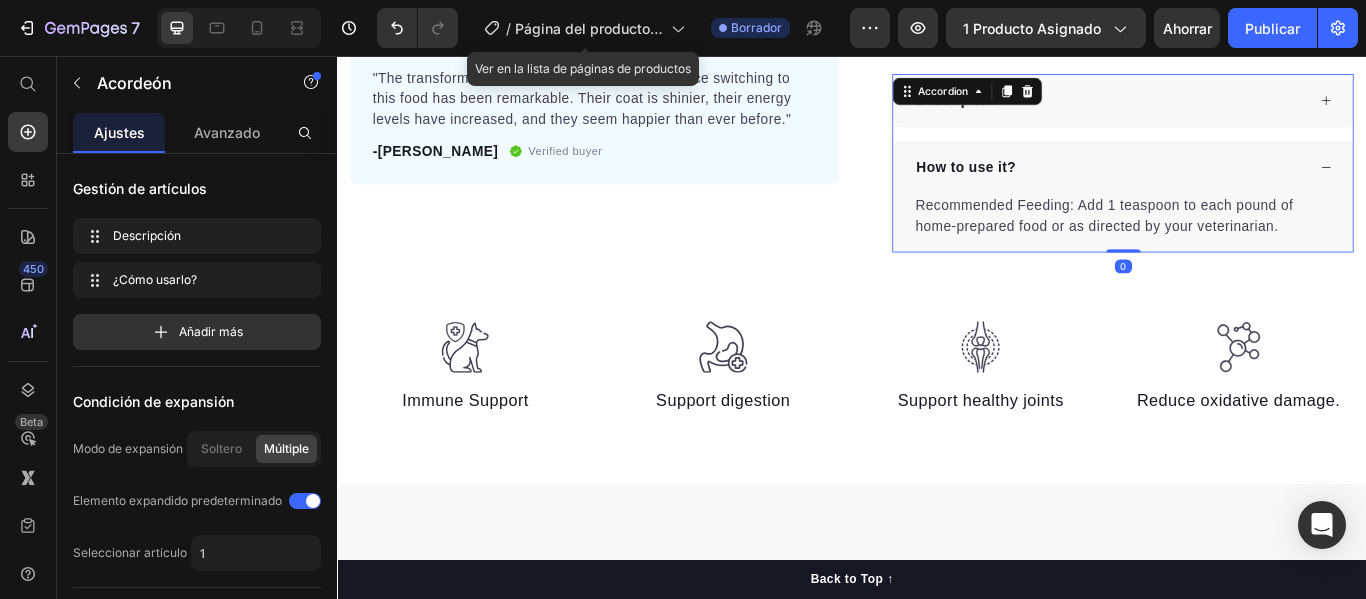 click on "Description" at bounding box center (1253, 108) 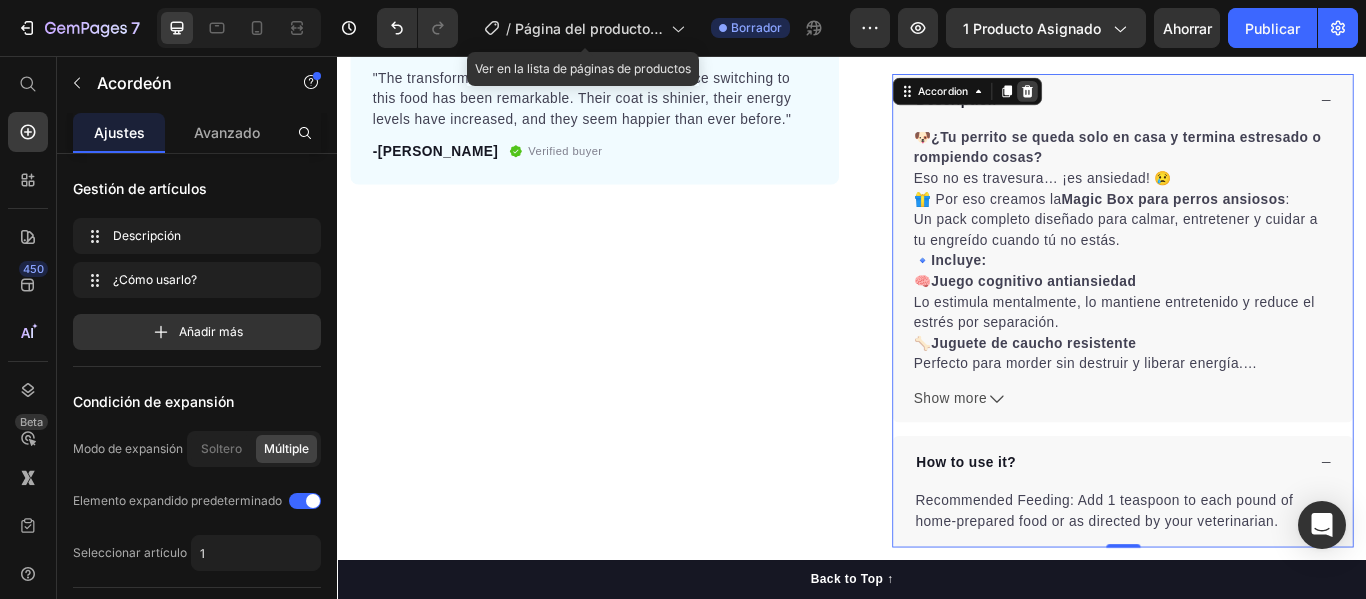 click 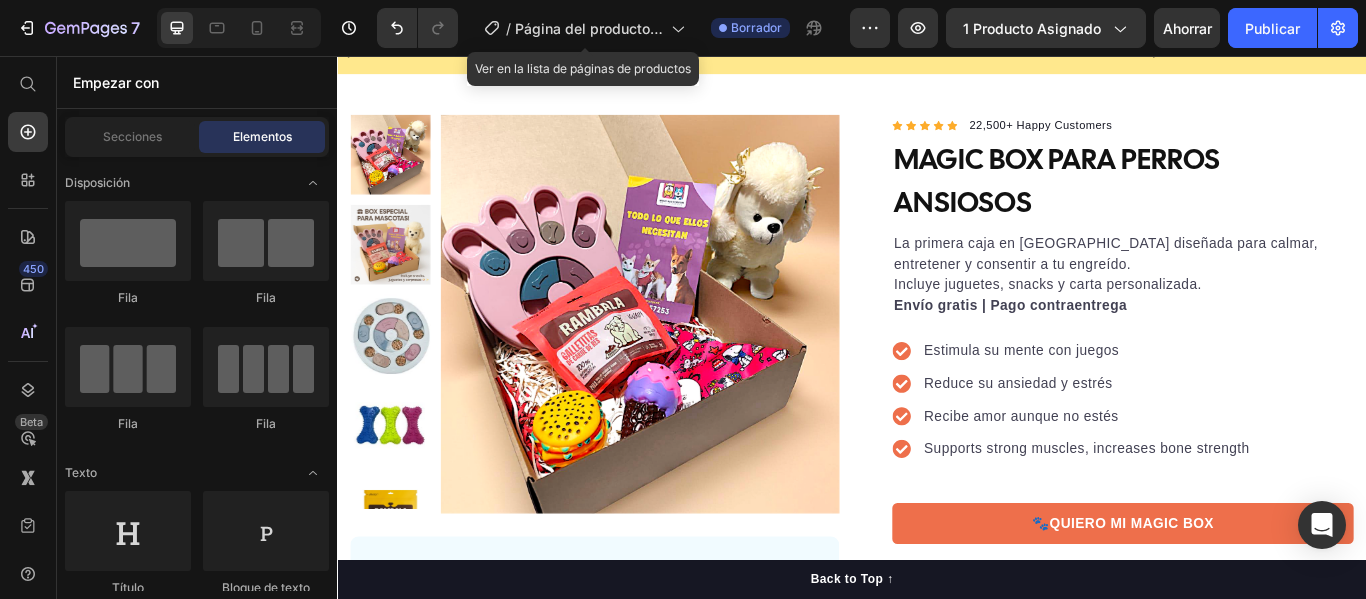 scroll, scrollTop: 0, scrollLeft: 0, axis: both 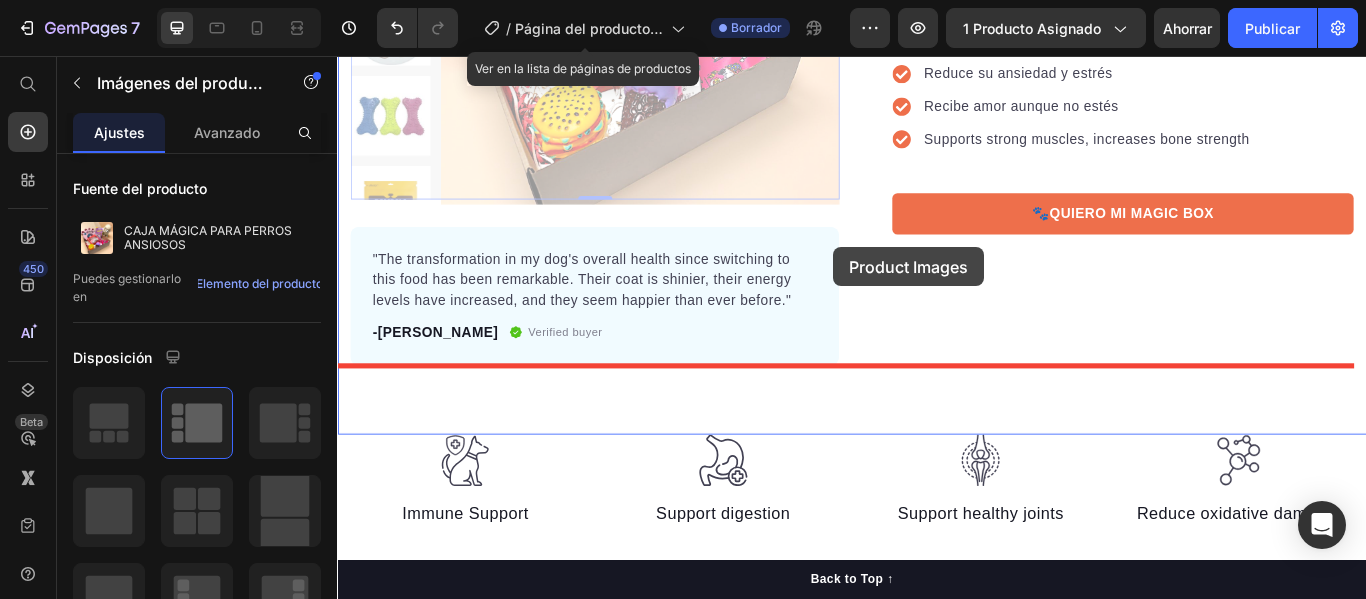 drag, startPoint x: 911, startPoint y: 220, endPoint x: 916, endPoint y: 279, distance: 59.211487 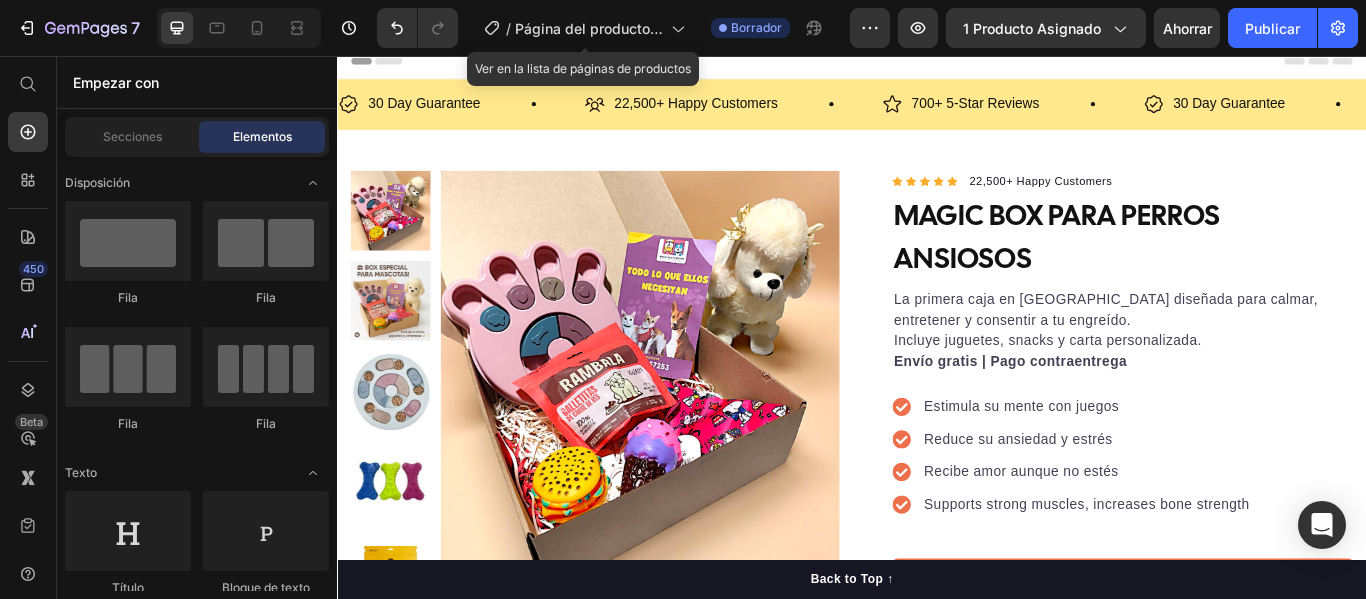 scroll, scrollTop: 30, scrollLeft: 0, axis: vertical 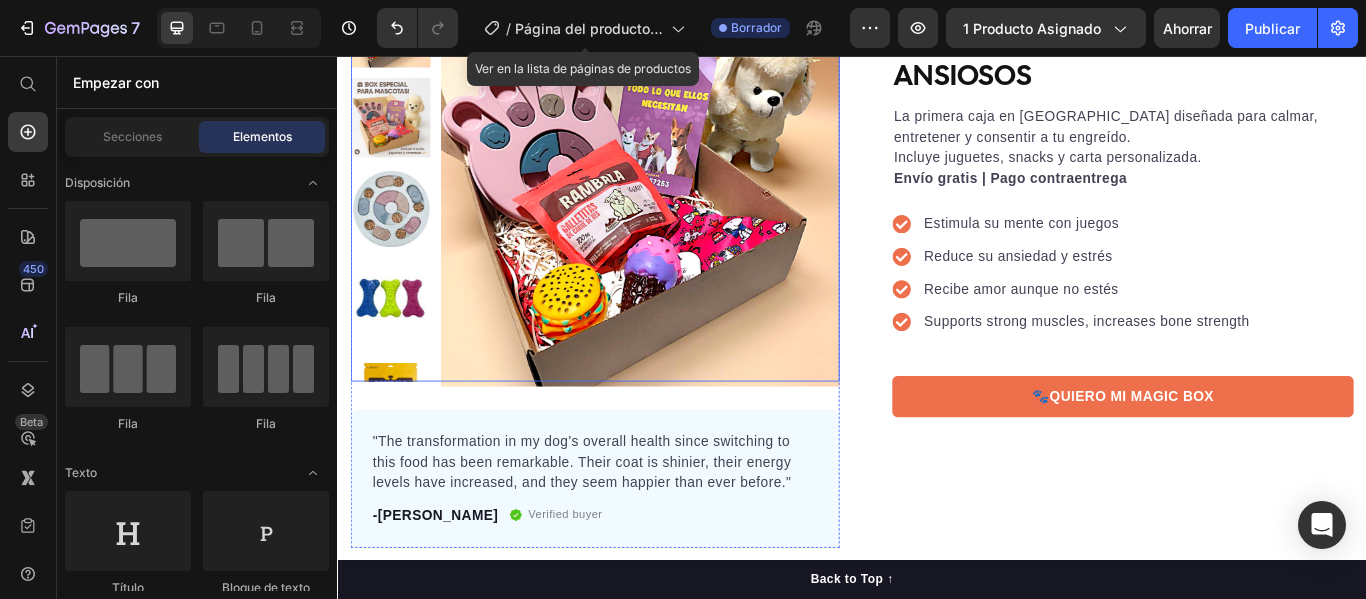 click at bounding box center (689, 209) 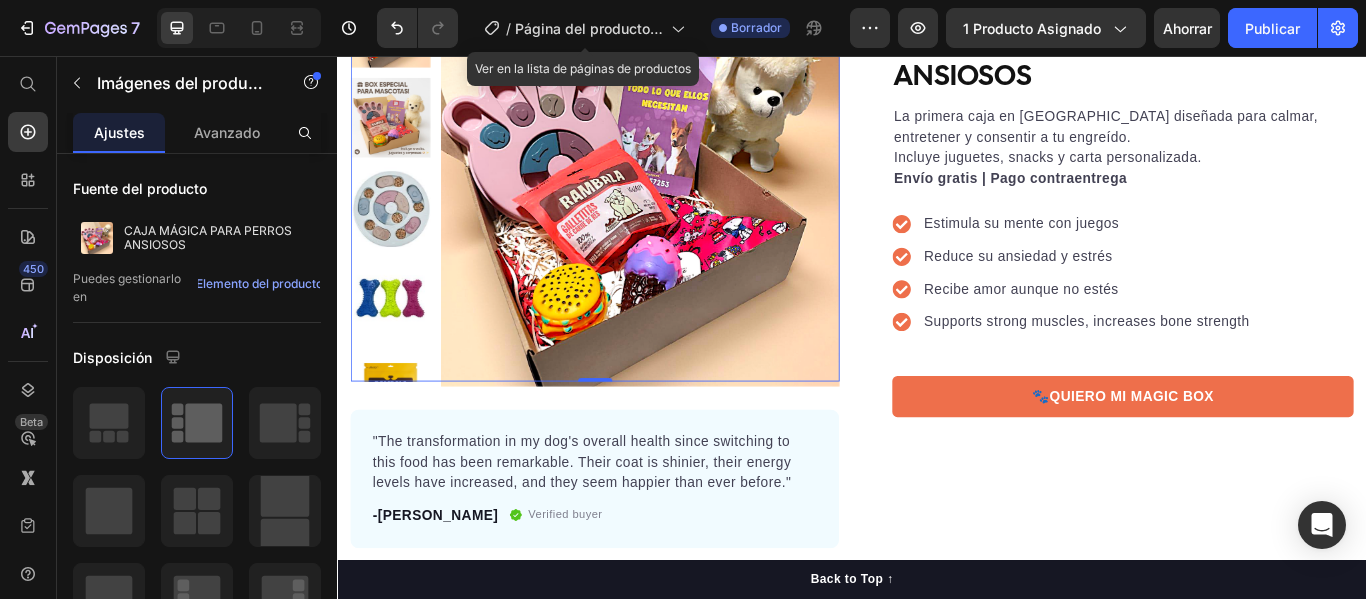 scroll, scrollTop: 502, scrollLeft: 0, axis: vertical 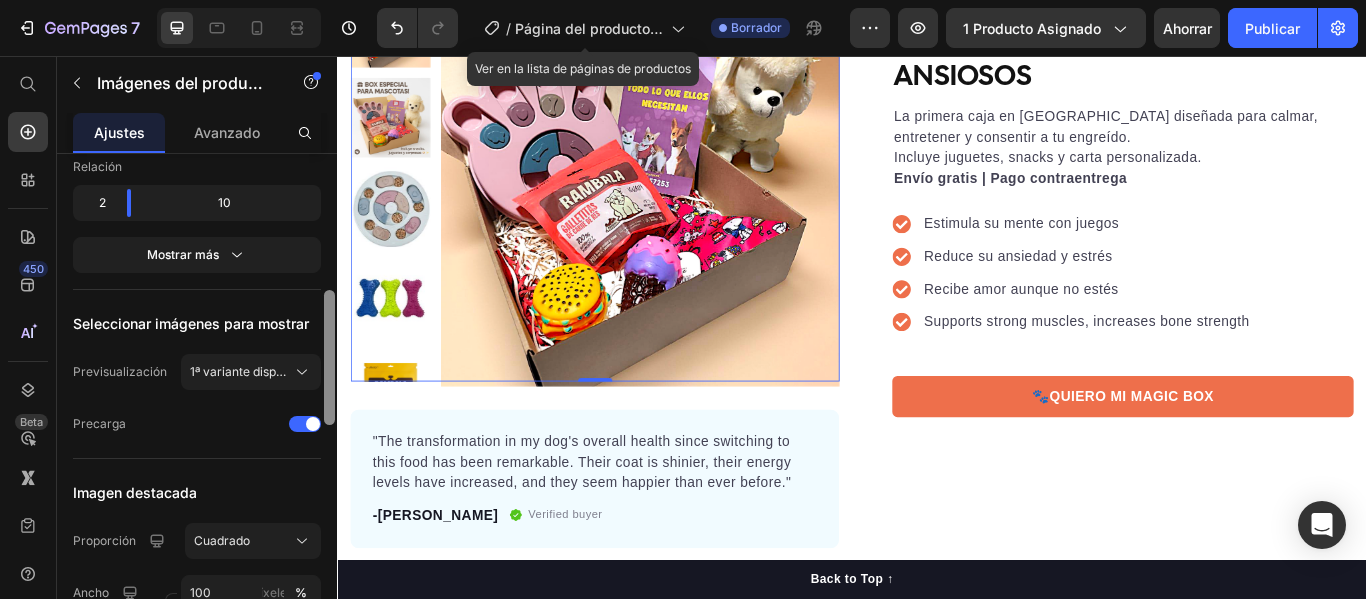 drag, startPoint x: 323, startPoint y: 256, endPoint x: 328, endPoint y: 274, distance: 18.681541 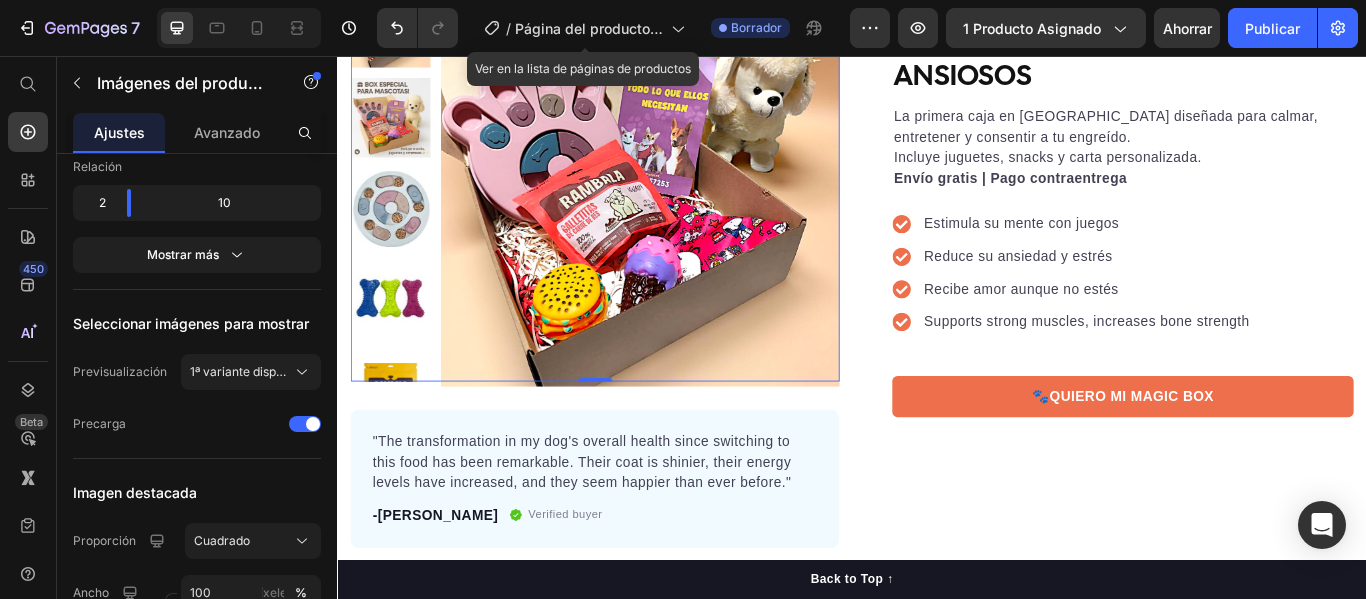 click at bounding box center (689, 209) 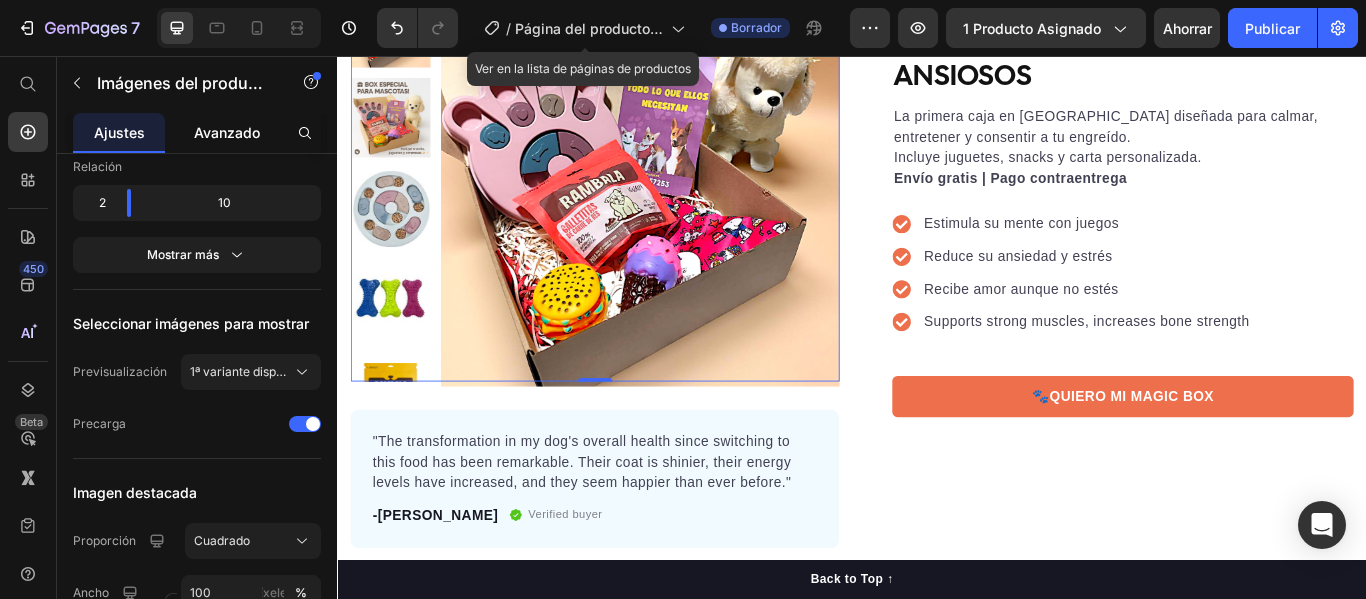 click on "Avanzado" at bounding box center (227, 132) 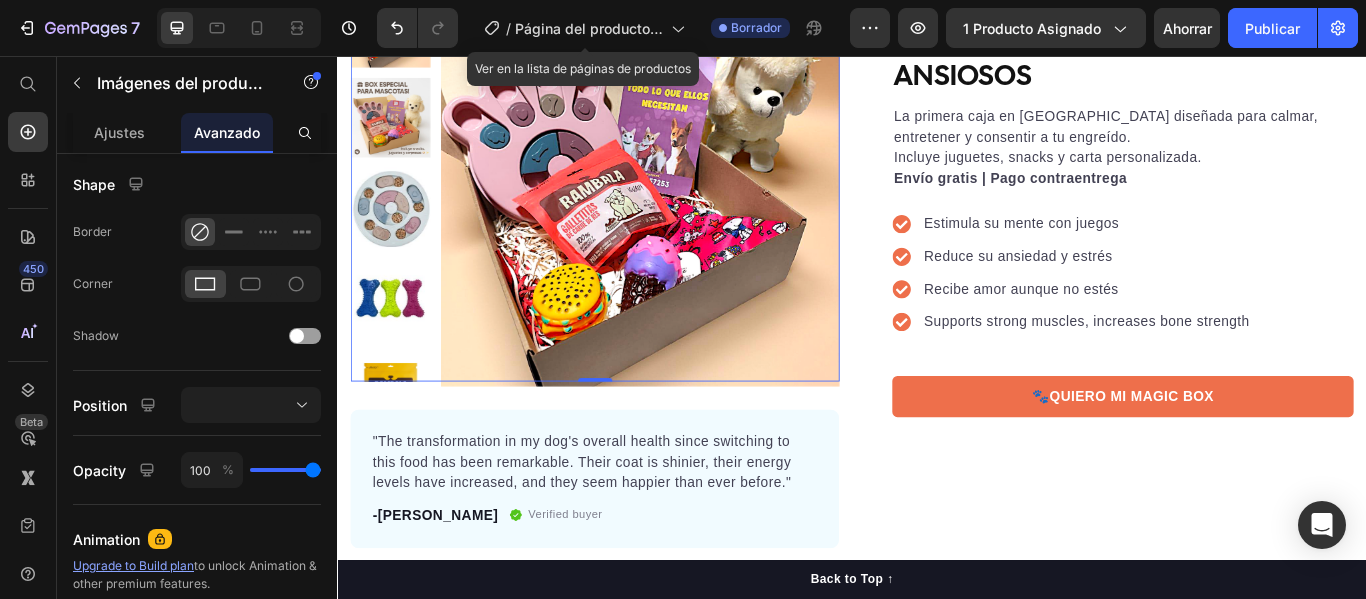 scroll, scrollTop: 0, scrollLeft: 0, axis: both 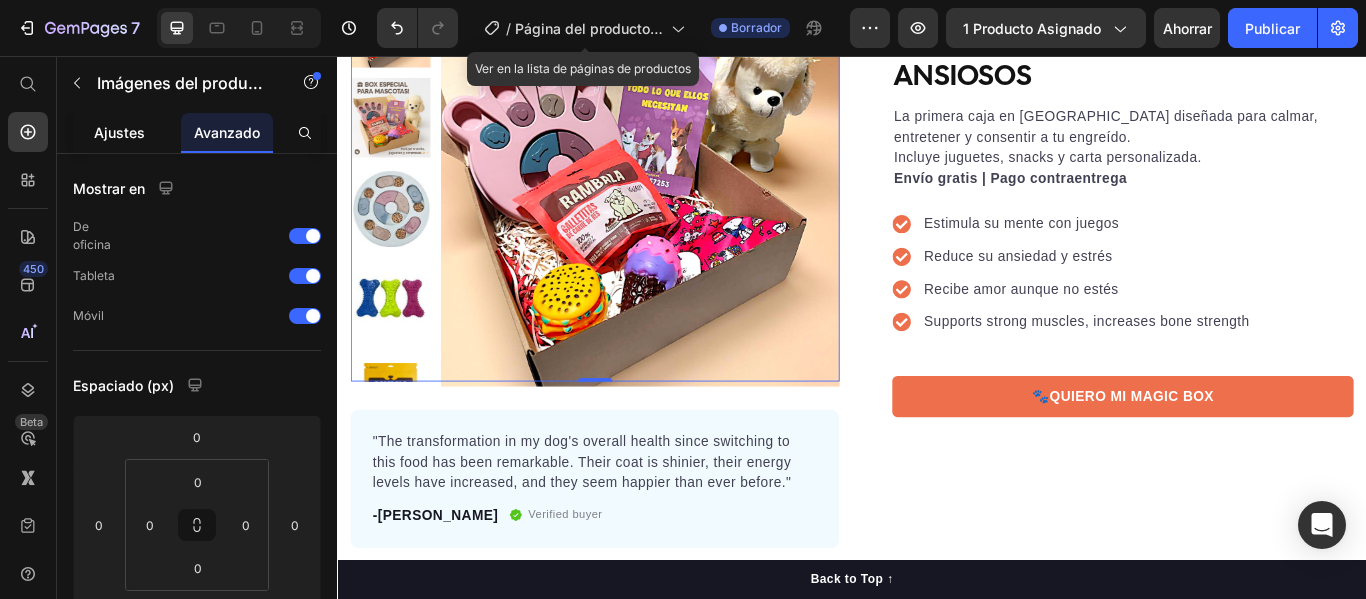 click on "Ajustes" at bounding box center [119, 132] 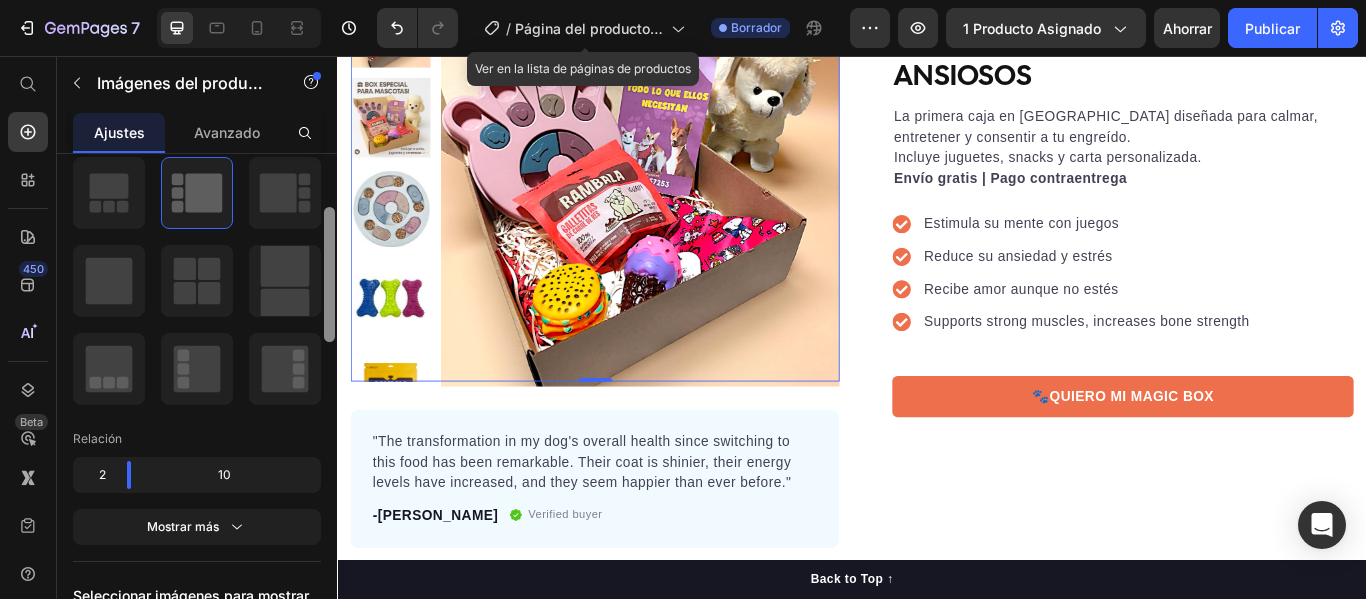 scroll, scrollTop: 212, scrollLeft: 0, axis: vertical 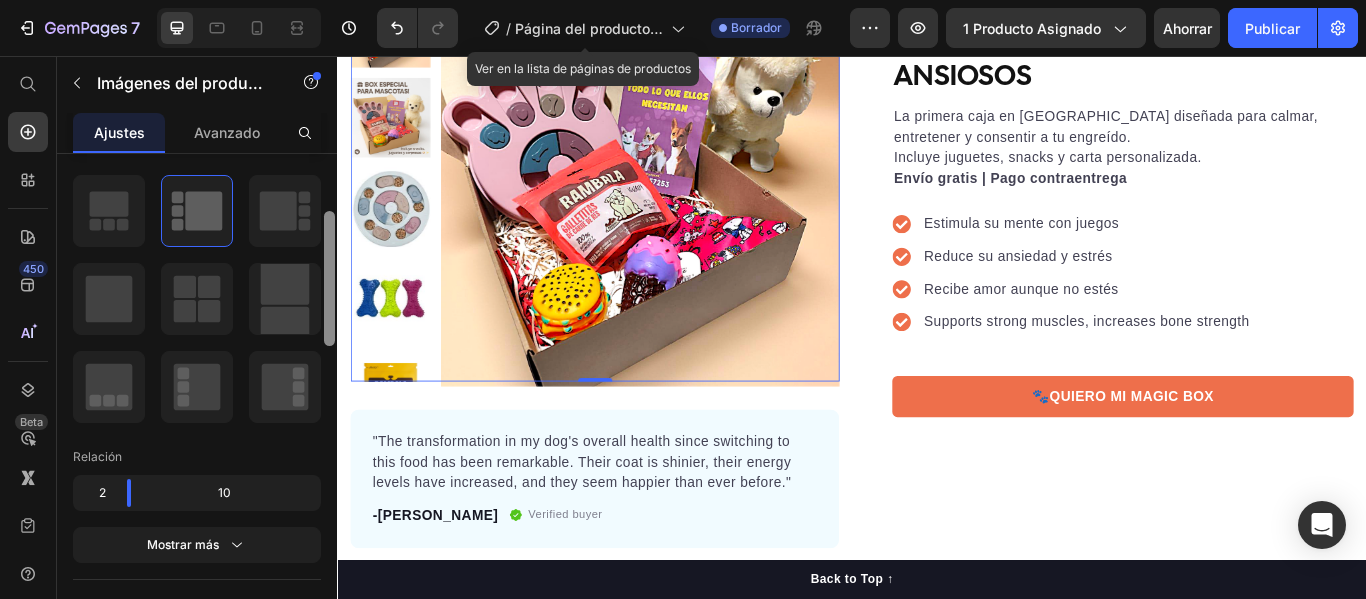 drag, startPoint x: 331, startPoint y: 209, endPoint x: 324, endPoint y: 267, distance: 58.420887 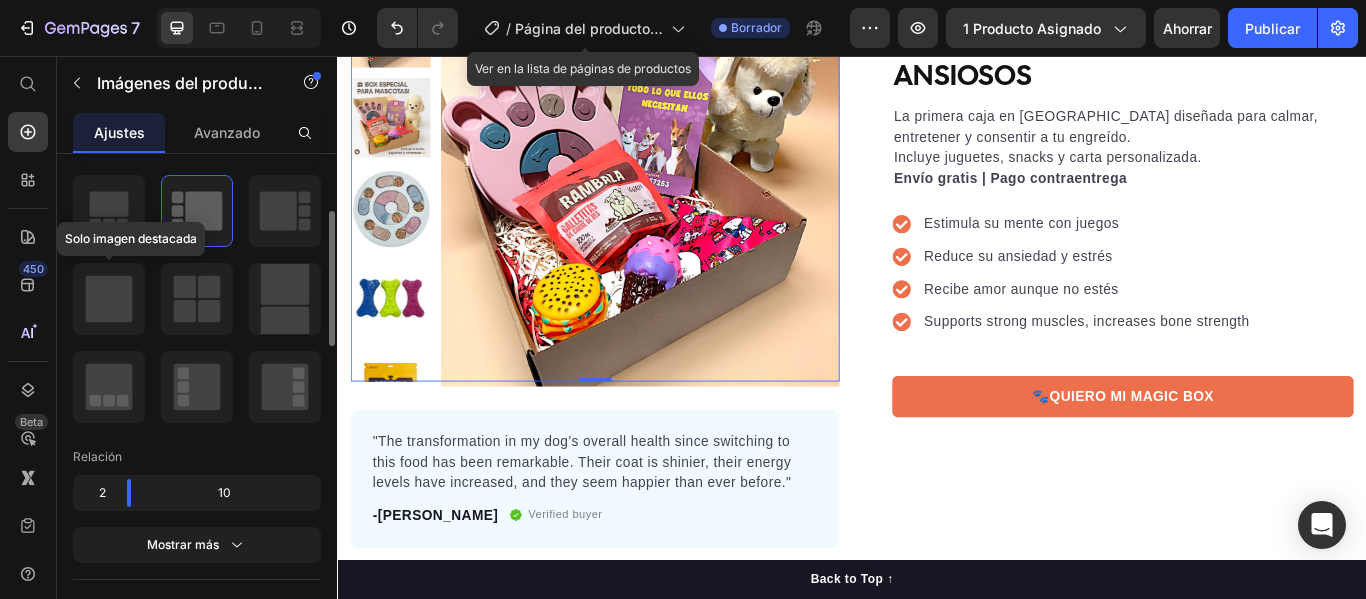 click 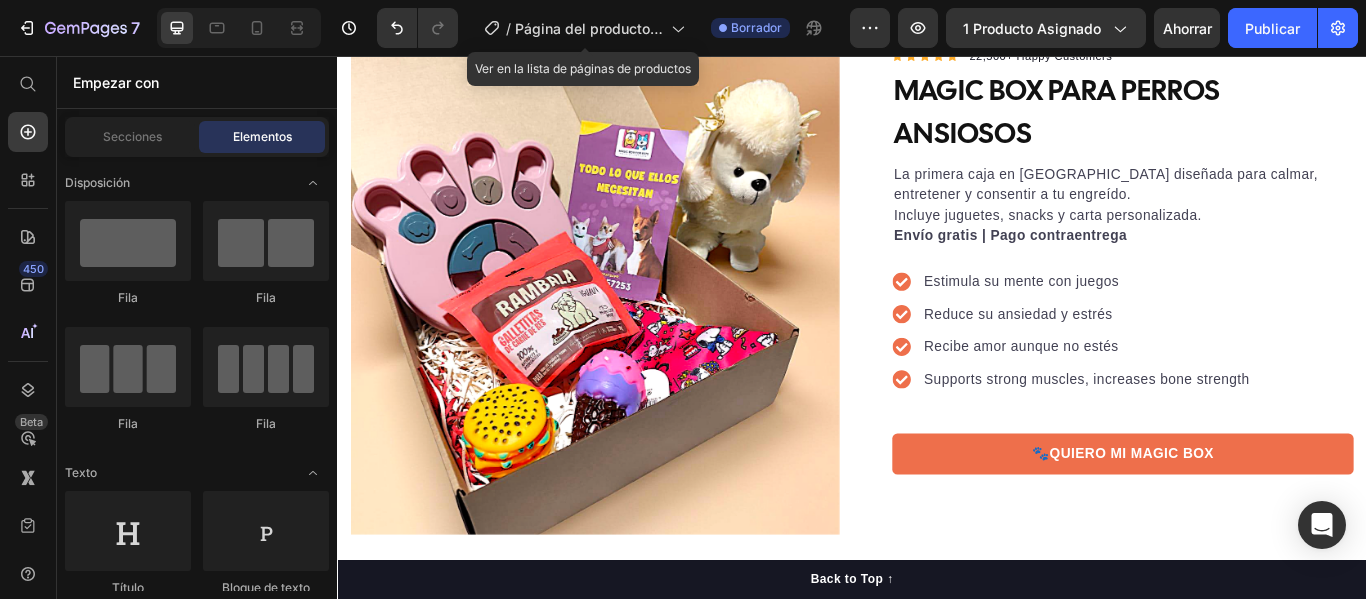 scroll, scrollTop: 127, scrollLeft: 0, axis: vertical 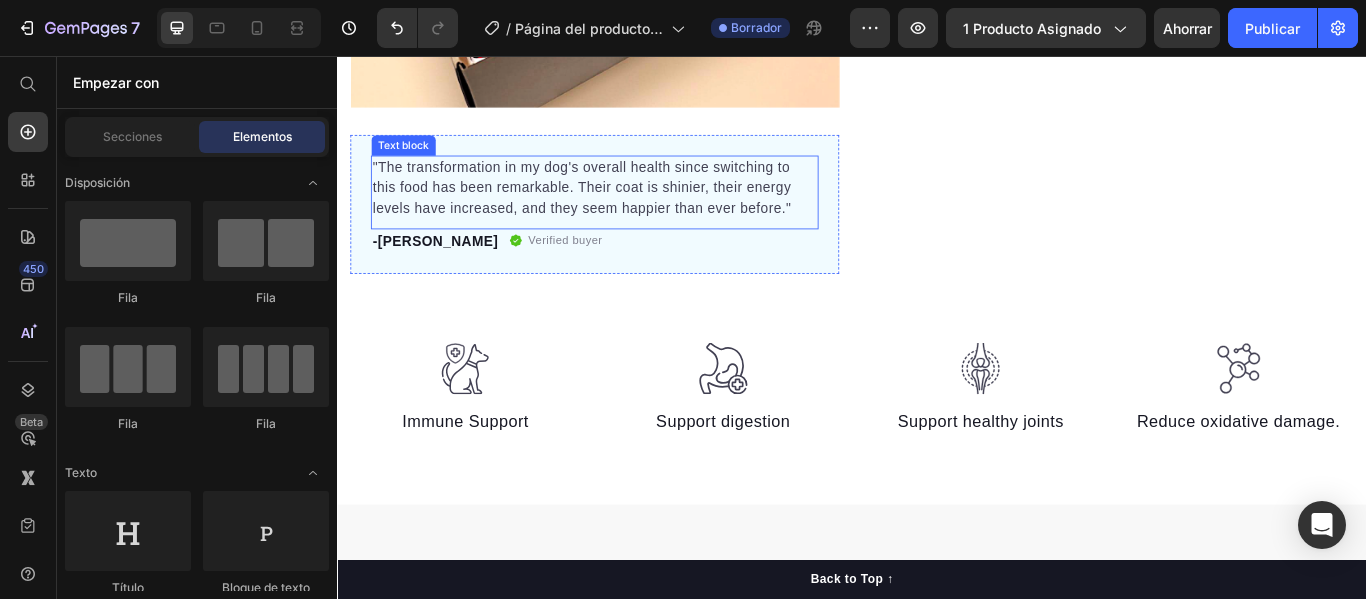 click on ""The transformation in my dog's overall health since switching to this food has been remarkable. Their coat is shinier, their energy levels have increased, and they seem happier than ever before."" at bounding box center [637, 210] 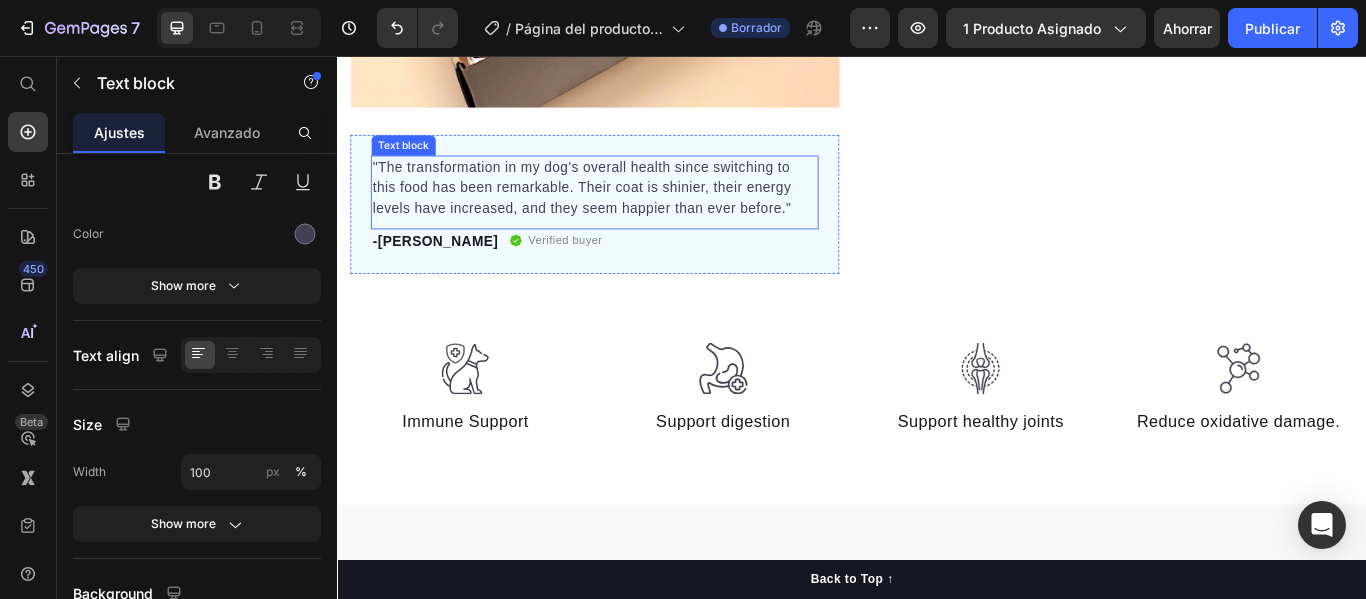 click on ""The transformation in my dog's overall health since switching to this food has been remarkable. Their coat is shinier, their energy levels have increased, and they seem happier than ever before."" at bounding box center (637, 210) 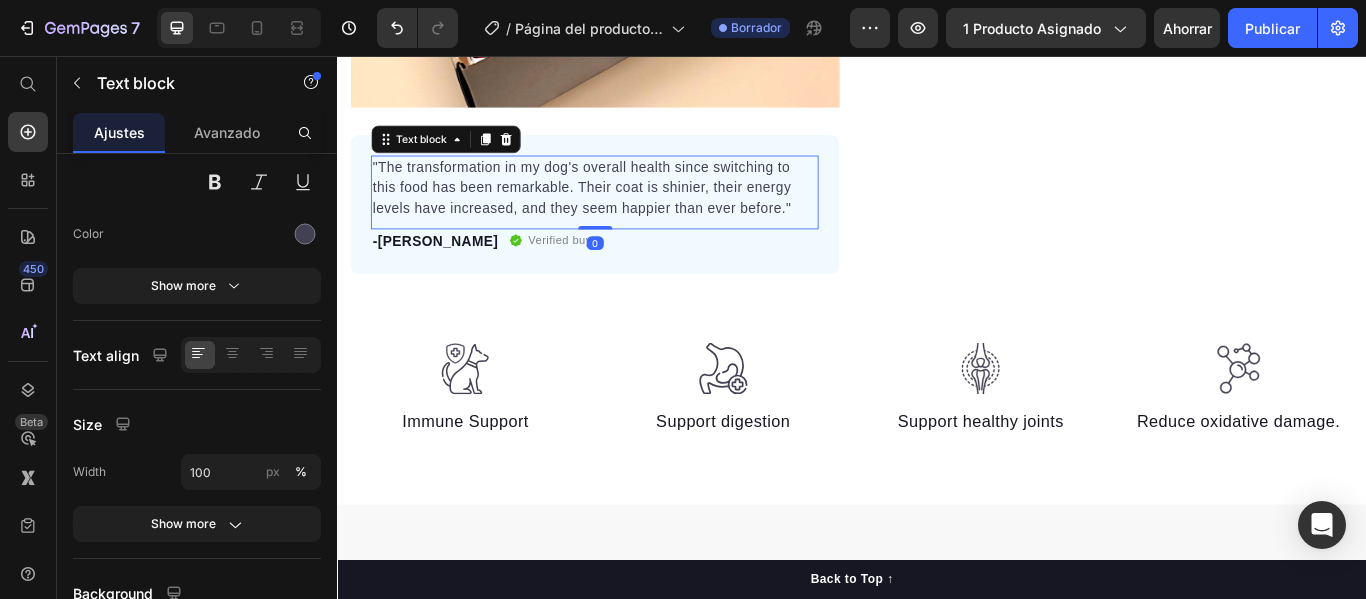 scroll, scrollTop: 0, scrollLeft: 0, axis: both 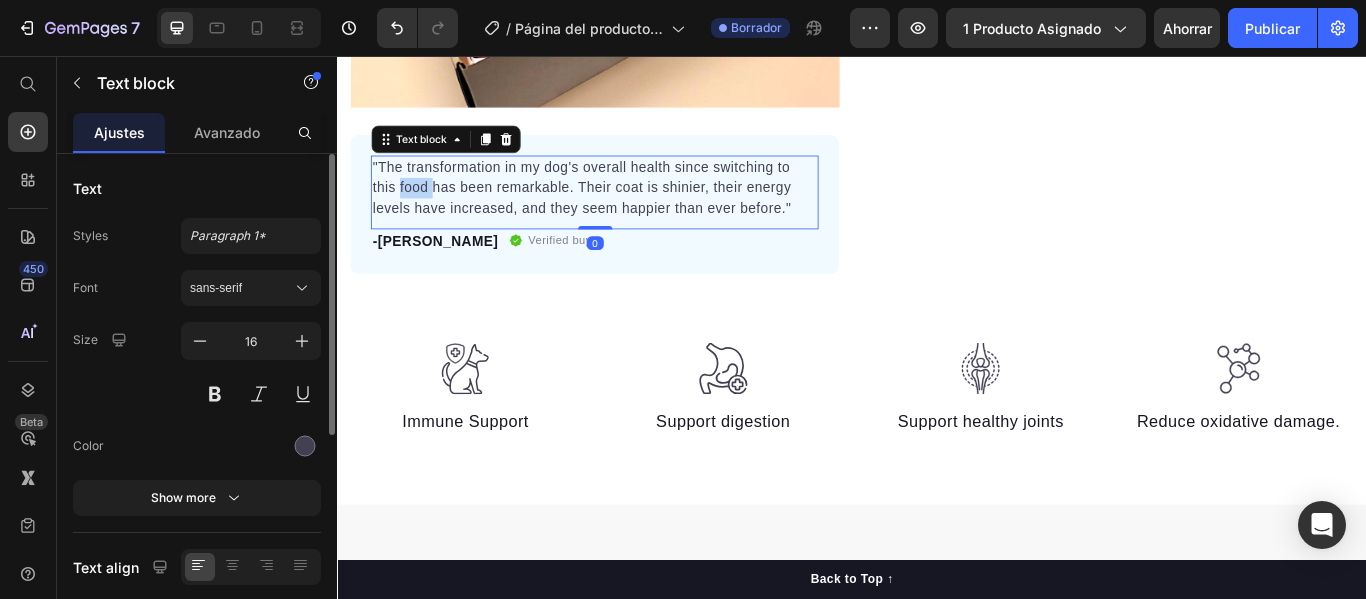 click on ""The transformation in my dog's overall health since switching to this food has been remarkable. Their coat is shinier, their energy levels have increased, and they seem happier than ever before."" at bounding box center [637, 210] 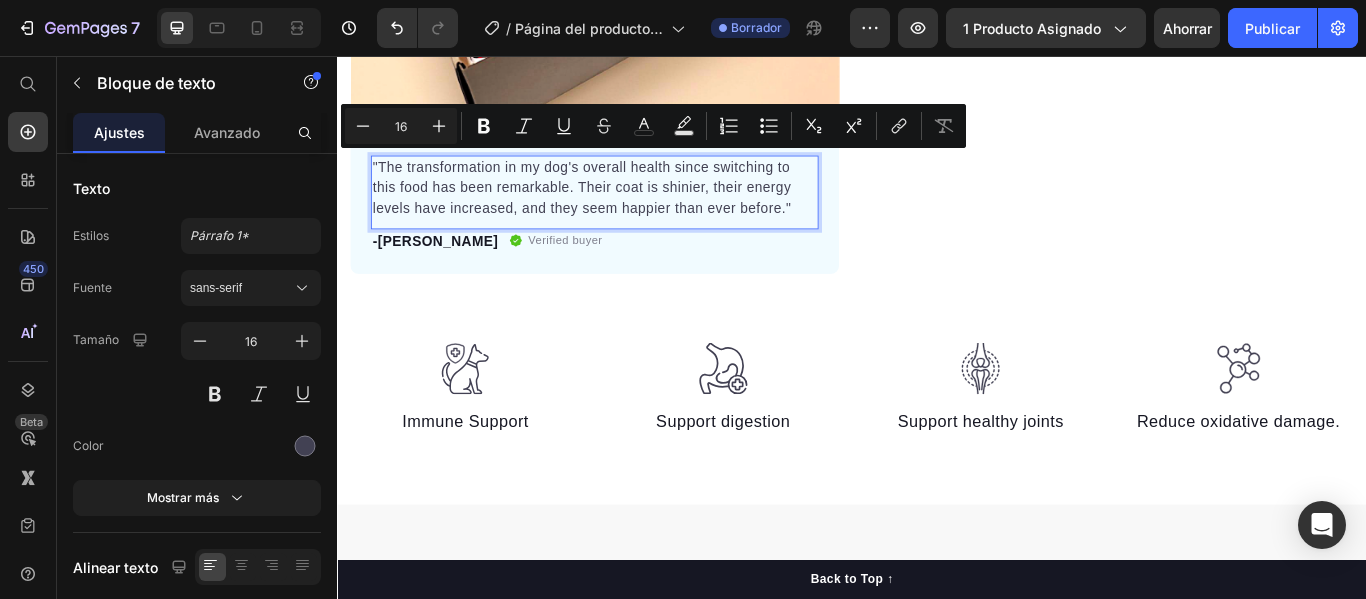 click on ""The transformation in my dog's overall health since switching to this food has been remarkable. Their coat is shinier, their energy levels have increased, and they seem happier than ever before."" at bounding box center (637, 210) 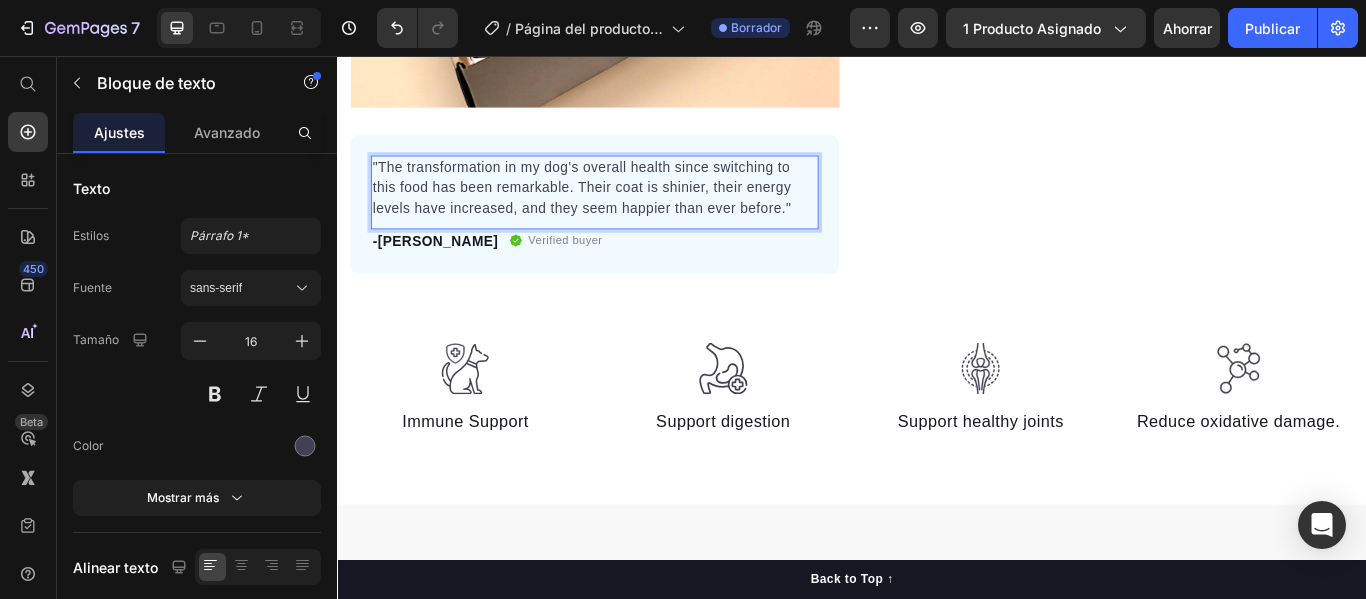 click on ""The transformation in my dog's overall health since switching to this food has been remarkable. Their coat is shinier, their energy levels have increased, and they seem happier than ever before."" at bounding box center (637, 210) 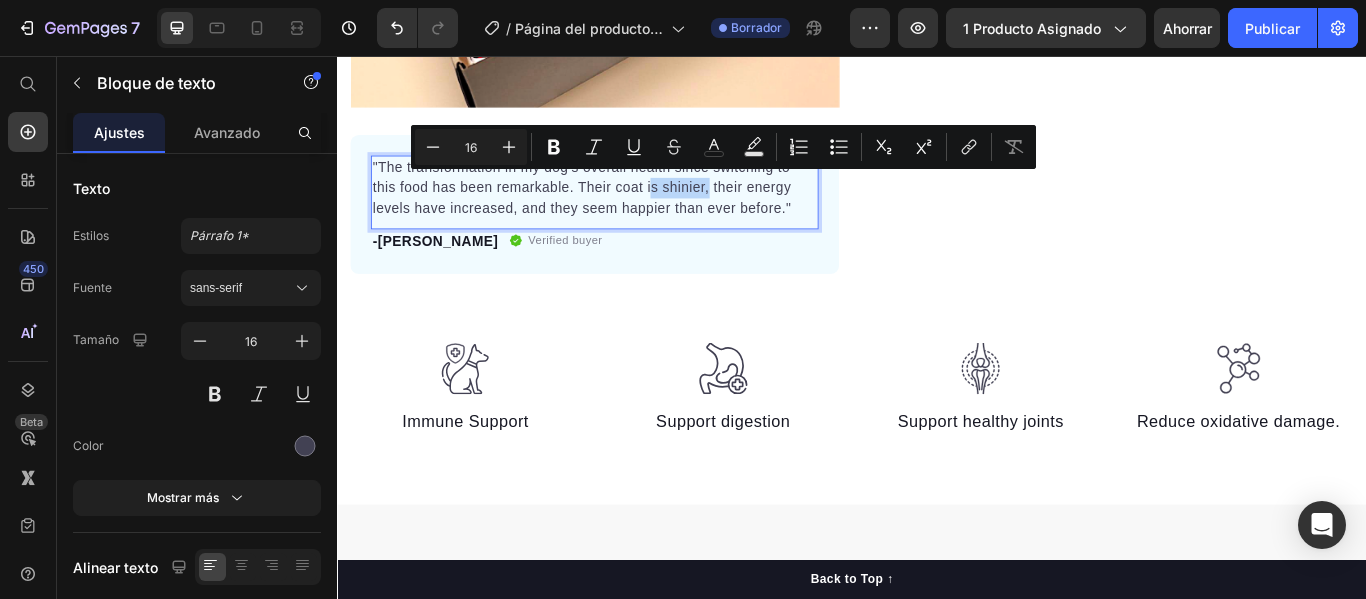 drag, startPoint x: 770, startPoint y: 192, endPoint x: 700, endPoint y: 212, distance: 72.8011 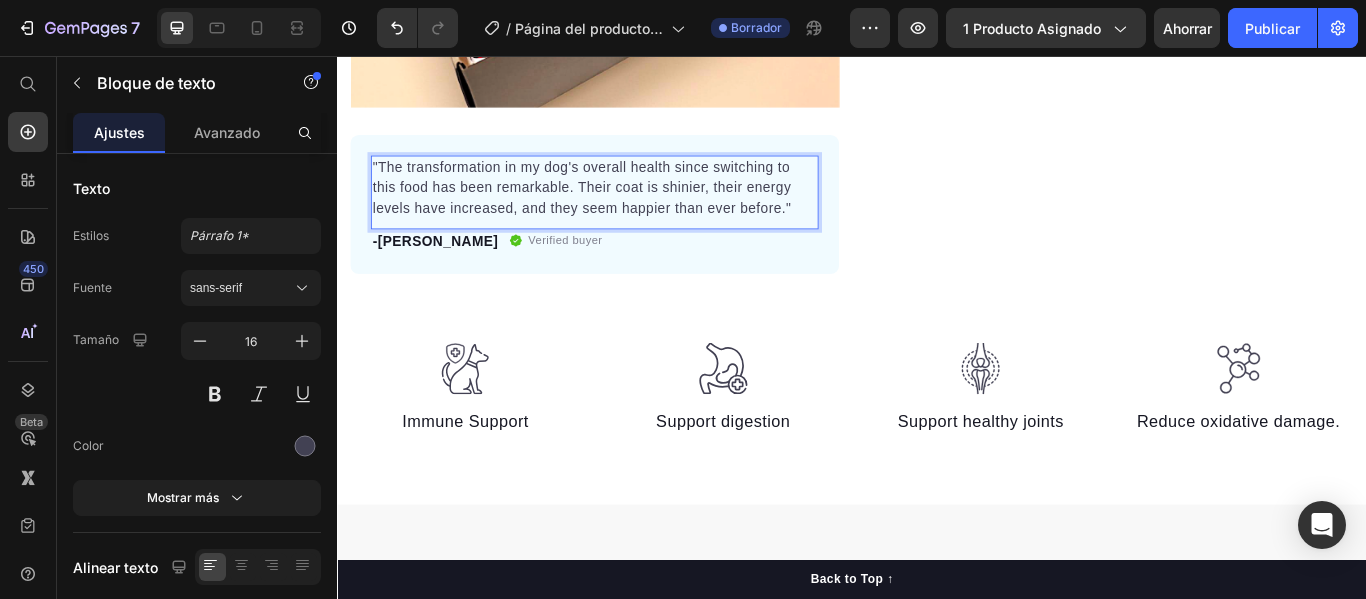 click on ""The transformation in my dog's overall health since switching to this food has been remarkable. Their coat is shinier, their energy levels have increased, and they seem happier than ever before."" at bounding box center (637, 210) 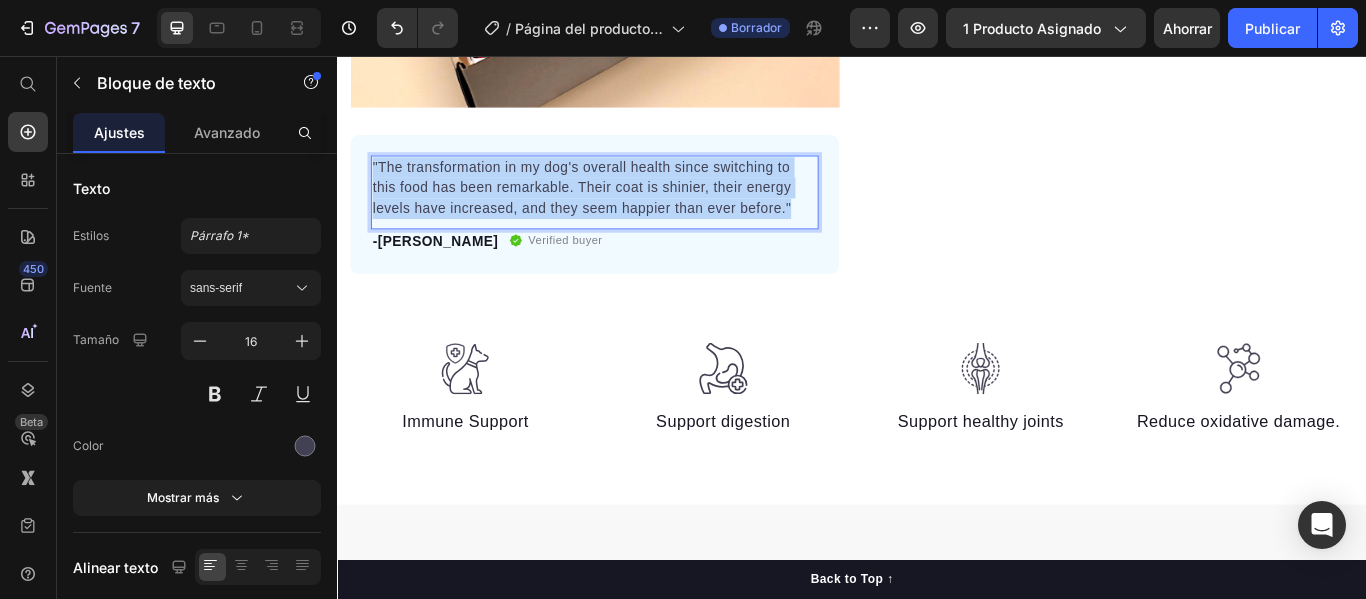 drag, startPoint x: 866, startPoint y: 223, endPoint x: 376, endPoint y: 183, distance: 491.62994 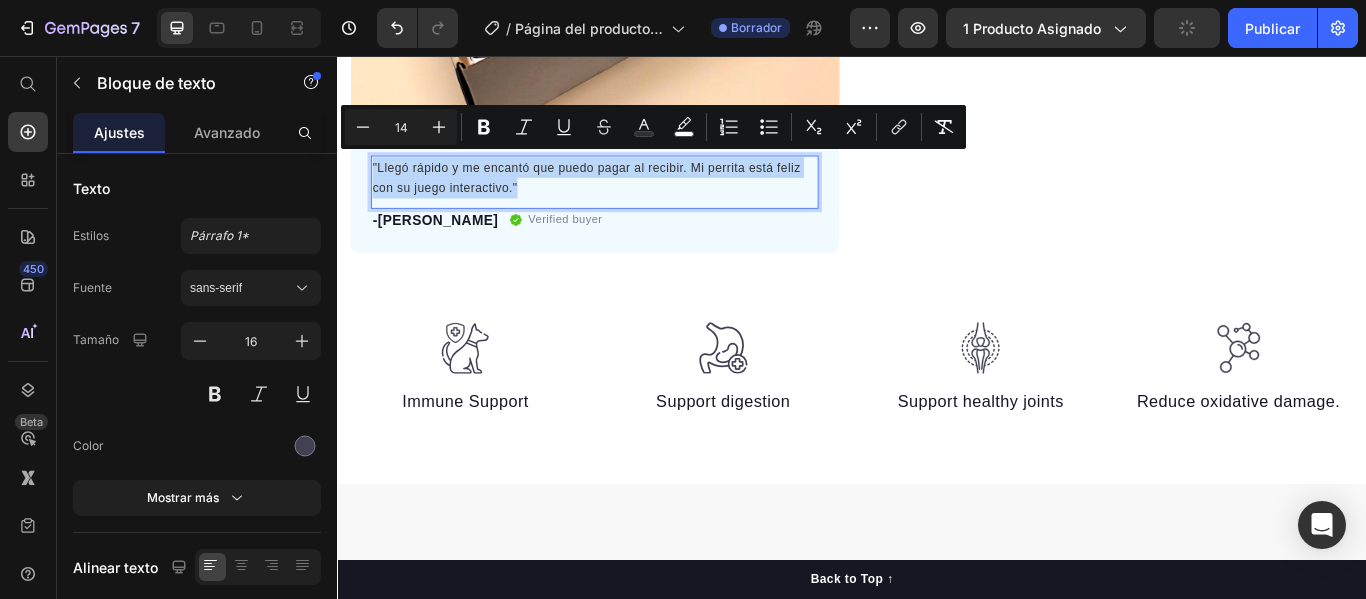 drag, startPoint x: 557, startPoint y: 202, endPoint x: 378, endPoint y: 185, distance: 179.80545 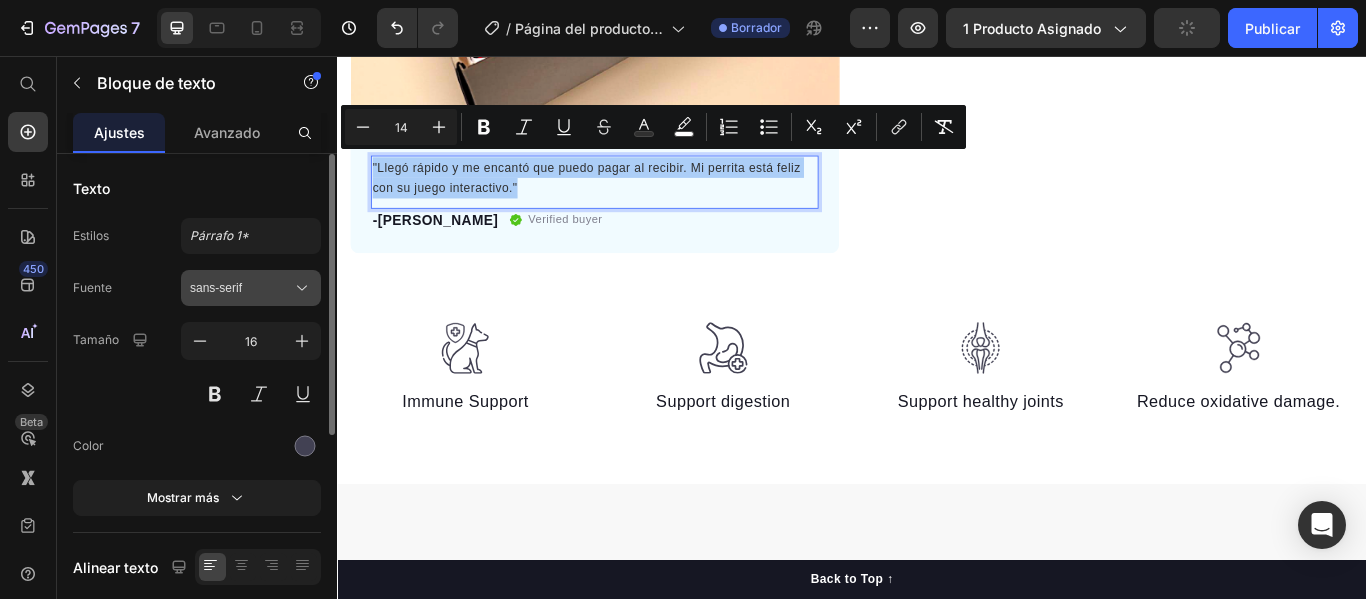 click on "sans-serif" at bounding box center (216, 288) 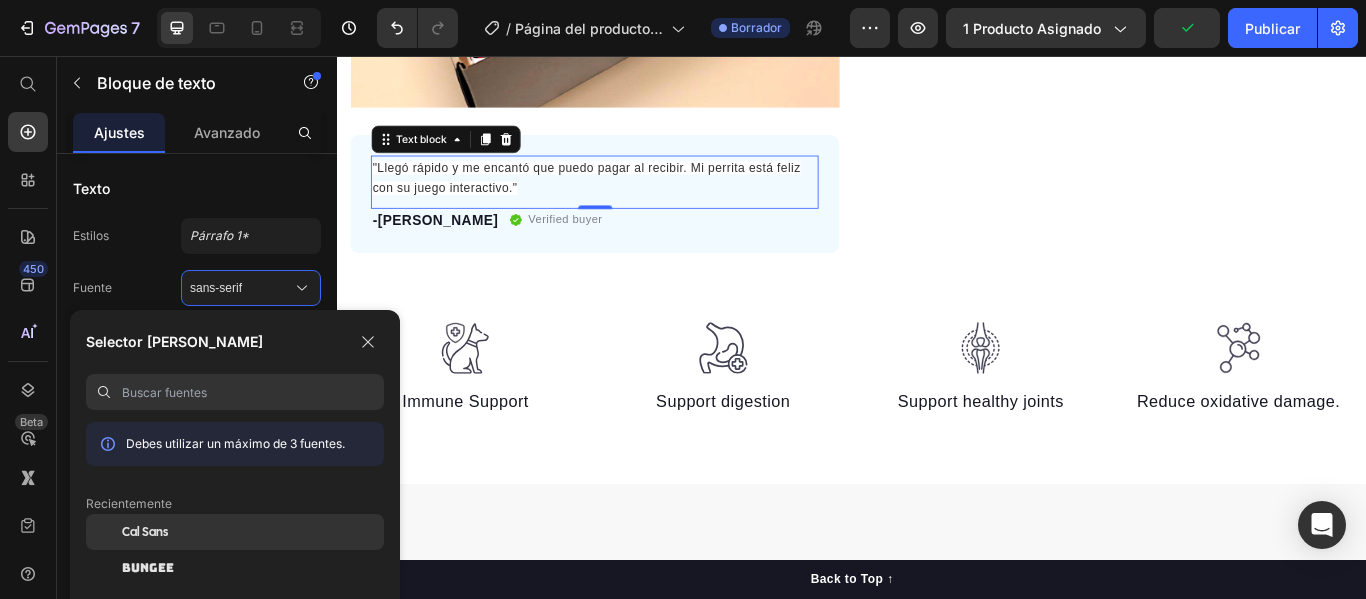 click on "Cal Sans" 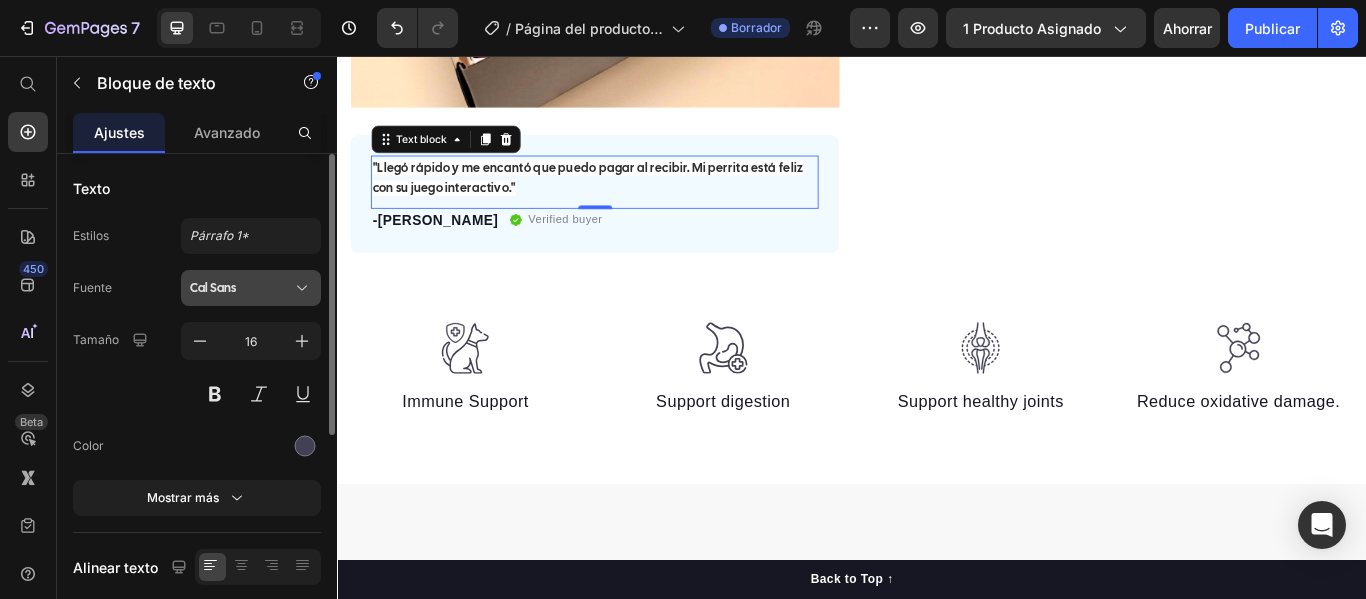 click 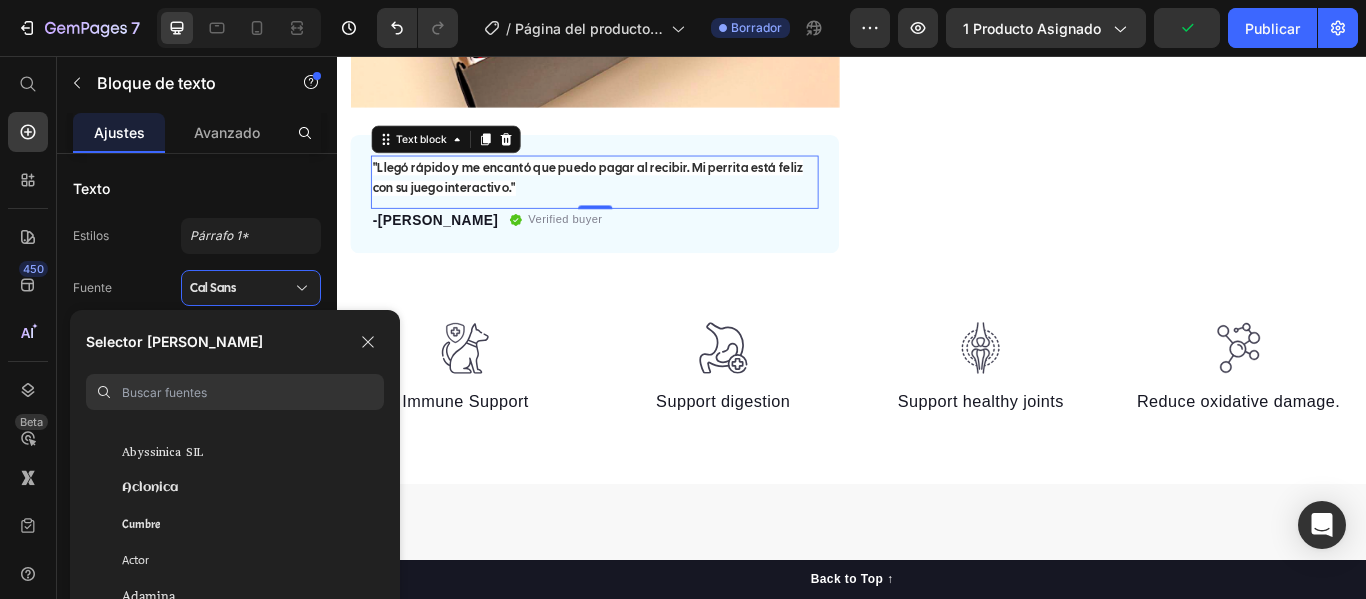 scroll, scrollTop: 0, scrollLeft: 0, axis: both 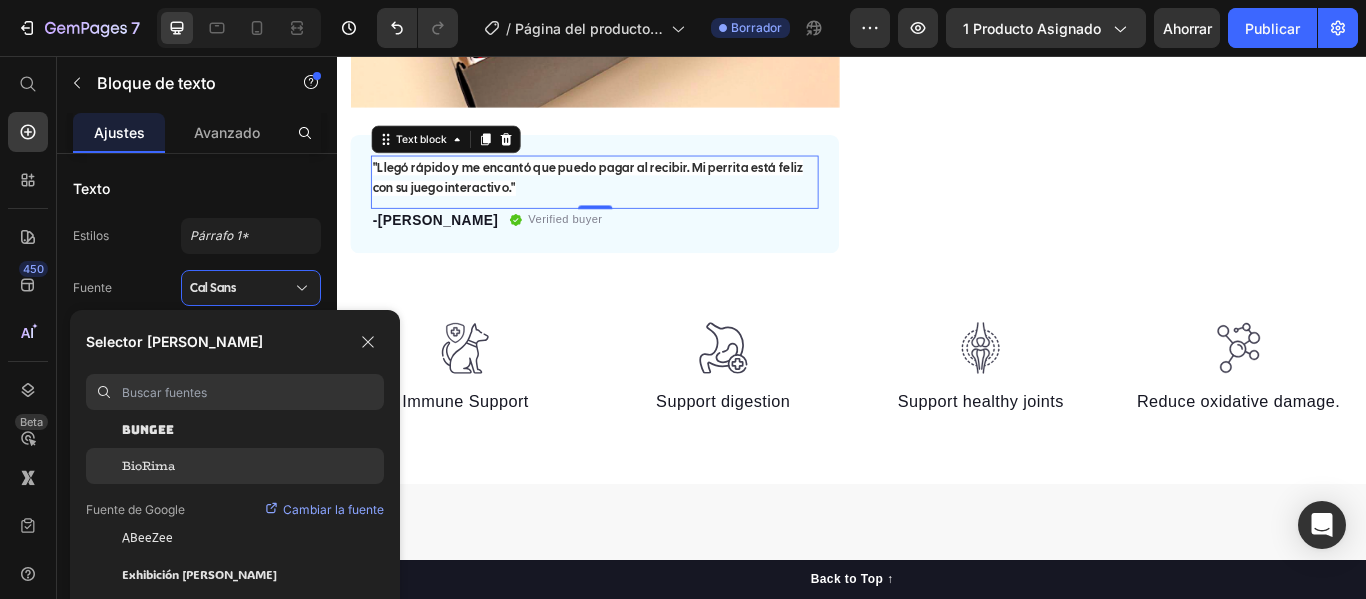 click on "BioRima" at bounding box center (148, 465) 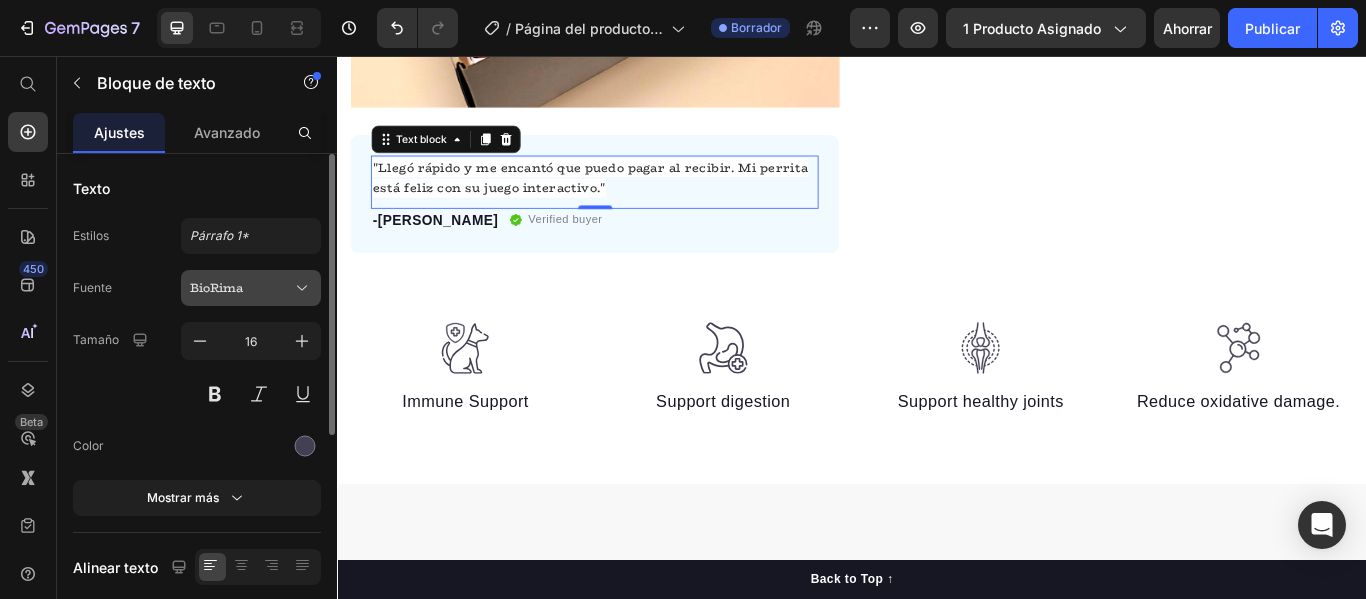 click on "BioRima" at bounding box center [251, 288] 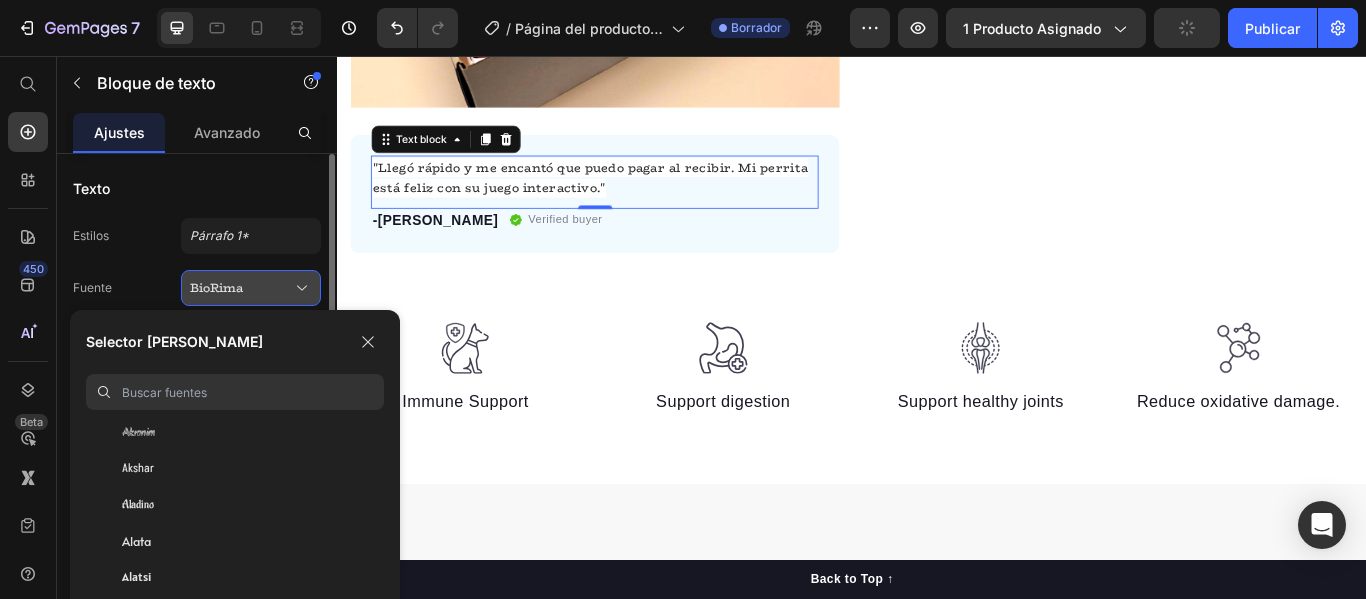 scroll, scrollTop: 1095, scrollLeft: 0, axis: vertical 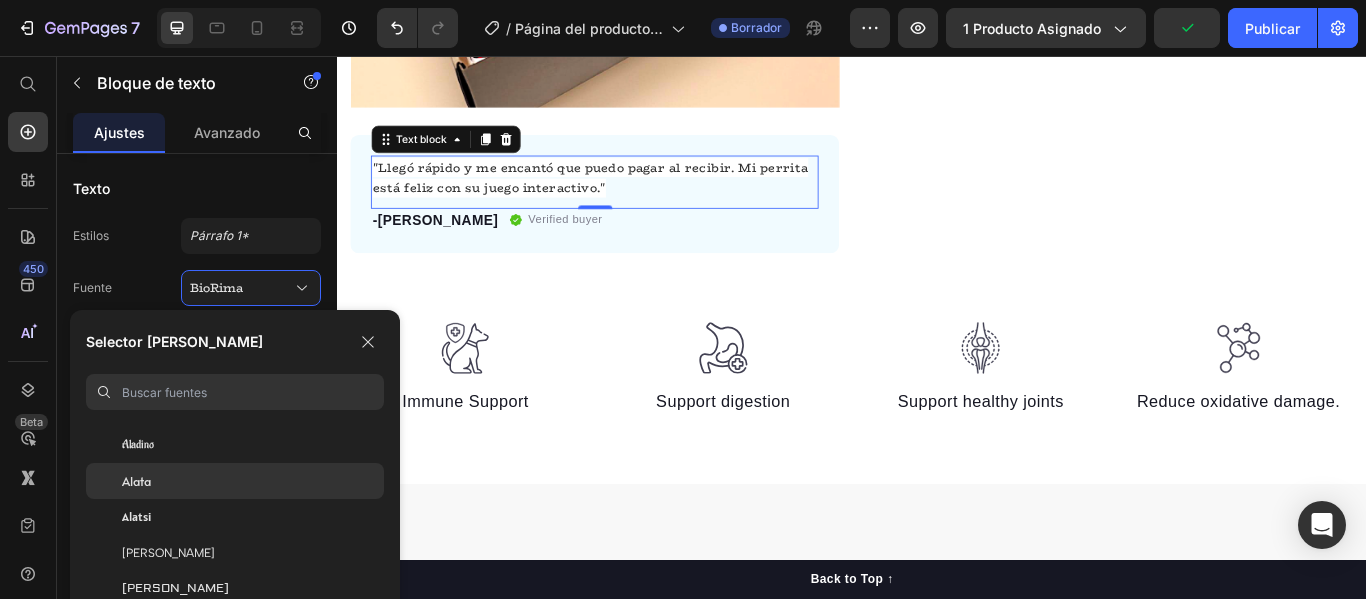 click on "Alata" 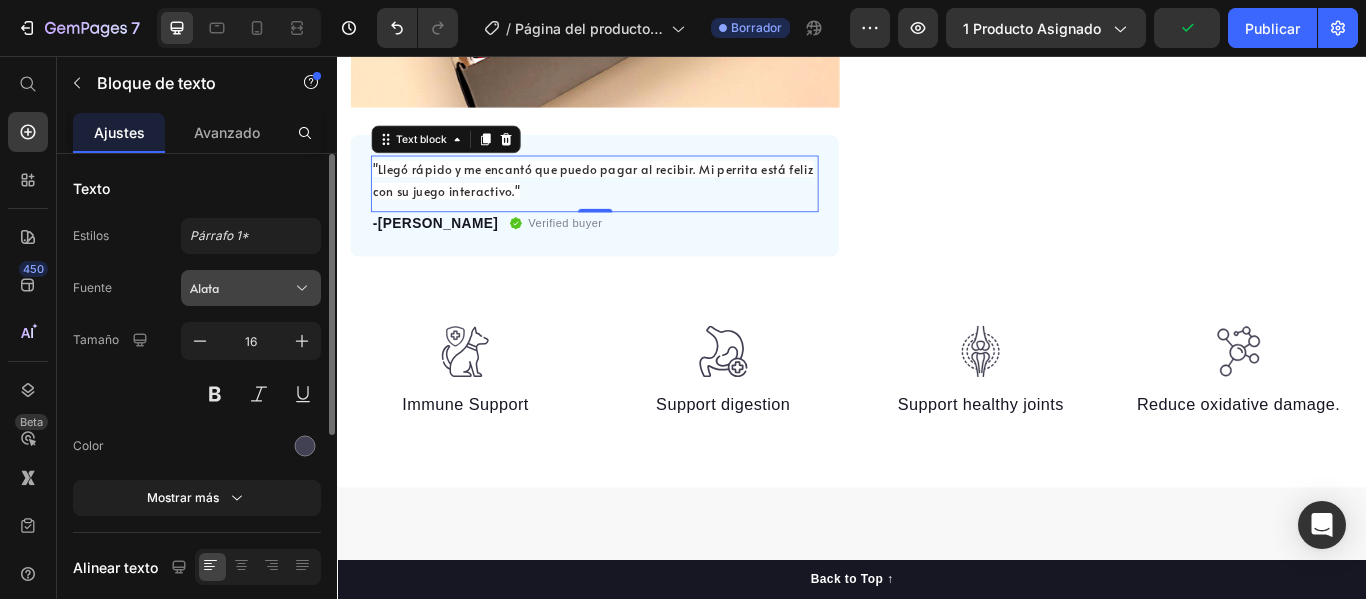 click on "Alata" at bounding box center [241, 288] 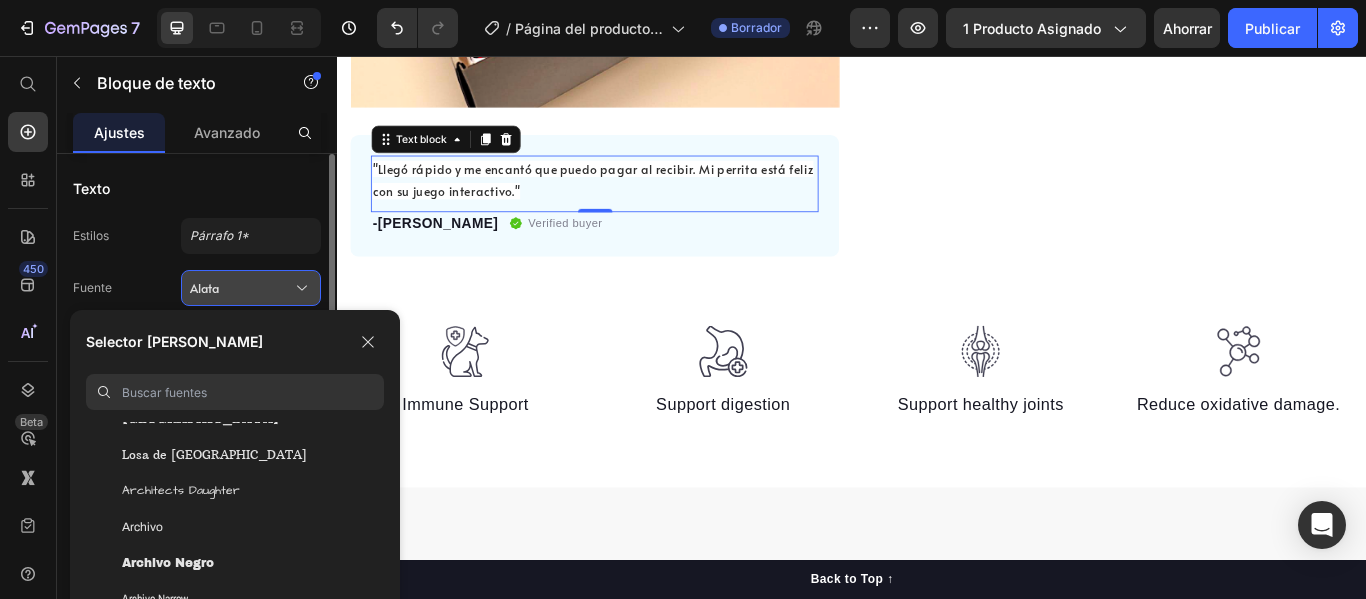 scroll, scrollTop: 3648, scrollLeft: 0, axis: vertical 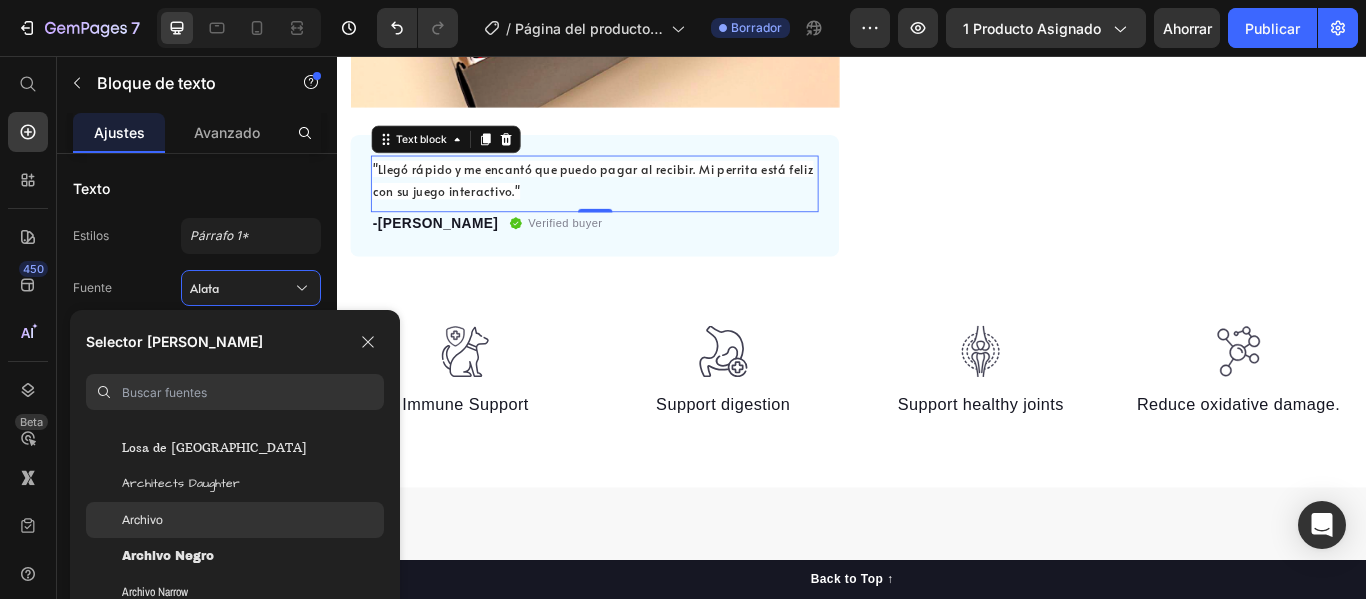 click on "Archivo" at bounding box center (142, 520) 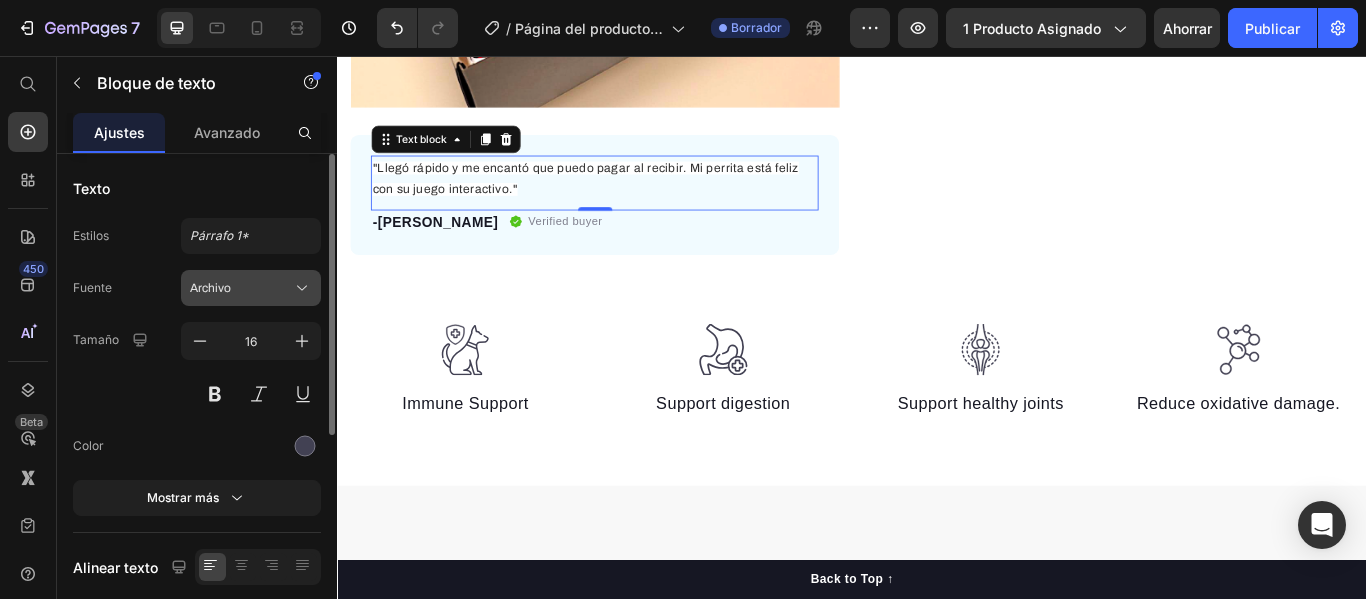 click on "Archivo" at bounding box center [241, 288] 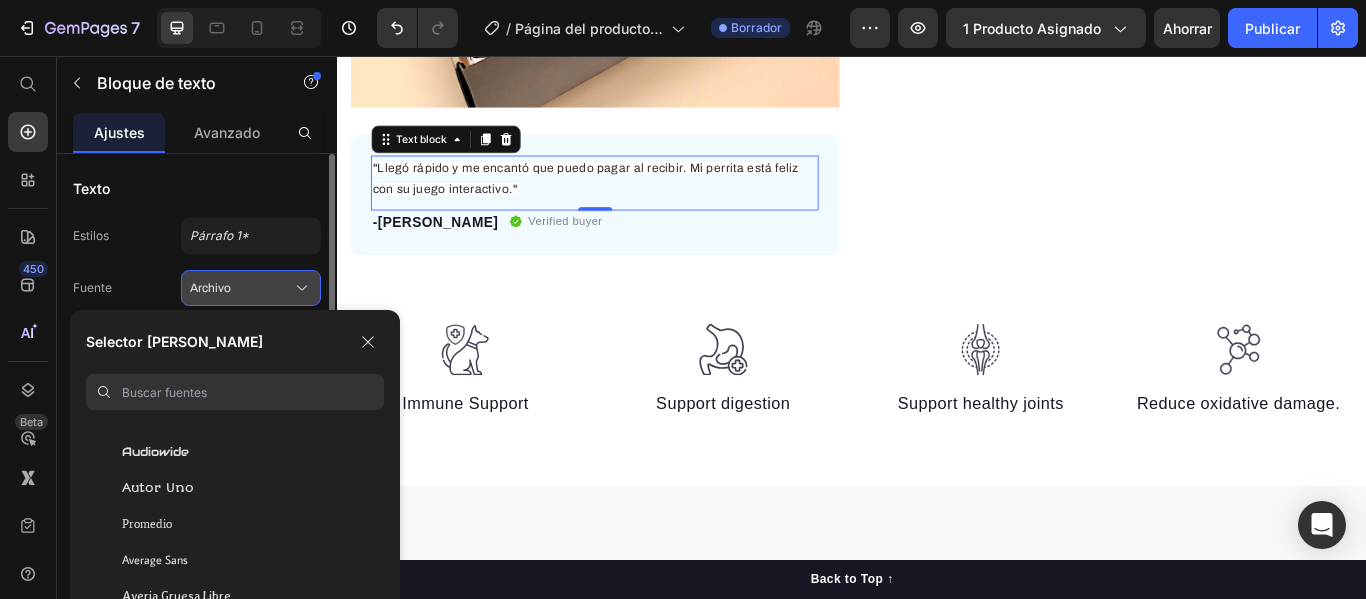 scroll, scrollTop: 4767, scrollLeft: 0, axis: vertical 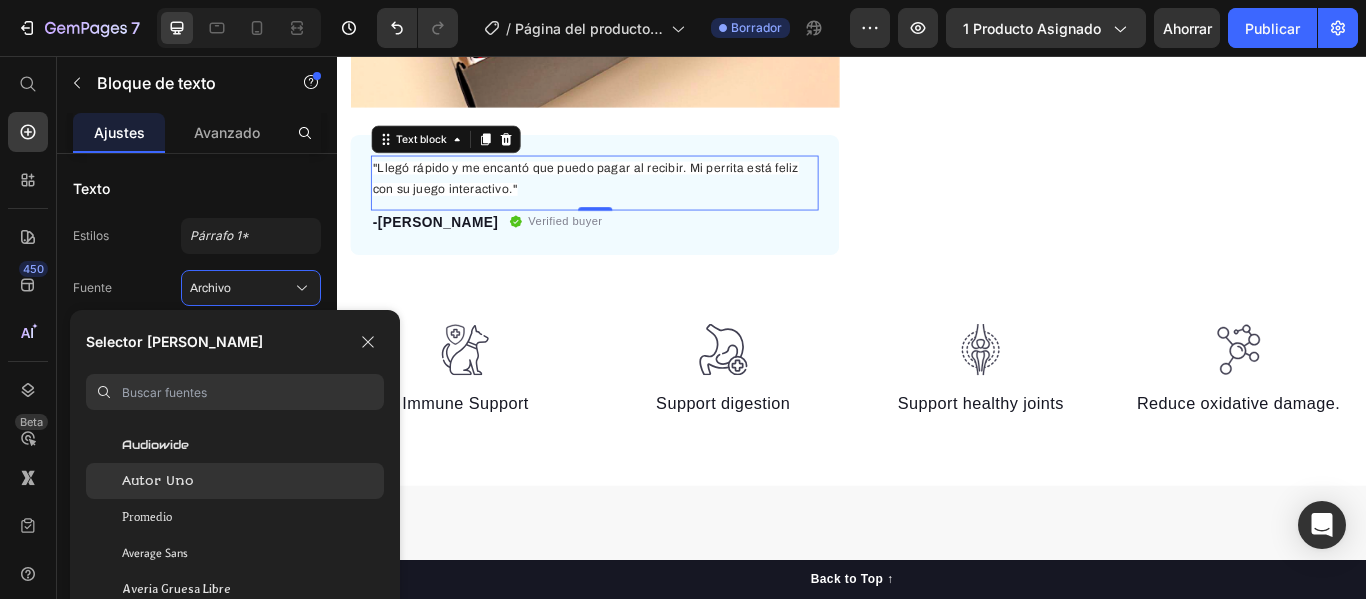 click on "Autor Uno" 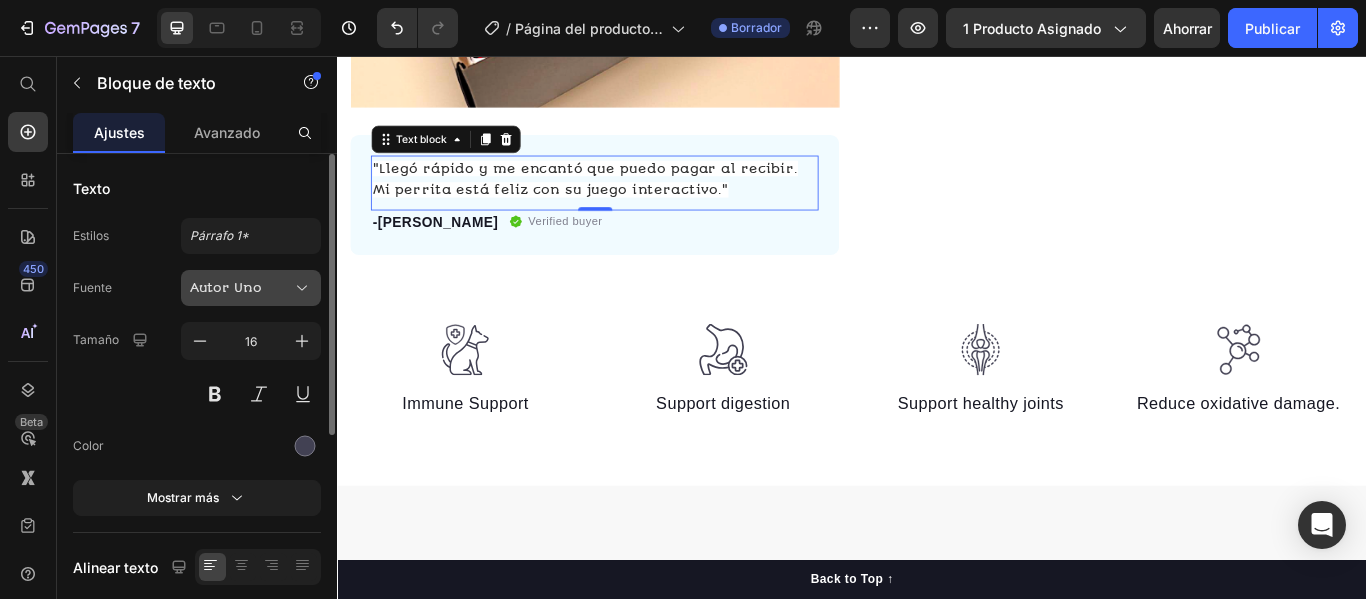 click on "Autor Uno" at bounding box center [226, 287] 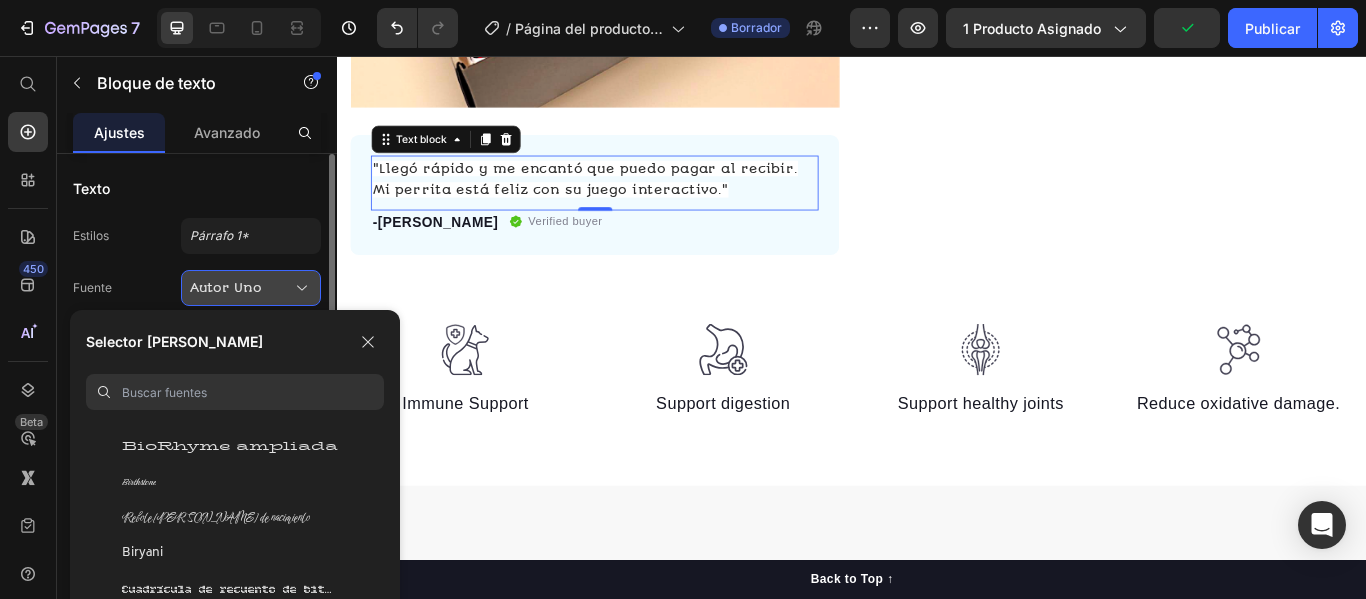scroll, scrollTop: 7458, scrollLeft: 0, axis: vertical 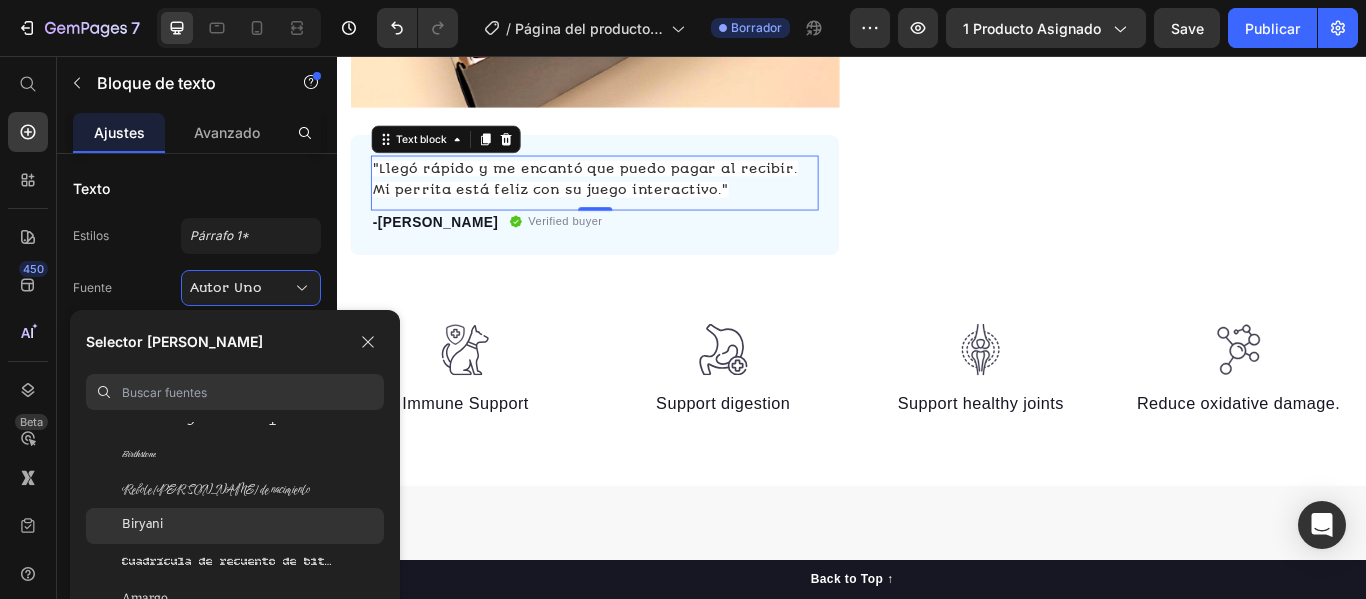 click on "Biryani" at bounding box center [142, 525] 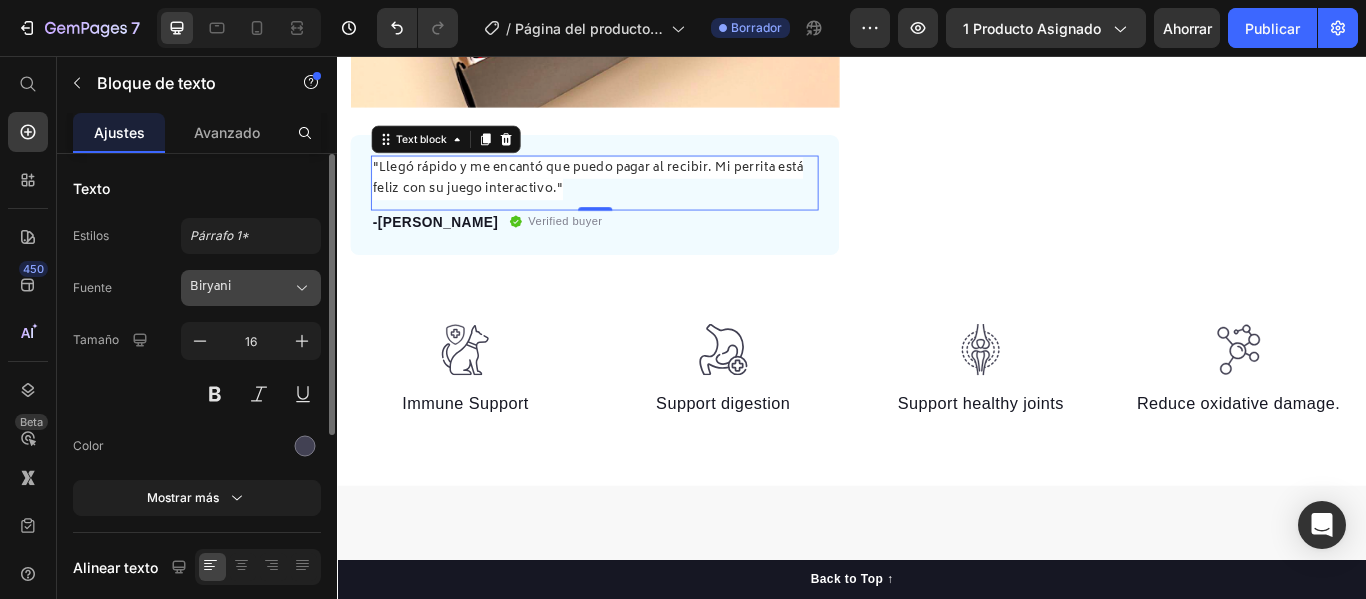 click on "Biryani" at bounding box center [210, 287] 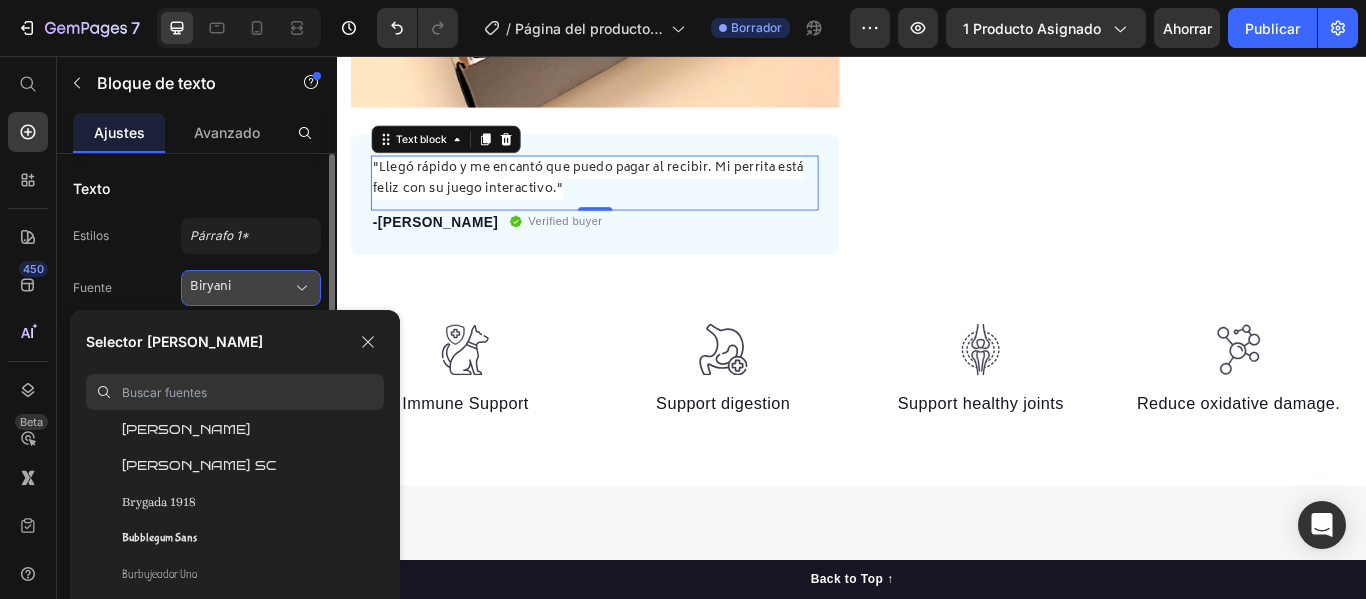 scroll, scrollTop: 8518, scrollLeft: 0, axis: vertical 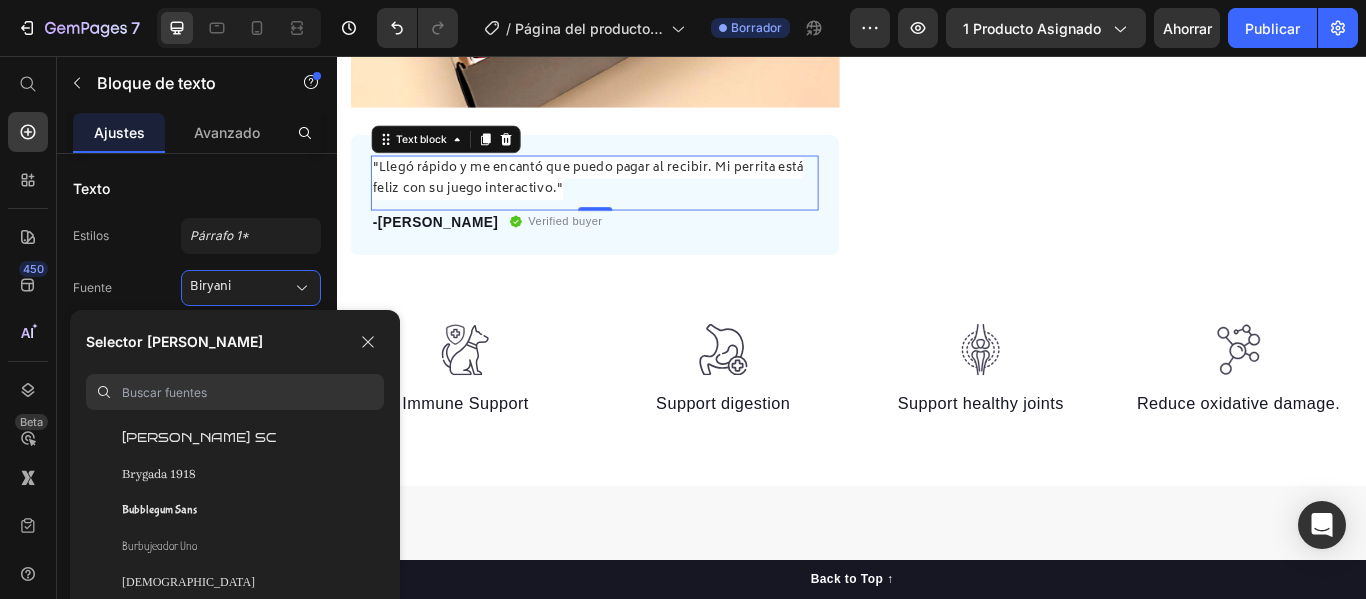 click at bounding box center [253, 392] 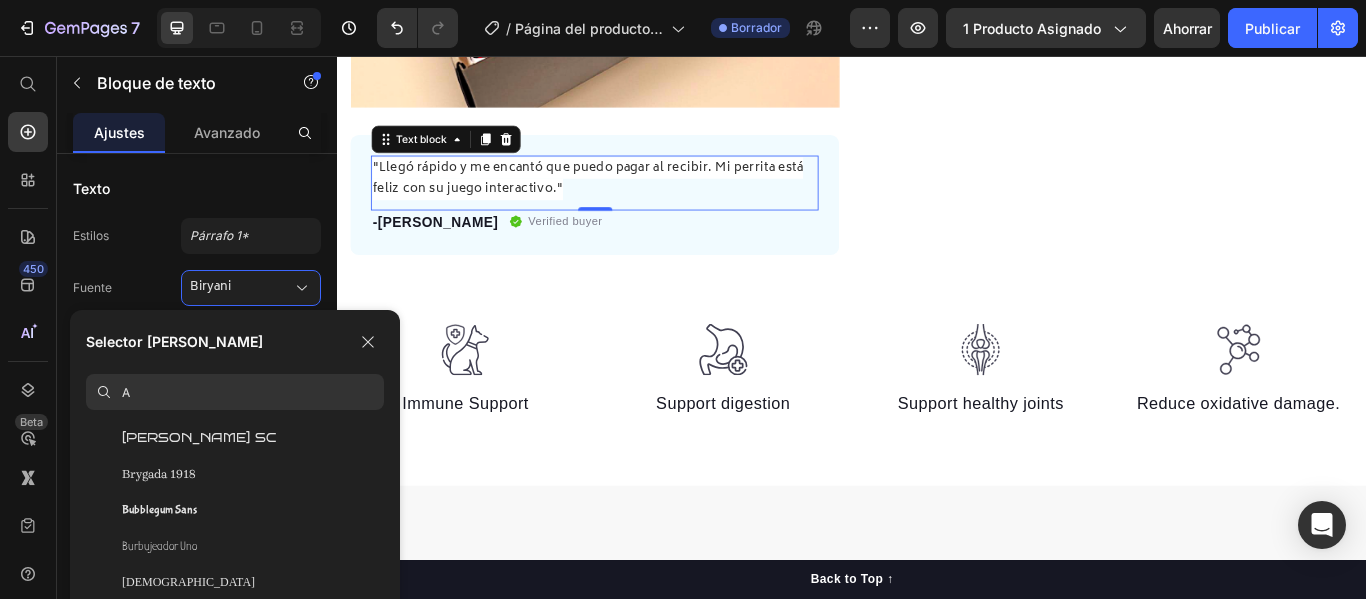 scroll, scrollTop: 0, scrollLeft: 0, axis: both 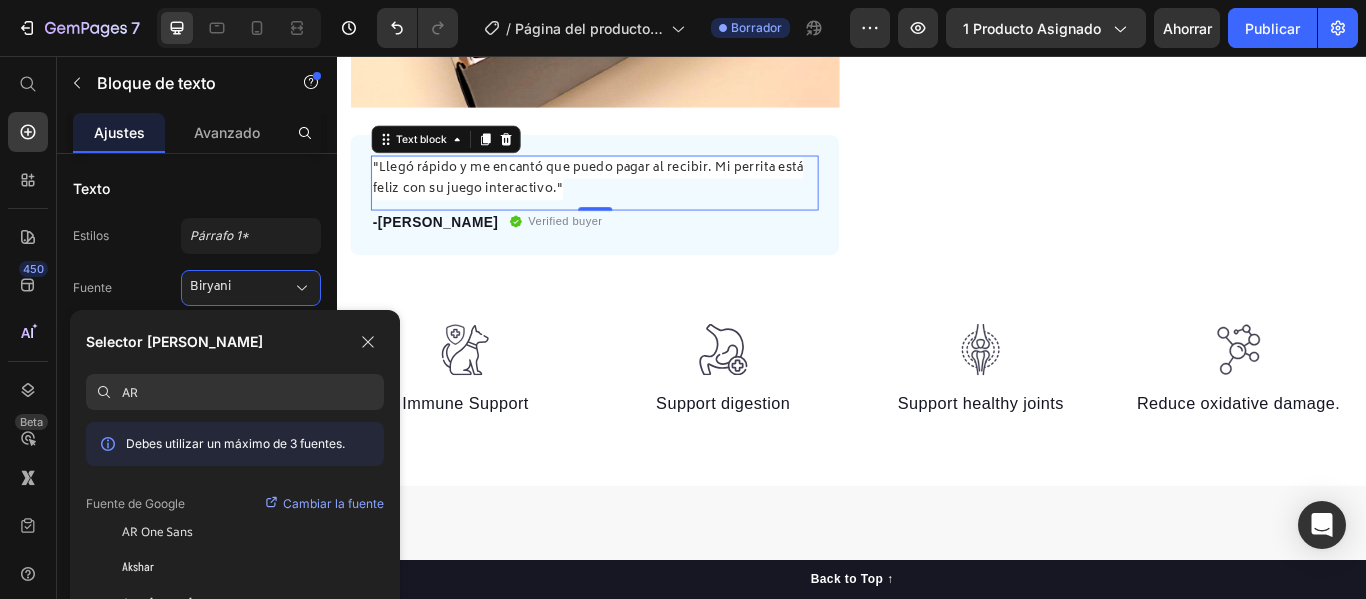 type on "A" 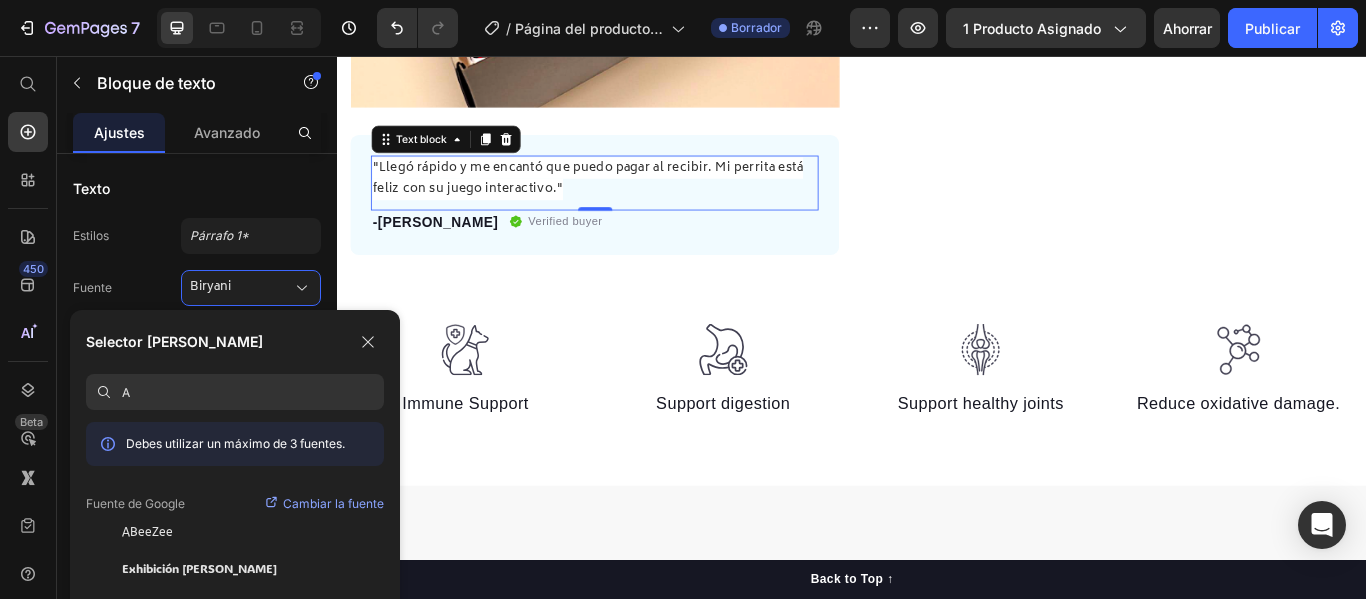 type 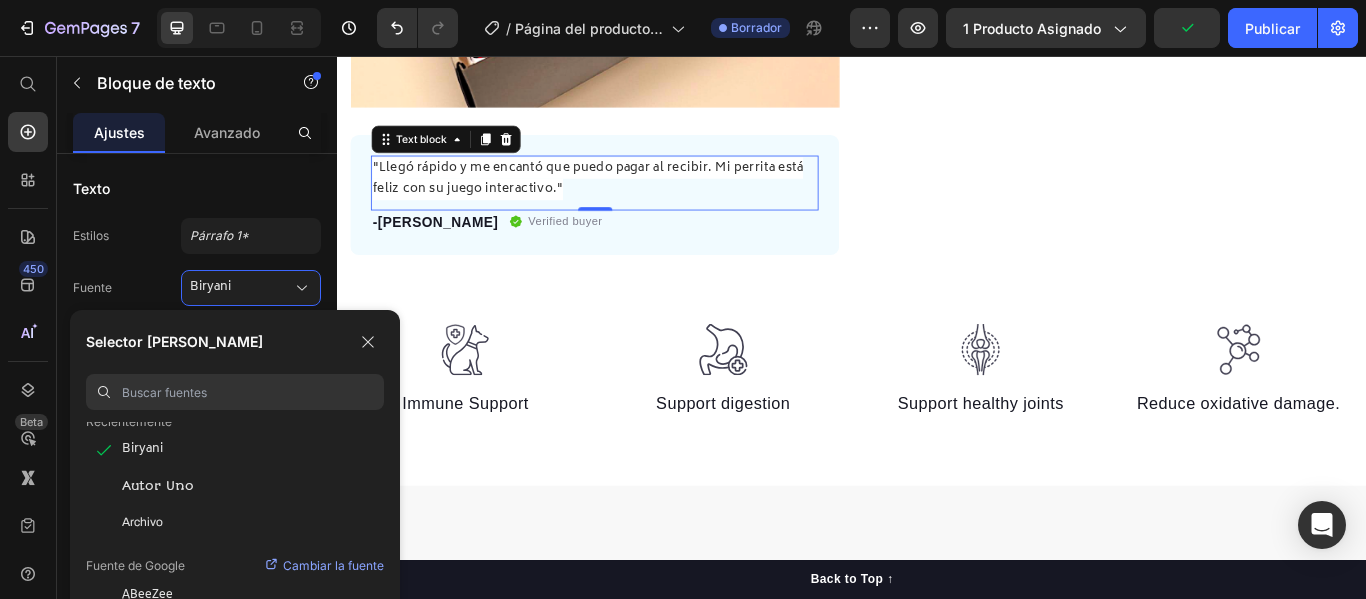 scroll, scrollTop: 77, scrollLeft: 0, axis: vertical 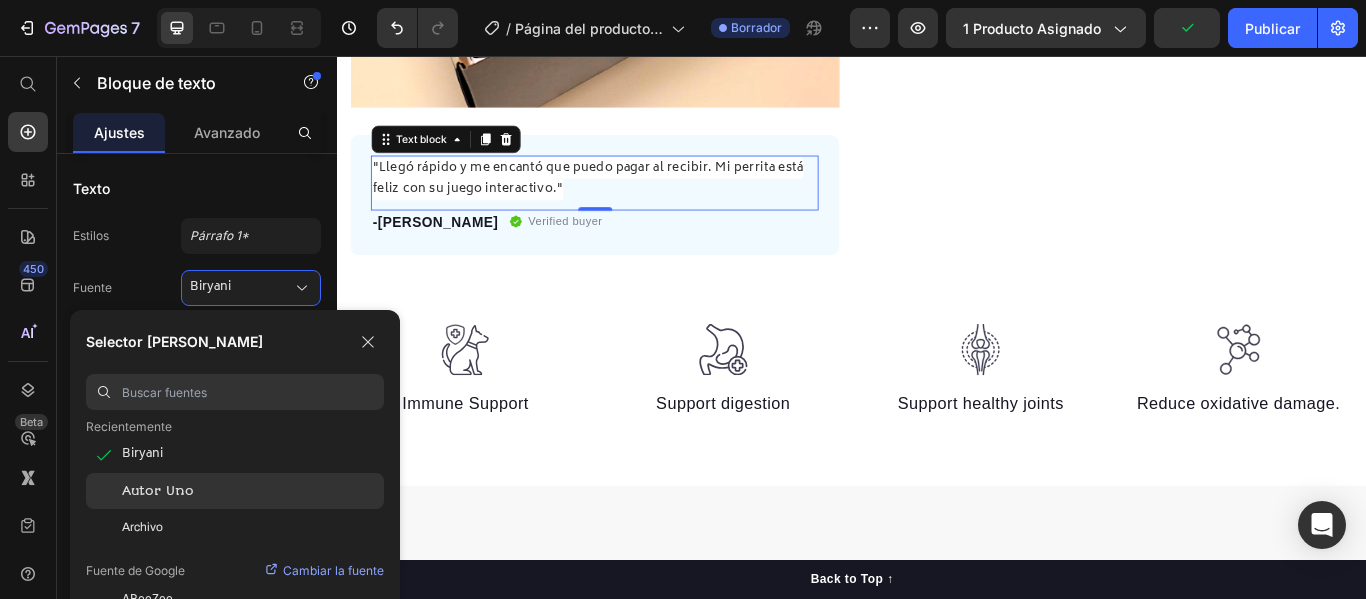 click on "Autor Uno" at bounding box center [158, 490] 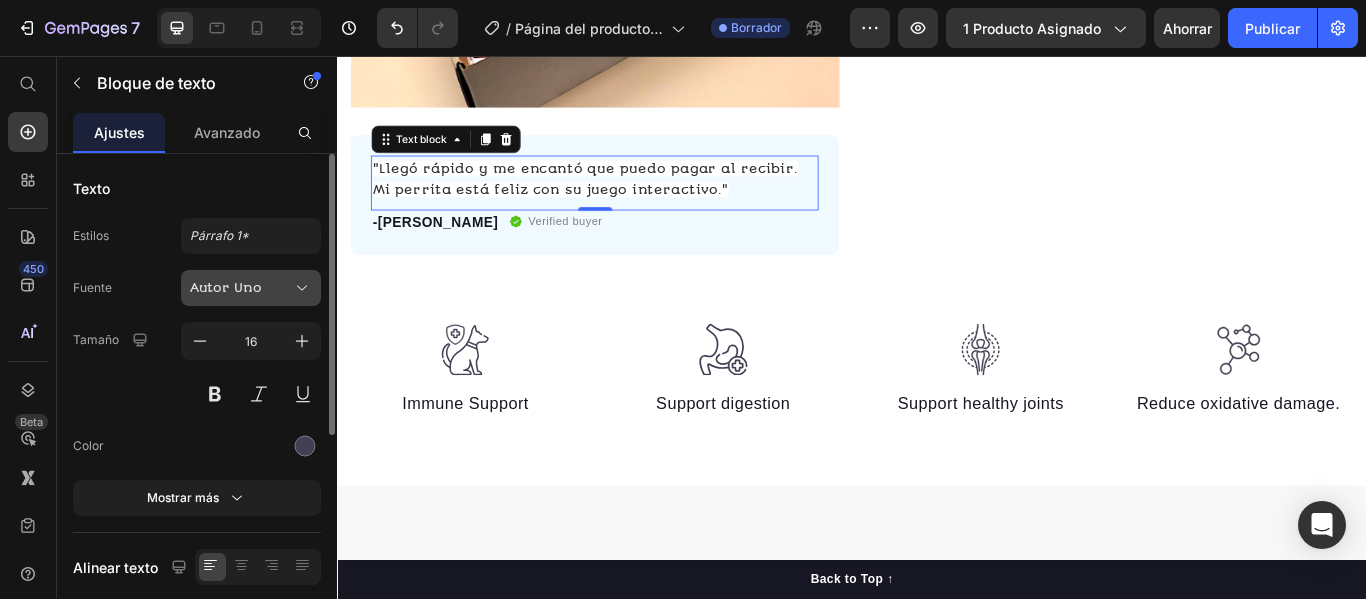 click on "Autor Uno" at bounding box center [226, 287] 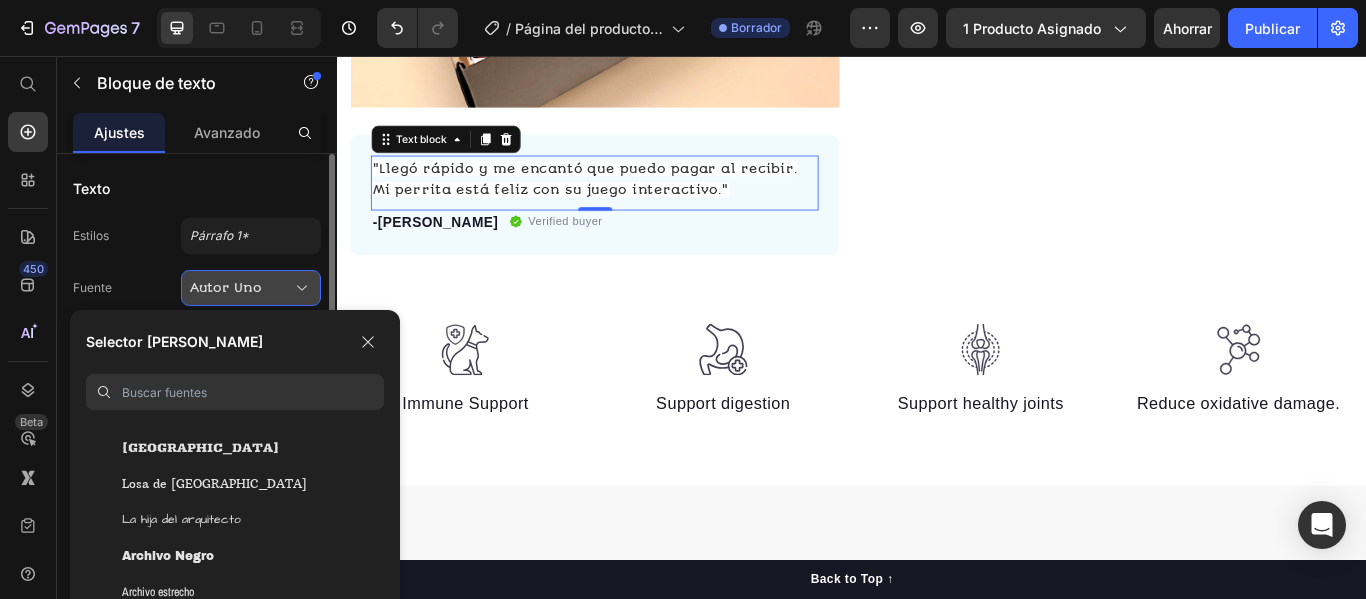 scroll, scrollTop: 3662, scrollLeft: 0, axis: vertical 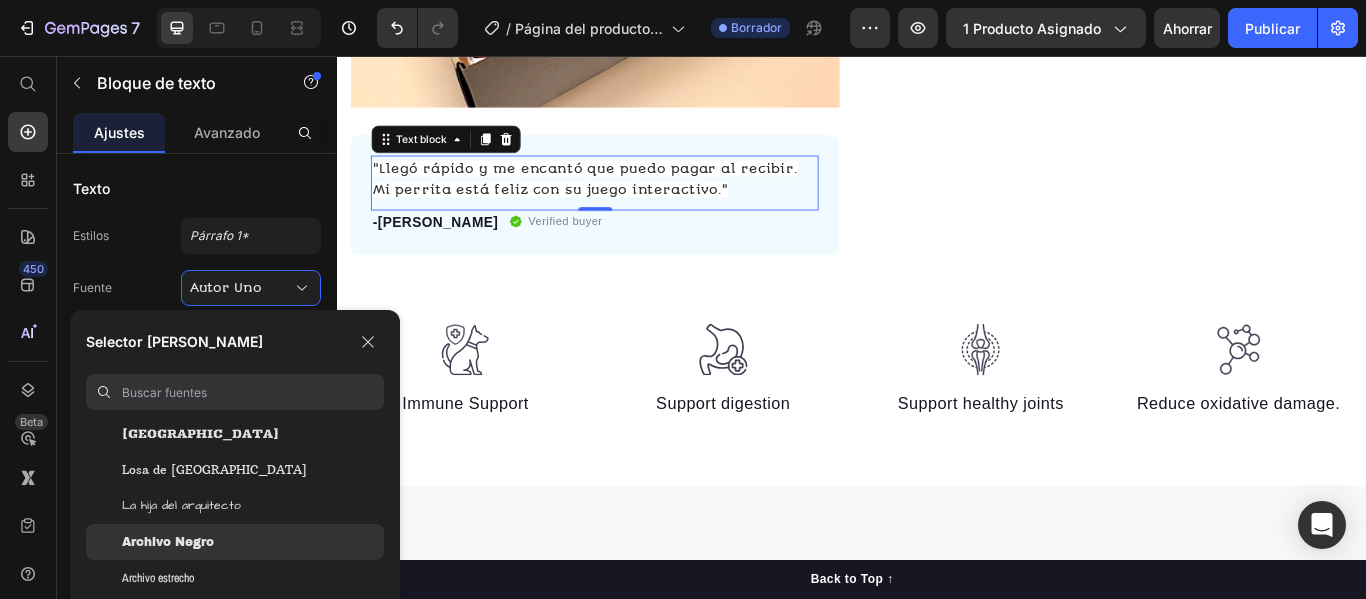 click on "Archivo Negro" 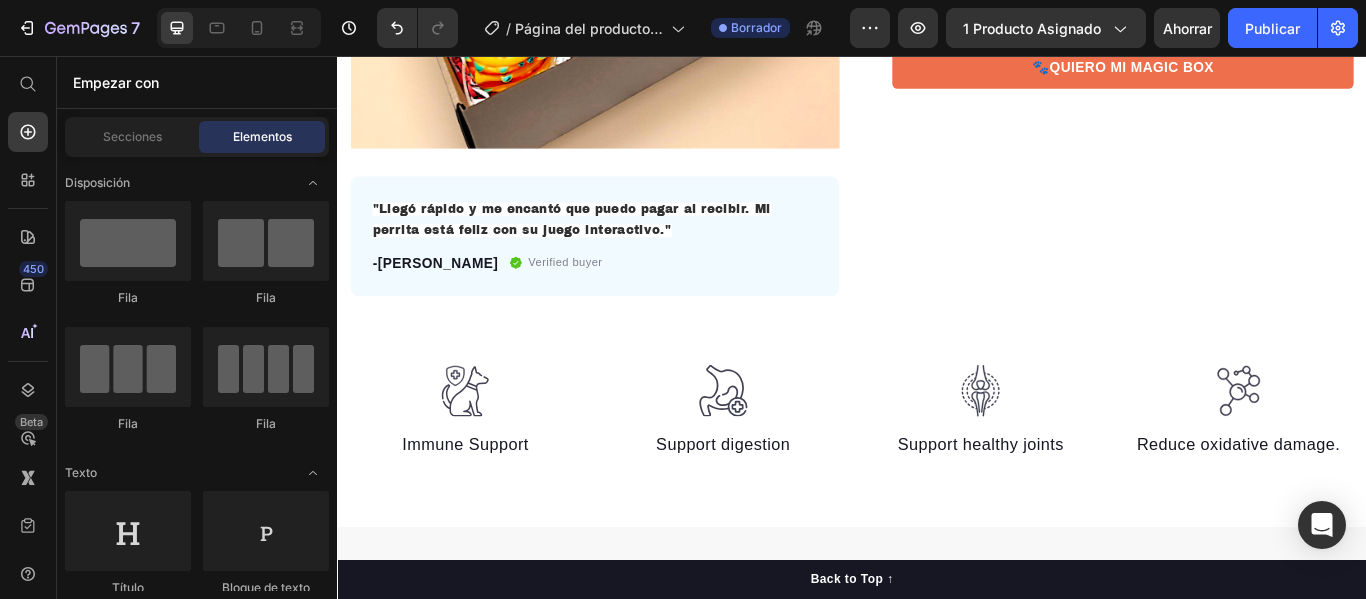 scroll, scrollTop: 527, scrollLeft: 0, axis: vertical 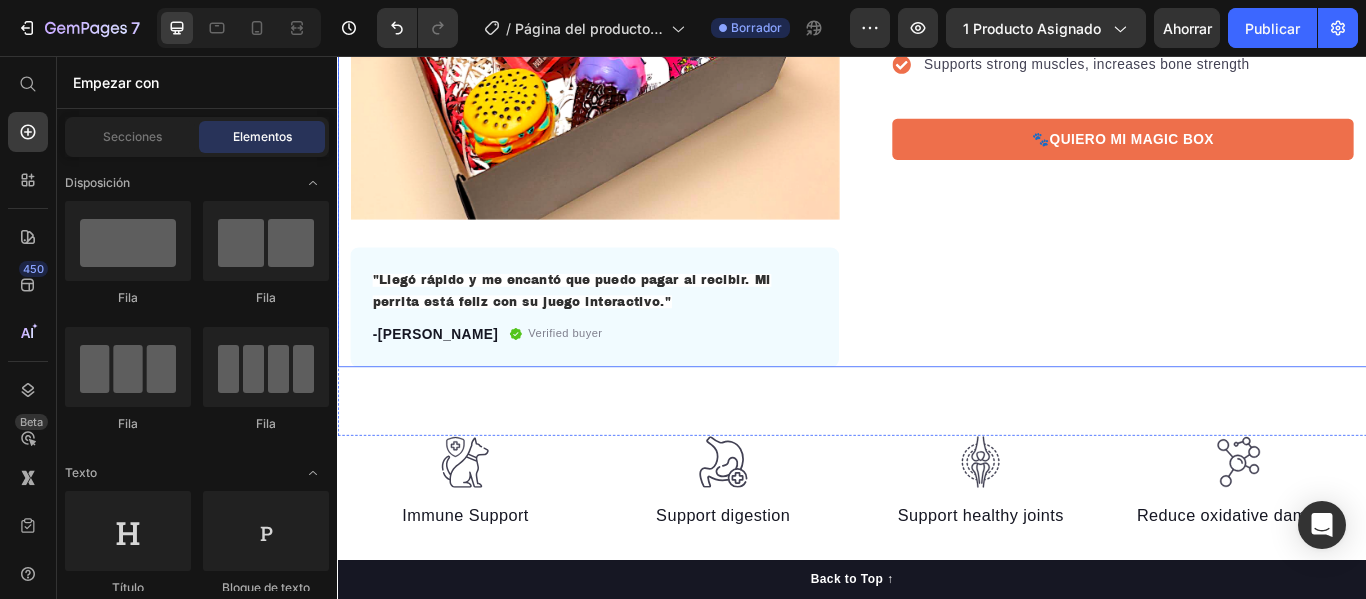 click on "Icon Icon Icon Icon Icon Icon List Hoz 22,500+ Happy Customers Text block Row MAGIC BOX PARA PERROS ANSIOSOS Product Title La primera caja en Perú diseñada para calmar, entretener y consentir a tu engreído. Incluye juguetes, snacks y carta personalizada. Envío gratis | Pago contraentrega Text block Estimula su mente con juegos Reduce su ansiedad y estrés Recibe amor aunque no estés Supports strong muscles, increases bone strength Item list 🐾QUIERO MI MAGIC BOX Product Cart Button Perfect for sensitive tummies Supercharge immunity System Bursting with protein, vitamins, and minerals Supports strong muscles, increases bone strength Item list Row" at bounding box center (1237, 48) 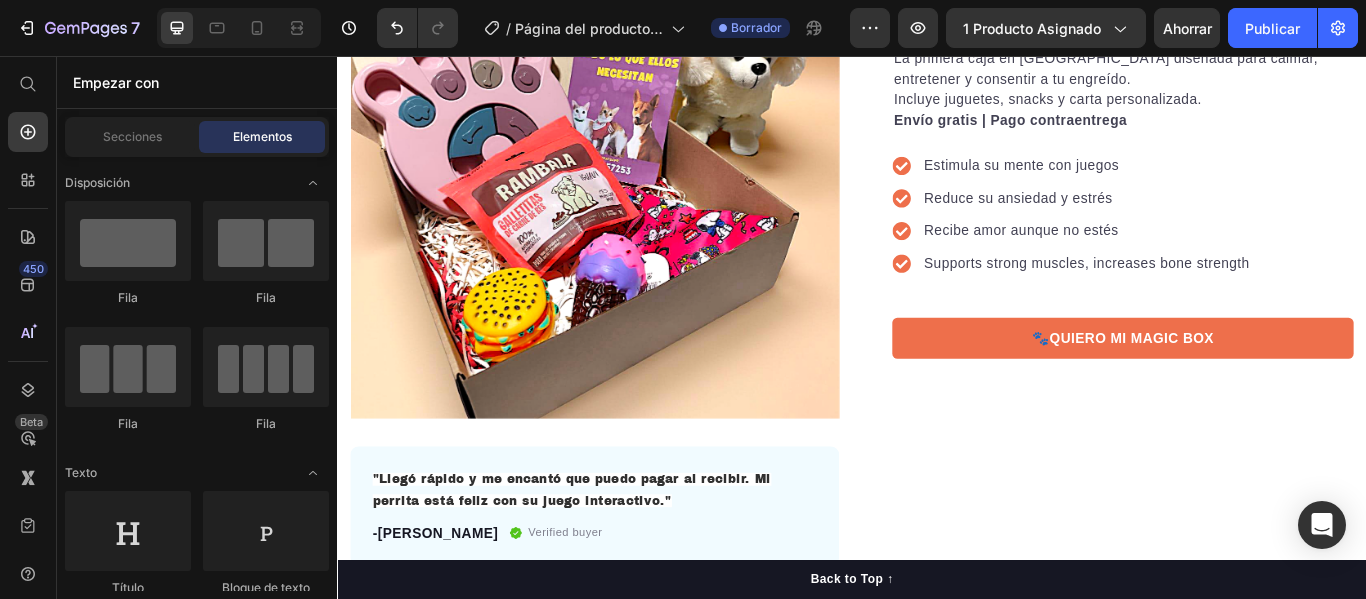 scroll, scrollTop: 543, scrollLeft: 0, axis: vertical 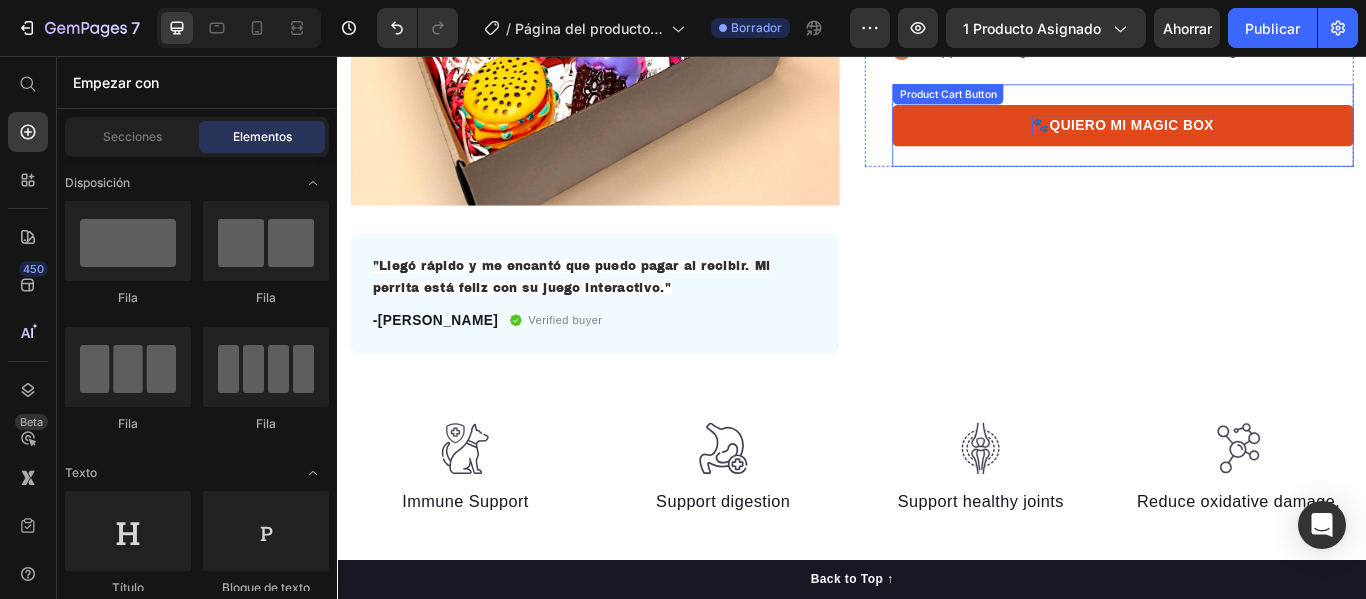 click on "🐾QUIERO MI MAGIC BOX" at bounding box center (1253, 137) 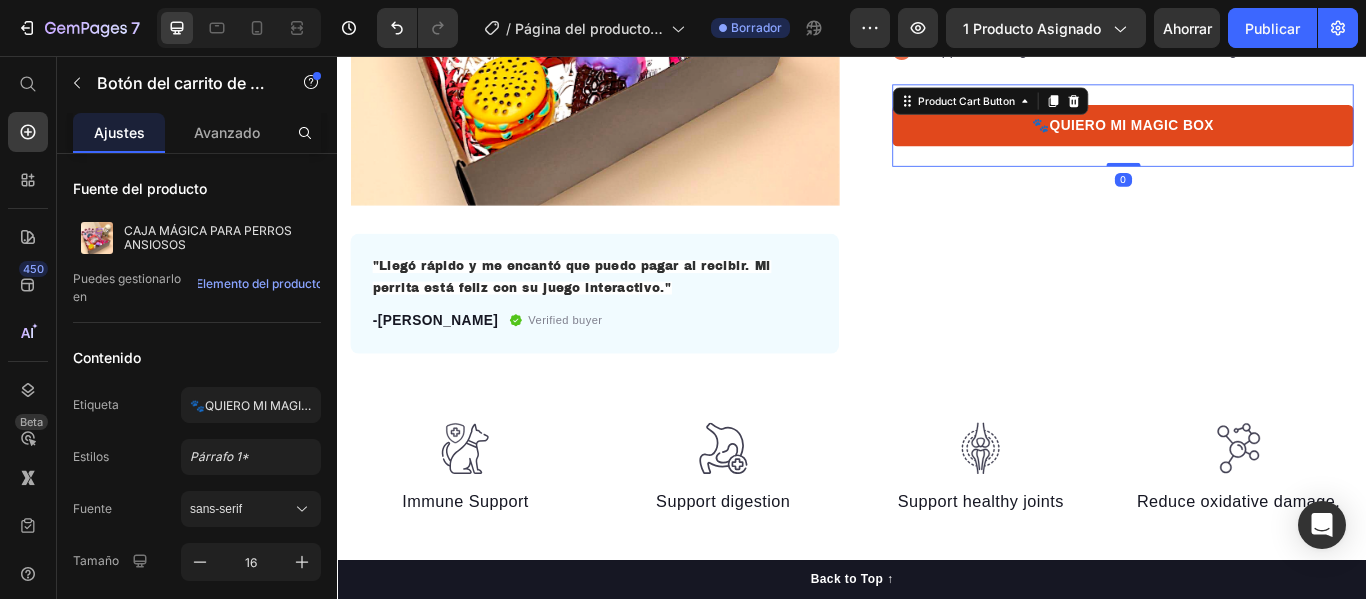 click on "🐾QUIERO MI MAGIC BOX" at bounding box center [1253, 137] 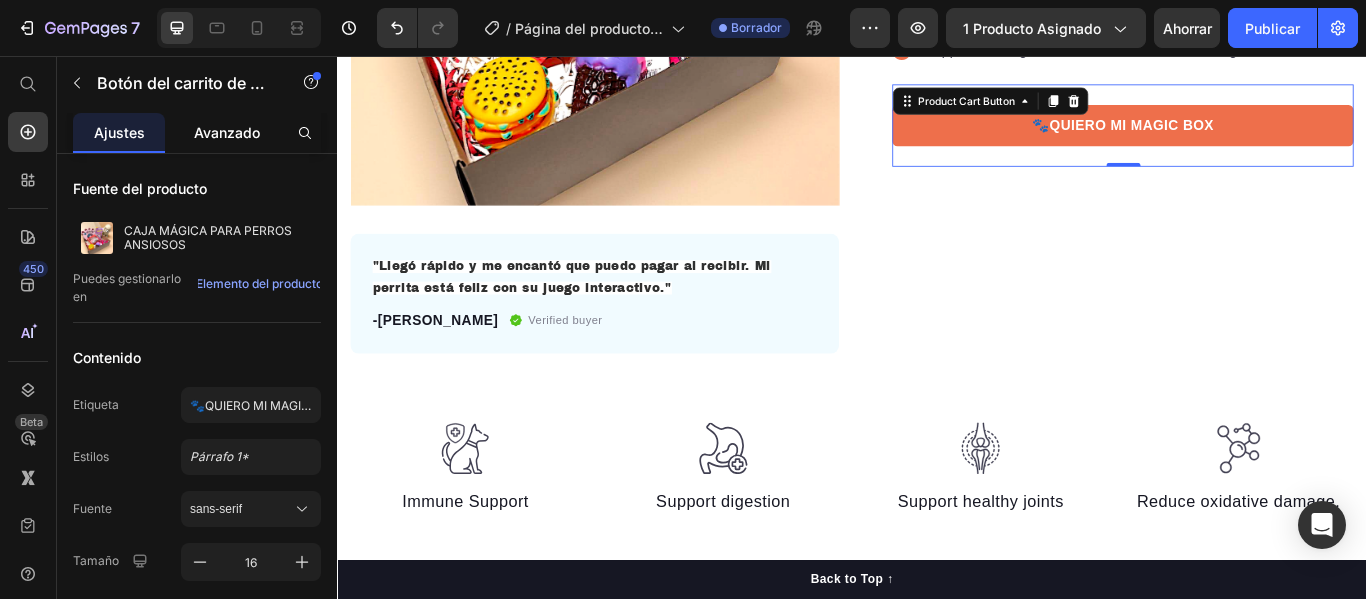 click on "Avanzado" at bounding box center [227, 132] 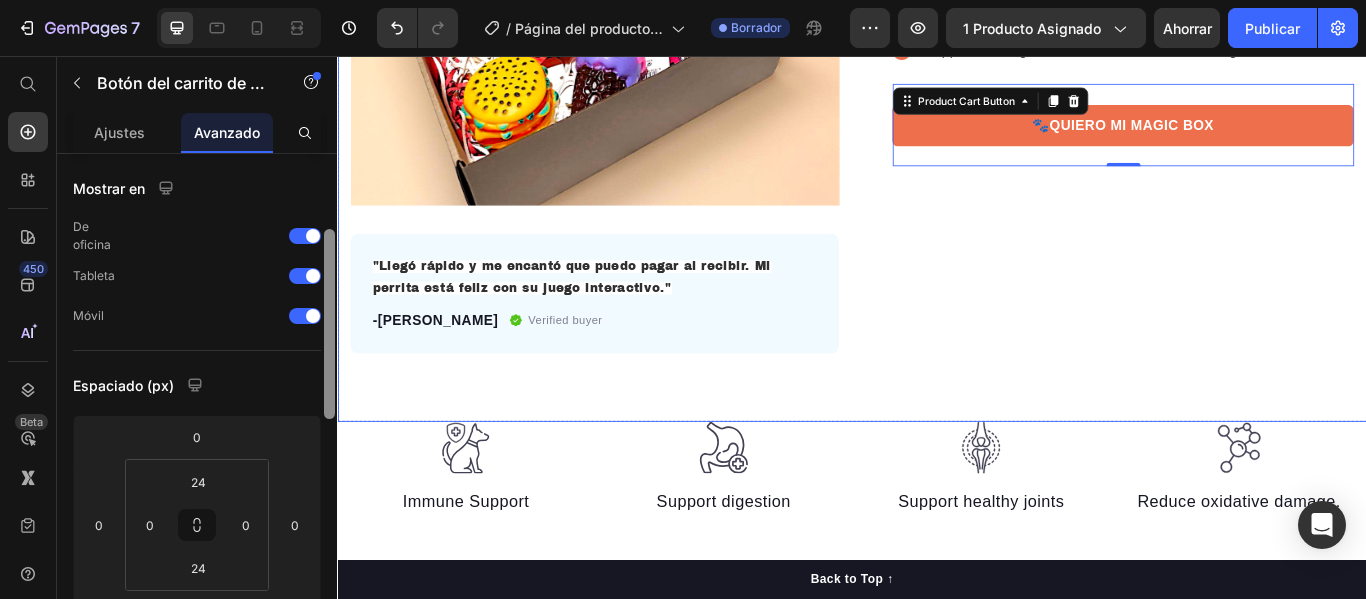 scroll, scrollTop: 78, scrollLeft: 0, axis: vertical 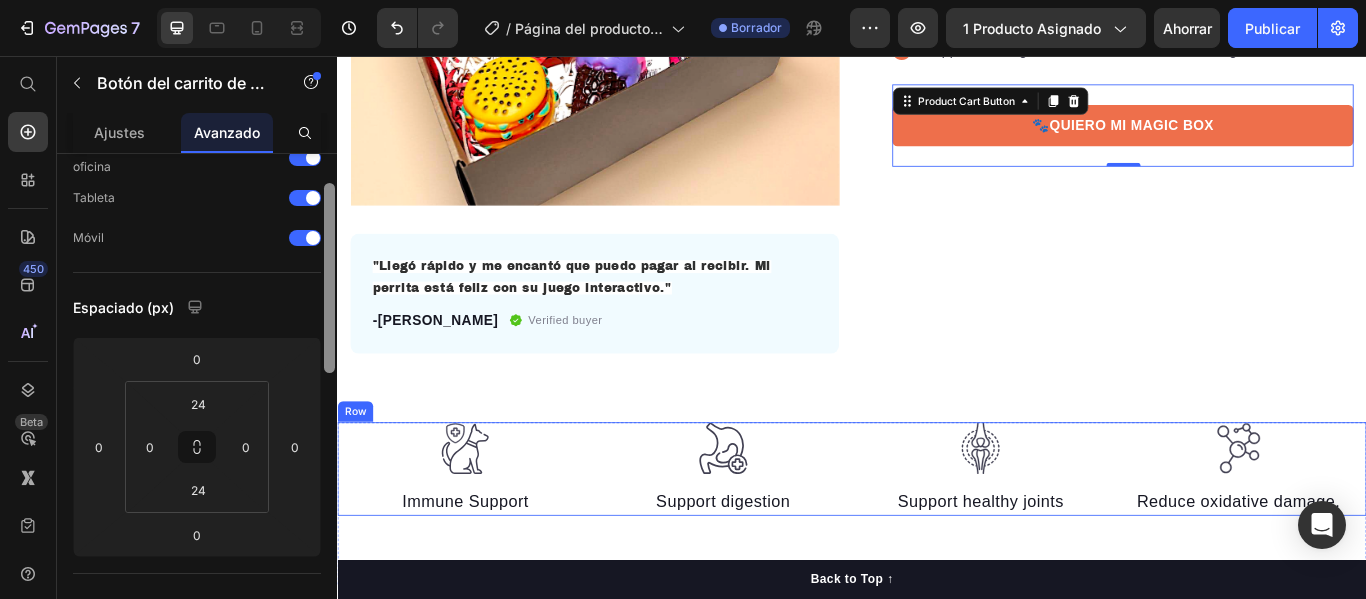 drag, startPoint x: 668, startPoint y: 379, endPoint x: 343, endPoint y: 521, distance: 354.66745 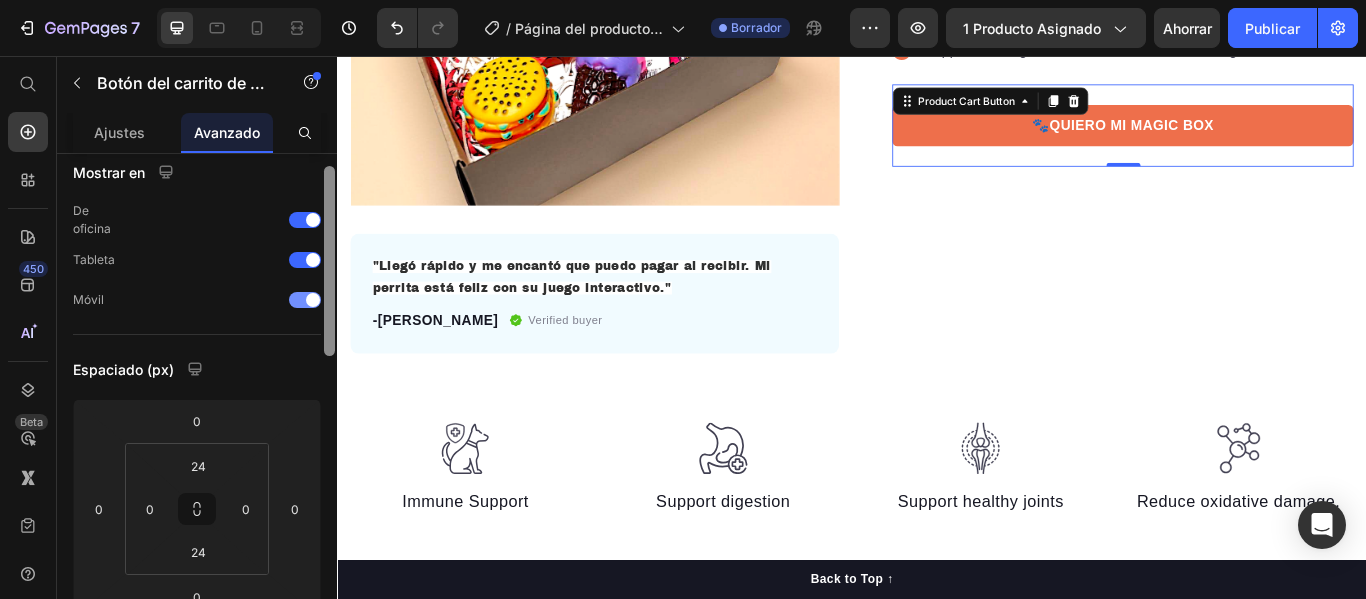 scroll, scrollTop: 0, scrollLeft: 0, axis: both 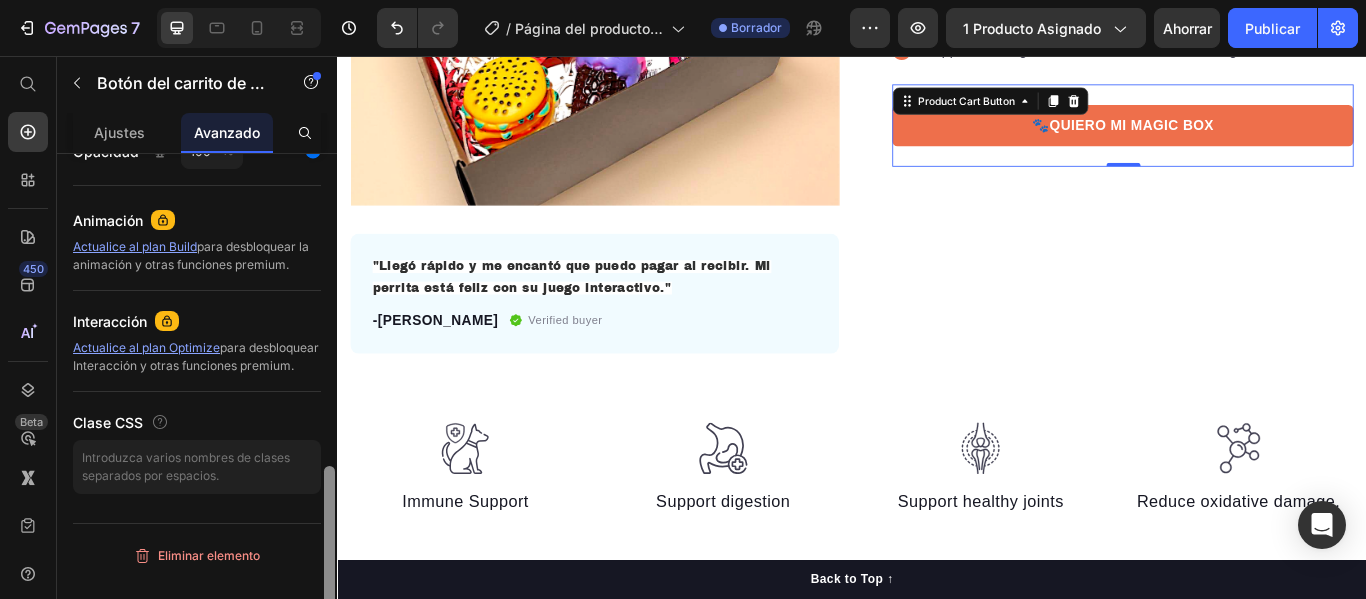 drag, startPoint x: 326, startPoint y: 318, endPoint x: 324, endPoint y: 646, distance: 328.0061 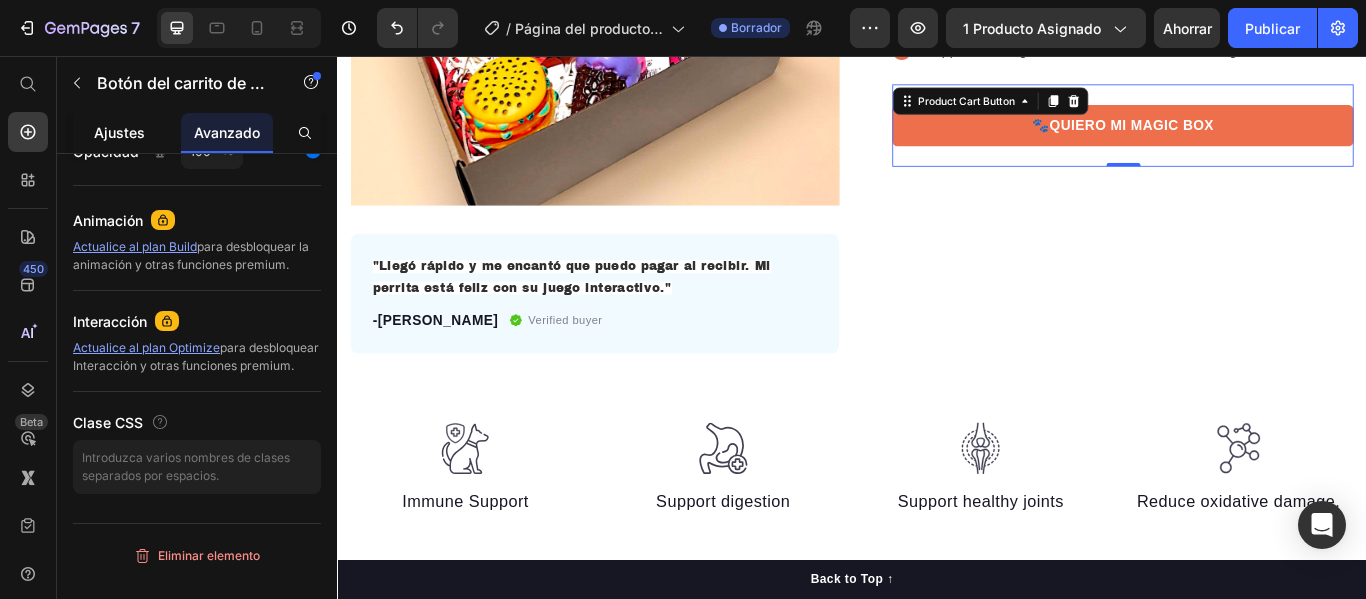 click on "Ajustes" at bounding box center [119, 132] 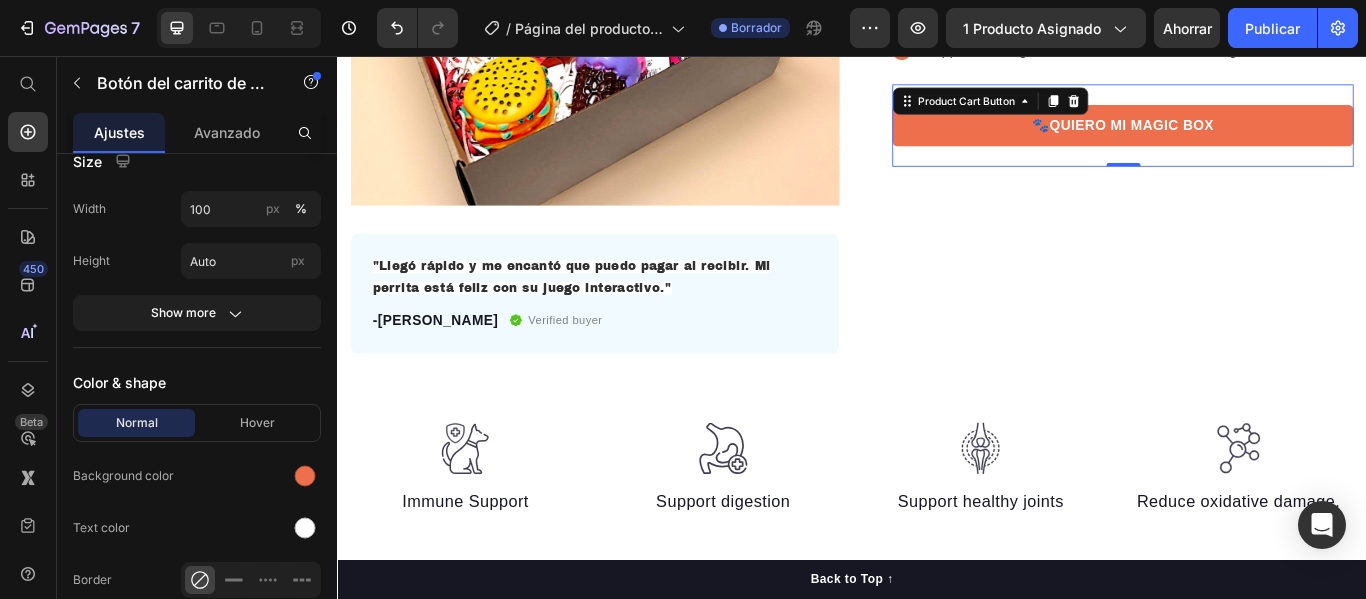 scroll, scrollTop: 0, scrollLeft: 0, axis: both 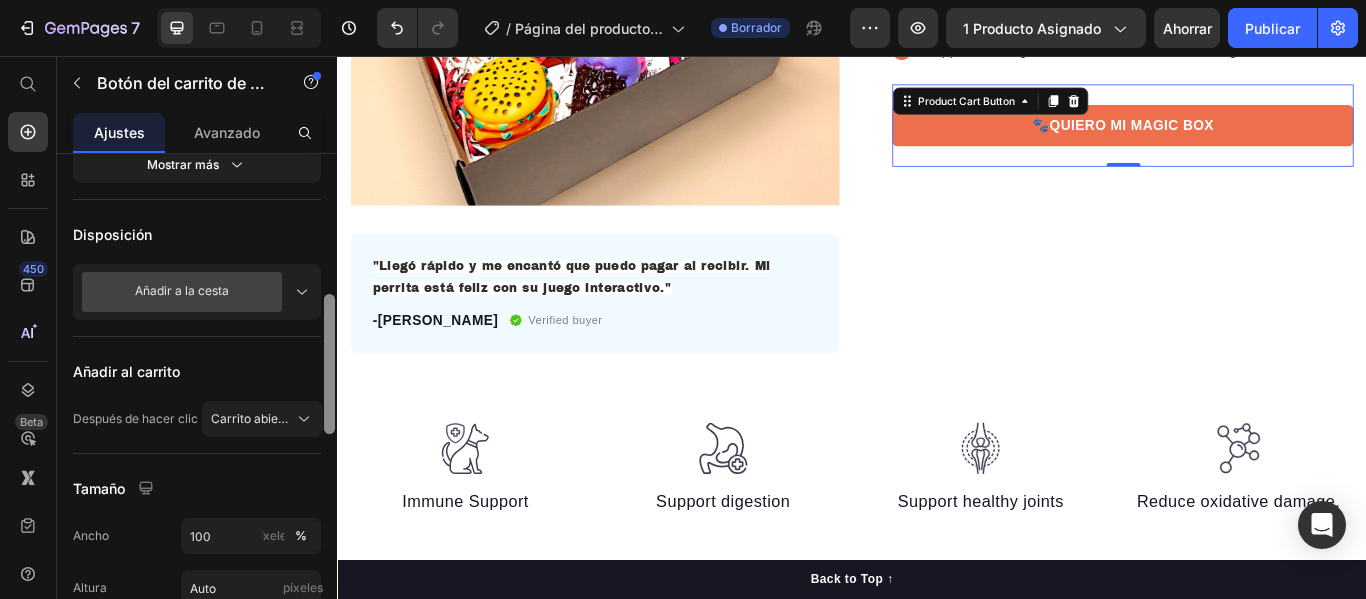 drag, startPoint x: 323, startPoint y: 238, endPoint x: 328, endPoint y: 272, distance: 34.36568 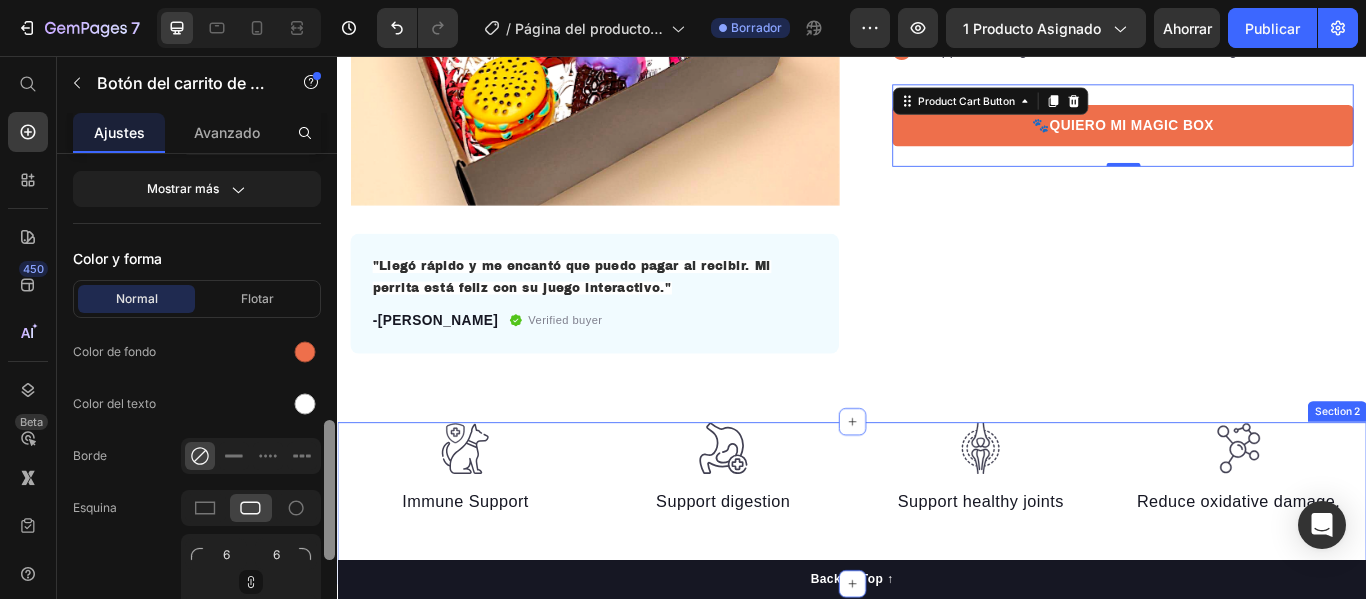 scroll, scrollTop: 1182, scrollLeft: 0, axis: vertical 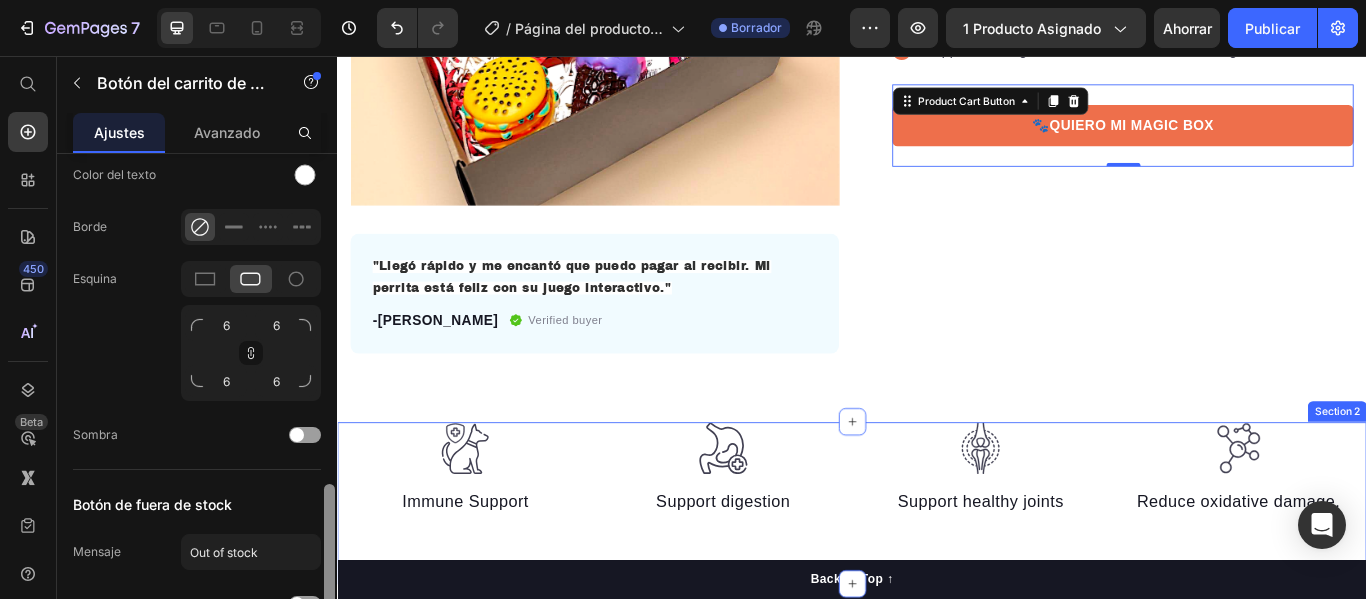 drag, startPoint x: 328, startPoint y: 351, endPoint x: 337, endPoint y: 541, distance: 190.21304 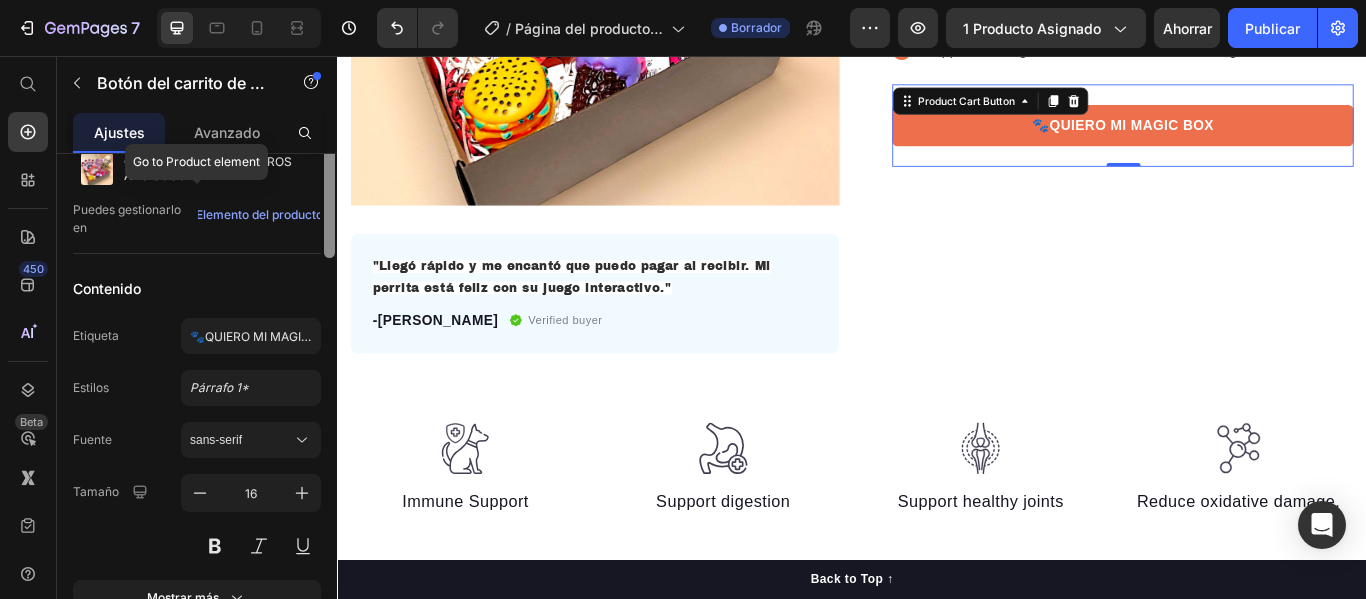 scroll, scrollTop: 0, scrollLeft: 0, axis: both 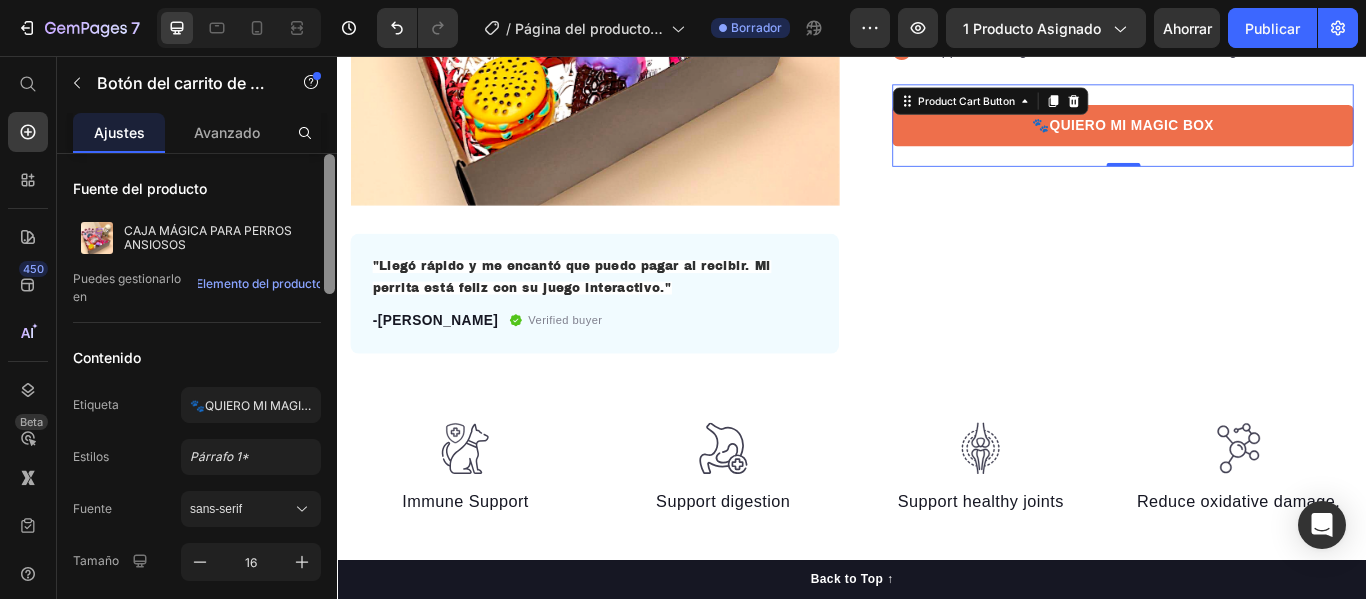 drag, startPoint x: 331, startPoint y: 512, endPoint x: 288, endPoint y: 174, distance: 340.72424 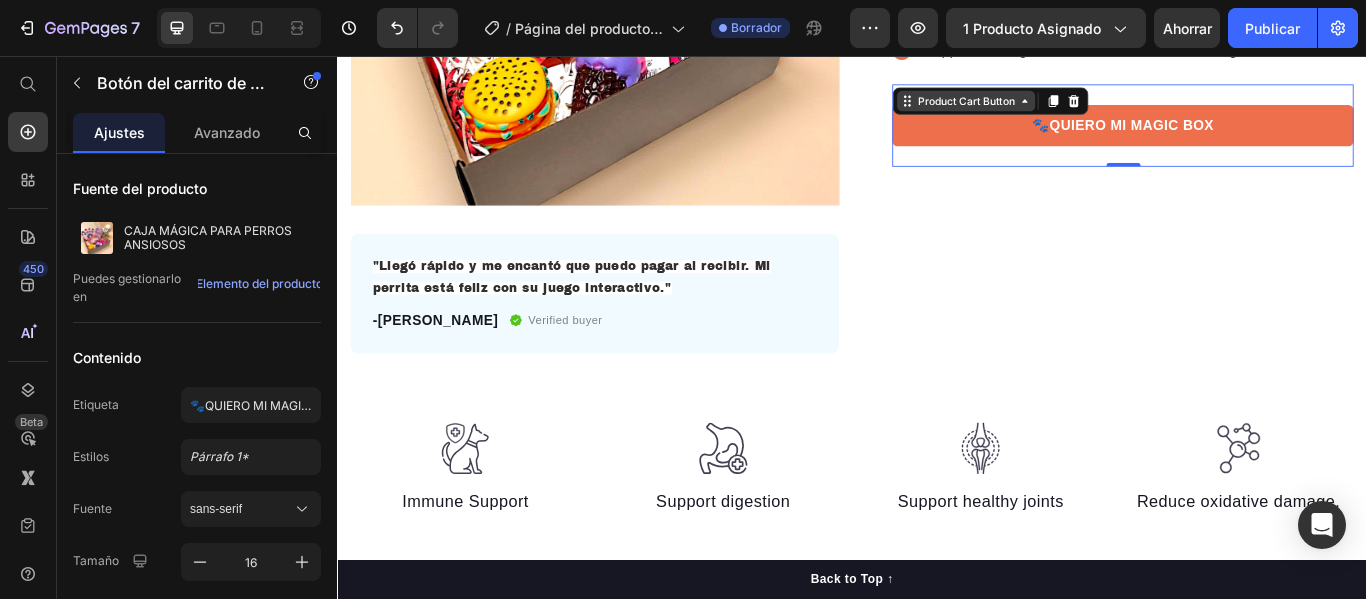 click 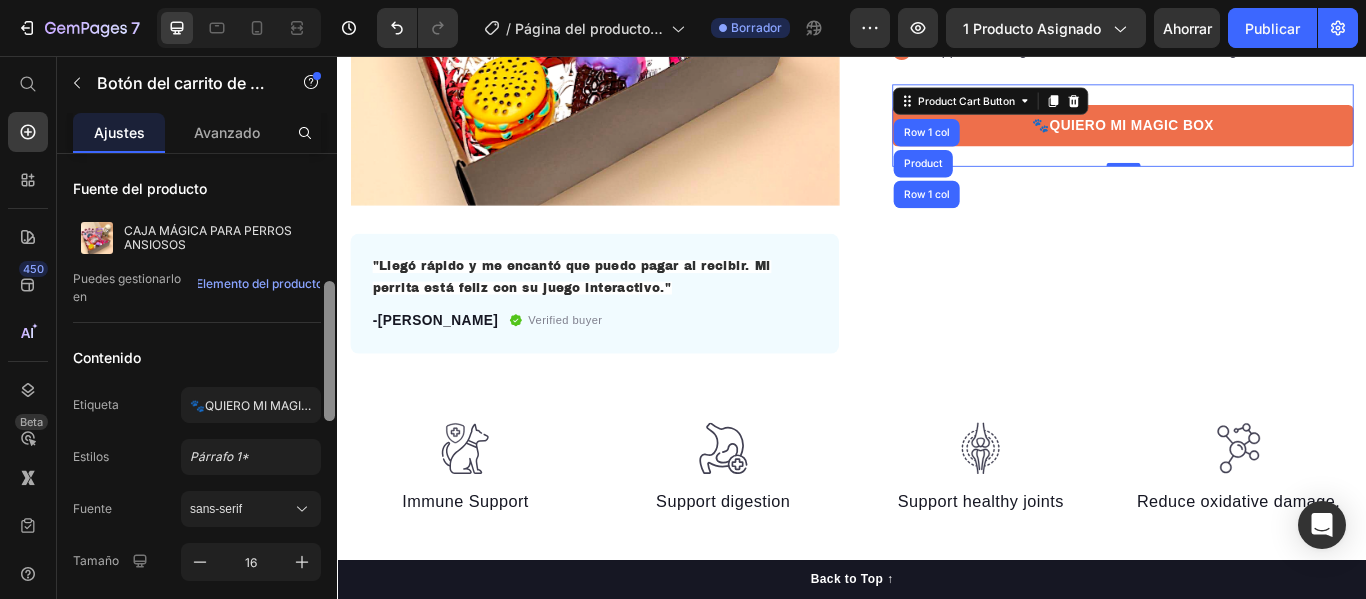 scroll, scrollTop: 143, scrollLeft: 0, axis: vertical 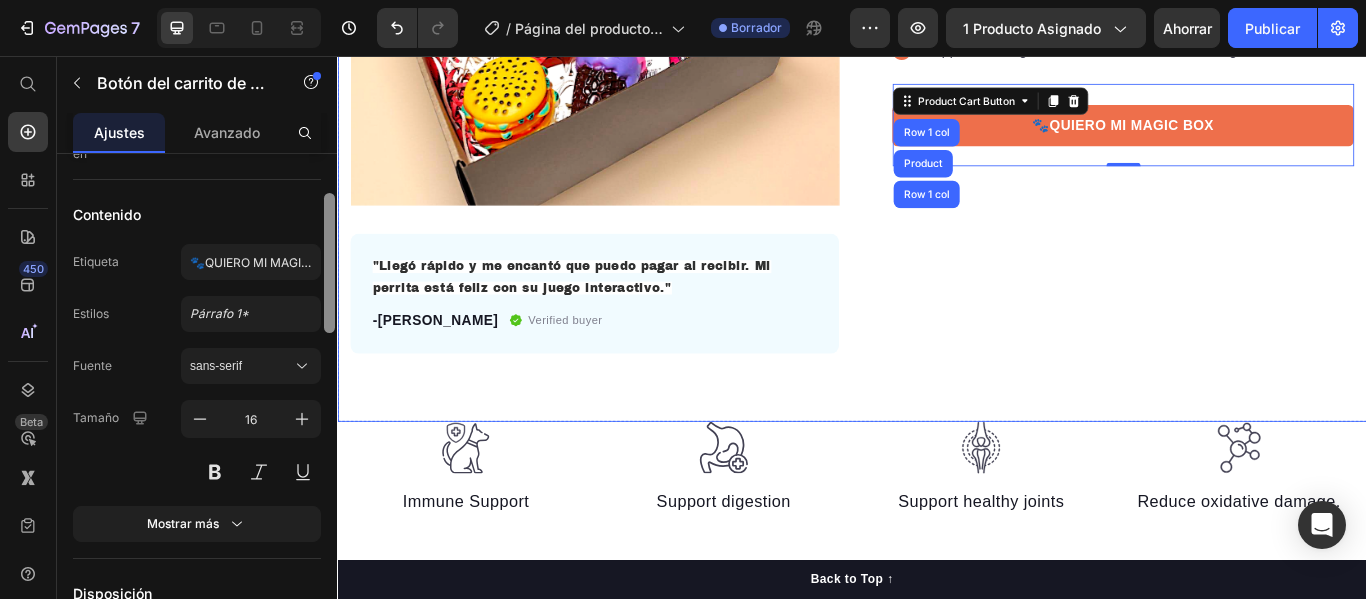 drag, startPoint x: 666, startPoint y: 301, endPoint x: 352, endPoint y: 444, distance: 345.029 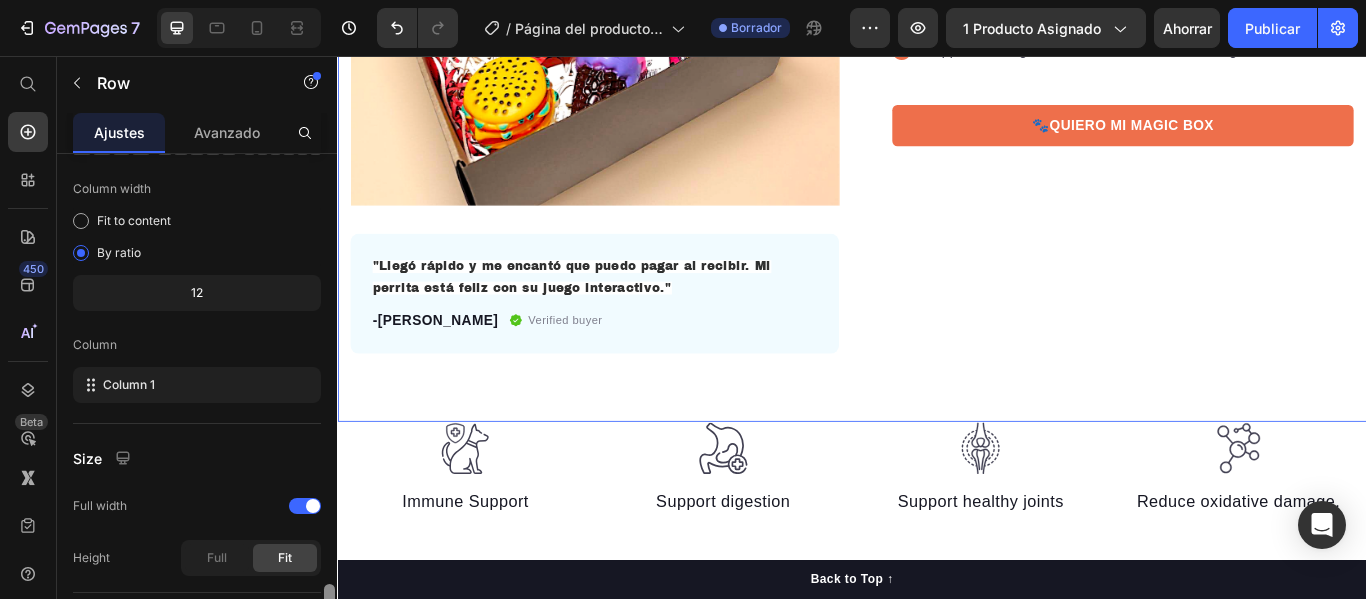 scroll, scrollTop: 362, scrollLeft: 0, axis: vertical 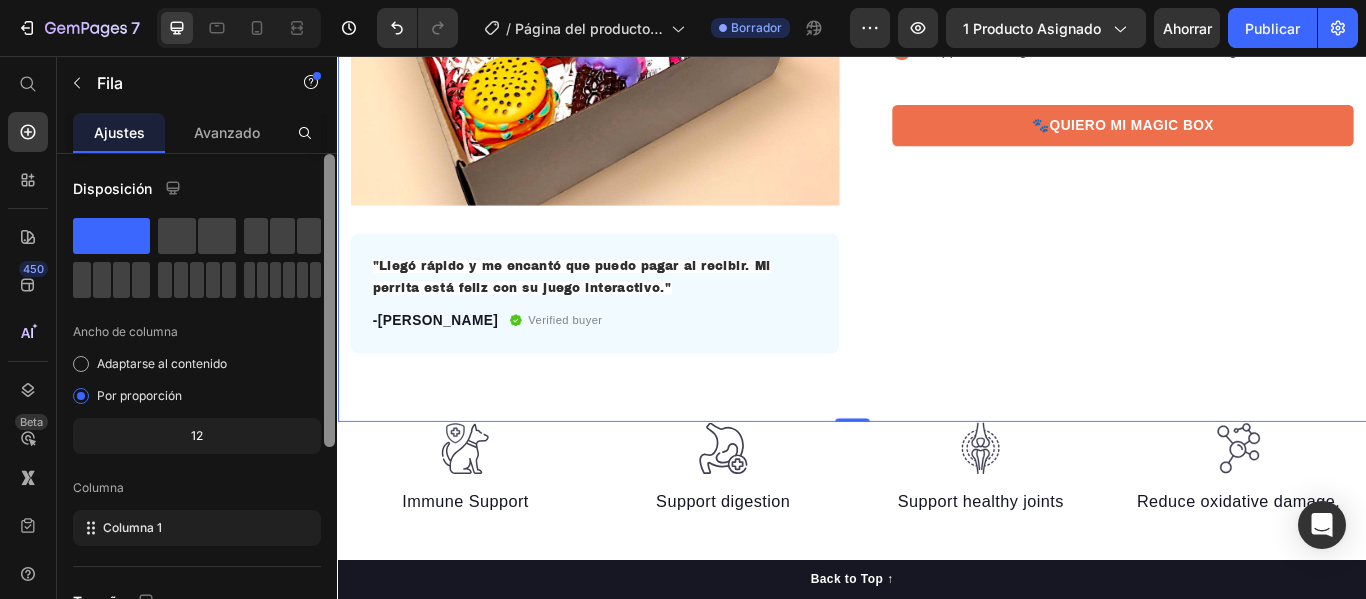 drag, startPoint x: 329, startPoint y: 469, endPoint x: 320, endPoint y: 178, distance: 291.13913 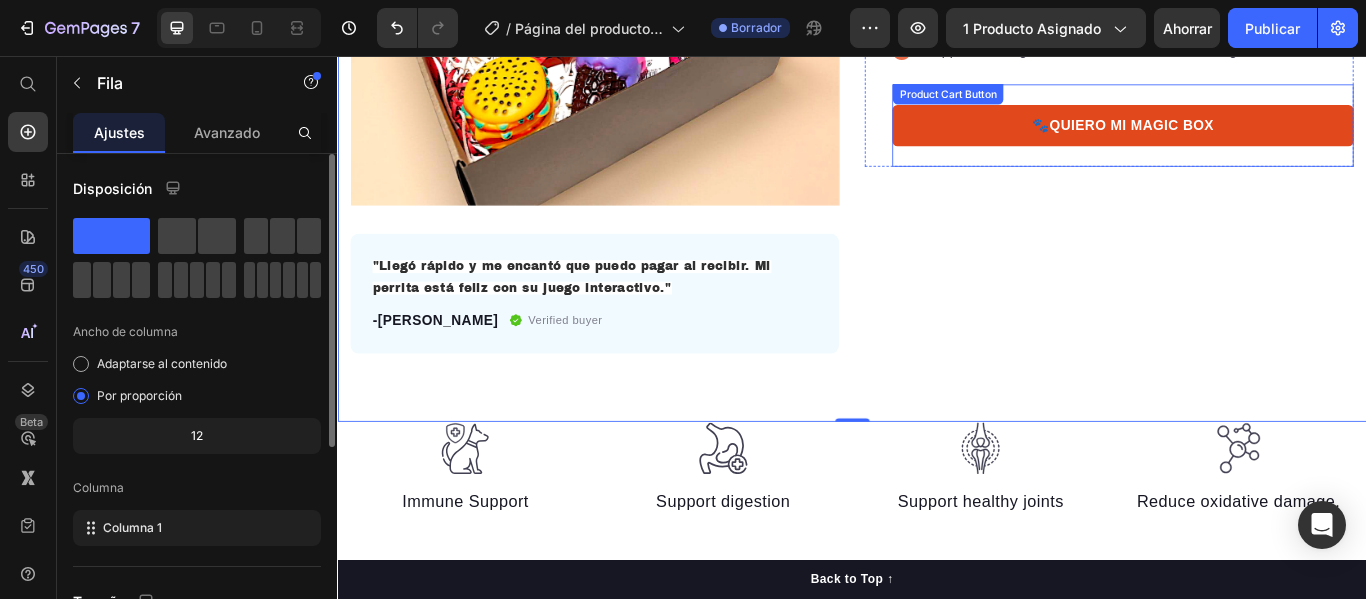 click on "🐾QUIERO MI MAGIC BOX" at bounding box center (1253, 137) 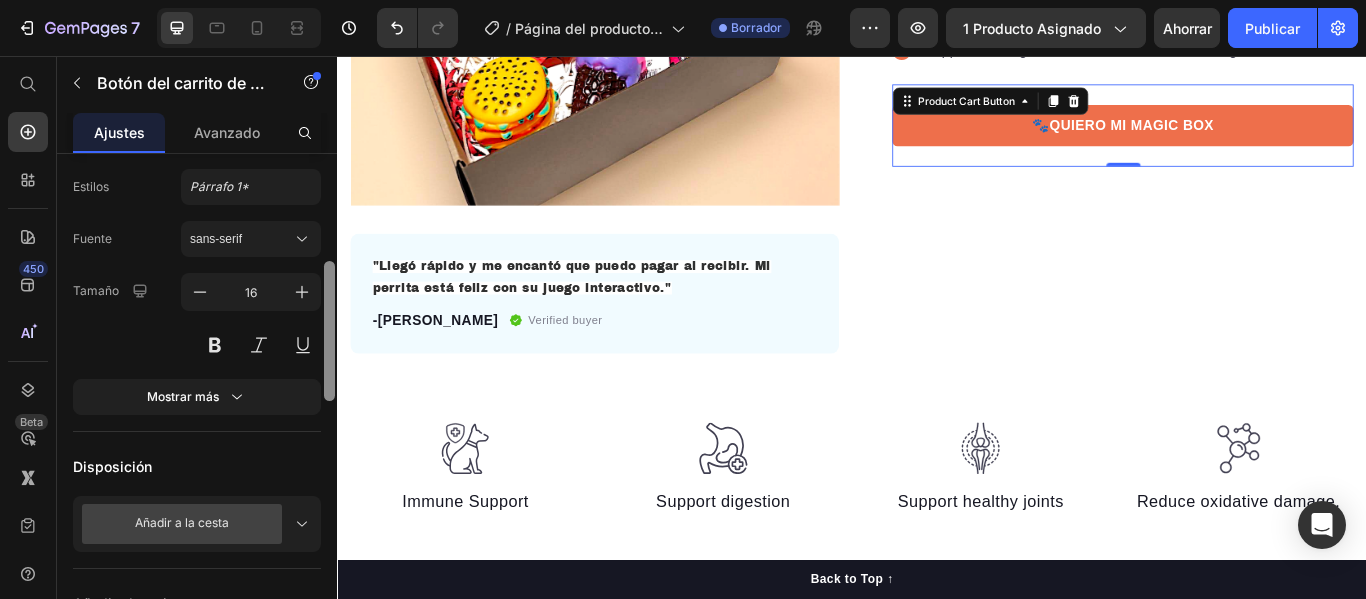 scroll, scrollTop: 295, scrollLeft: 0, axis: vertical 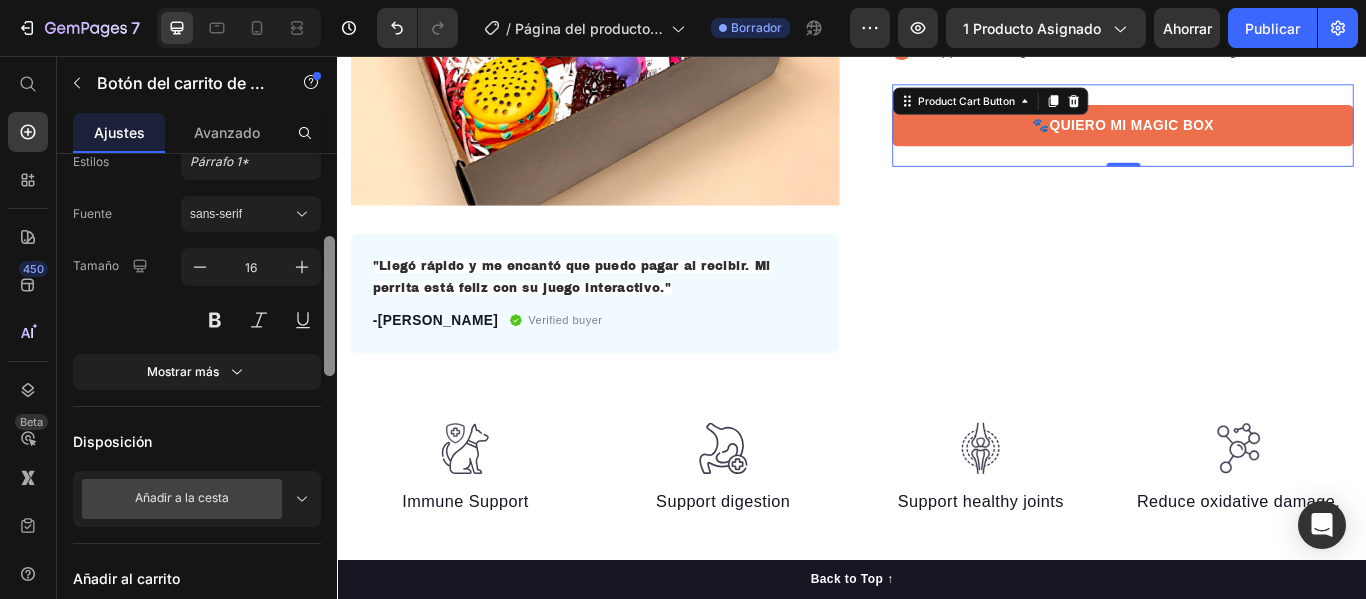 drag, startPoint x: 331, startPoint y: 224, endPoint x: 334, endPoint y: 307, distance: 83.0542 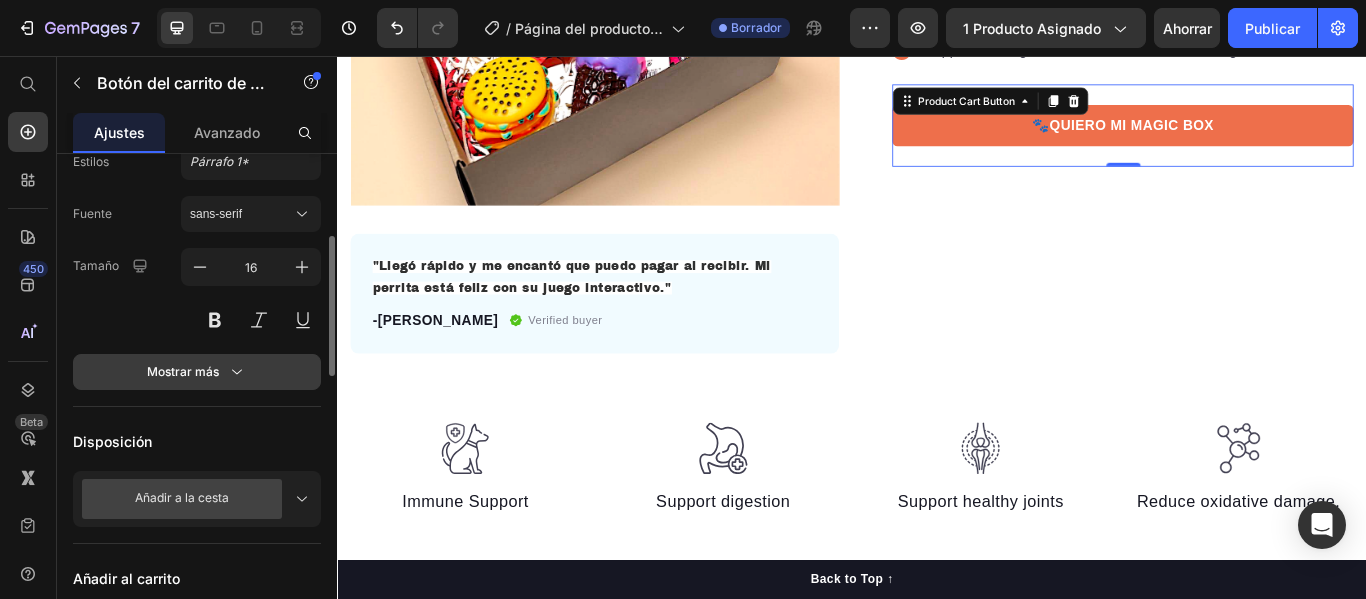 click 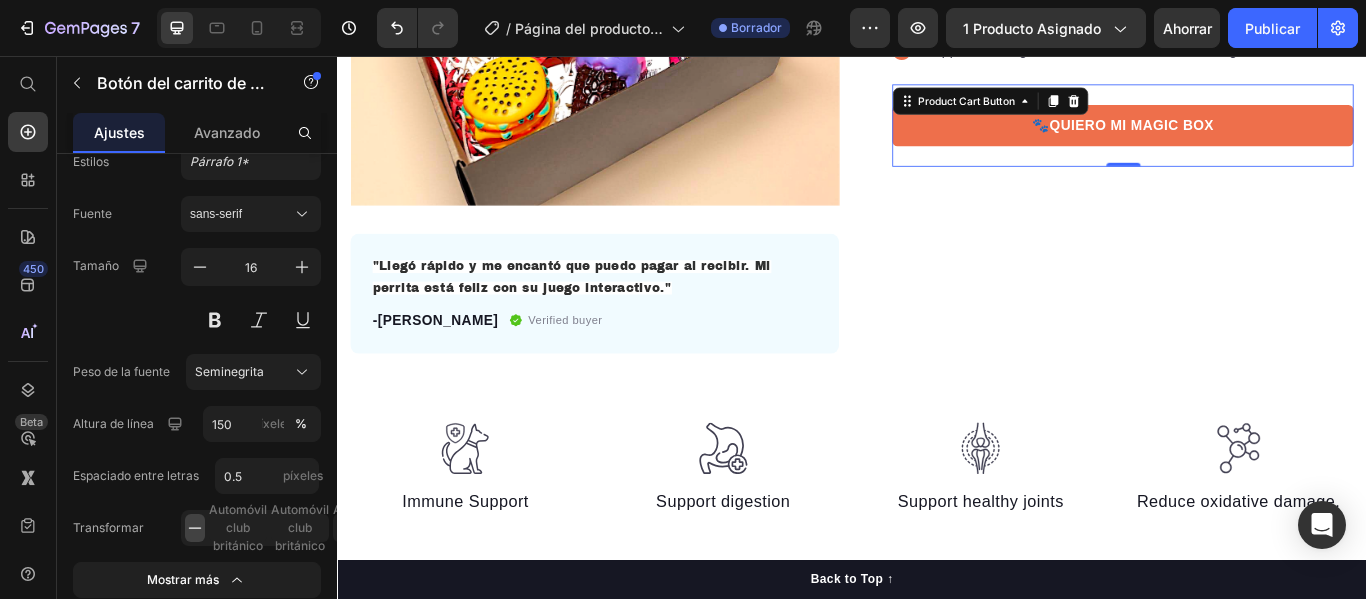 scroll, scrollTop: 797, scrollLeft: 0, axis: vertical 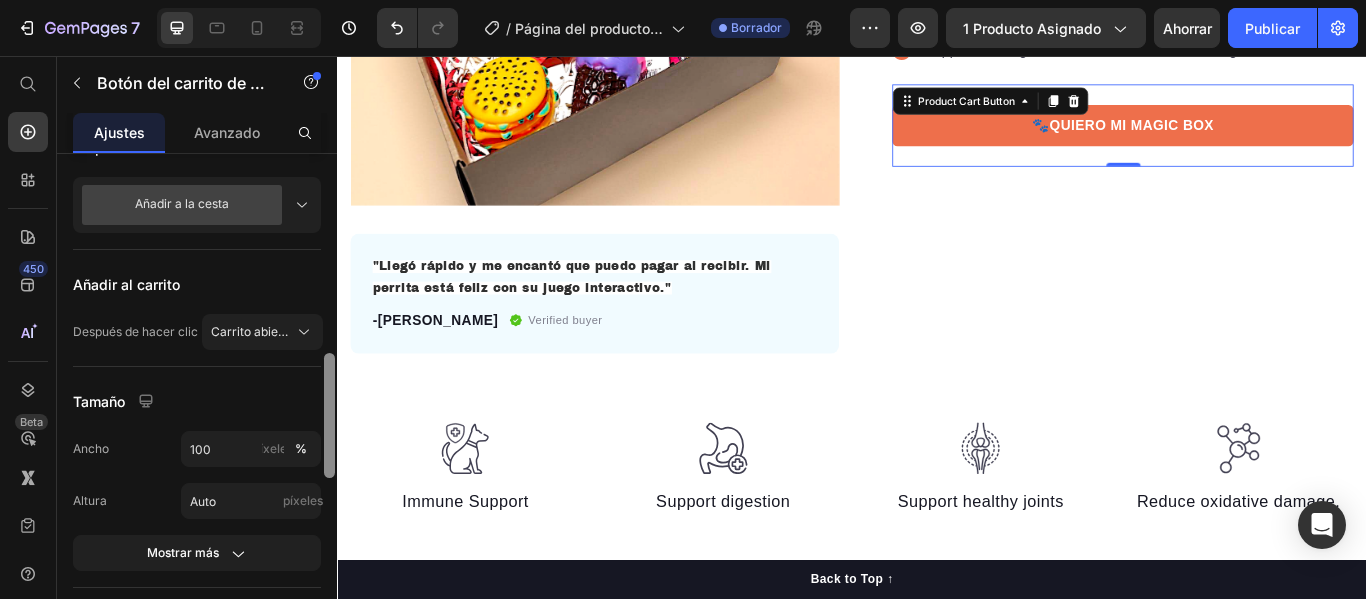 click at bounding box center (329, 405) 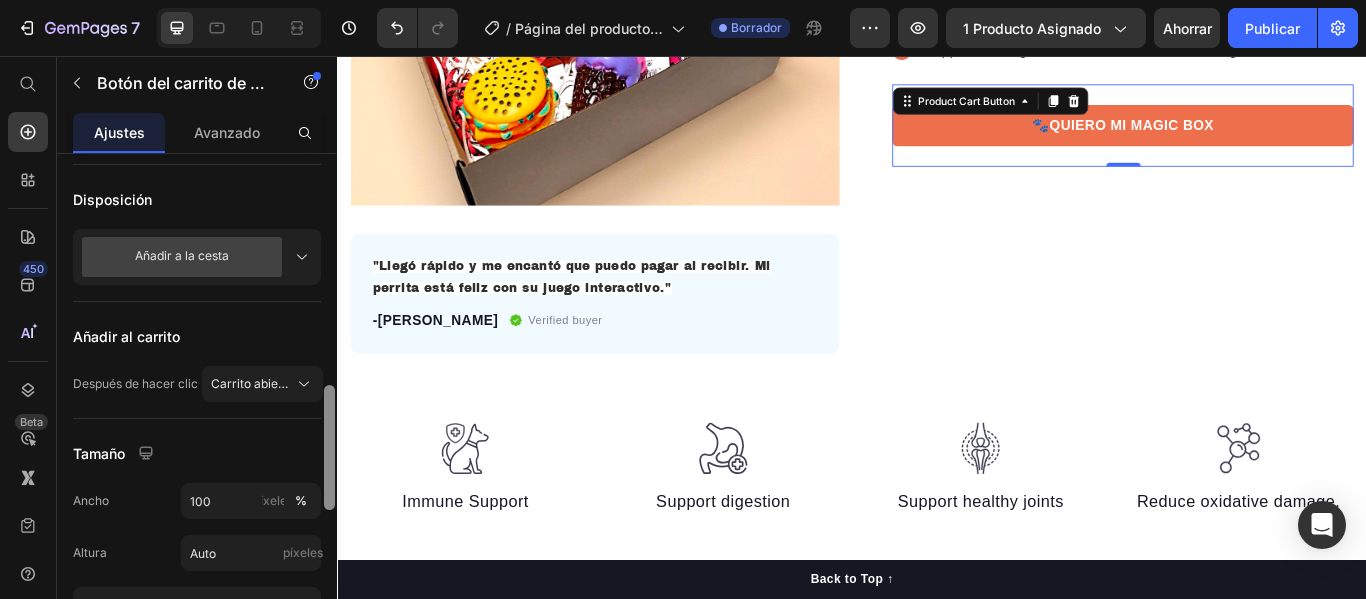 scroll, scrollTop: 781, scrollLeft: 0, axis: vertical 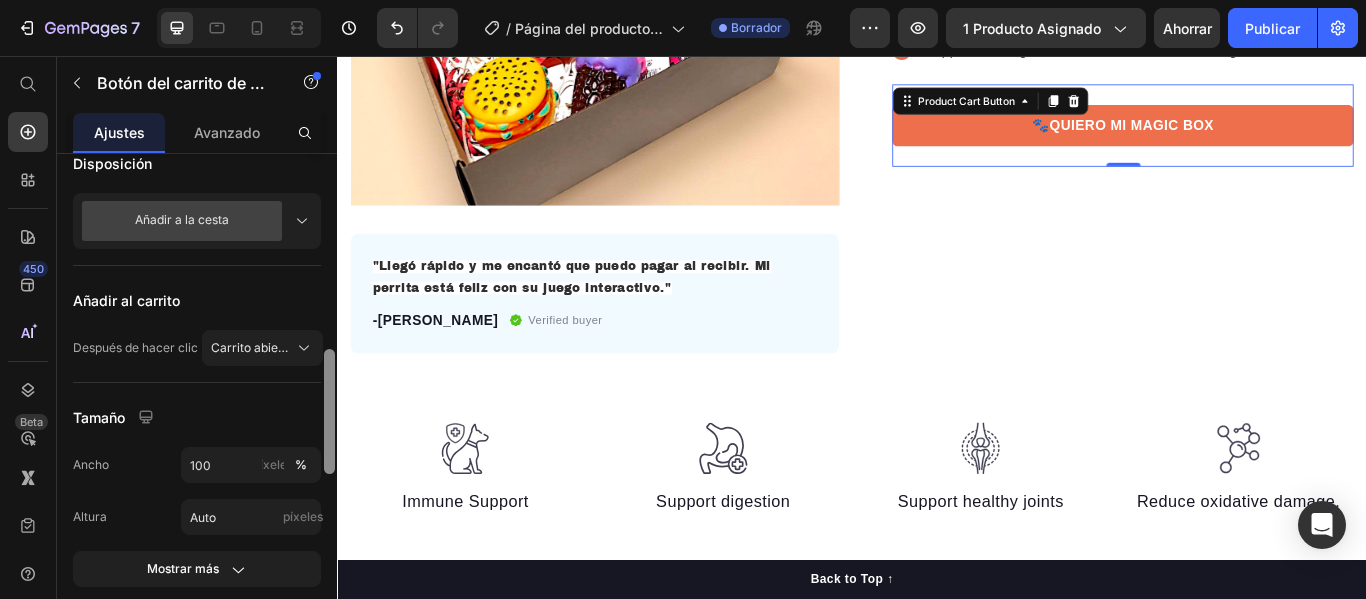 click at bounding box center (329, 405) 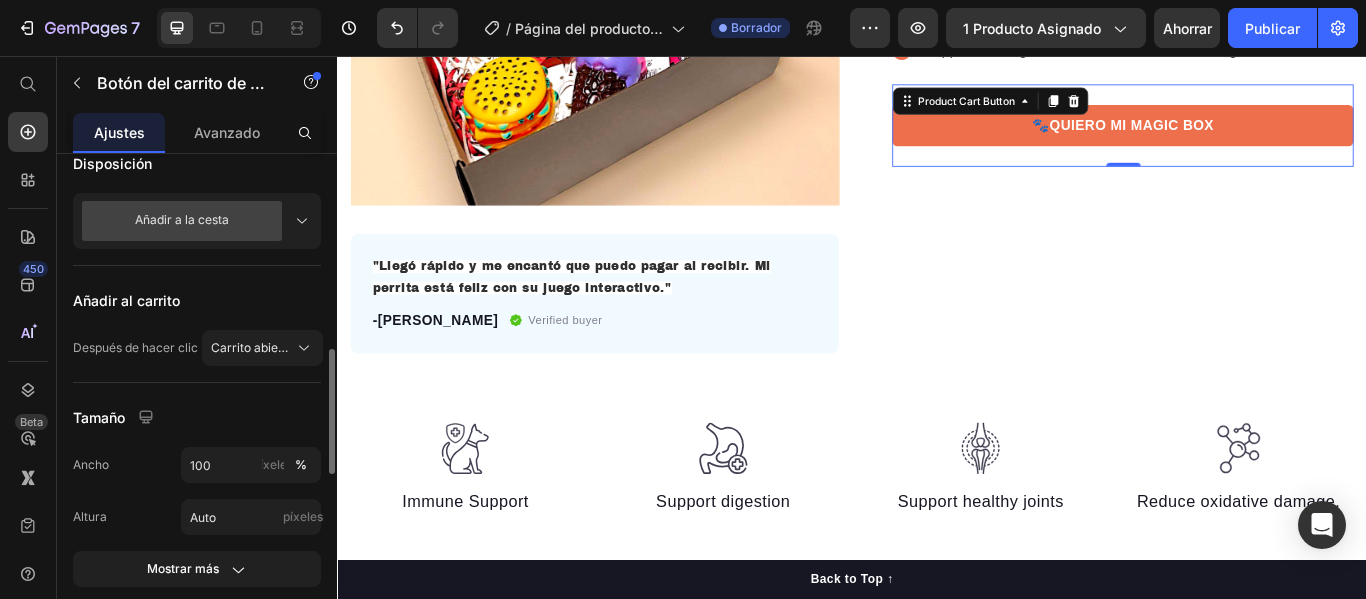 click 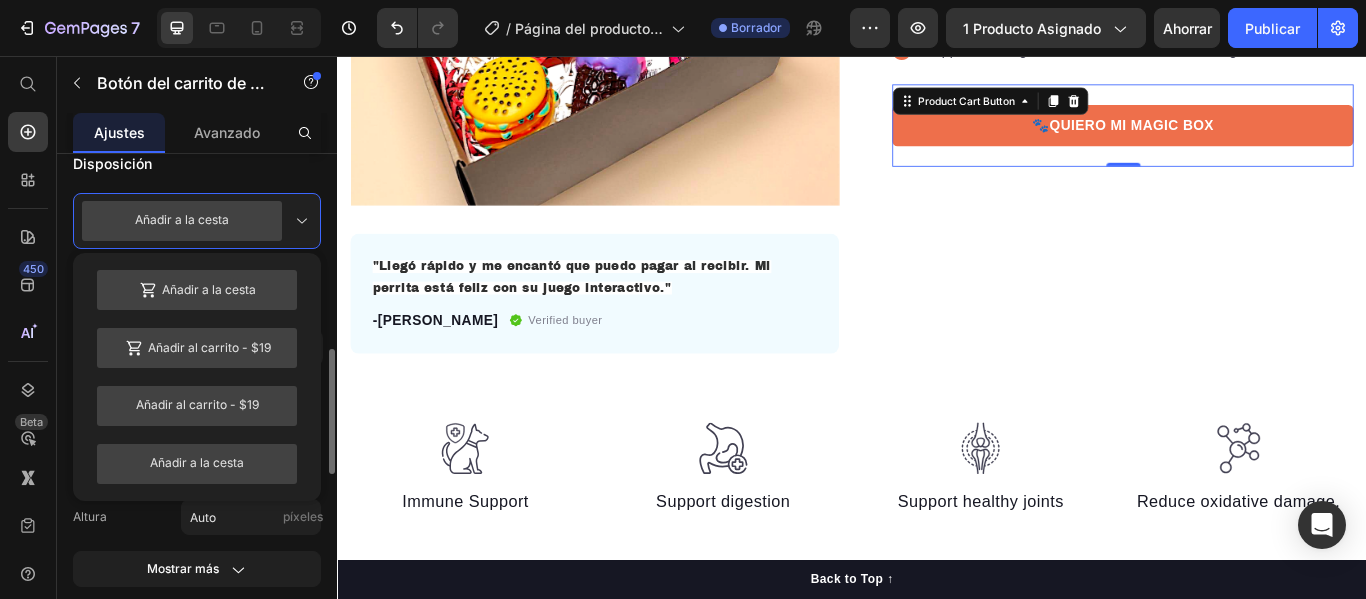 click 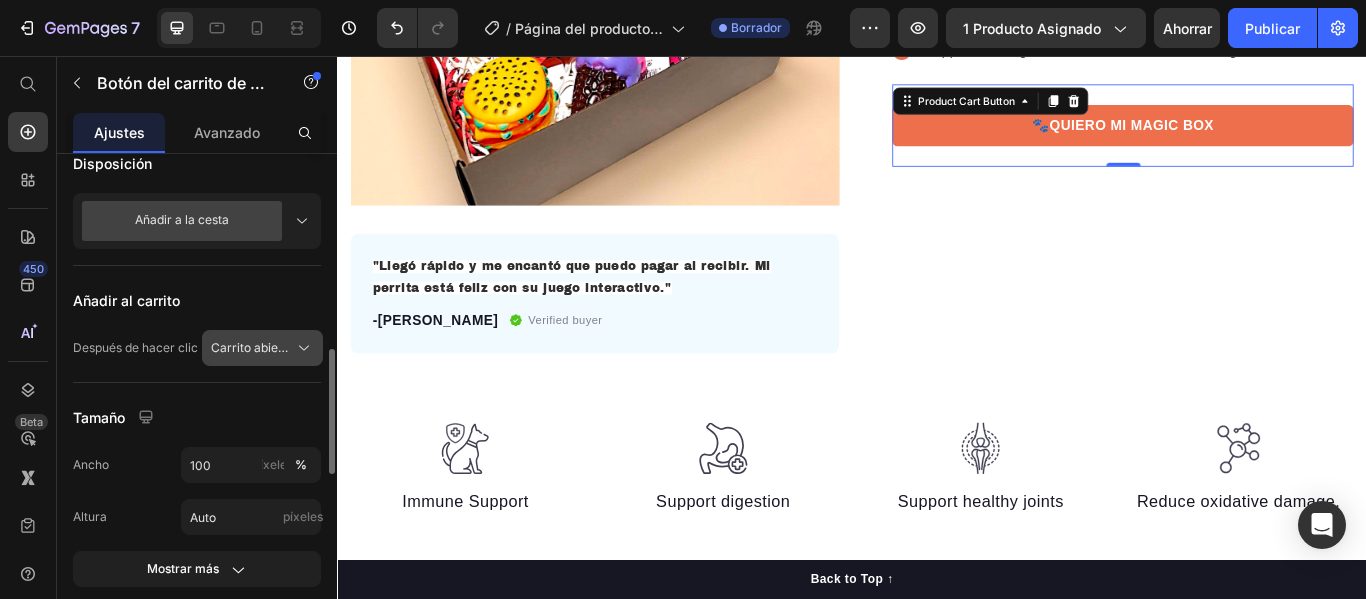 click 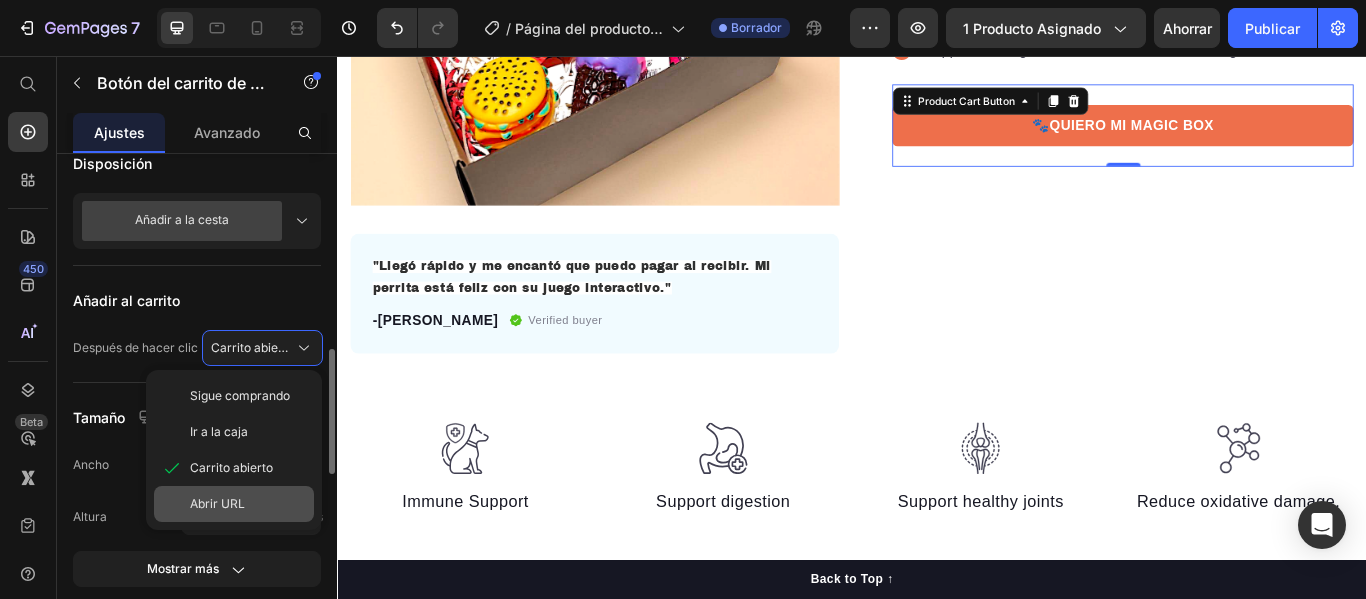 click on "Abrir URL" at bounding box center (248, 504) 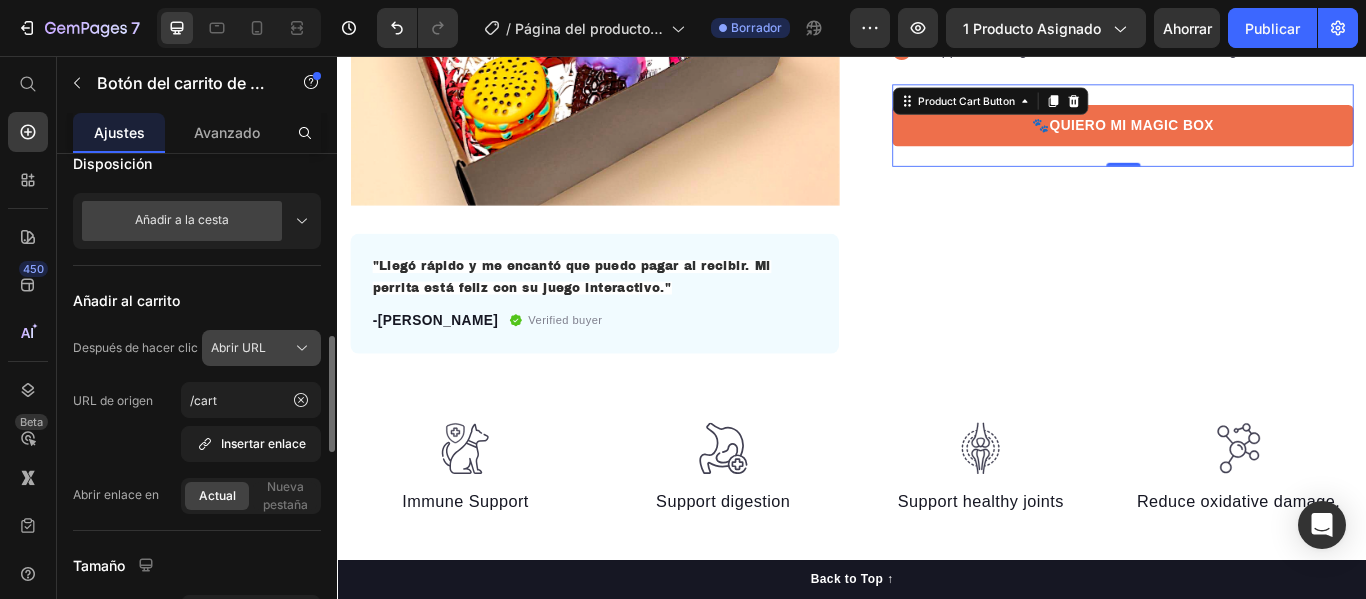 click on "Abrir URL" at bounding box center (261, 348) 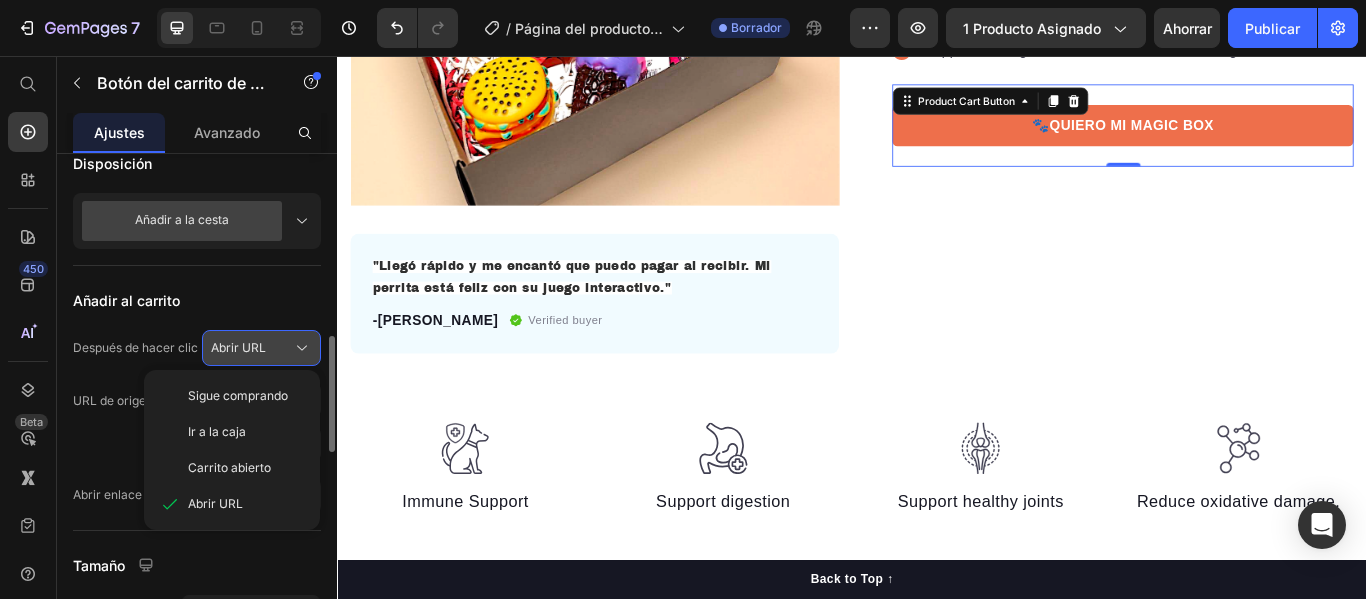 click on "Abrir URL" at bounding box center [261, 348] 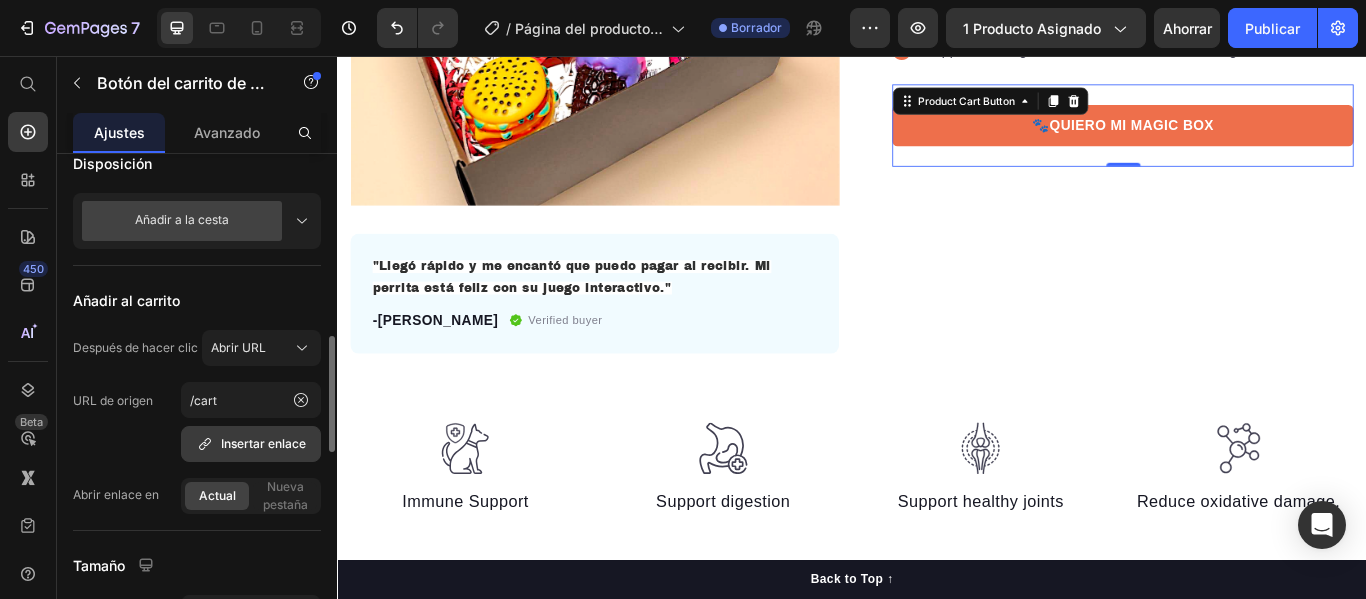 click on "Insertar enlace" at bounding box center [263, 443] 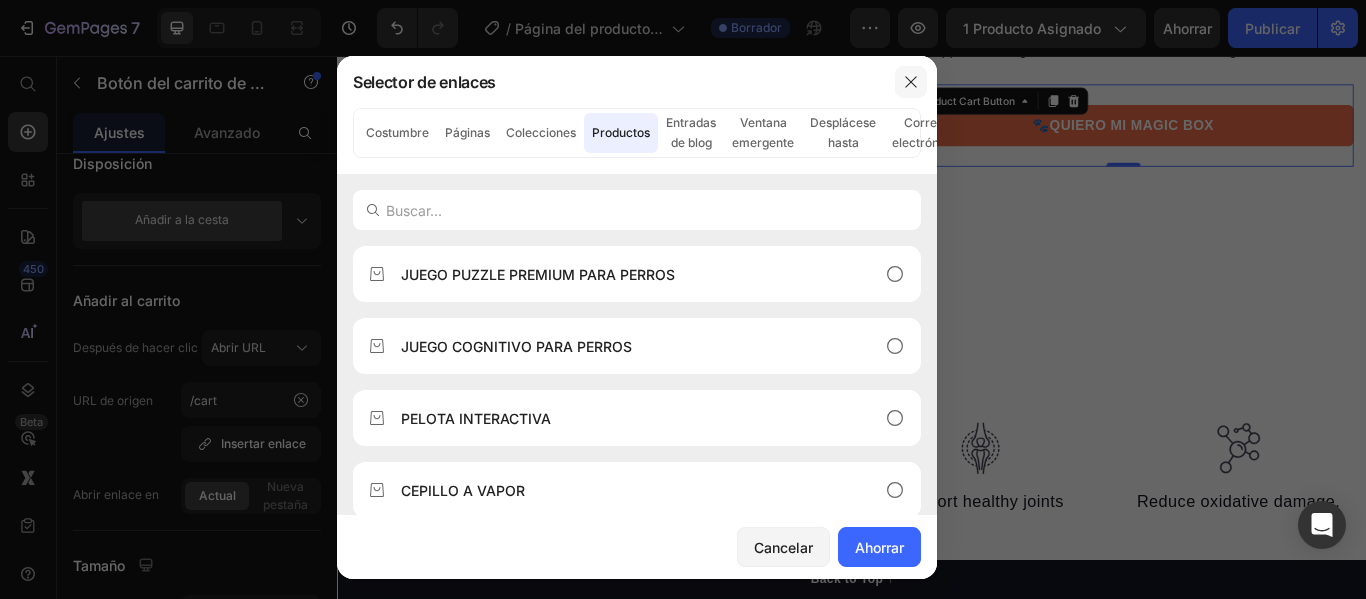 click 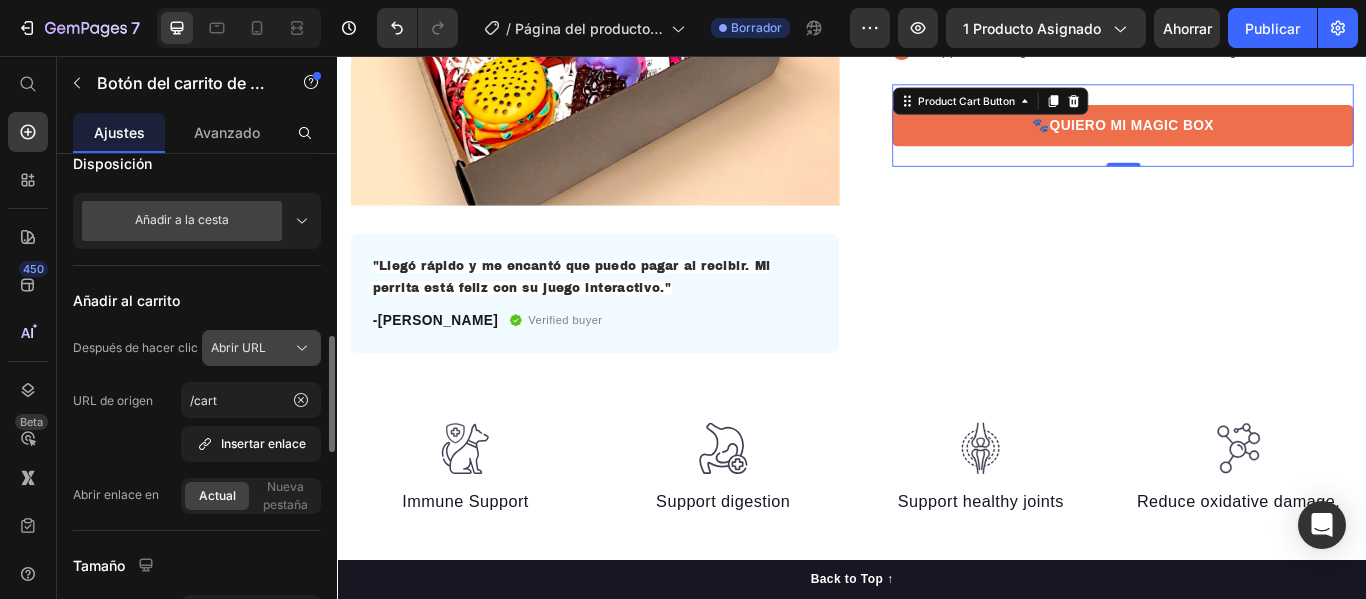 click on "Abrir URL" 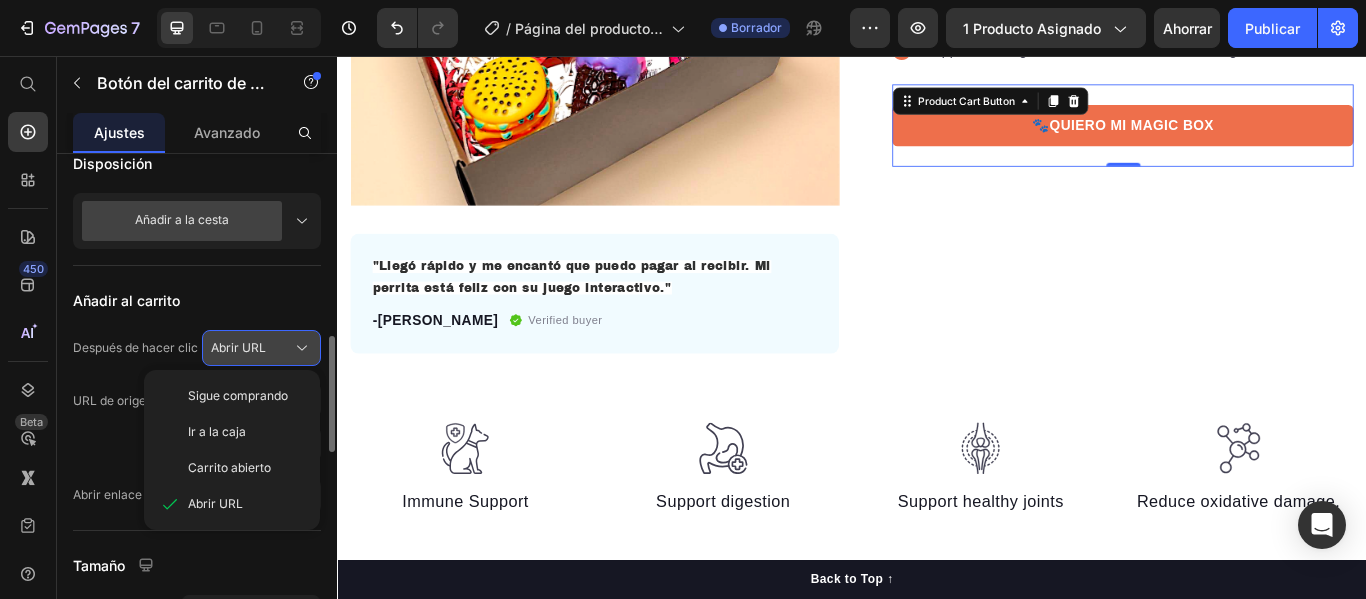 click on "Abrir URL" 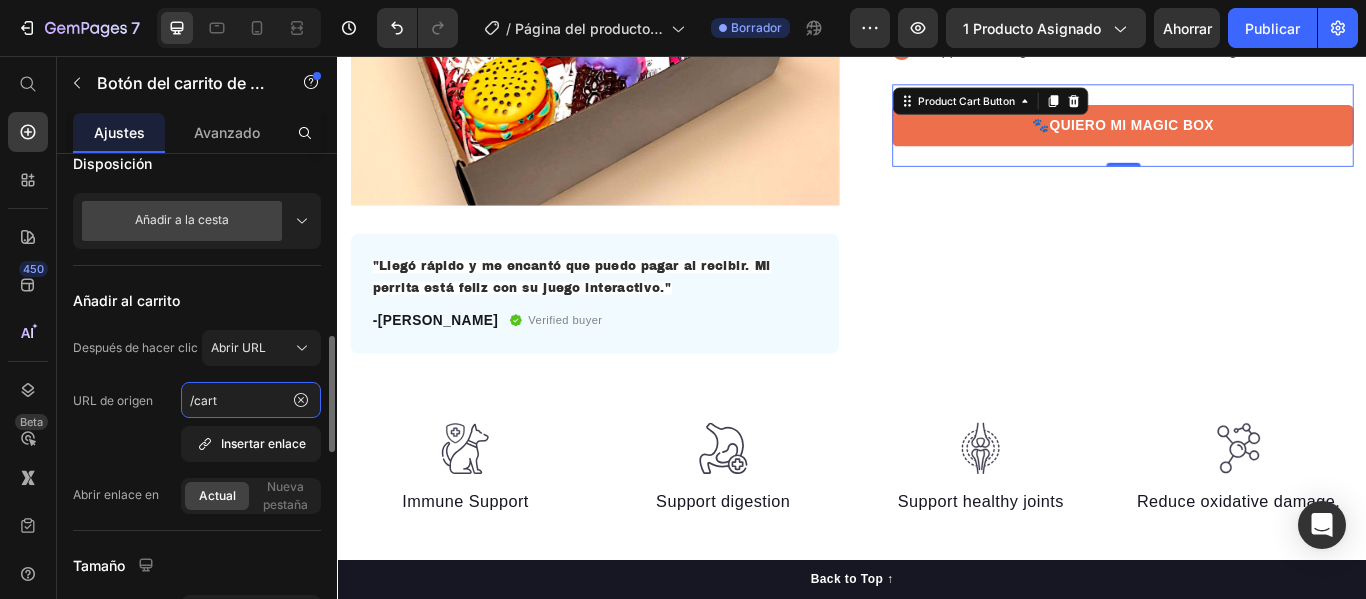 click on "/cart" 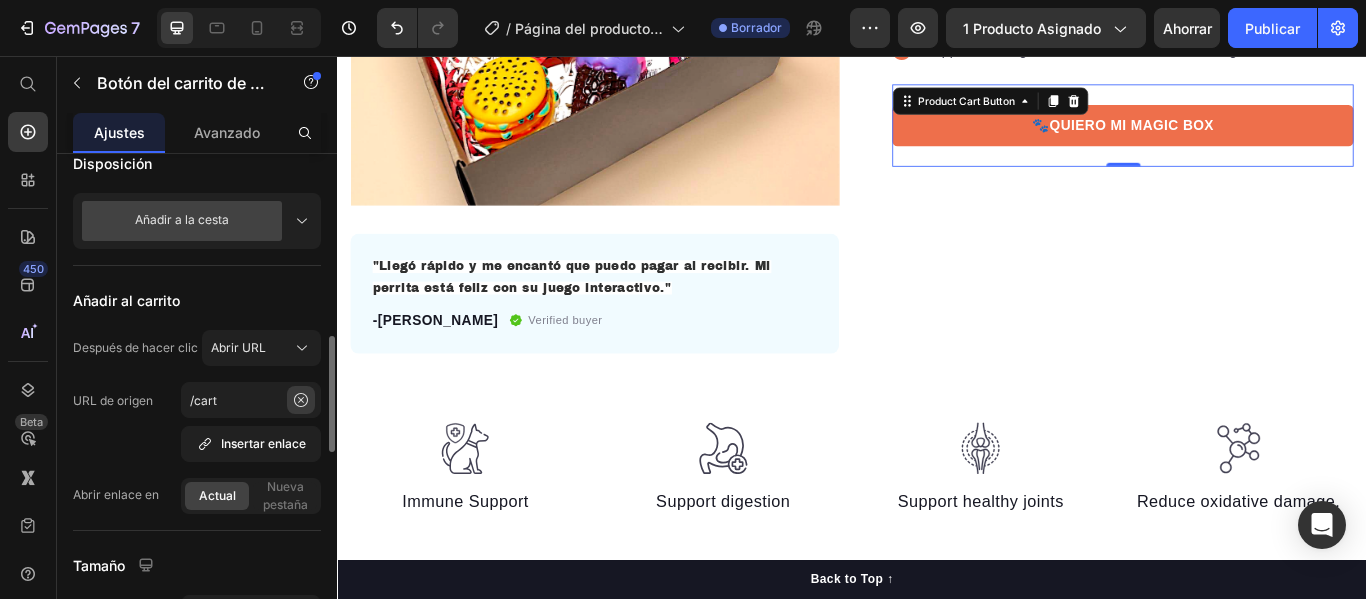click 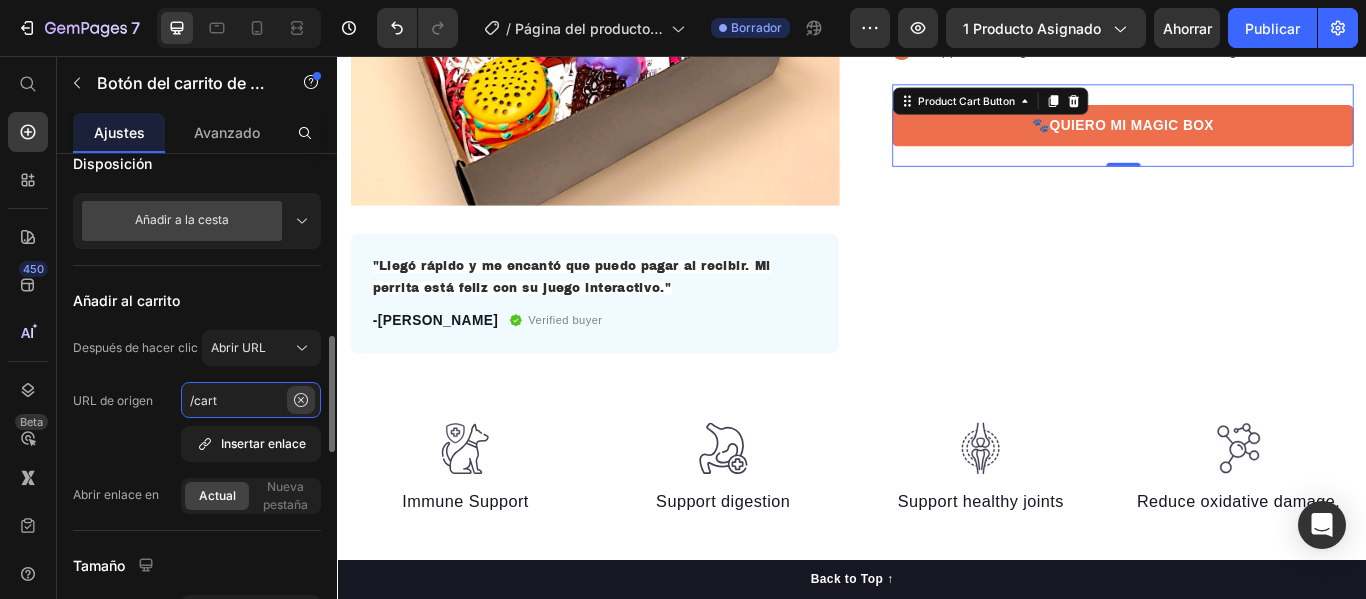 type 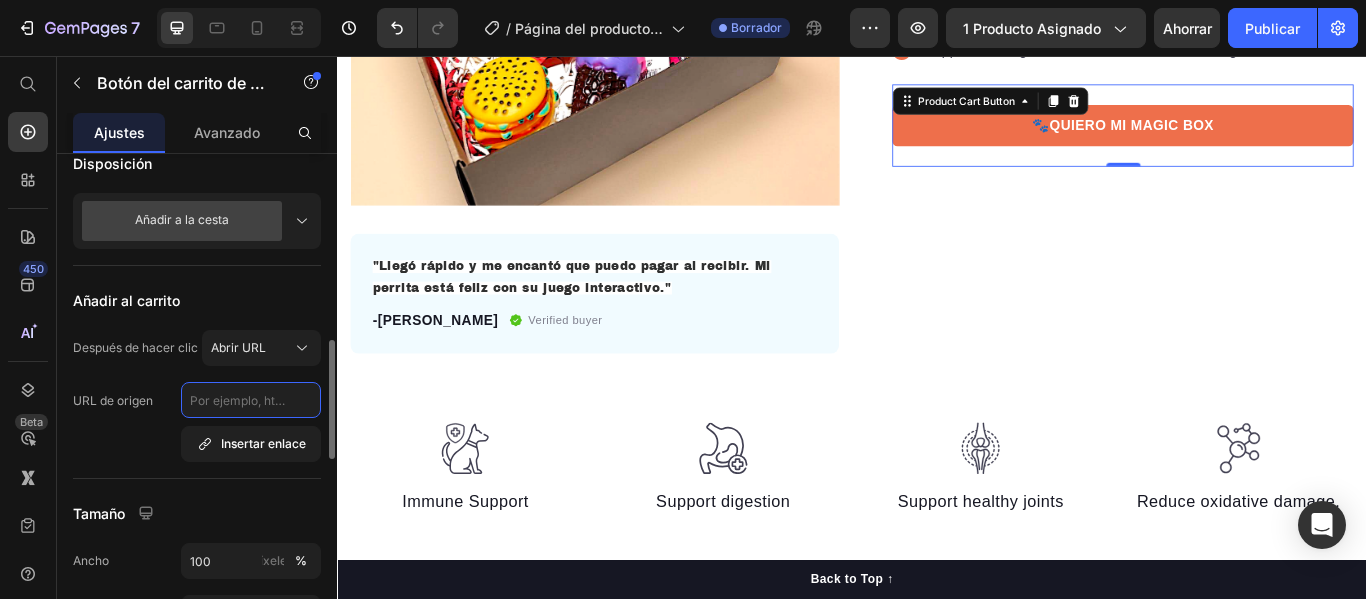 click 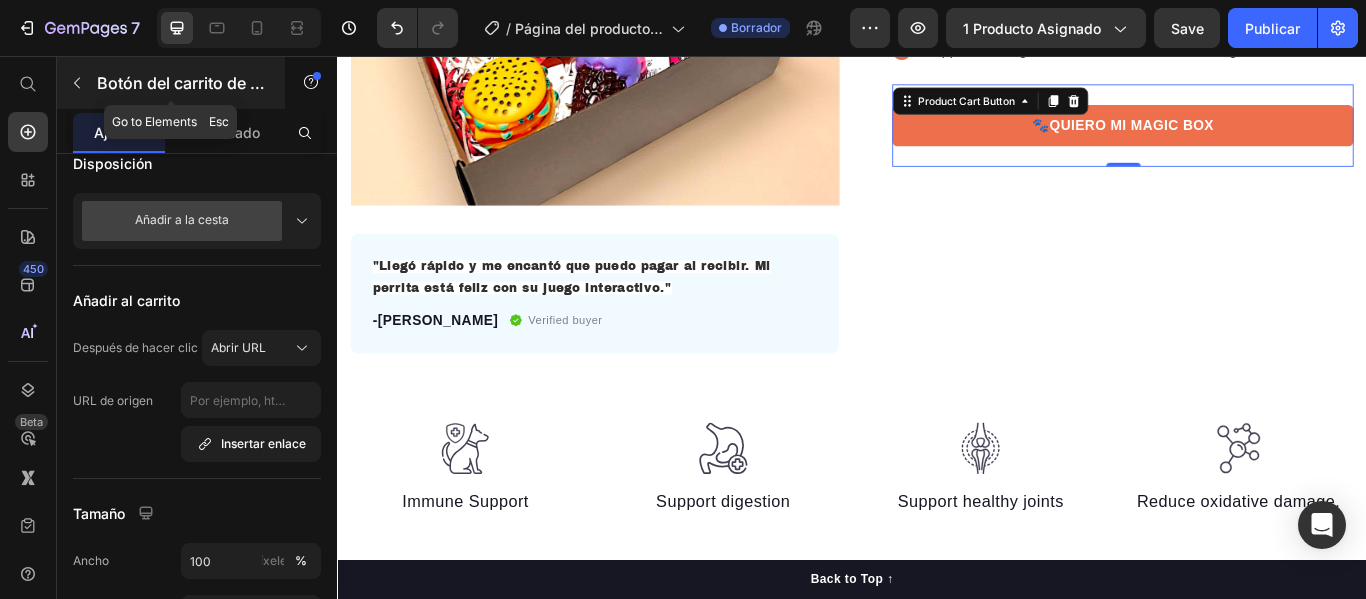 click 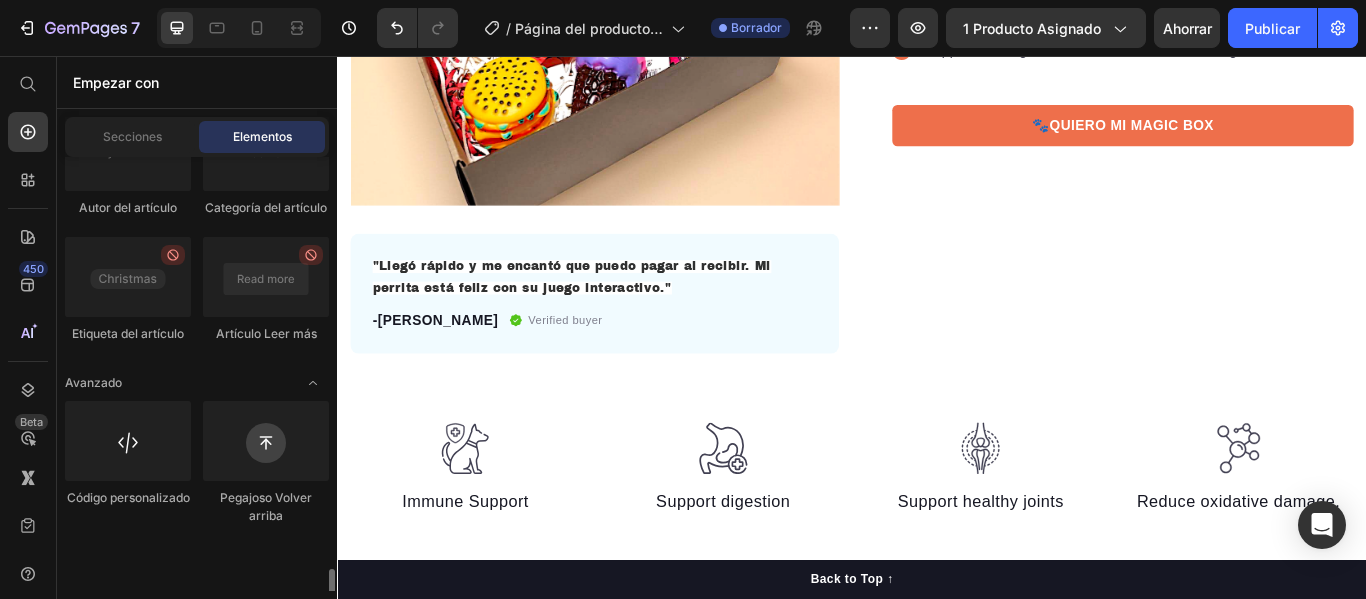 scroll, scrollTop: 6074, scrollLeft: 0, axis: vertical 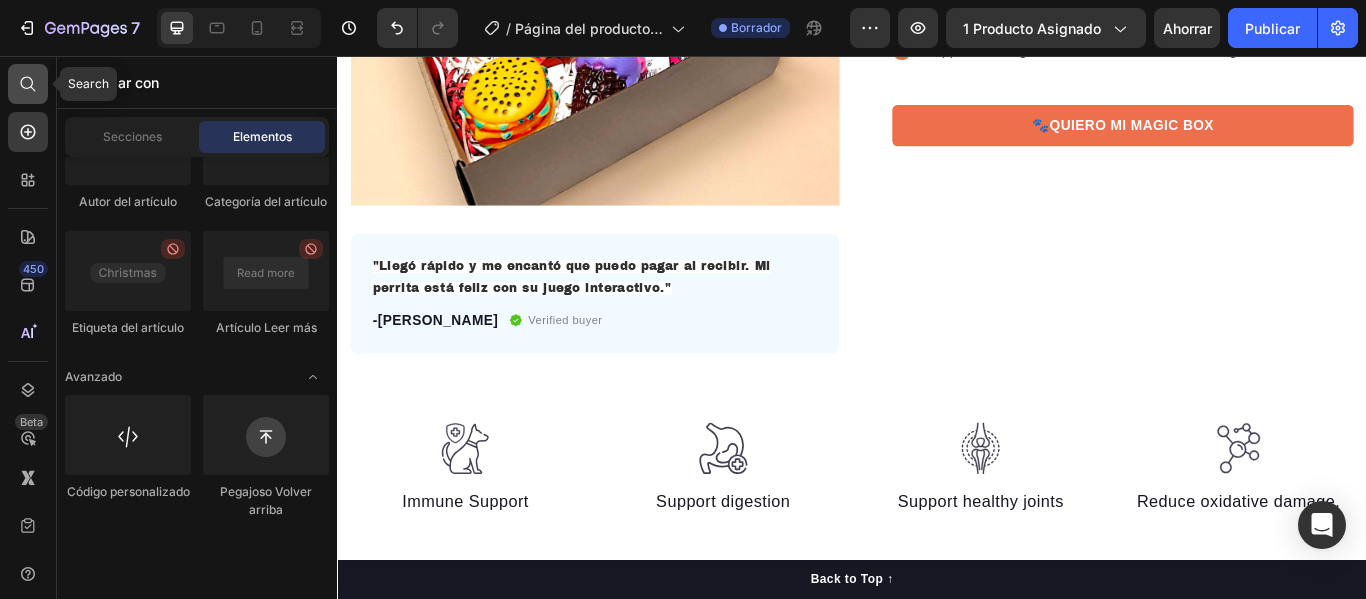 click 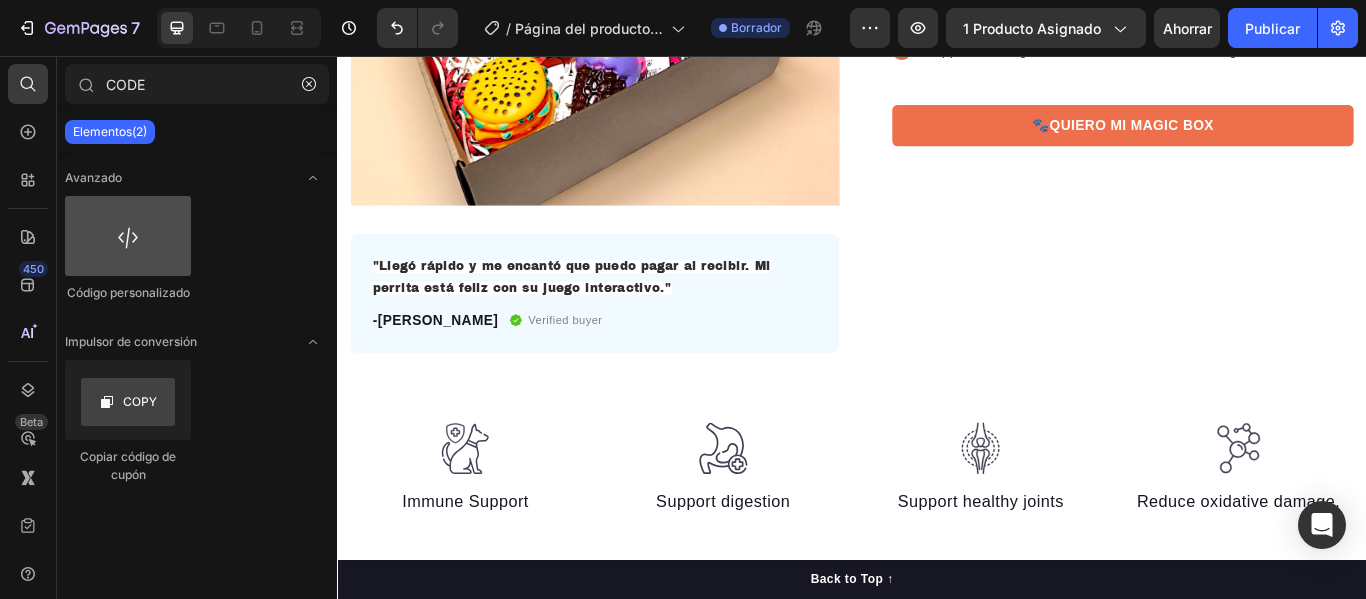 type on "CODE" 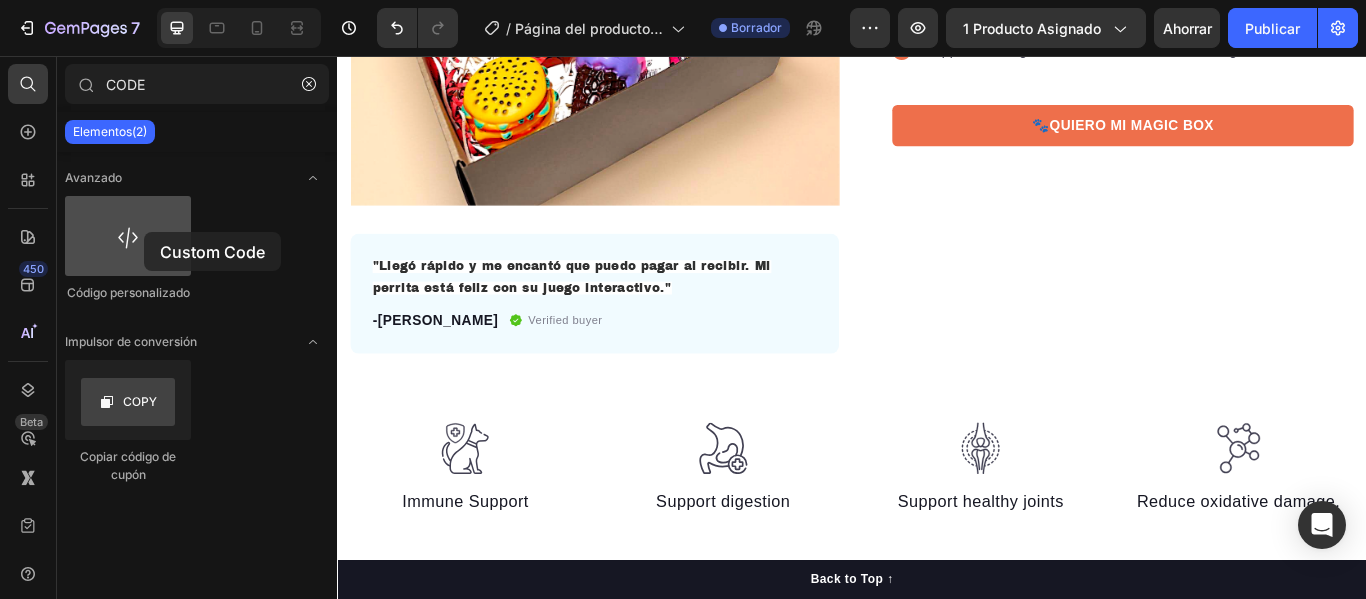 click at bounding box center (128, 236) 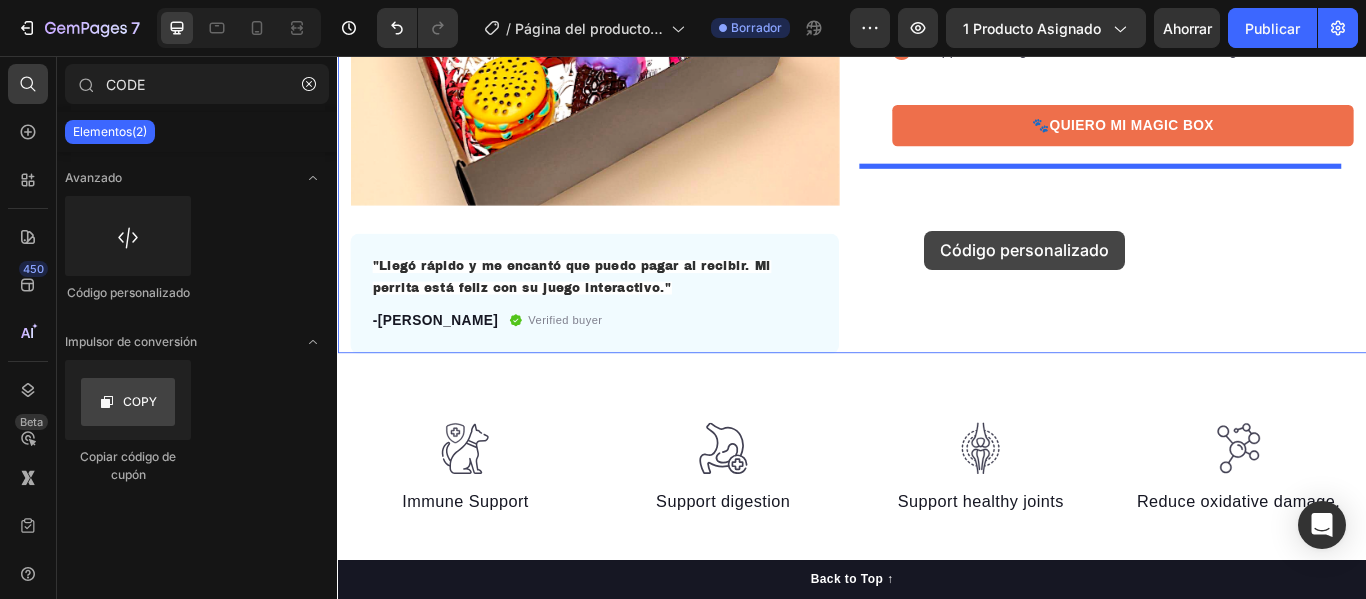 drag, startPoint x: 481, startPoint y: 288, endPoint x: 1022, endPoint y: 260, distance: 541.7241 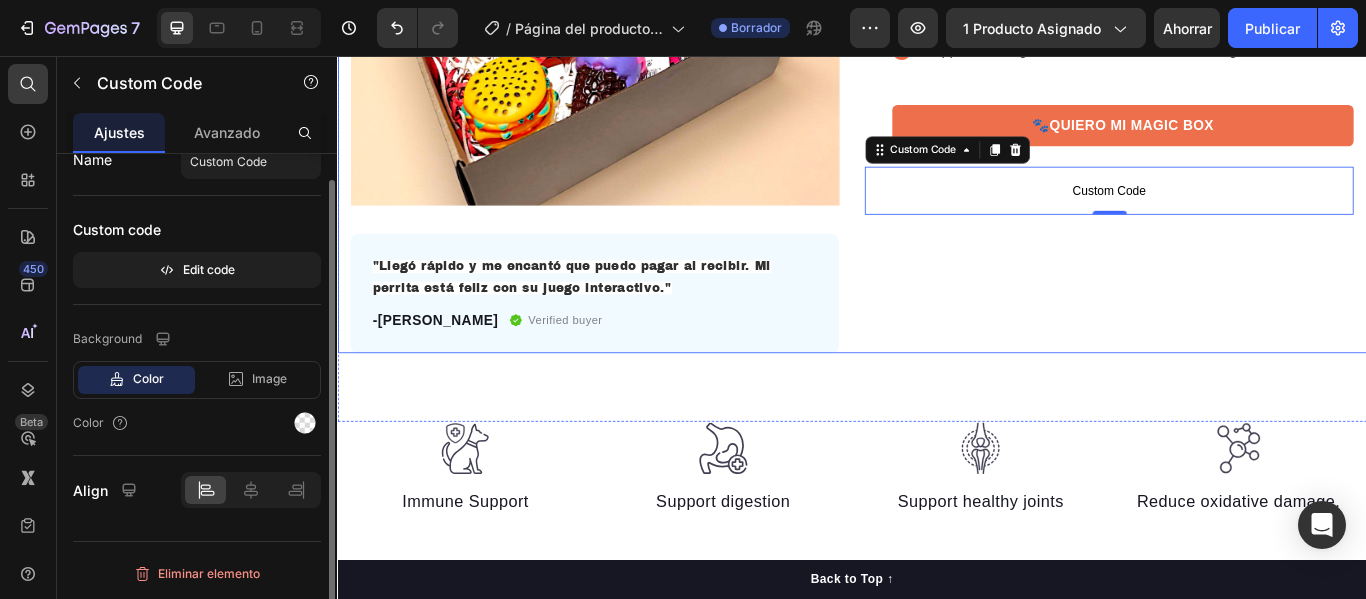scroll, scrollTop: 0, scrollLeft: 0, axis: both 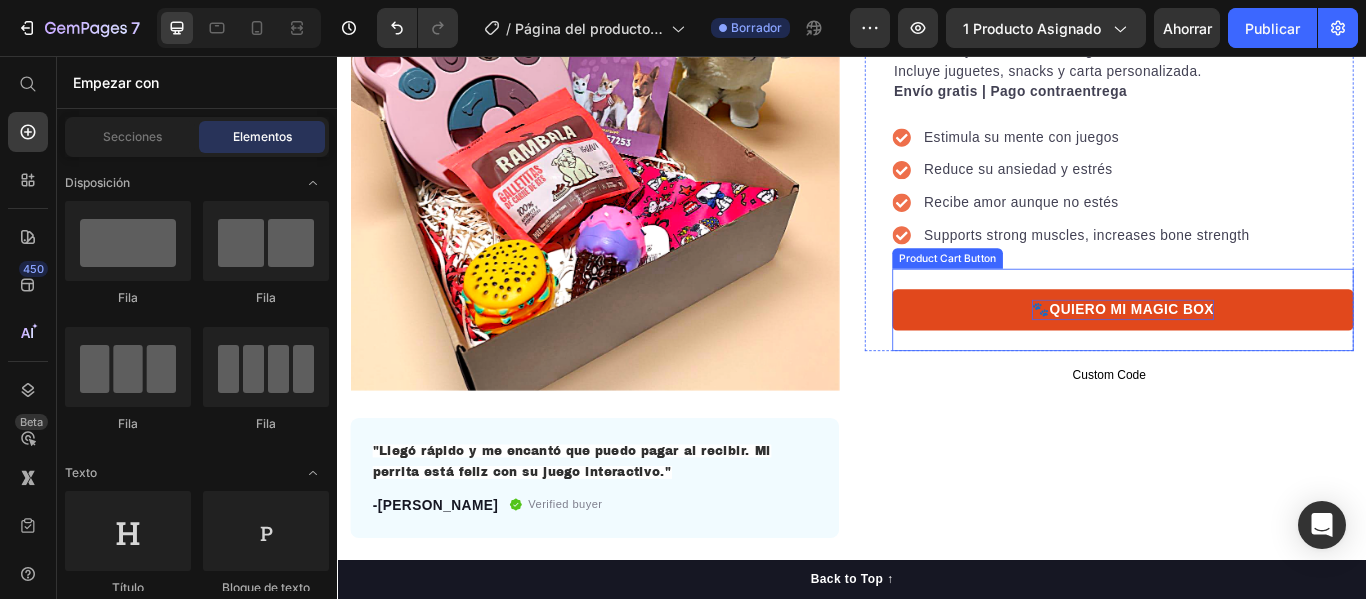 click on "🐾QUIERO MI MAGIC BOX" at bounding box center [1253, 352] 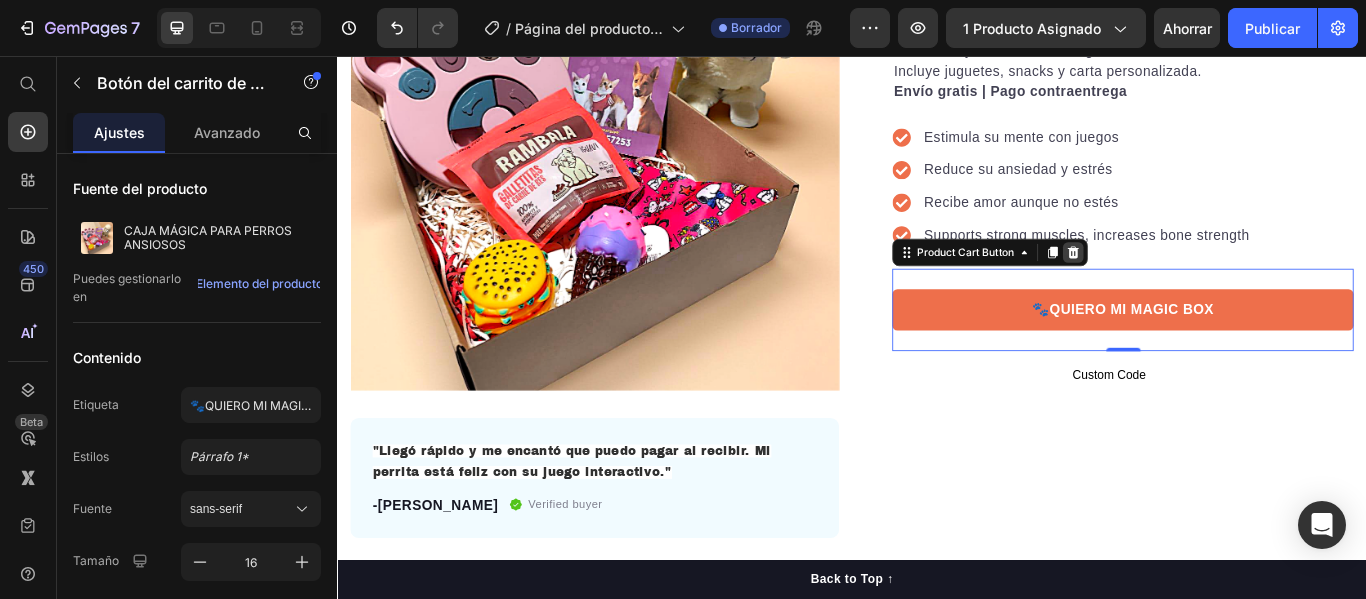 click 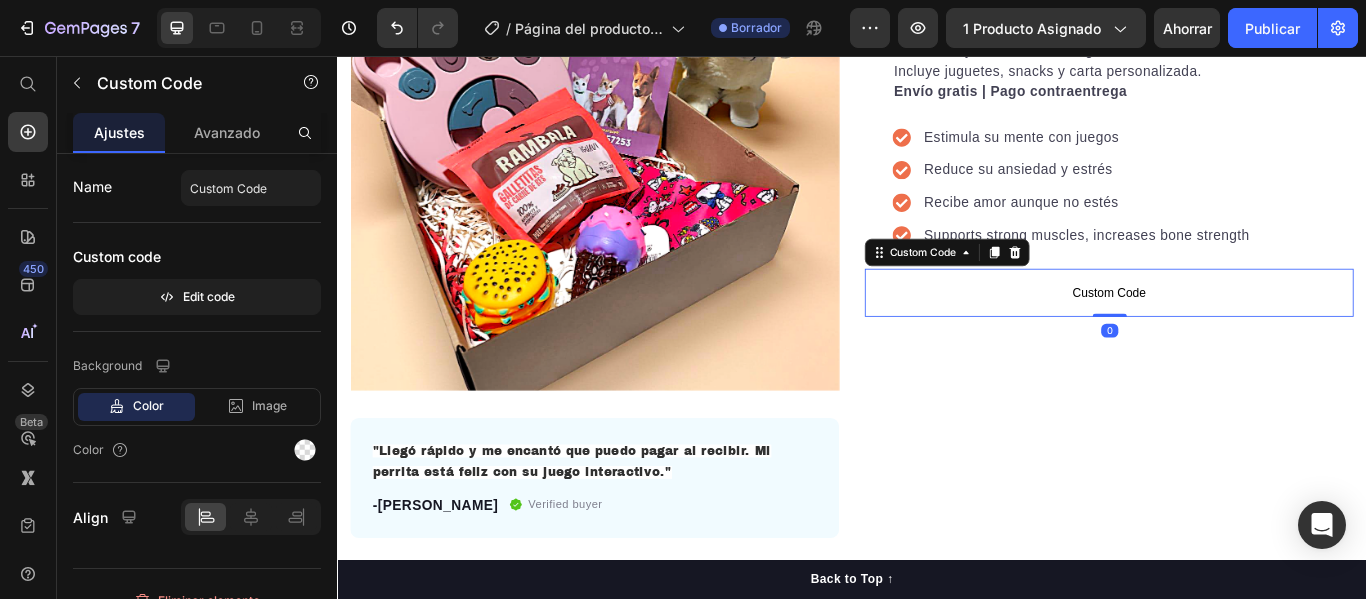click on "Custom Code" at bounding box center [1237, 332] 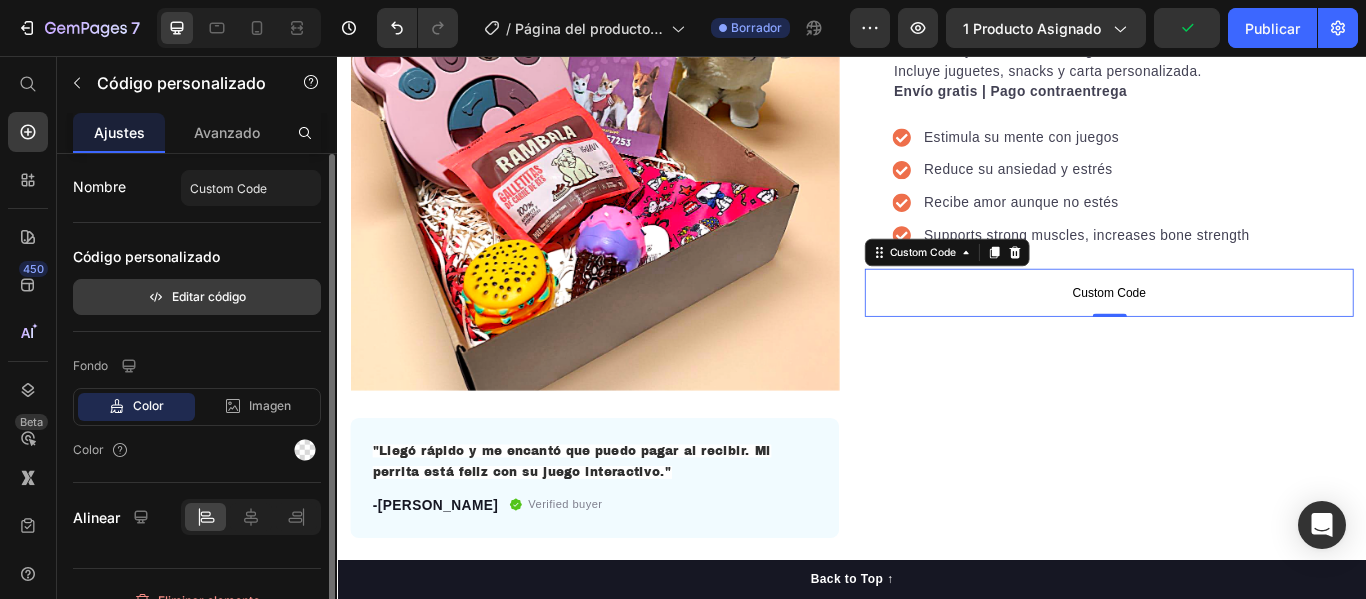 click on "Editar código" at bounding box center [197, 297] 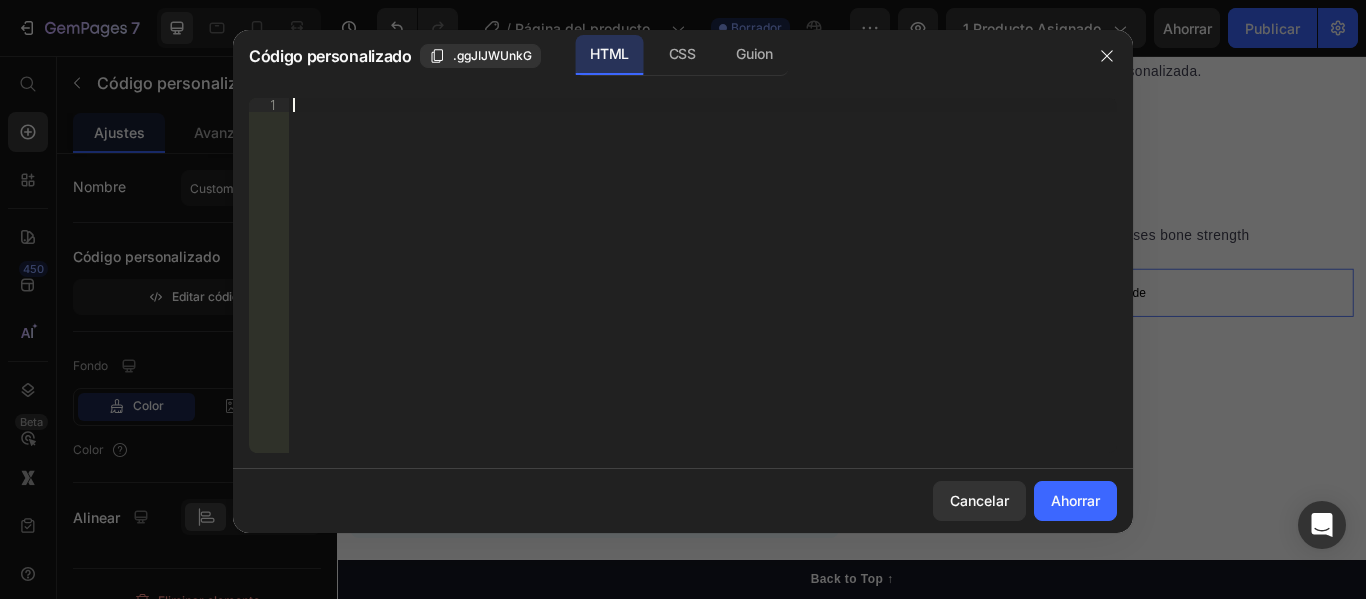 click on "Inserte el código de instalación de terceros, el código HTML o el código Liquid para mostrar contenido personalizado." at bounding box center [703, 289] 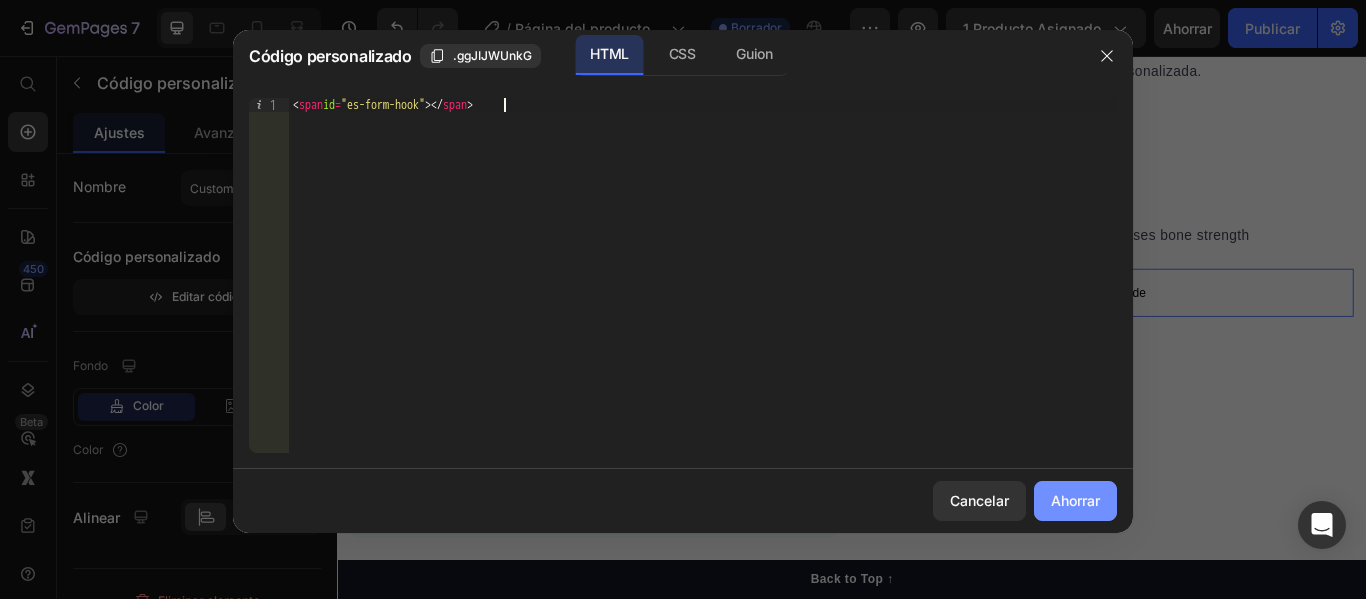 click on "Ahorrar" at bounding box center [1075, 500] 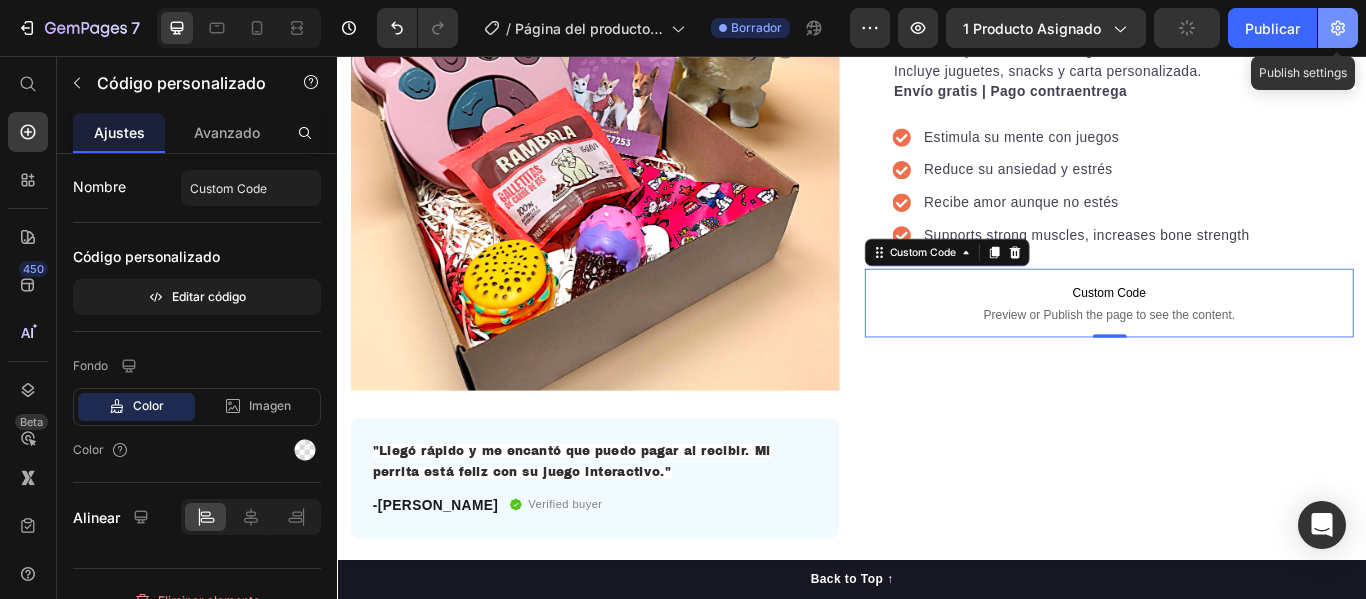 click 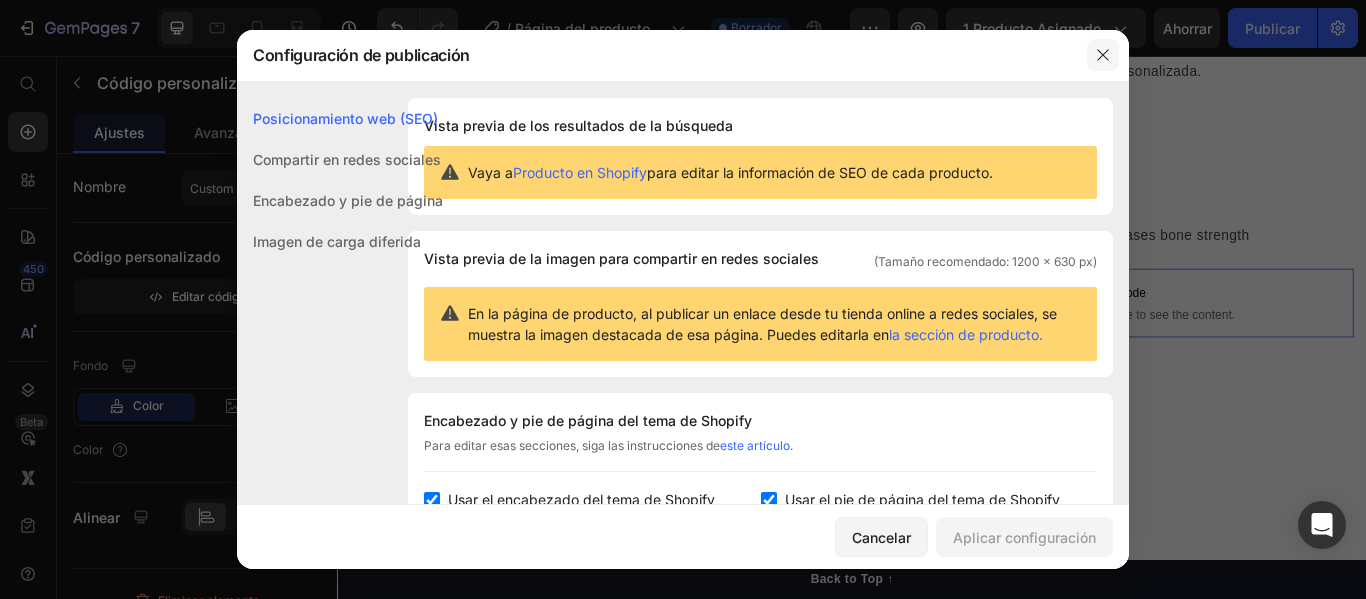 click 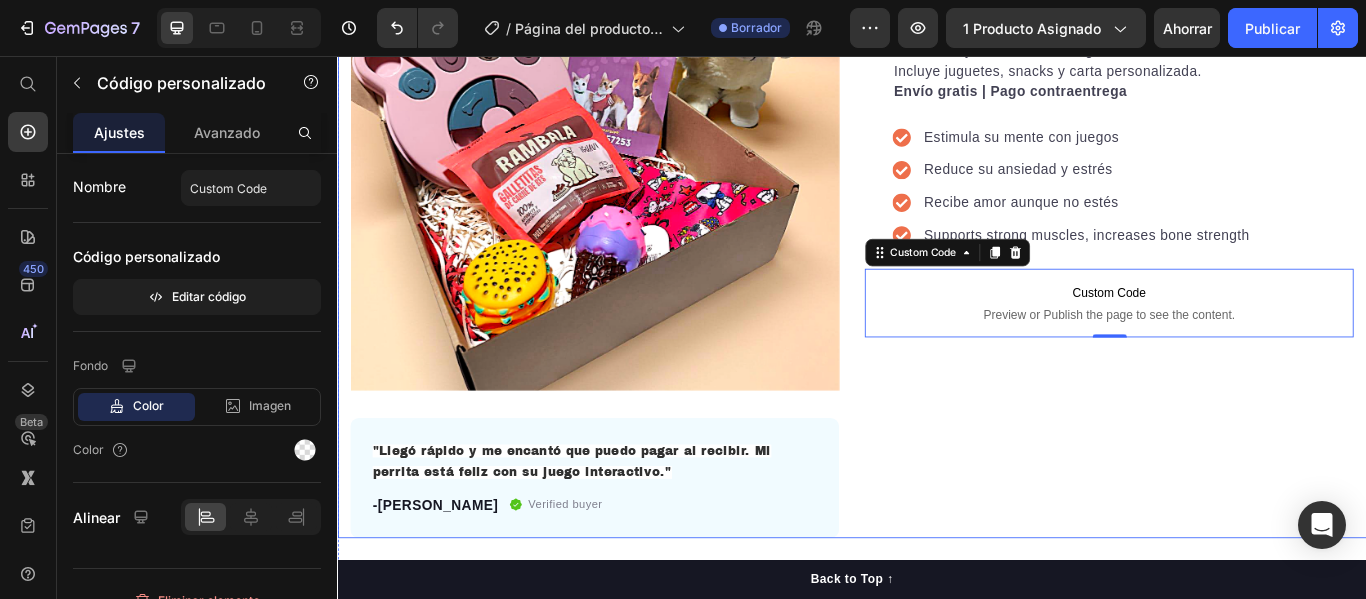 click on "Icon Icon Icon Icon Icon Icon List Hoz 22,500+ Happy Customers Text block Row MAGIC BOX PARA PERROS ANSIOSOS Product Title La primera caja en Perú diseñada para calmar, entretener y consentir a tu engreído. Incluye juguetes, snacks y carta personalizada. Envío gratis | Pago contraentrega Text block Estimula su mente con juegos Reduce su ansiedad y estrés Recibe amor aunque no estés Supports strong muscles, increases bone strength Item list Perfect for sensitive tummies Supercharge immunity System Bursting with protein, vitamins, and minerals Supports strong muscles, increases bone strength Item list Row
Custom Code
Preview or Publish the page to see the content. Custom Code   0" at bounding box center (1237, 247) 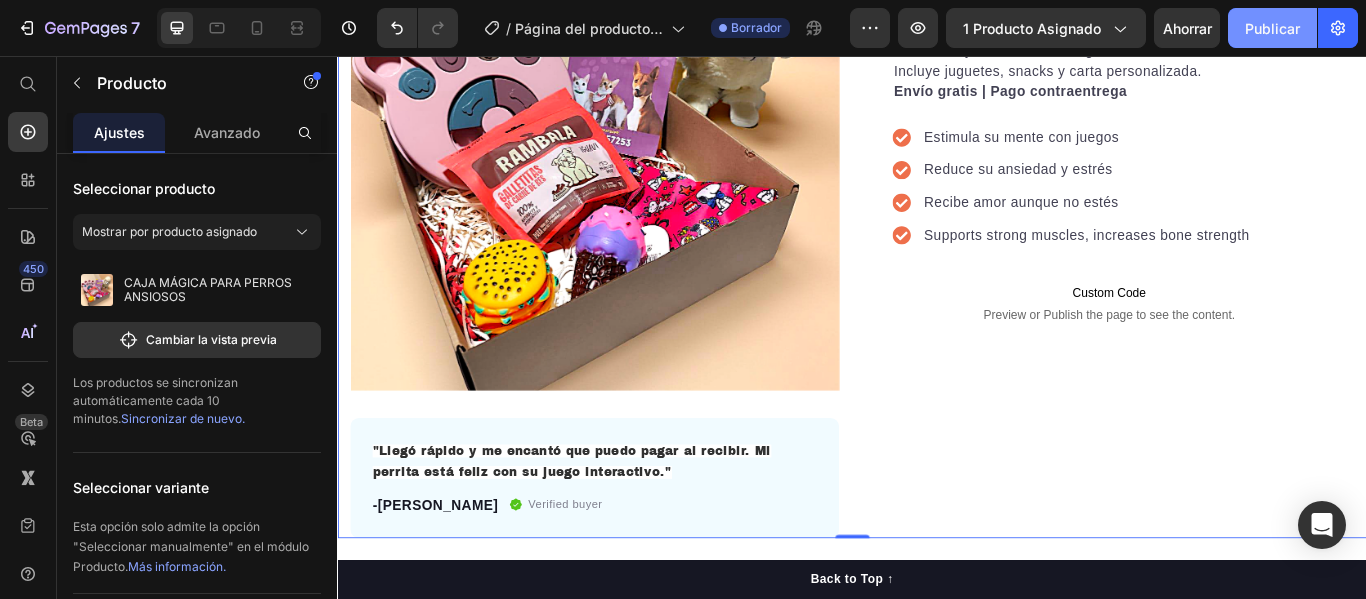 click on "Publicar" at bounding box center [1272, 28] 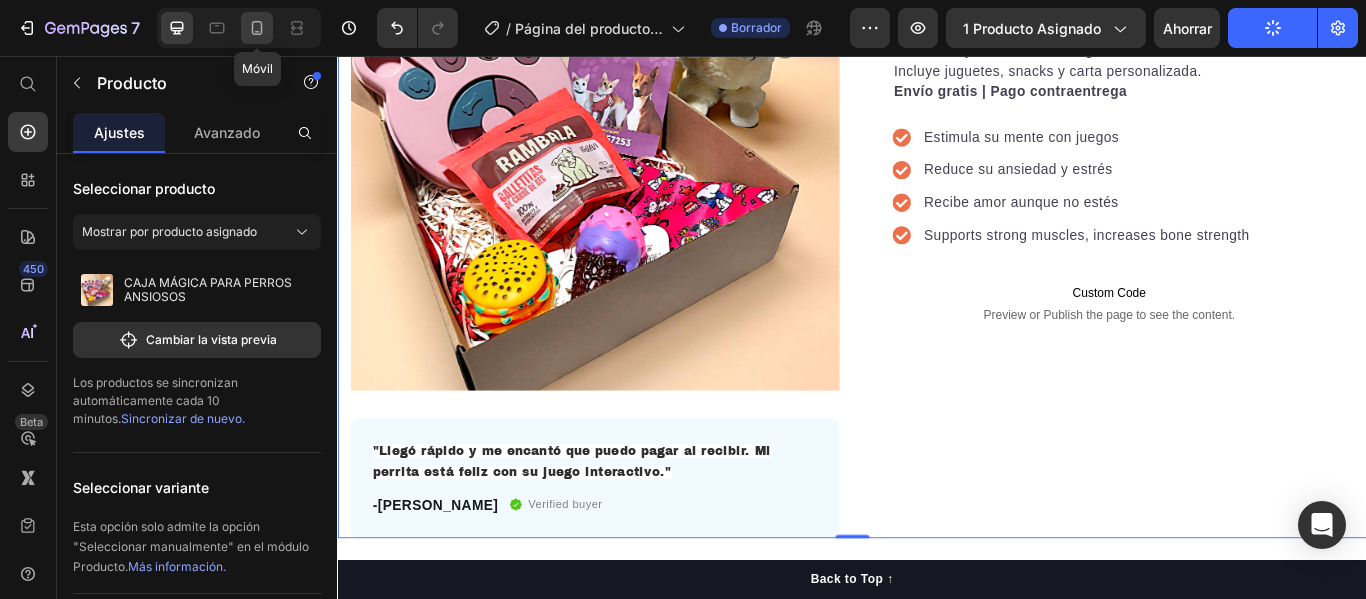 click 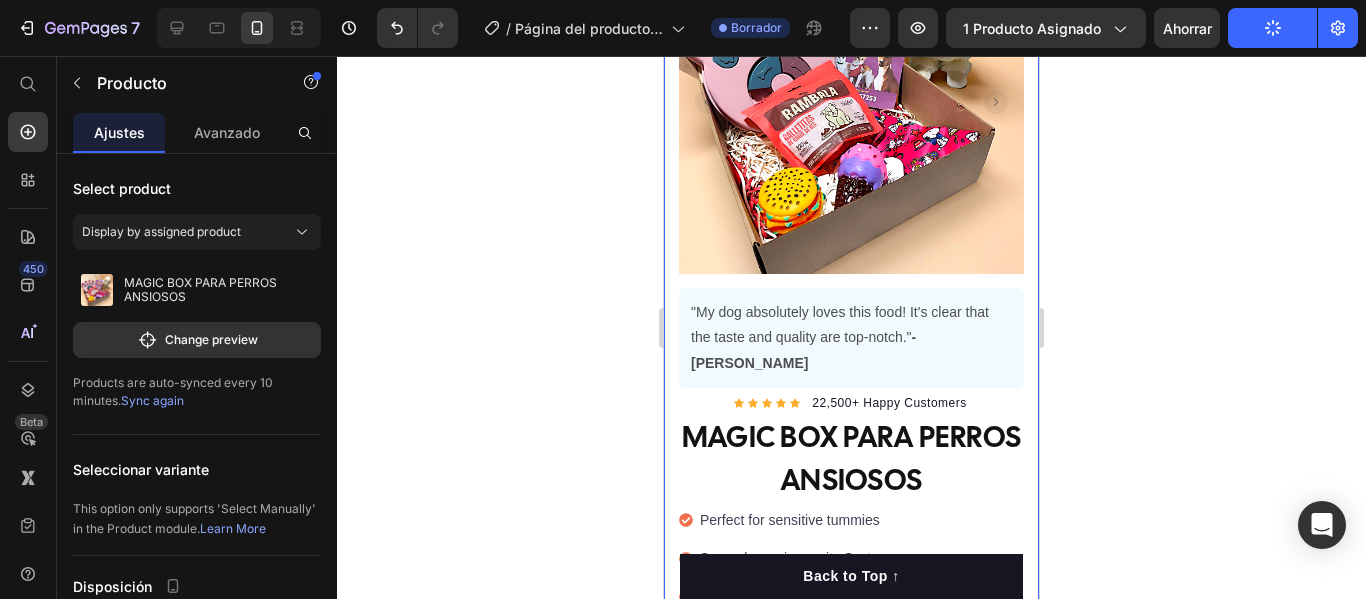 scroll, scrollTop: 29, scrollLeft: 0, axis: vertical 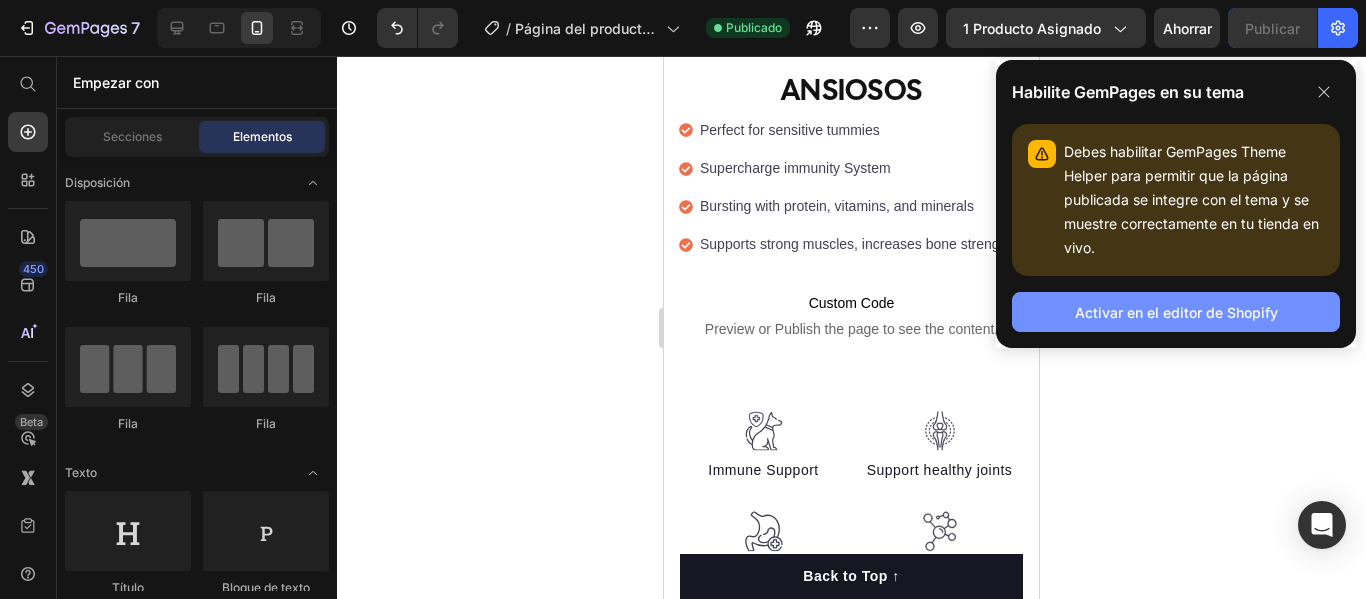 click on "Activar en el editor de Shopify" at bounding box center [1176, 312] 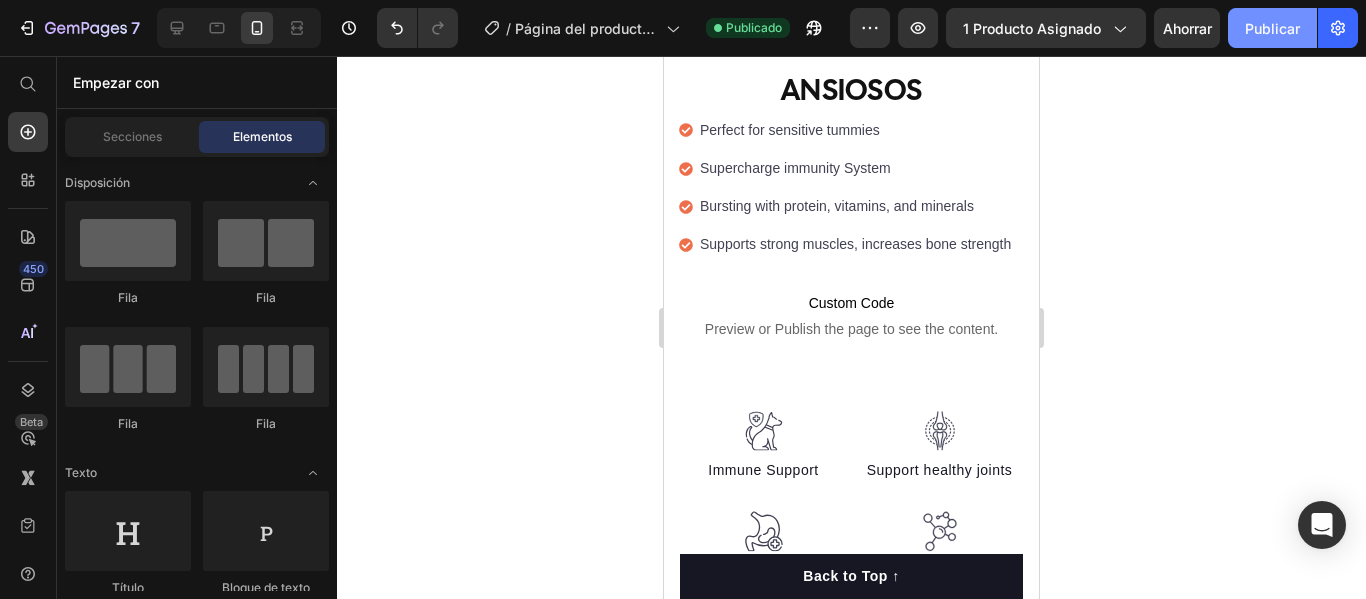 click on "Publicar" 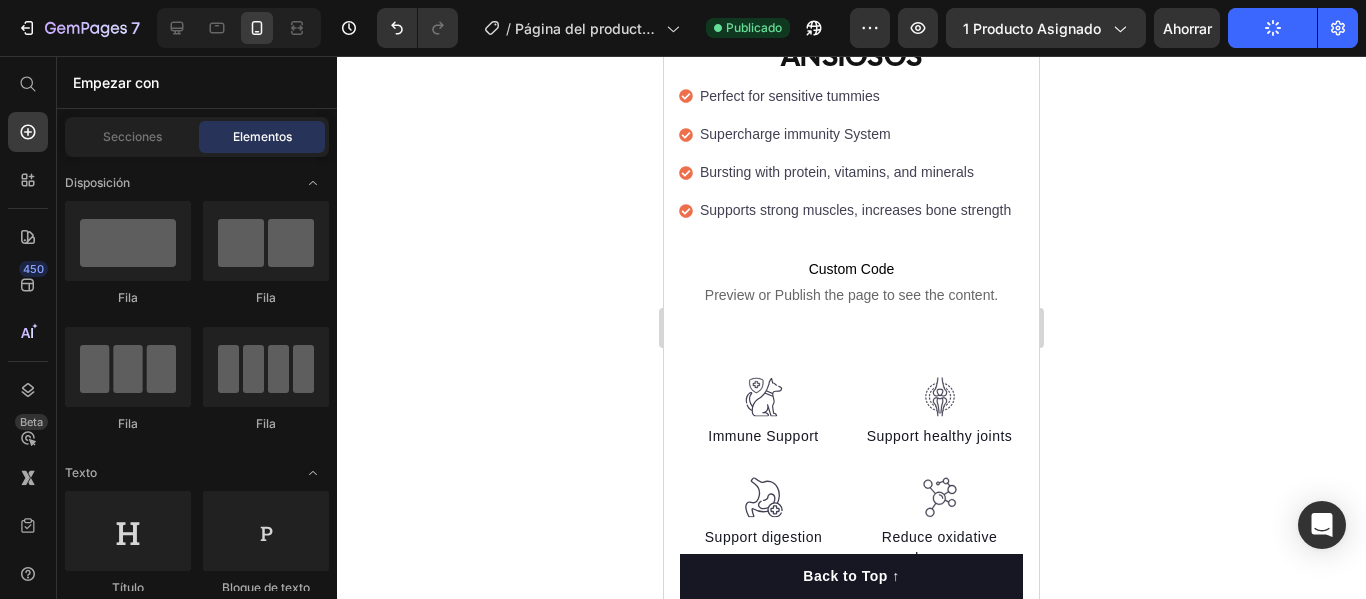 scroll, scrollTop: 754, scrollLeft: 0, axis: vertical 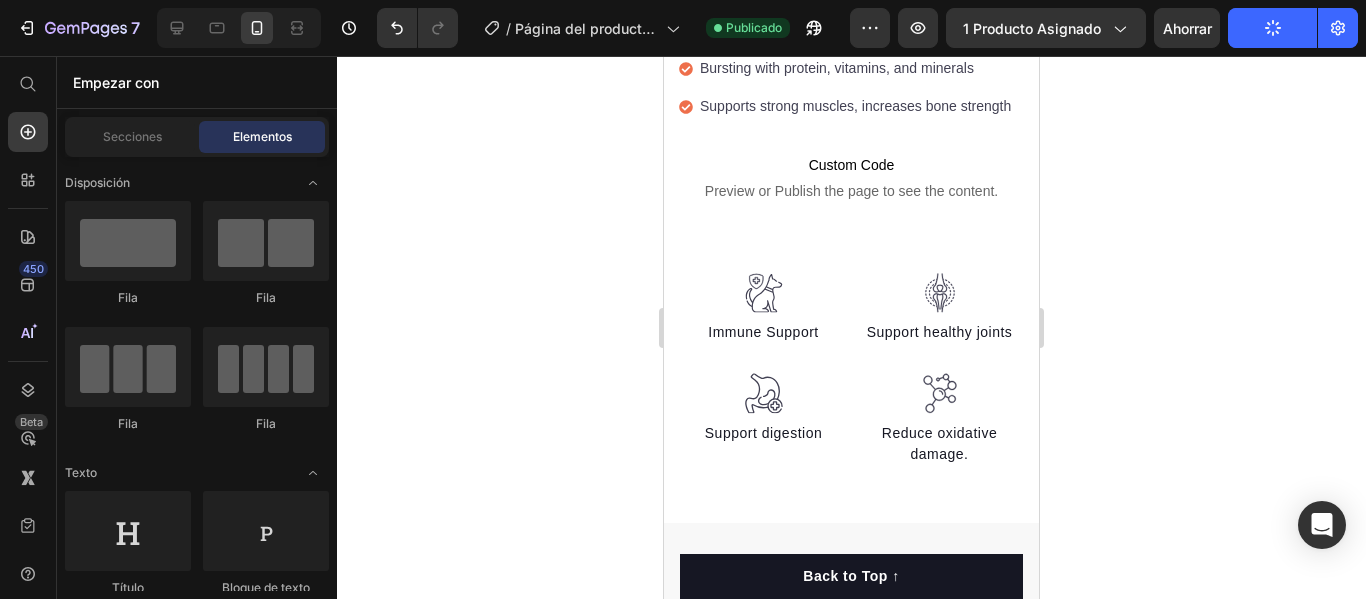 drag, startPoint x: 1033, startPoint y: 123, endPoint x: 1706, endPoint y: 187, distance: 676.03625 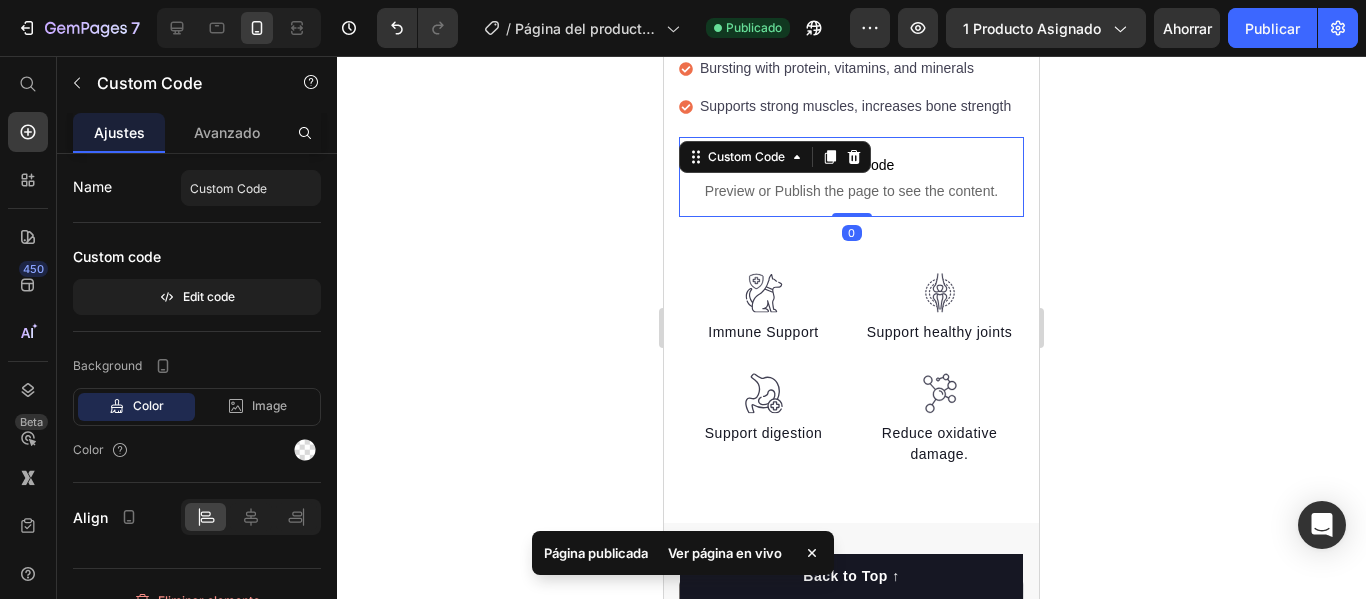 click on "Custom Code
Preview or Publish the page to see the content." at bounding box center (851, 177) 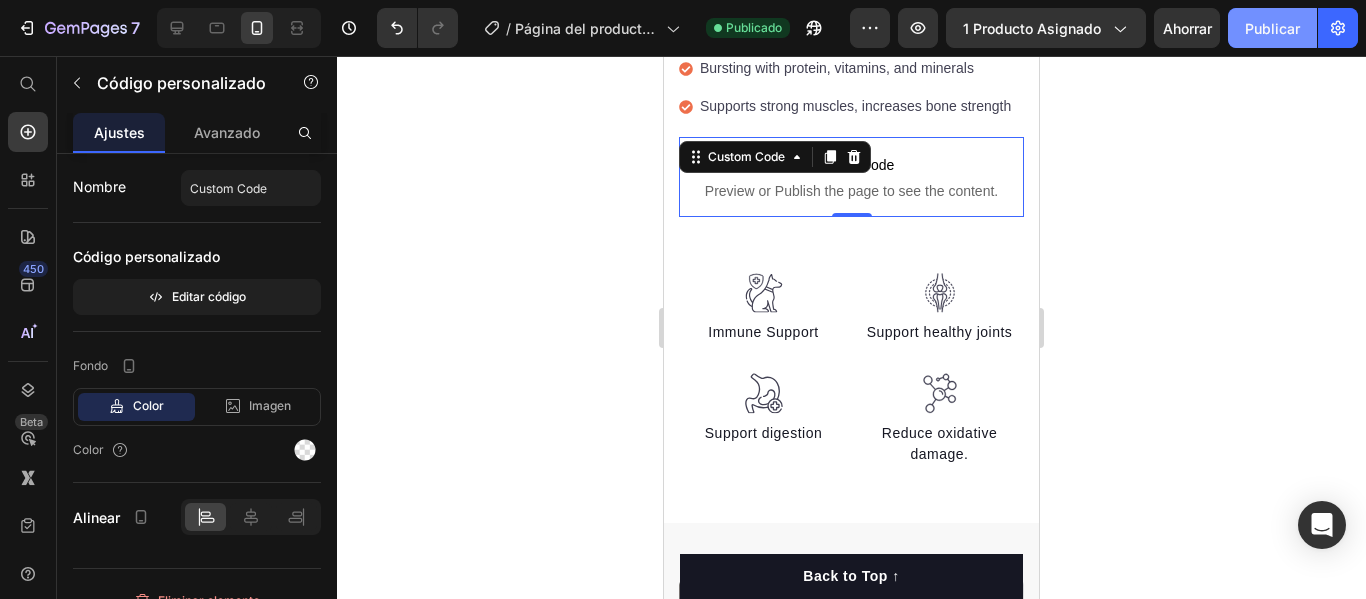 click on "Publicar" at bounding box center (1272, 28) 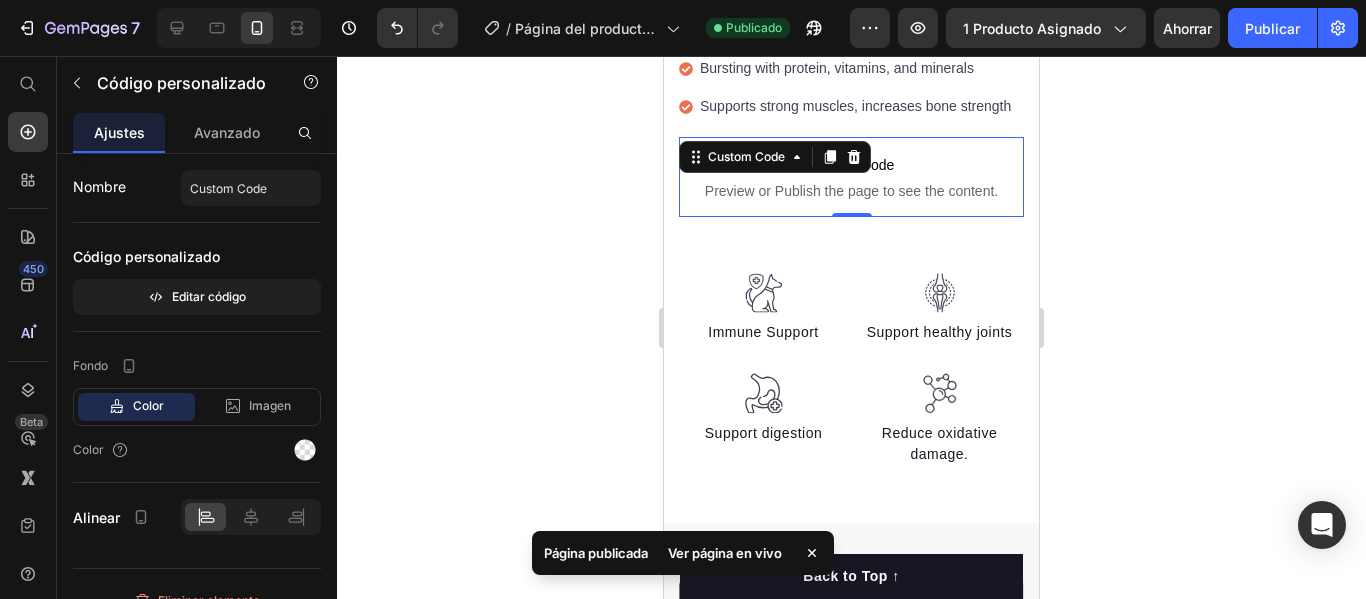 click on "Ver página en vivo" at bounding box center (725, 553) 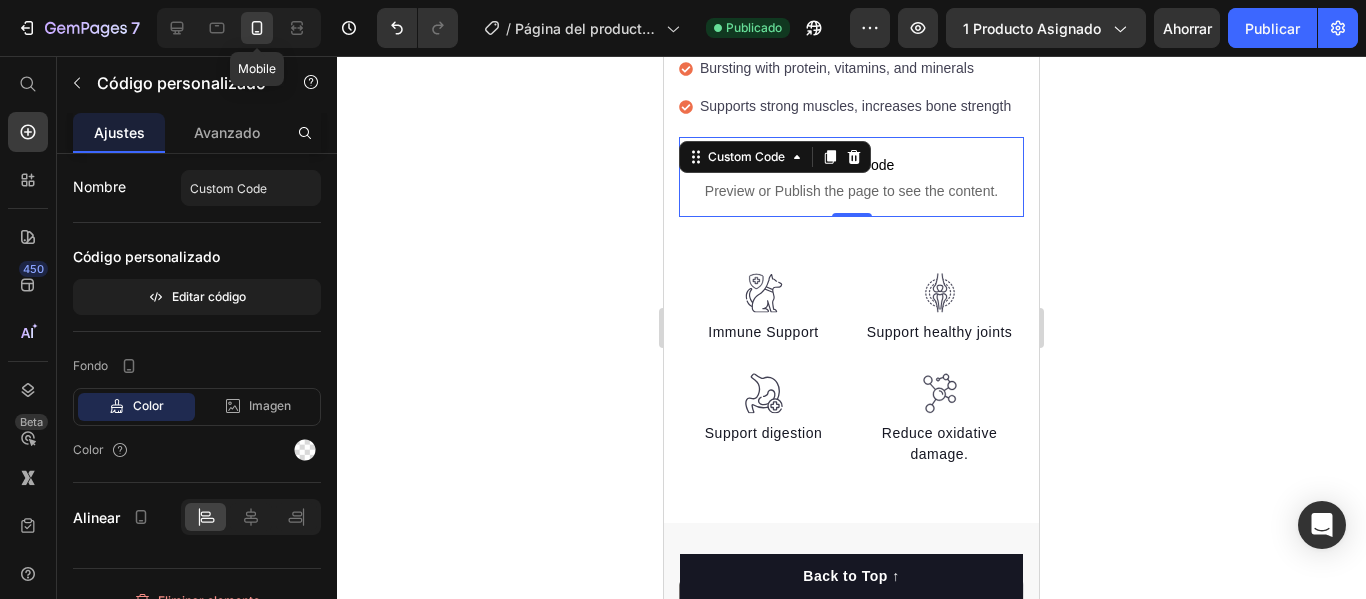 click 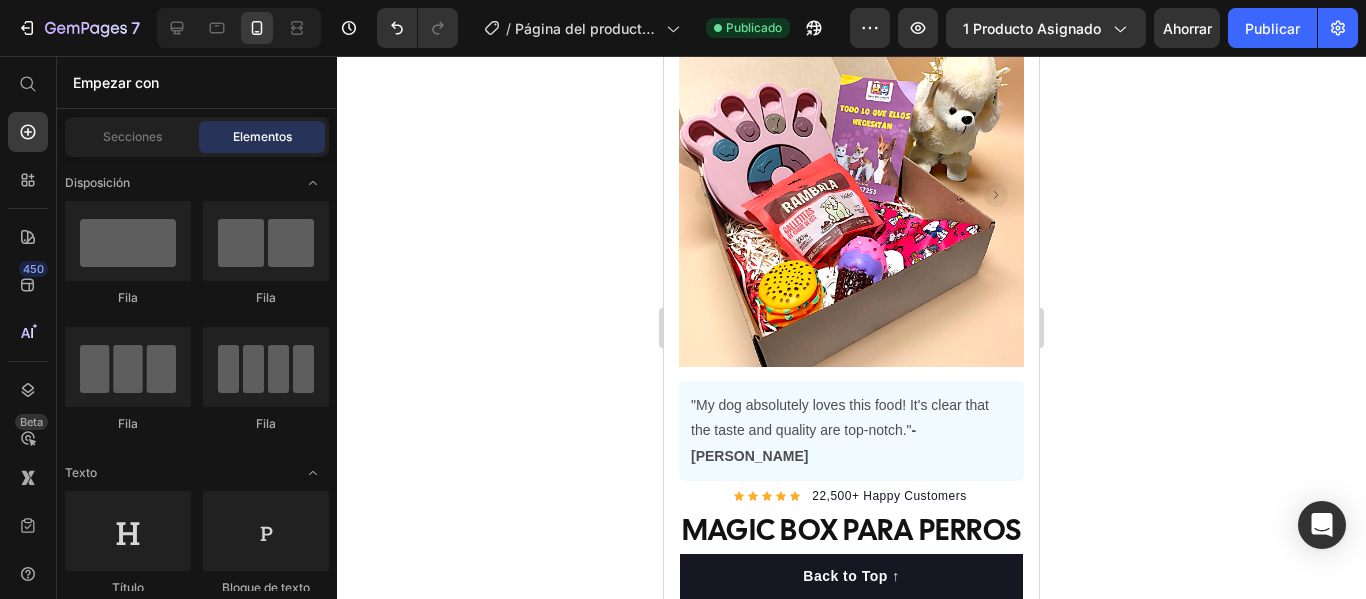 scroll, scrollTop: 0, scrollLeft: 0, axis: both 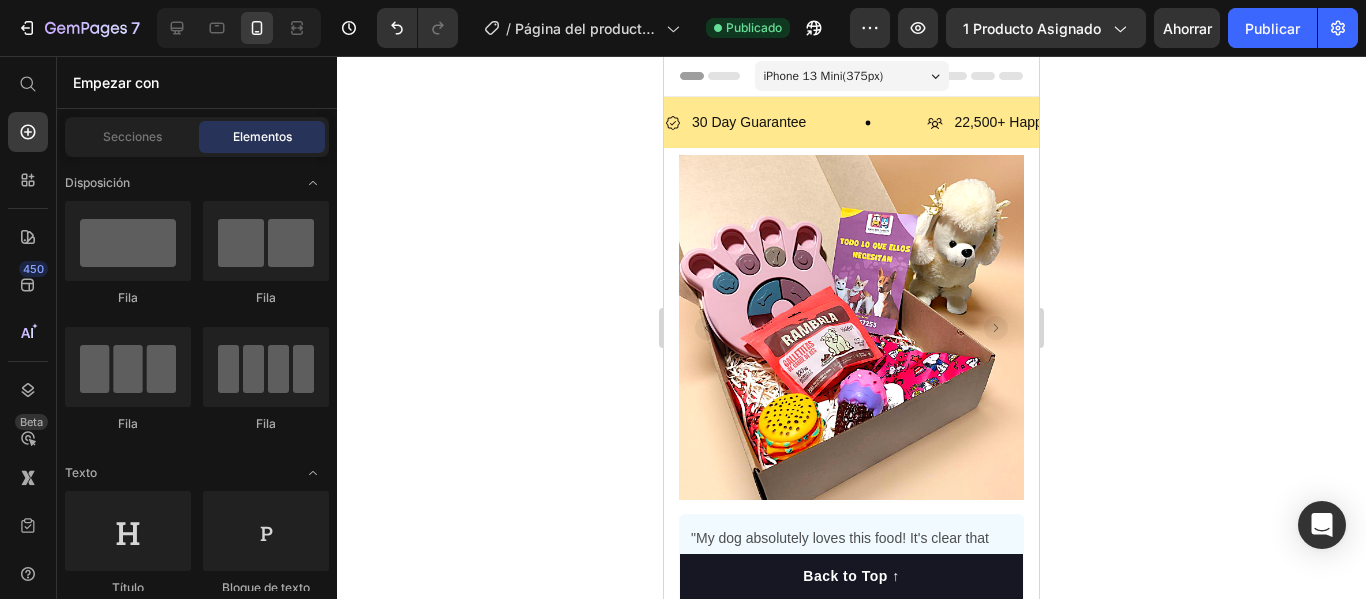 drag, startPoint x: 1031, startPoint y: 137, endPoint x: 1704, endPoint y: 142, distance: 673.01855 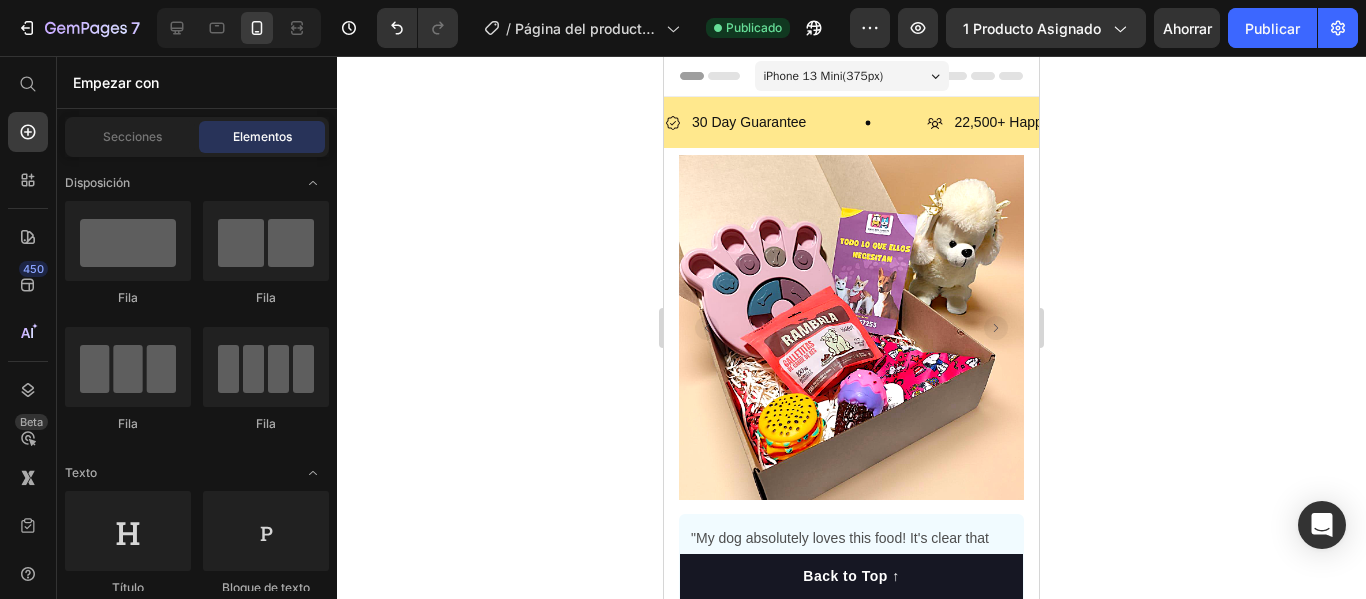 click on "Header" at bounding box center (710, 76) 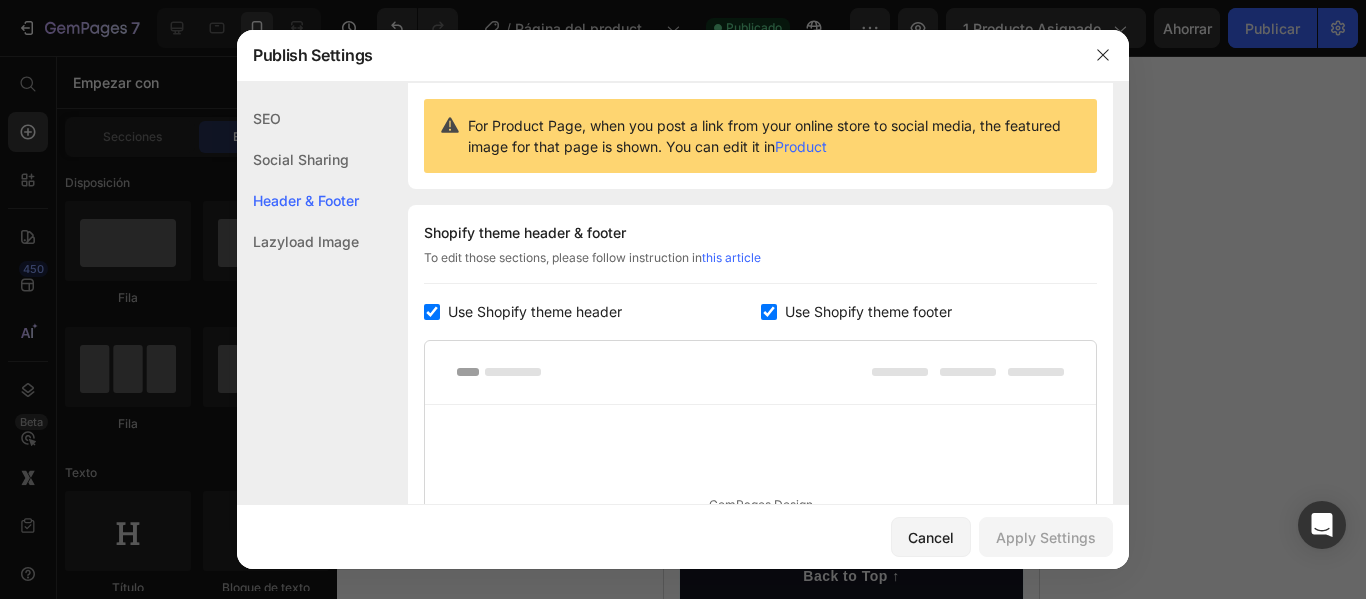 scroll, scrollTop: 291, scrollLeft: 0, axis: vertical 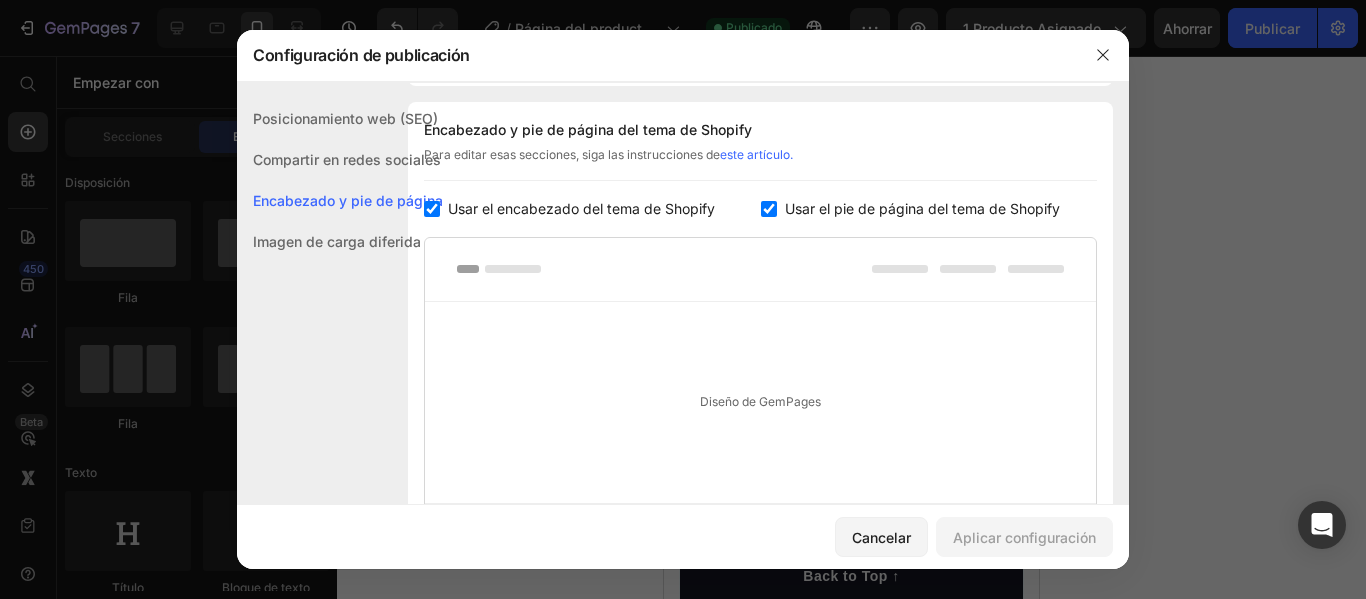 click at bounding box center (432, 209) 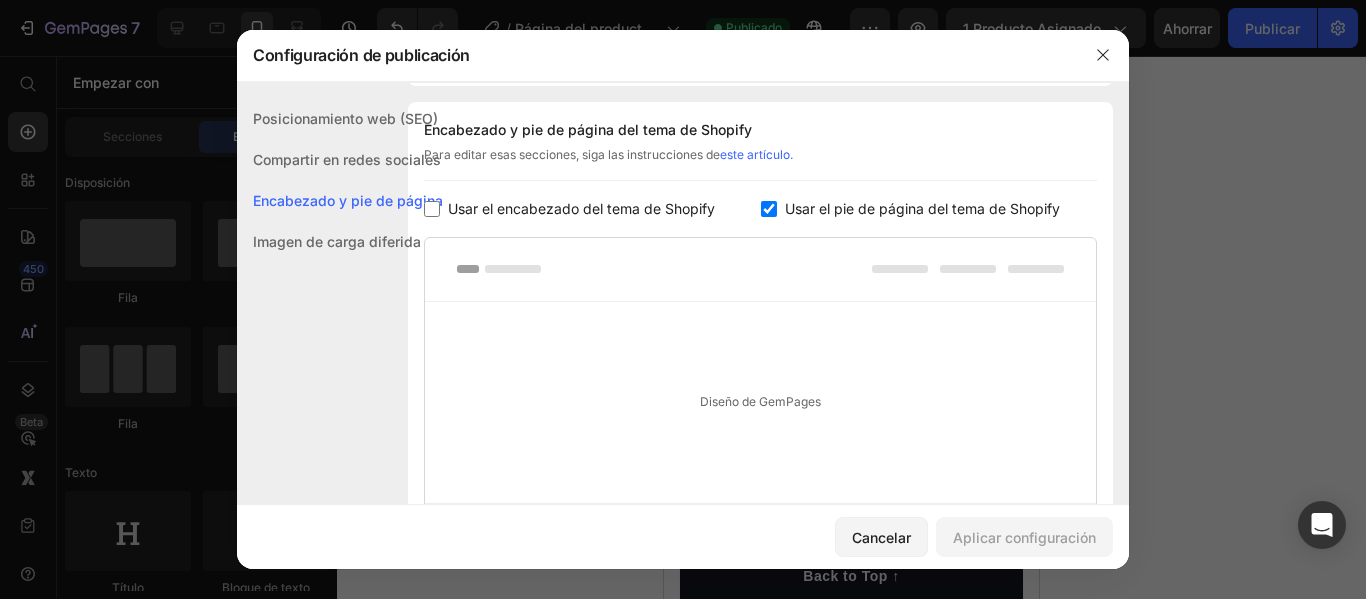 checkbox on "false" 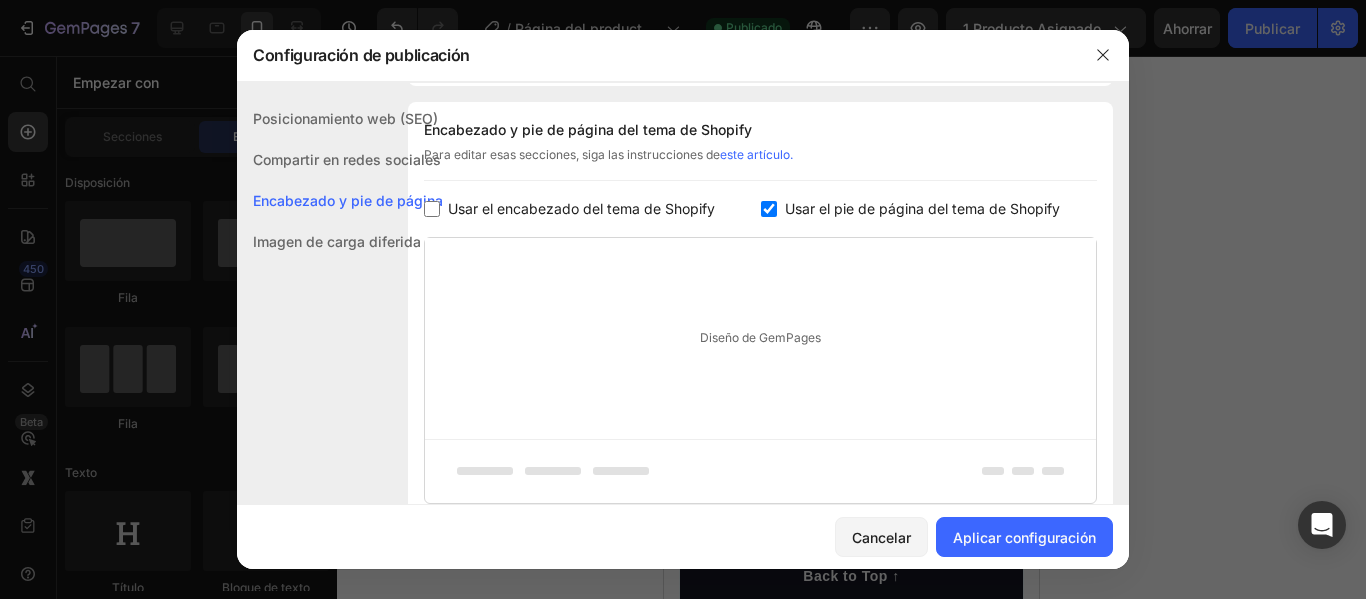 click at bounding box center [769, 209] 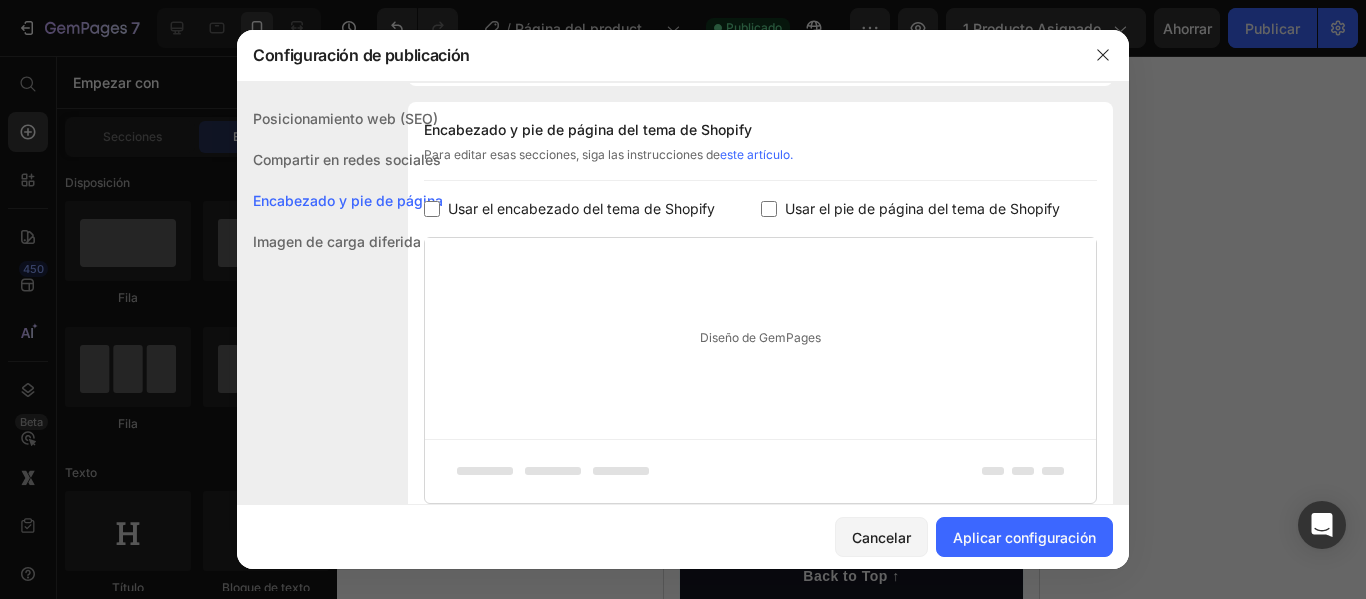 checkbox on "false" 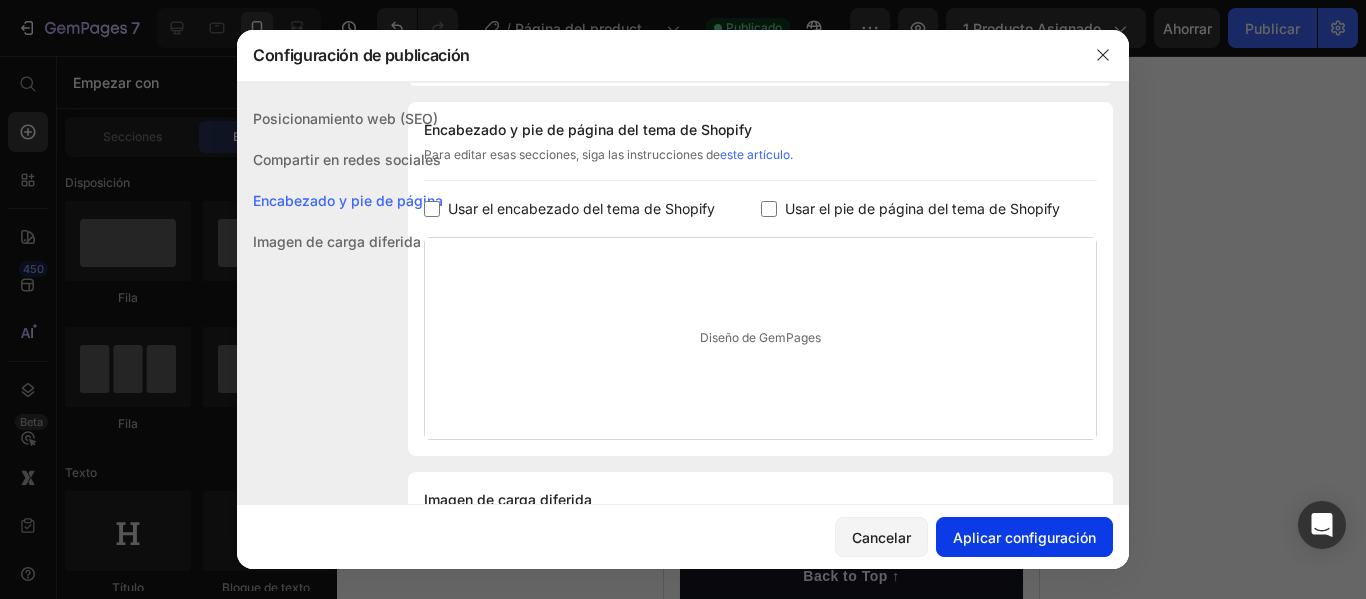 click on "Aplicar configuración" 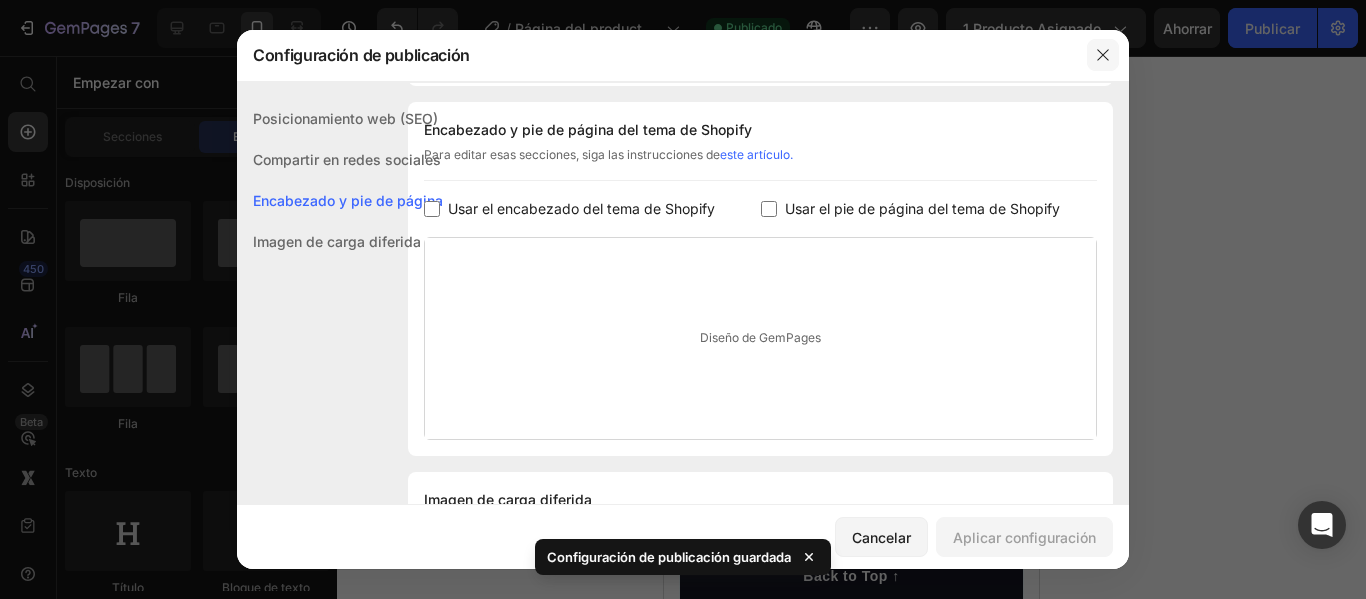 click at bounding box center (1103, 55) 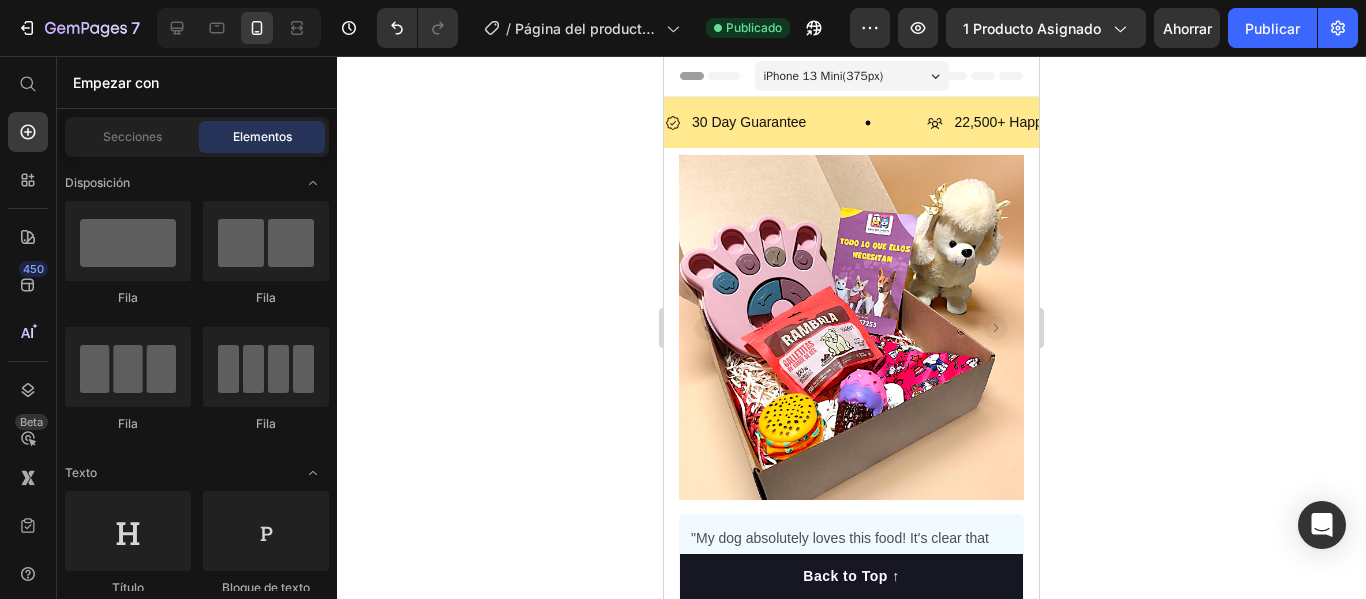 click 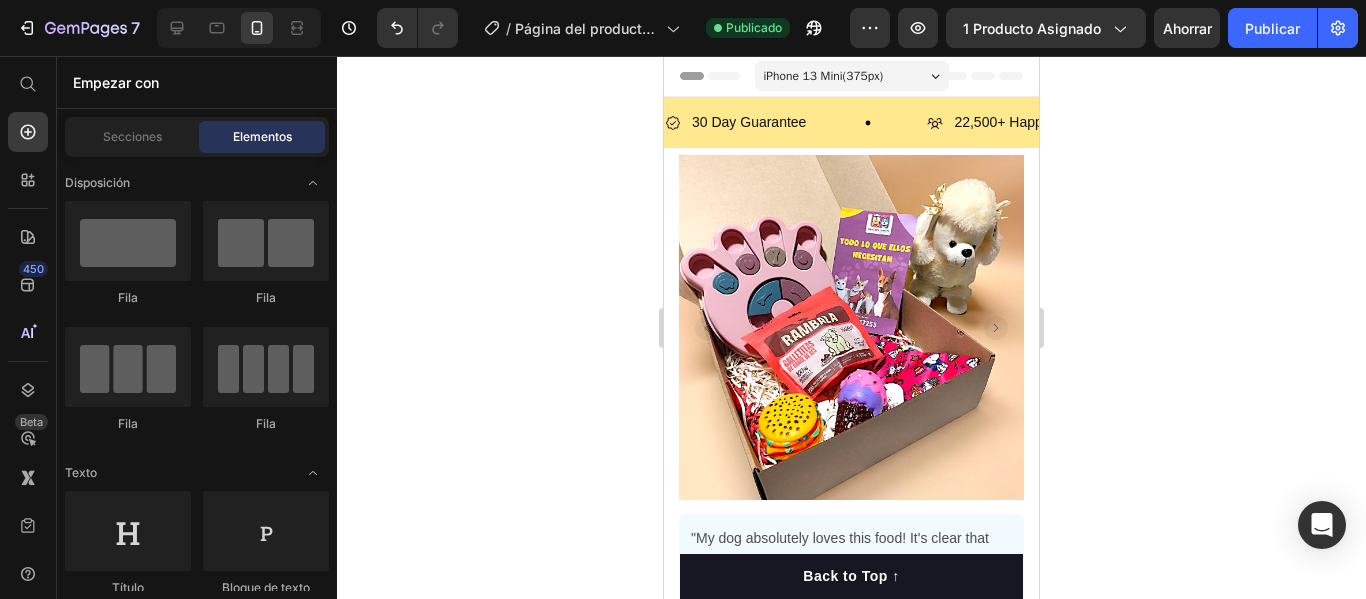 click 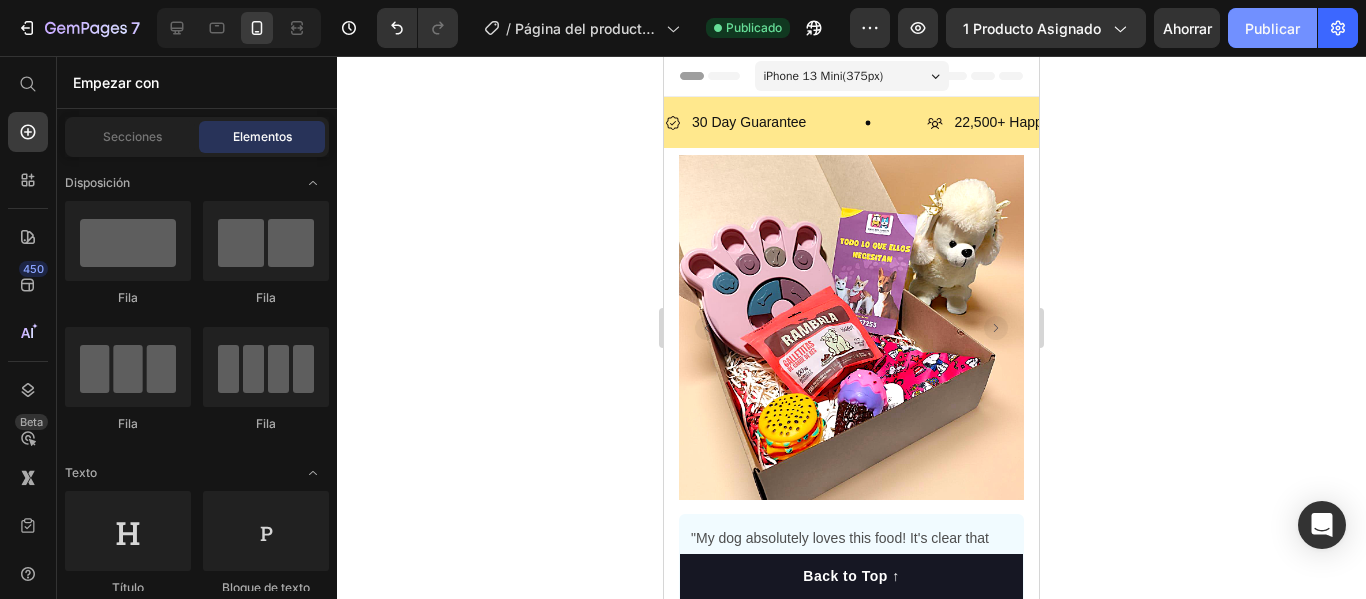 click on "Publicar" 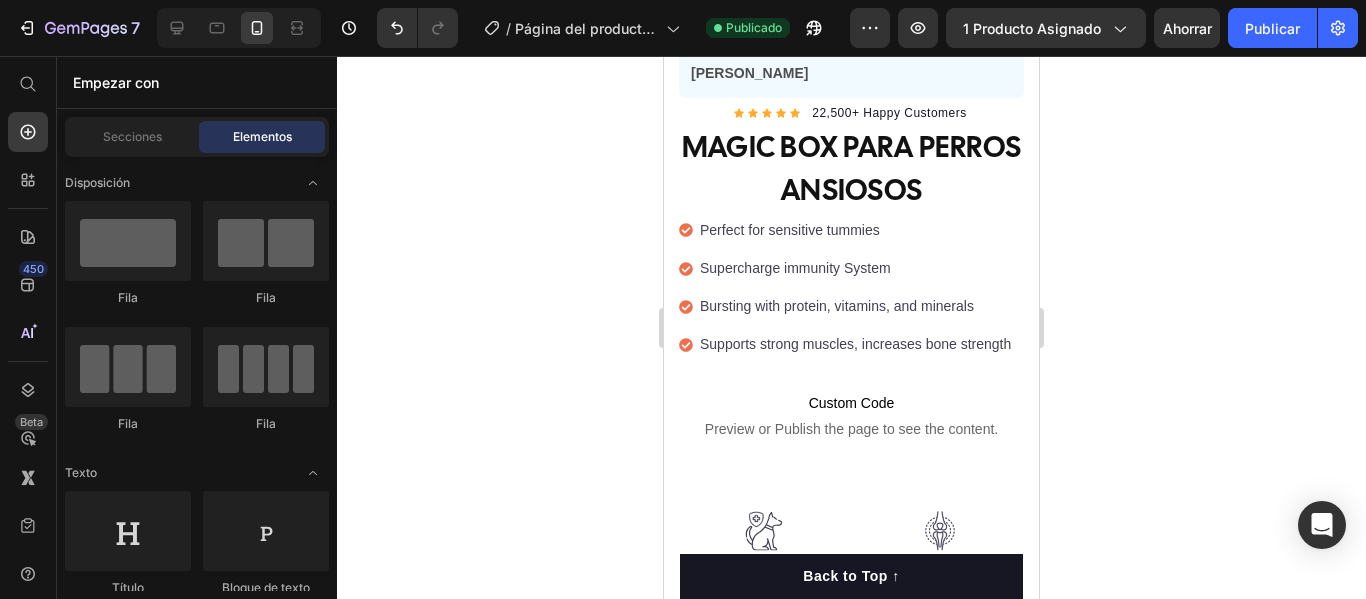 scroll, scrollTop: 722, scrollLeft: 0, axis: vertical 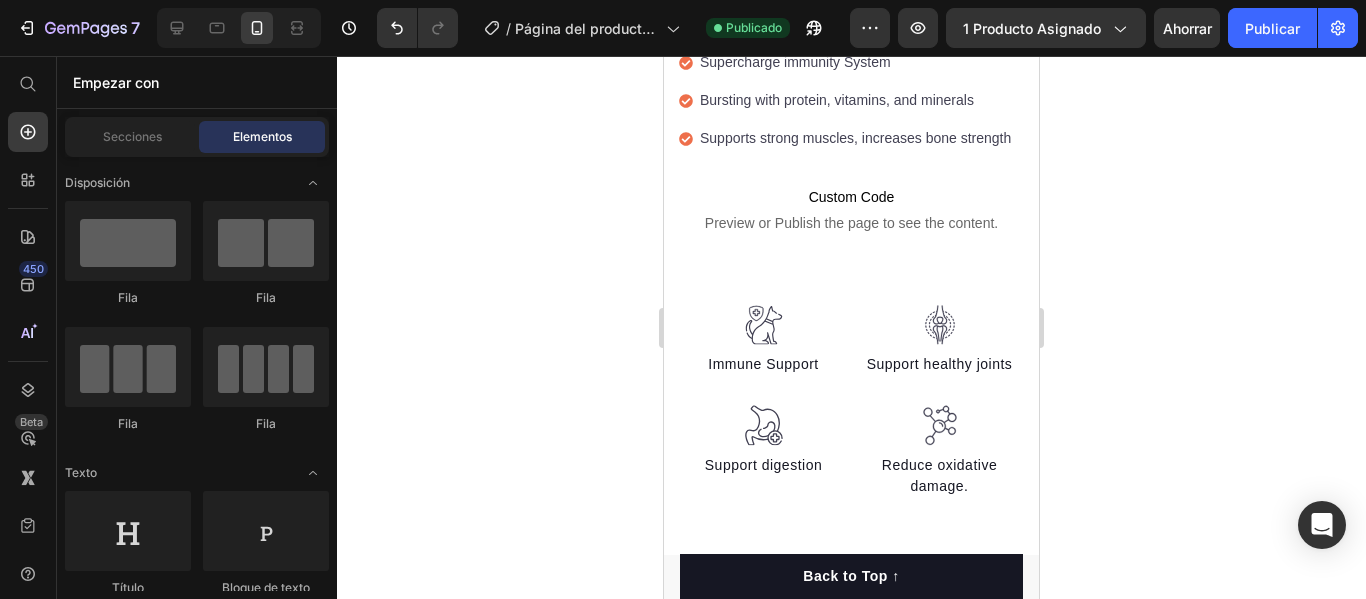 drag, startPoint x: 1031, startPoint y: 87, endPoint x: 1731, endPoint y: 187, distance: 707.1068 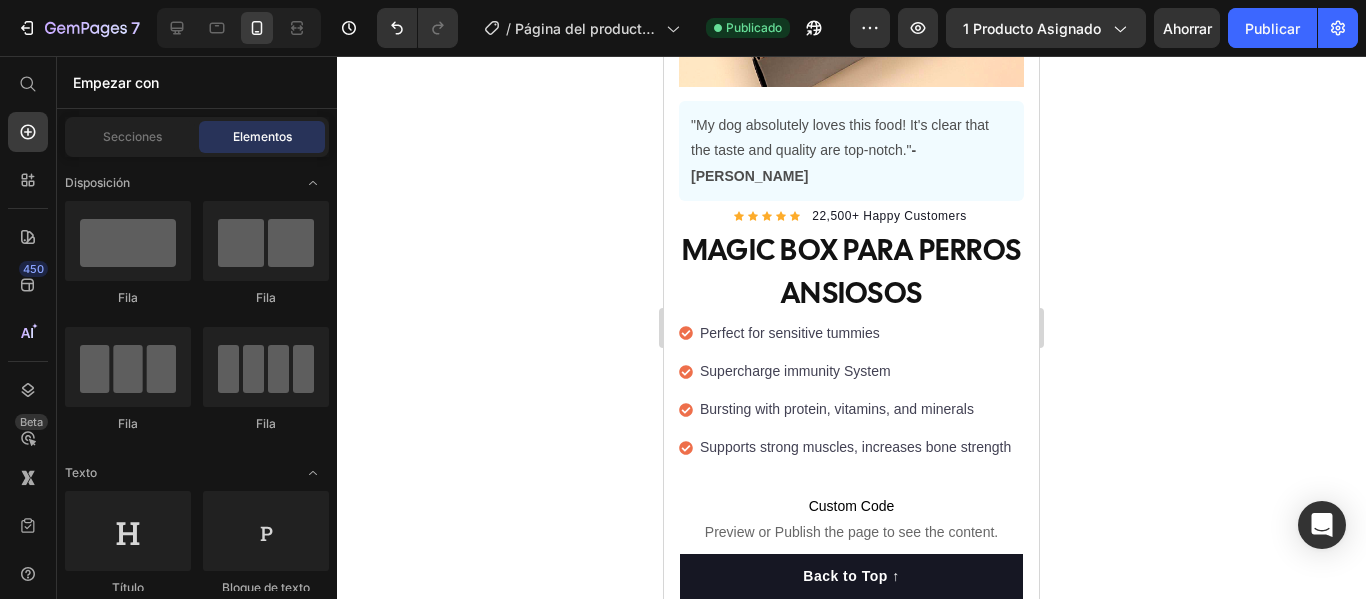 scroll, scrollTop: 378, scrollLeft: 0, axis: vertical 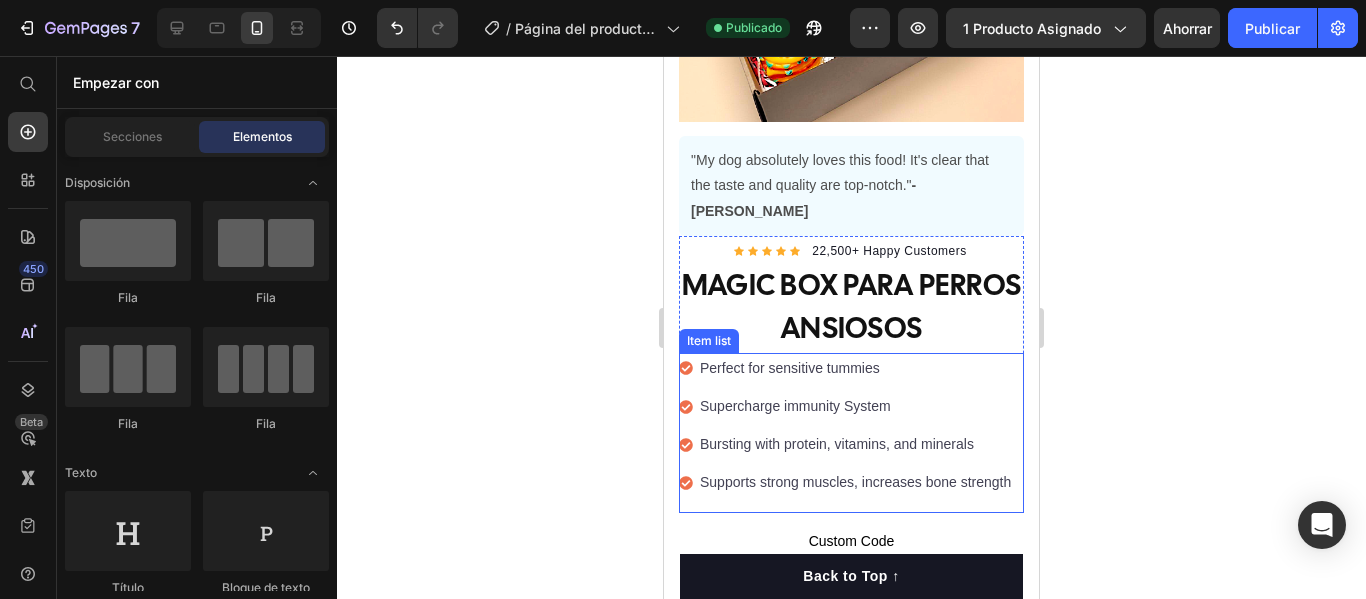 click on "Perfect for sensitive tummies" at bounding box center (855, 368) 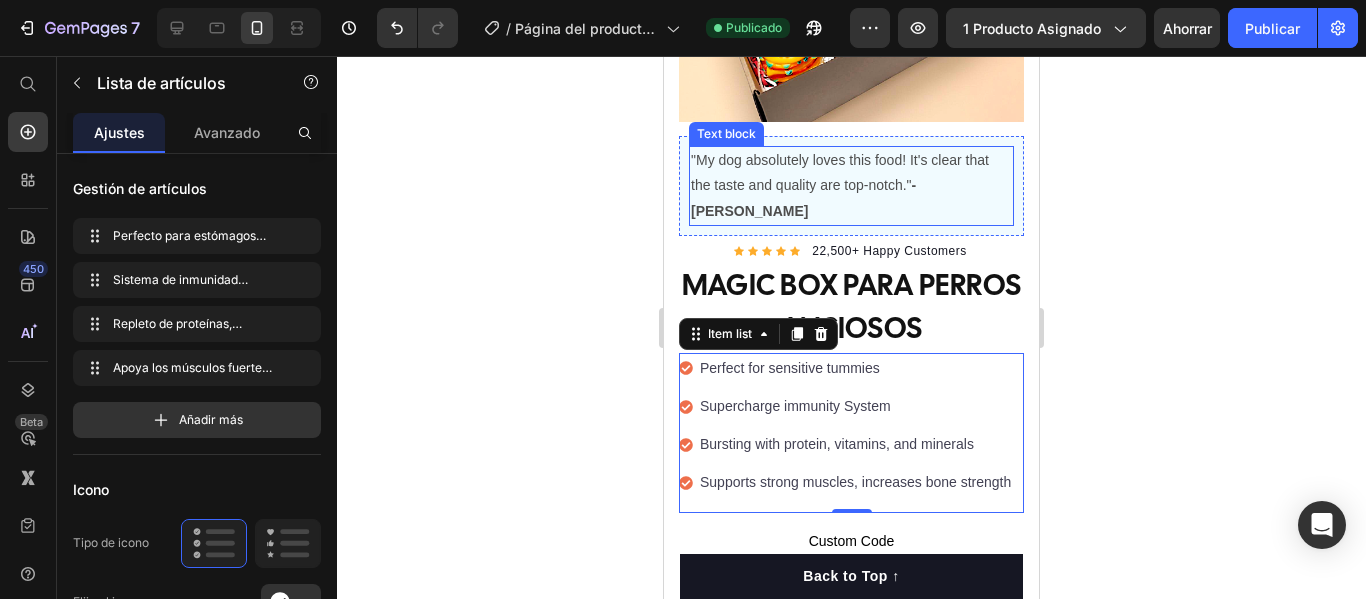 click on ""My dog absolutely loves this food! It's clear that the taste and quality are top-notch."  -Daisy" at bounding box center (851, 186) 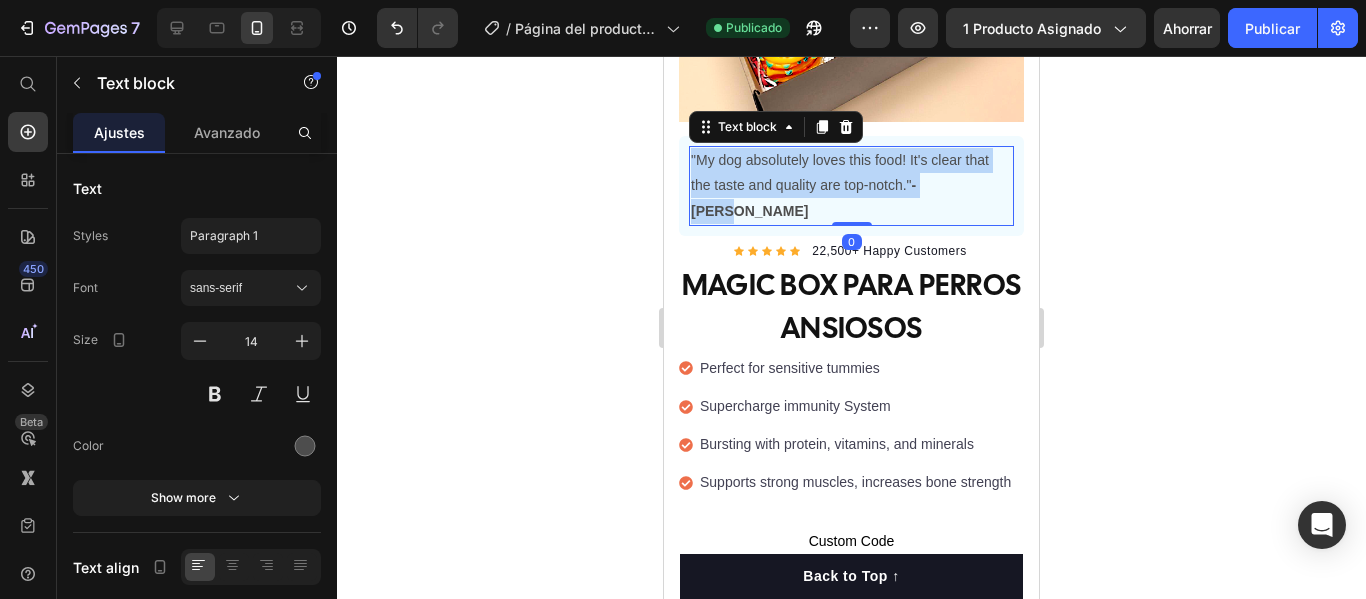 click on ""My dog absolutely loves this food! It's clear that the taste and quality are top-notch."  -Daisy" at bounding box center (851, 186) 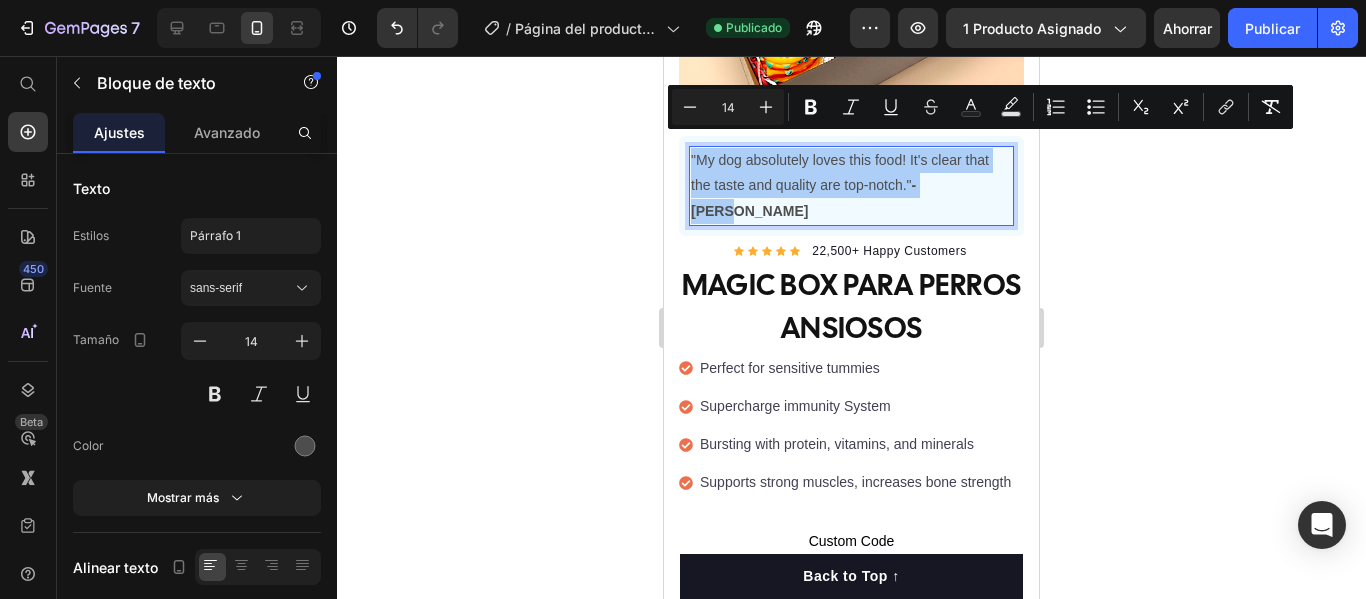 click 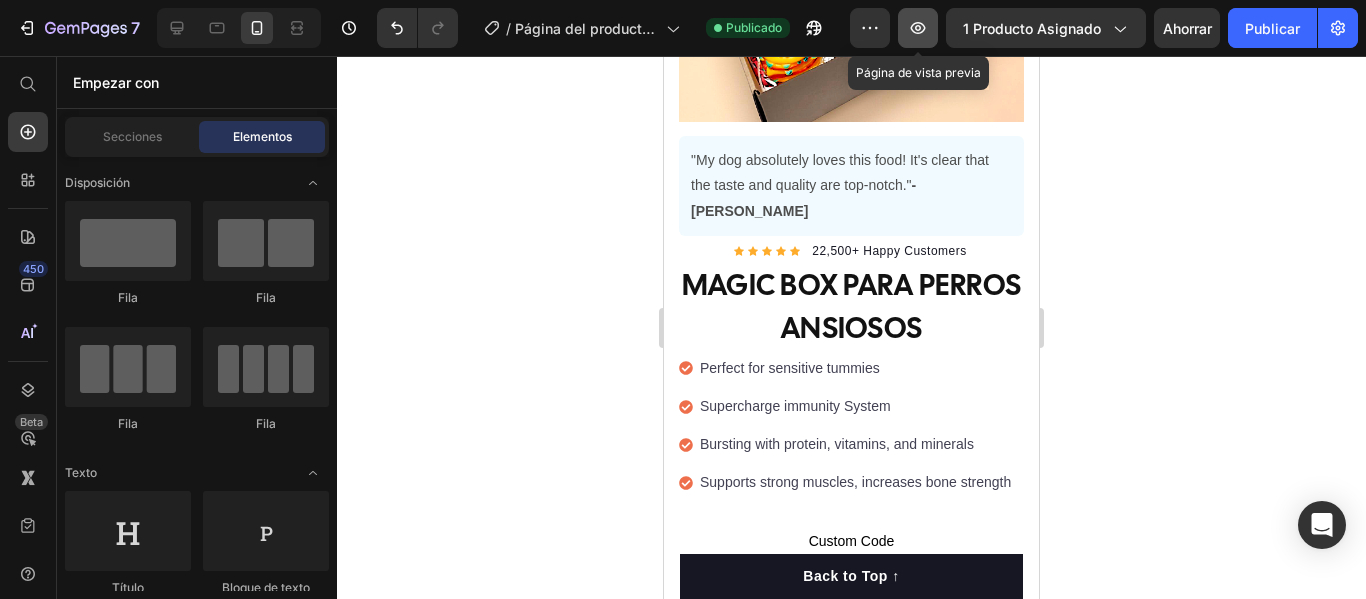 click 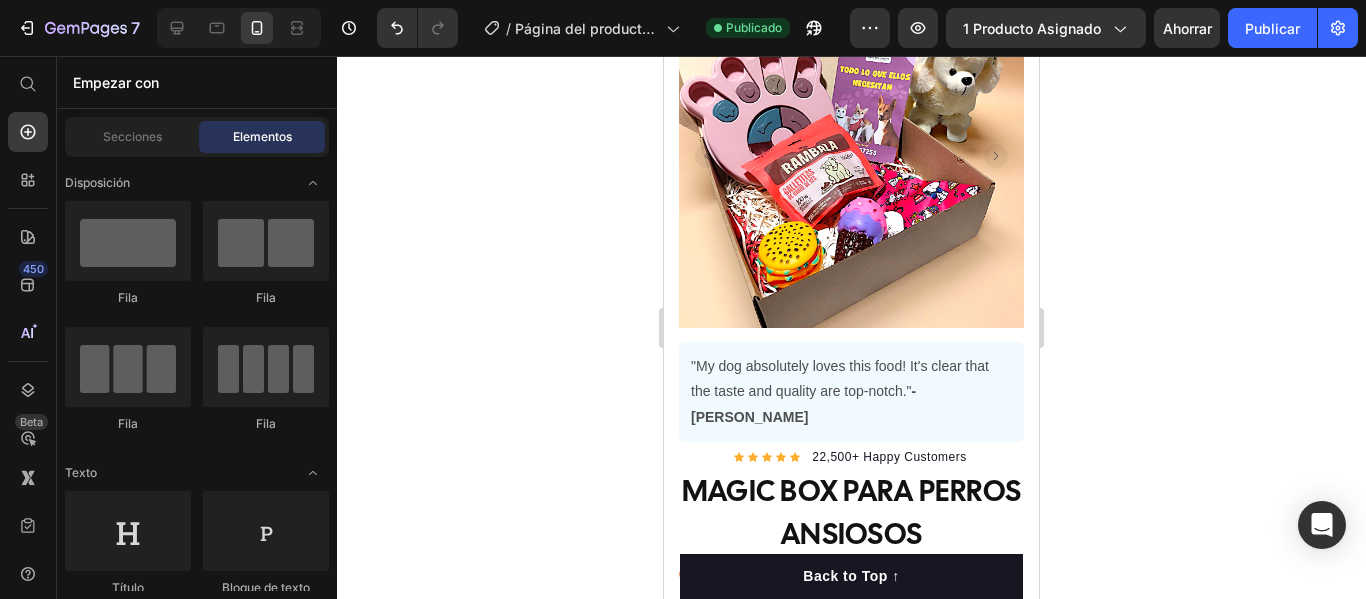 scroll, scrollTop: 378, scrollLeft: 0, axis: vertical 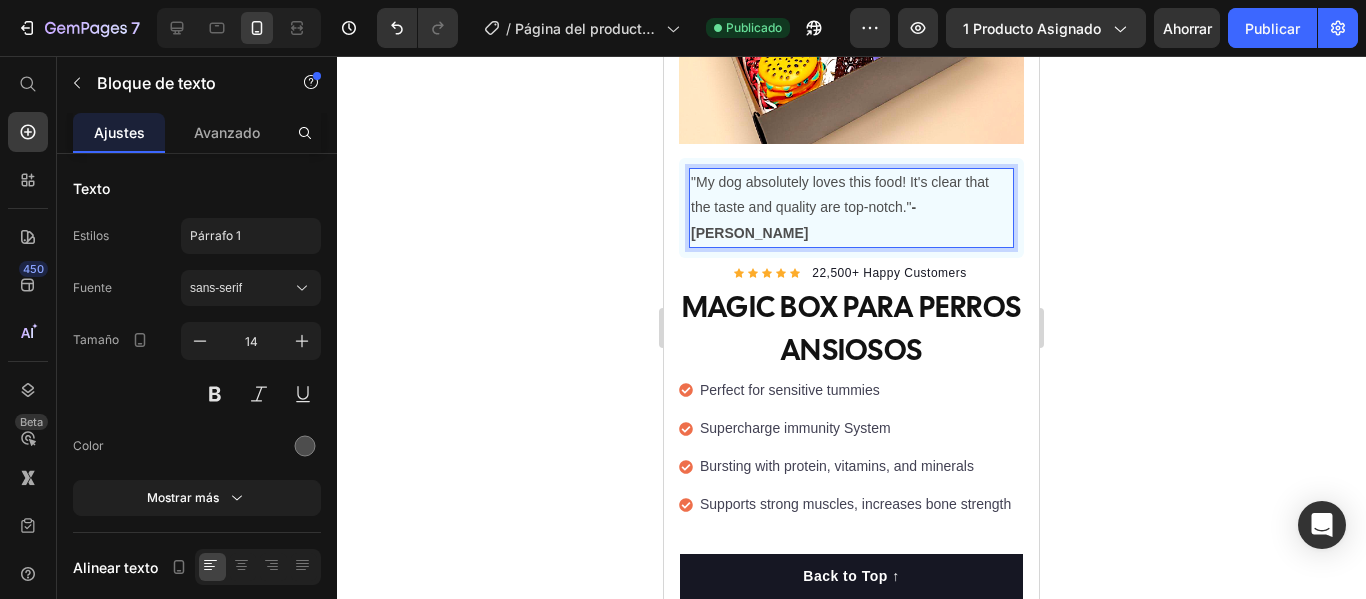 click on ""My dog absolutely loves this food! It's clear that the taste and quality are top-notch."  -Daisy" at bounding box center [851, 208] 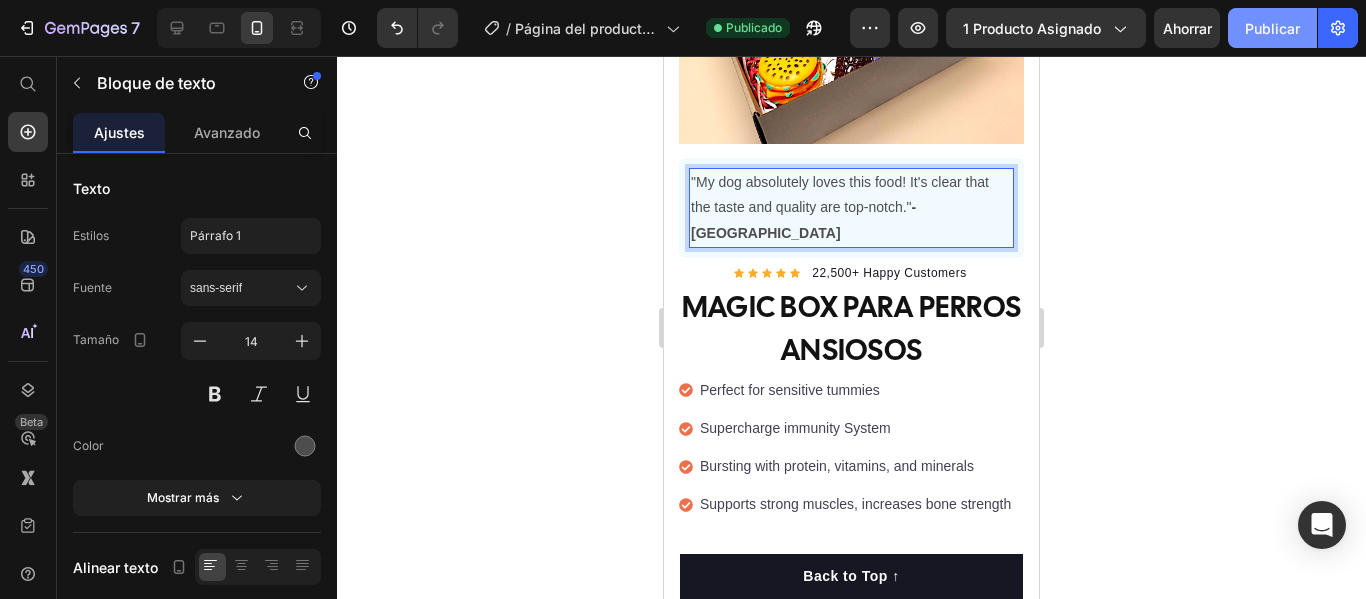 click on "Publicar" at bounding box center (1272, 28) 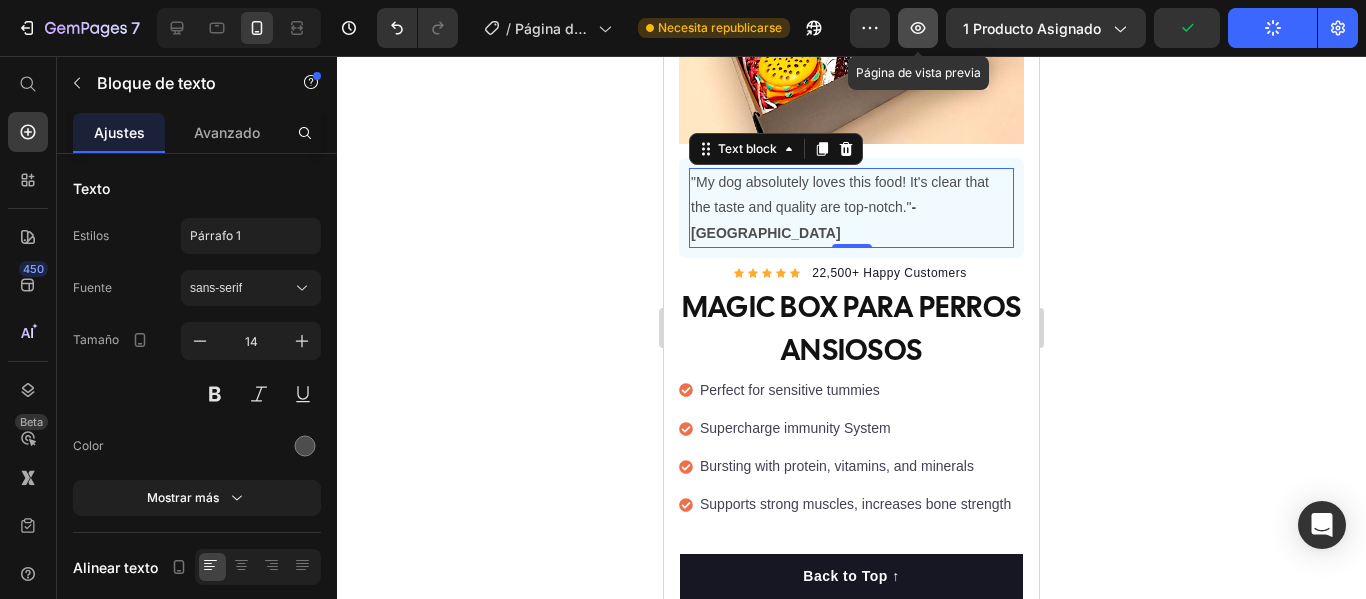 click 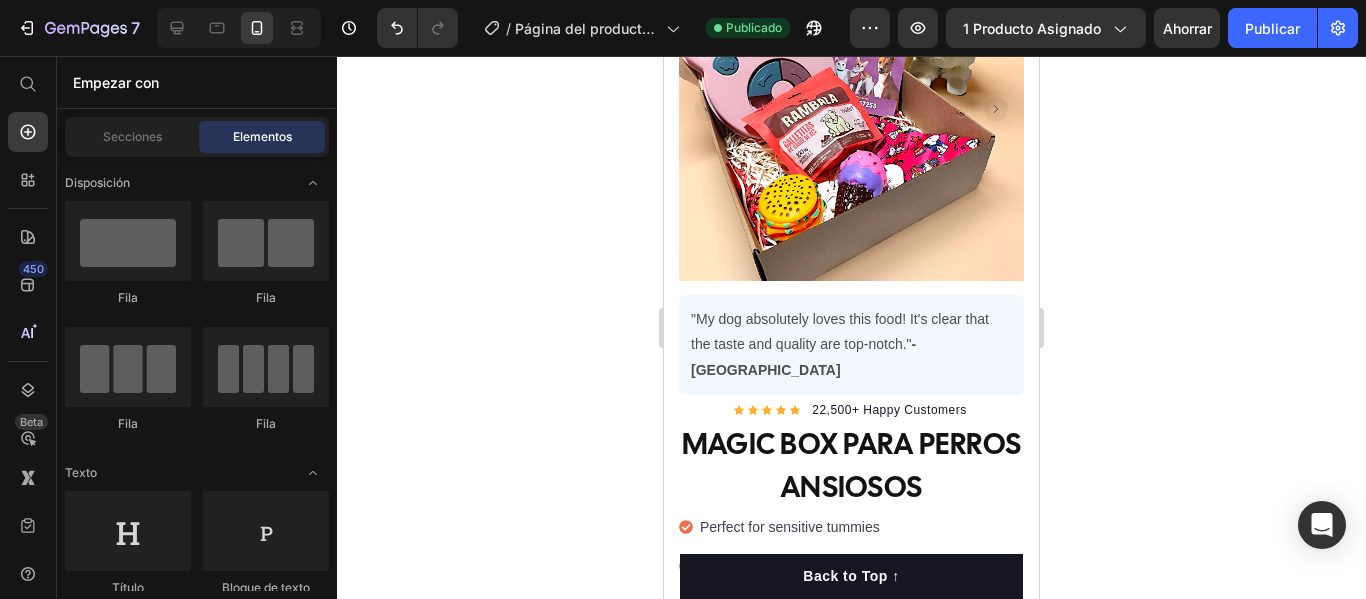 scroll, scrollTop: 184, scrollLeft: 0, axis: vertical 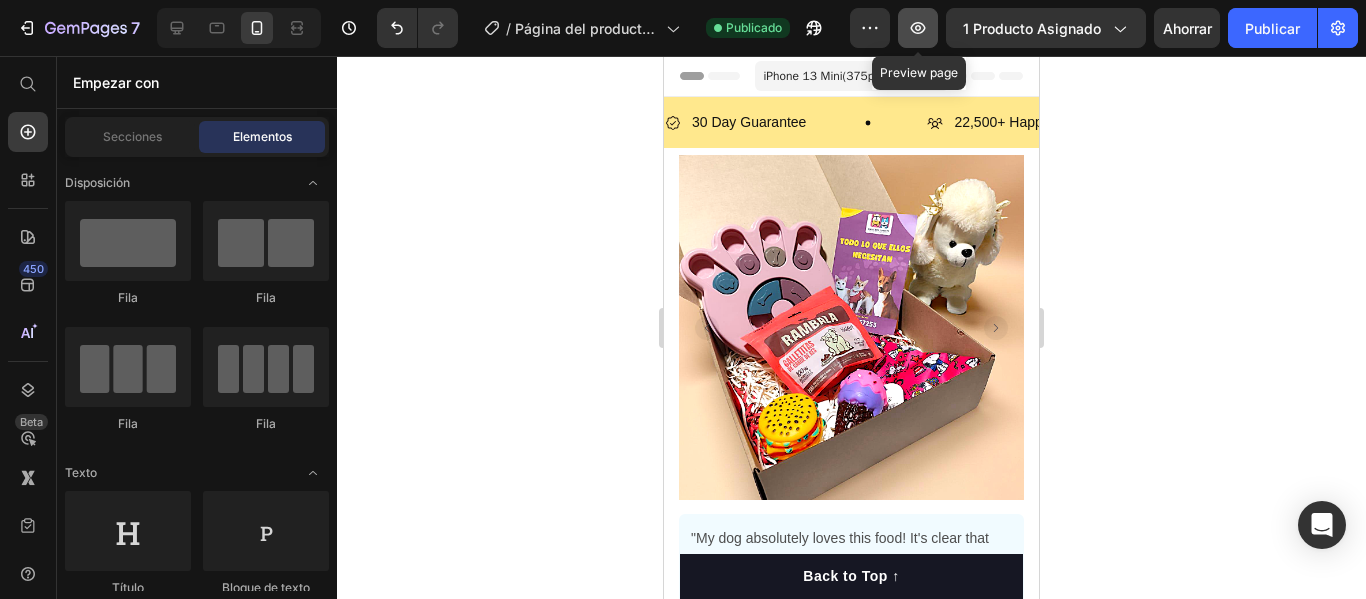 click 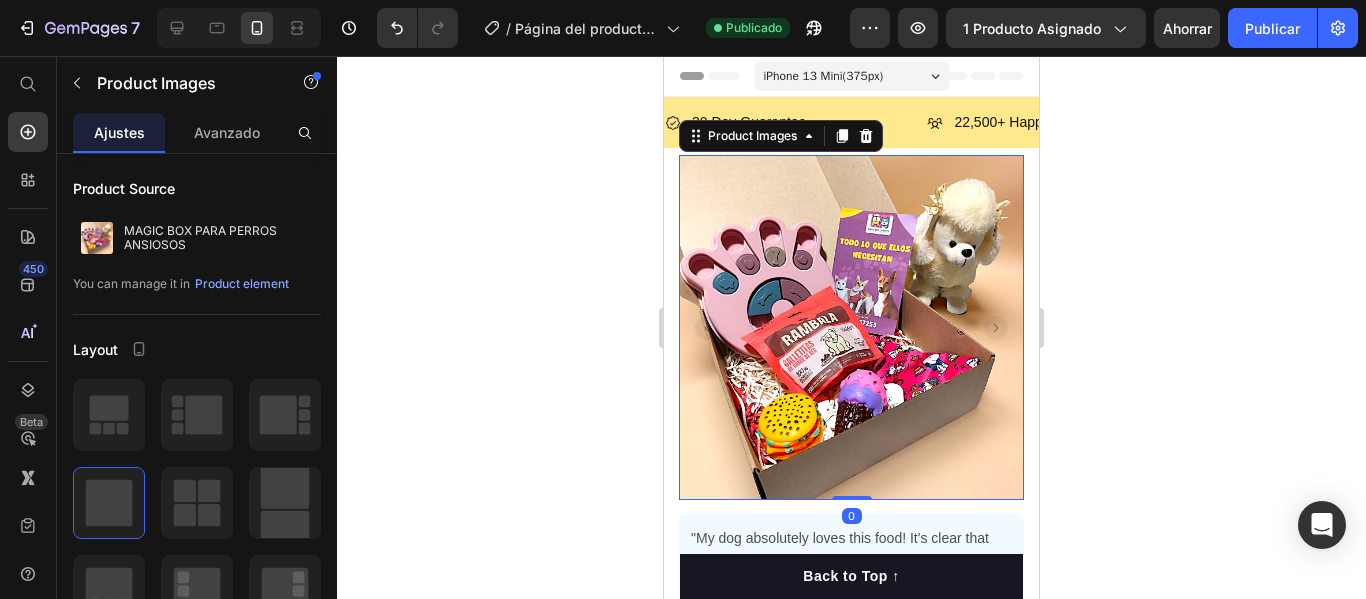 click on "22,500+ Happy Customers" at bounding box center [1037, 122] 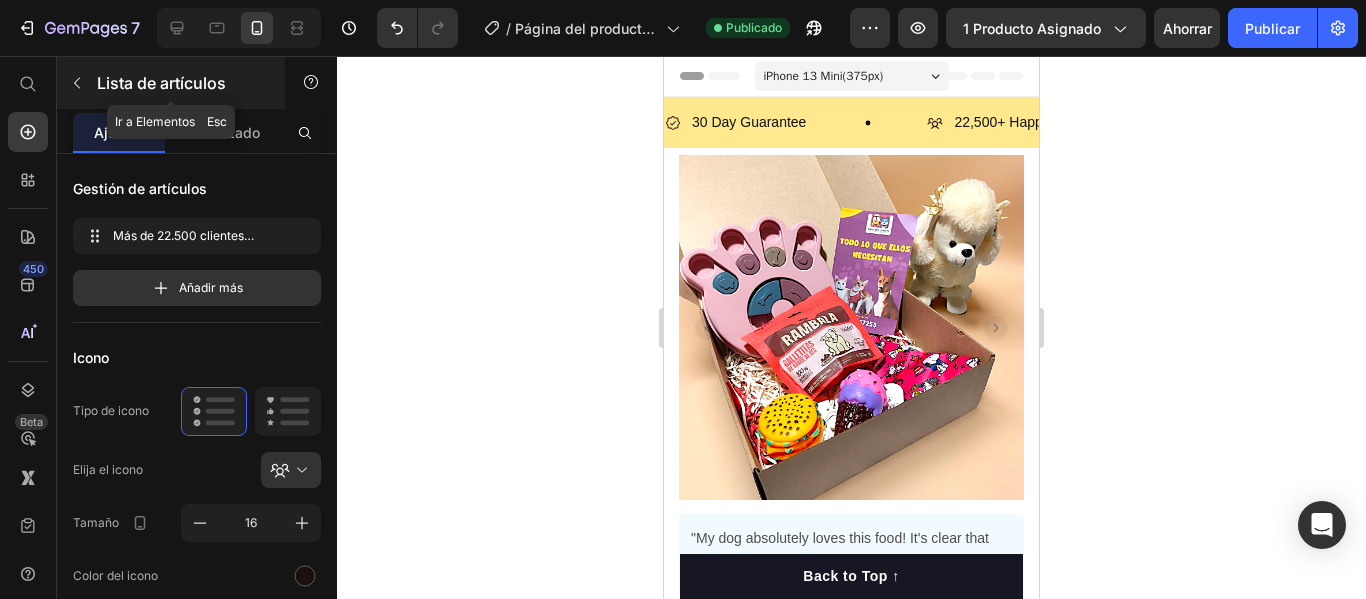 click 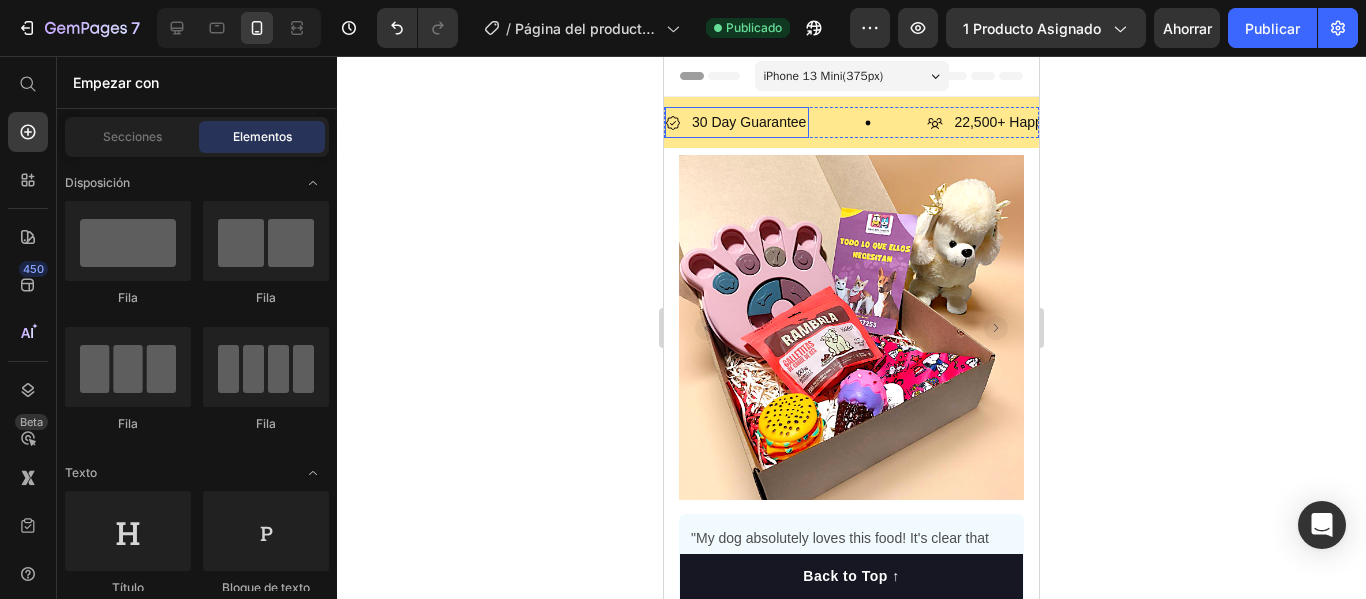 click on "30 Day Guarantee" at bounding box center (749, 122) 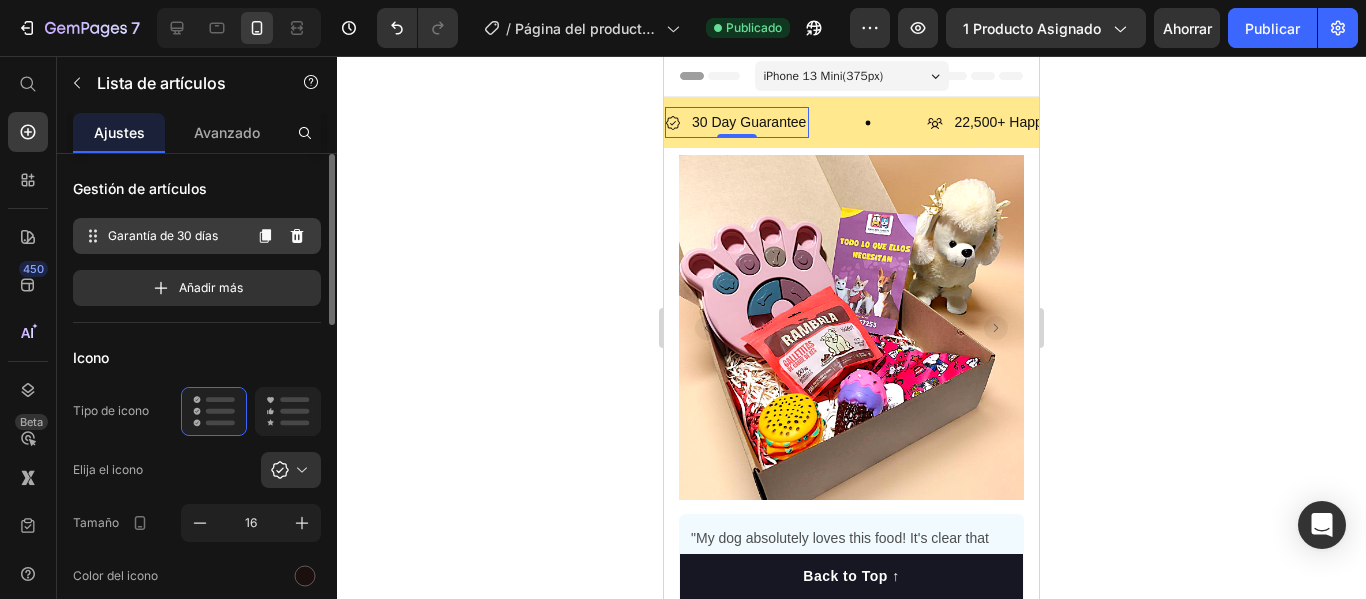 click on "Garantía de 30 días" at bounding box center [163, 235] 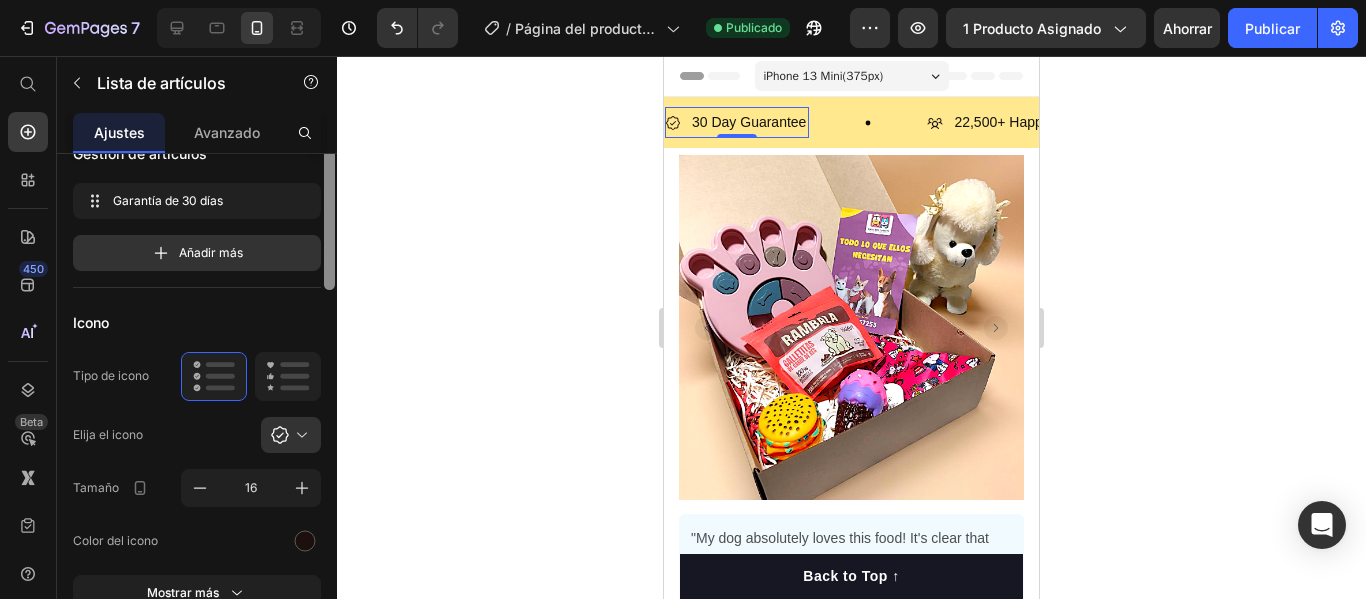 scroll, scrollTop: 0, scrollLeft: 0, axis: both 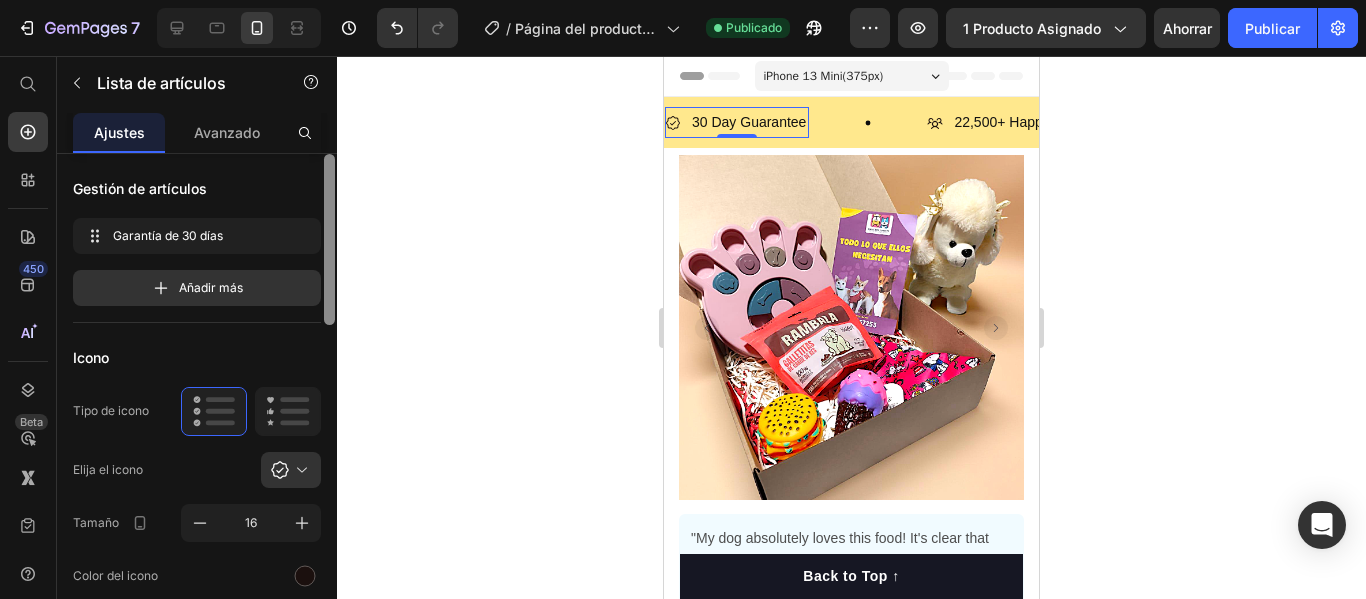 drag, startPoint x: 326, startPoint y: 266, endPoint x: 343, endPoint y: 231, distance: 38.910152 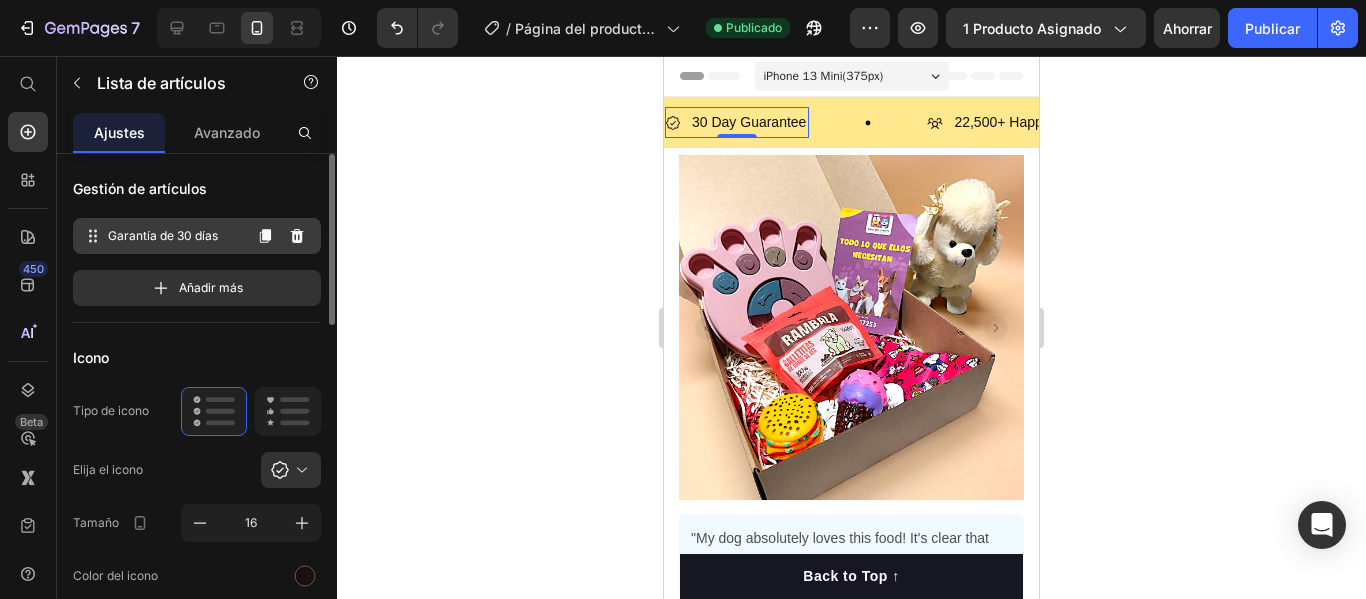 click on "Garantía de 30 días" at bounding box center [174, 236] 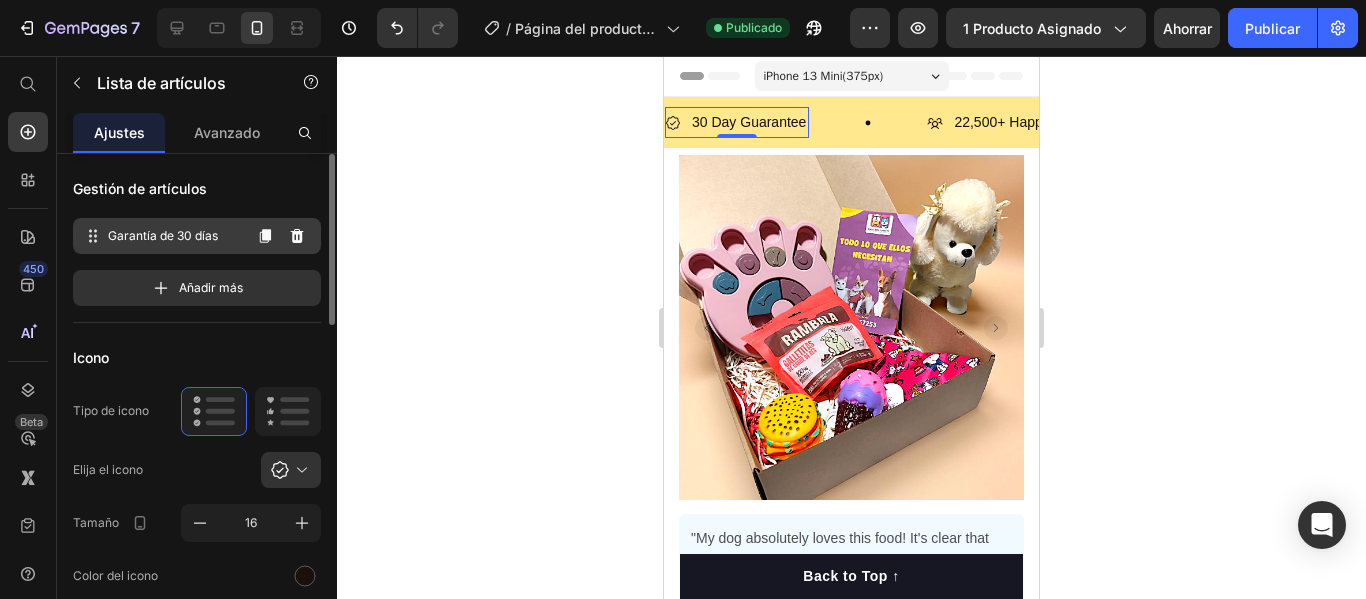 click on "Garantía de 30 días" at bounding box center [163, 235] 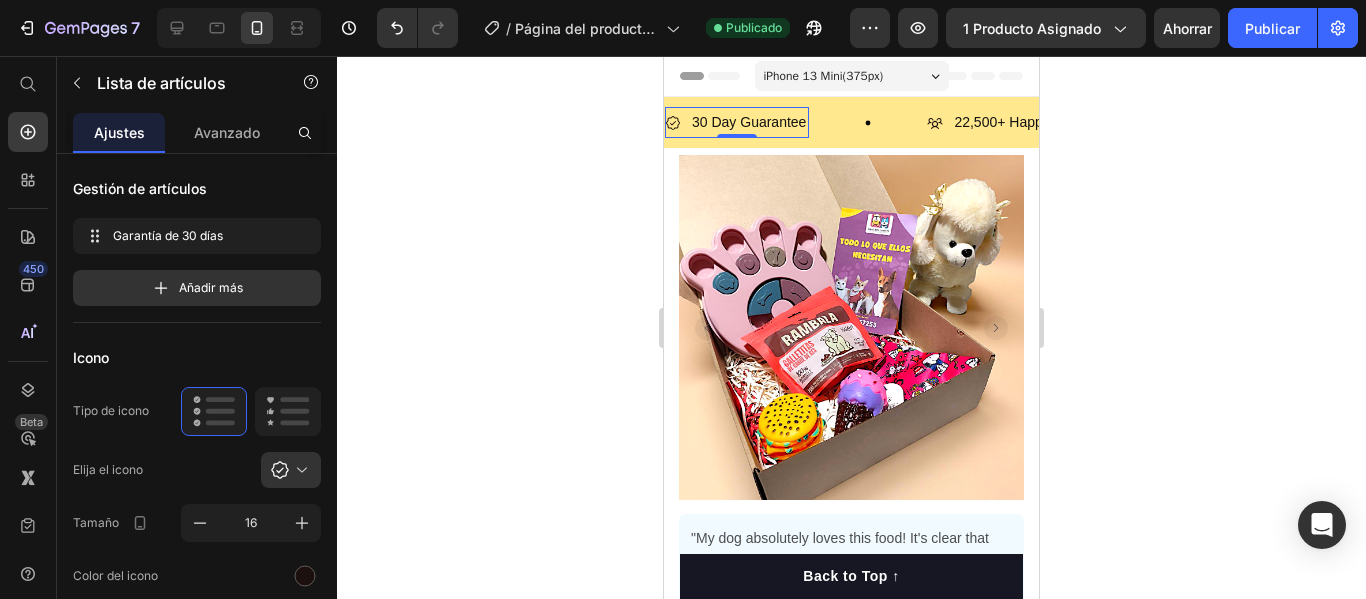 click on "30 Day Guarantee" at bounding box center [749, 122] 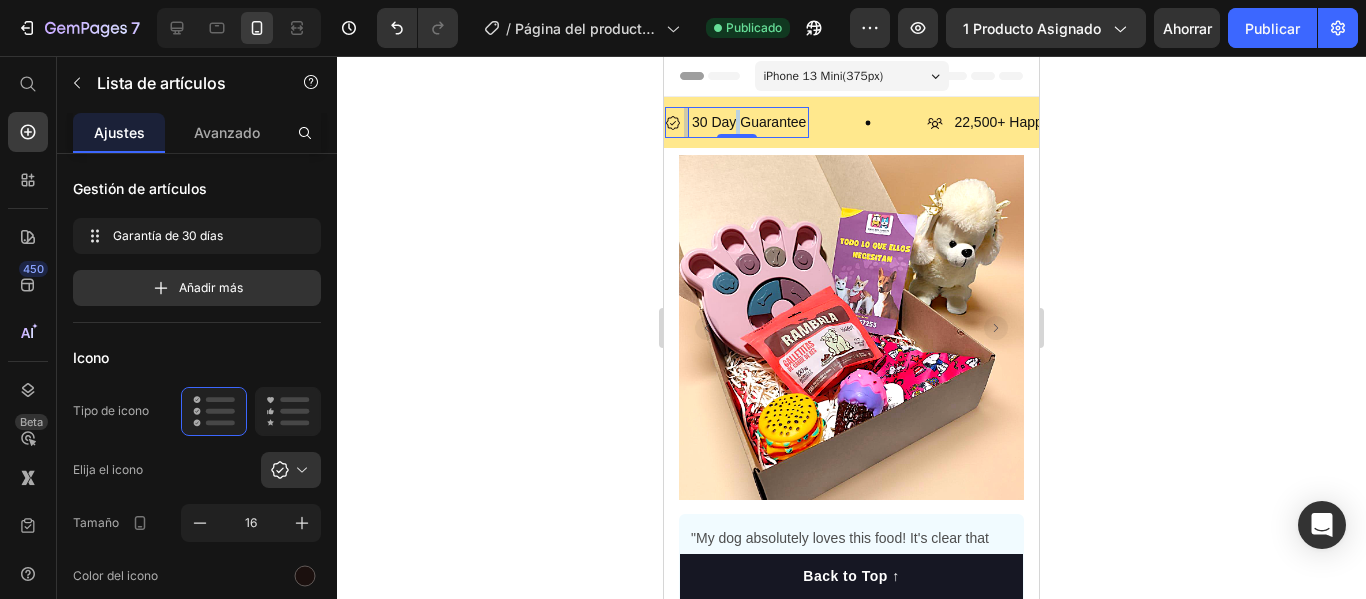 click on "30 Day Guarantee" at bounding box center (749, 122) 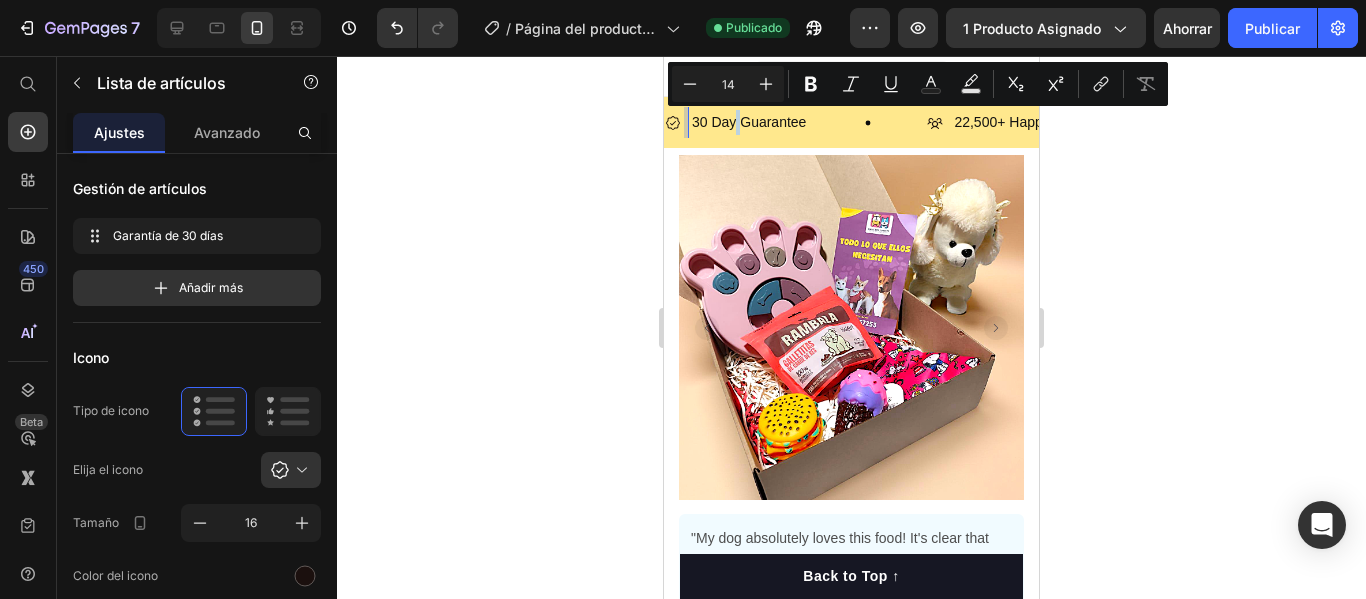 click on "30 Day Guarantee" at bounding box center (749, 122) 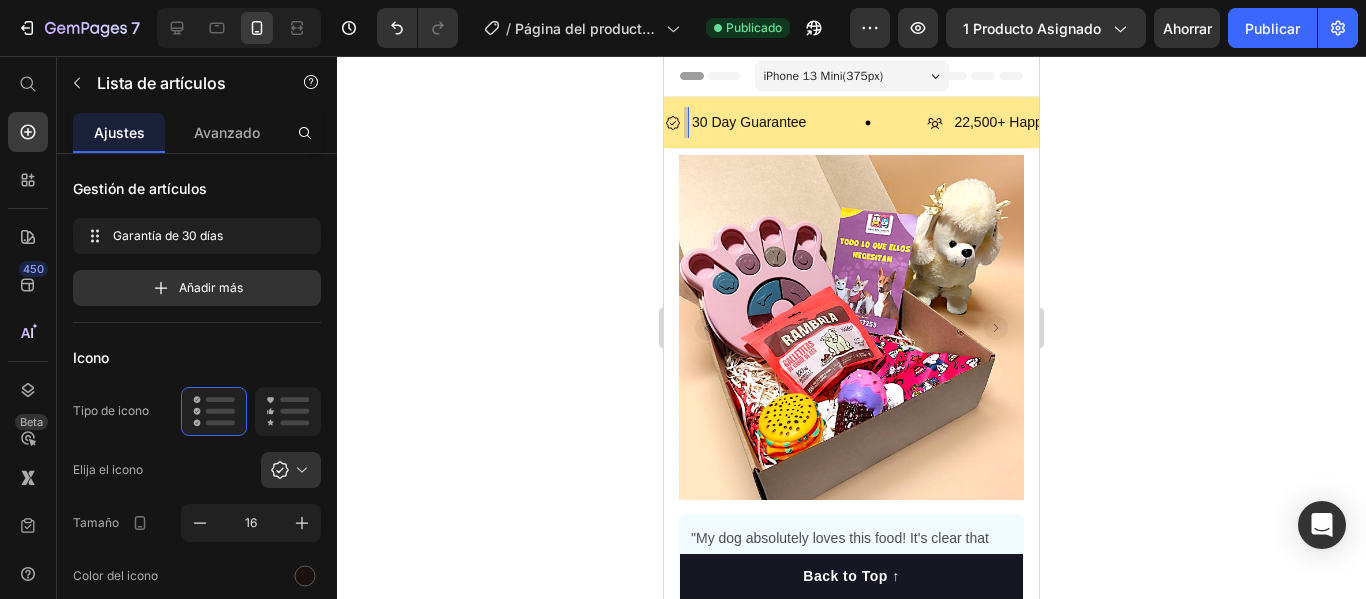click on "30 Day Guarantee" at bounding box center (749, 122) 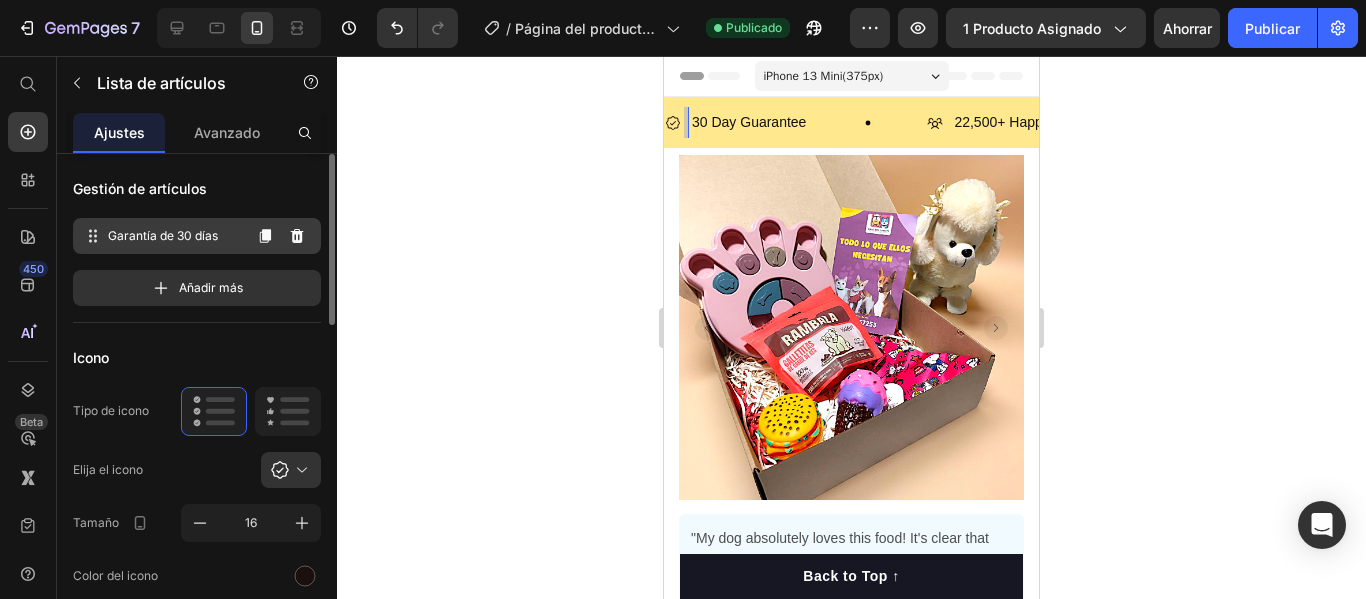 click 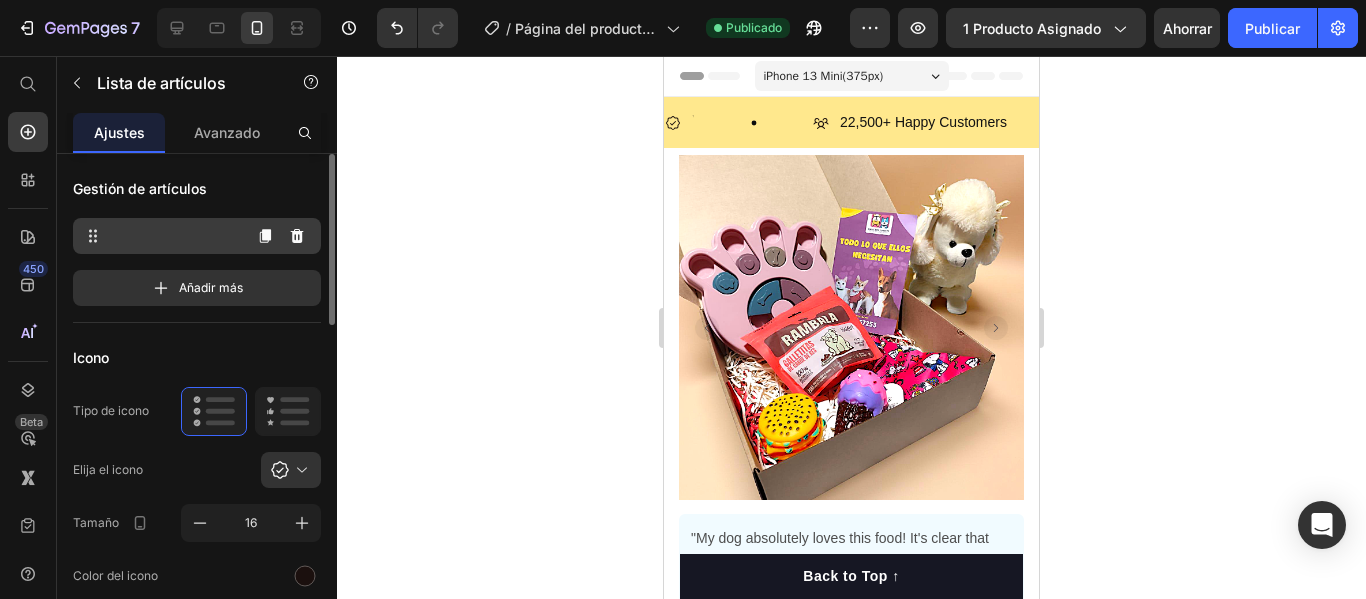 click 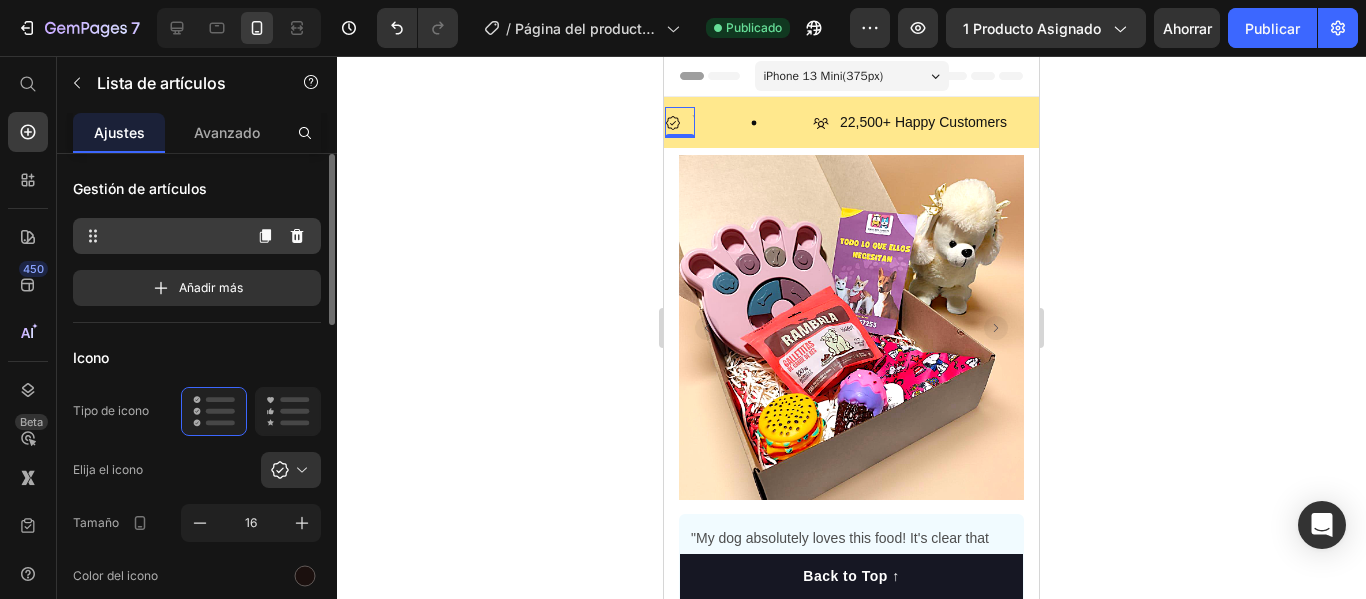 click at bounding box center (161, 236) 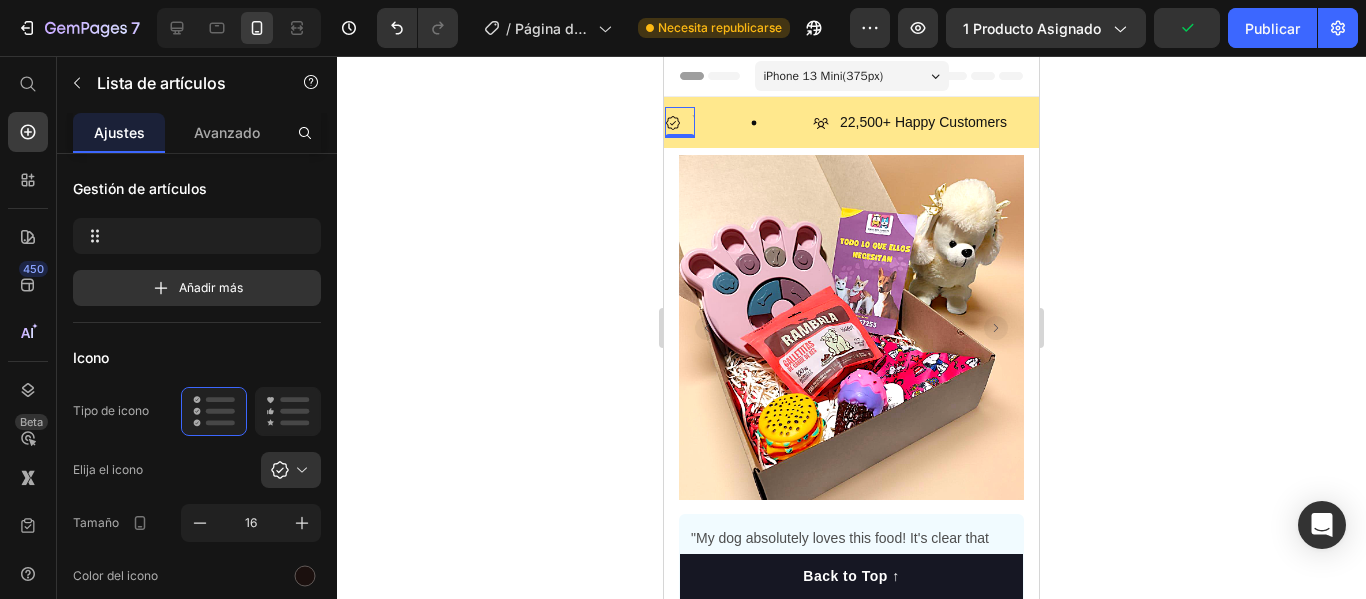 click at bounding box center (680, 122) 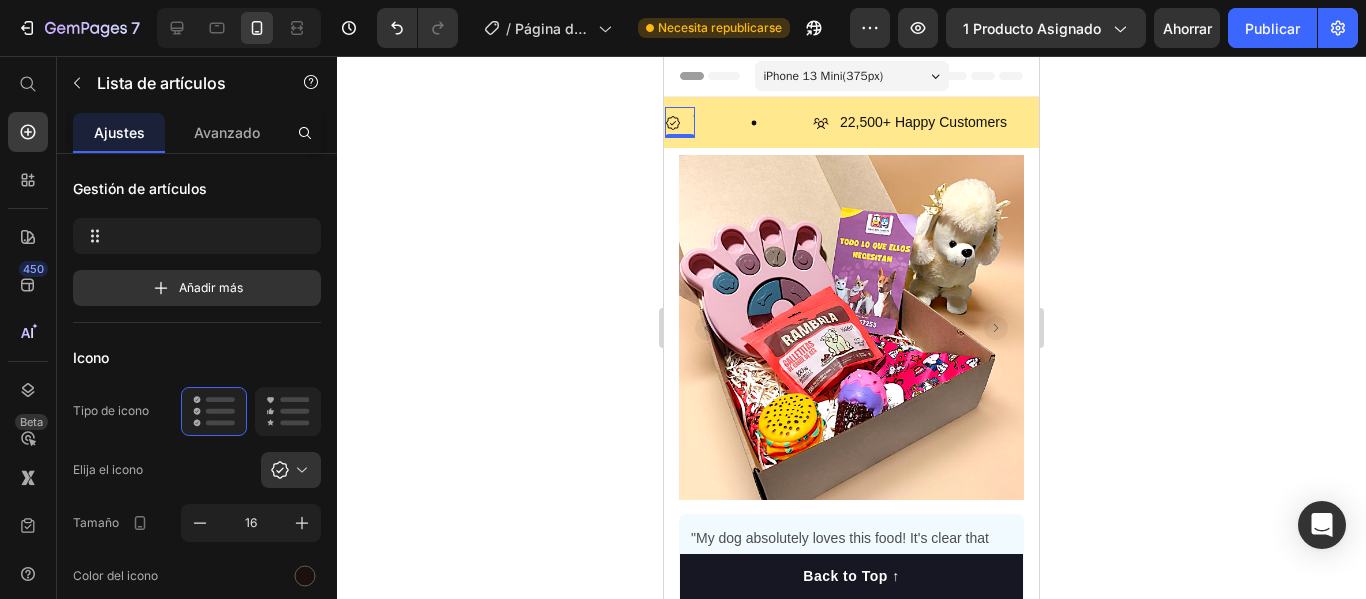 click at bounding box center (680, 122) 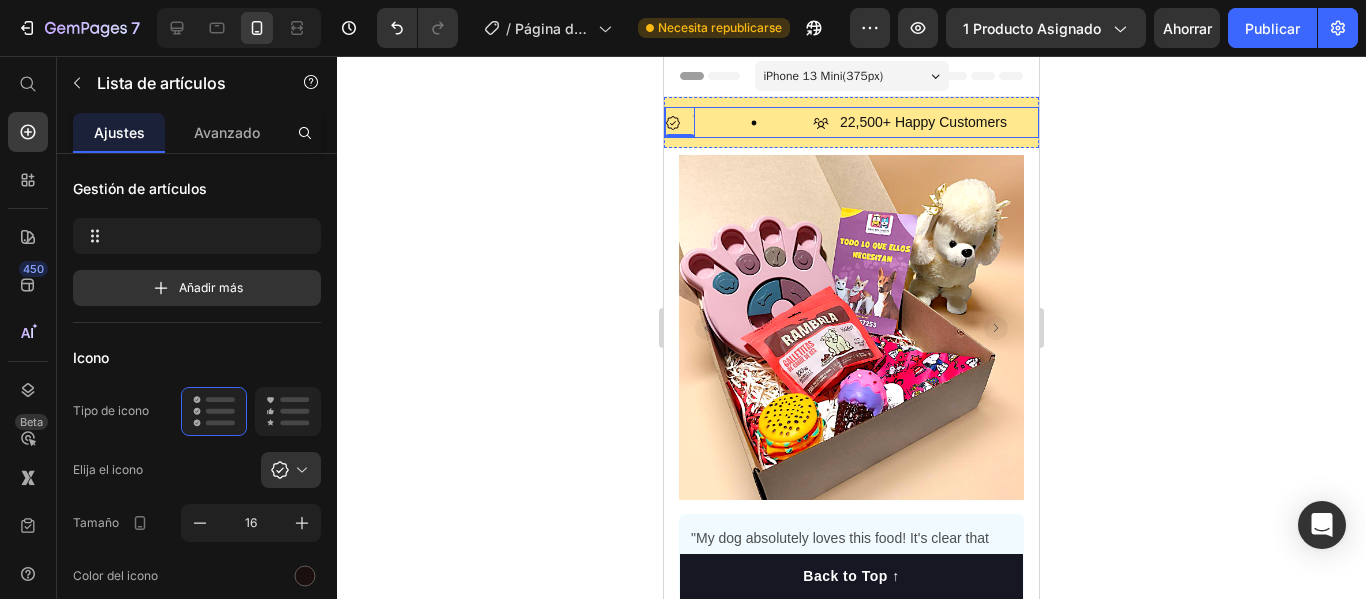click on "Item List   0" at bounding box center [739, 122] 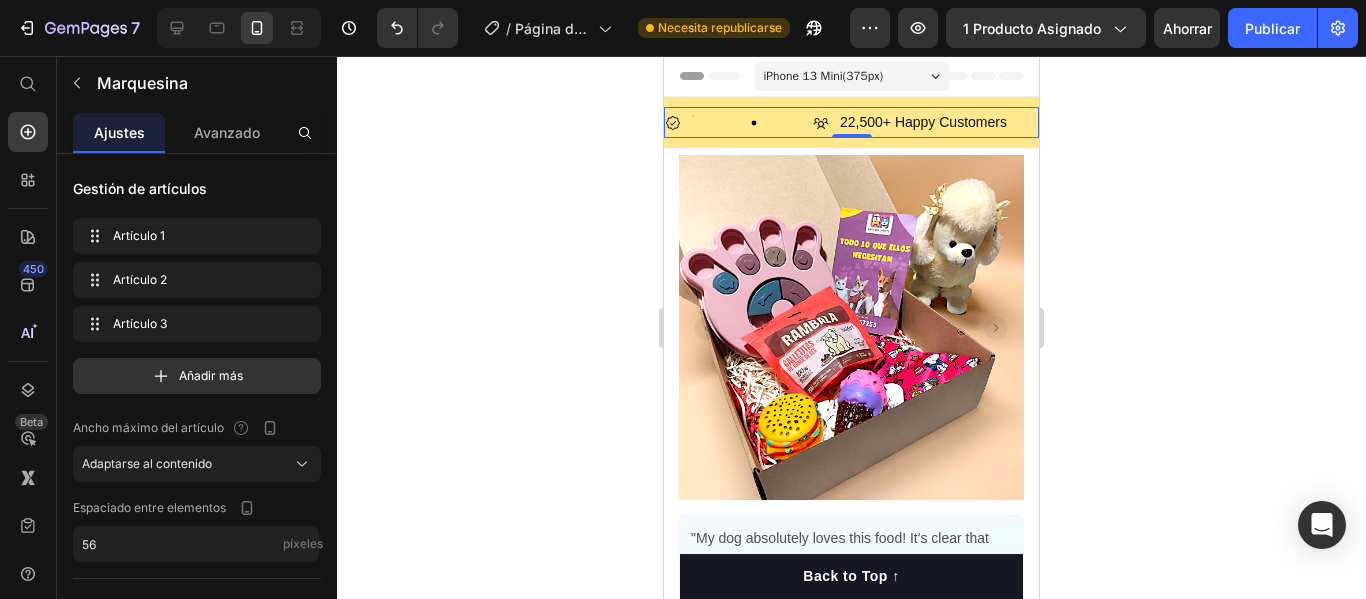 click at bounding box center (692, 122) 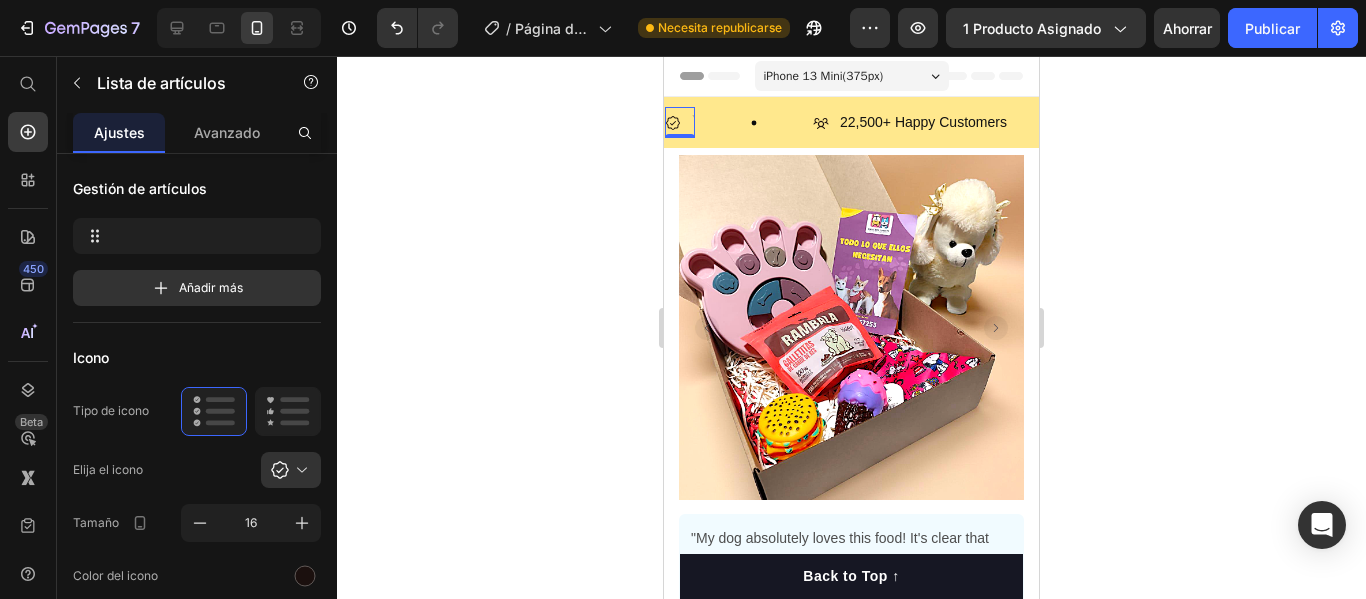 click at bounding box center [680, 122] 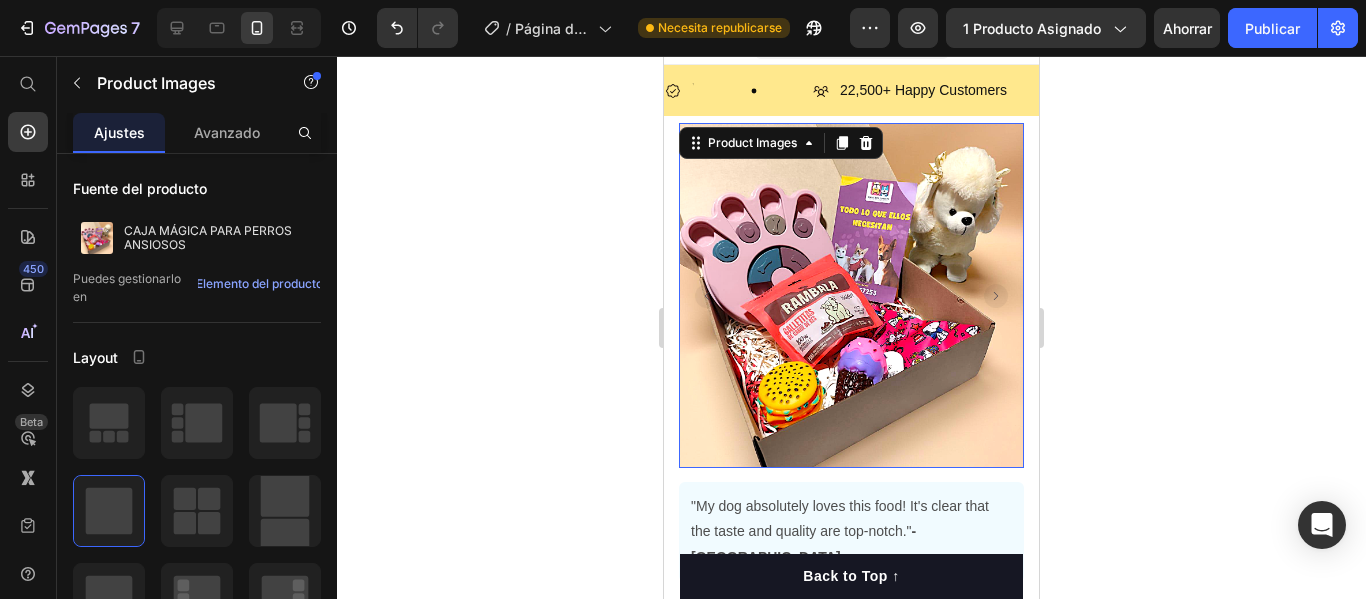 scroll, scrollTop: 0, scrollLeft: 0, axis: both 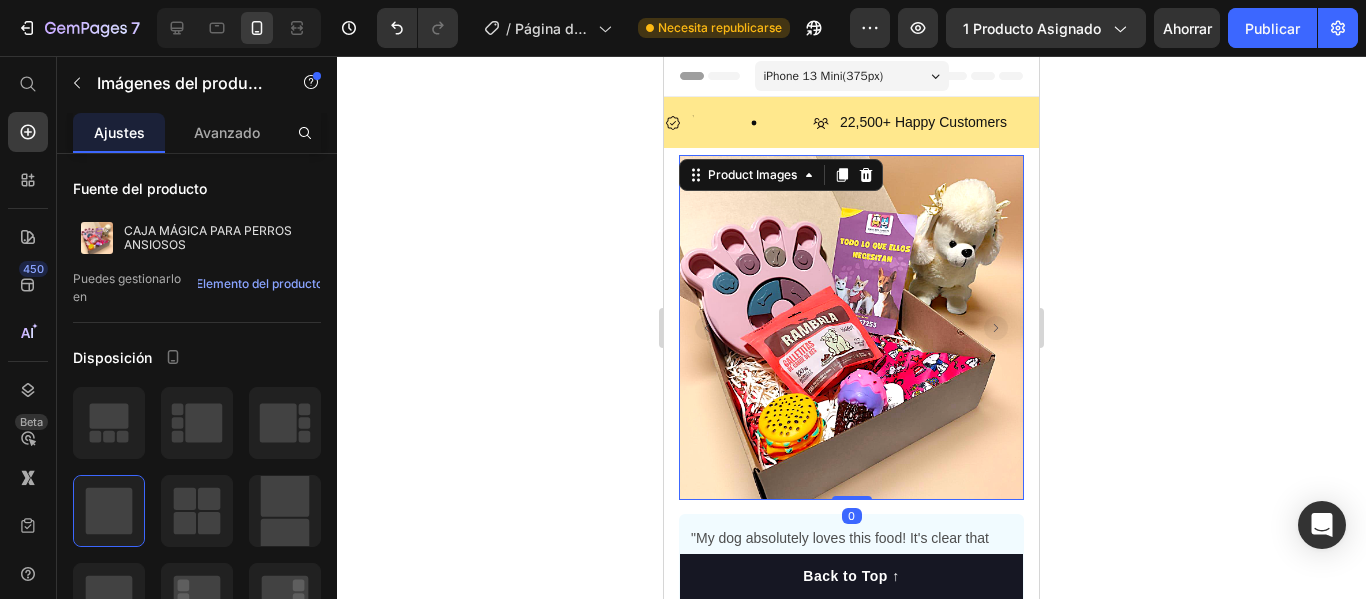 click at bounding box center [692, 122] 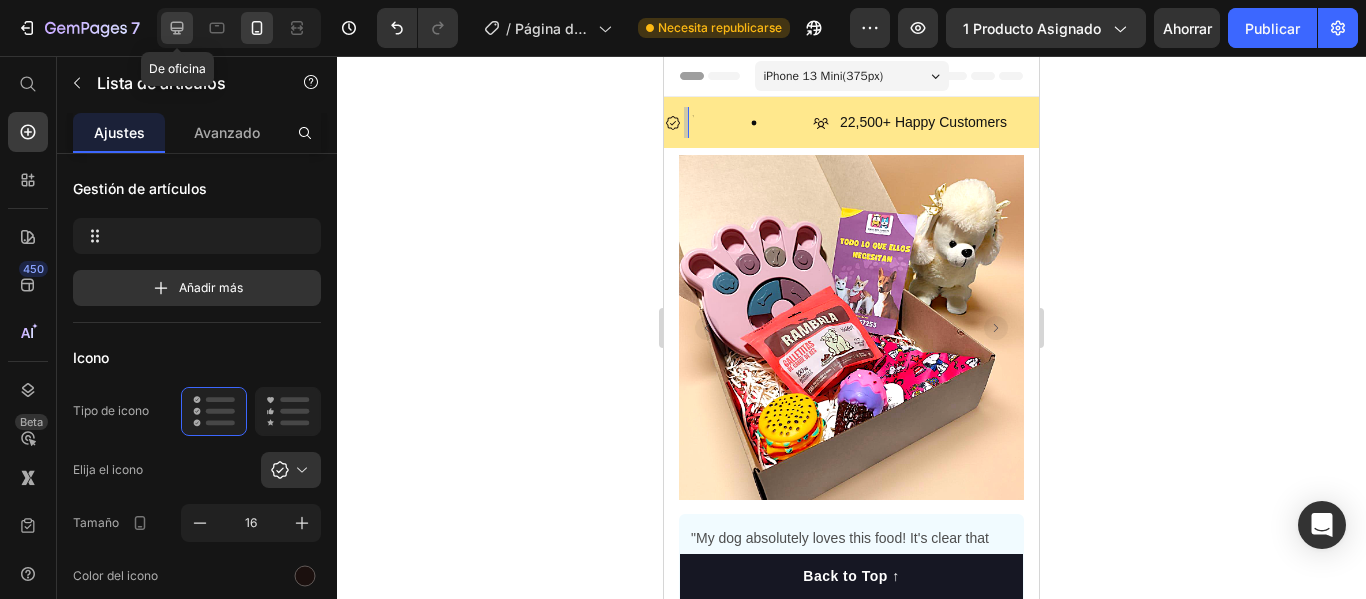click 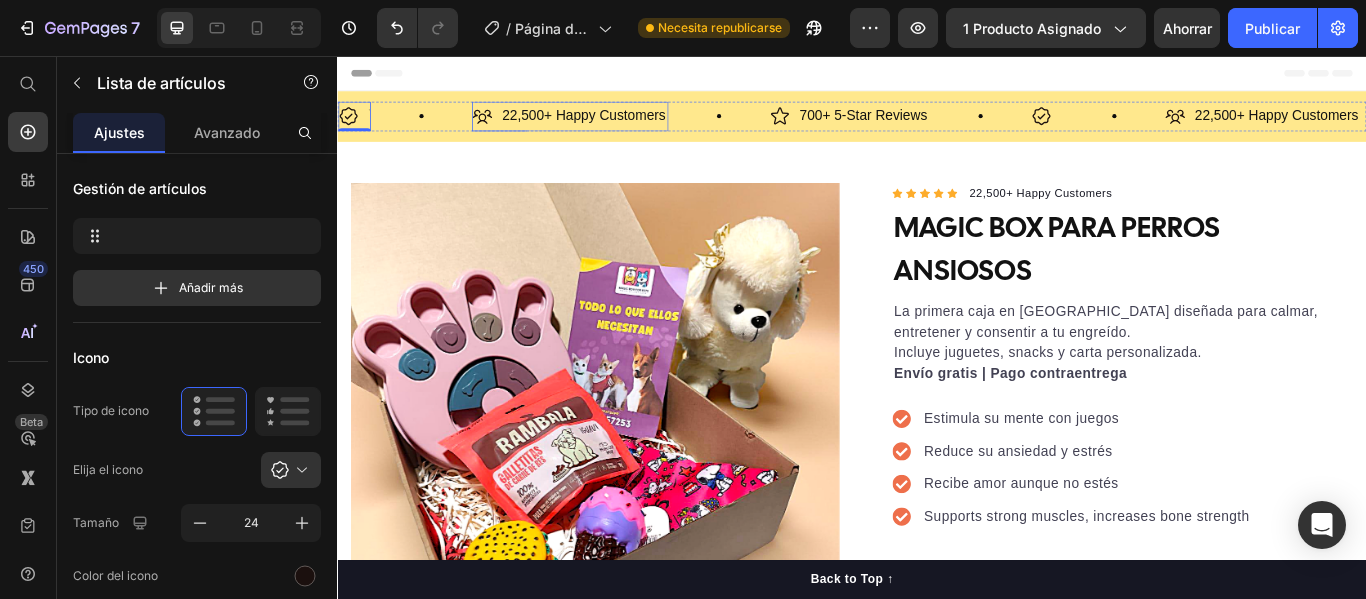 click on "22,500+ Happy Customers" at bounding box center [624, 126] 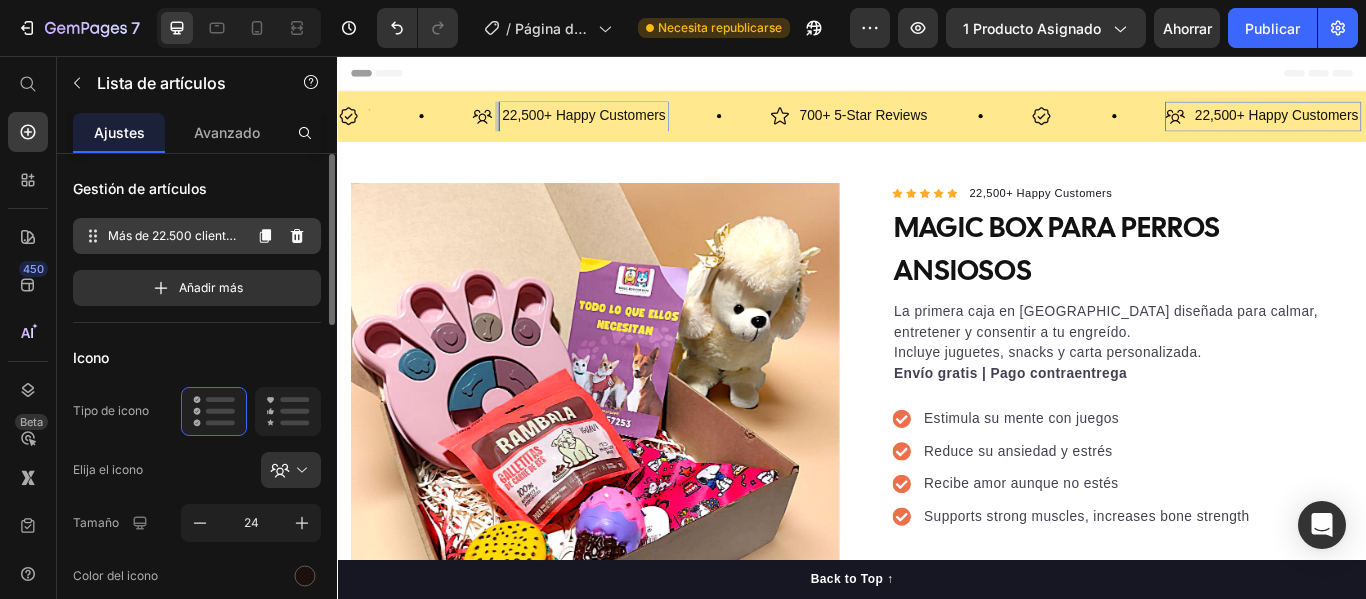 click on "Más de 22.500 clientes satisfechos" at bounding box center (173, 244) 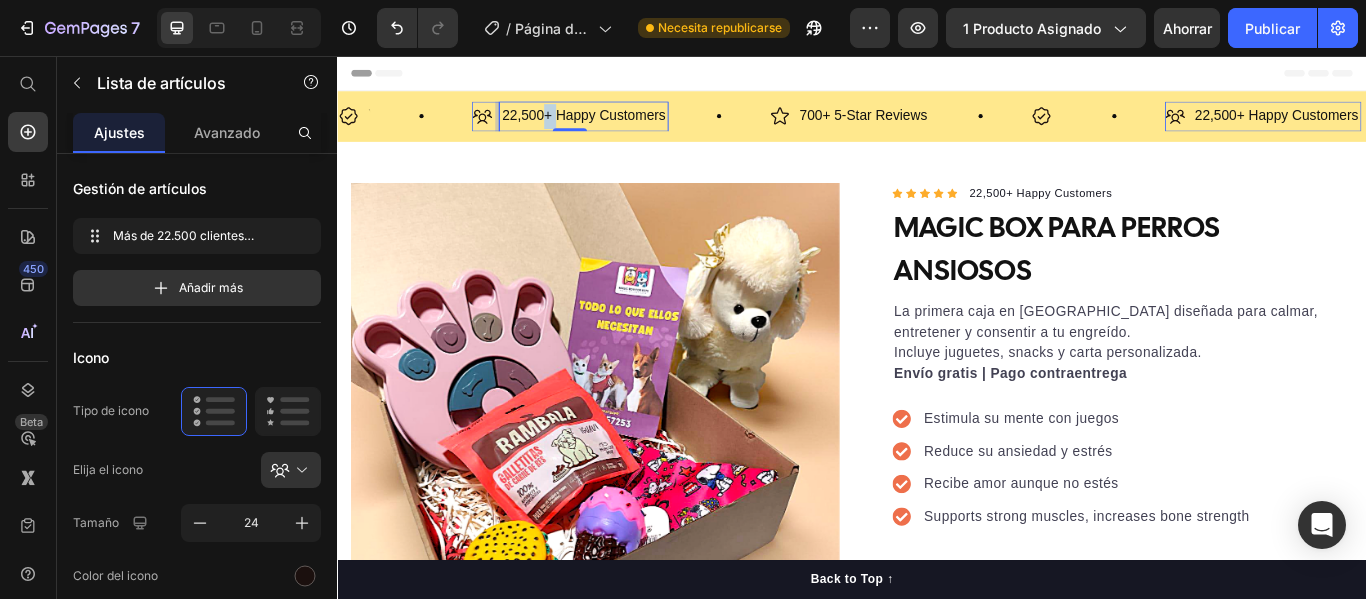 click on "22,500+ Happy Customers" at bounding box center (624, 126) 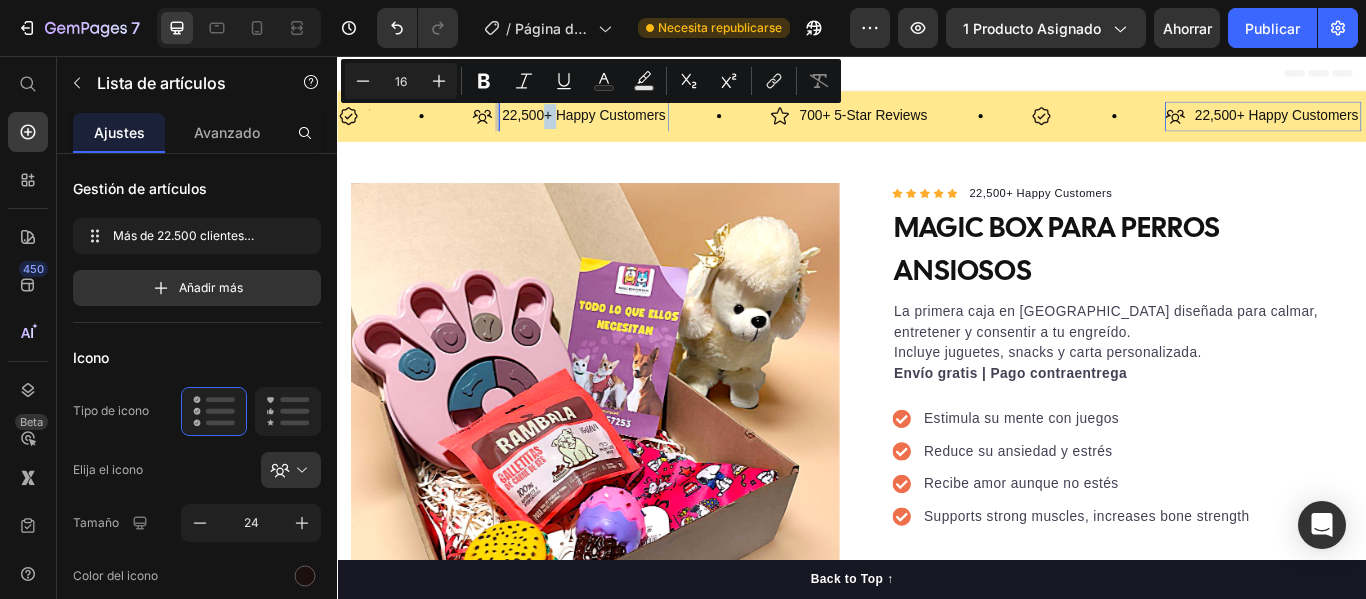 click on "22,500+ Happy Customers" at bounding box center [624, 126] 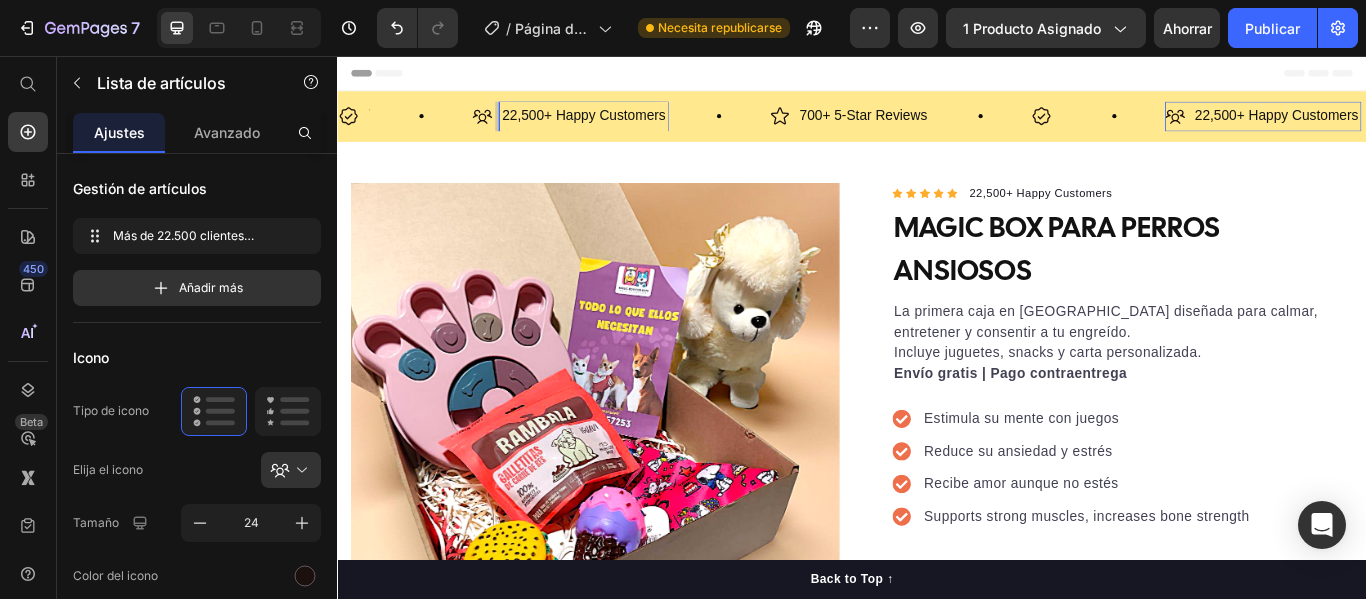 click on "22,500+ Happy Customers" at bounding box center [624, 126] 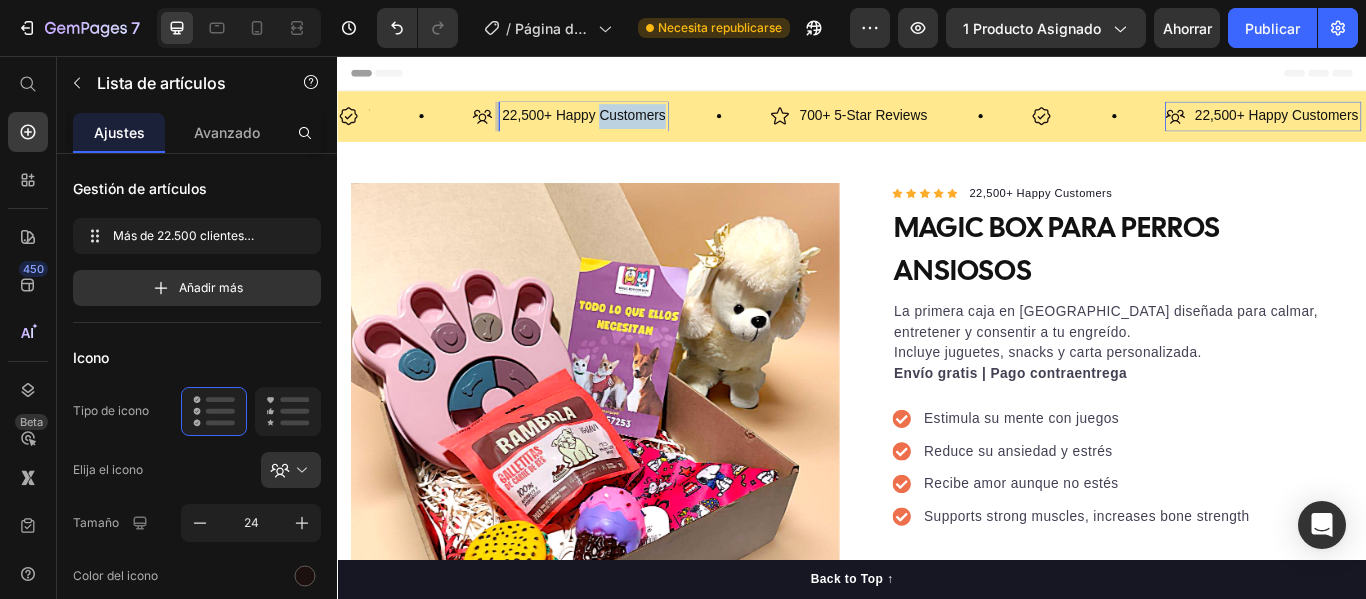 click on "22,500+ Happy Customers" at bounding box center (624, 126) 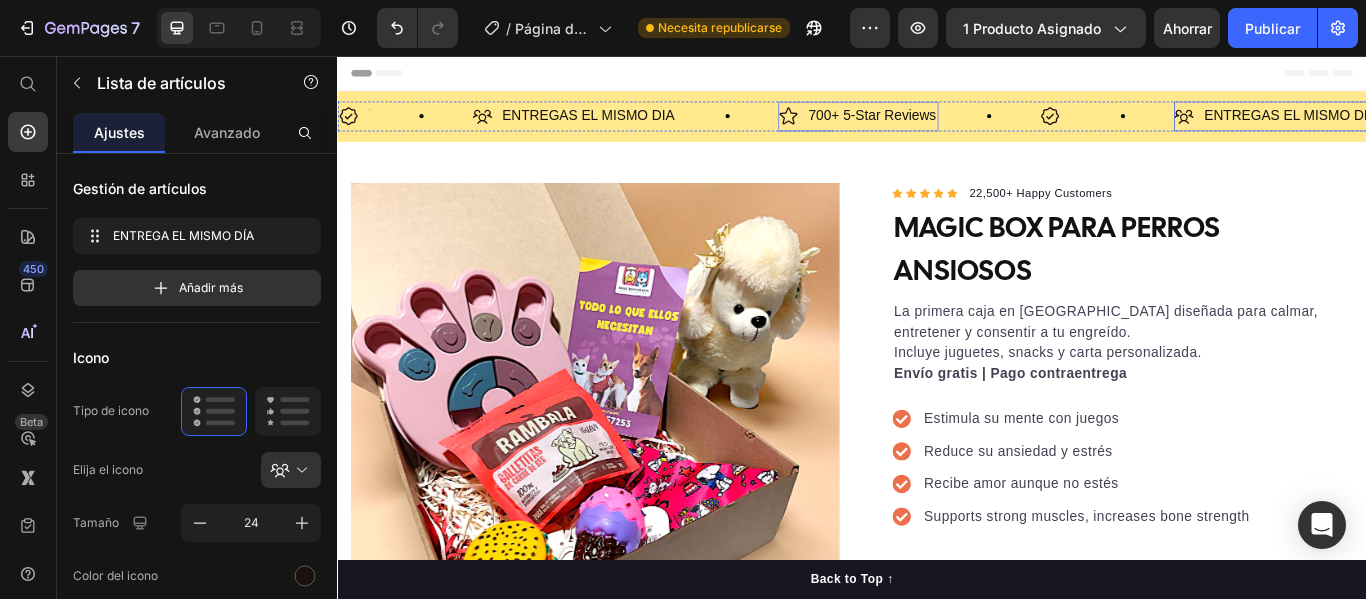 click on "700+ 5-Star Reviews" at bounding box center (960, 126) 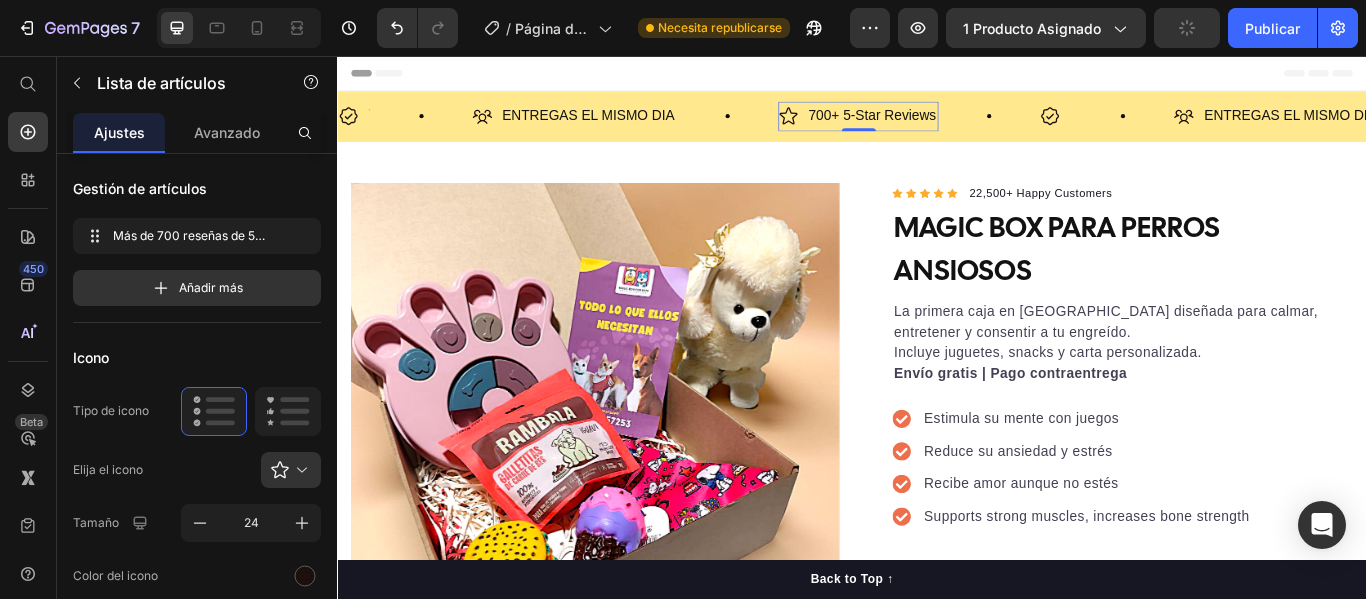 click on "700+ 5-Star Reviews" at bounding box center (960, 126) 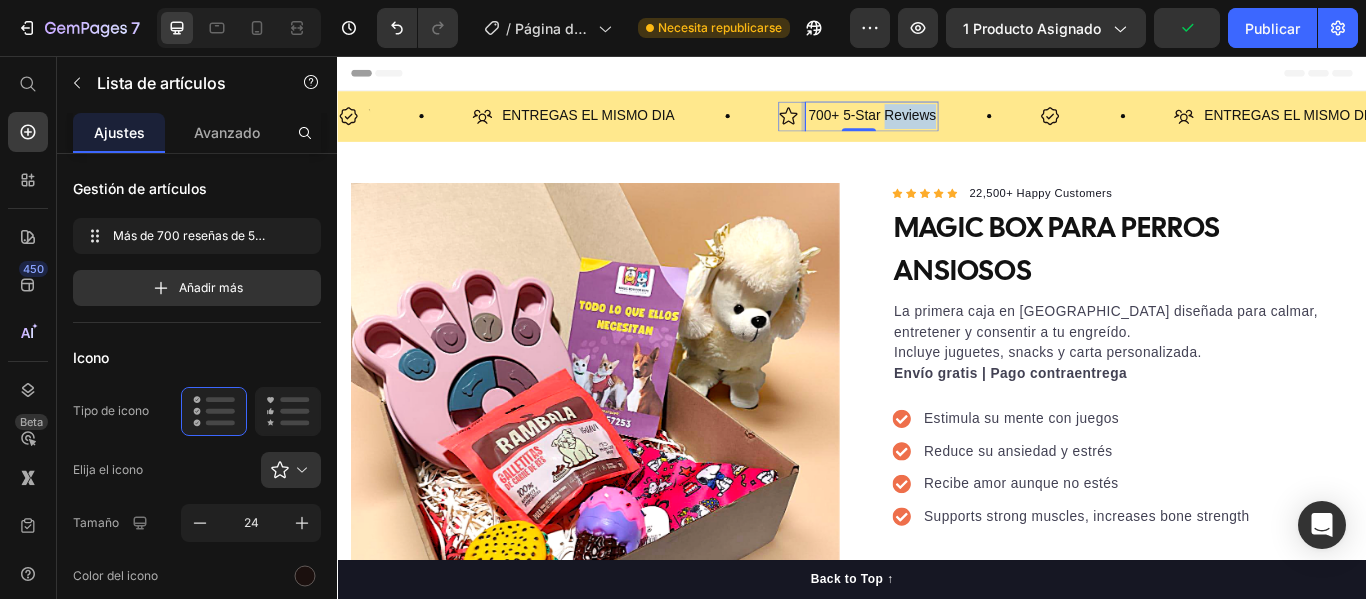 click on "700+ 5-Star Reviews" at bounding box center [960, 126] 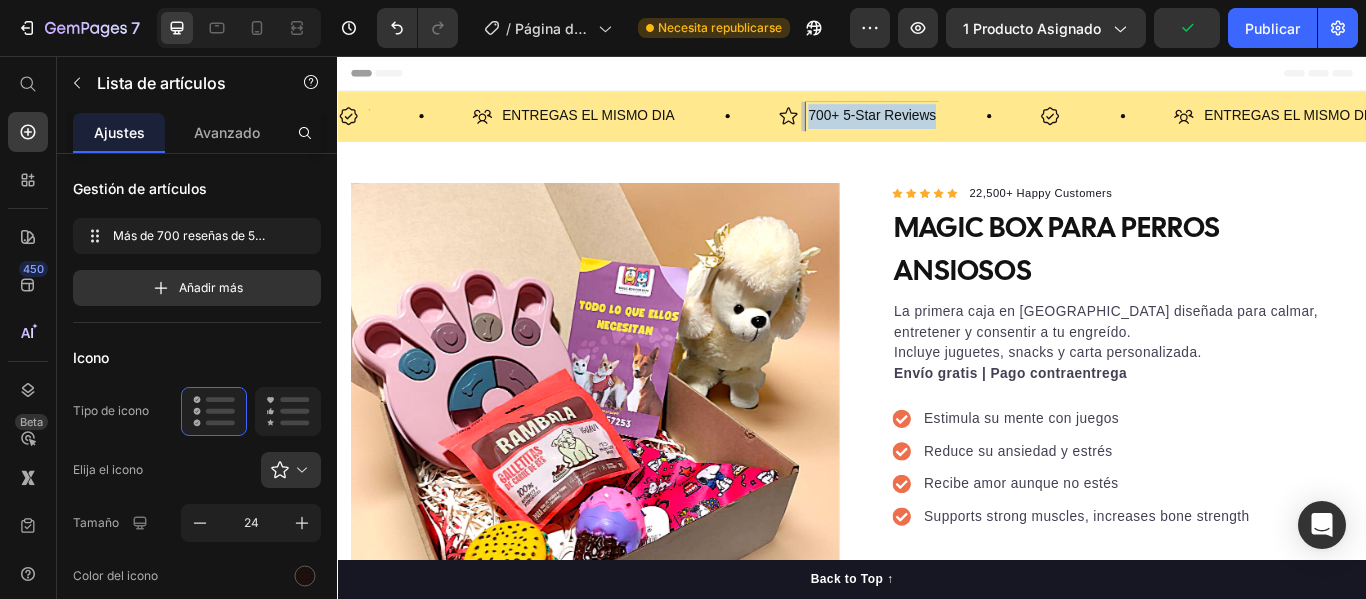 click on "700+ 5-Star Reviews" at bounding box center [960, 126] 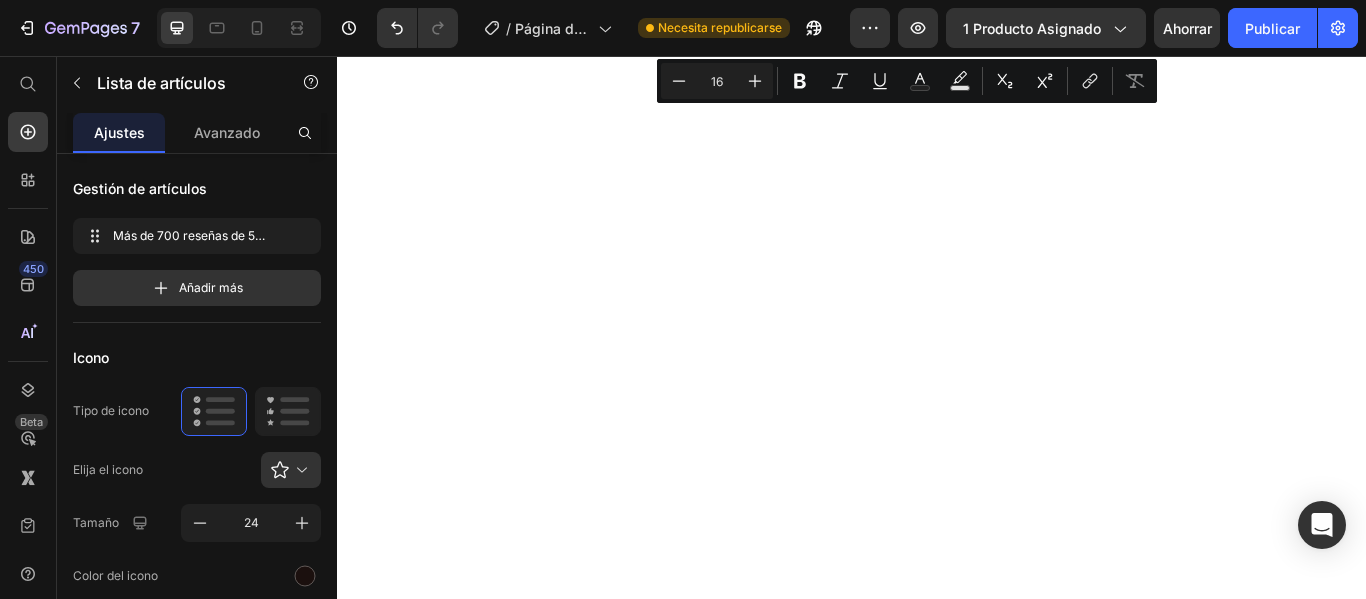 scroll, scrollTop: 0, scrollLeft: 0, axis: both 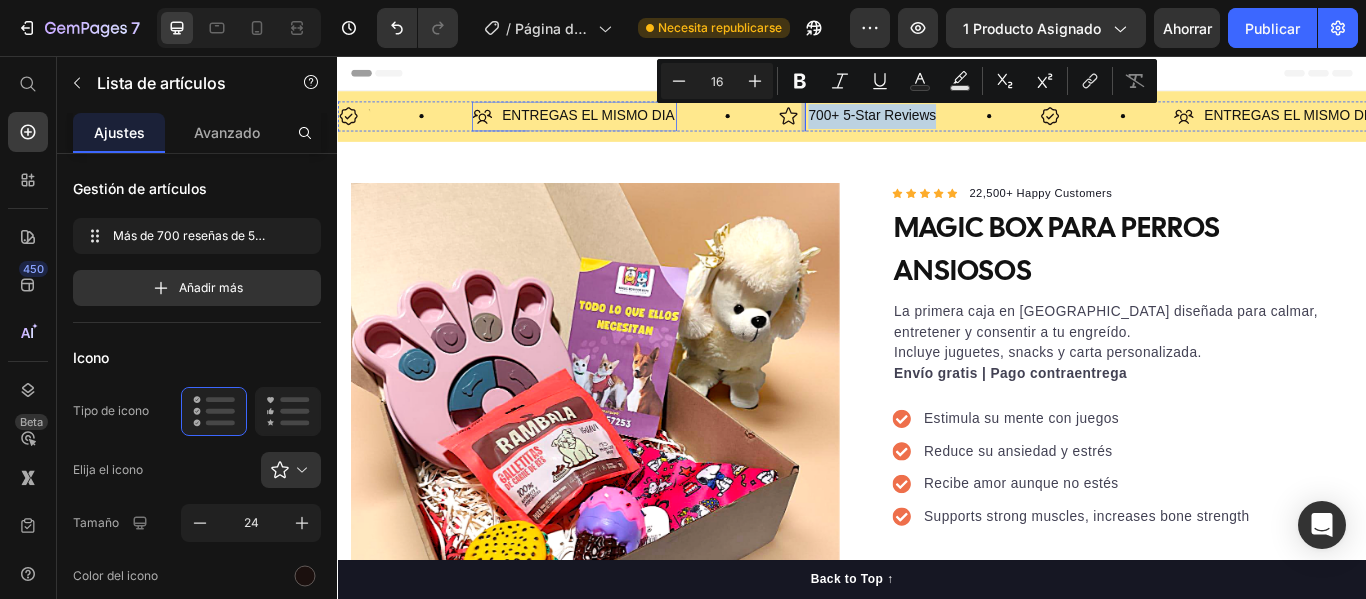 click on "ENTREGAS EL MISMO DIA" at bounding box center (629, 126) 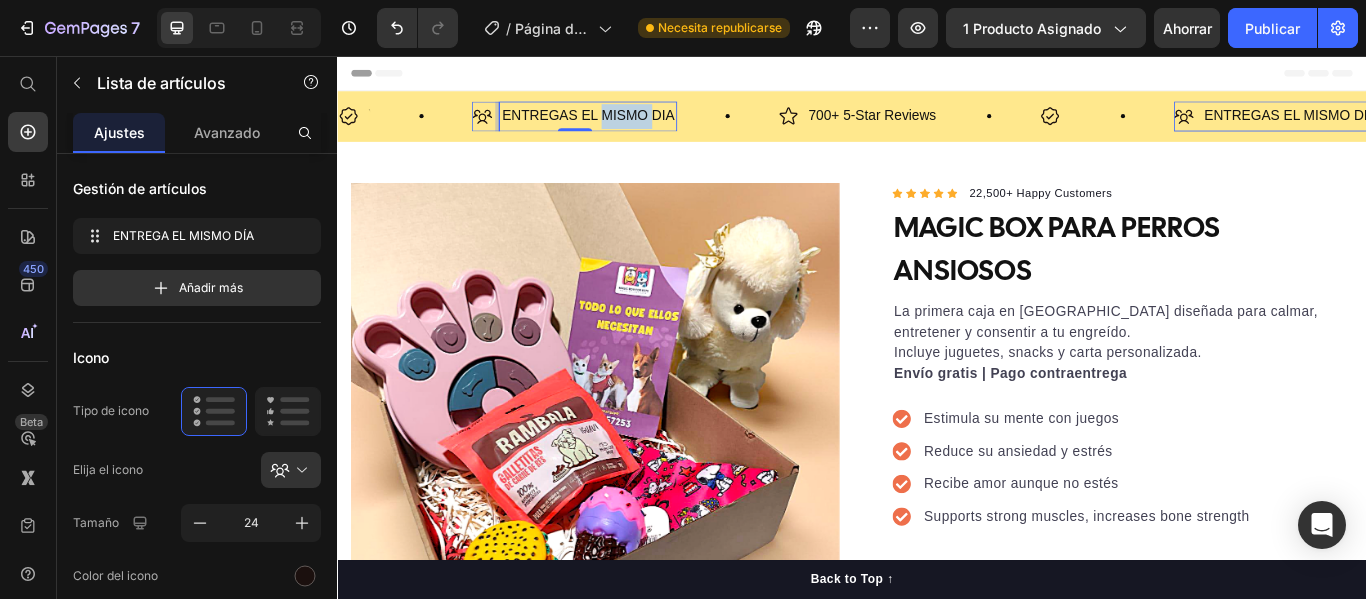 click on "ENTREGAS EL MISMO DIA" at bounding box center (629, 126) 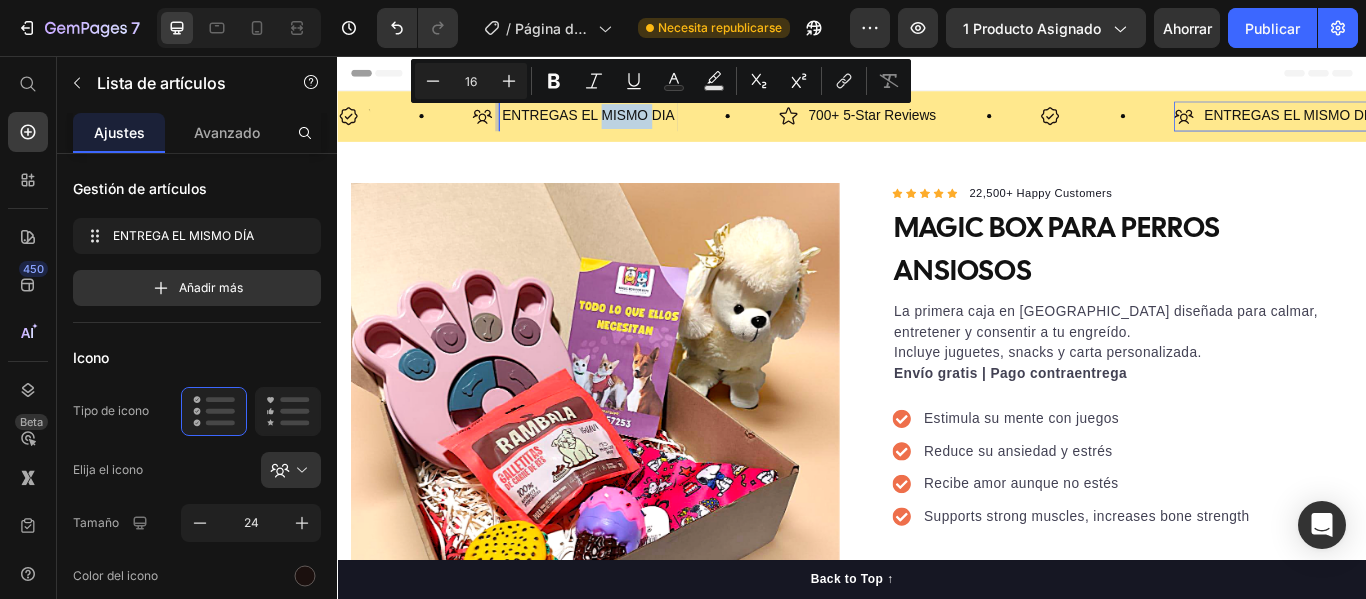 click on "ENTREGAS EL MISMO DIA" at bounding box center [629, 126] 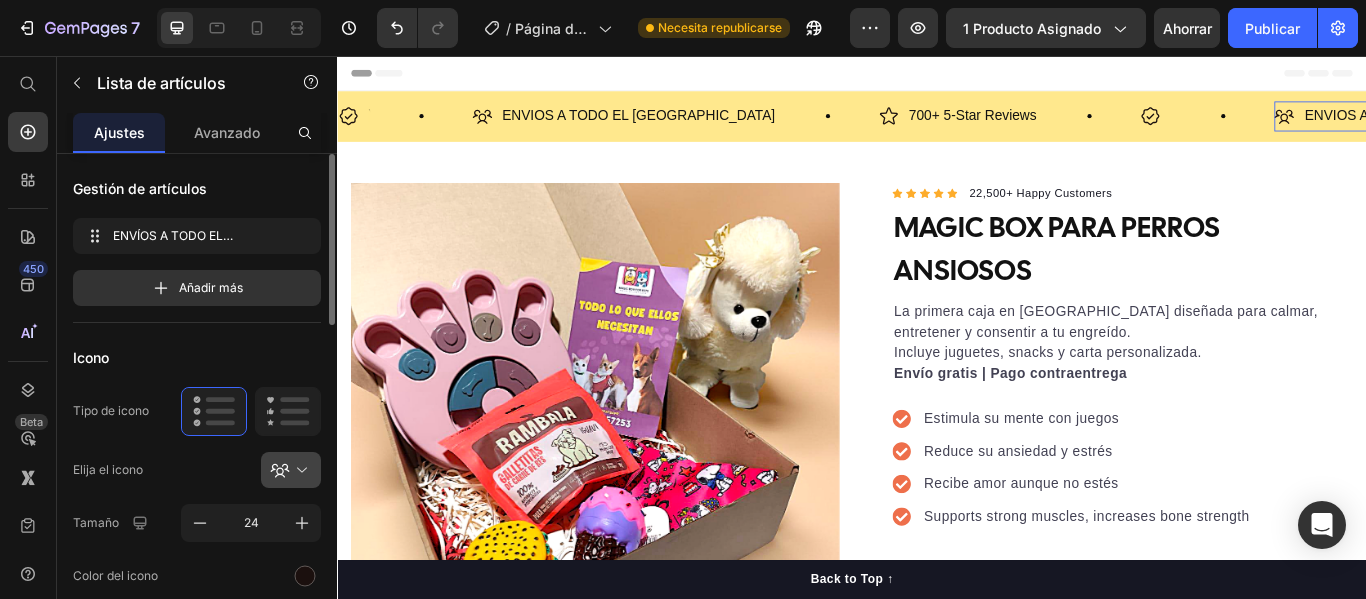 click at bounding box center [299, 470] 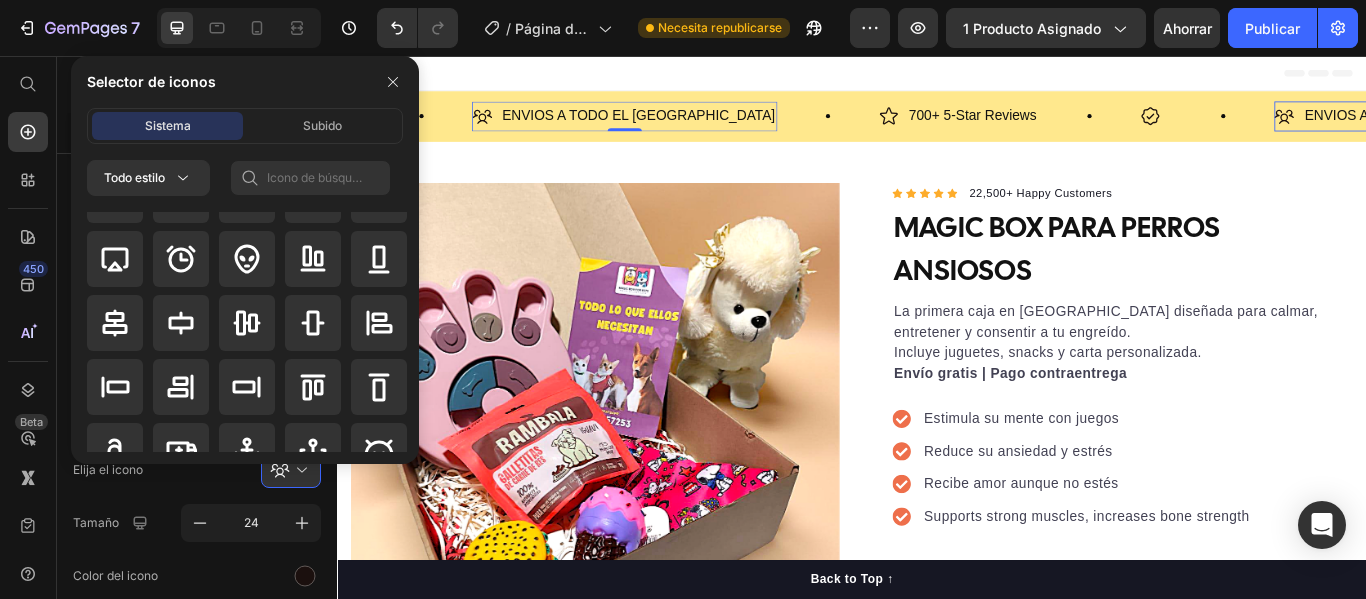 scroll, scrollTop: 0, scrollLeft: 0, axis: both 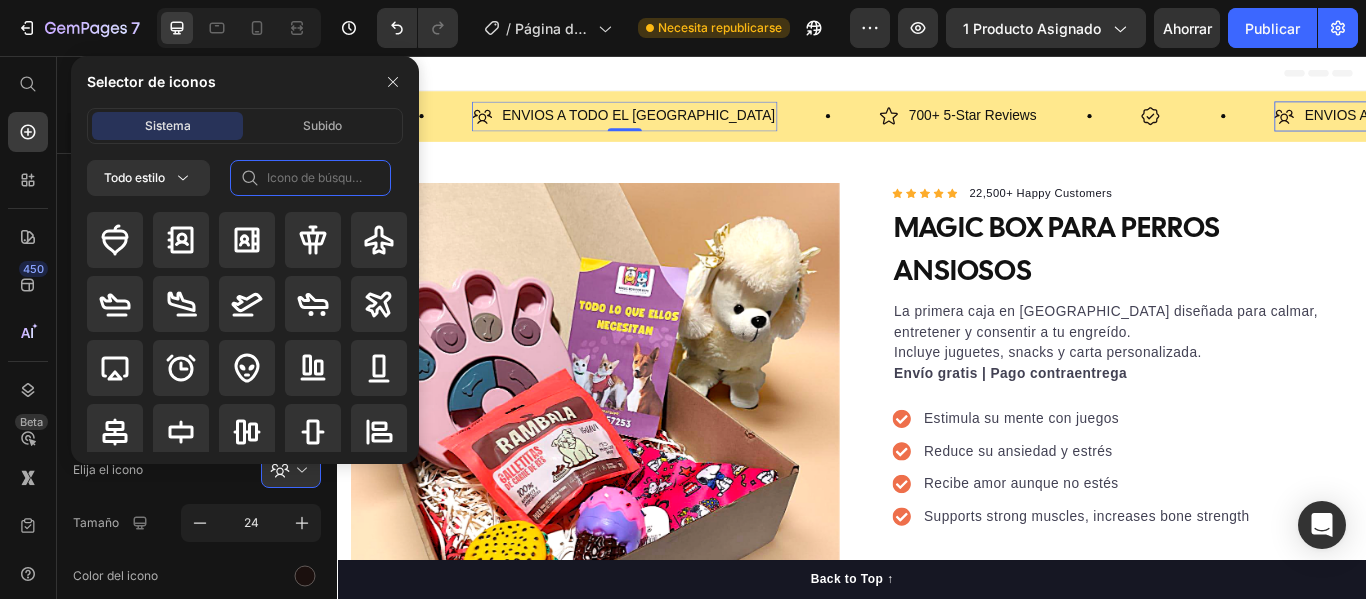 click 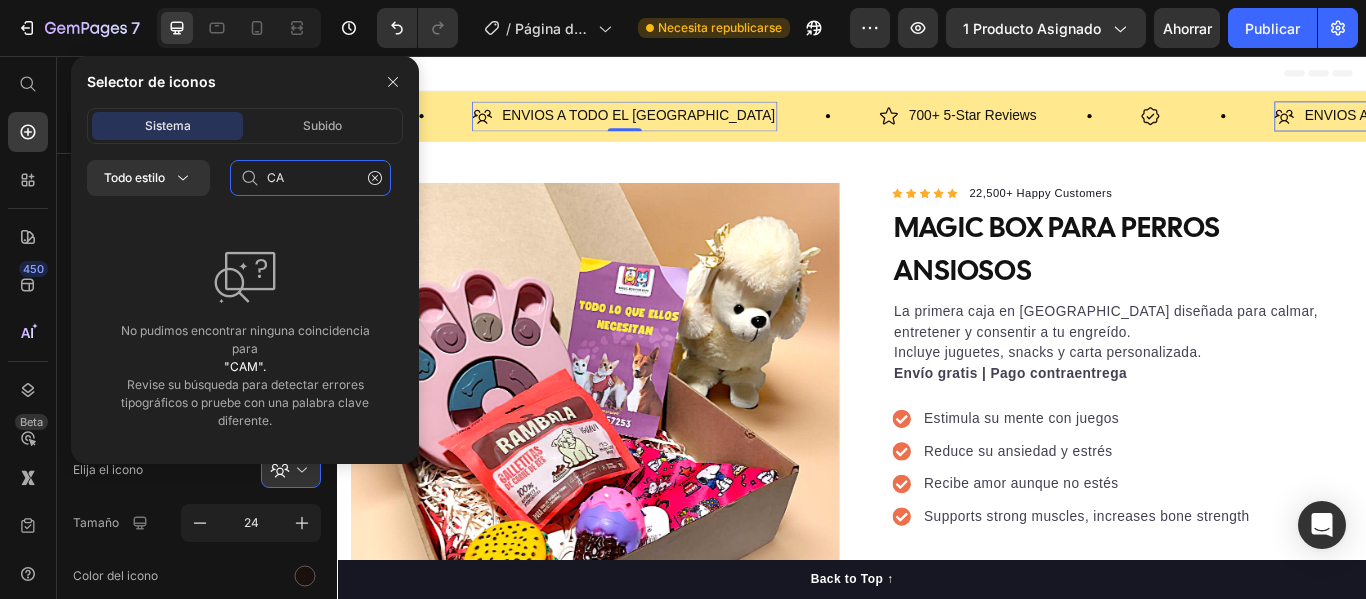 type on "C" 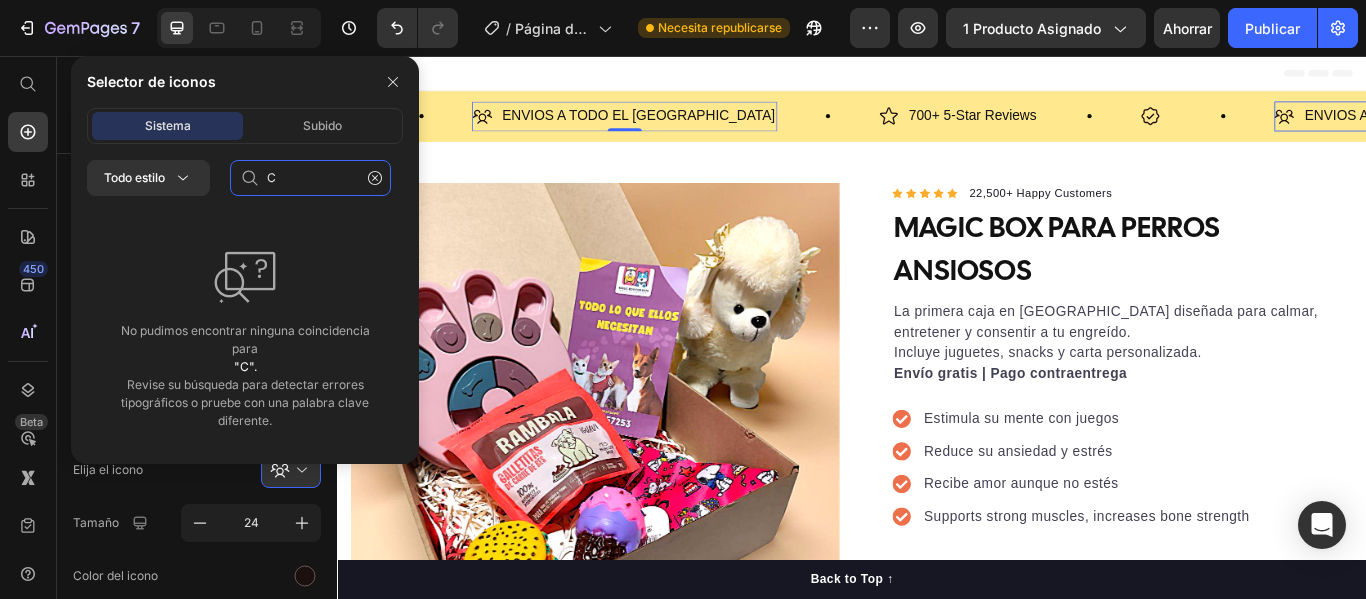 type 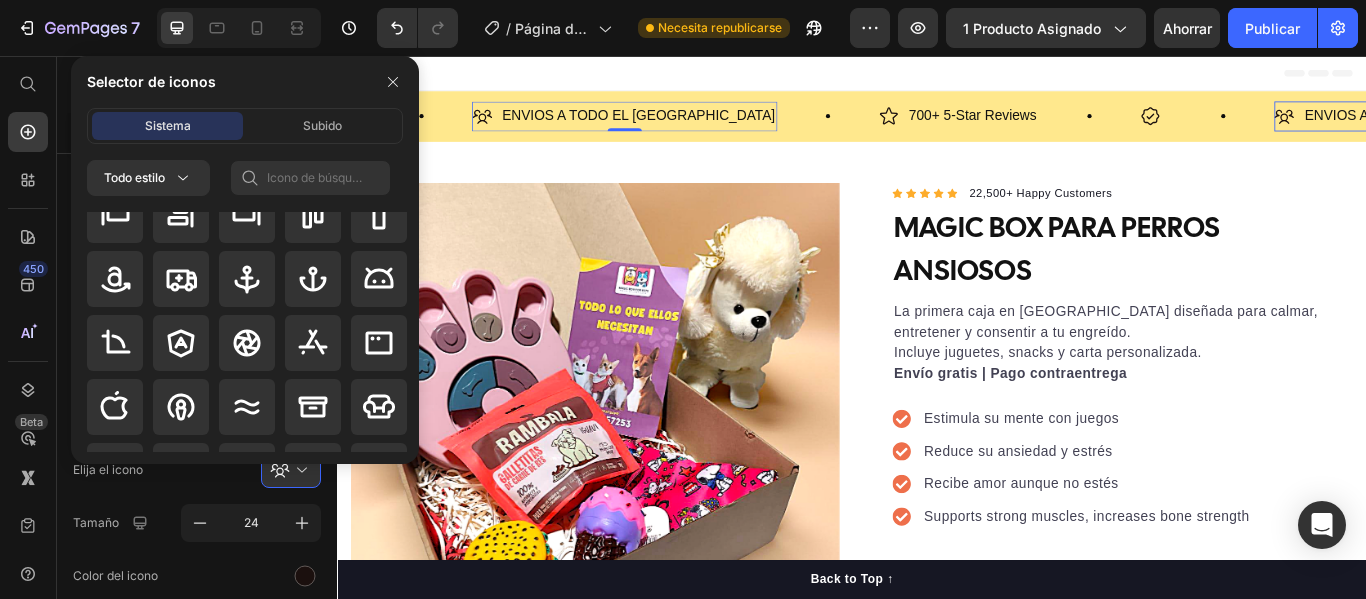 scroll, scrollTop: 300, scrollLeft: 0, axis: vertical 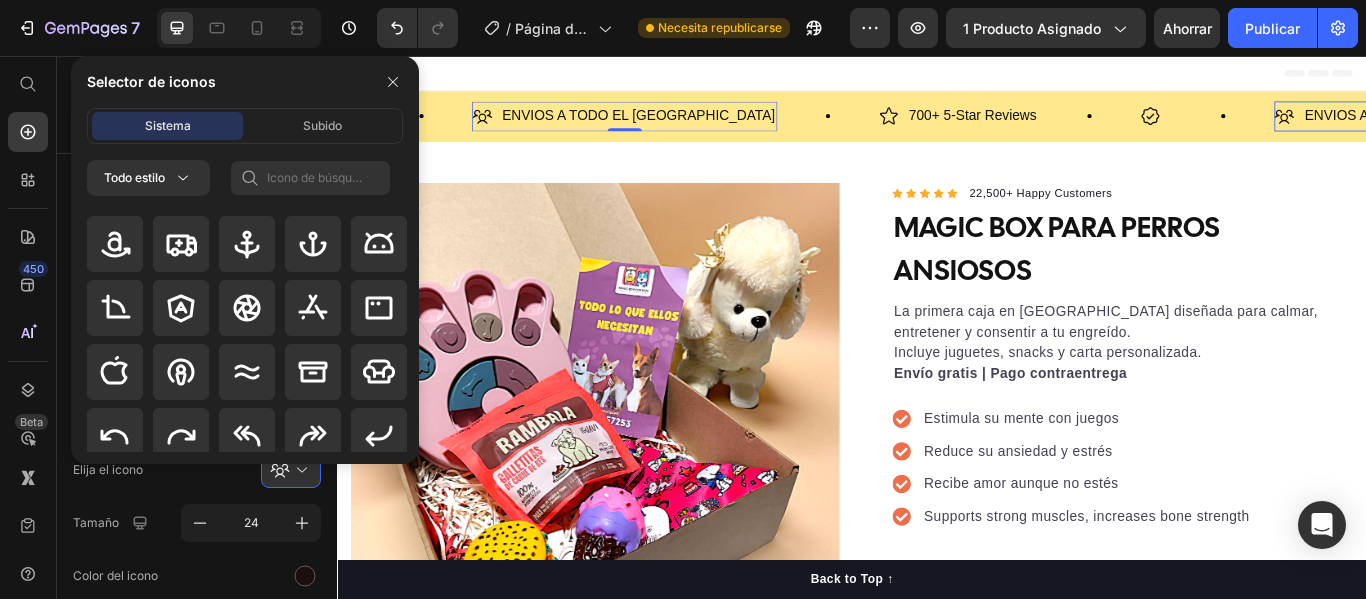 drag, startPoint x: 414, startPoint y: 221, endPoint x: 99, endPoint y: 230, distance: 315.12854 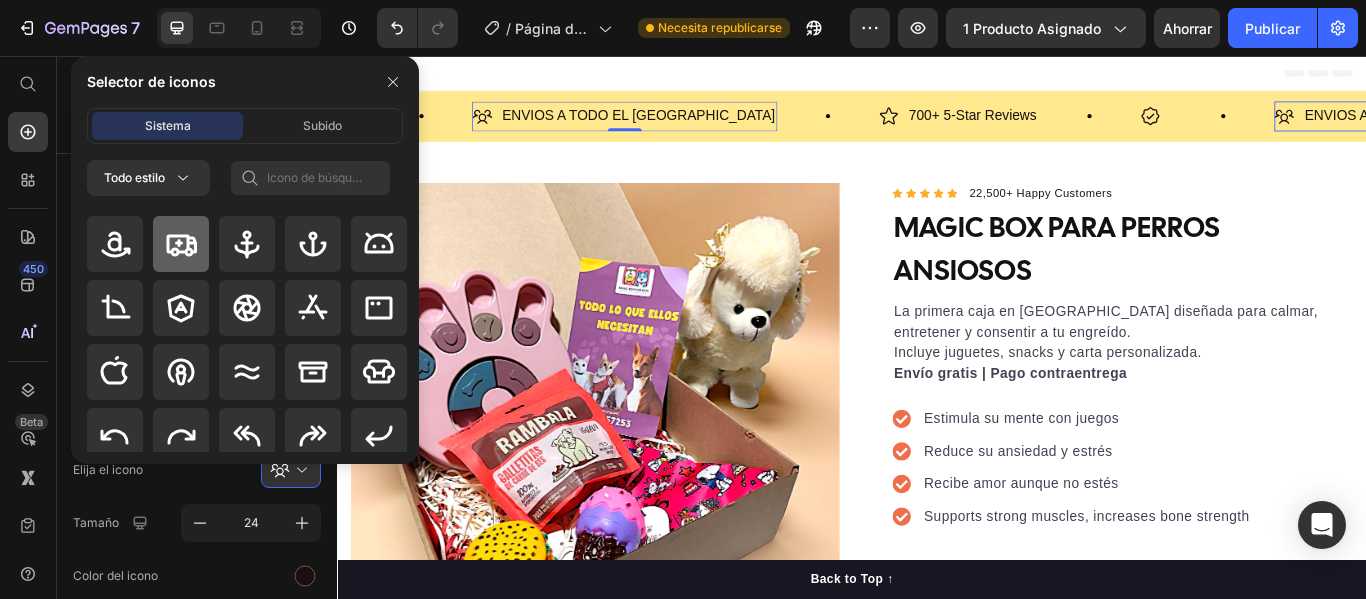 click 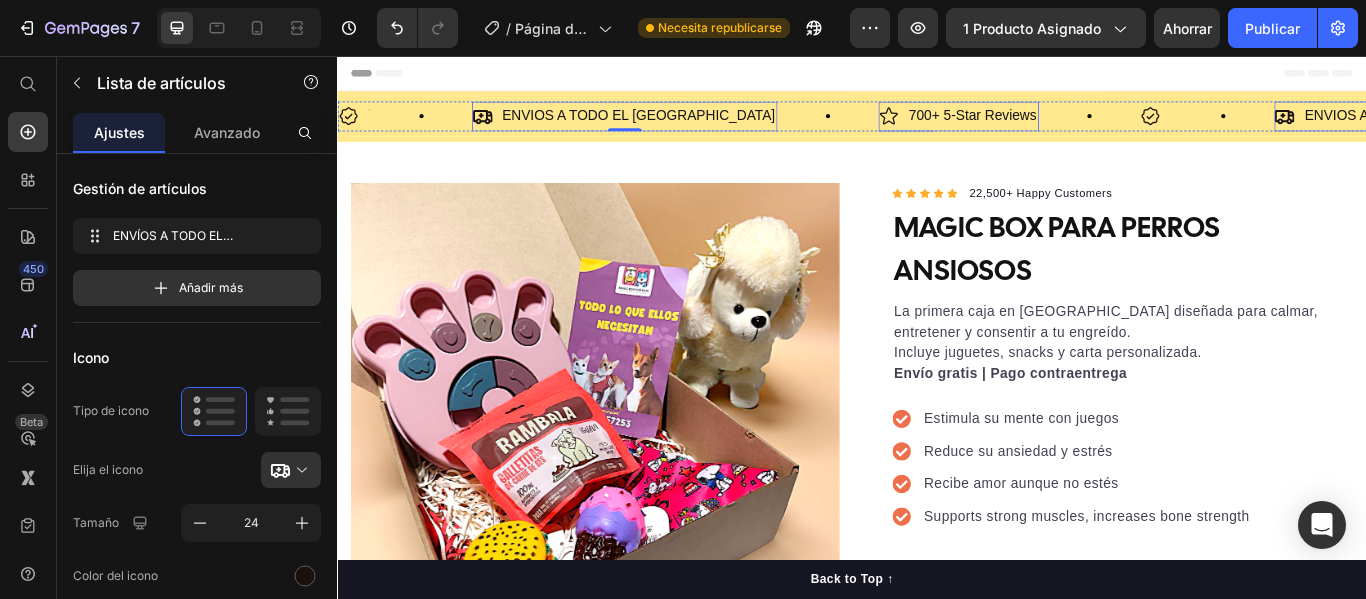 click on "700+ 5-Star Reviews" at bounding box center (1077, 126) 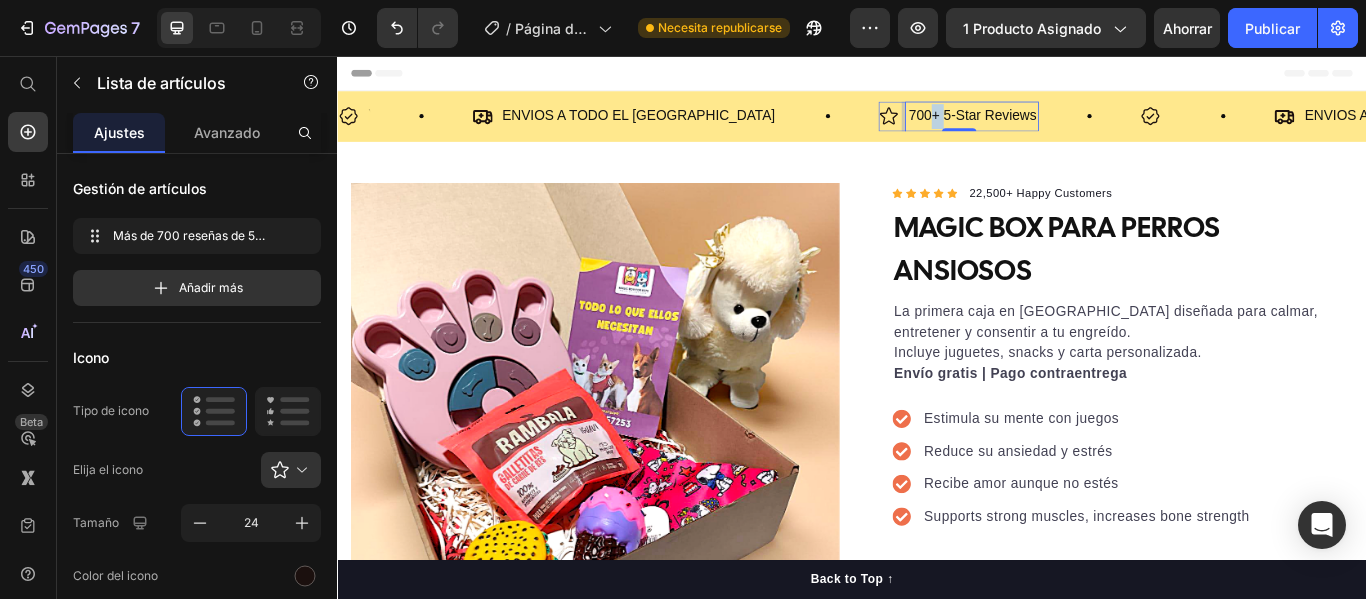 click on "700+ 5-Star Reviews" at bounding box center (1077, 126) 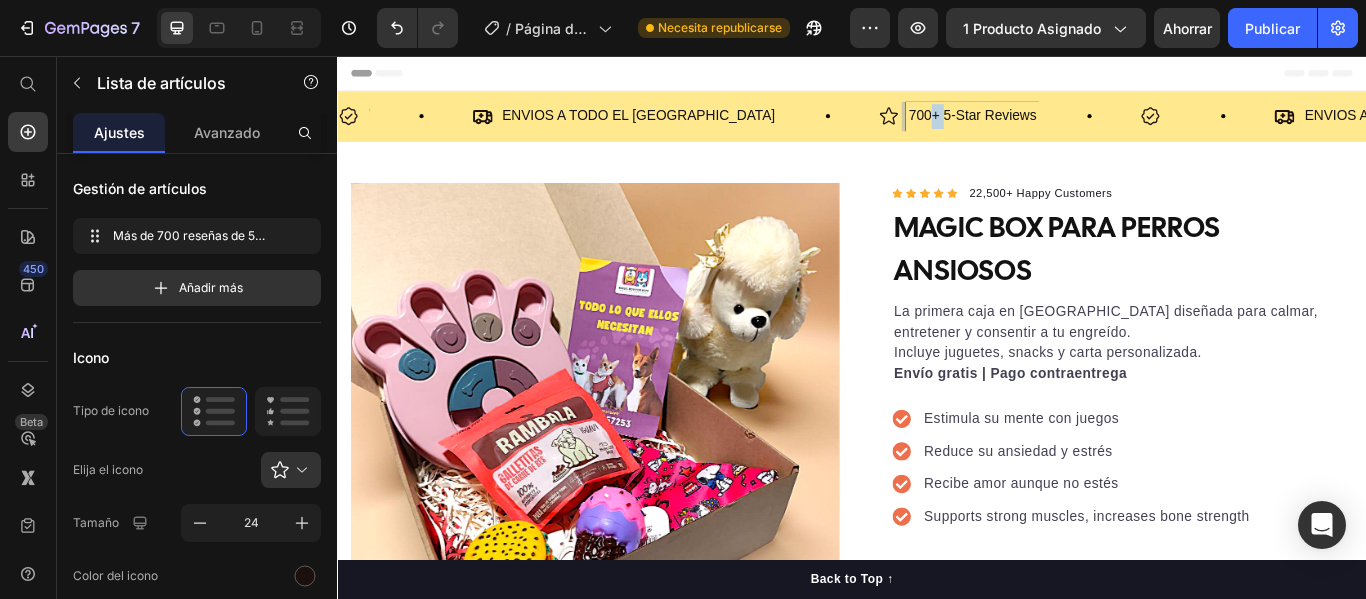 click on "700+ 5-Star Reviews" at bounding box center (1077, 126) 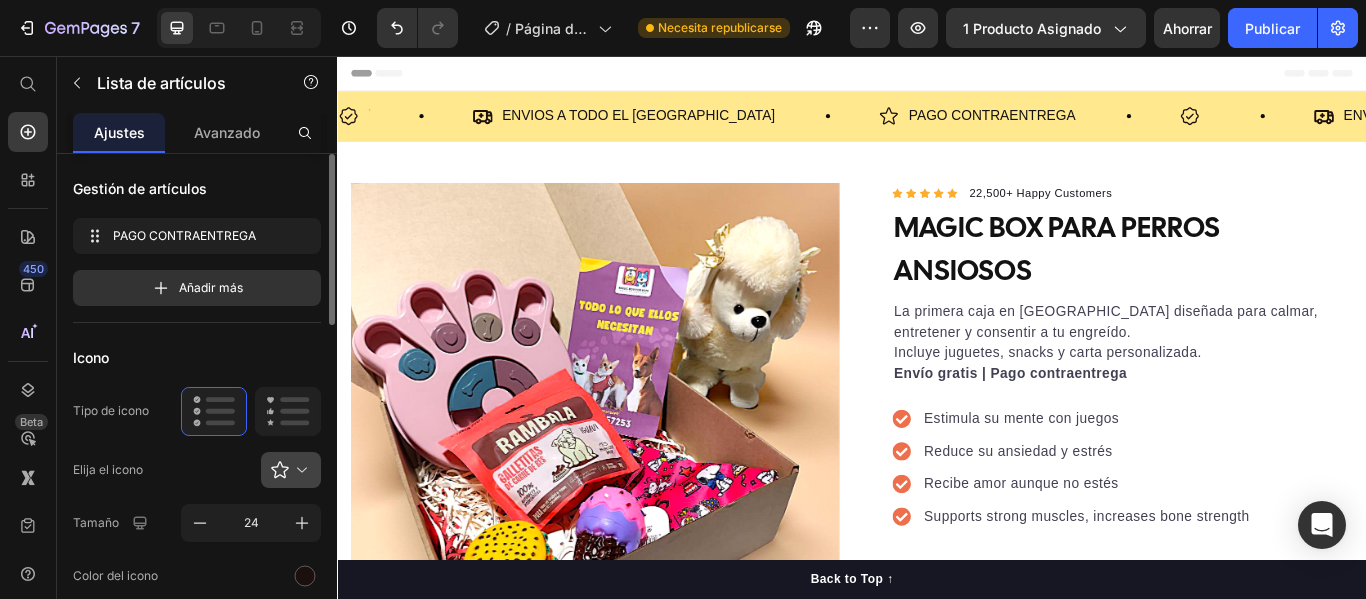 click at bounding box center (299, 470) 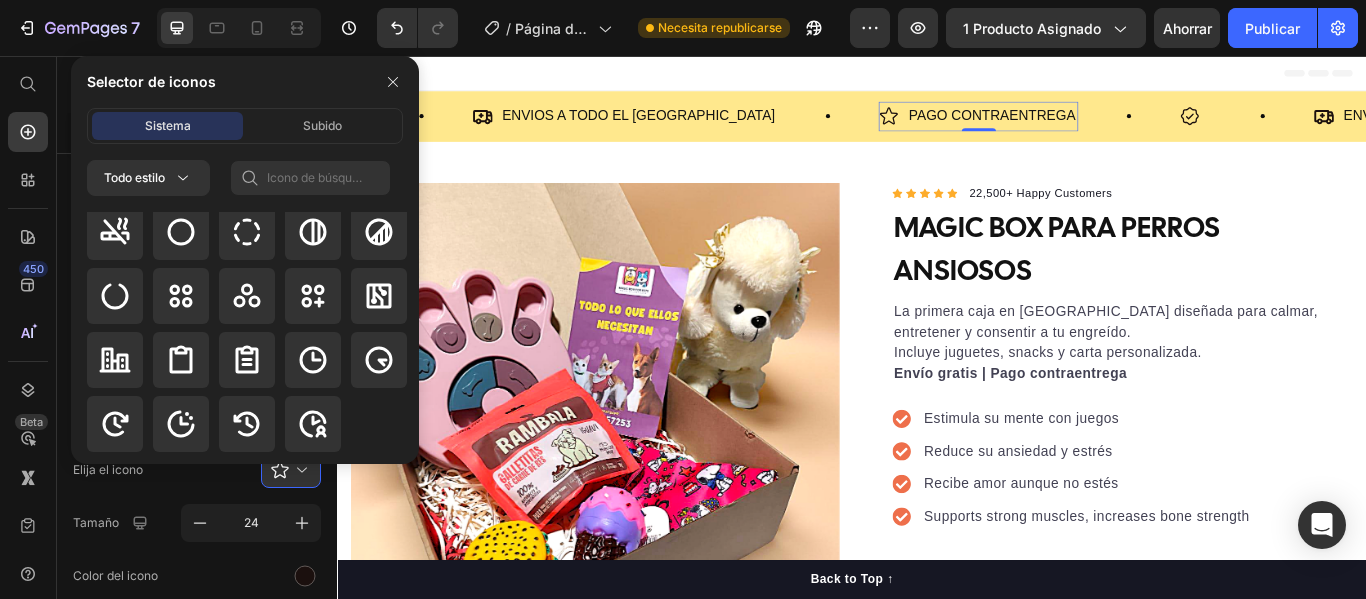 scroll, scrollTop: 4296, scrollLeft: 0, axis: vertical 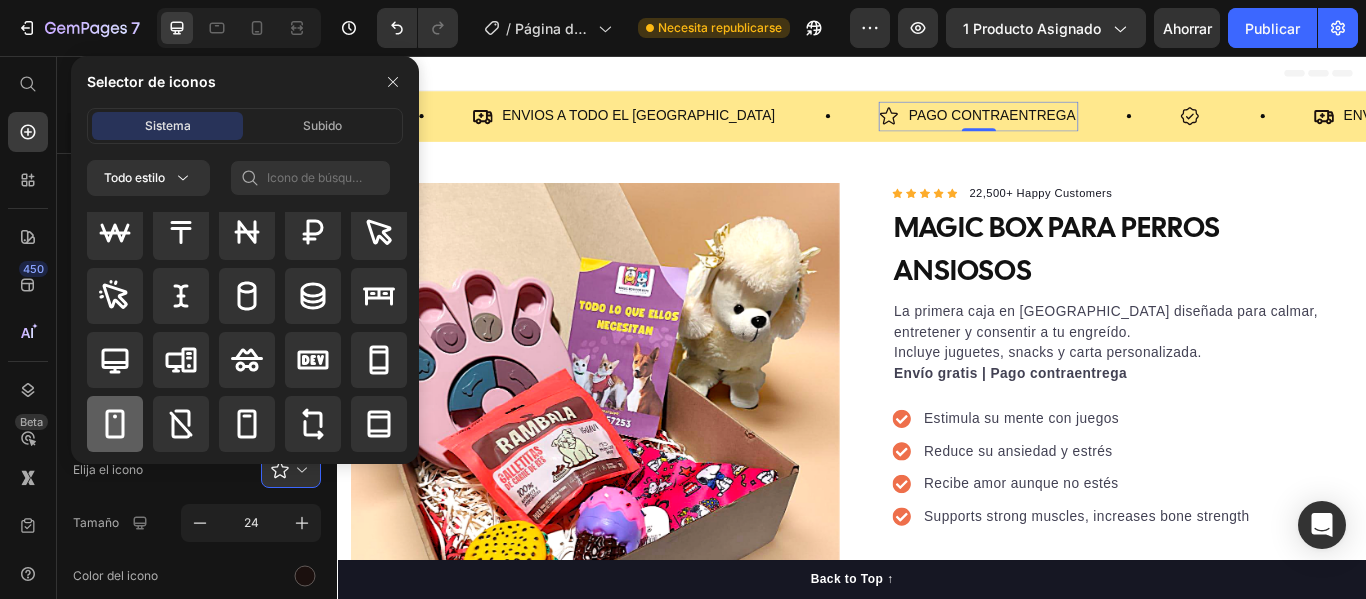 click 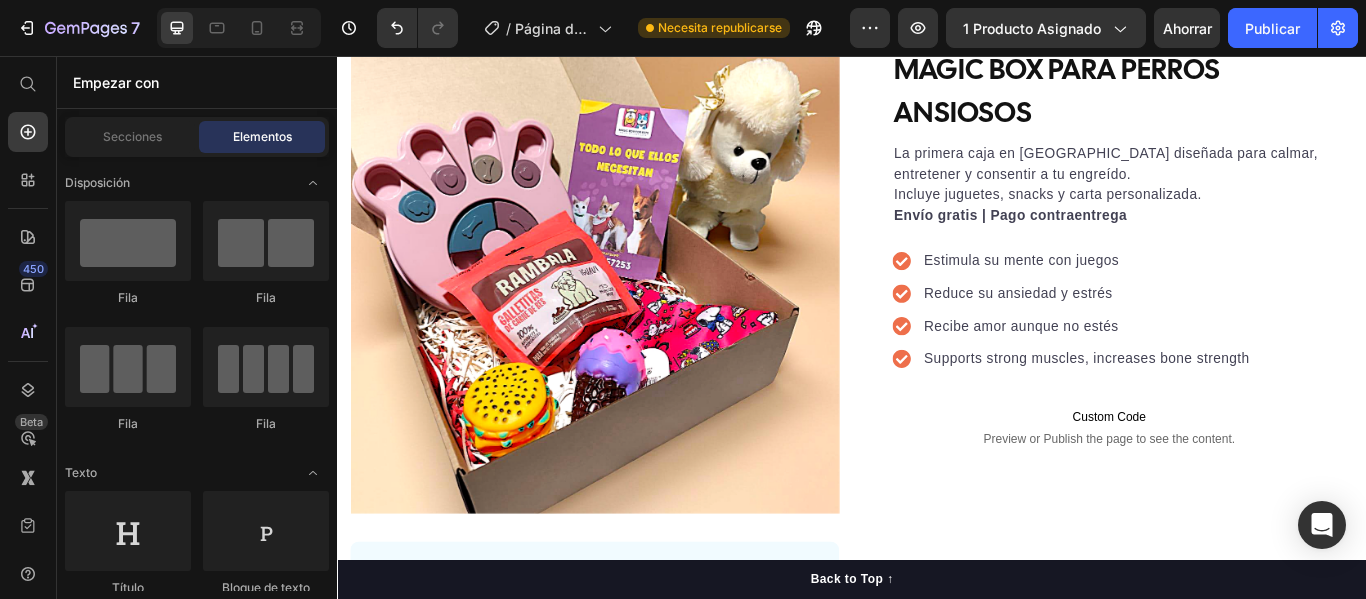 scroll, scrollTop: 216, scrollLeft: 0, axis: vertical 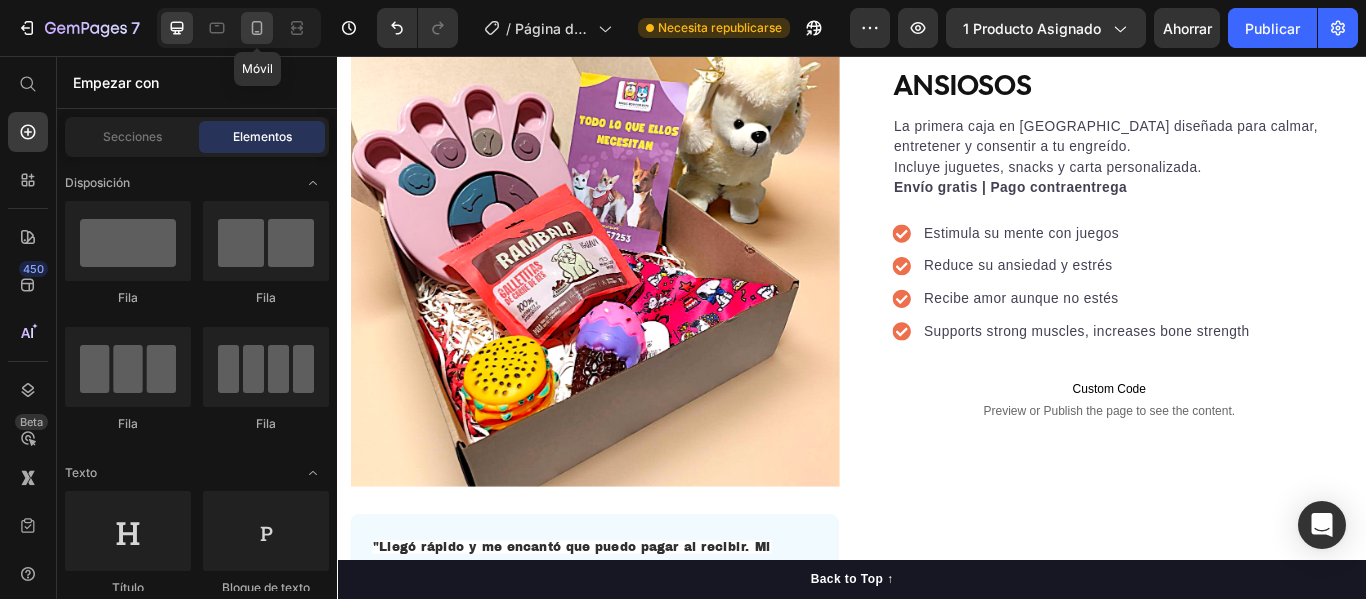click 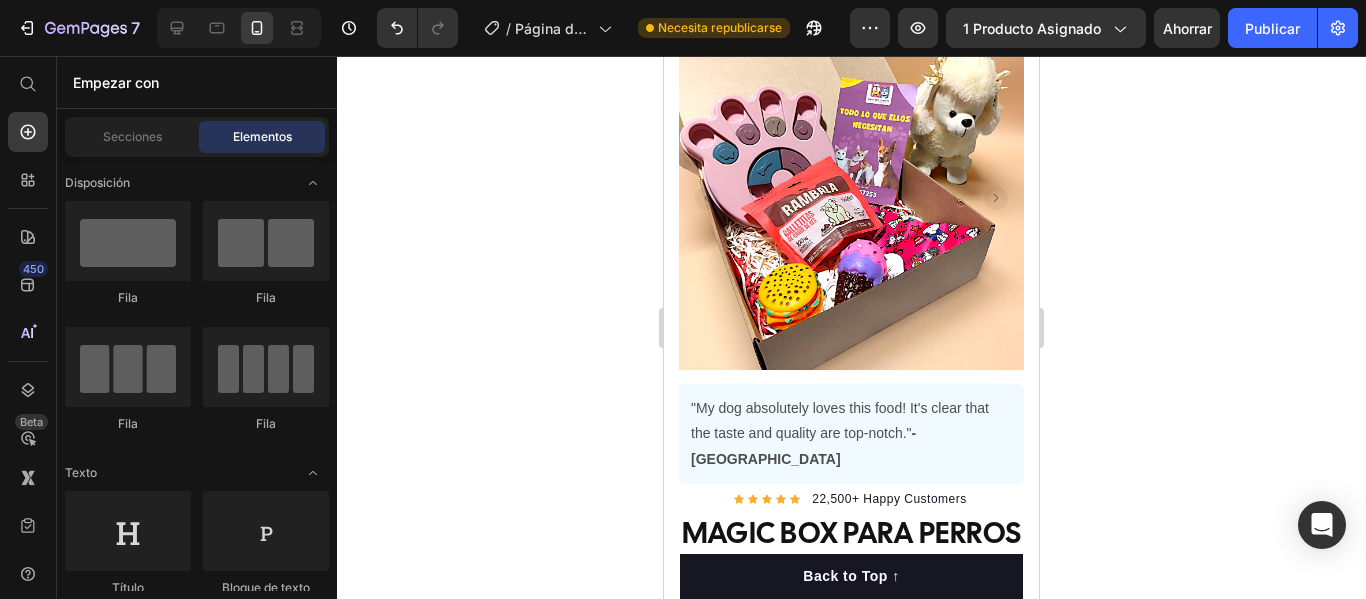 scroll, scrollTop: 216, scrollLeft: 0, axis: vertical 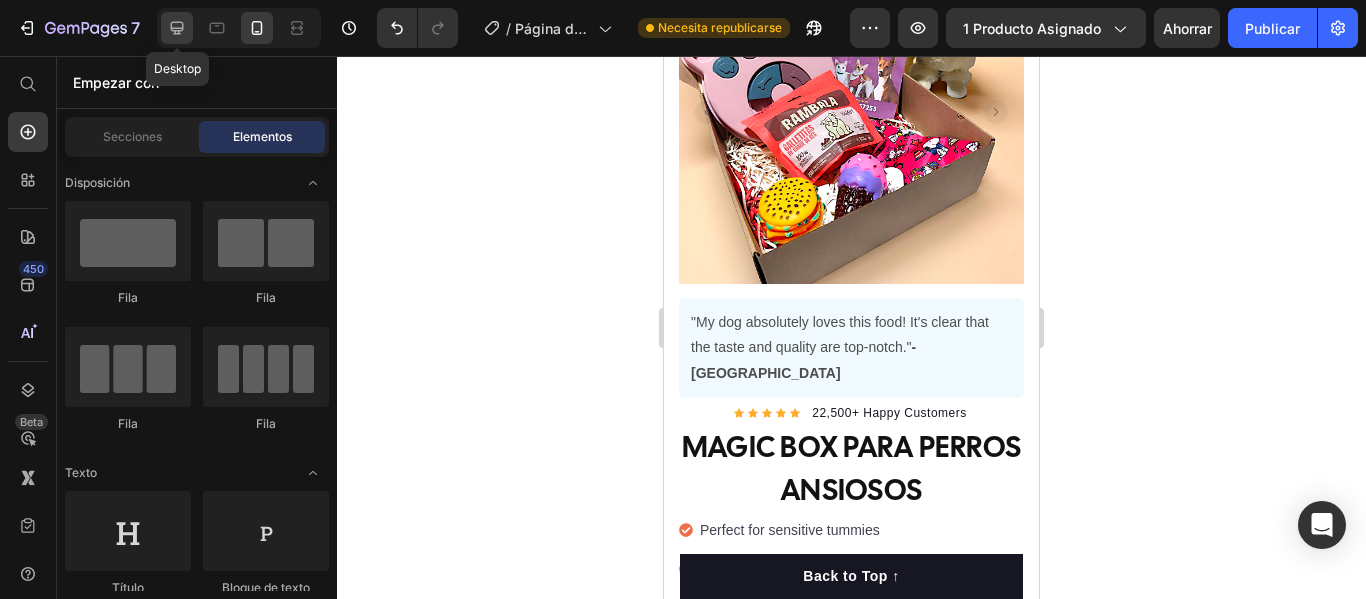 click 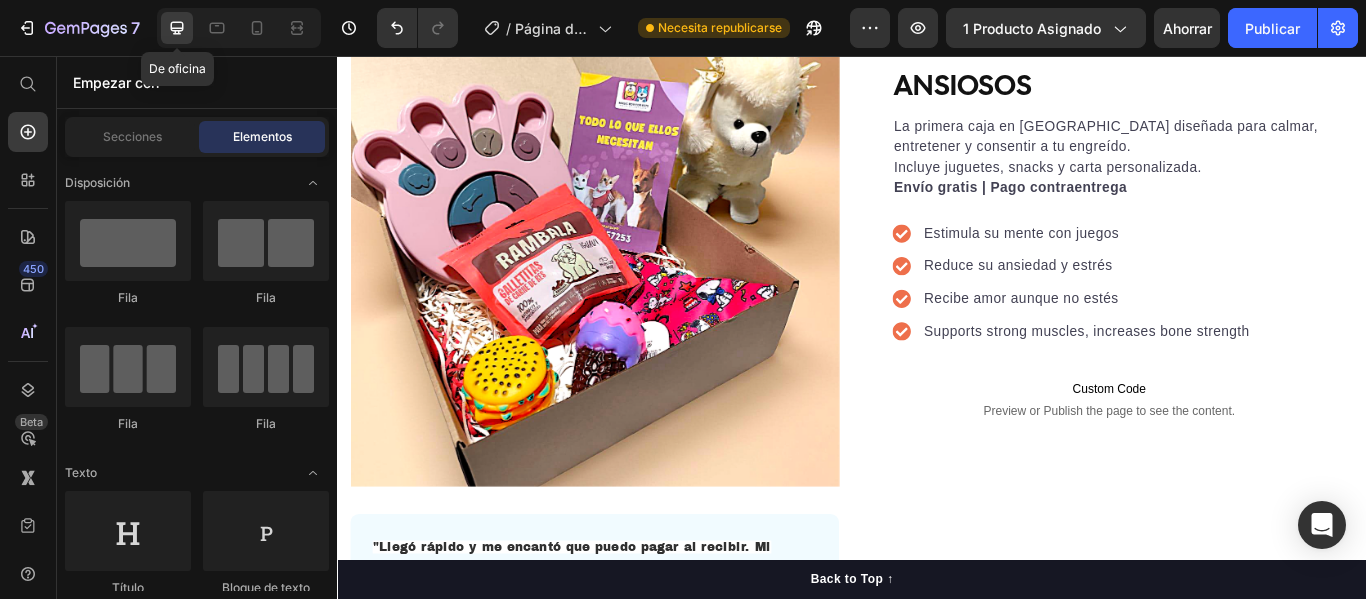 scroll, scrollTop: 307, scrollLeft: 0, axis: vertical 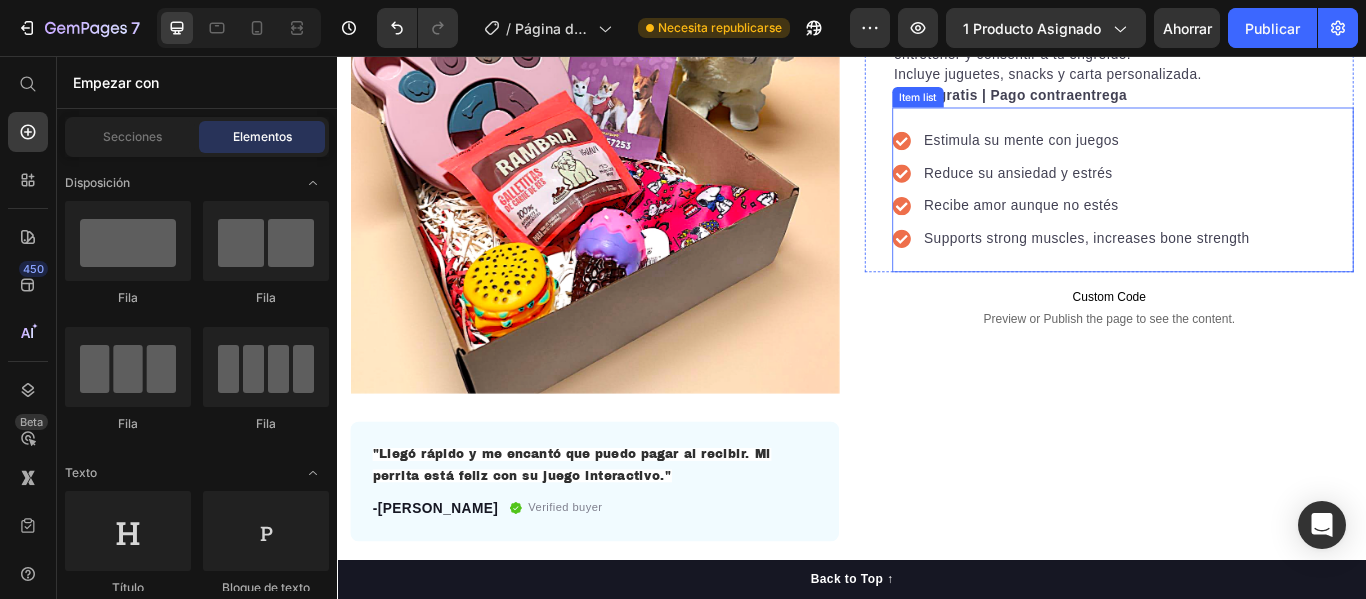 click on "Estimula su mente con juegos" at bounding box center [1211, 155] 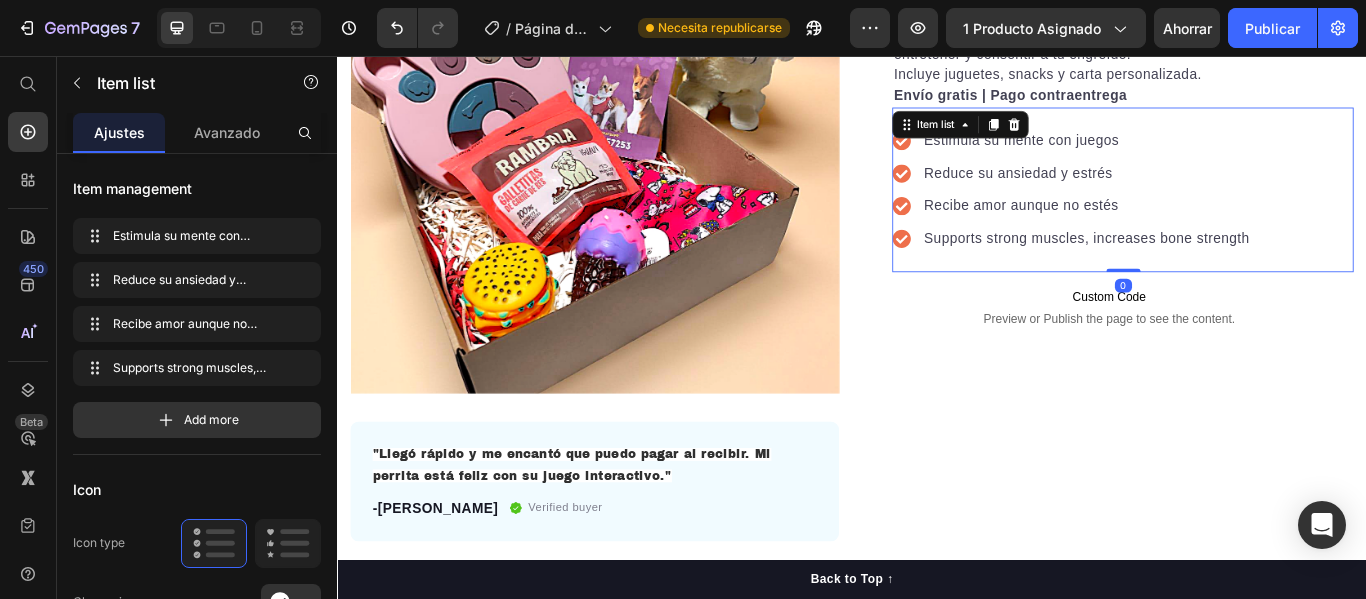 click on "Estimula su mente con juegos" at bounding box center [1211, 155] 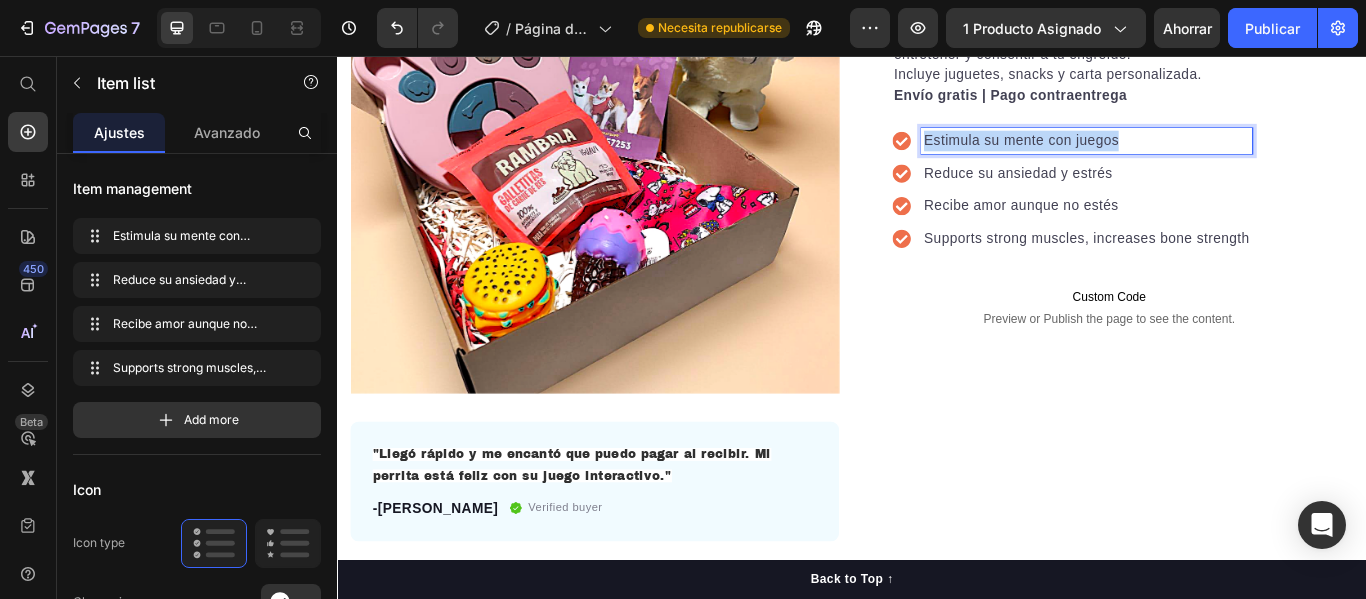 click on "Estimula su mente con juegos" at bounding box center (1211, 155) 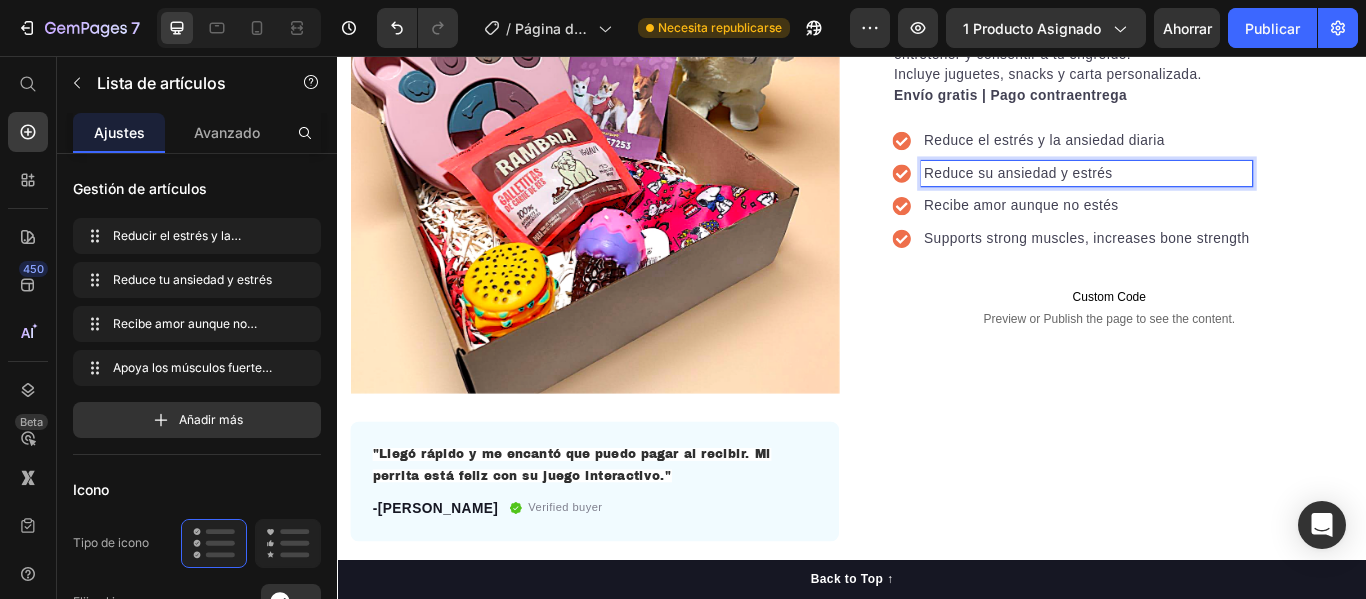 click on "Reduce su ansiedad y estrés" at bounding box center (1211, 193) 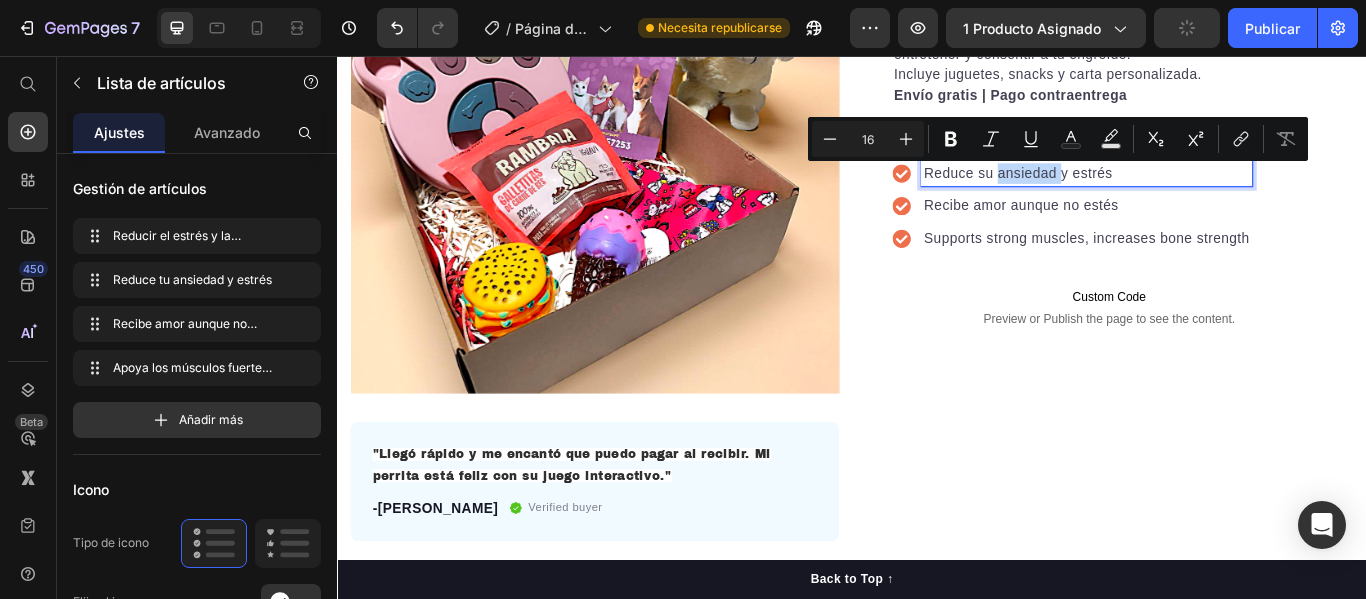 click on "Reduce su ansiedad y estrés" at bounding box center (1211, 193) 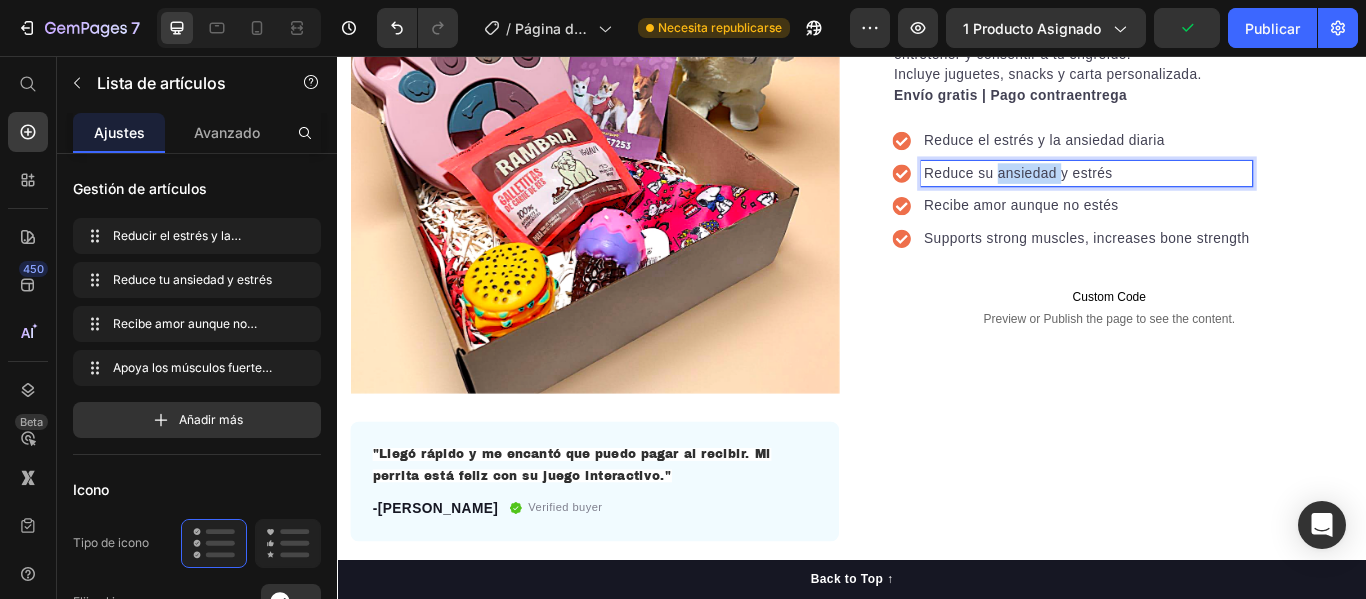 click on "Reduce su ansiedad y estrés" at bounding box center (1211, 193) 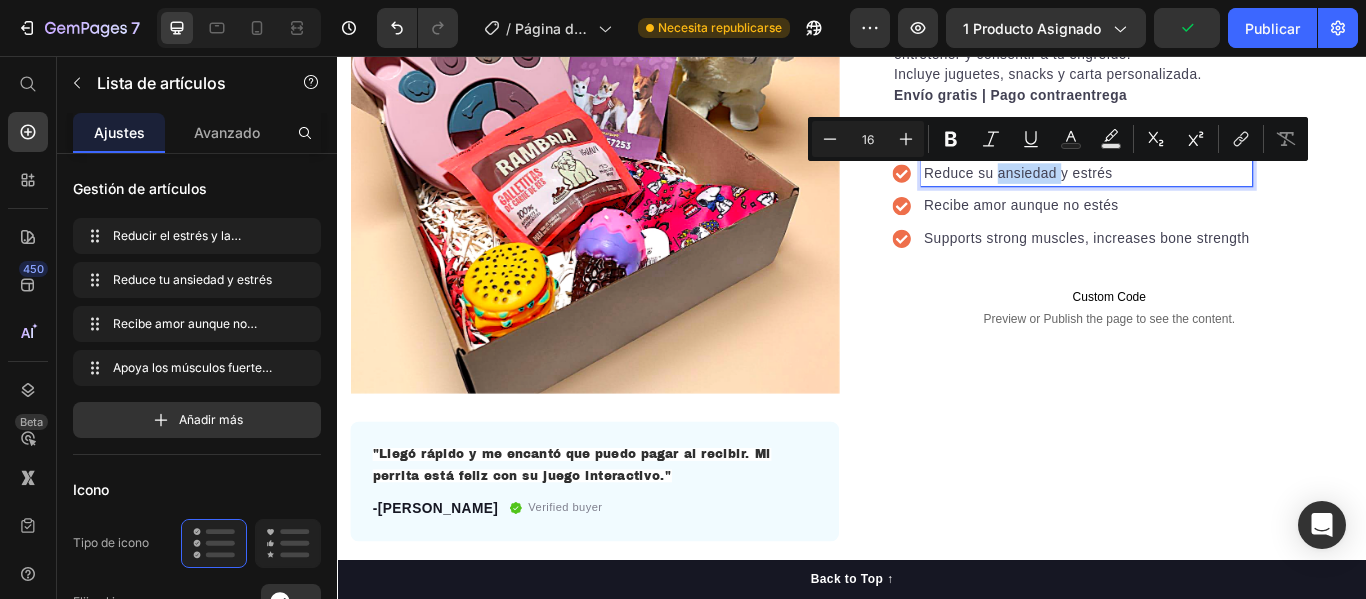 click on "Reduce su ansiedad y estrés" at bounding box center (1211, 193) 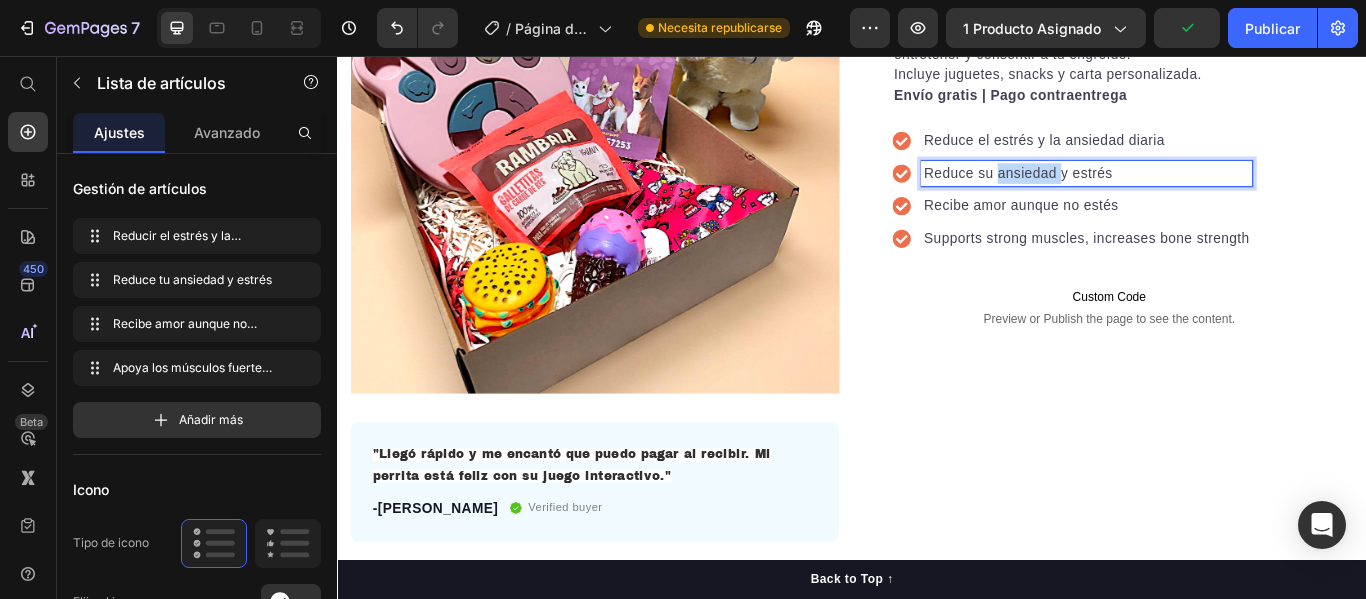 click on "Reduce su ansiedad y estrés" at bounding box center (1211, 193) 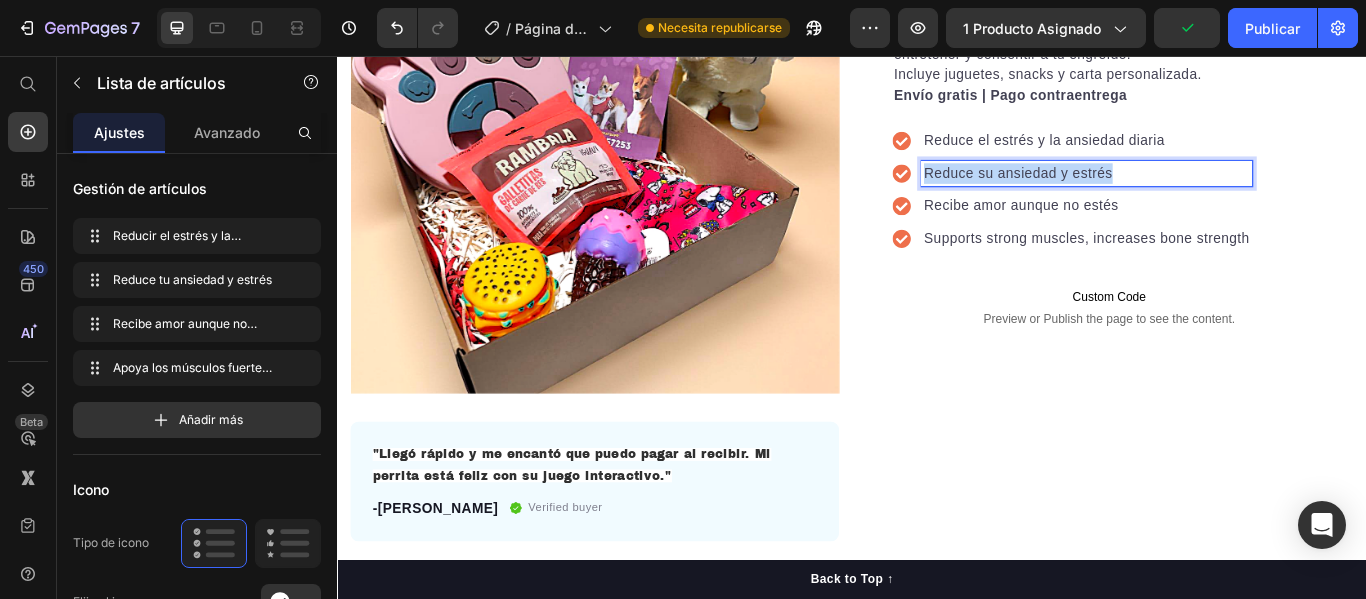 click on "Reduce su ansiedad y estrés" at bounding box center (1211, 193) 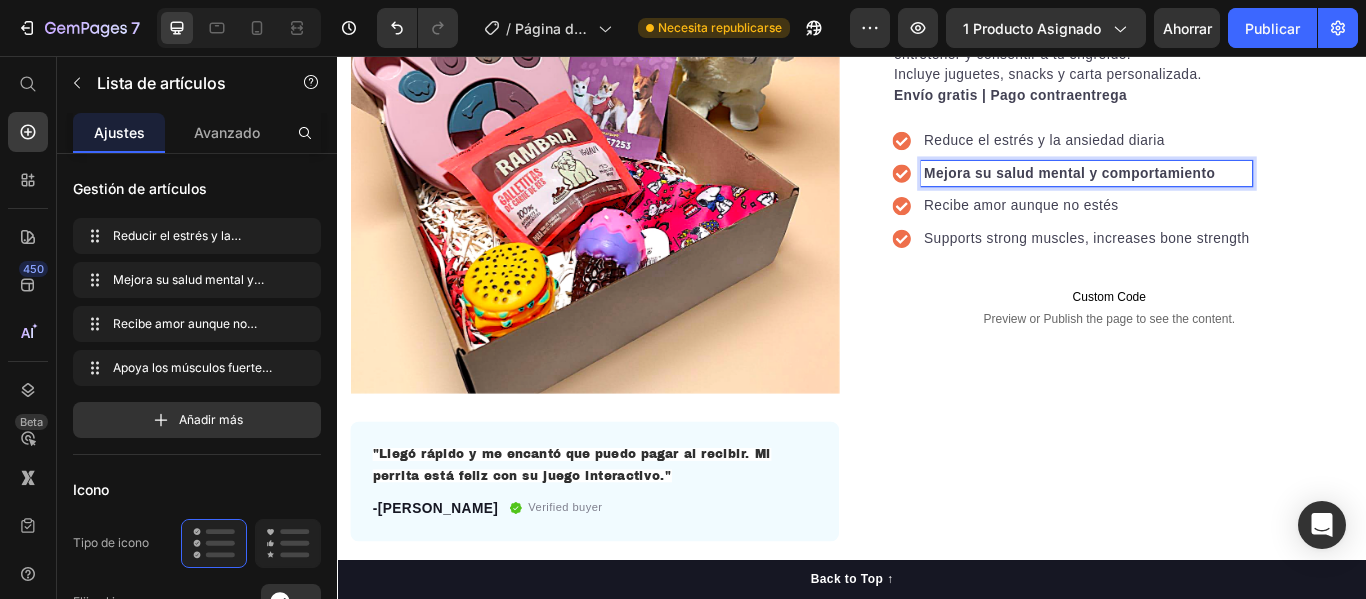 click on "Mejora su salud mental y comportamiento" at bounding box center (1191, 192) 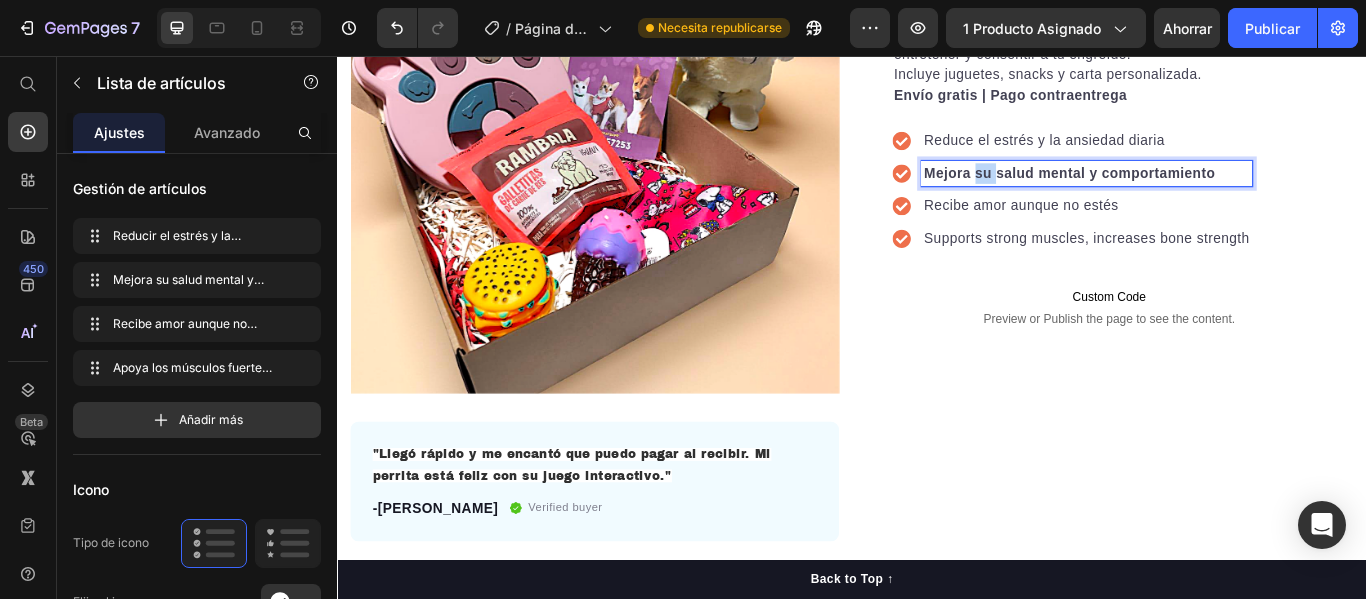 click on "Mejora su salud mental y comportamiento" at bounding box center [1191, 192] 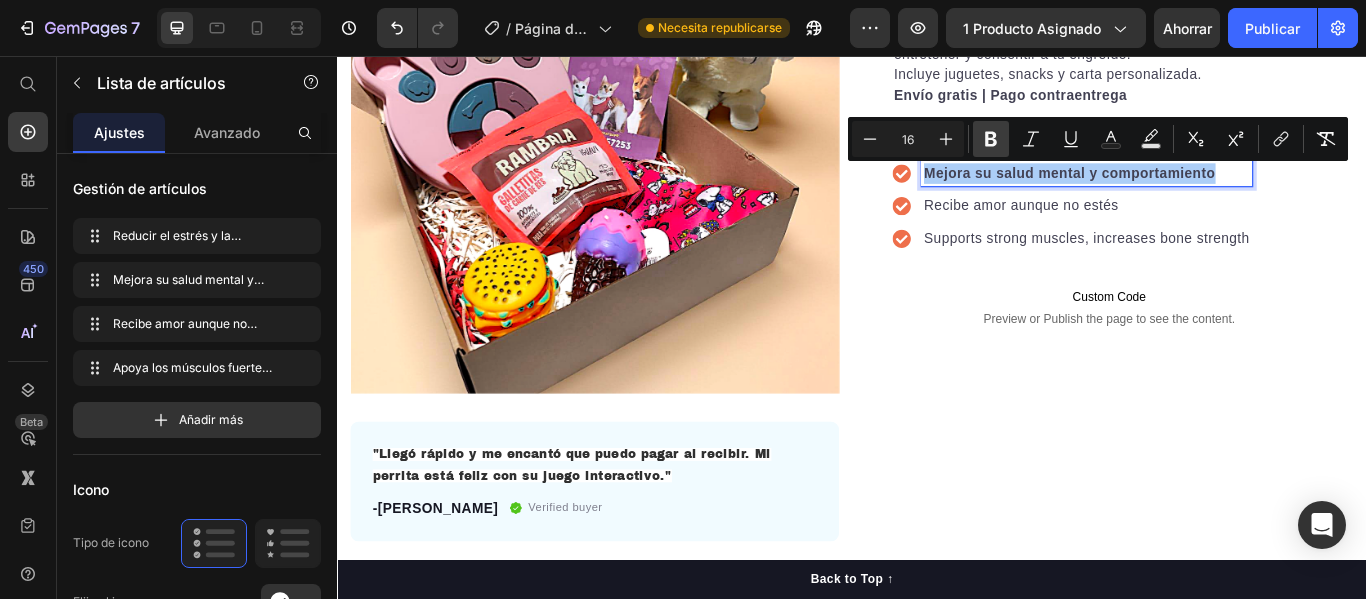click 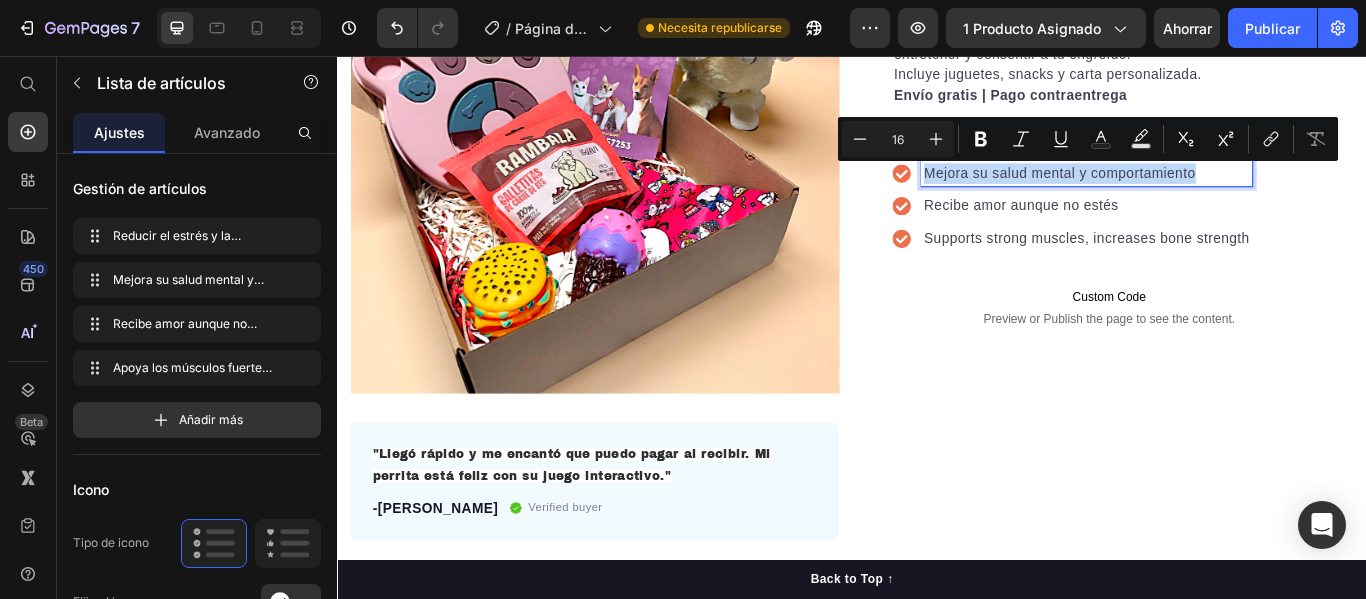 click on "Recibe amor aunque no estés" at bounding box center [1211, 231] 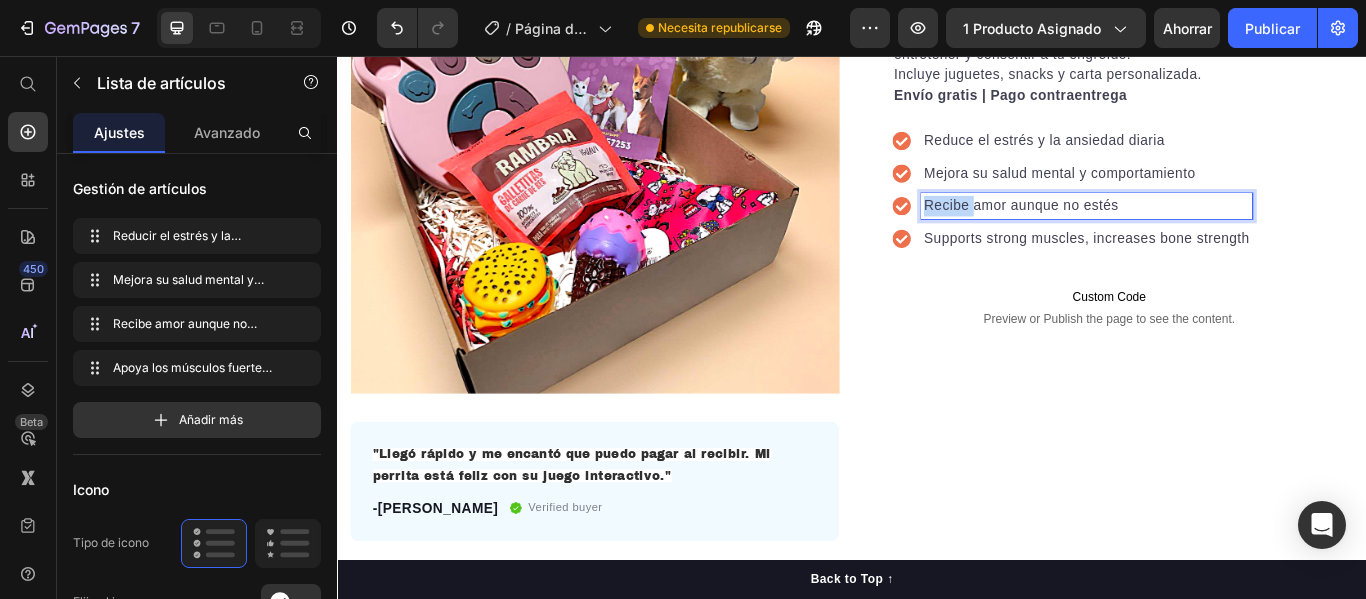 click on "Recibe amor aunque no estés" at bounding box center [1211, 231] 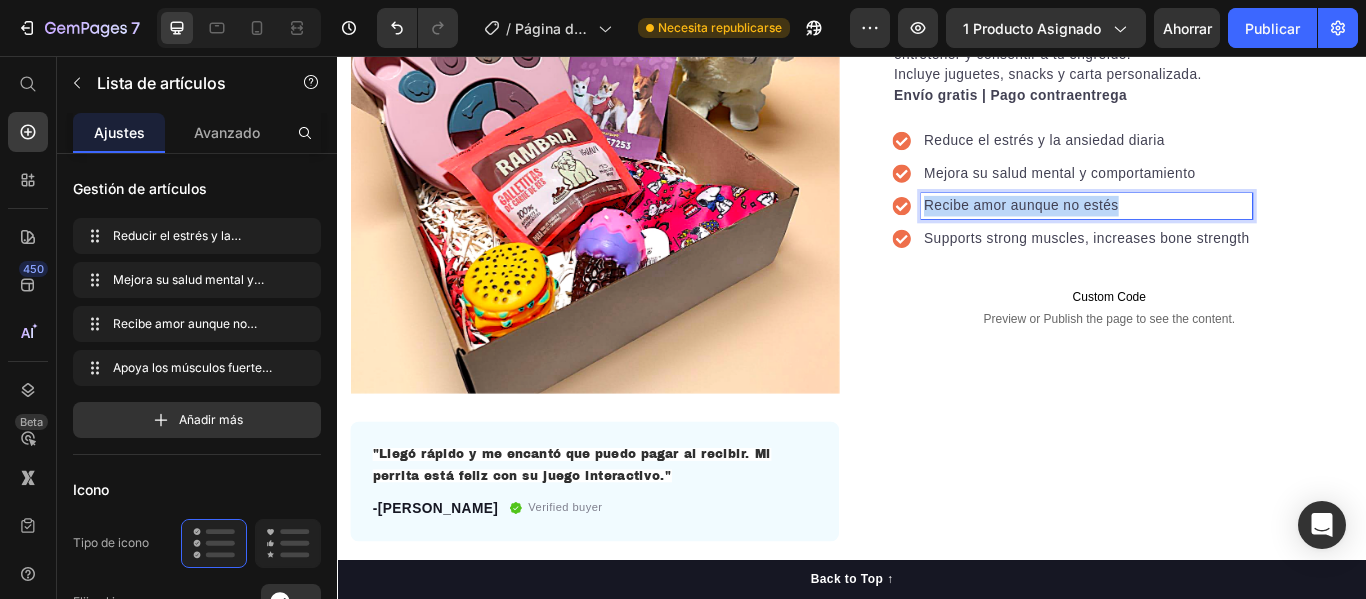 click on "Recibe amor aunque no estés" at bounding box center [1211, 231] 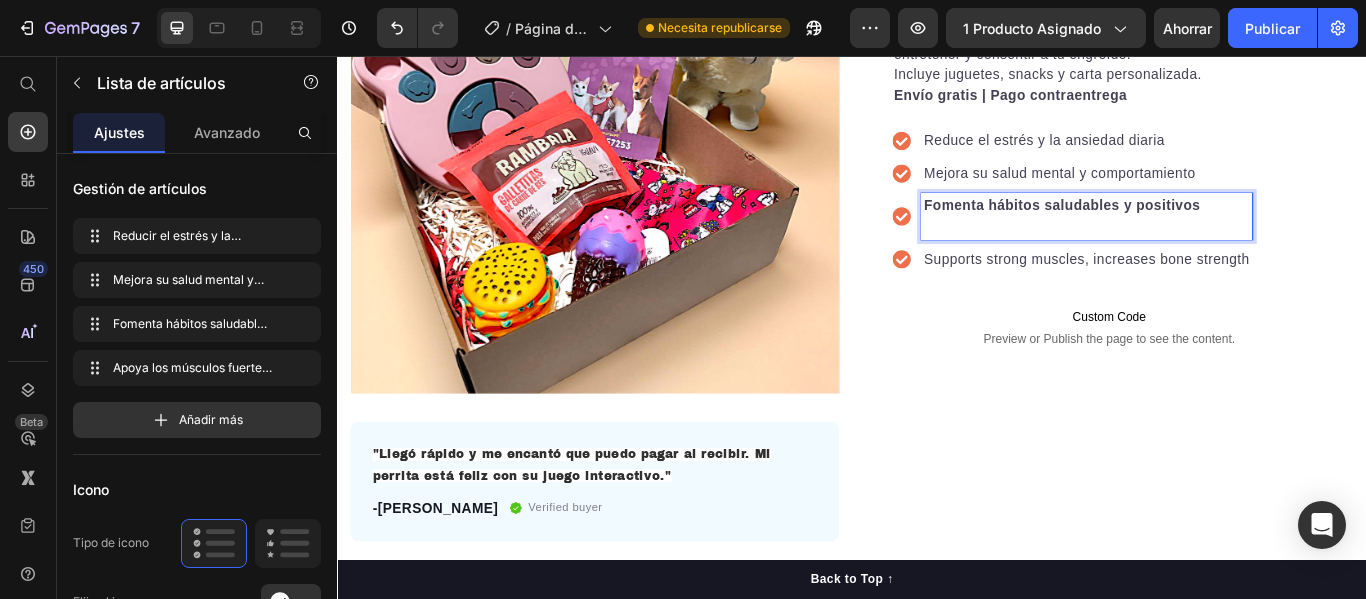 click on "Fomenta hábitos saludables y positivos" at bounding box center (1182, 230) 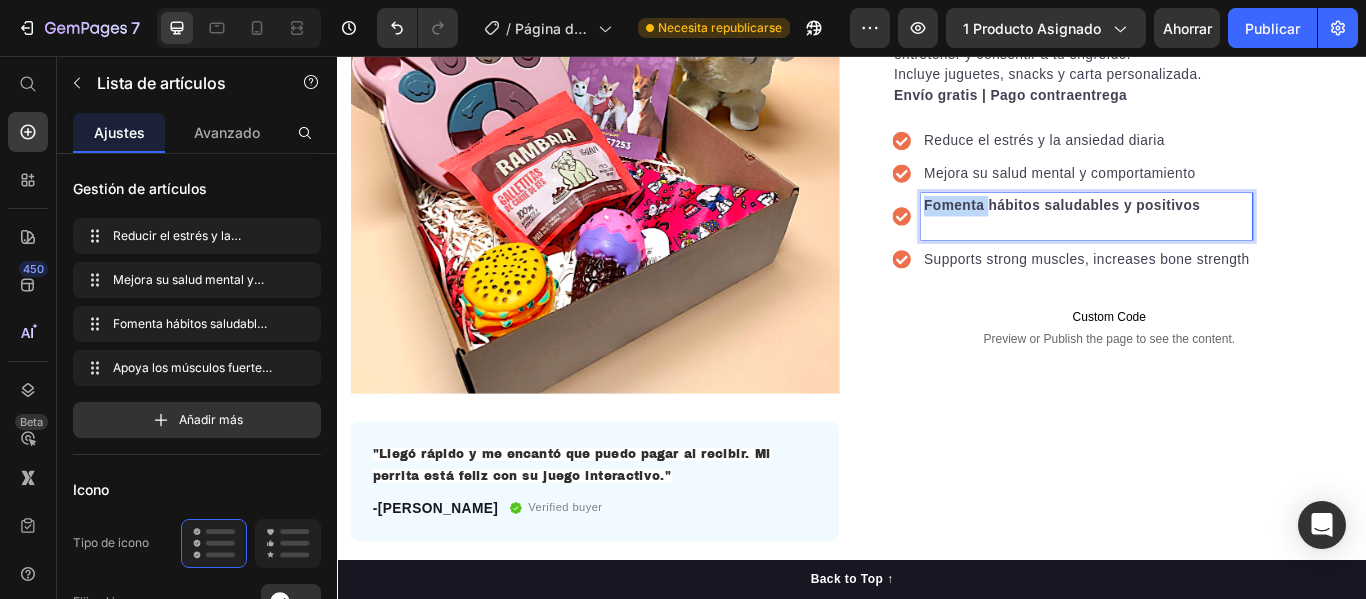 click on "Fomenta hábitos saludables y positivos" at bounding box center (1182, 230) 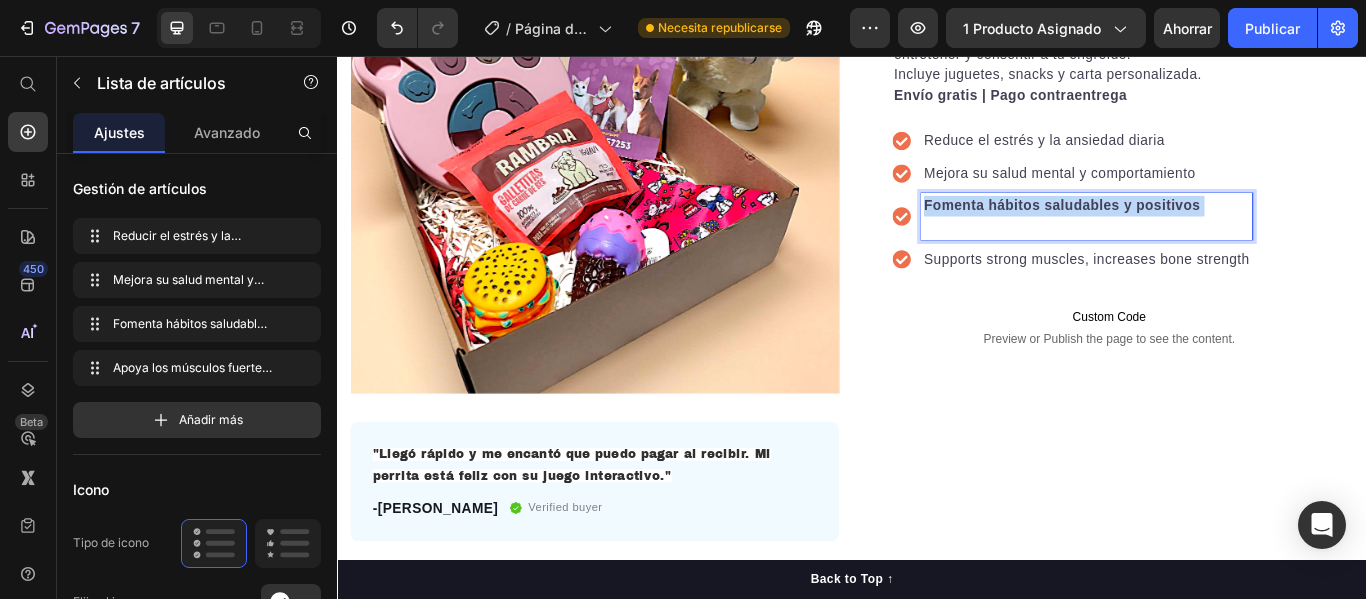 click on "Fomenta hábitos saludables y positivos" at bounding box center [1182, 230] 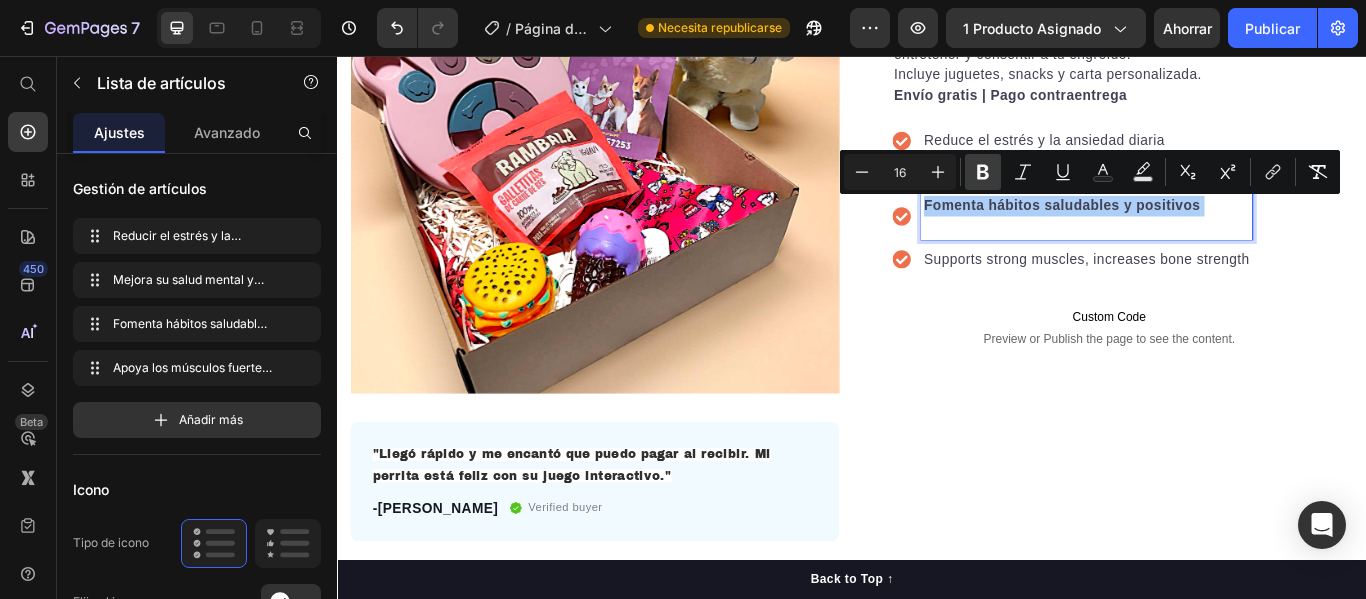 click 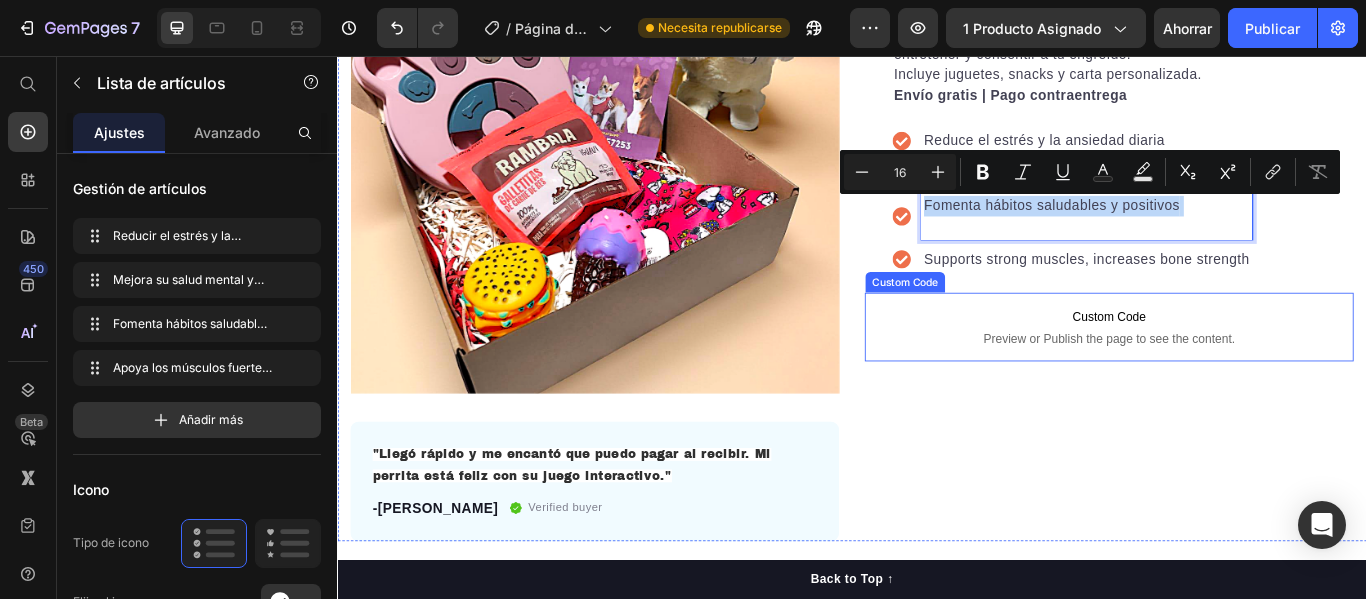 click on "Custom Code" at bounding box center (1237, 360) 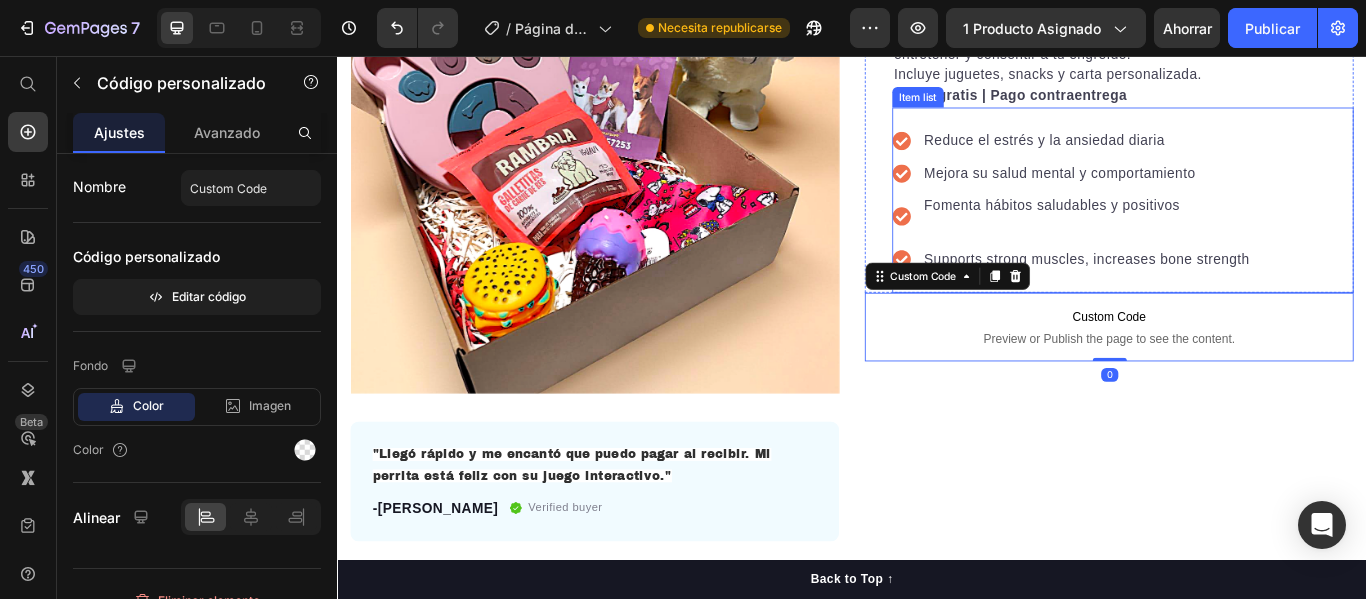 click on "Fomenta hábitos saludables y positivos" at bounding box center [1211, 243] 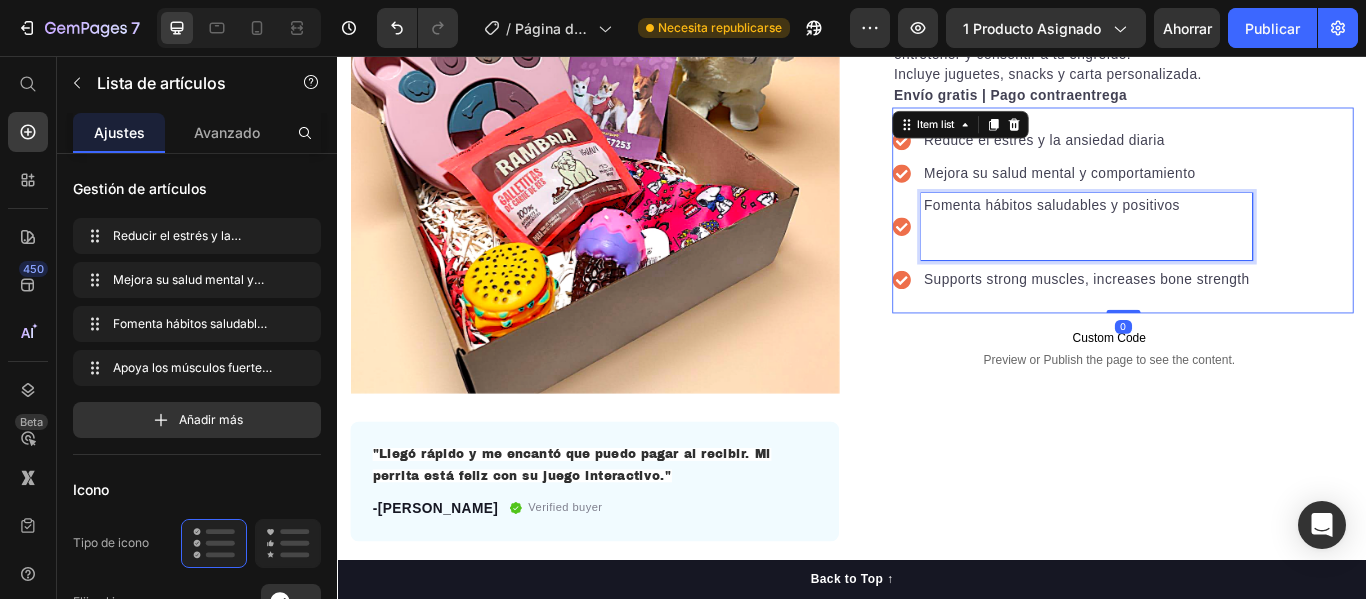 click on "Fomenta hábitos saludables y positivos ⁠⁠⁠⁠⁠⁠⁠" at bounding box center [1211, 255] 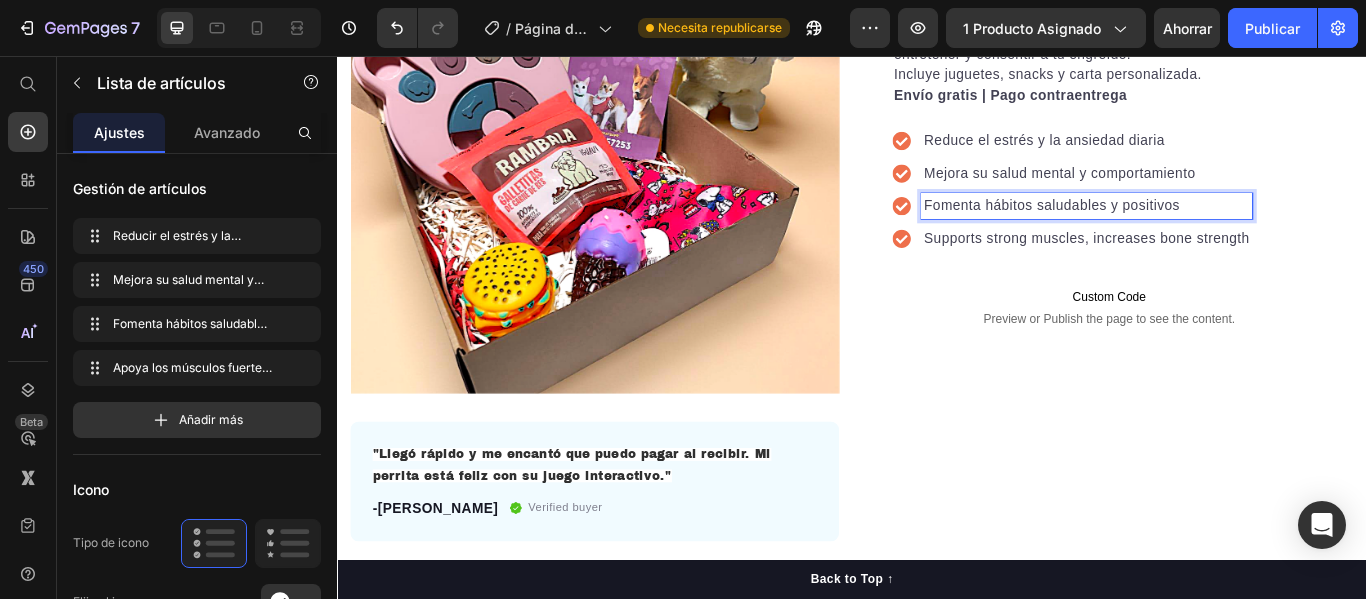 click on "Supports strong muscles, increases bone strength" at bounding box center [1211, 269] 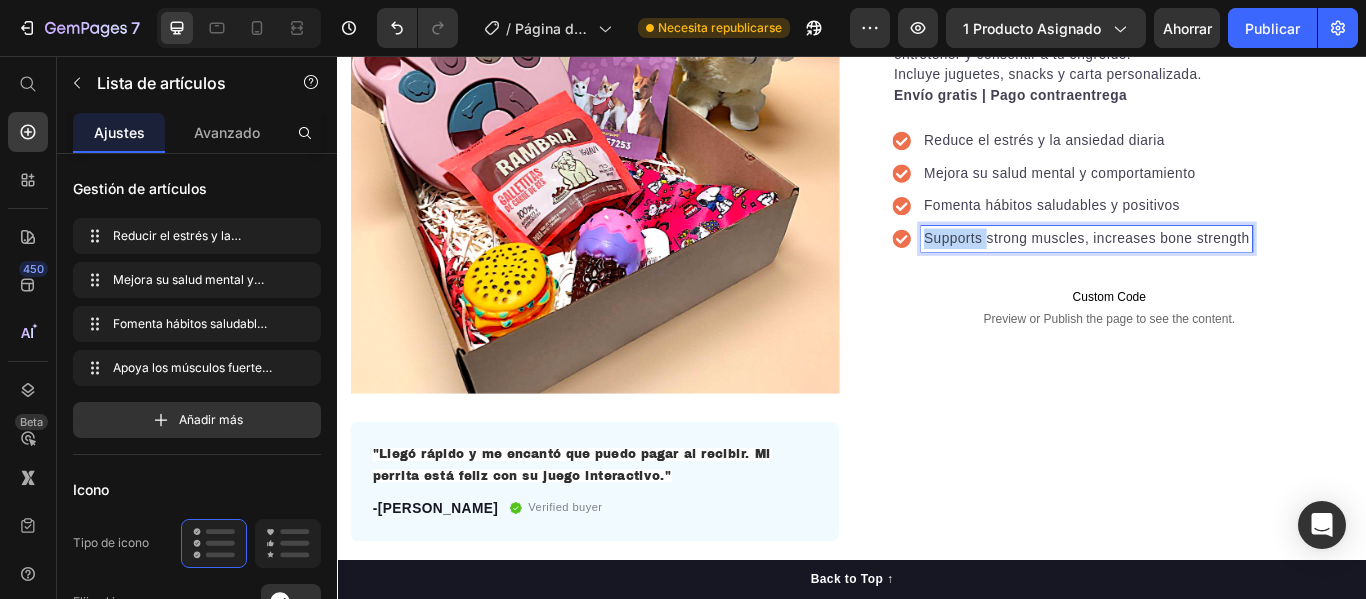 click on "Supports strong muscles, increases bone strength" at bounding box center (1211, 269) 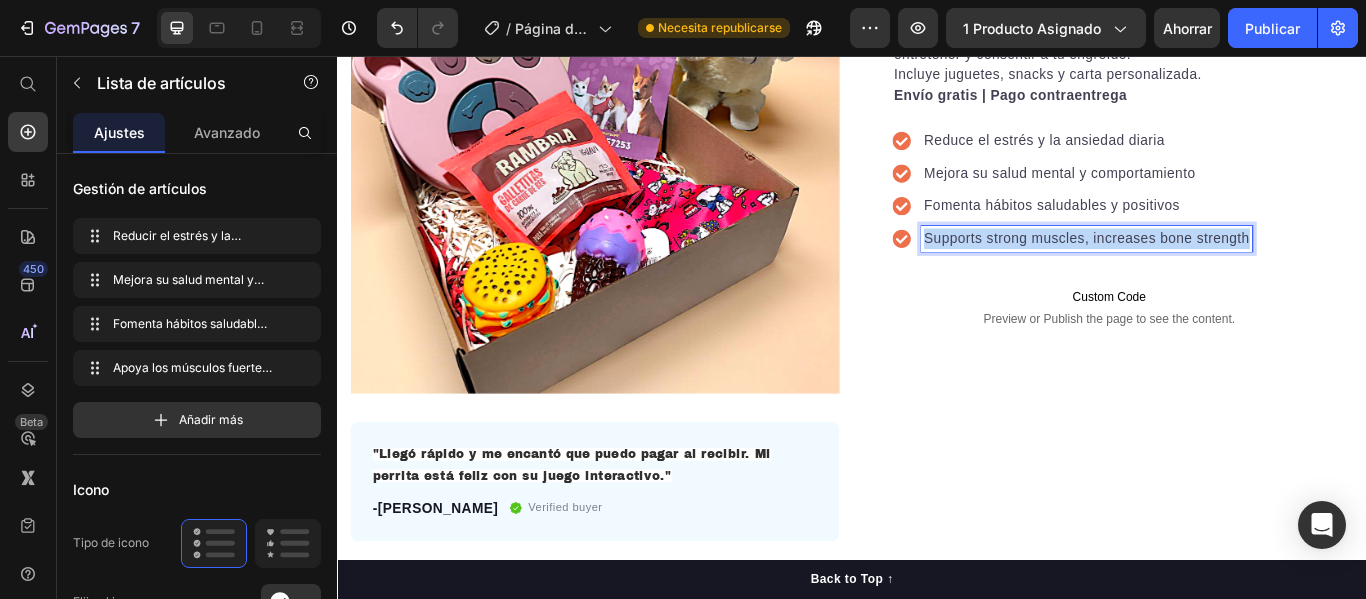 click on "Supports strong muscles, increases bone strength" at bounding box center [1211, 269] 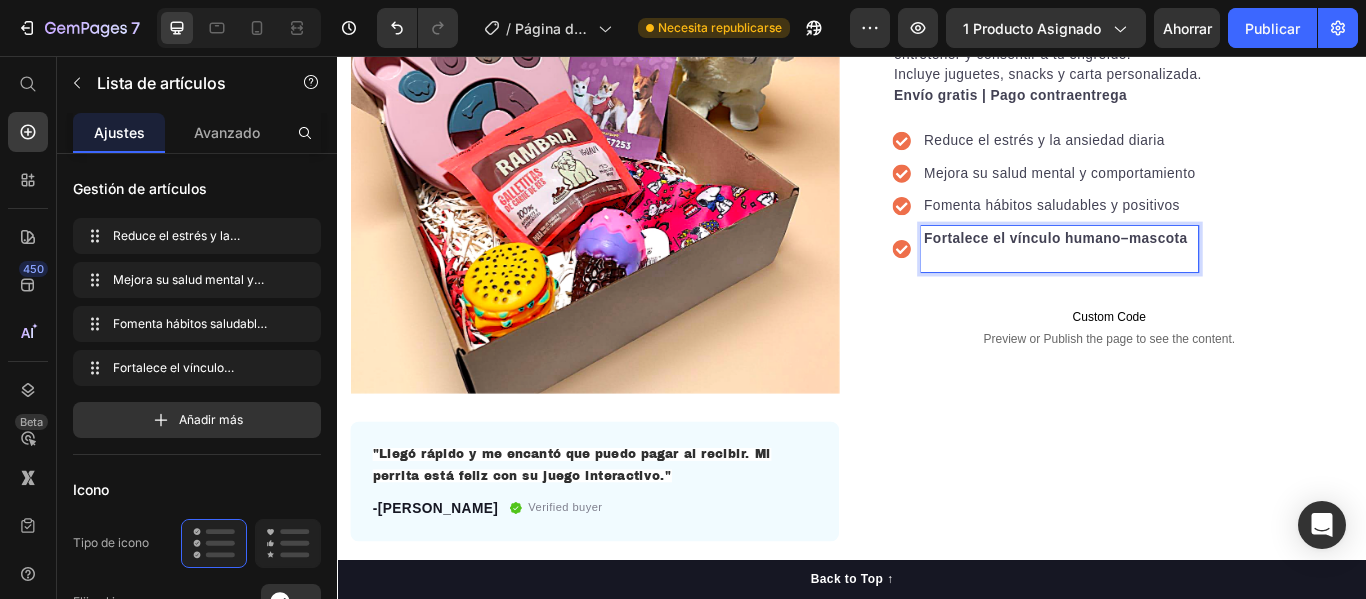click on "Fortalece el vínculo humano–mascota" at bounding box center (1174, 268) 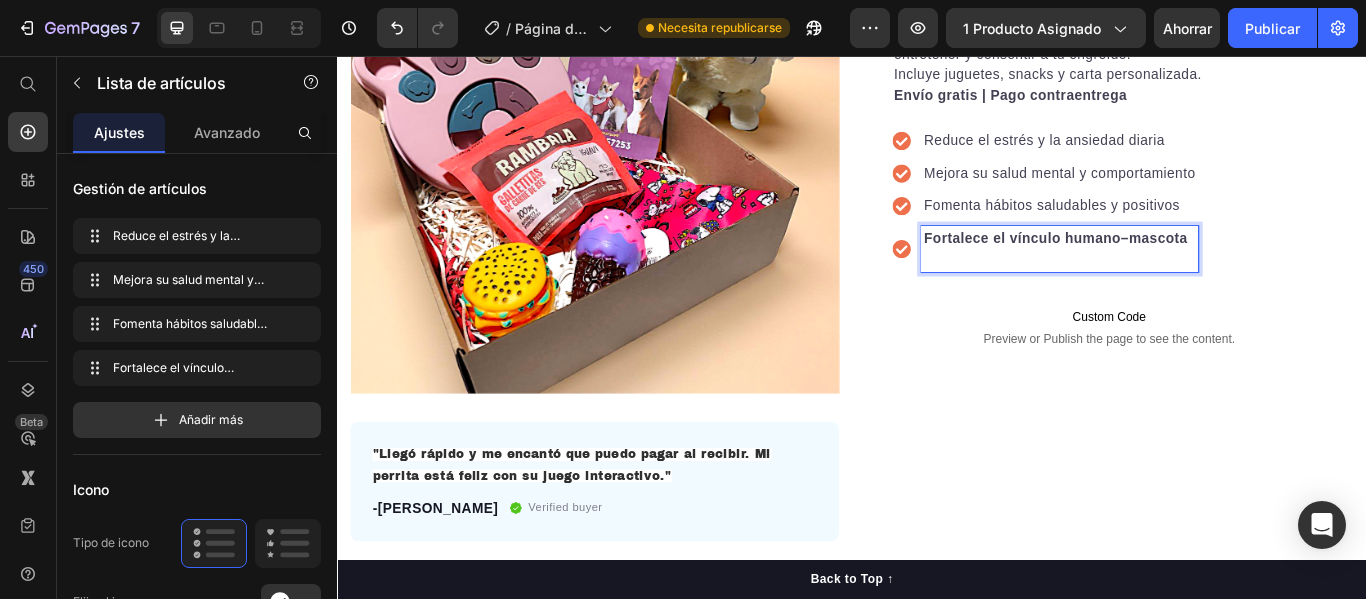 click on "Fortalece el vínculo humano–mascota" at bounding box center [1179, 281] 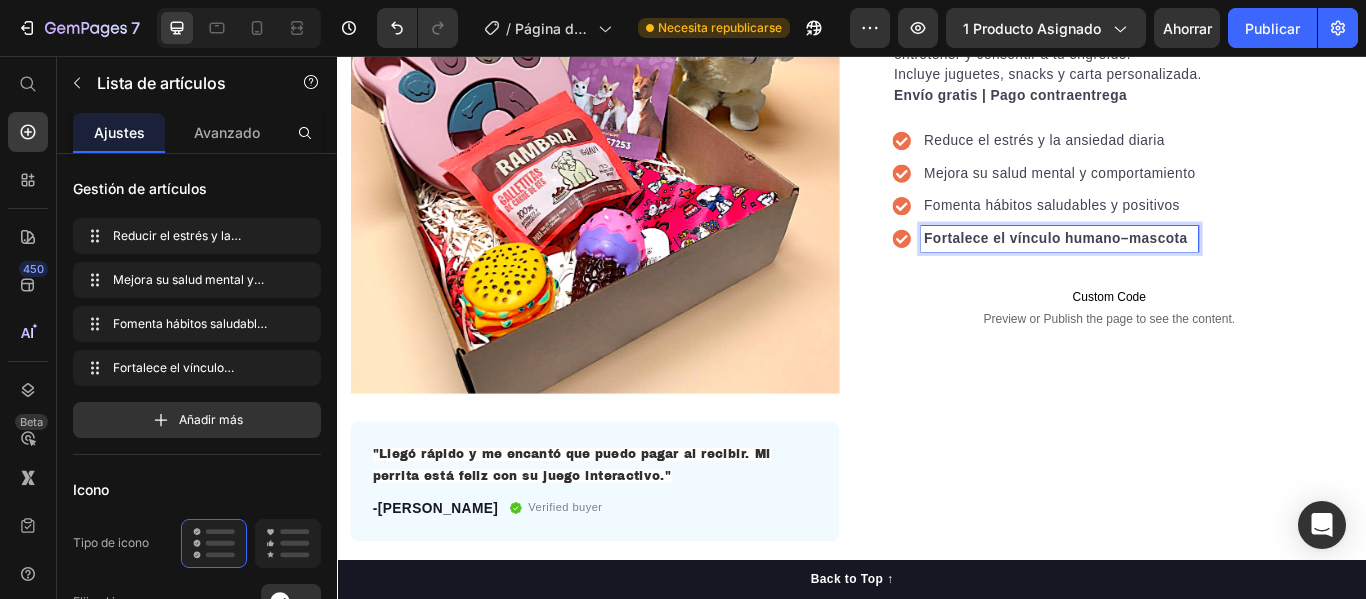 click on "Fortalece el vínculo humano–mascota" at bounding box center [1174, 268] 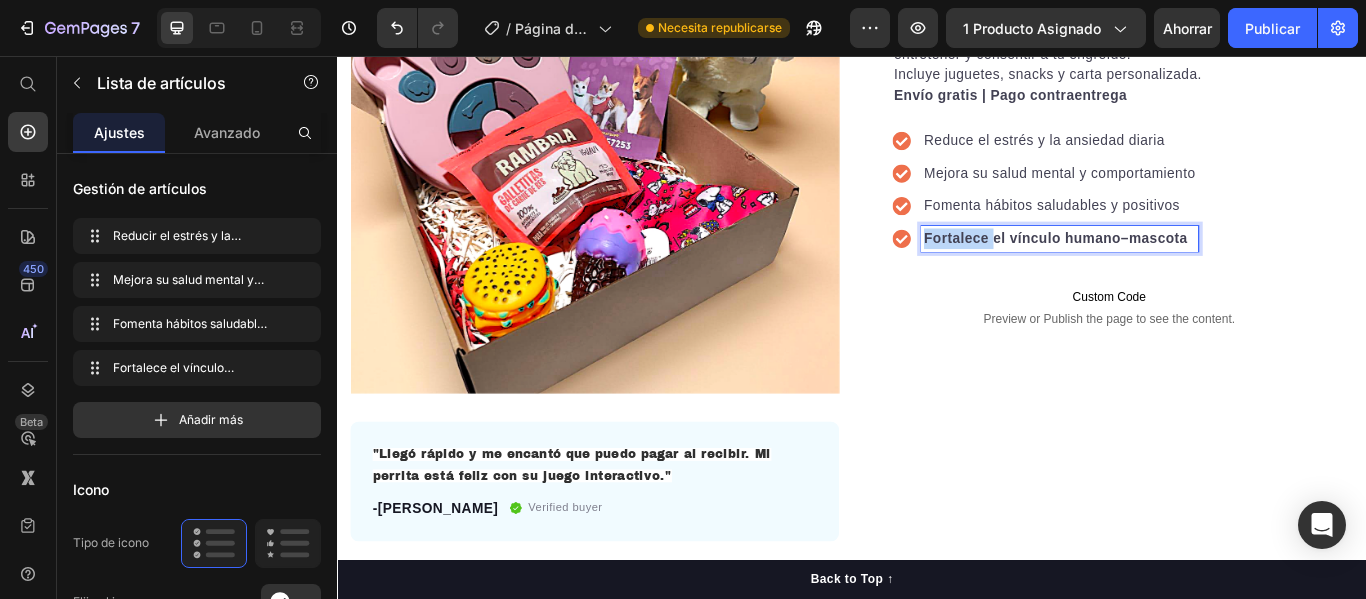 click on "Fortalece el vínculo humano–mascota" at bounding box center (1174, 268) 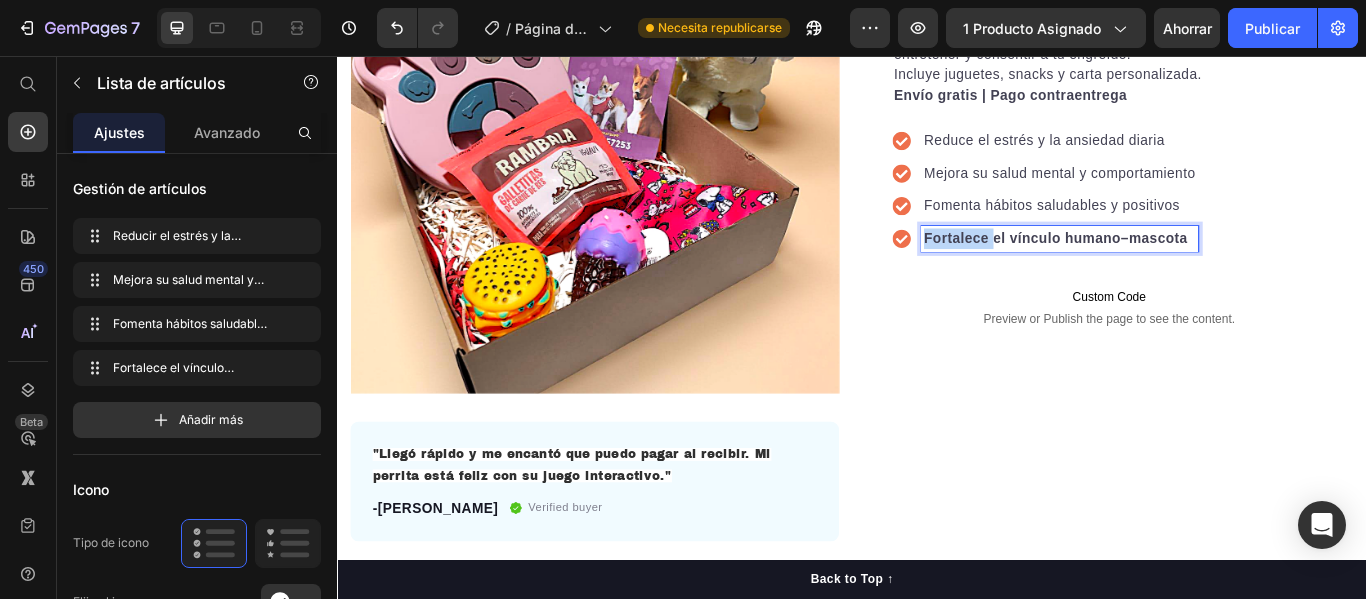 click on "Fortalece el vínculo humano–mascota" at bounding box center (1174, 268) 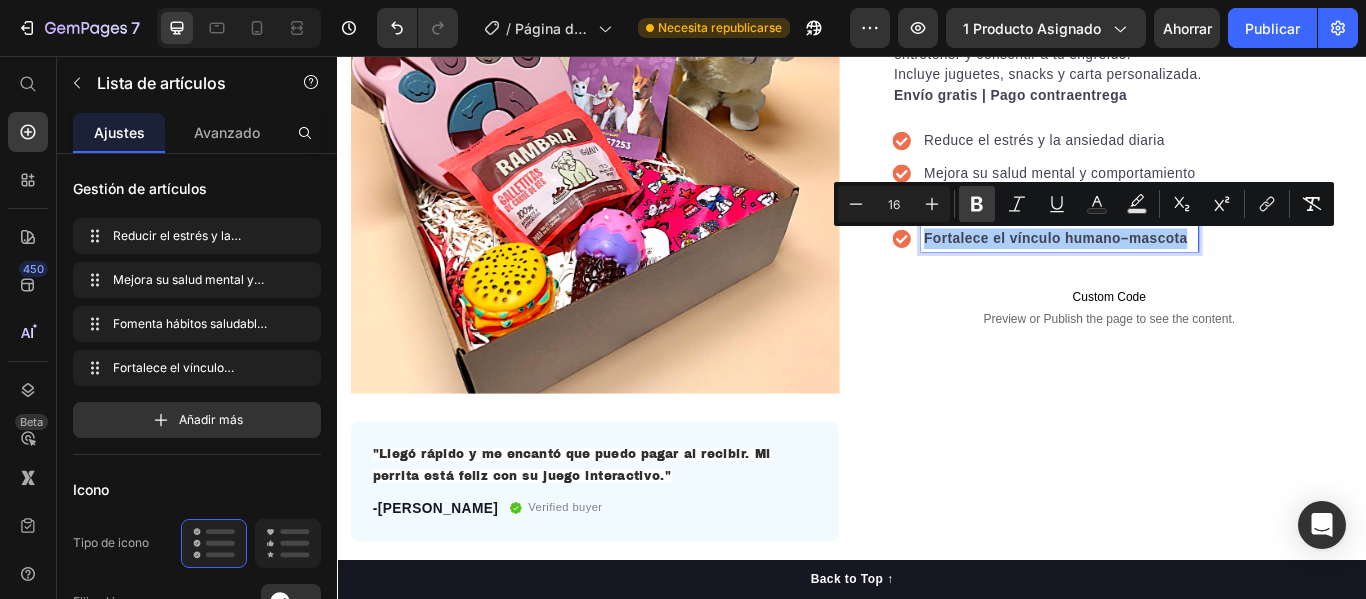 click on "Atrevido" at bounding box center [977, 204] 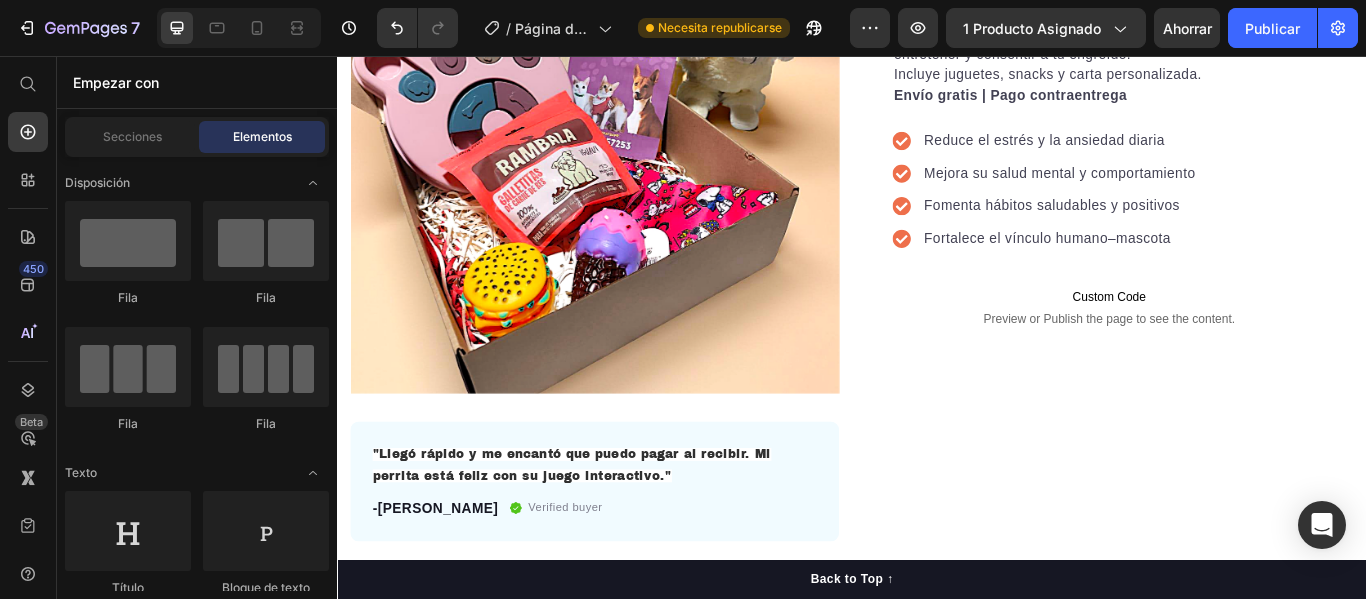scroll, scrollTop: 209, scrollLeft: 0, axis: vertical 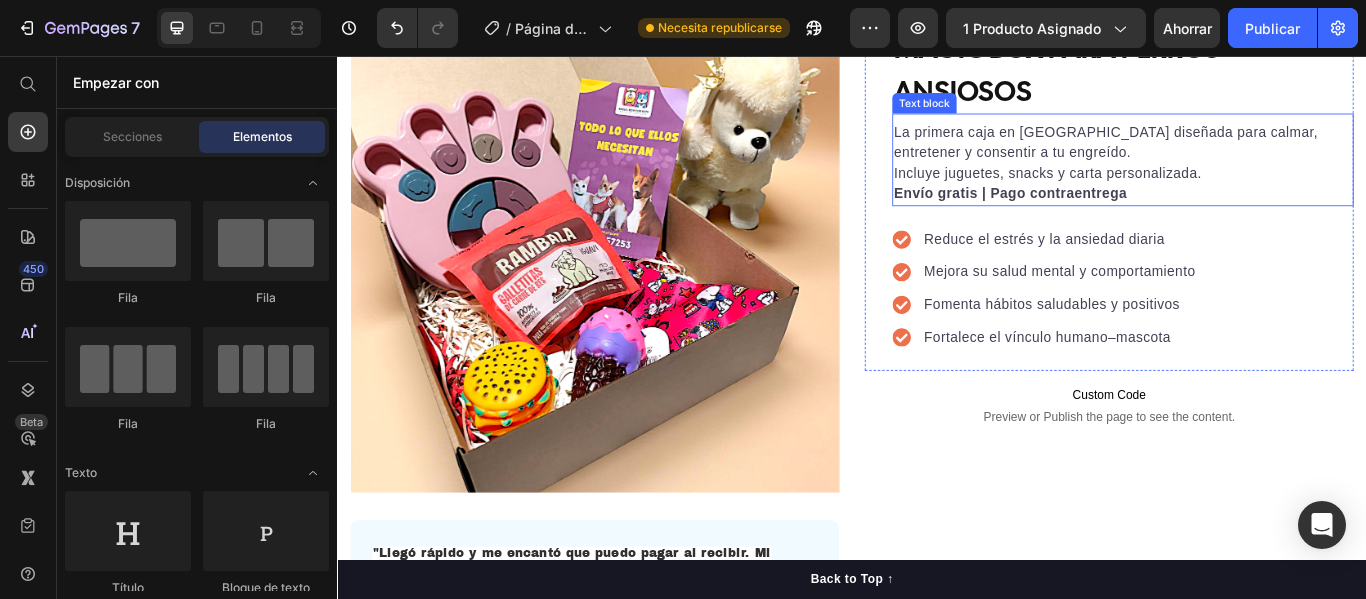 click on "La primera caja en [GEOGRAPHIC_DATA] diseñada para calmar, entretener y consentir a tu engreído. Incluye juguetes, snacks y carta personalizada. Envío gratis | Pago contraentrega" at bounding box center (1253, 181) 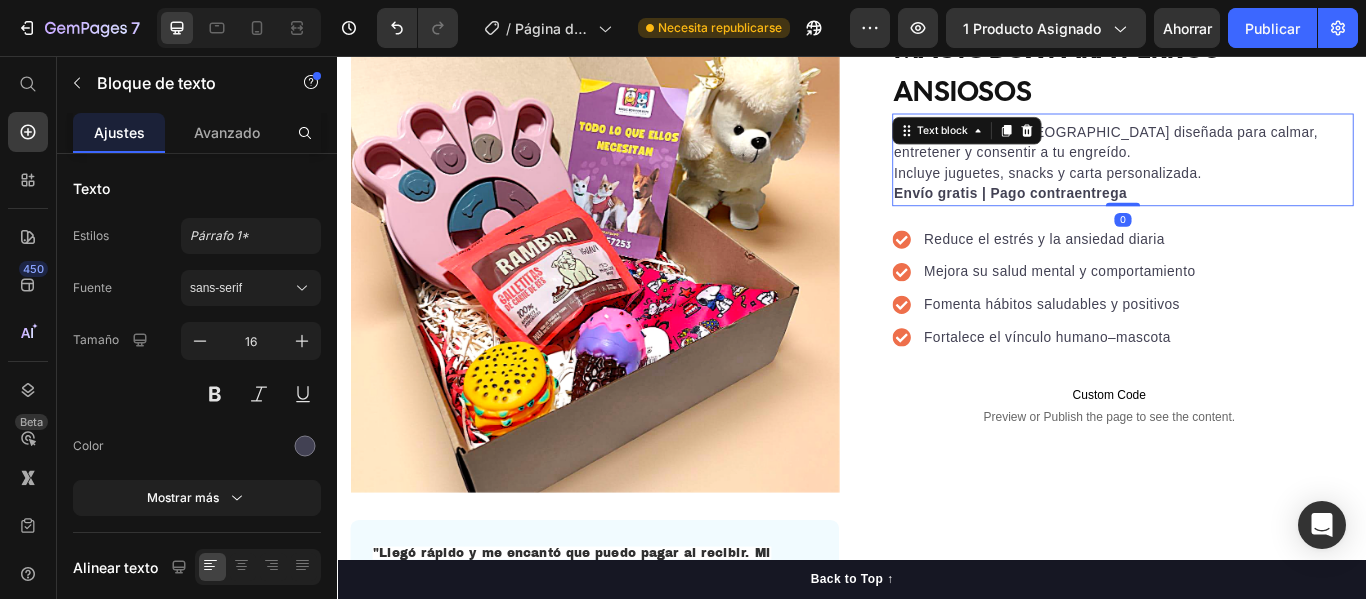click on "La primera caja en [GEOGRAPHIC_DATA] diseñada para calmar, entretener y consentir a tu engreído. Incluye juguetes, snacks y carta personalizada. Envío gratis | Pago contraentrega" at bounding box center [1253, 181] 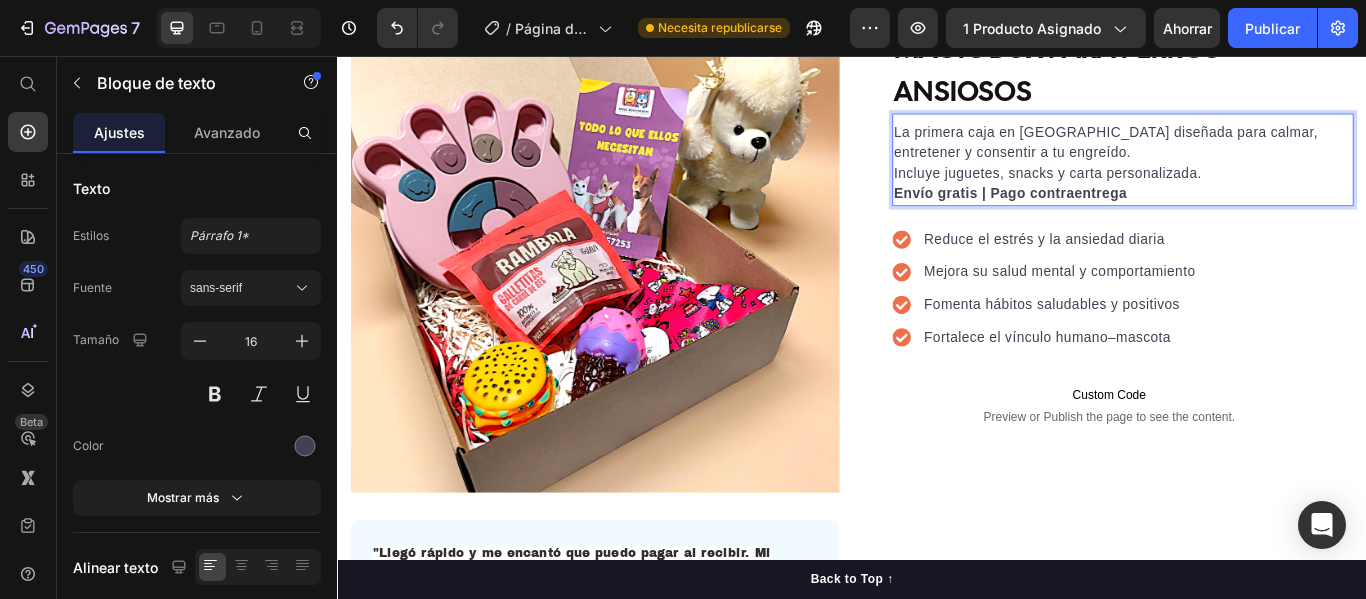 click on "La primera caja en [GEOGRAPHIC_DATA] diseñada para calmar, entretener y consentir a tu engreído. Incluye juguetes, snacks y carta personalizada. Envío gratis | Pago contraentrega" at bounding box center [1253, 181] 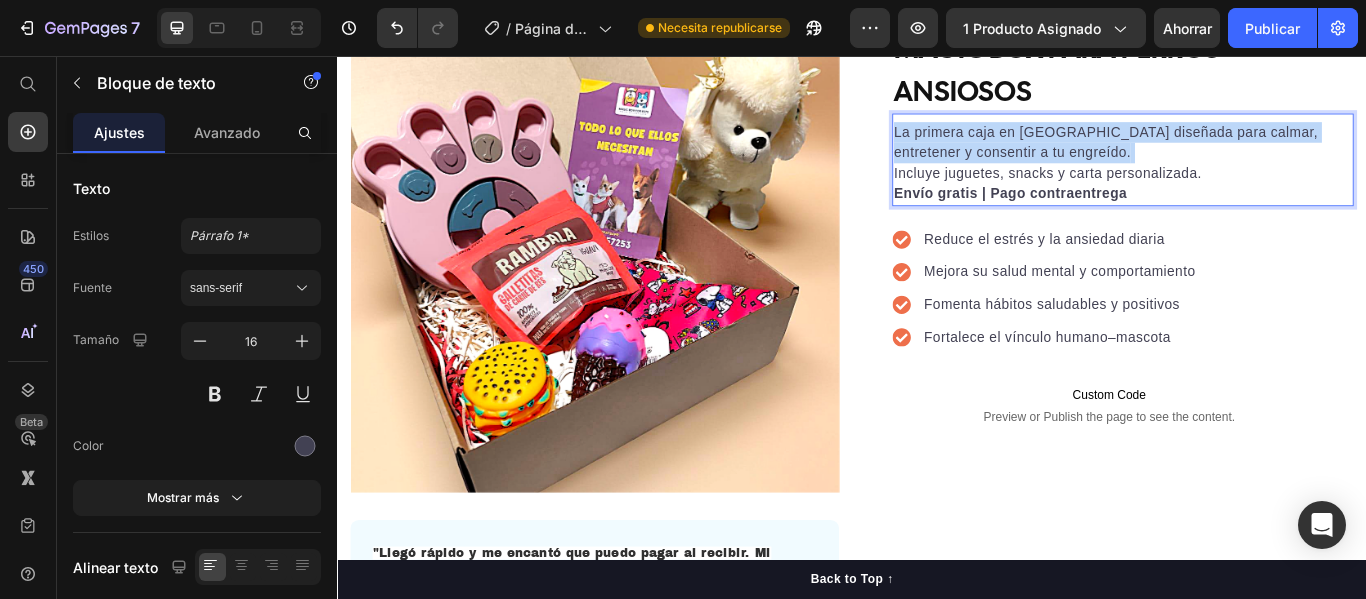 click on "La primera caja en [GEOGRAPHIC_DATA] diseñada para calmar, entretener y consentir a tu engreído. Incluye juguetes, snacks y carta personalizada. Envío gratis | Pago contraentrega" at bounding box center [1253, 181] 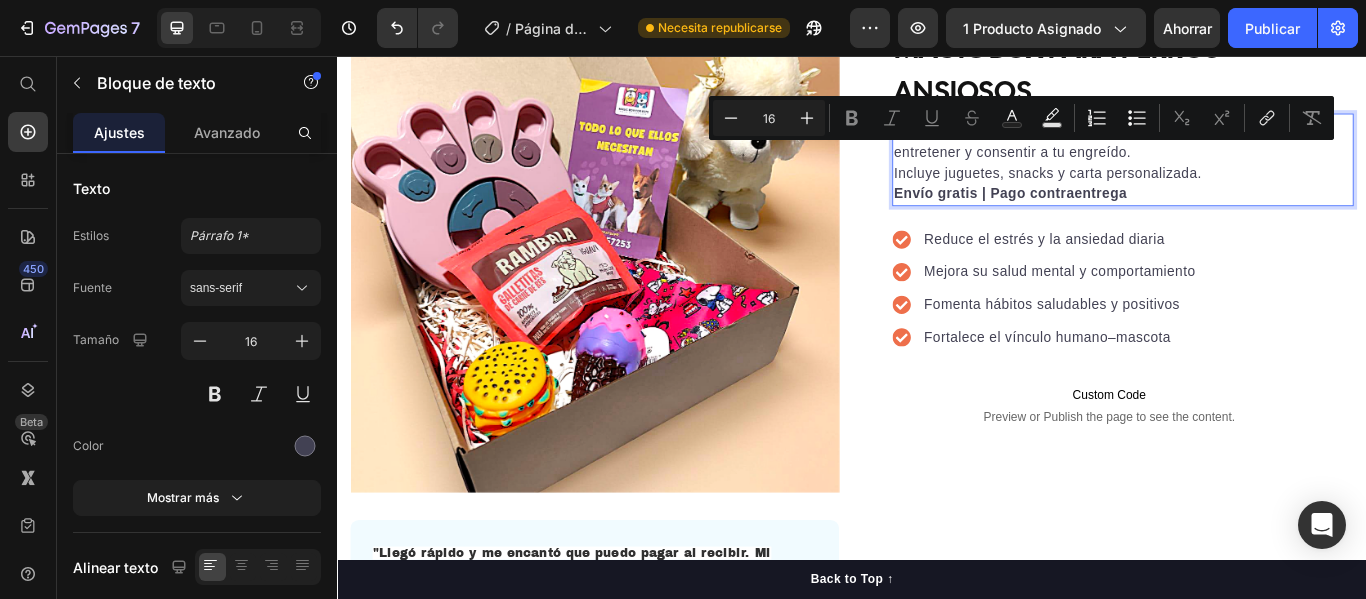 click on "La primera caja en [GEOGRAPHIC_DATA] diseñada para calmar, entretener y consentir a tu engreído. Incluye juguetes, snacks y carta personalizada. Envío gratis | Pago contraentrega" at bounding box center [1253, 181] 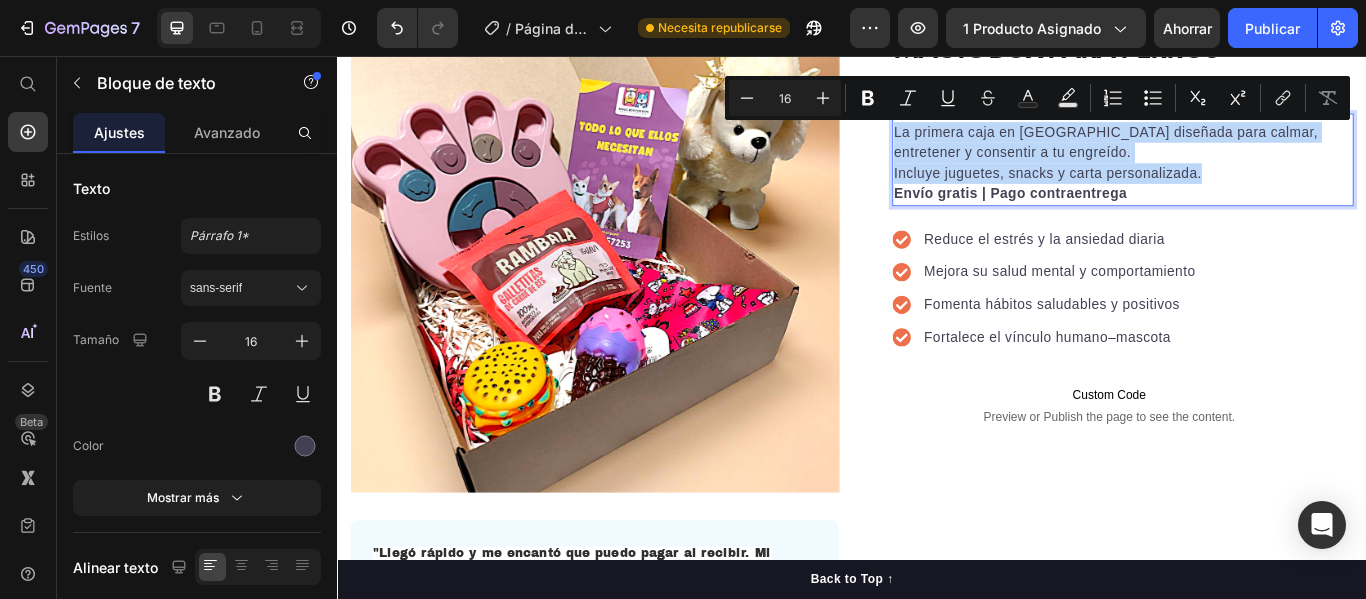 drag, startPoint x: 1335, startPoint y: 190, endPoint x: 978, endPoint y: 138, distance: 360.76724 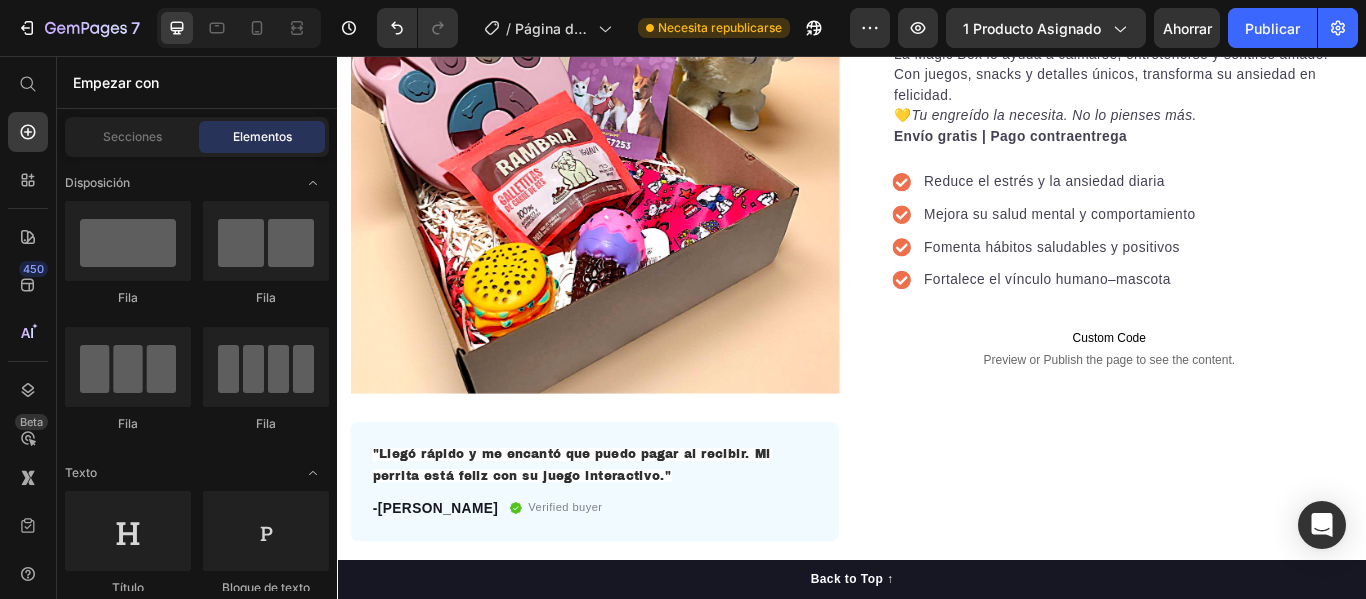 scroll, scrollTop: 126, scrollLeft: 0, axis: vertical 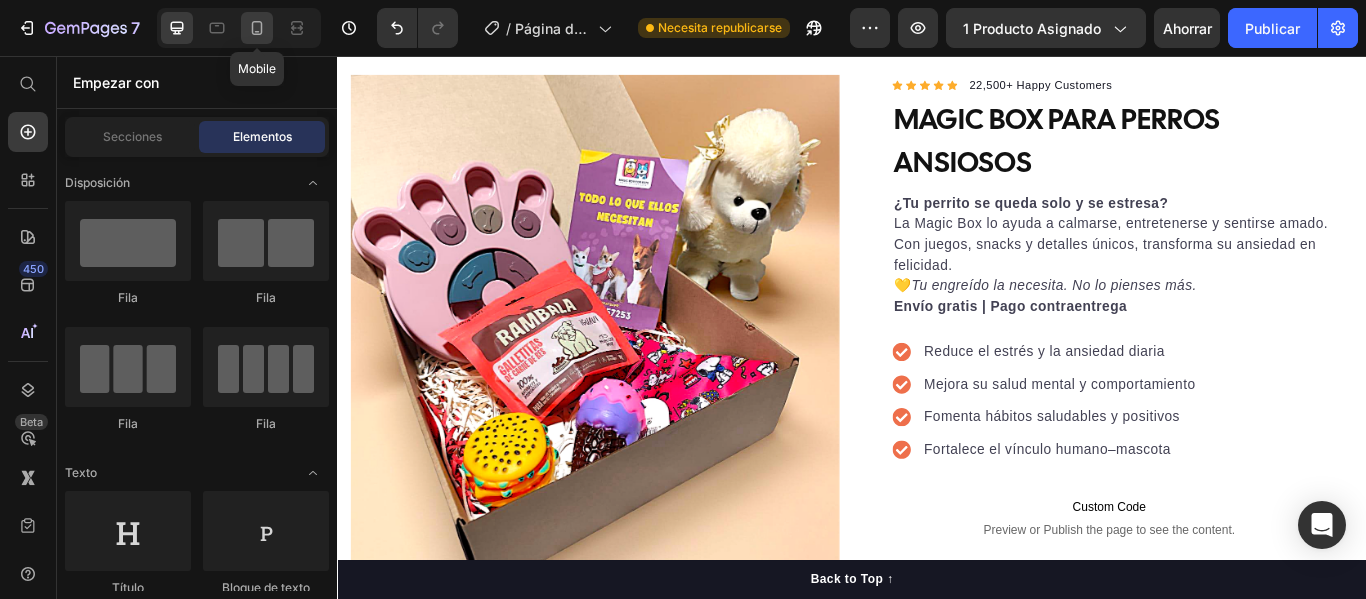 click 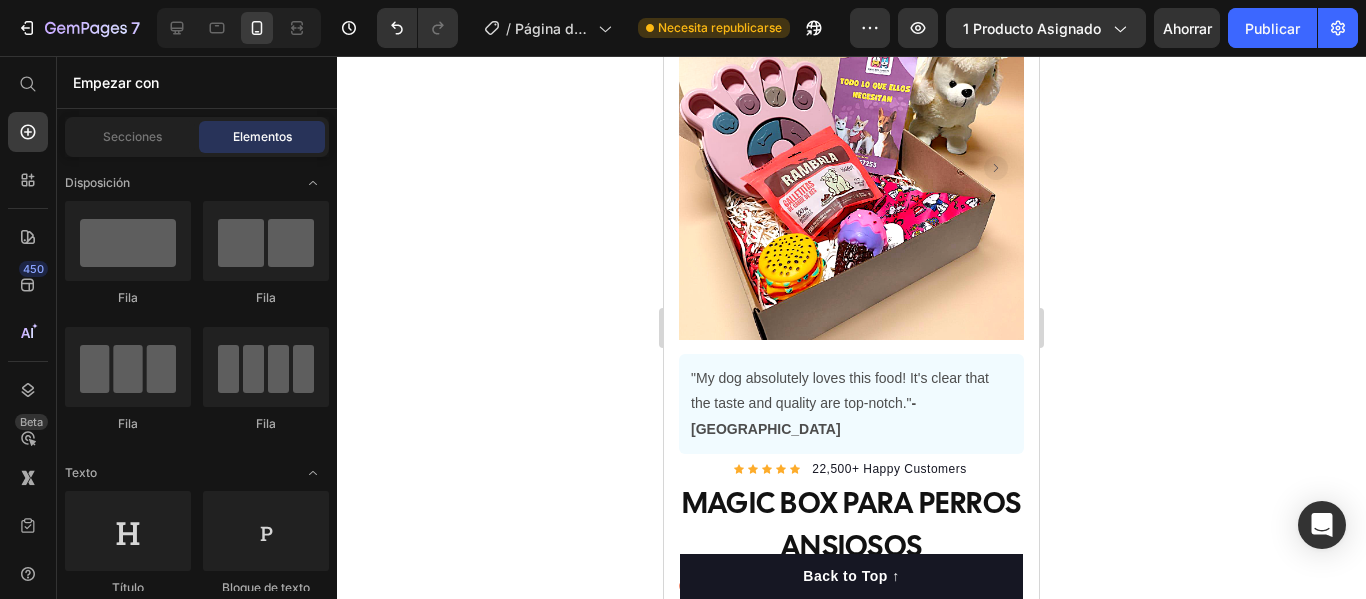 scroll, scrollTop: 384, scrollLeft: 0, axis: vertical 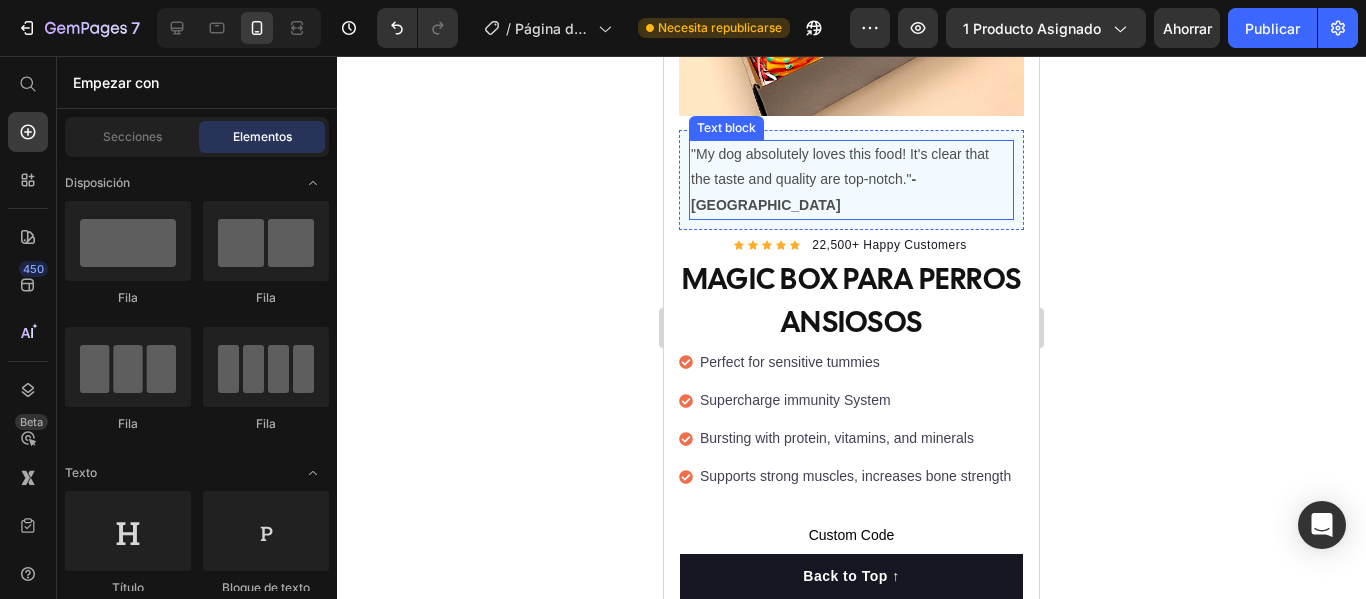 click on ""My dog absolutely loves this food! It's clear that the taste and quality are top-notch."  - [GEOGRAPHIC_DATA]" at bounding box center [851, 180] 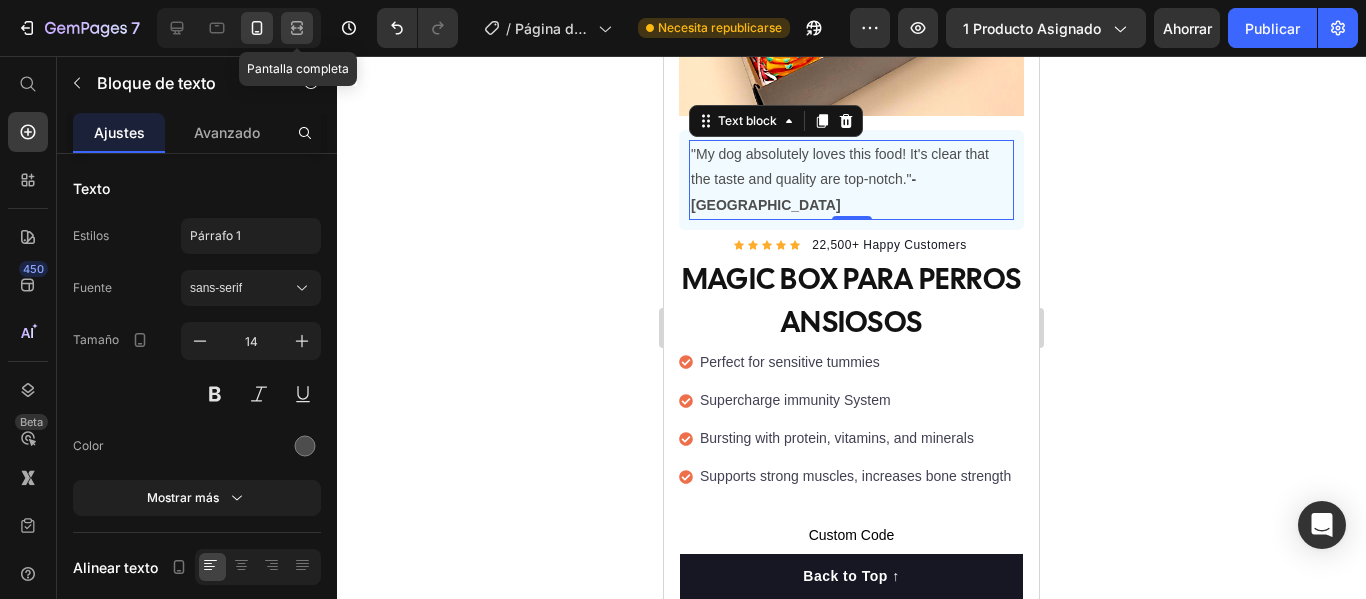 click 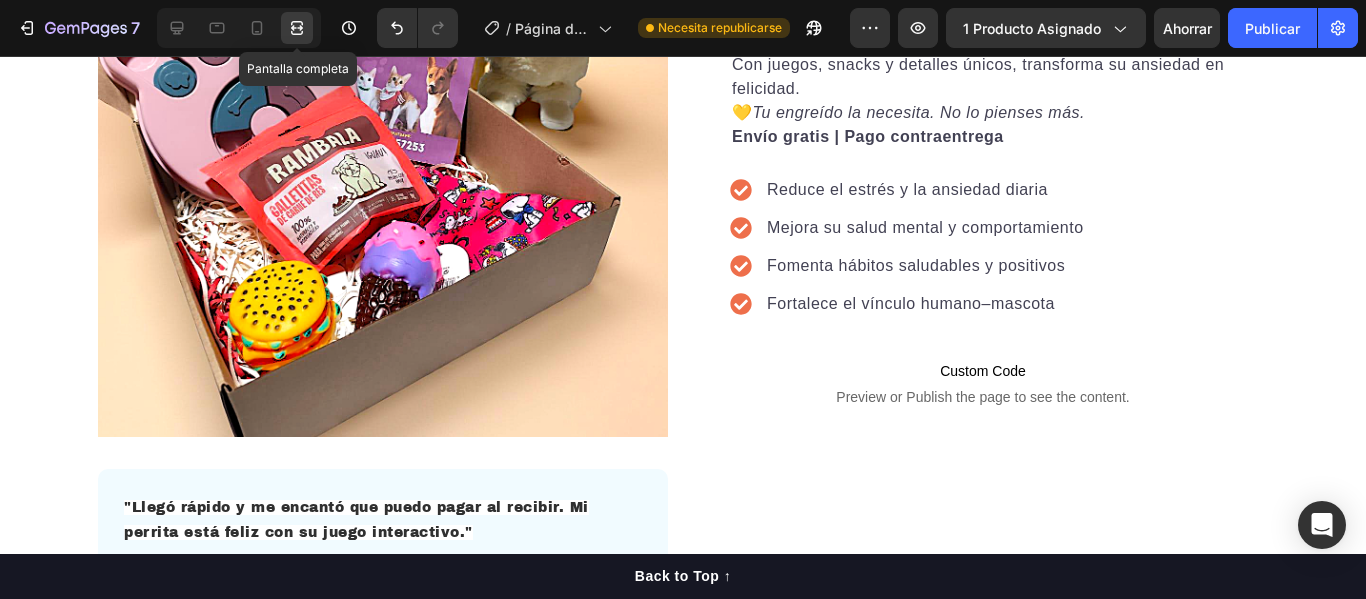 scroll, scrollTop: 314, scrollLeft: 0, axis: vertical 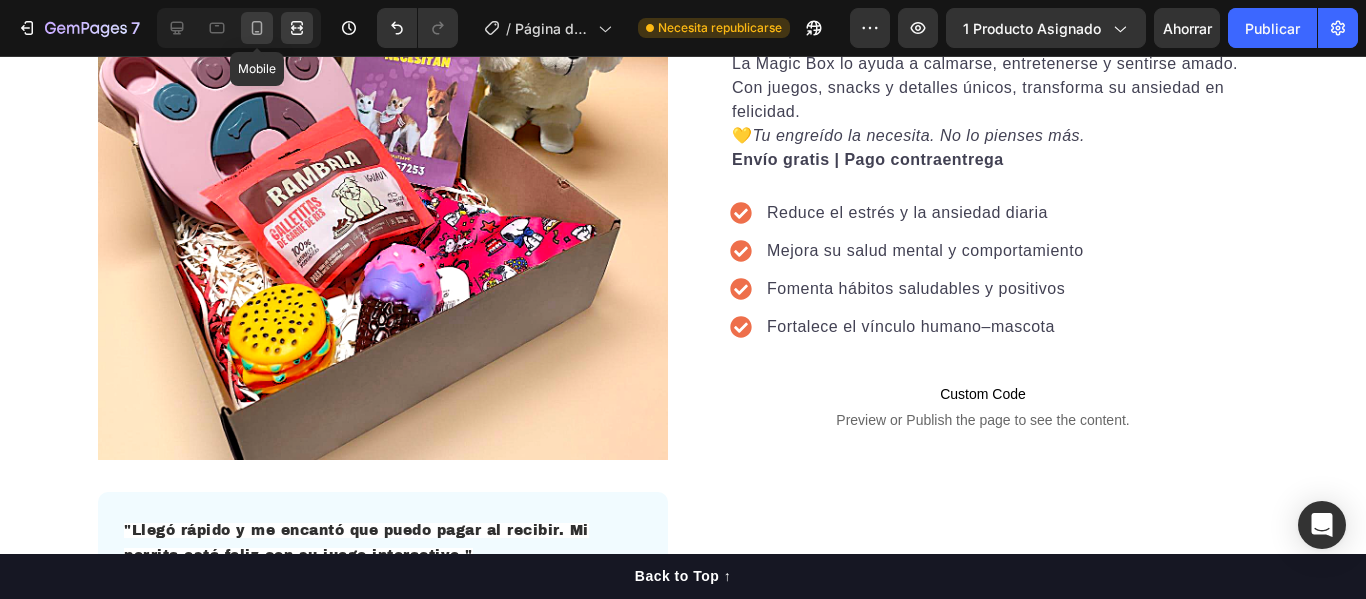 click 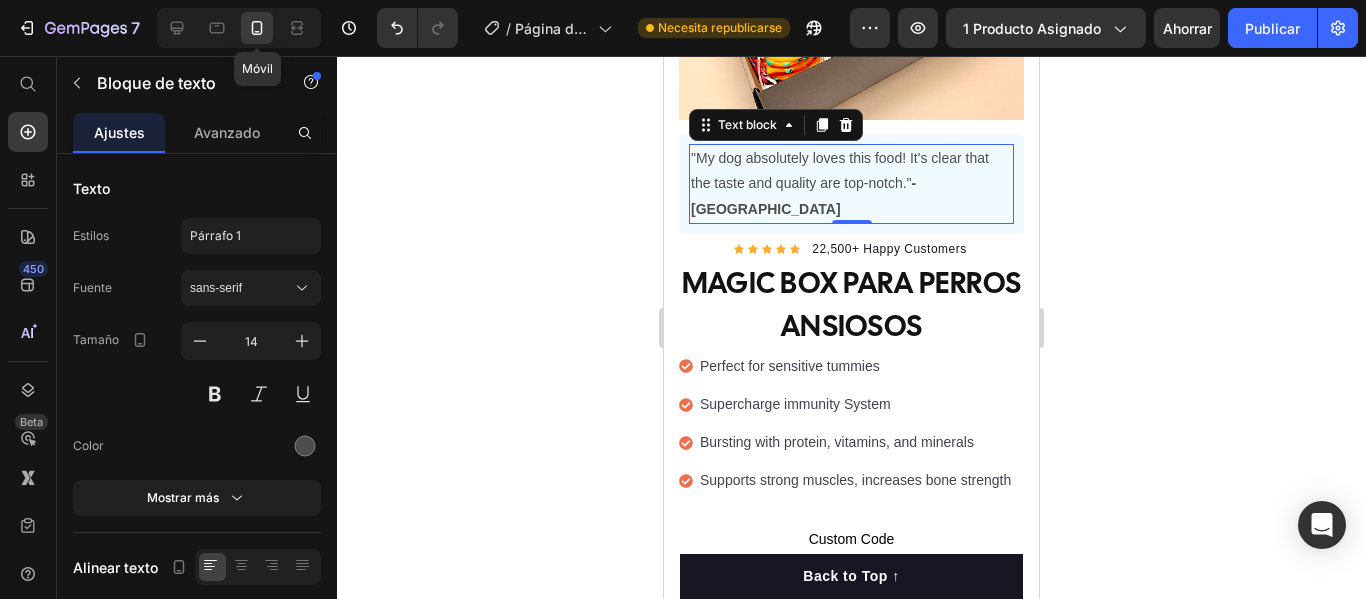 scroll, scrollTop: 383, scrollLeft: 0, axis: vertical 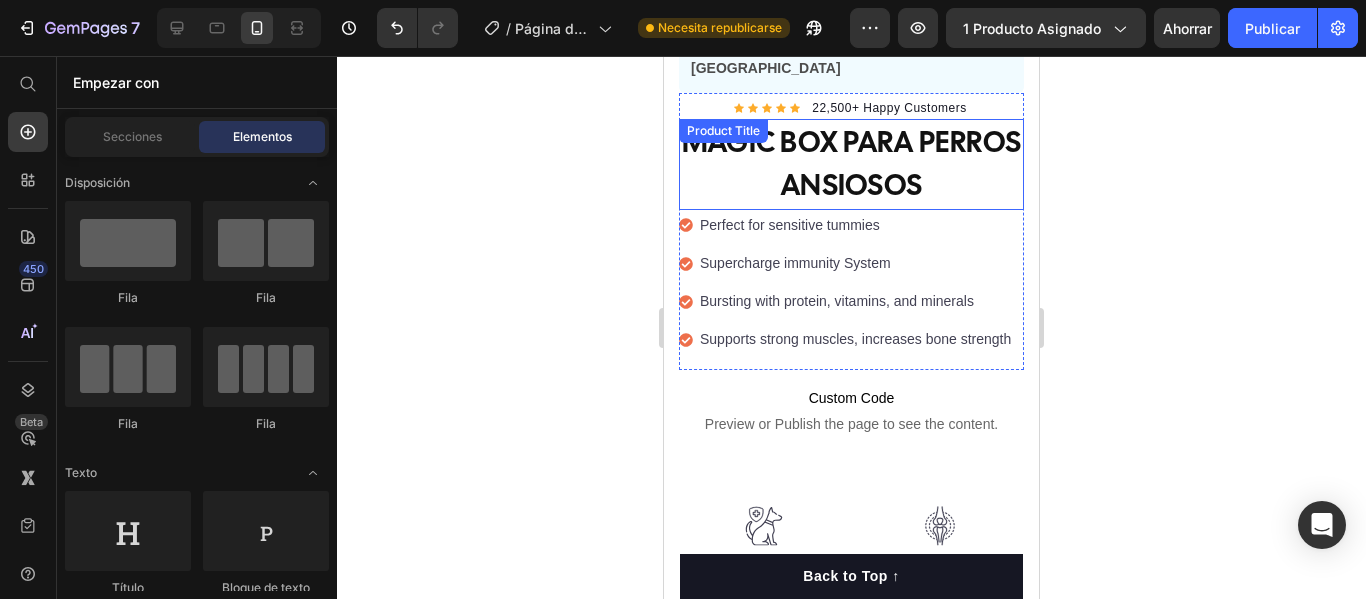 click on "MAGIC BOX PARA PERROS ANSIOSOS" at bounding box center (851, 164) 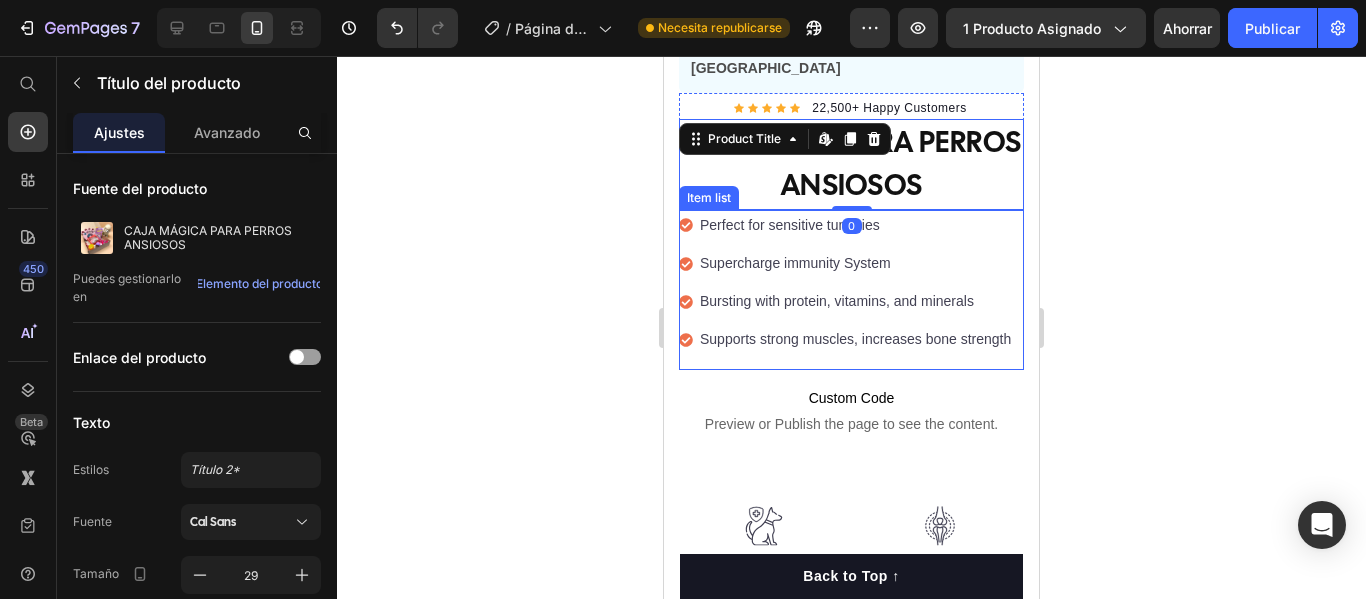 click on "Perfect for sensitive tummies Supercharge immunity System Bursting with protein, vitamins, and minerals Supports strong muscles, increases bone strength" at bounding box center [846, 283] 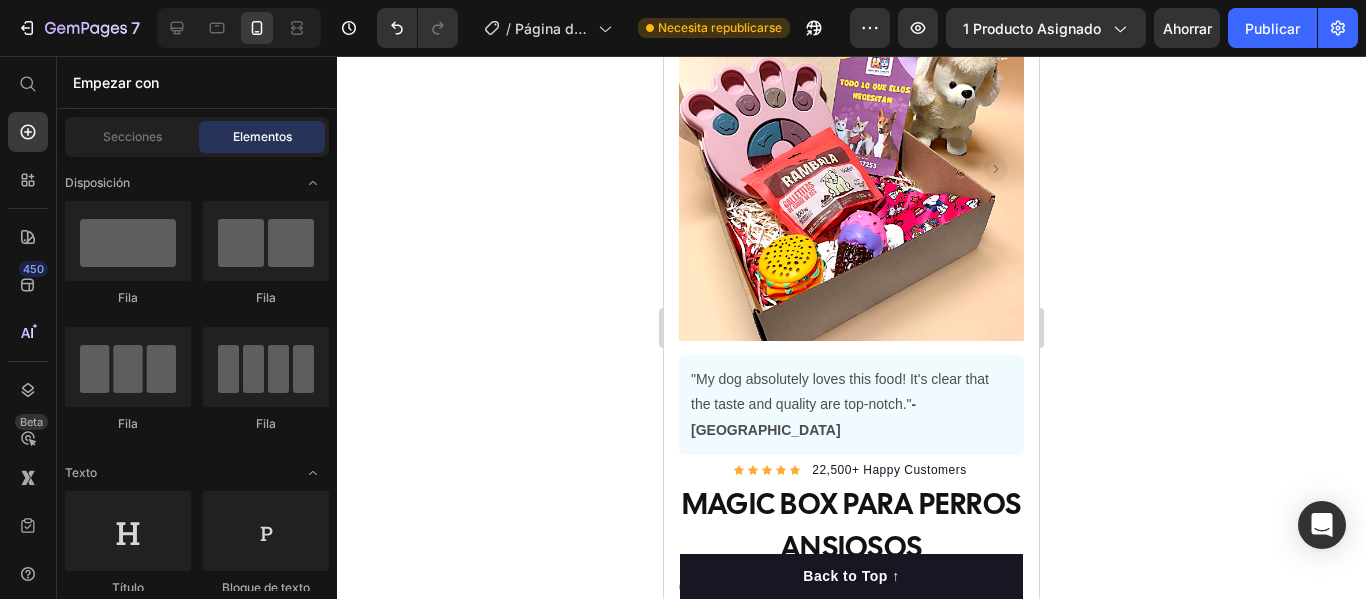 scroll, scrollTop: 5, scrollLeft: 0, axis: vertical 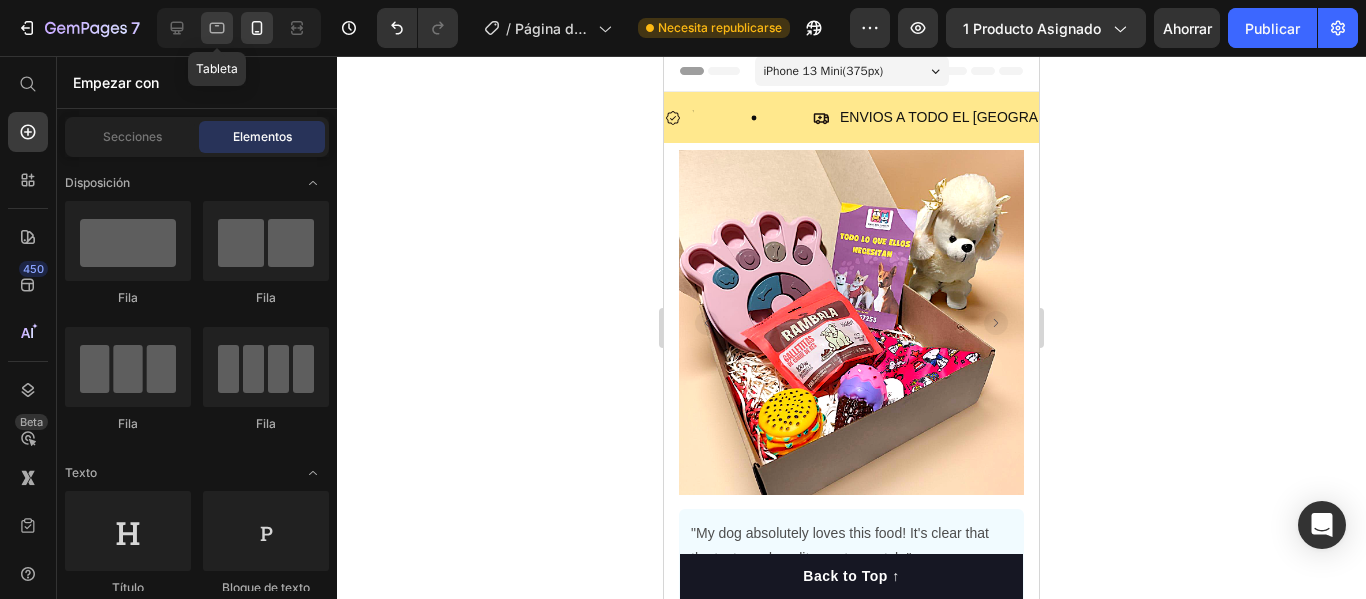 click 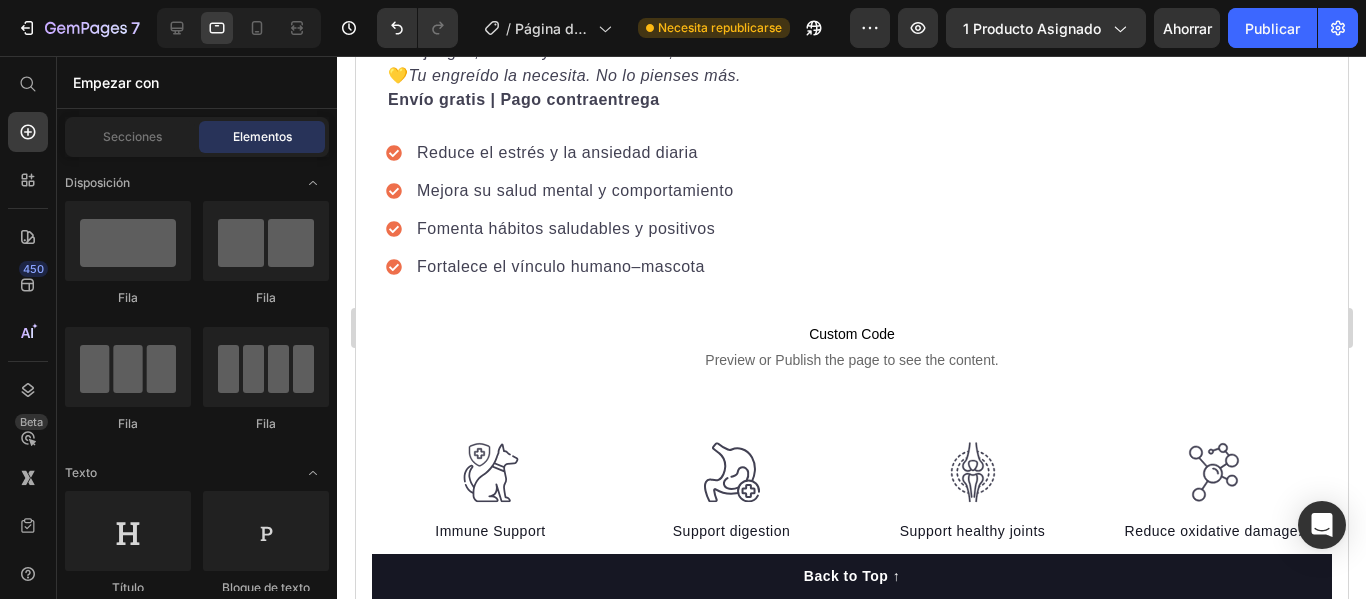 scroll, scrollTop: 1153, scrollLeft: 0, axis: vertical 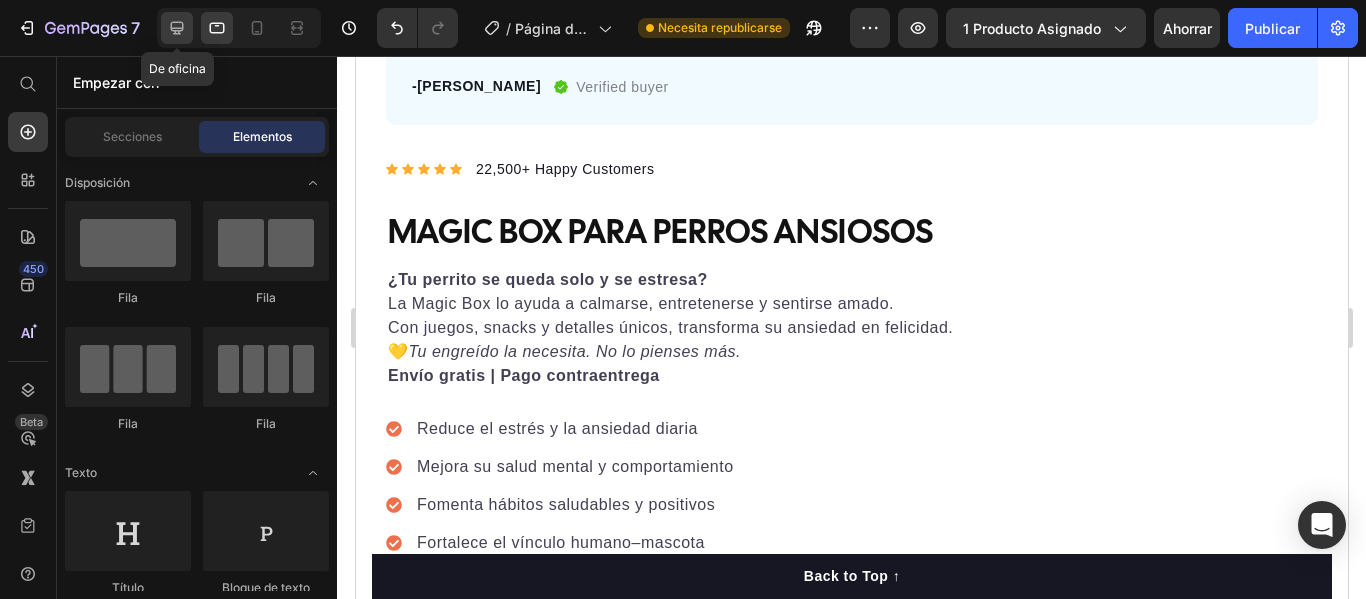click 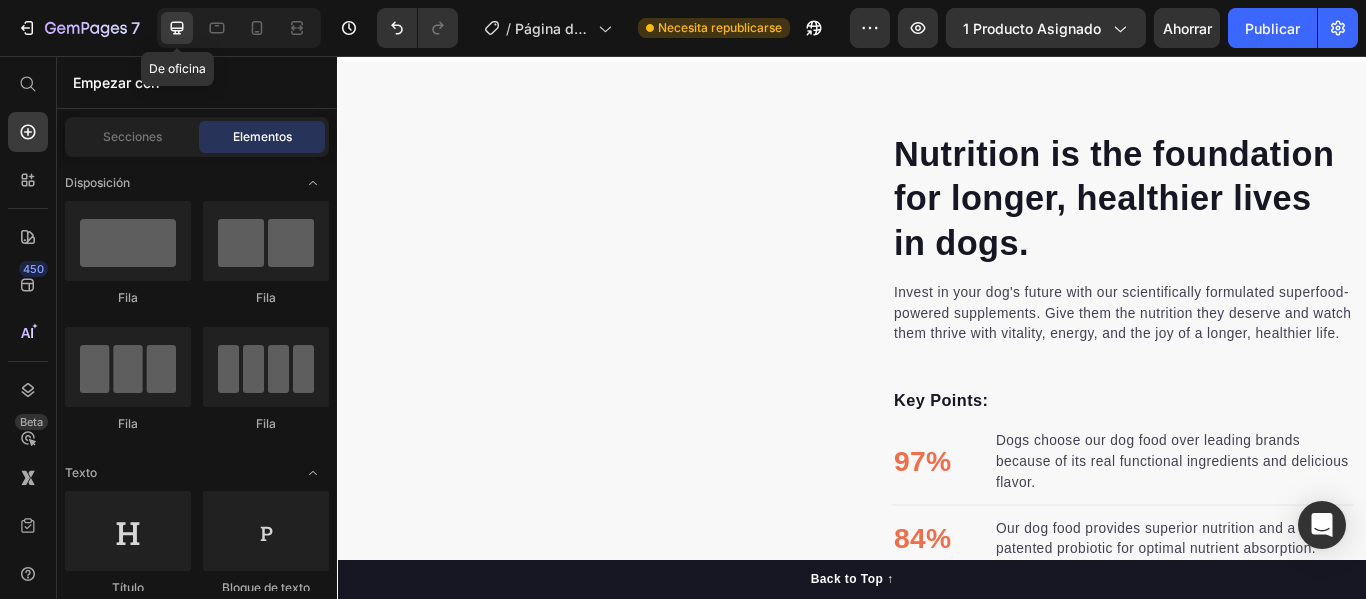scroll, scrollTop: 1180, scrollLeft: 0, axis: vertical 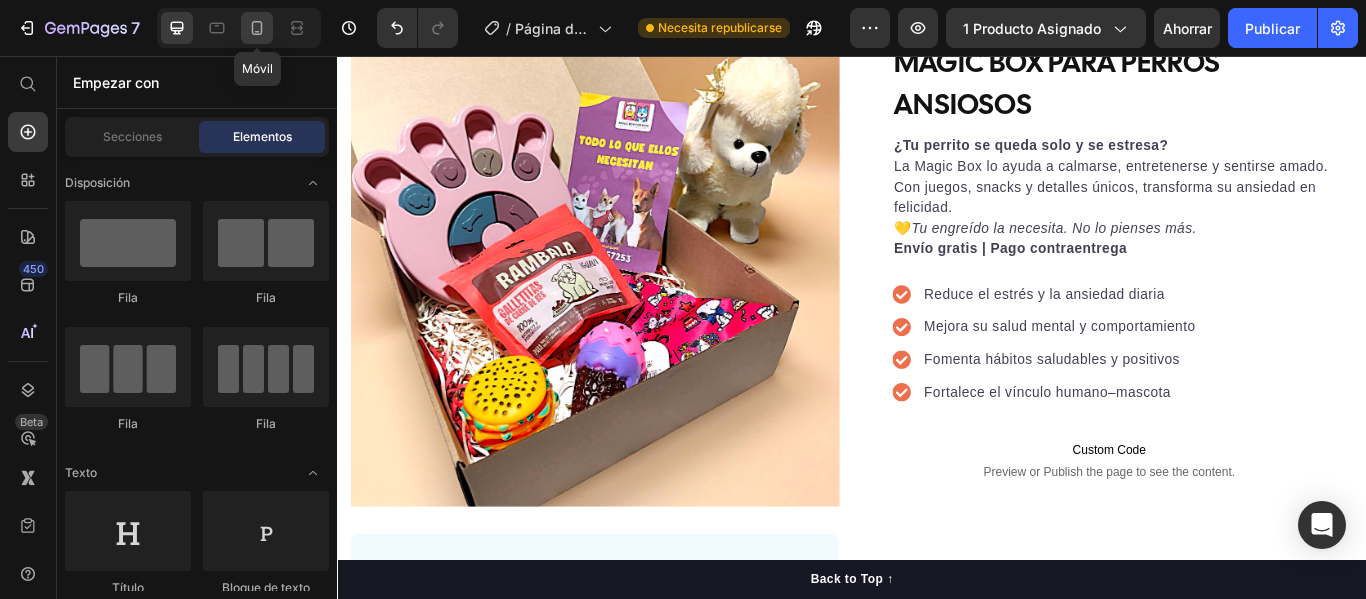 click 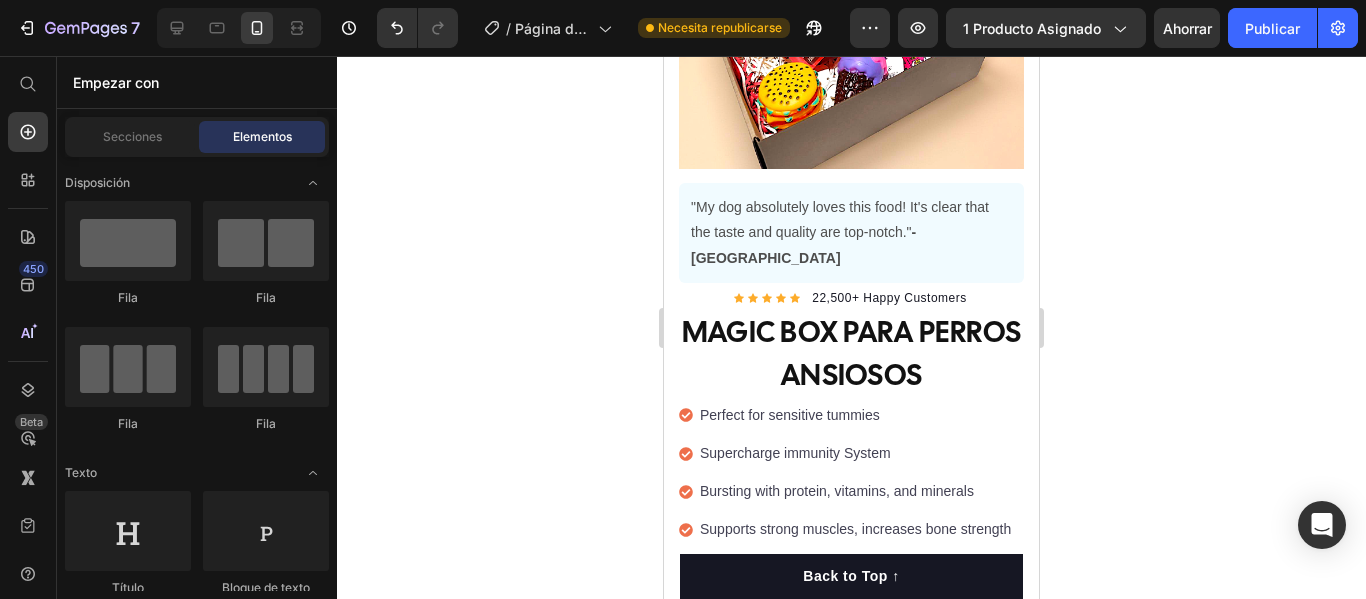 scroll, scrollTop: 382, scrollLeft: 0, axis: vertical 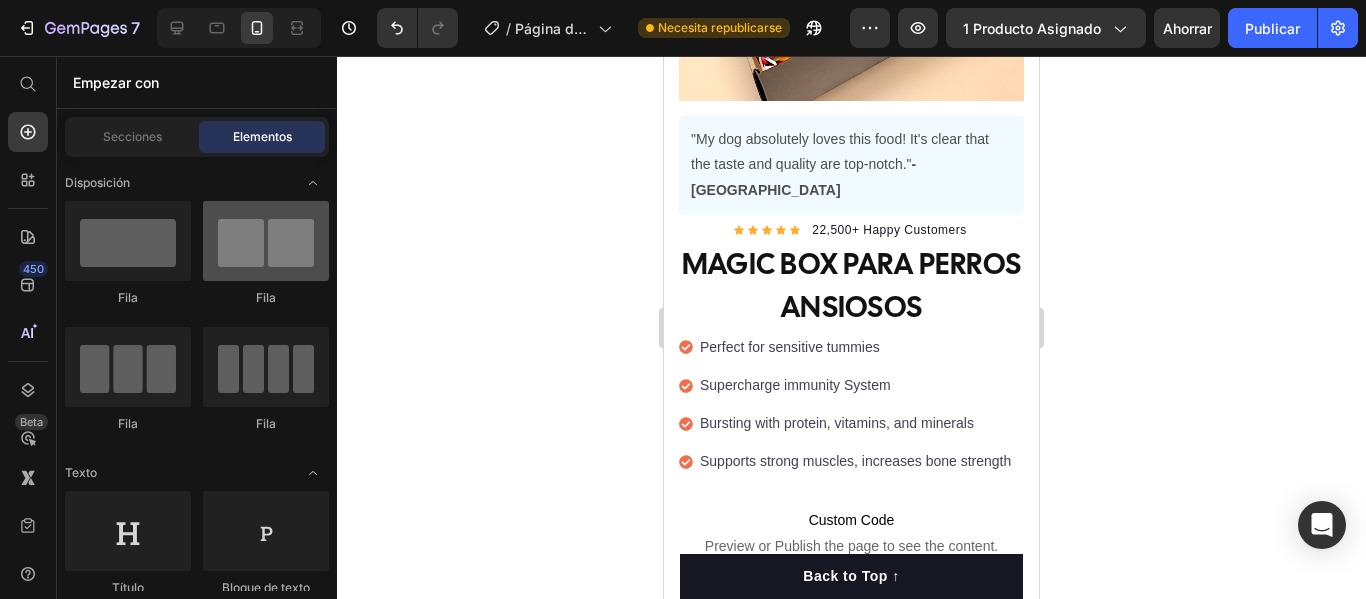 click at bounding box center [266, 241] 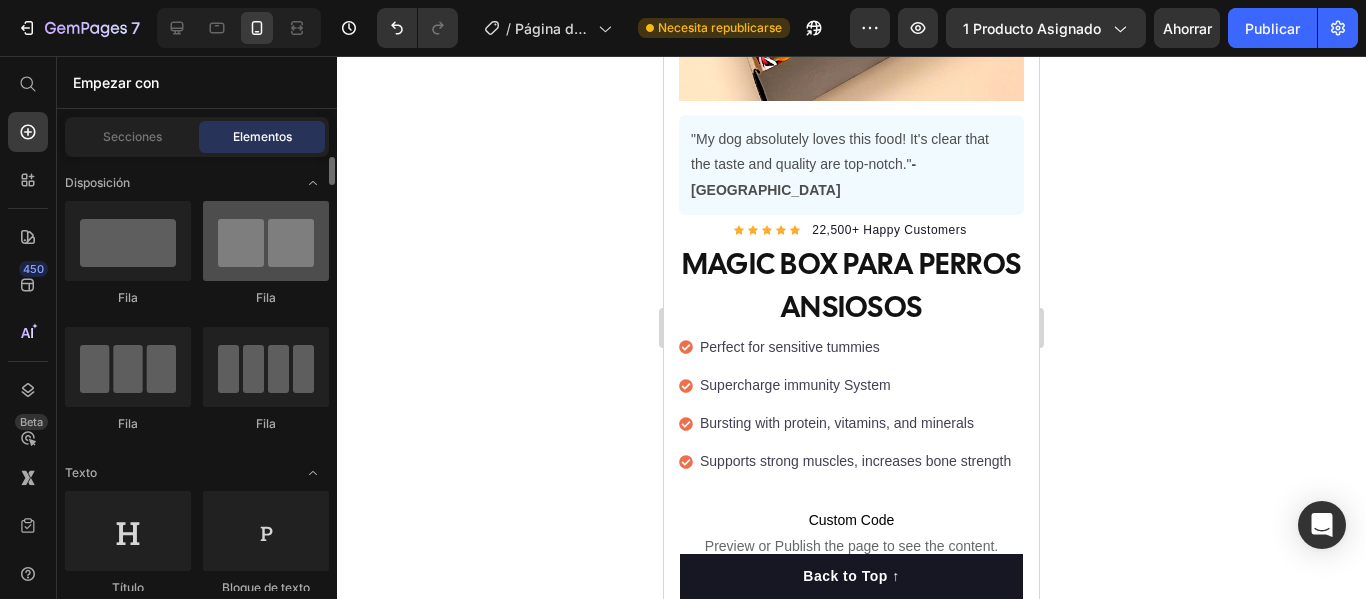 click at bounding box center [266, 241] 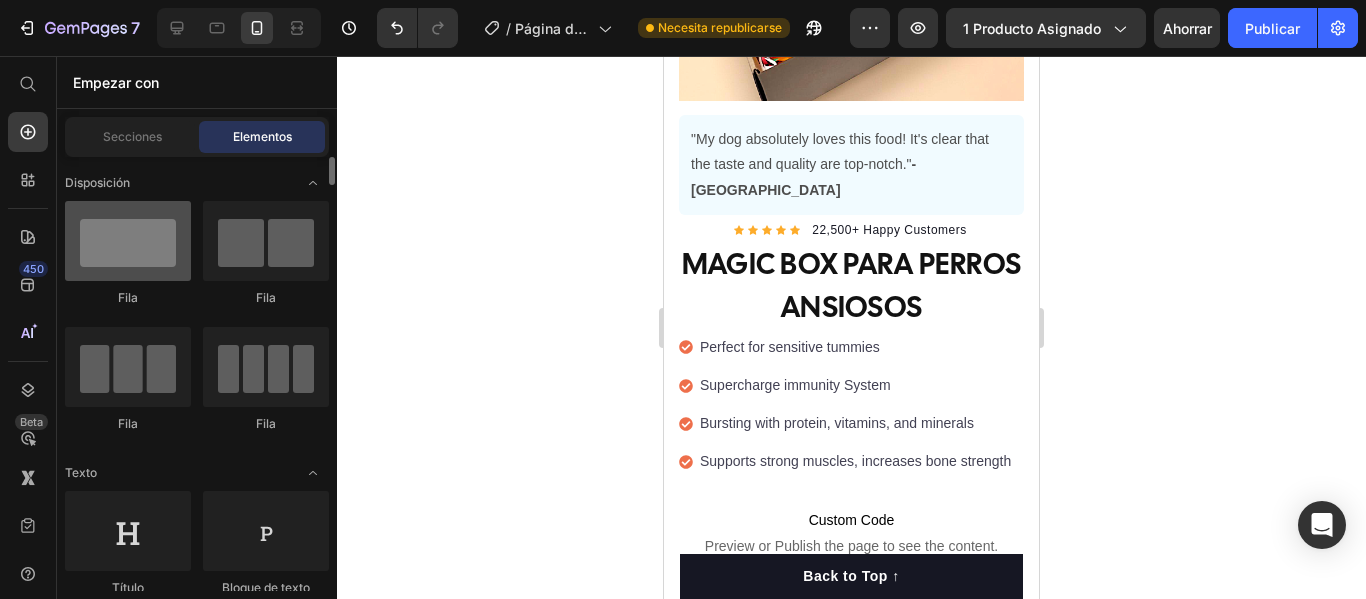 click at bounding box center [128, 241] 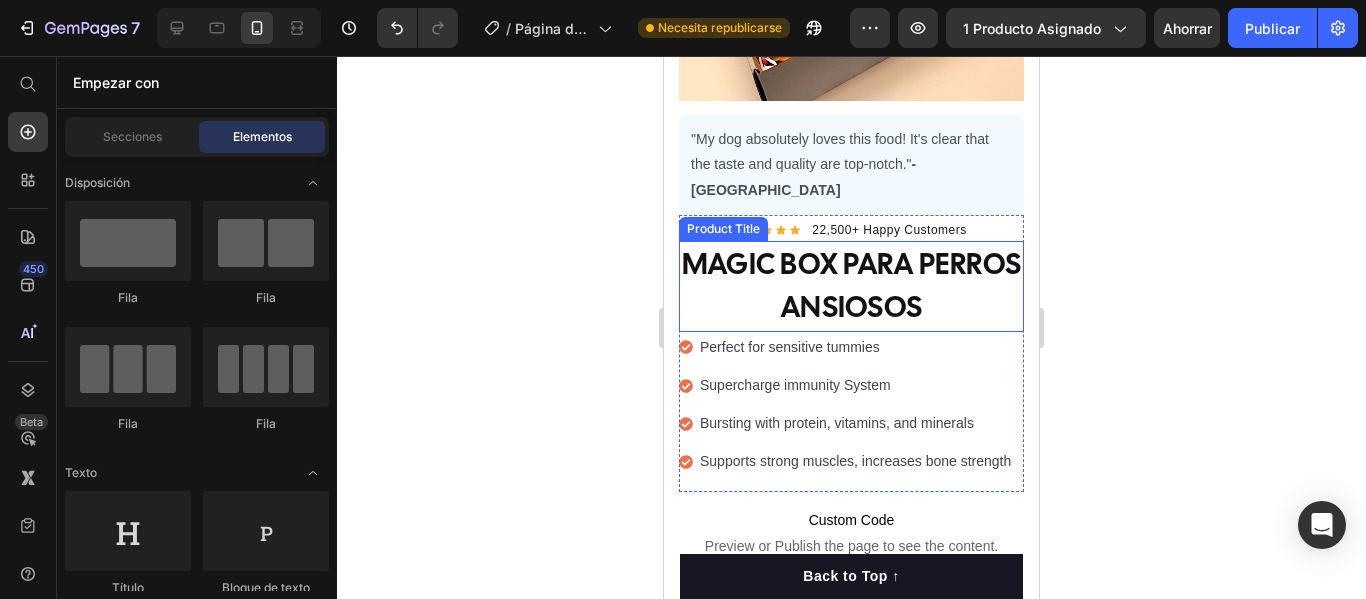 click on "MAGIC BOX PARA PERROS ANSIOSOS" at bounding box center (851, 286) 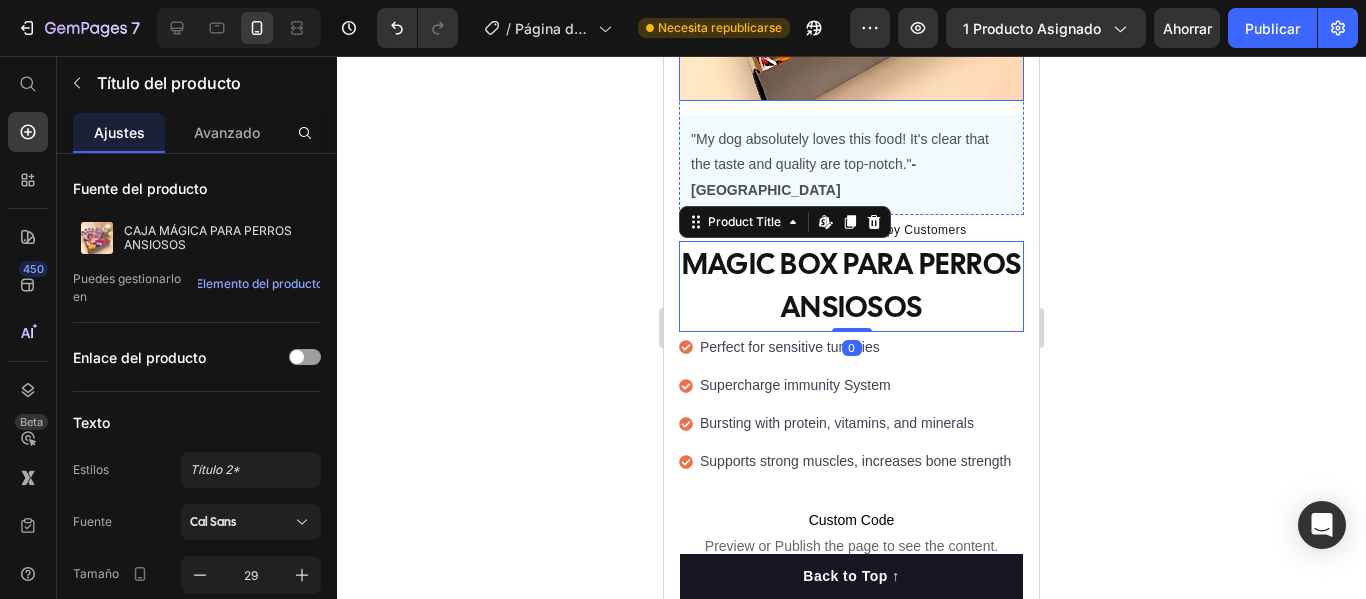 click at bounding box center [851, -72] 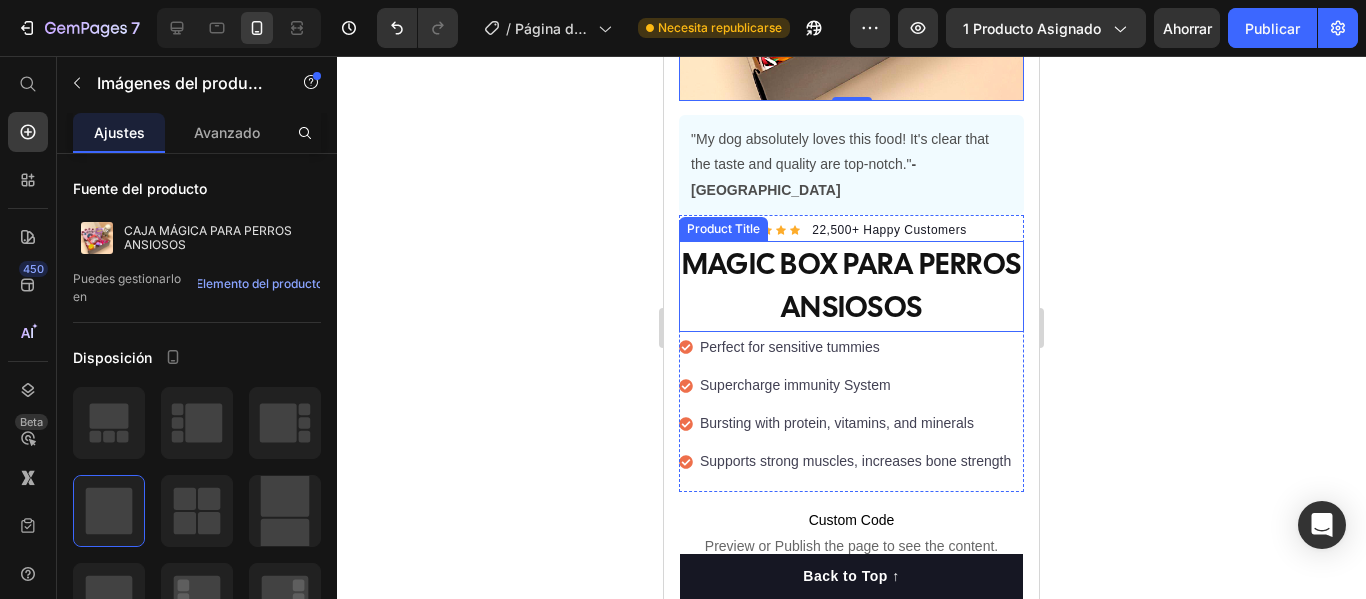 click on "MAGIC BOX PARA PERROS ANSIOSOS" at bounding box center [851, 286] 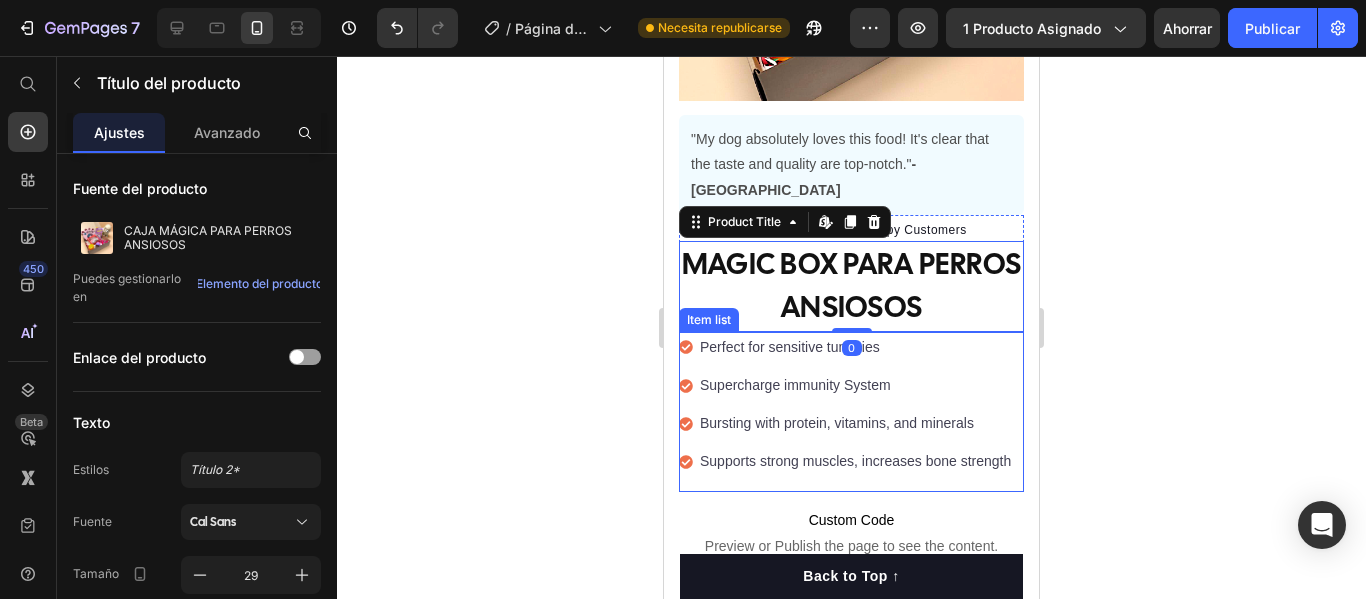 click on "Supercharge immunity System" at bounding box center [855, 385] 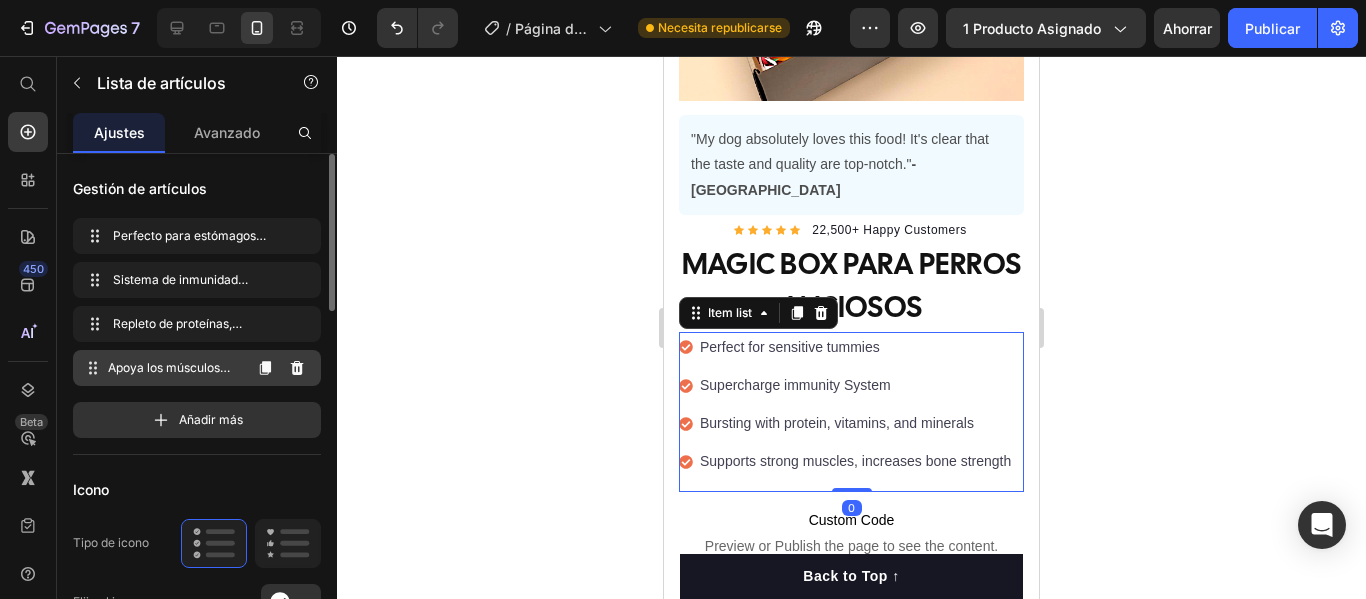 click 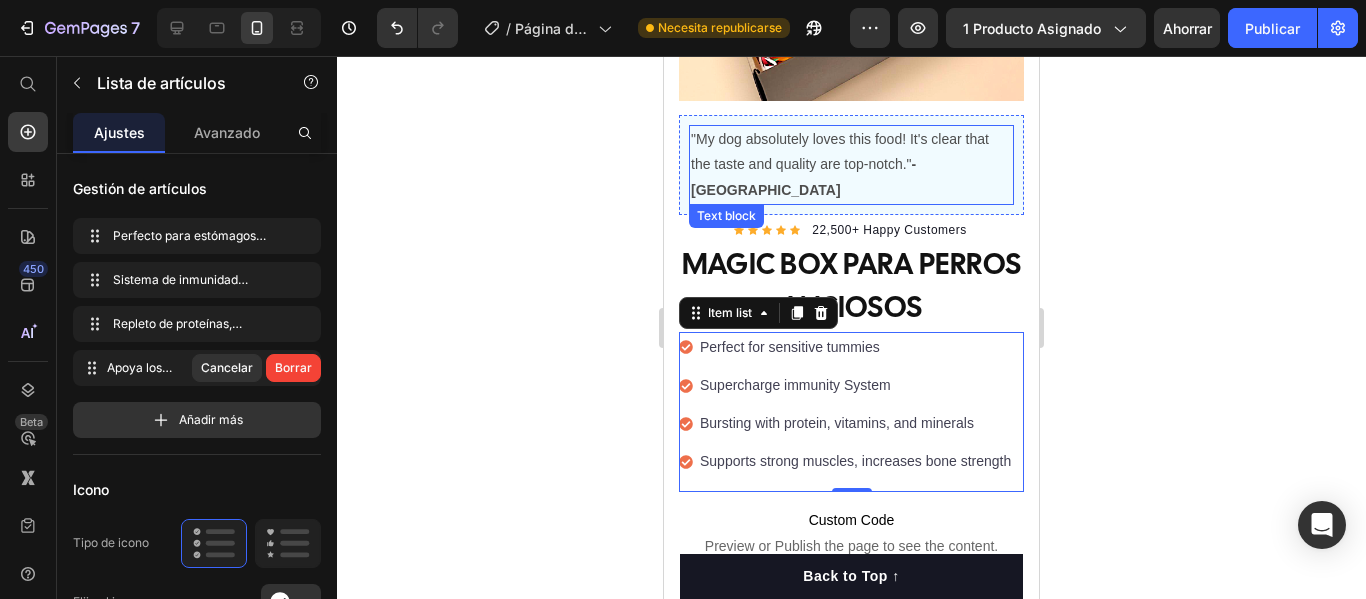 click on ""My dog absolutely loves this food! It's clear that the taste and quality are top-notch."  - [GEOGRAPHIC_DATA]" at bounding box center [851, 165] 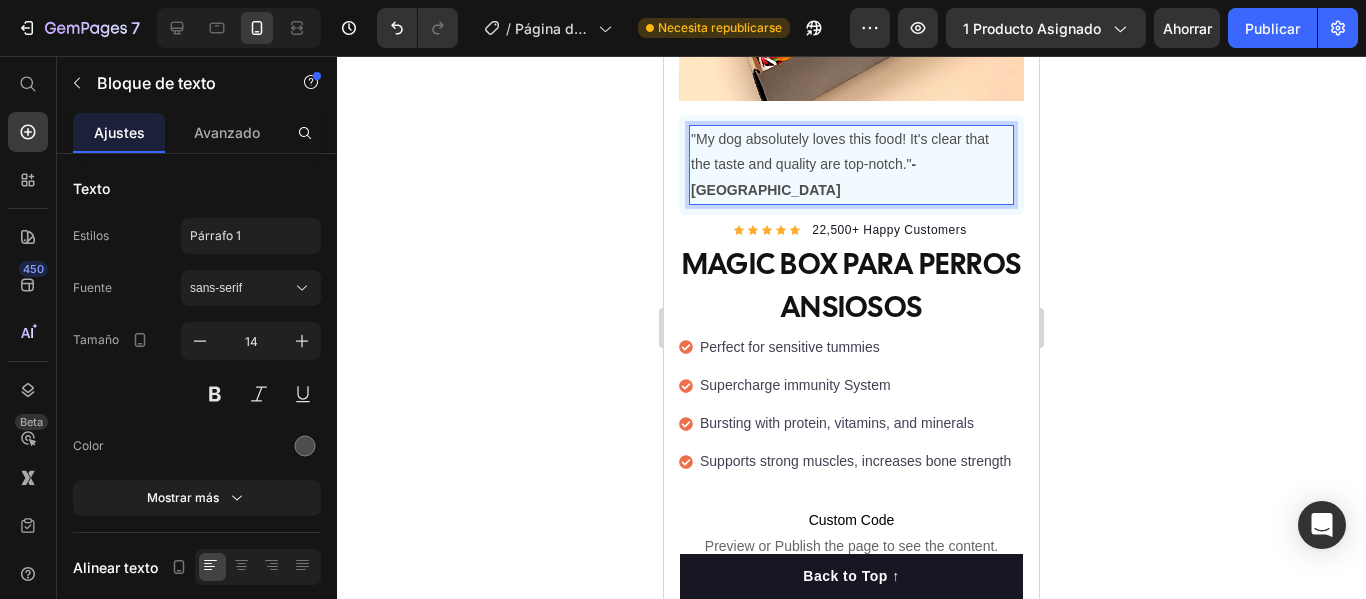 click on ""My dog absolutely loves this food! It's clear that the taste and quality are top-notch."  - [GEOGRAPHIC_DATA]" at bounding box center (851, 165) 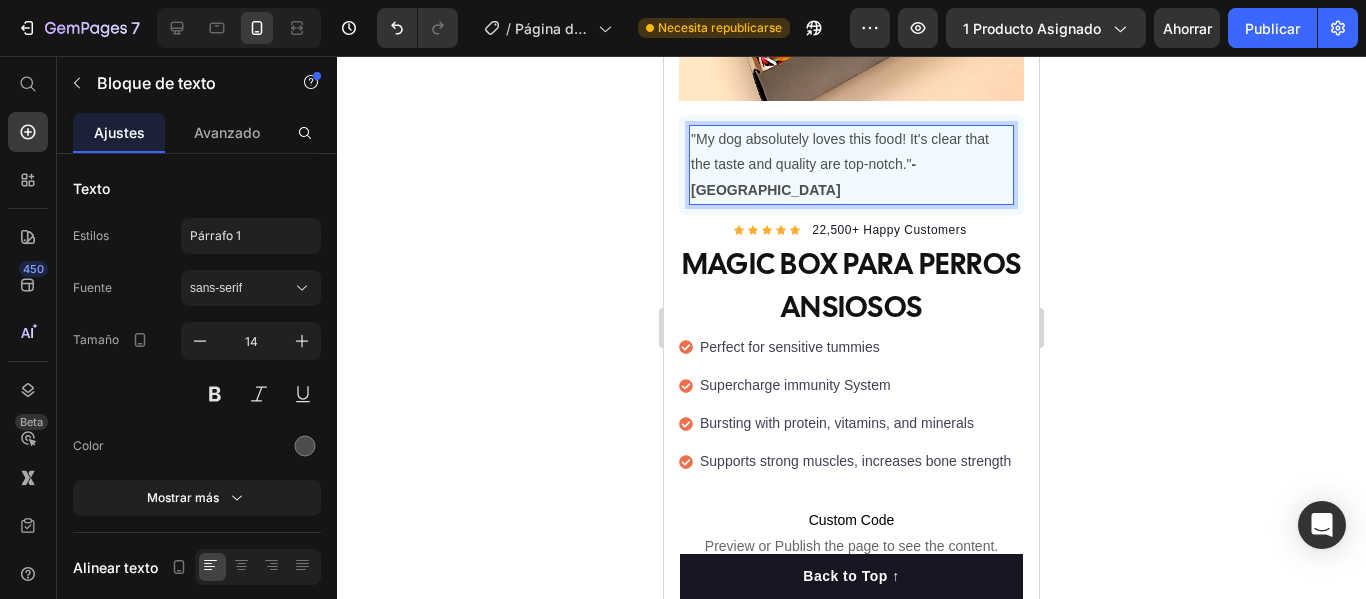 drag, startPoint x: 914, startPoint y: 148, endPoint x: 656, endPoint y: 124, distance: 259.11386 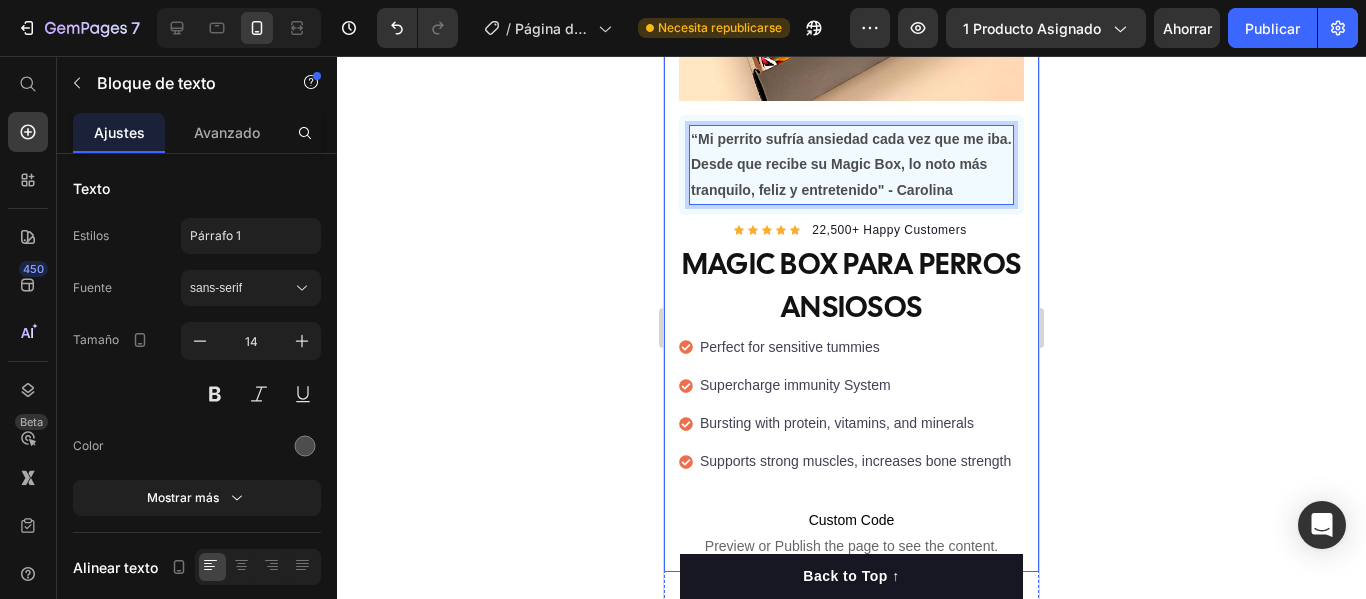 click on "Product Images "Llegó rápido y me encantó que puedo pagar al recibir. Mi perrita está feliz con su juego interactivo." Text block -[PERSON_NAME] Text block
Verified buyer Item list Row Row “Mi perrito sufría ansiedad cada vez que me iba. Desde que recibe su Magic Box, lo noto más tranquilo, feliz y entretenido" - Carolina Text block   0 Row Row Icon Icon Icon Icon Icon Icon List Hoz 22,500+ Happy Customers Text block Row MAGIC BOX PARA PERROS ANSIOSOS Product Title ¿Tu perrito se queda solo y se estresa? La Magic Box lo ayuda a calmarse, entretenerse y sentirse amado. Con juegos, snacks y detalles únicos, transforma su ansiedad en felicidad. 💛  Tu engreído la necesita. No lo pienses más. Envío gratis | Pago contraentrega Text block Reduce el estrés y la ansiedad diaria Mejora su salud mental y comportamiento Fomenta hábitos saludables y positivos Fortalece el vínculo humano–mascota Item list Perfect for sensitive tummies Supercharge immunity System Item list Row" at bounding box center [851, 163] 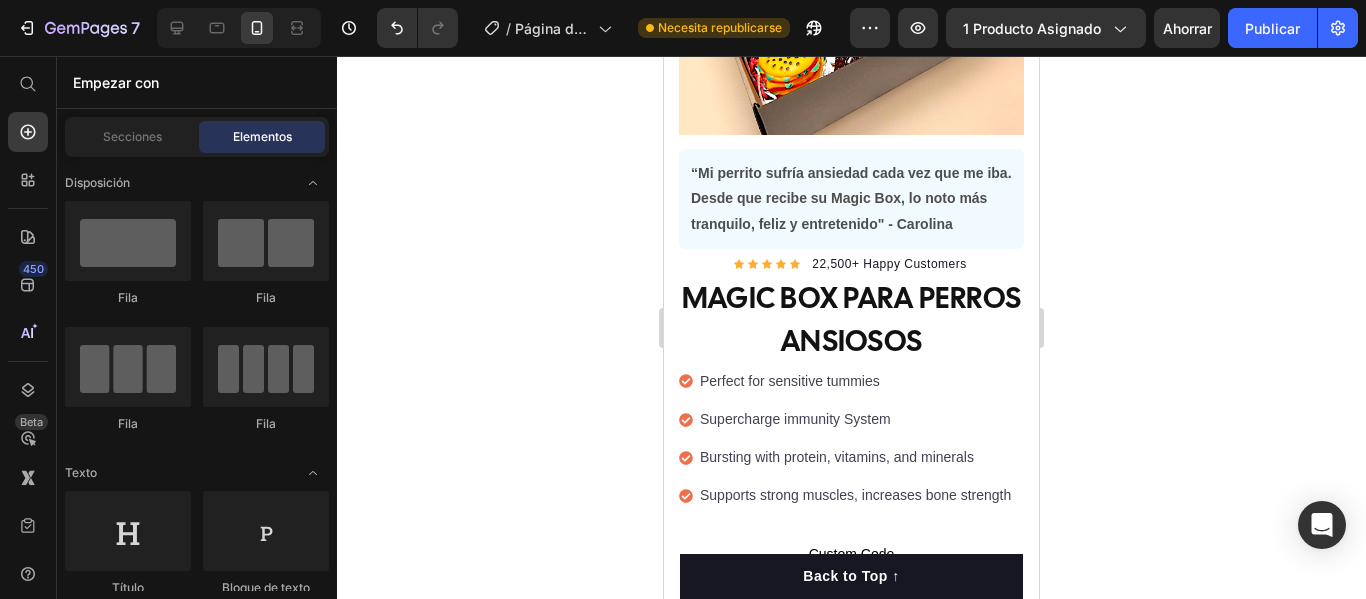 scroll, scrollTop: 451, scrollLeft: 0, axis: vertical 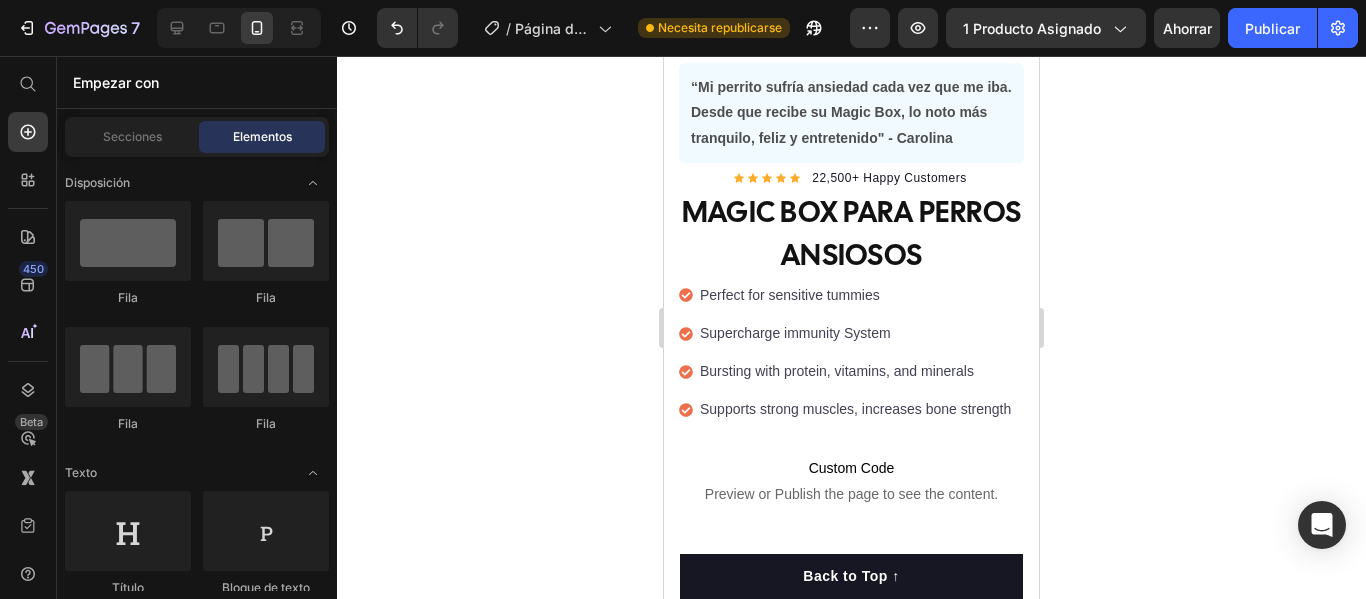 drag, startPoint x: 1034, startPoint y: 121, endPoint x: 1718, endPoint y: 182, distance: 686.71466 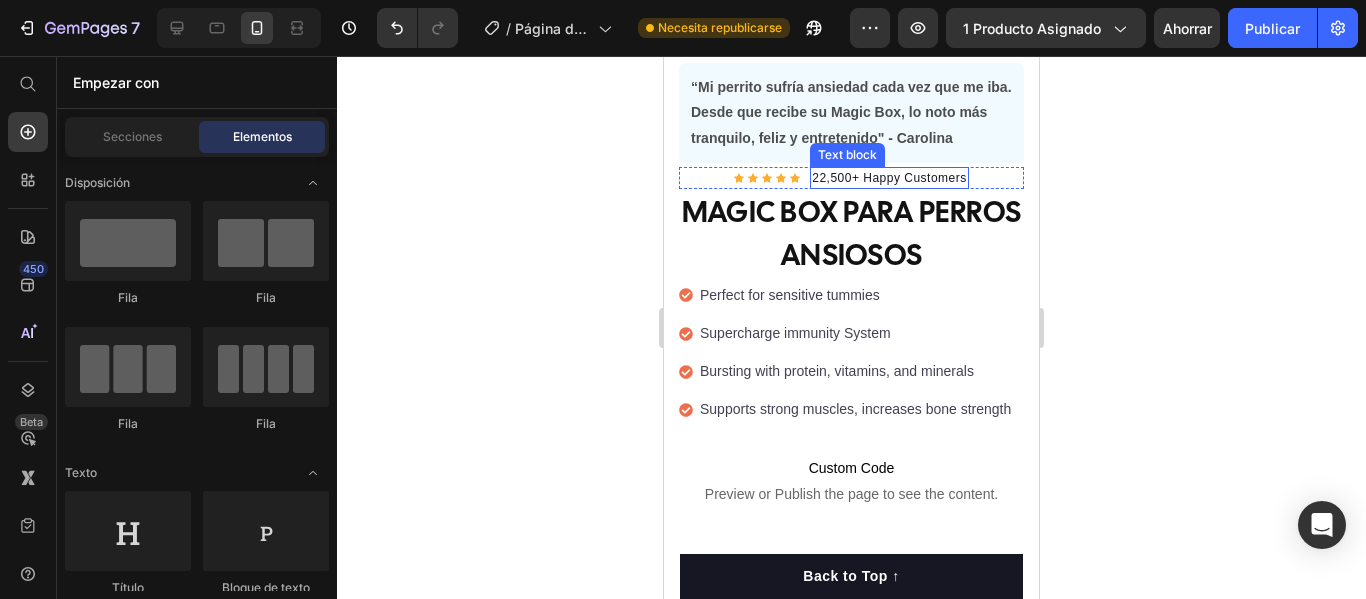 click on "22,500+ Happy Customers" at bounding box center [889, 178] 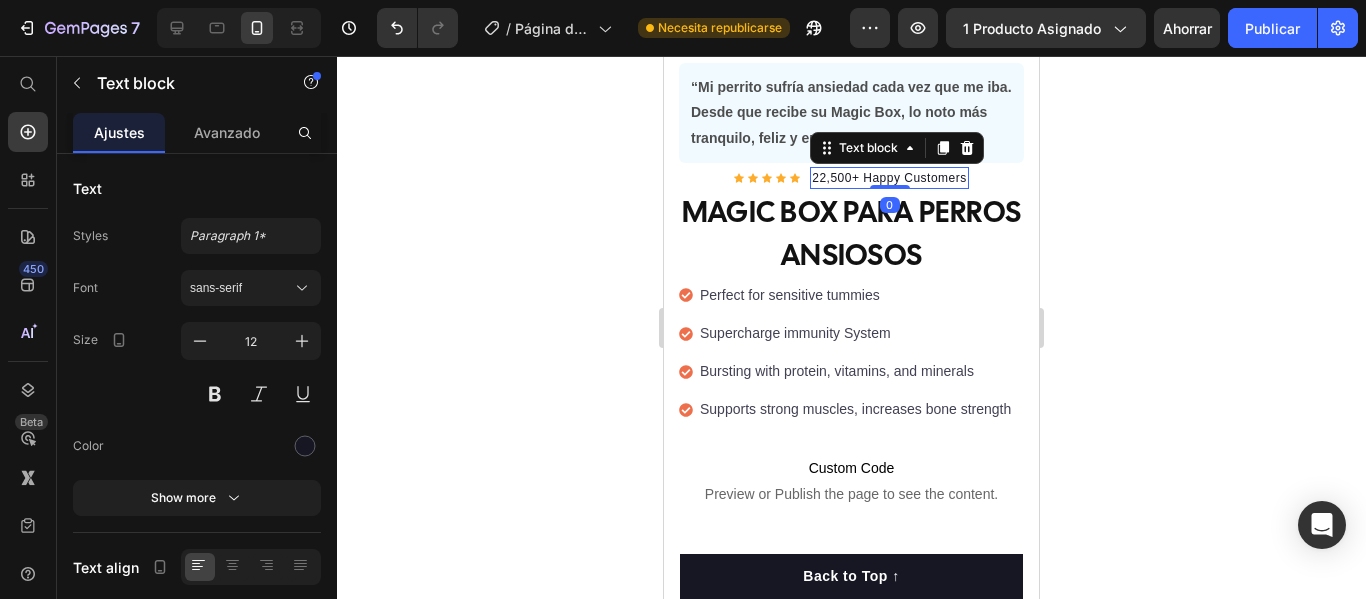 click on "22,500+ Happy Customers" at bounding box center [889, 178] 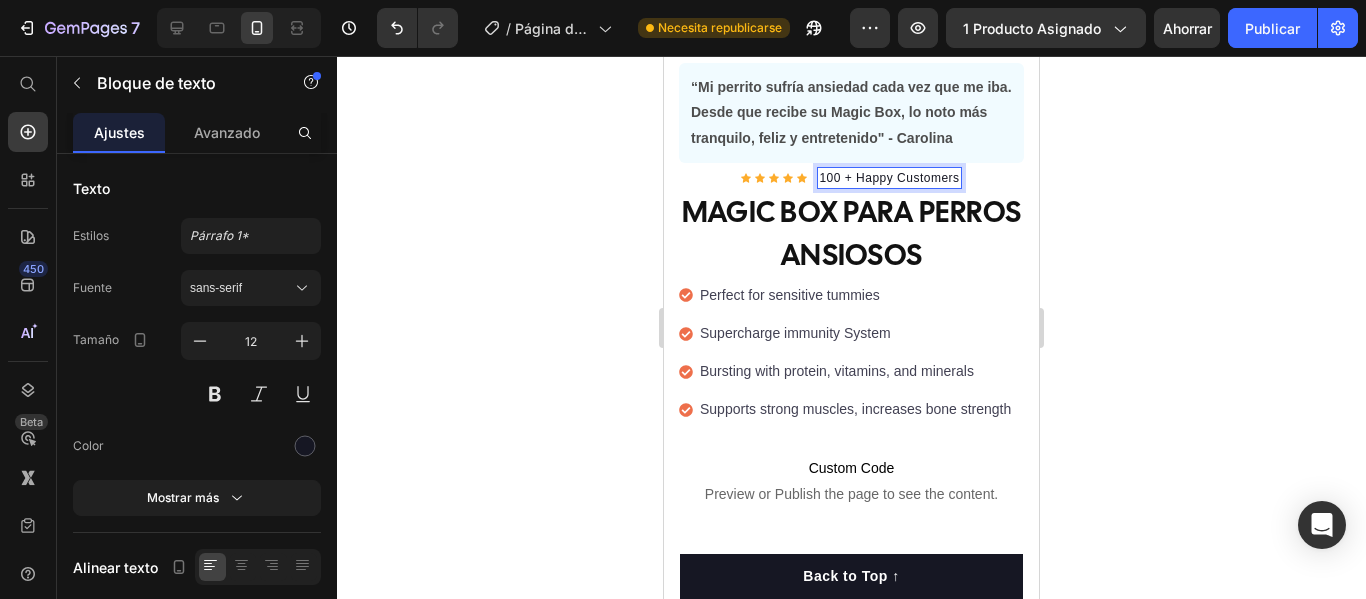 click on "100 + Happy Customers" at bounding box center (889, 178) 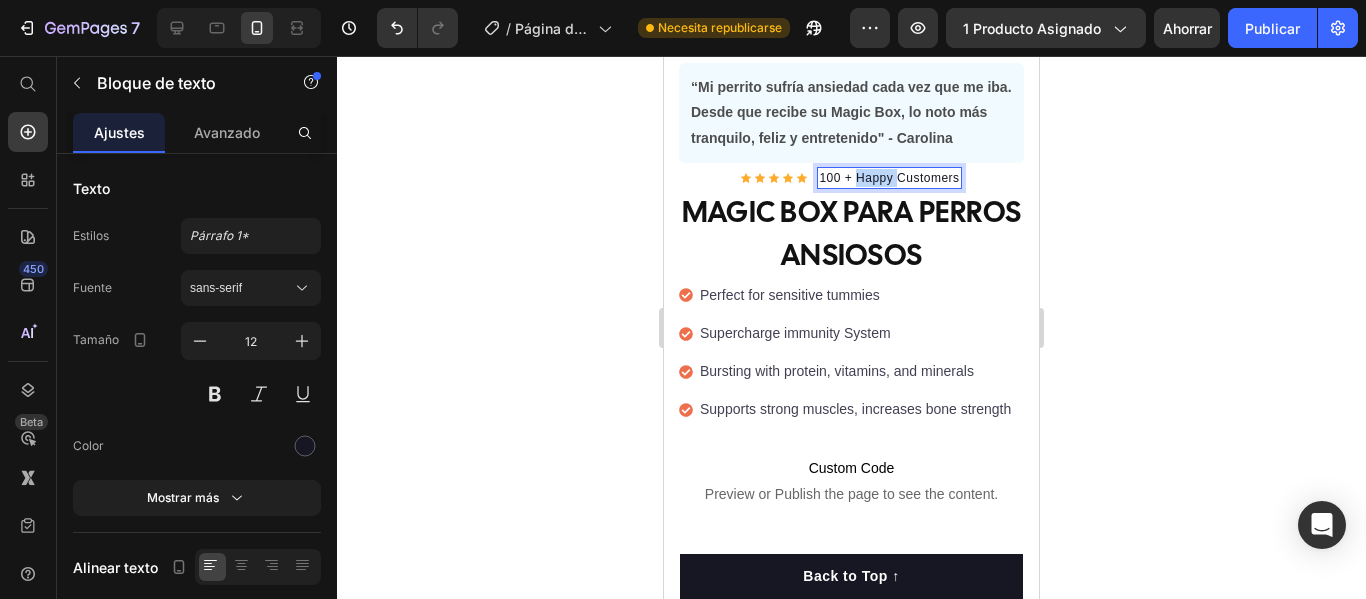 click on "100 + Happy Customers" at bounding box center [889, 178] 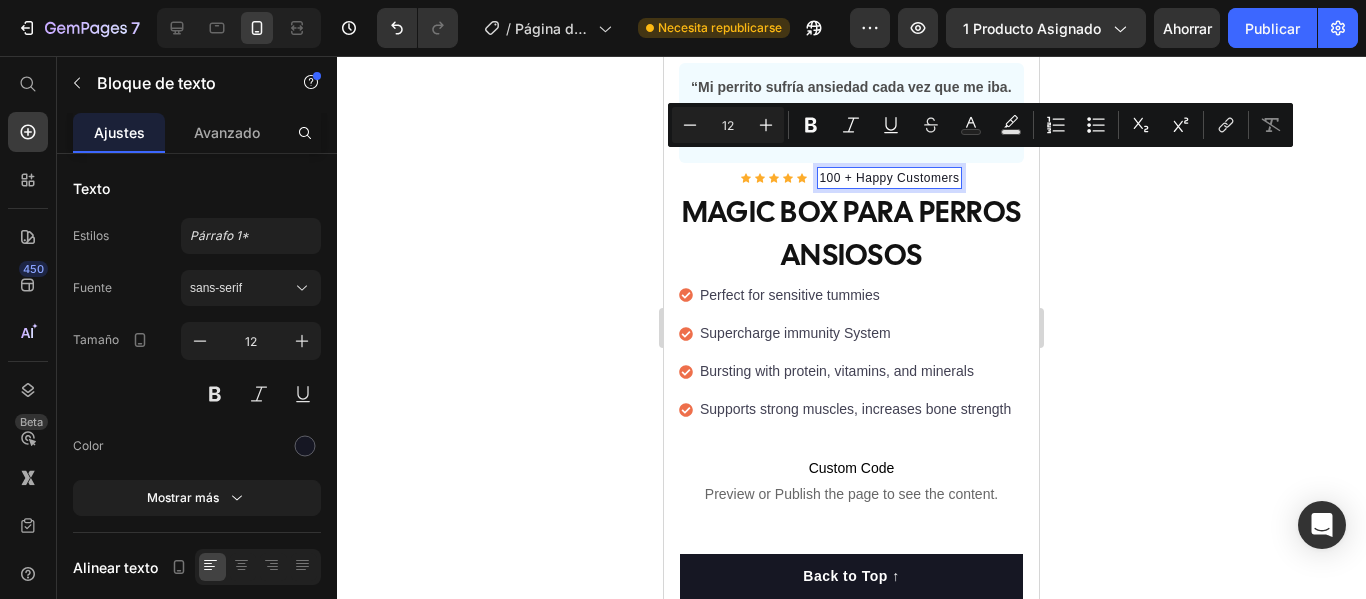 click on "100 + Happy Customers" at bounding box center [889, 178] 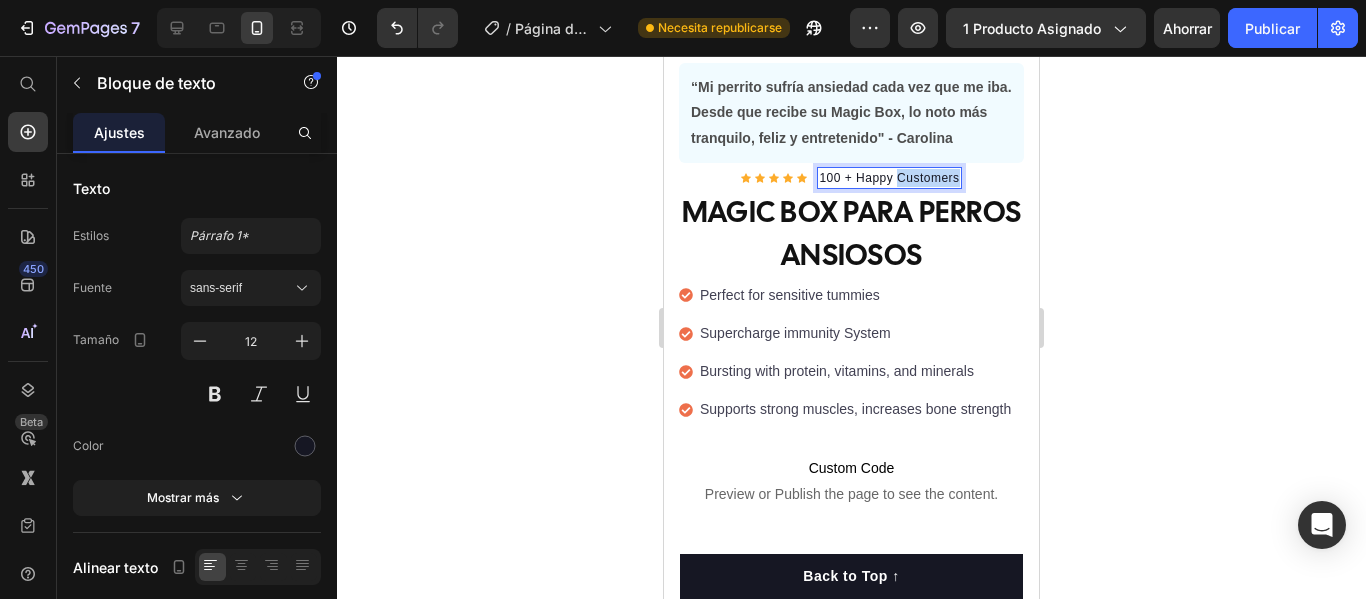 click on "100 + Happy Customers" at bounding box center [889, 178] 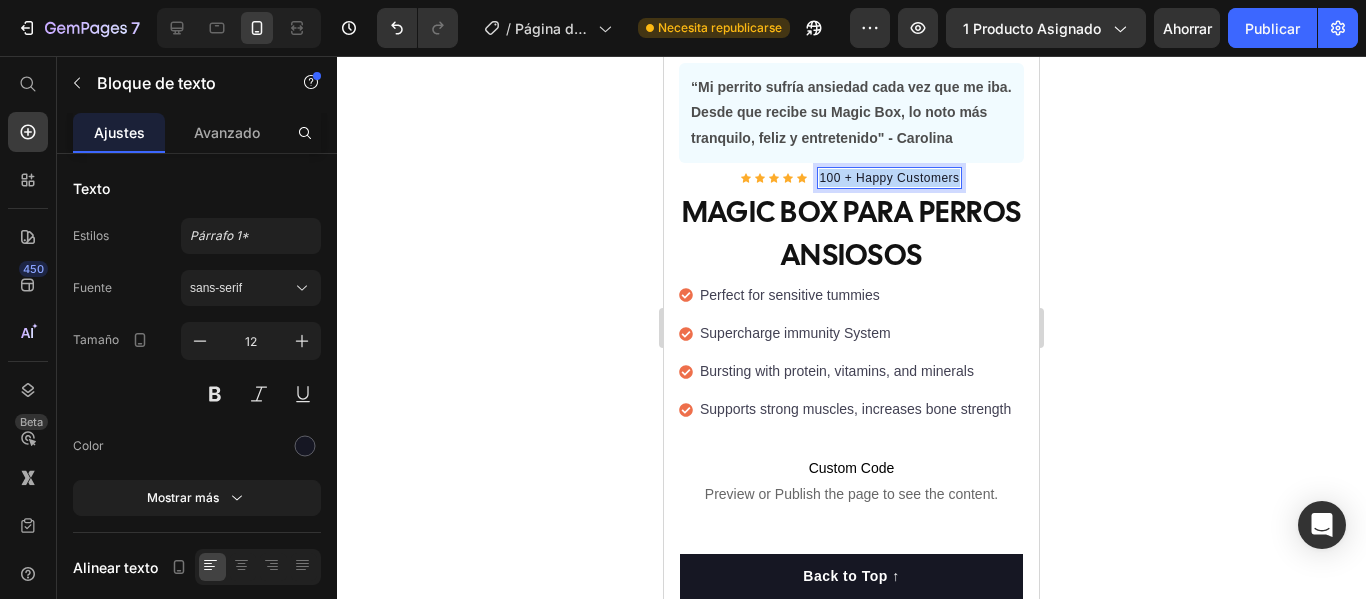 click on "100 + Happy Customers" at bounding box center [889, 178] 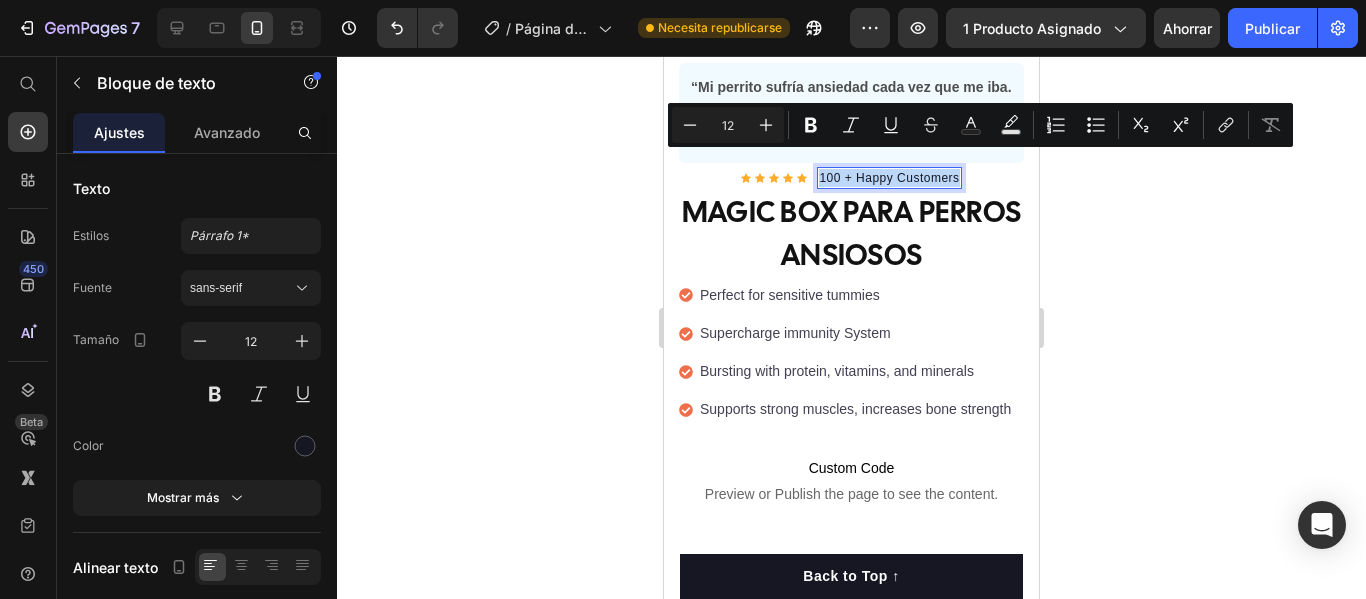 click on "100 + Happy Customers" at bounding box center [889, 178] 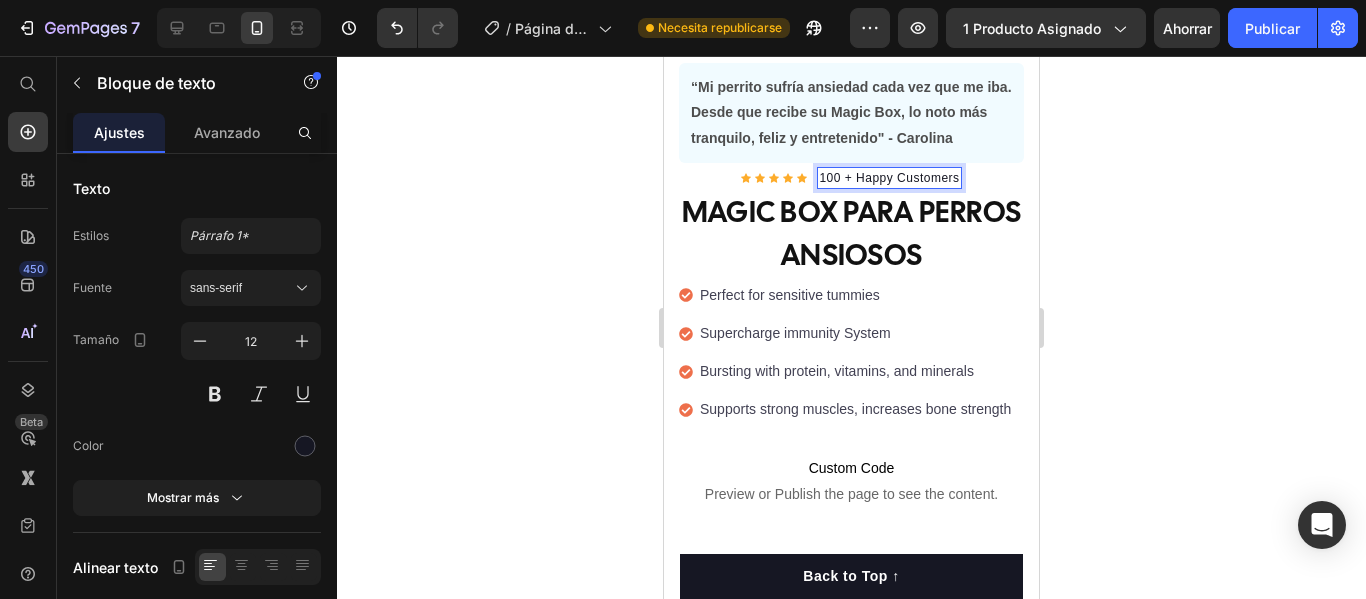 click on "100 + Happy Customers" at bounding box center (889, 178) 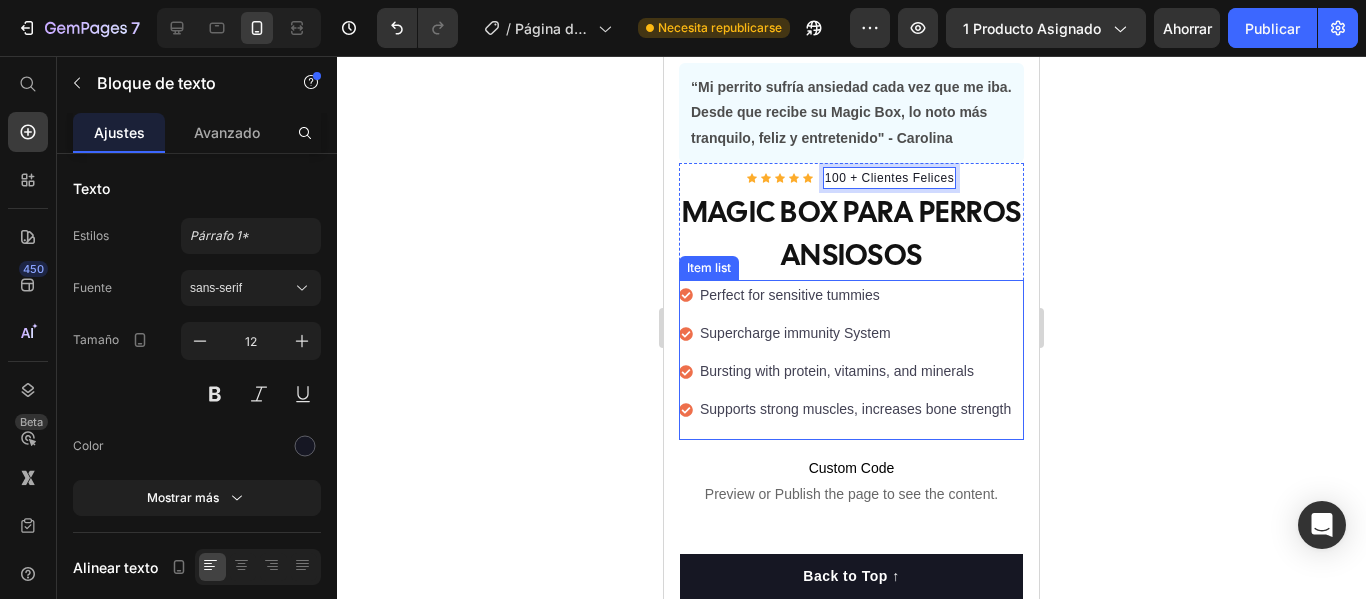 click on "Perfect for sensitive tummies" at bounding box center [855, 295] 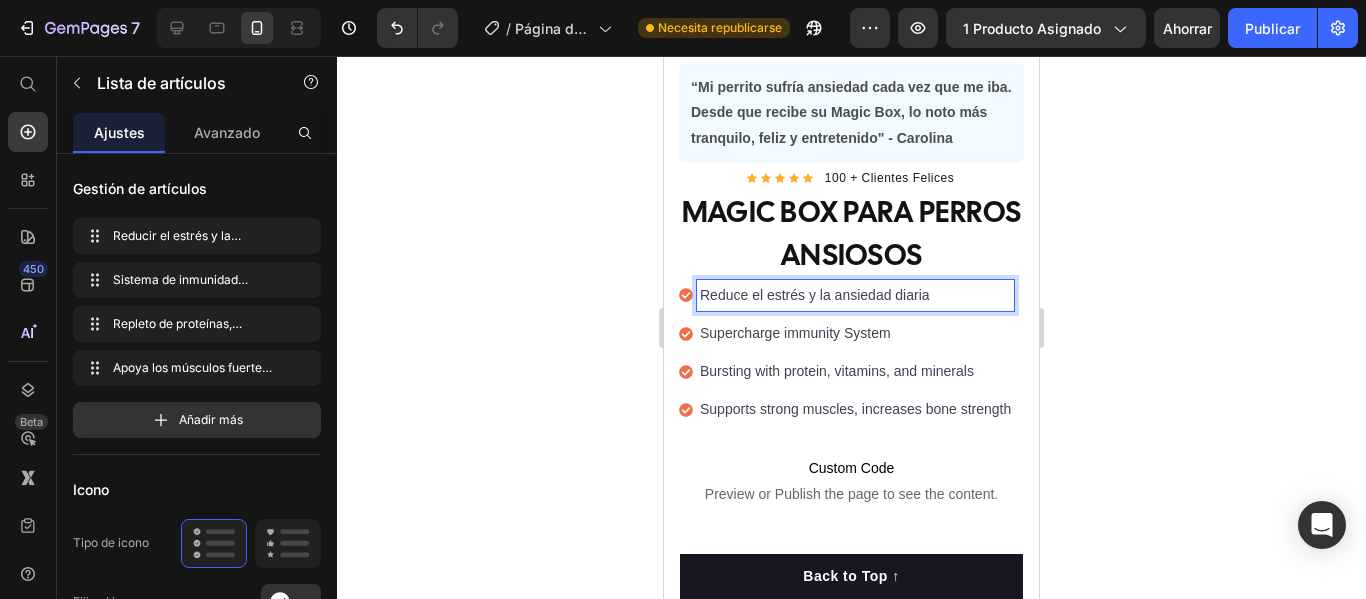 click on "Supercharge immunity System" at bounding box center [855, 333] 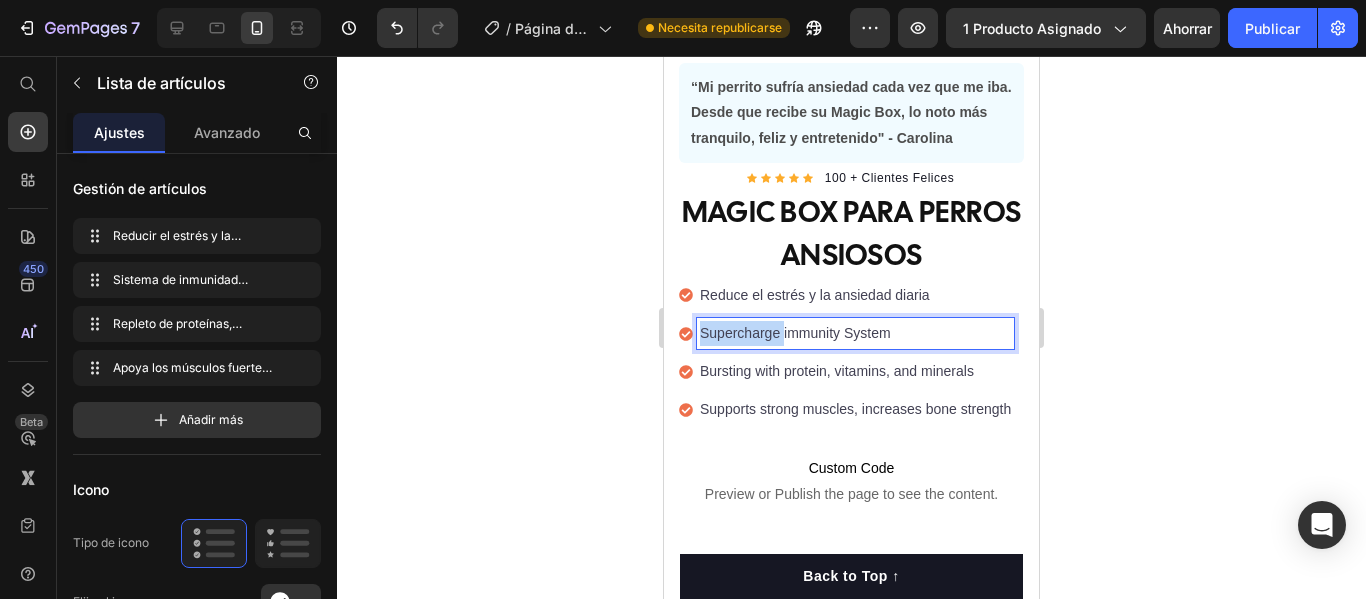 click on "Supercharge immunity System" at bounding box center (855, 333) 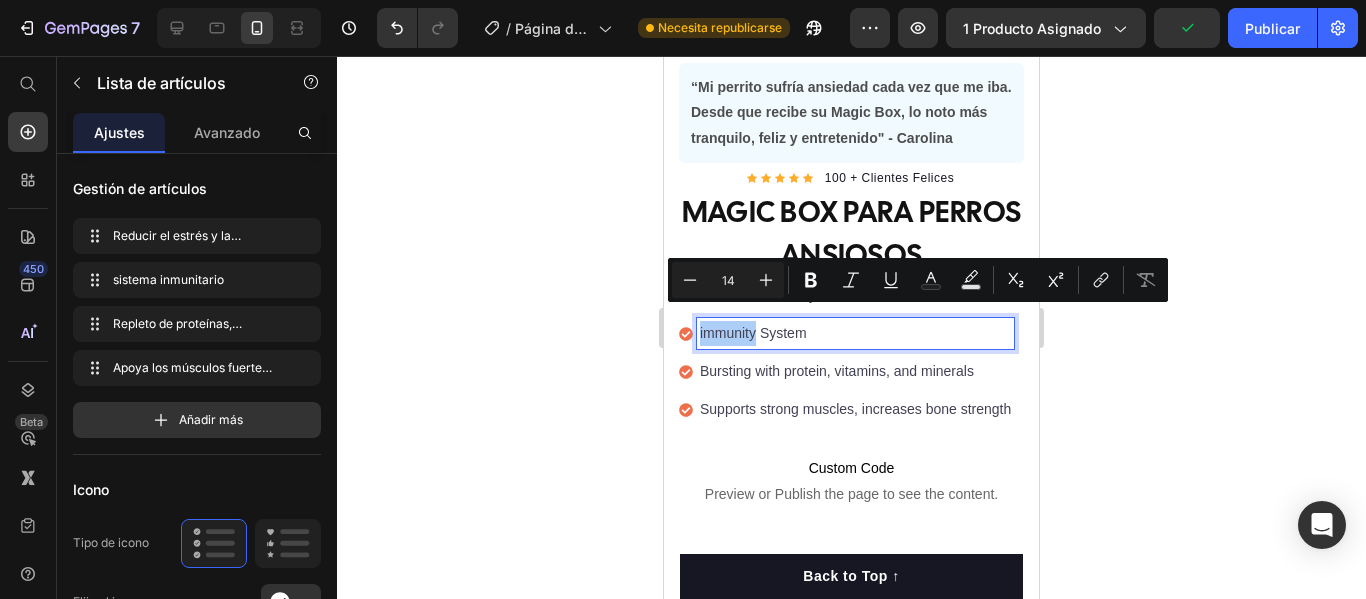 drag, startPoint x: 76, startPoint y: 263, endPoint x: 529, endPoint y: 276, distance: 453.1865 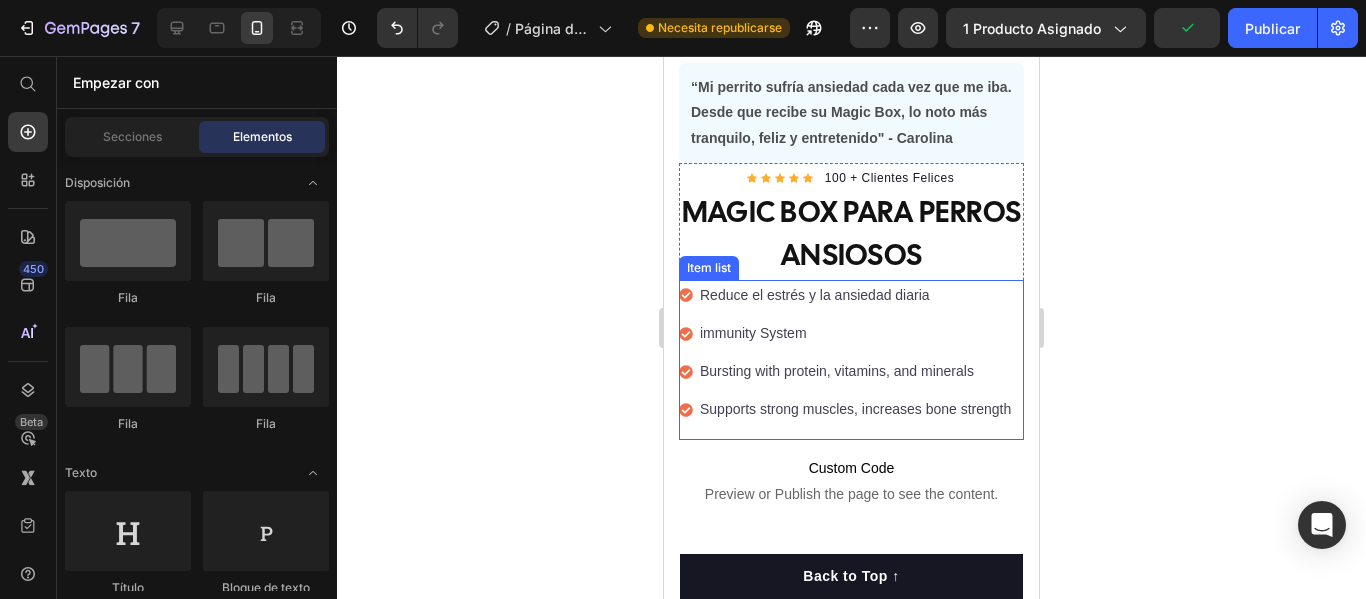 click on "immunity System" at bounding box center (855, 333) 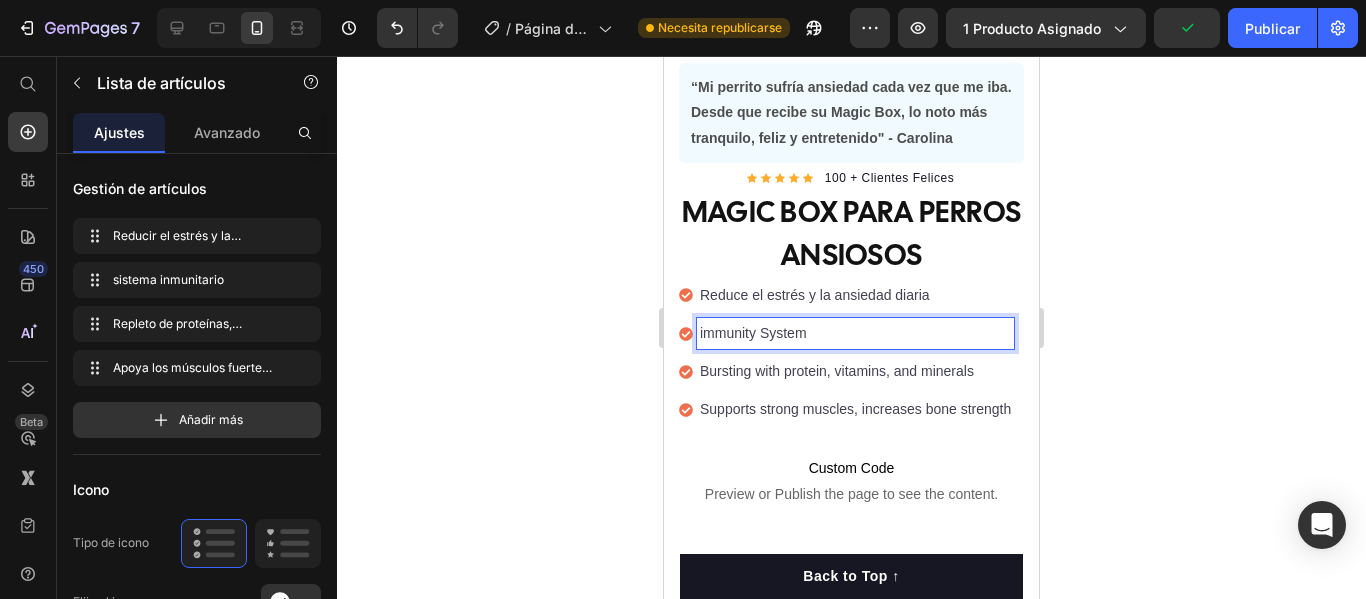 click on "immunity System" at bounding box center [855, 333] 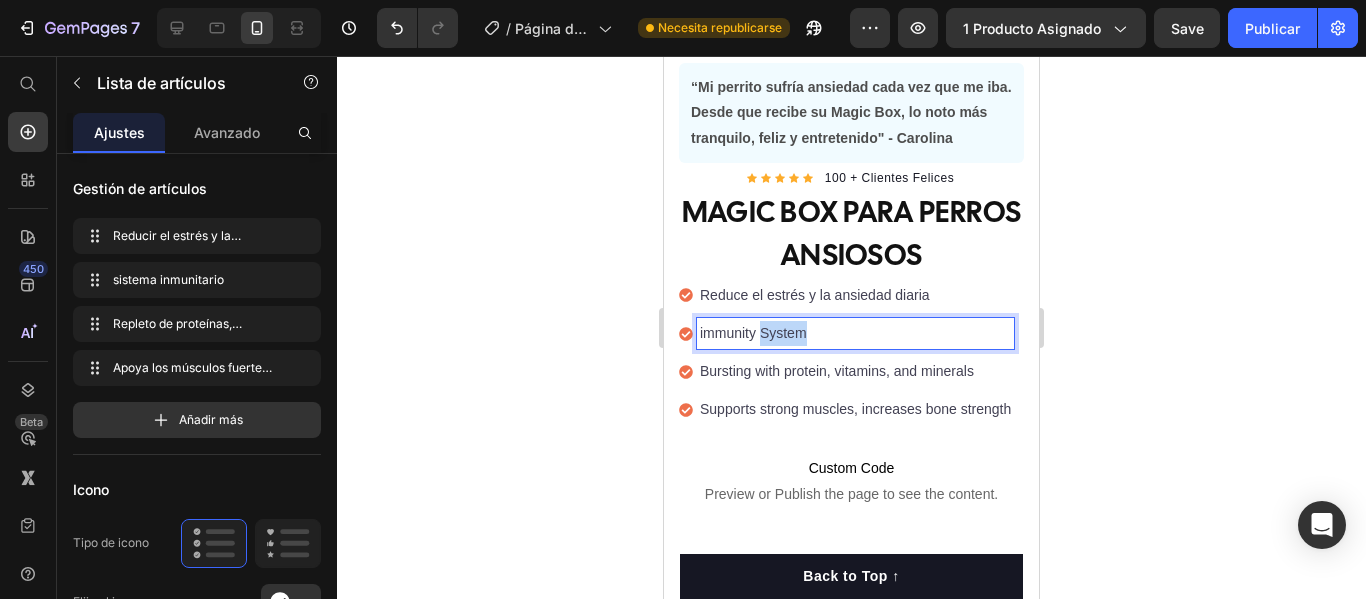 click on "immunity System" at bounding box center (855, 333) 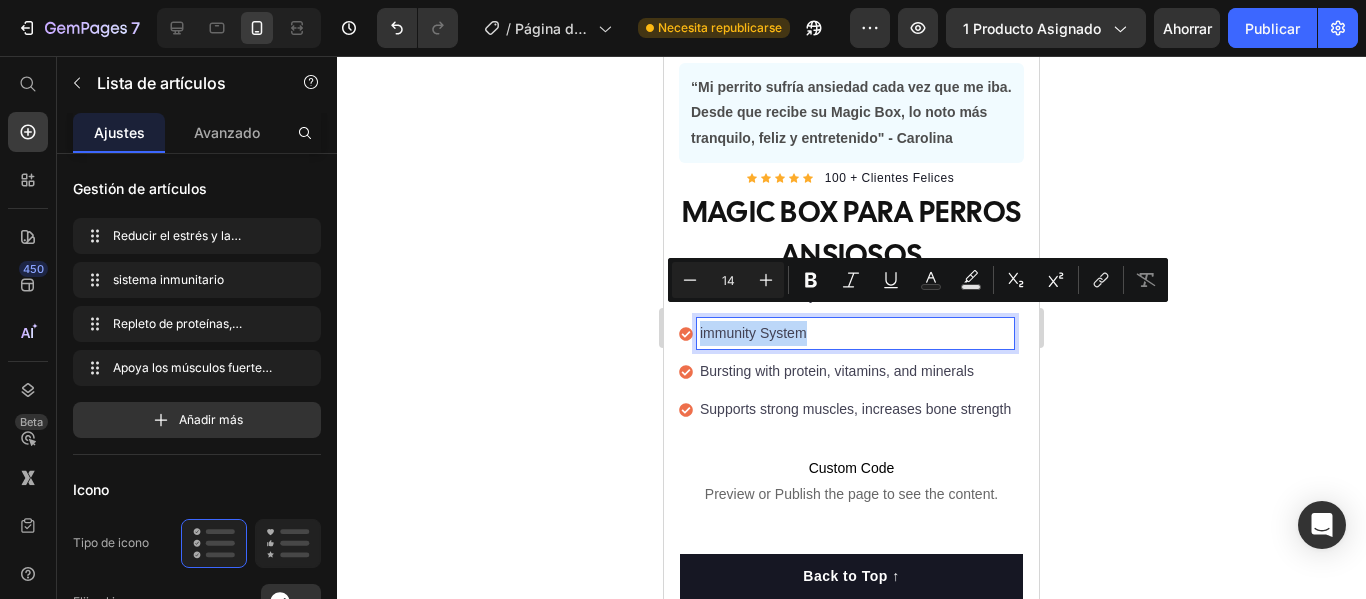 click on "immunity System" at bounding box center [855, 333] 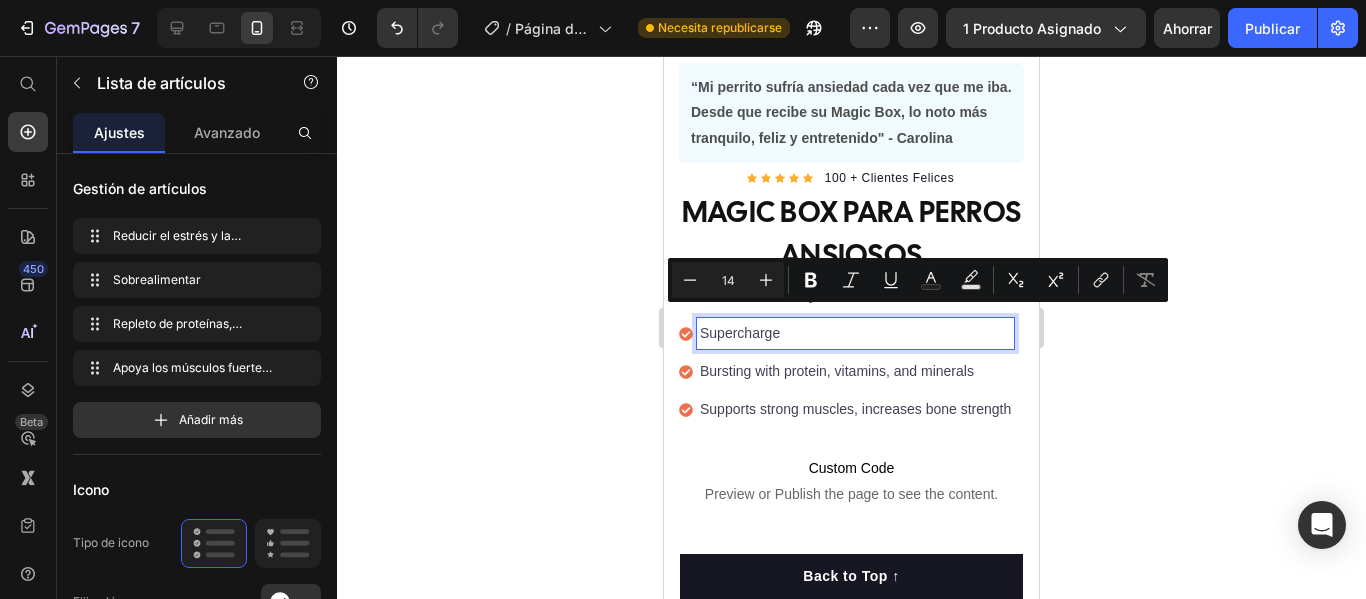 drag, startPoint x: 792, startPoint y: 311, endPoint x: 630, endPoint y: 319, distance: 162.19742 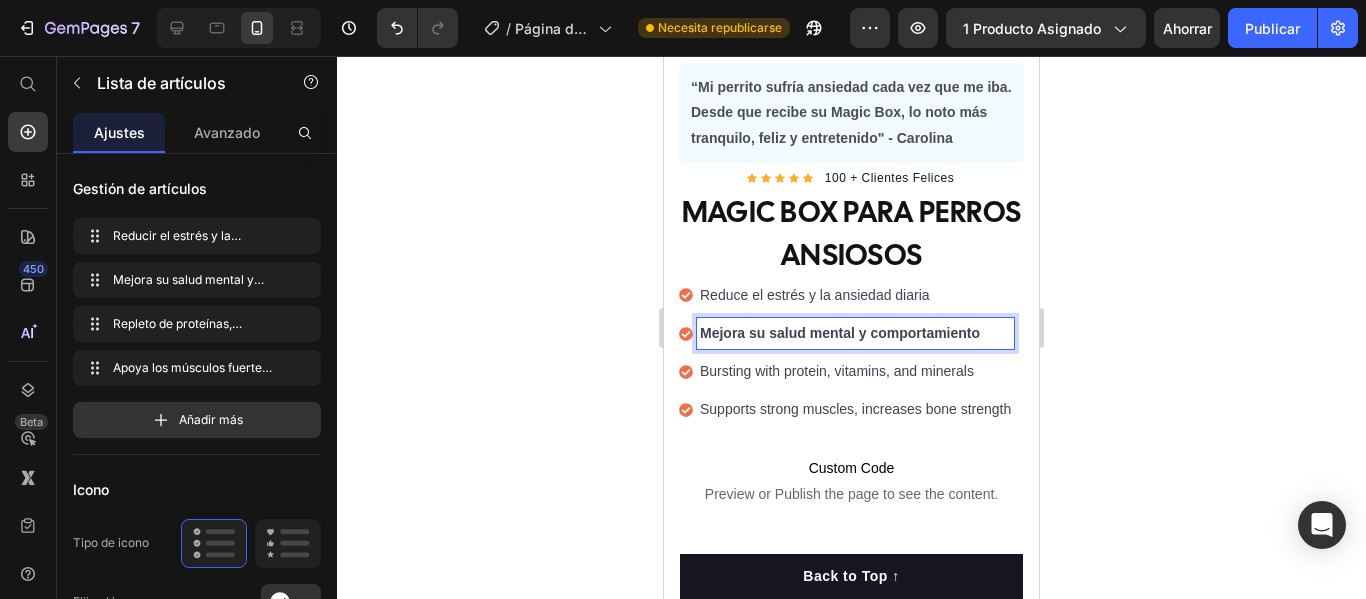 click on "Bursting with protein, vitamins, and minerals" at bounding box center [855, 371] 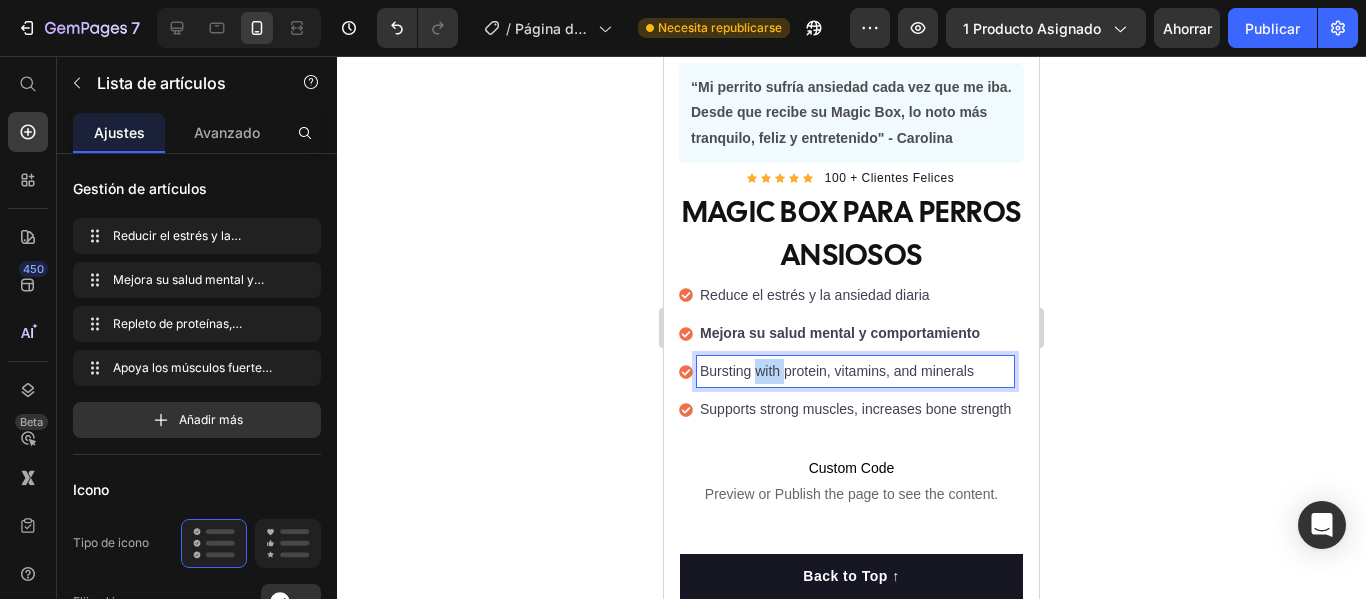 click on "Bursting with protein, vitamins, and minerals" at bounding box center [855, 371] 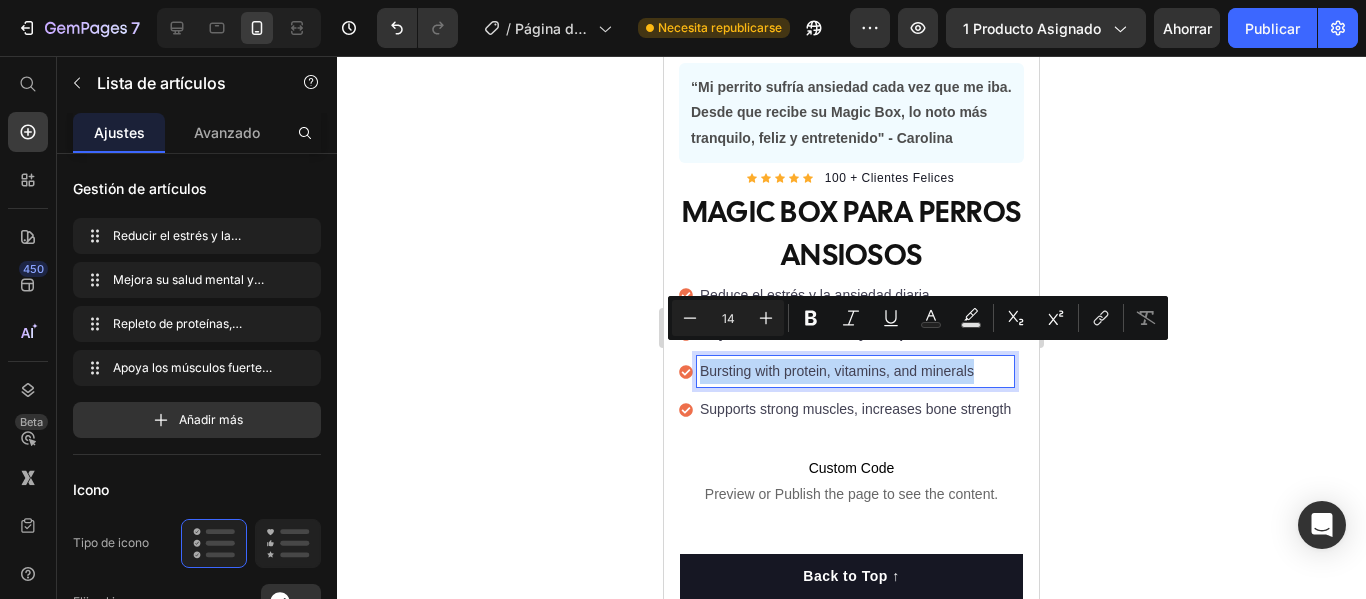 click on "Bursting with protein, vitamins, and minerals" at bounding box center (855, 371) 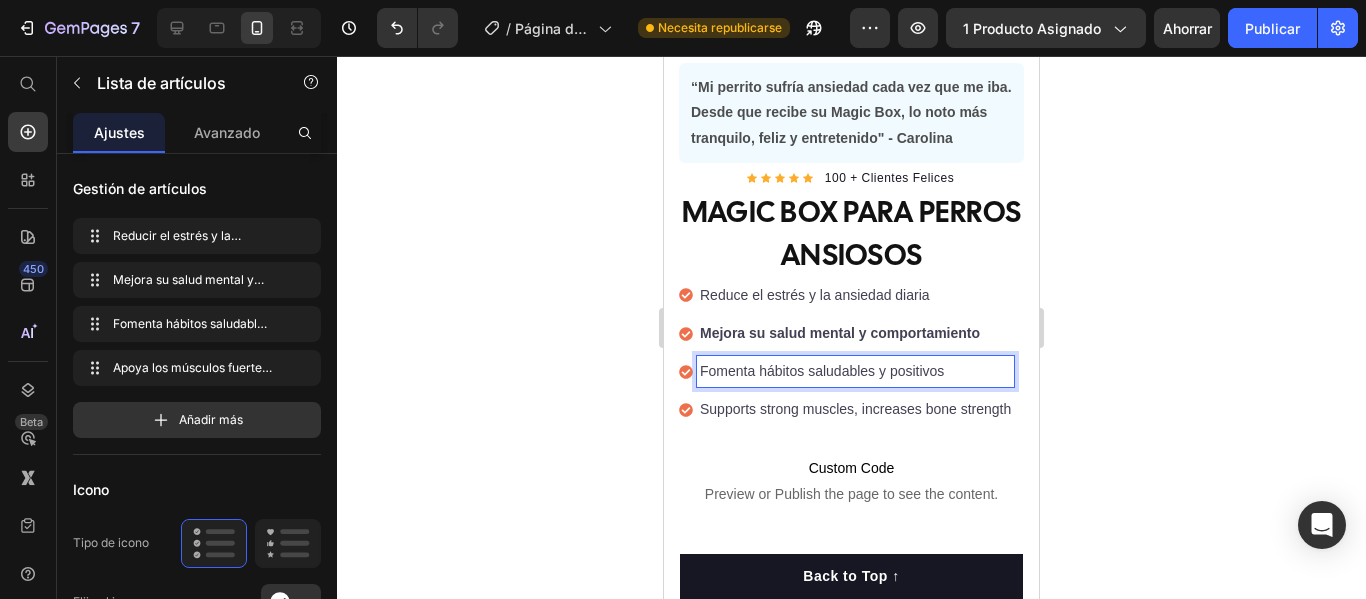 click on "Supports strong muscles, increases bone strength" at bounding box center [855, 409] 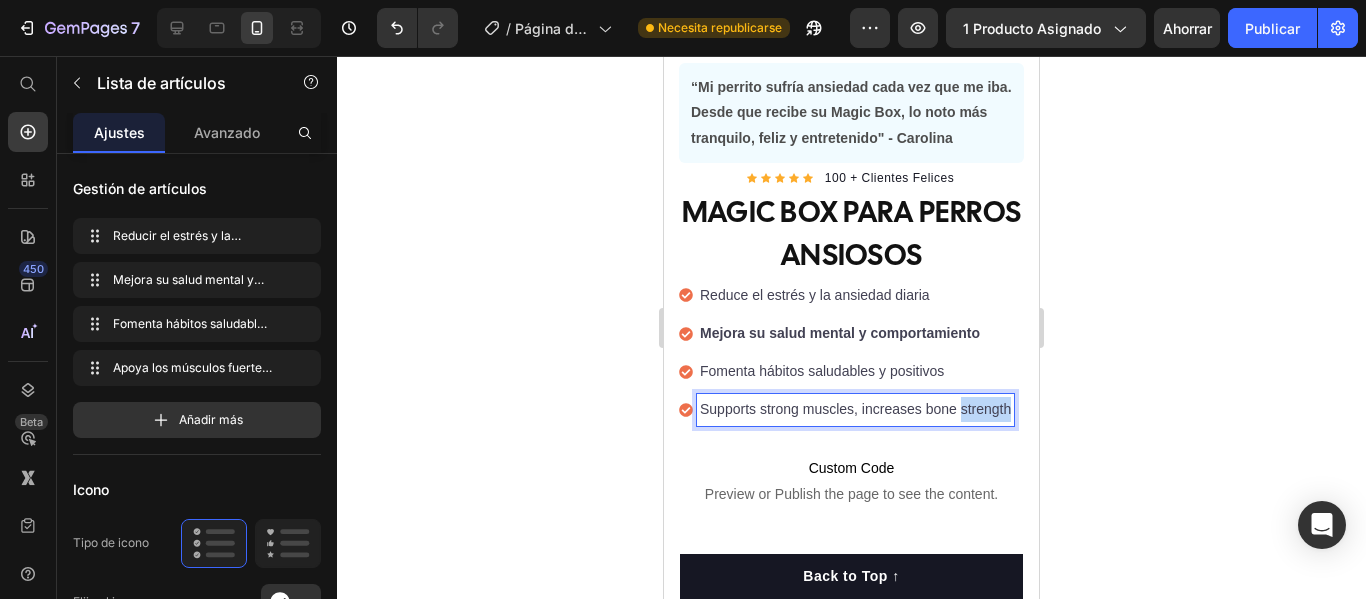 click on "Supports strong muscles, increases bone strength" at bounding box center (855, 409) 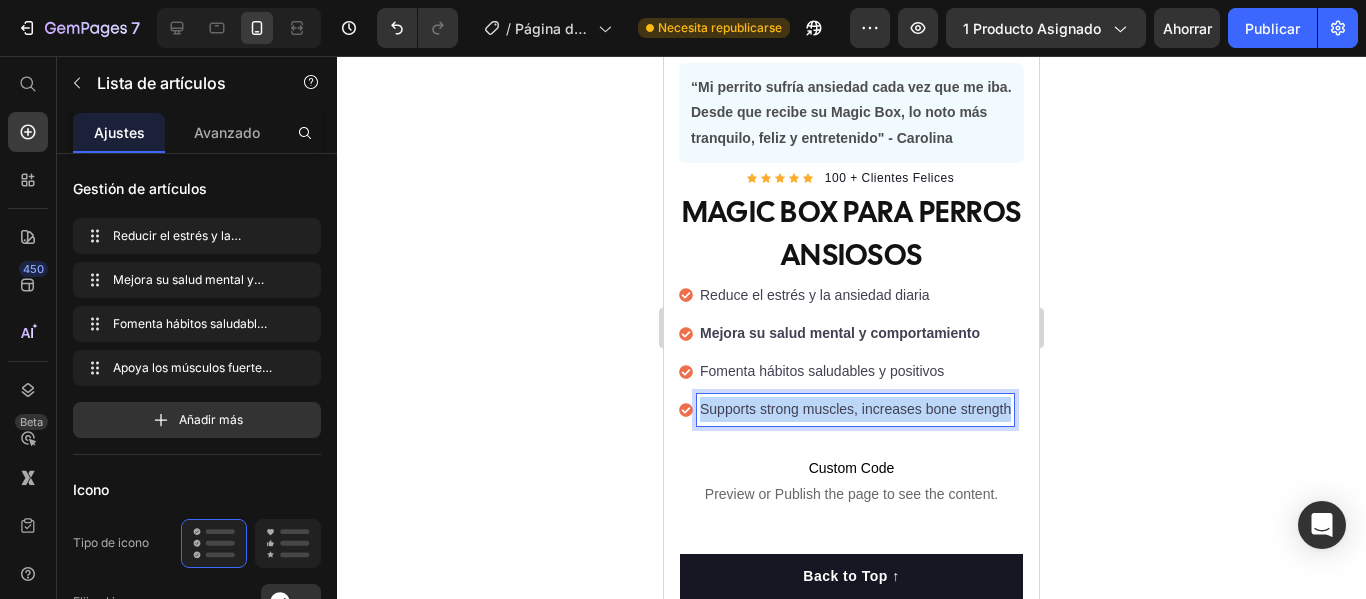click on "Supports strong muscles, increases bone strength" at bounding box center (855, 409) 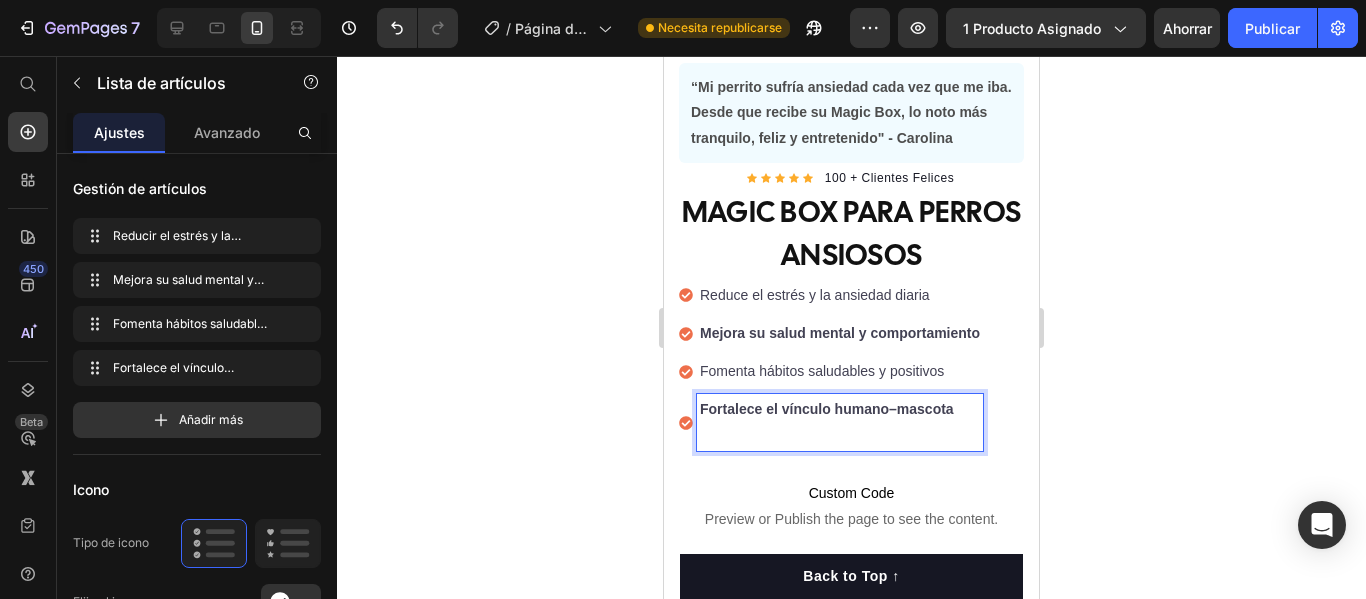click on "Fortalece el vínculo humano–mascota" at bounding box center (840, 422) 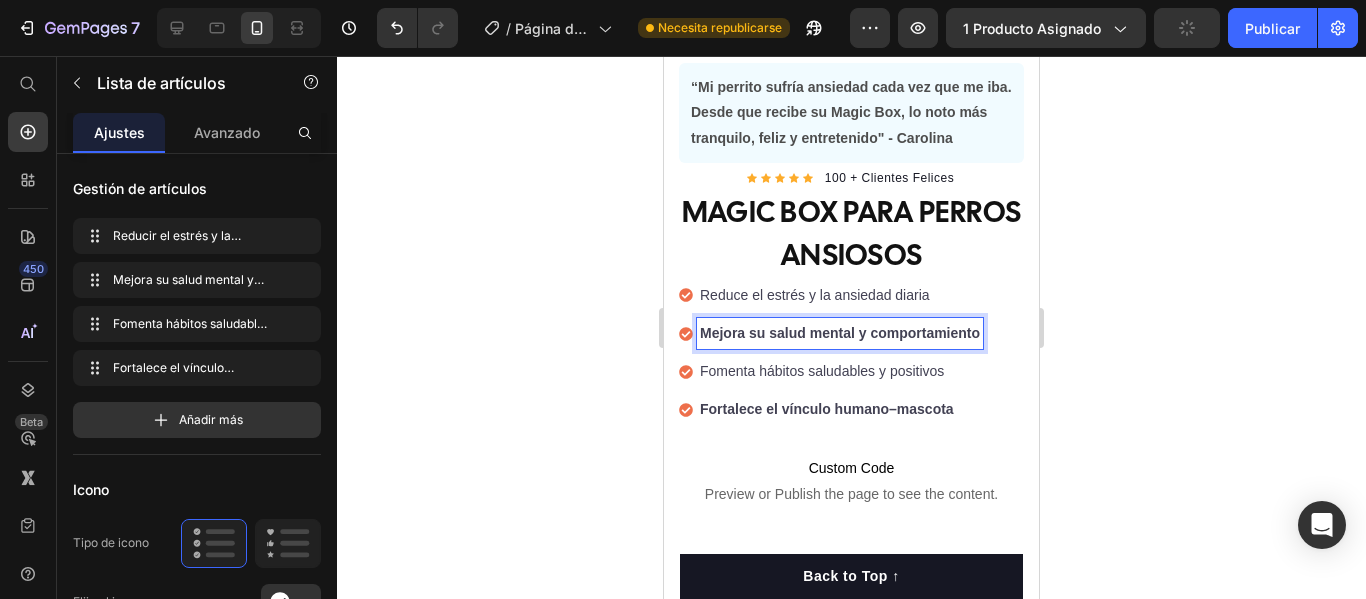 click on "Mejora su salud mental y comportamiento" at bounding box center [840, 333] 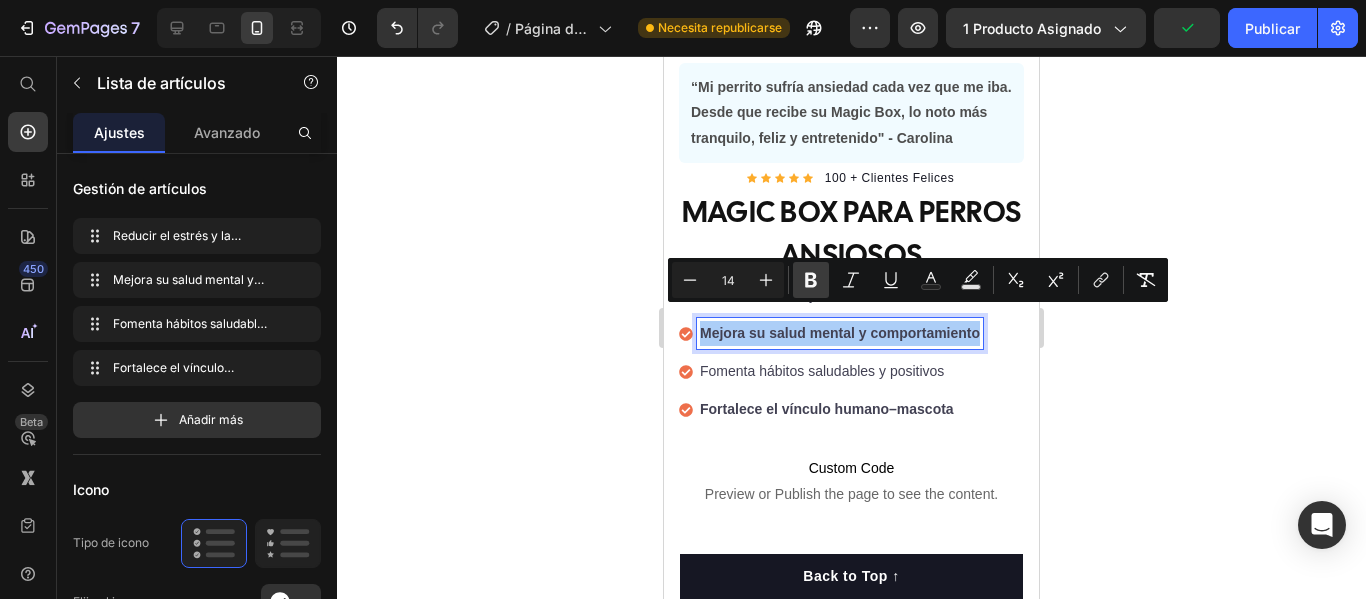 click 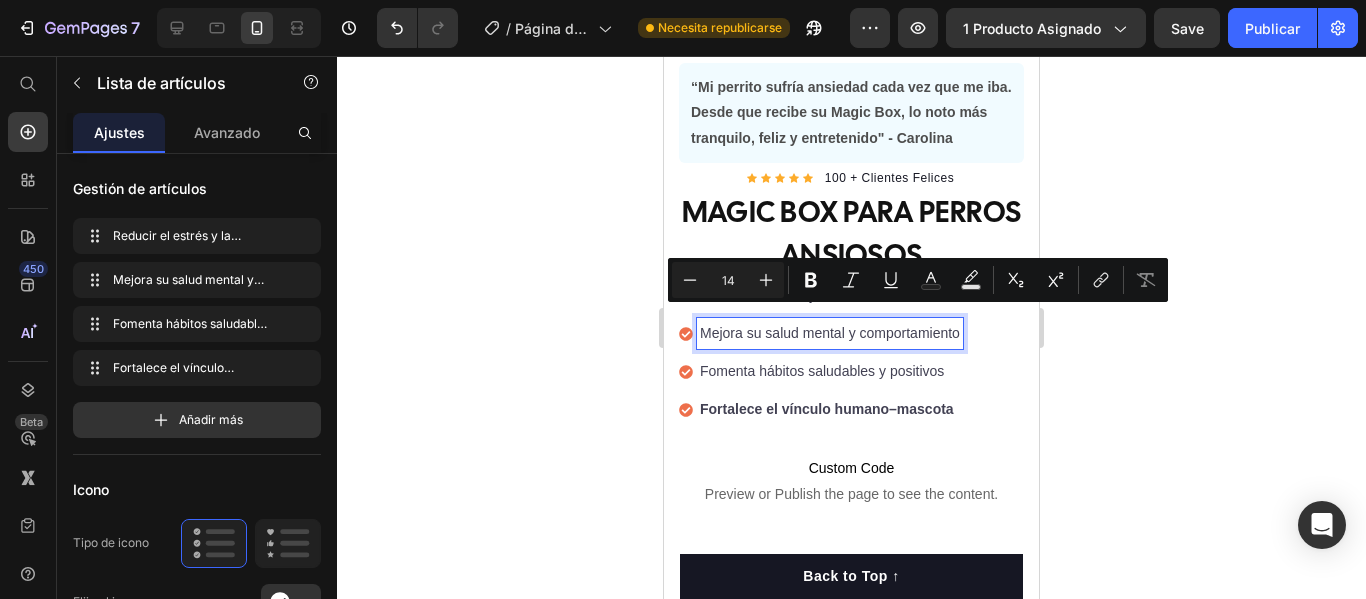 click on "Fortalece el vínculo humano–mascota" at bounding box center [827, 409] 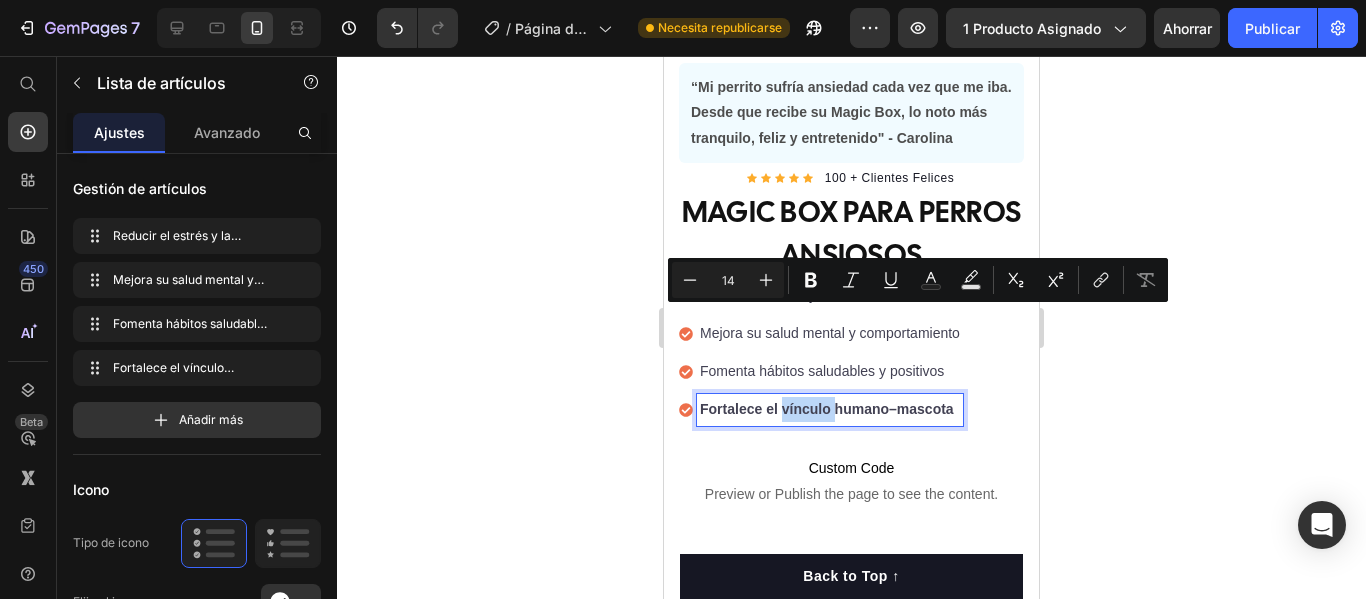 click on "Fortalece el vínculo humano–mascota" at bounding box center [827, 409] 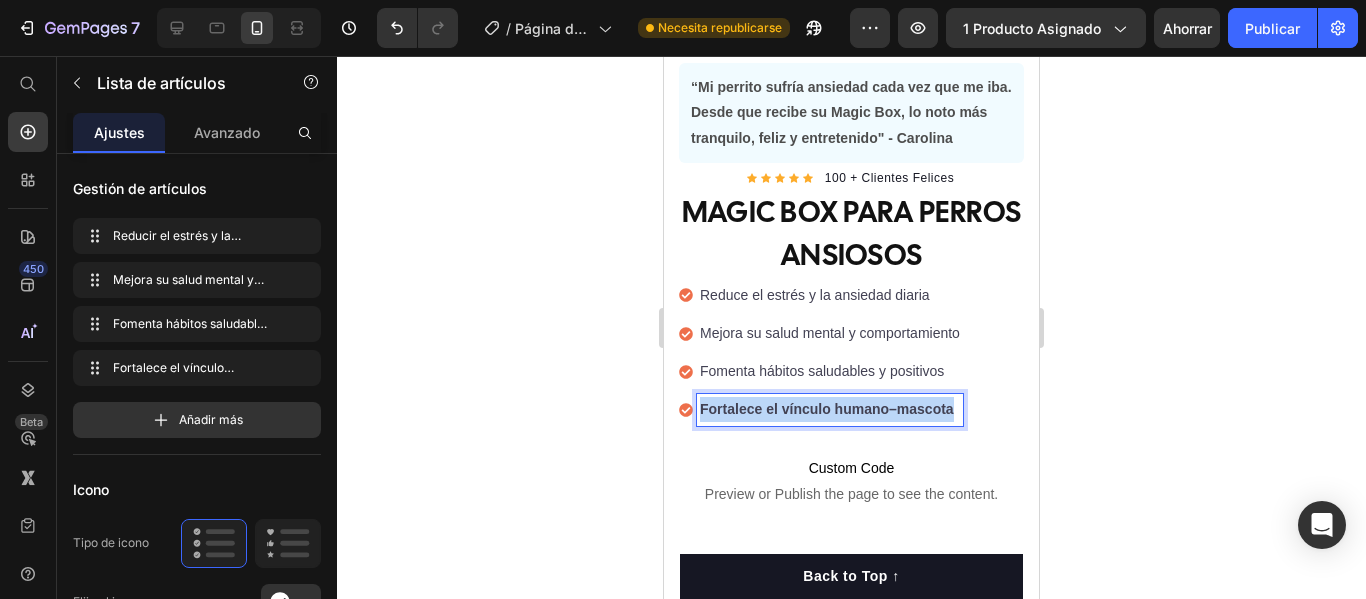 click on "Fortalece el vínculo humano–mascota" at bounding box center (827, 409) 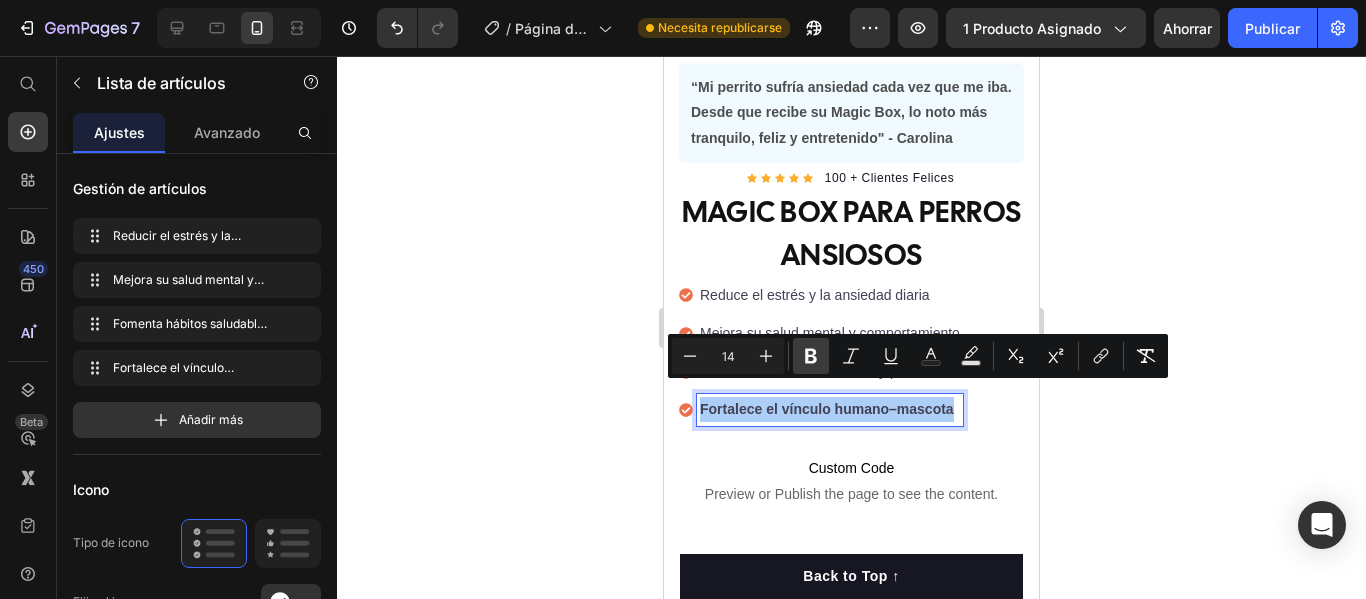 click 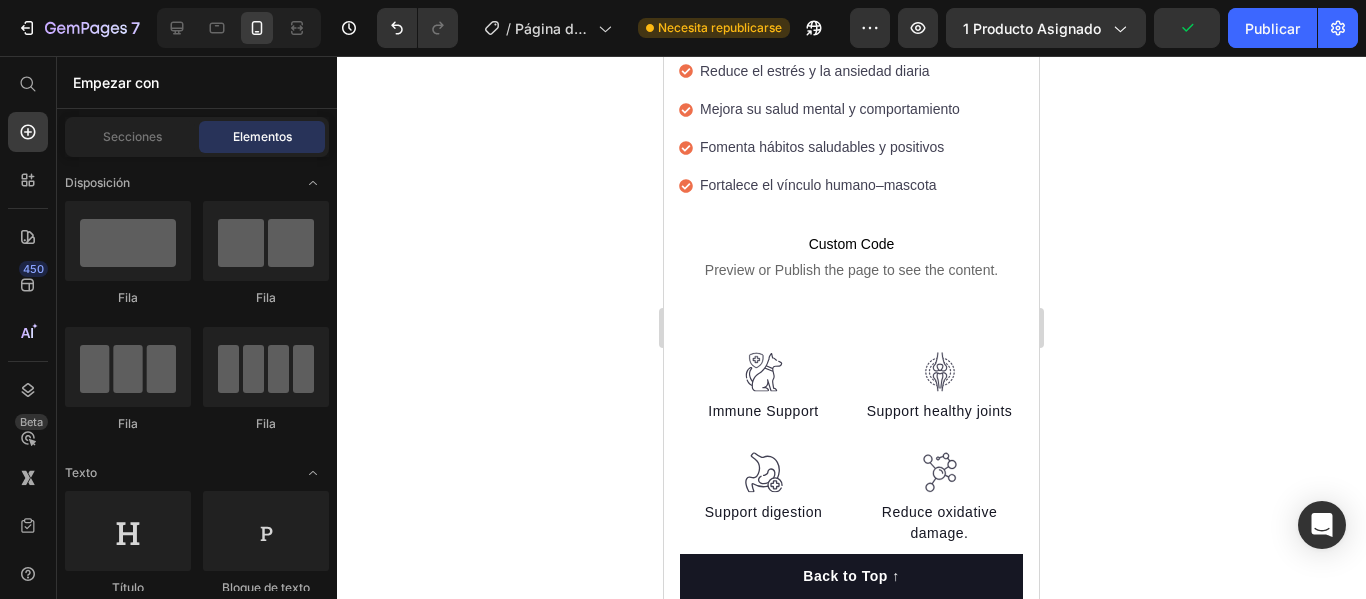 scroll, scrollTop: 812, scrollLeft: 0, axis: vertical 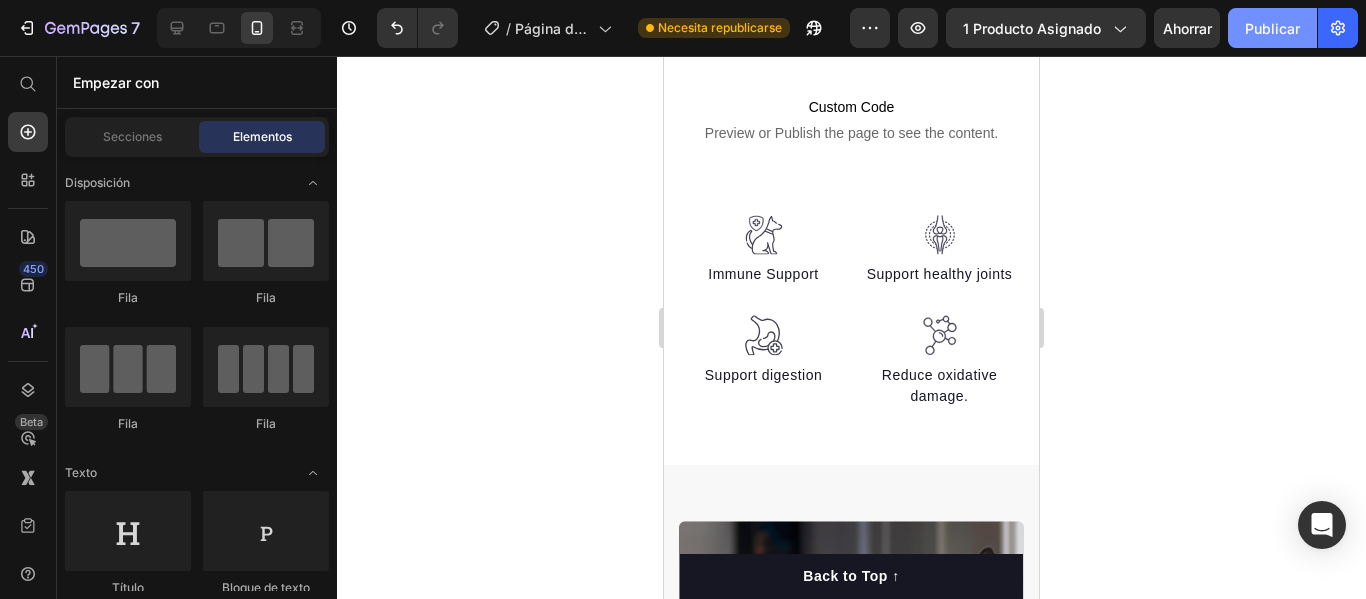 click on "Publicar" at bounding box center [1272, 28] 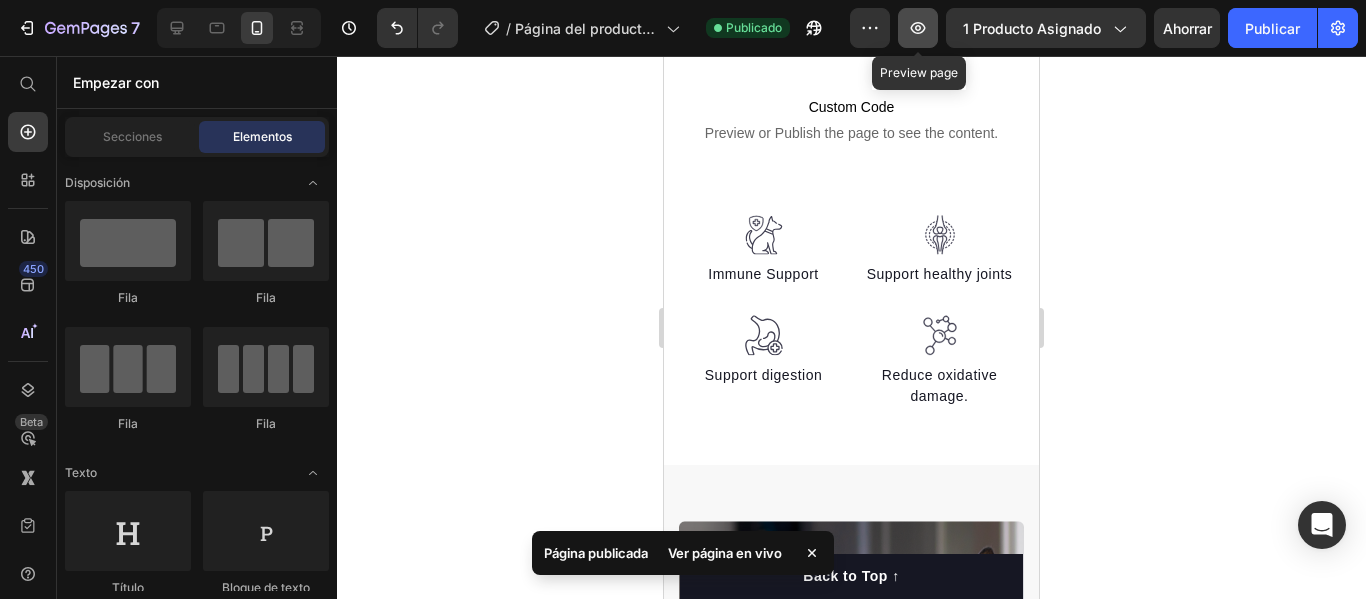 click 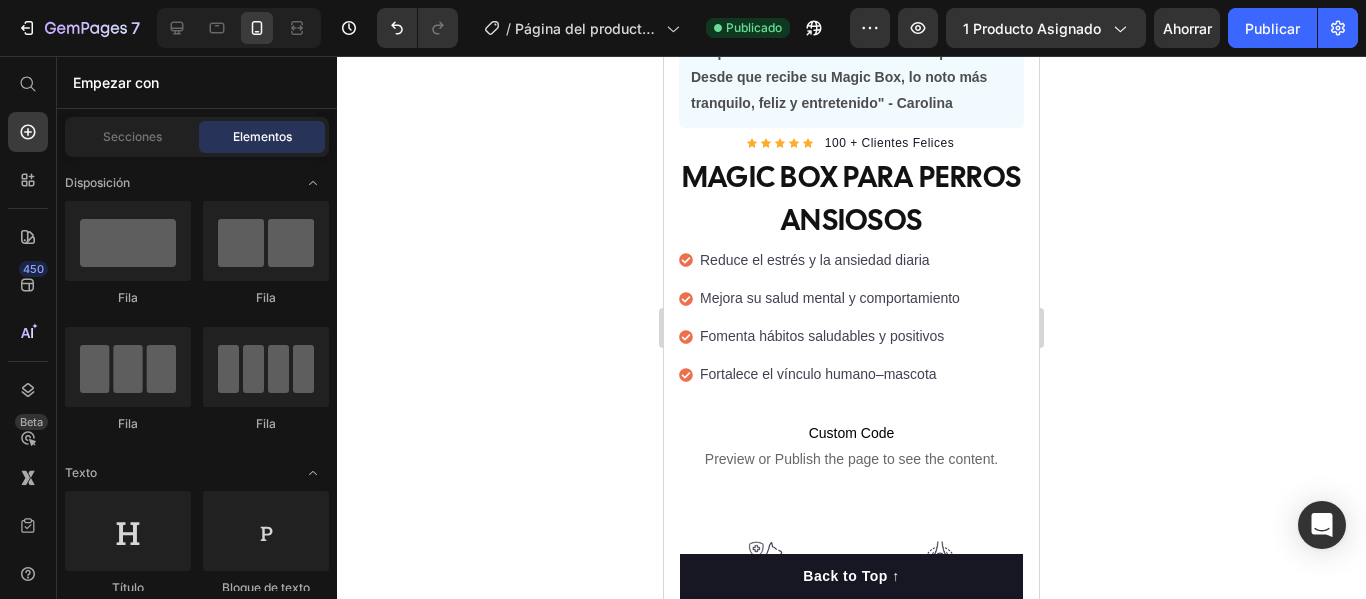 scroll, scrollTop: 503, scrollLeft: 0, axis: vertical 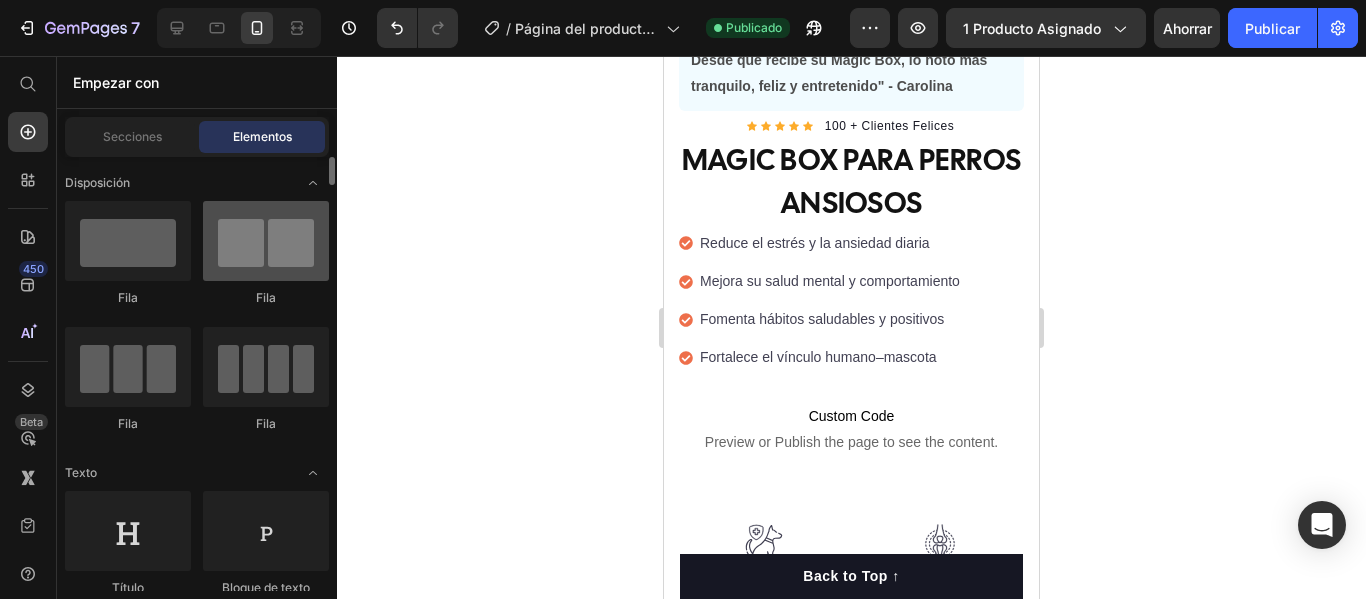 click 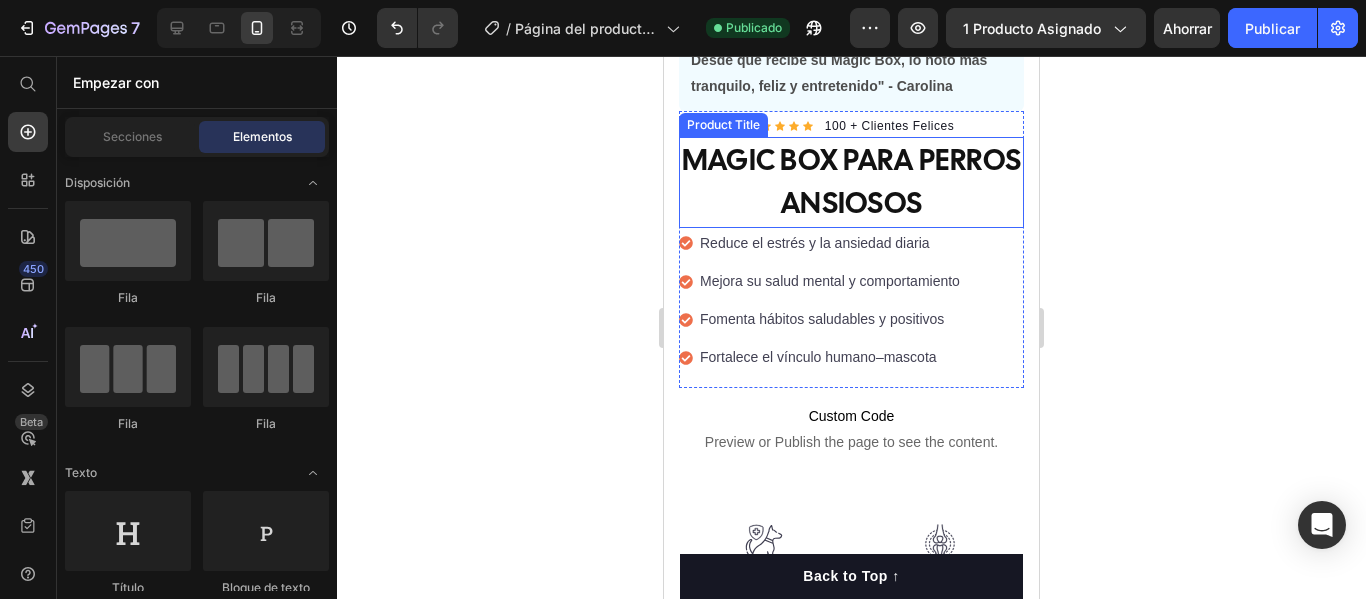 click on "MAGIC BOX PARA PERROS ANSIOSOS" at bounding box center (851, 182) 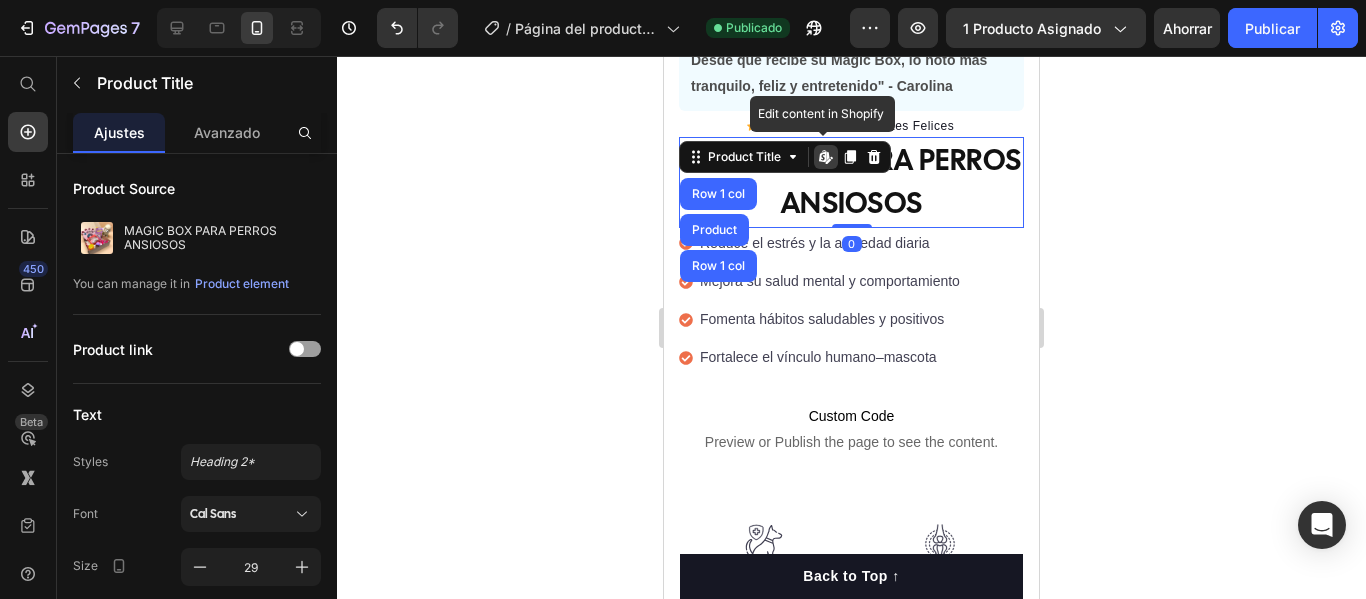 click on "Product Title" at bounding box center (744, 157) 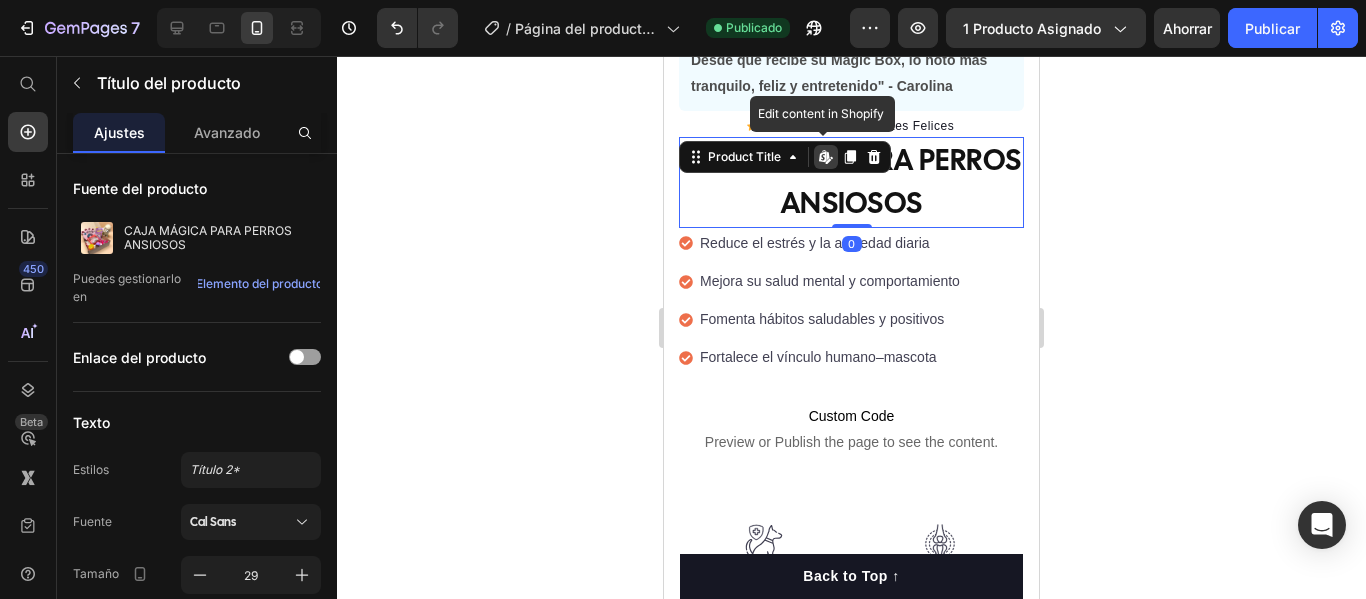 click on "MAGIC BOX PARA PERROS ANSIOSOS" at bounding box center (851, 182) 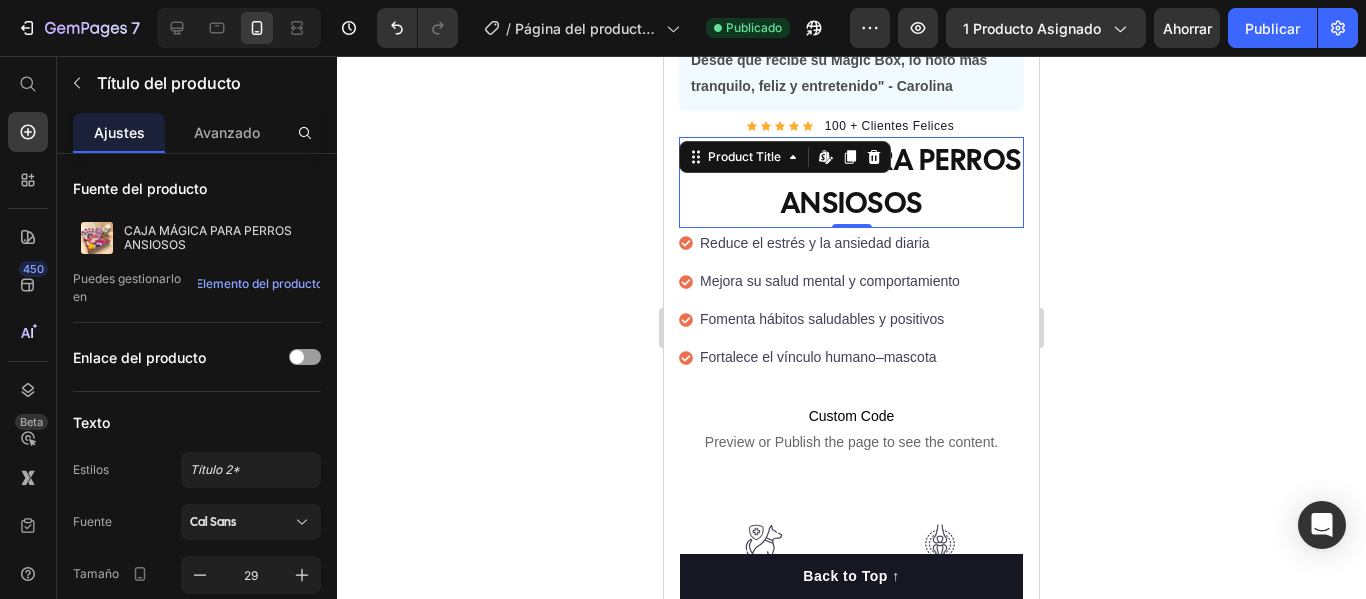 click on "MAGIC BOX PARA PERROS ANSIOSOS" at bounding box center [851, 182] 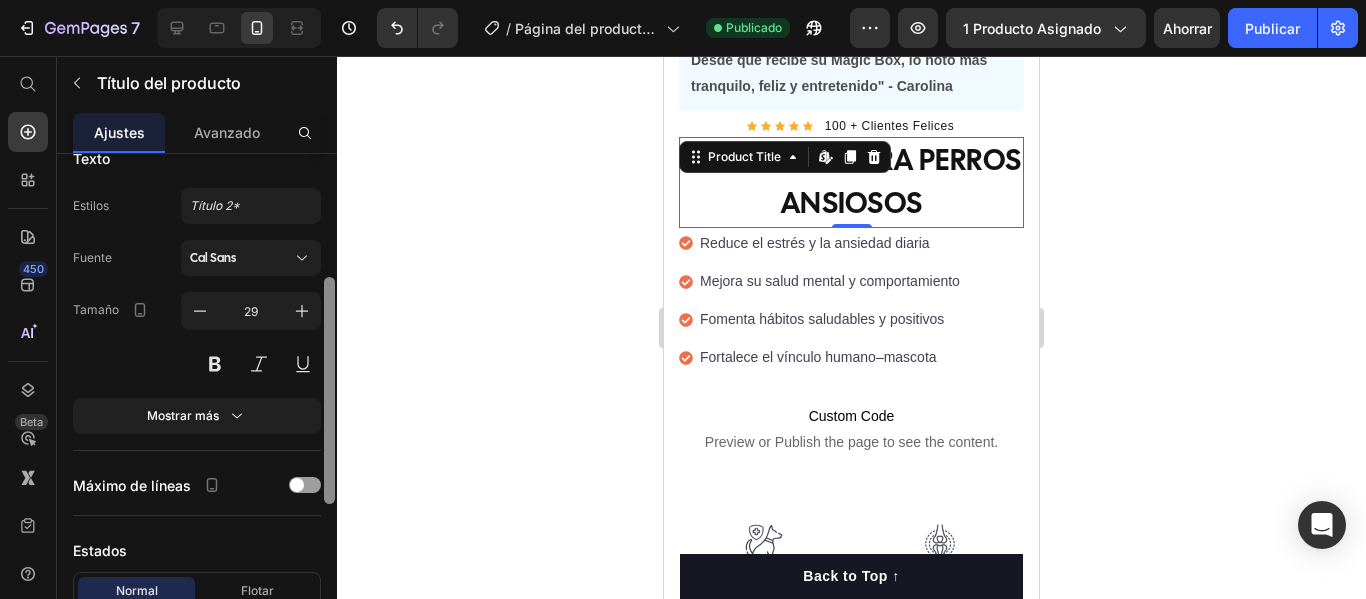 scroll, scrollTop: 266, scrollLeft: 0, axis: vertical 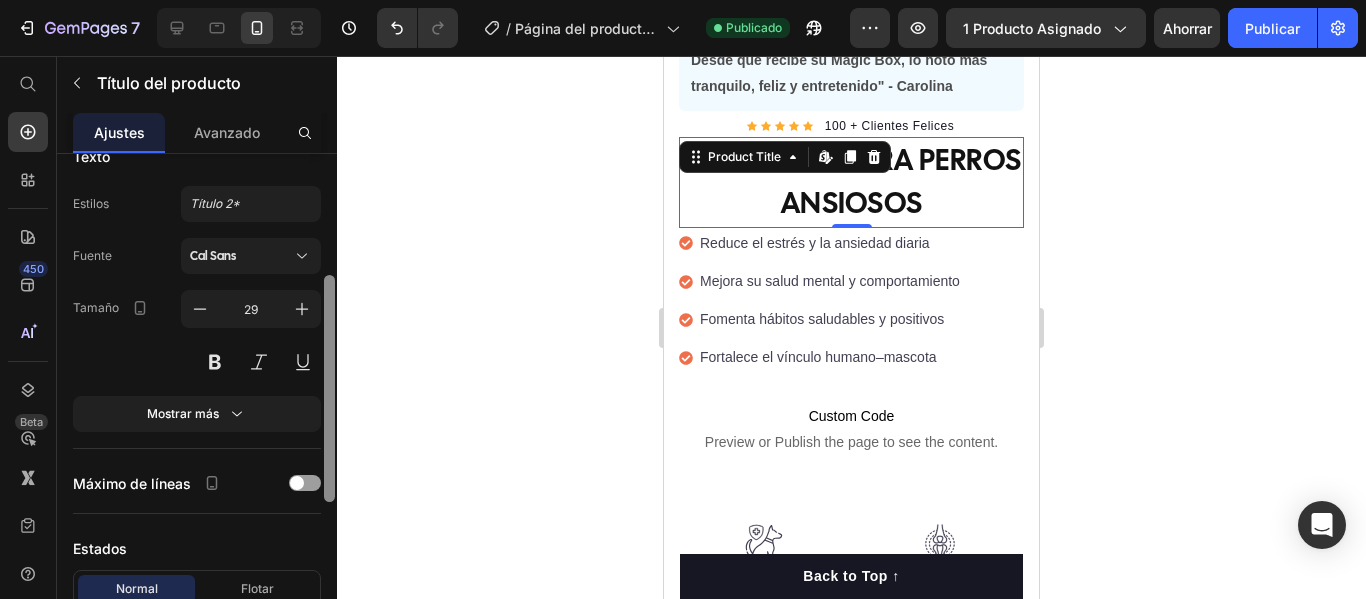 drag, startPoint x: 325, startPoint y: 225, endPoint x: 345, endPoint y: 347, distance: 123.62848 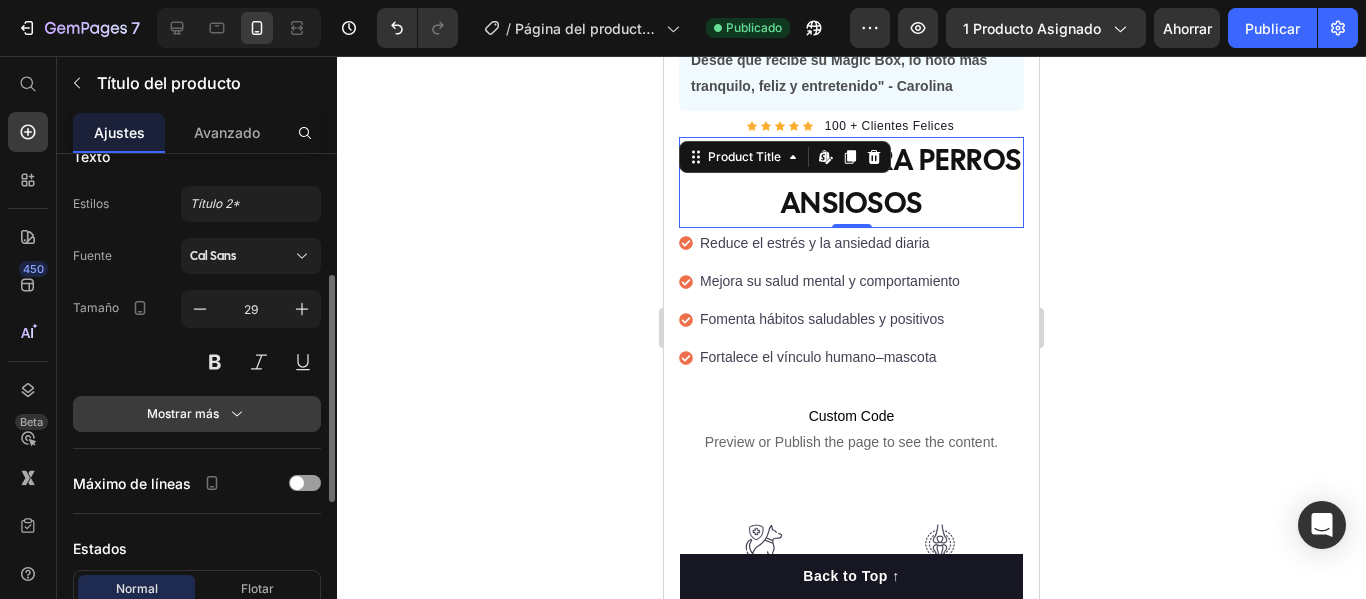 click 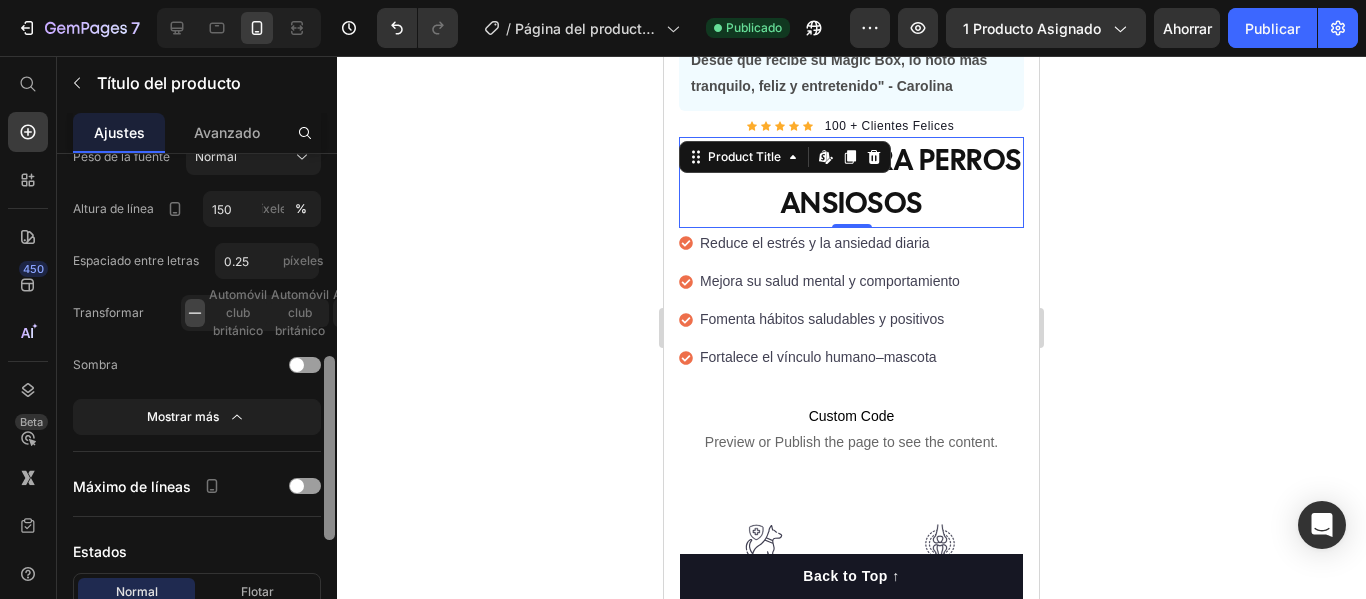 scroll, scrollTop: 532, scrollLeft: 0, axis: vertical 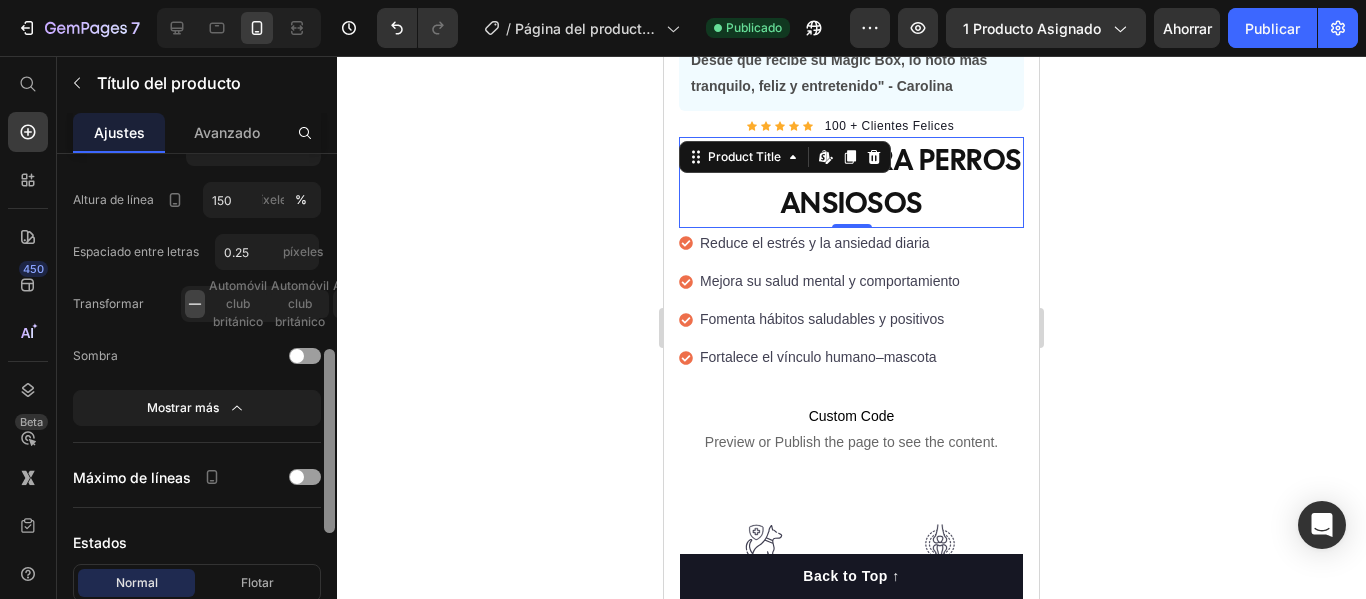 drag, startPoint x: 330, startPoint y: 321, endPoint x: 353, endPoint y: 442, distance: 123.16656 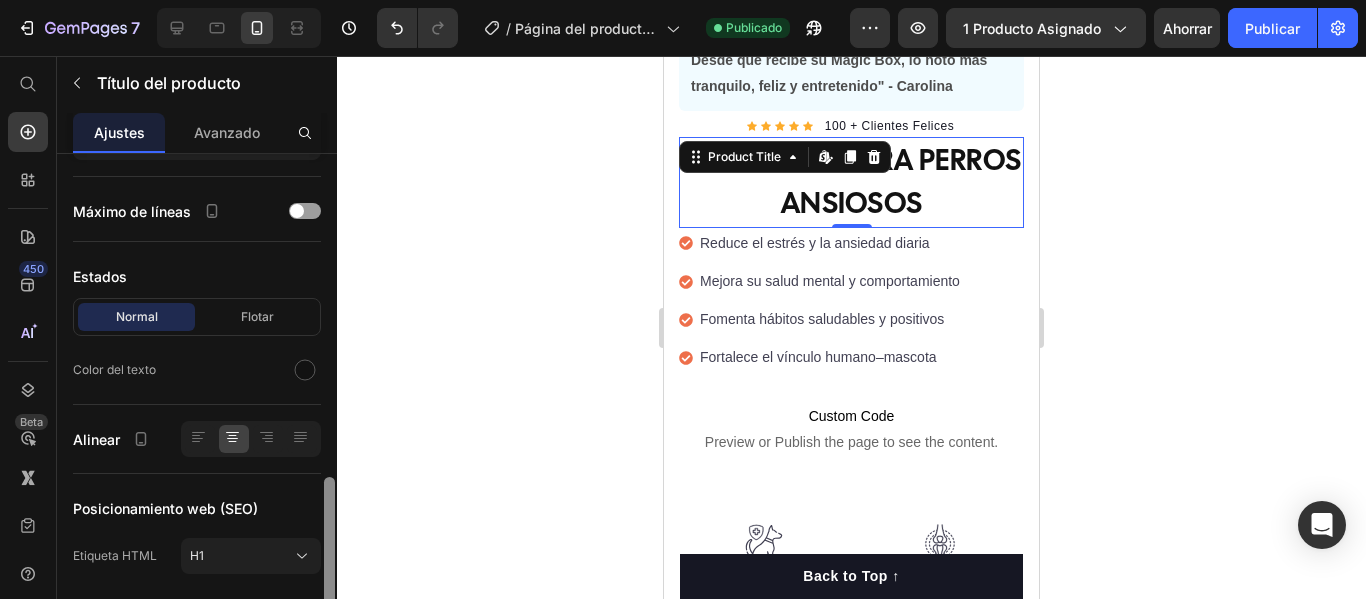 scroll, scrollTop: 864, scrollLeft: 0, axis: vertical 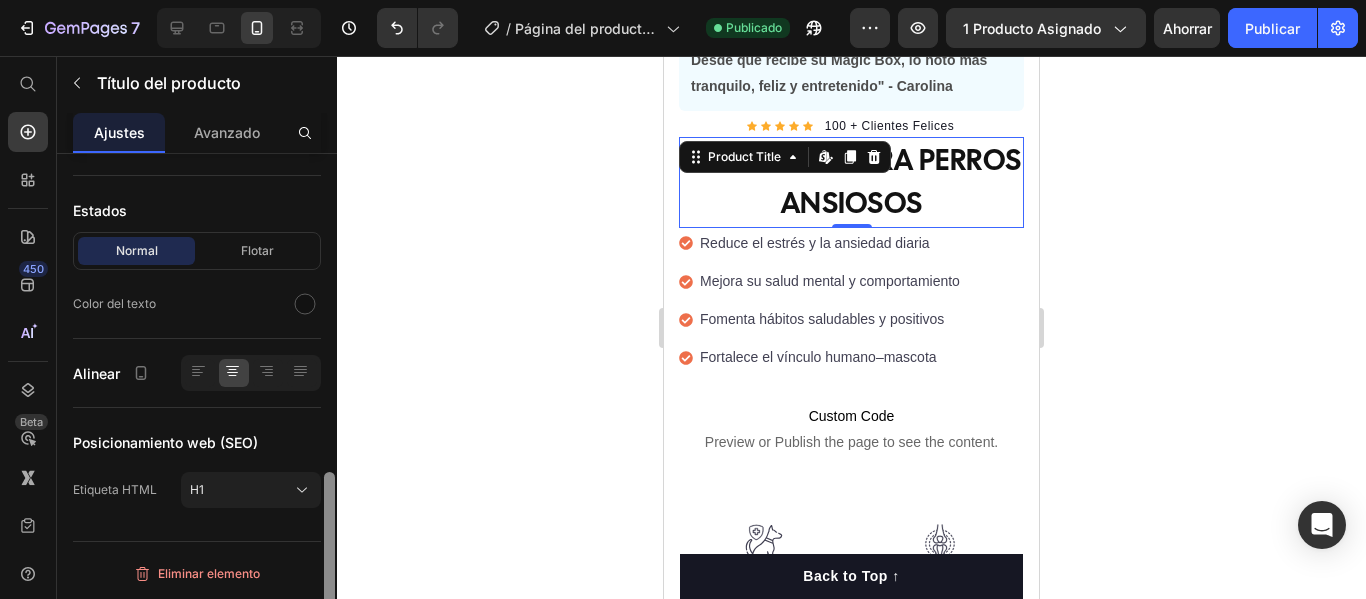 drag, startPoint x: 331, startPoint y: 441, endPoint x: 331, endPoint y: 594, distance: 153 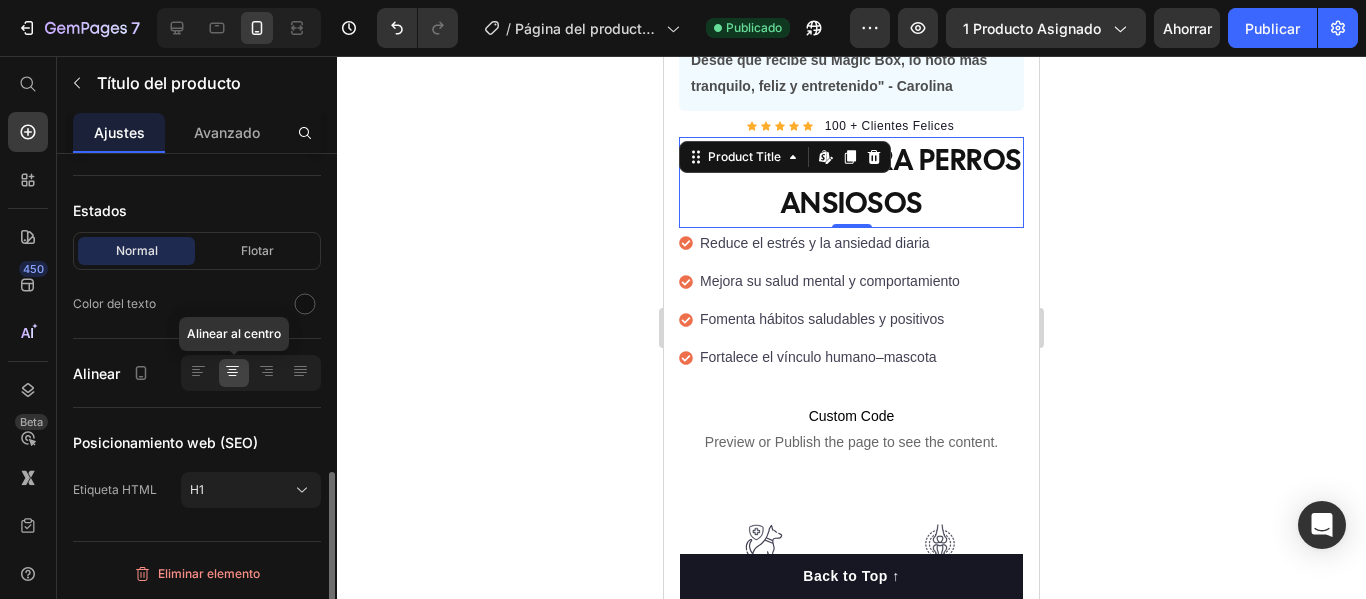 click 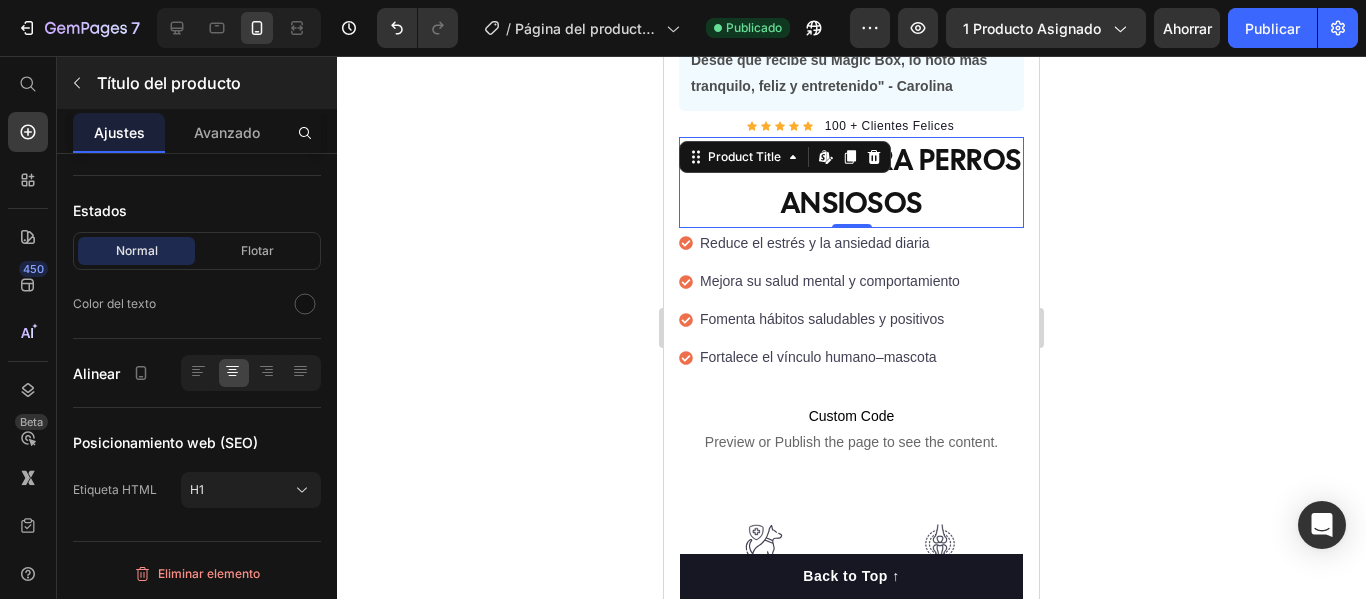 scroll, scrollTop: 0, scrollLeft: 0, axis: both 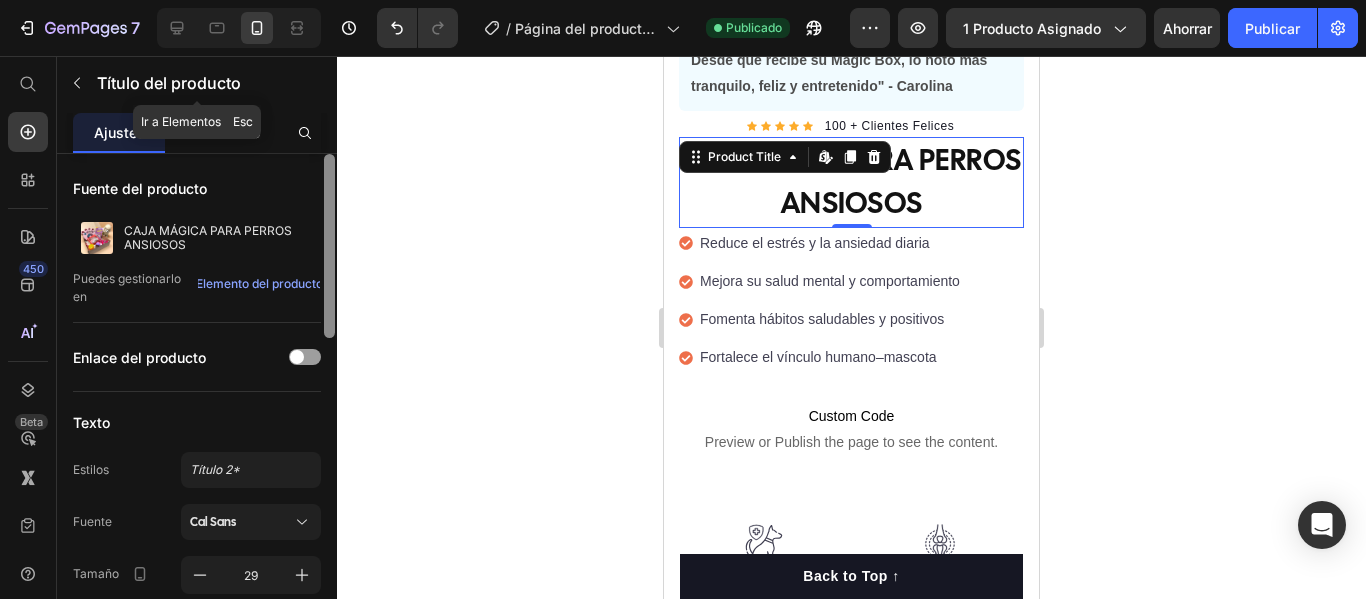 drag, startPoint x: 327, startPoint y: 519, endPoint x: 276, endPoint y: 47, distance: 474.7473 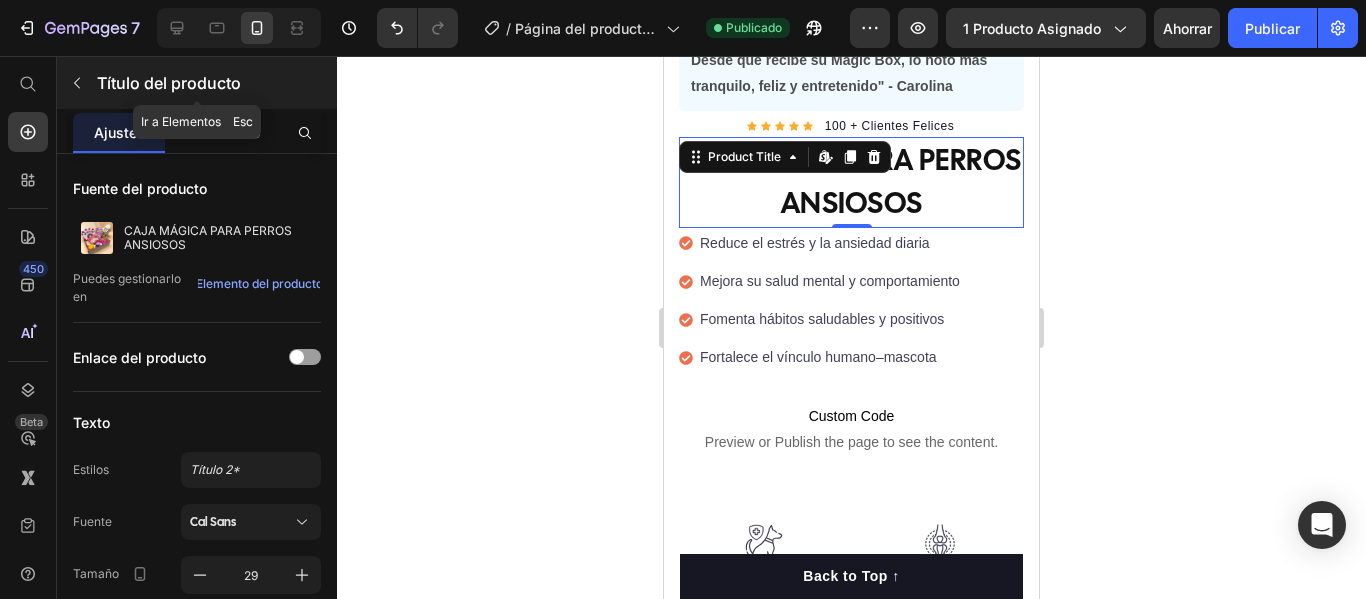 click 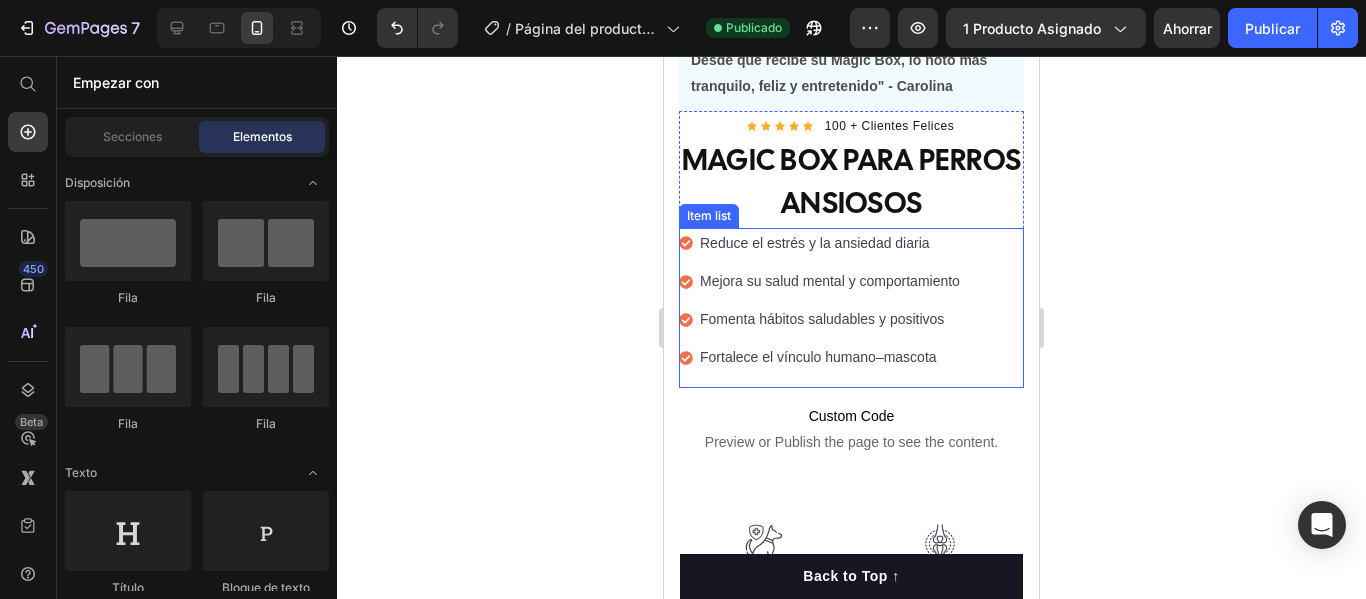 click on "Reduce el estrés y la ansiedad diaria" at bounding box center [830, 243] 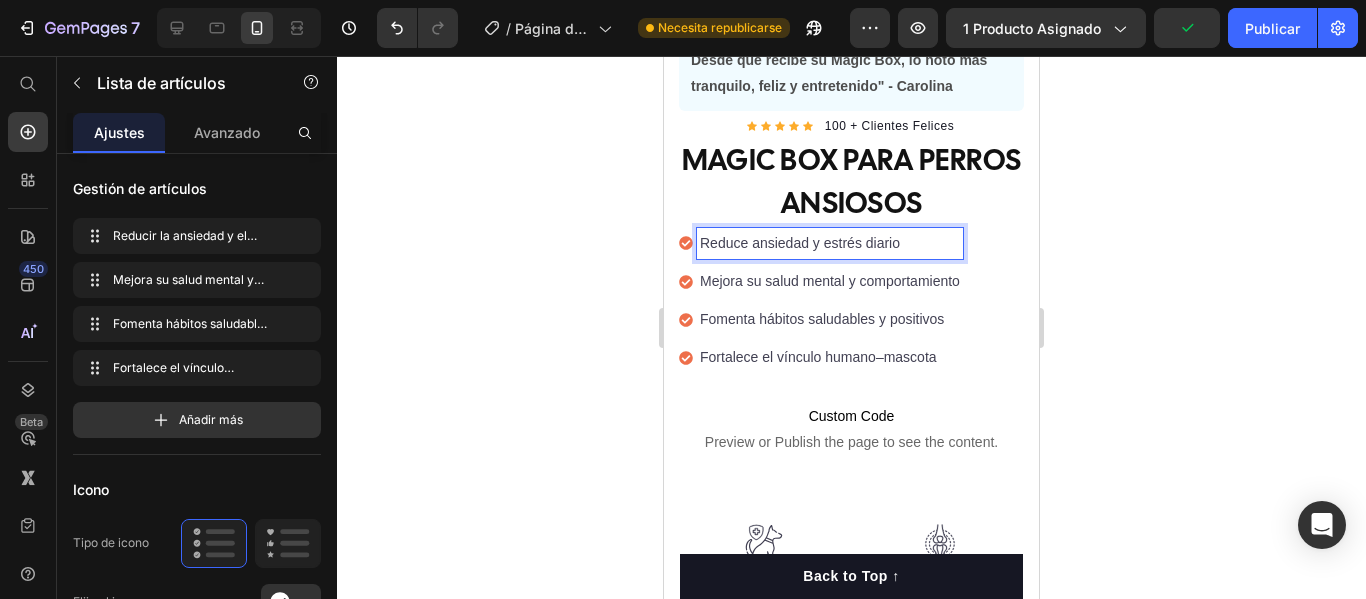 click on "Mejora su salud mental y comportamiento" at bounding box center [830, 281] 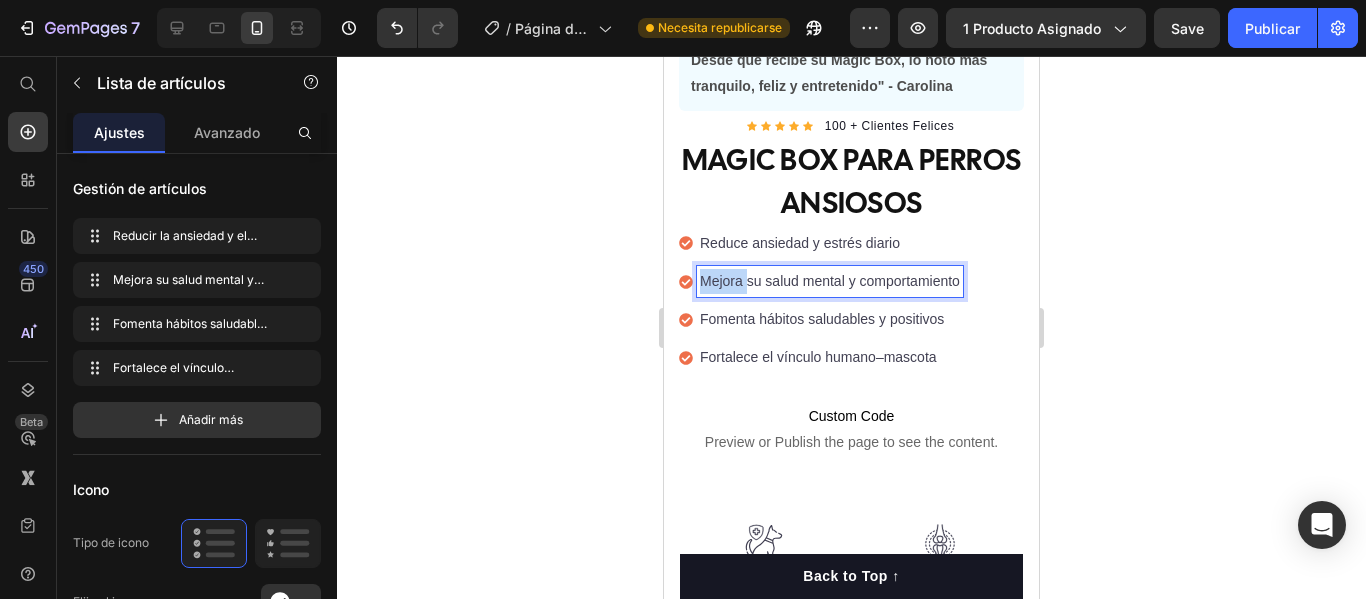 click on "Mejora su salud mental y comportamiento" at bounding box center (830, 281) 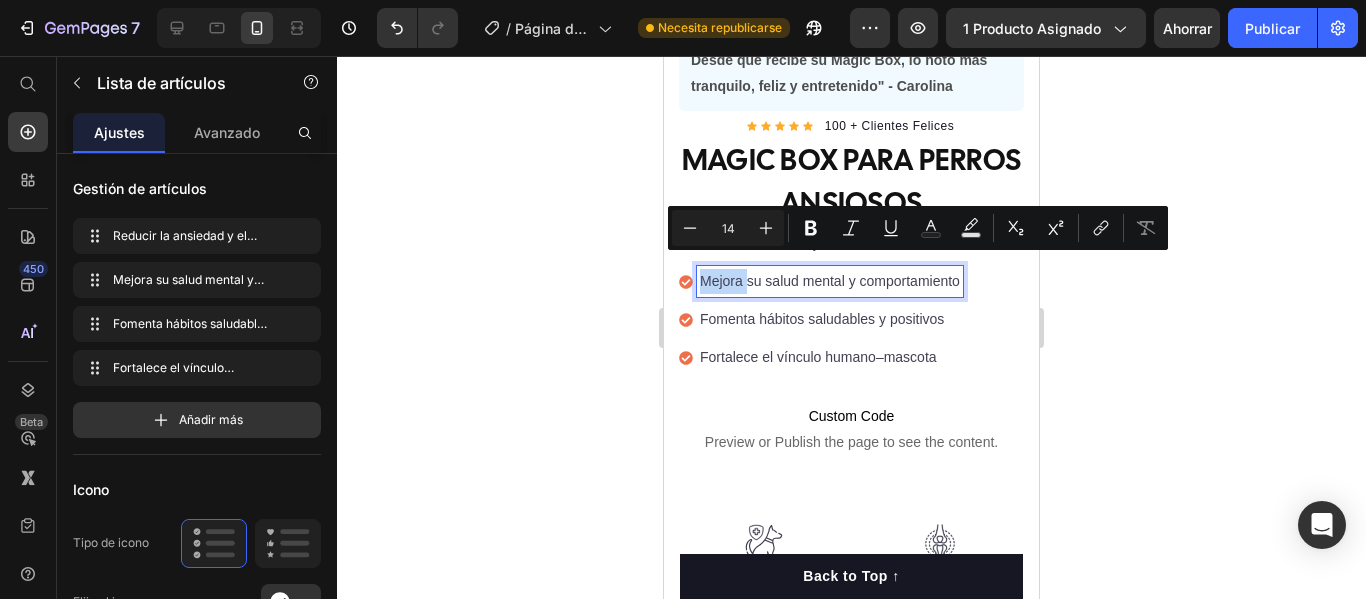 click on "Mejora su salud mental y comportamiento" at bounding box center [830, 281] 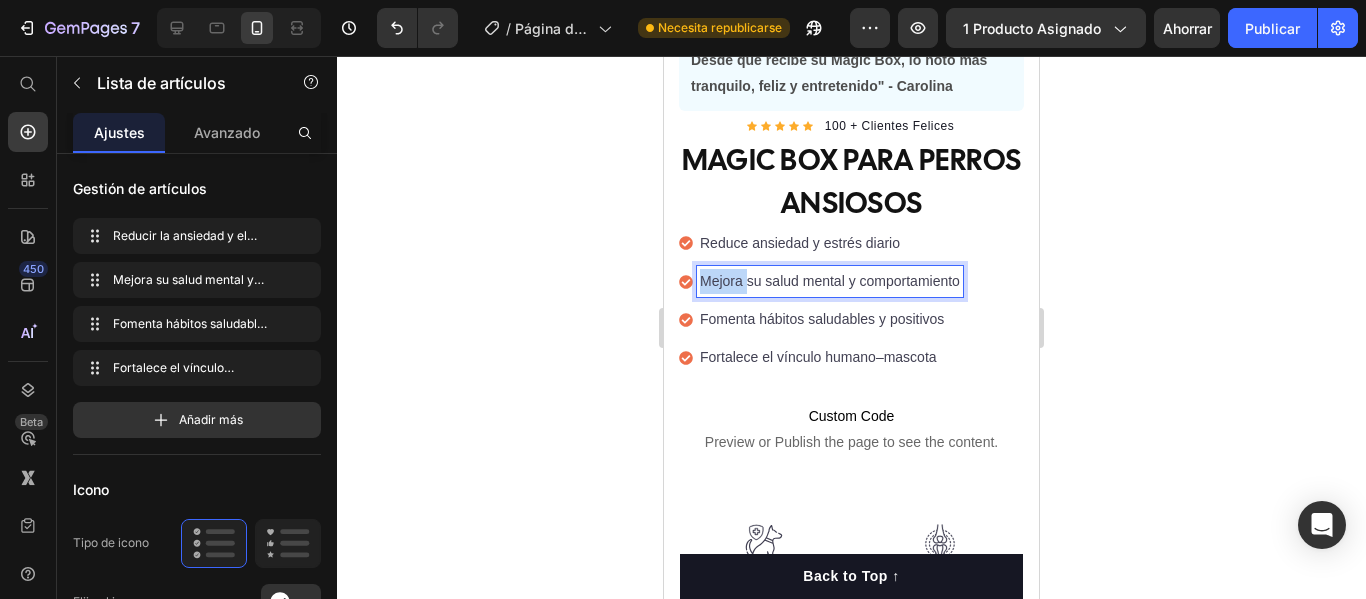 click on "Mejora su salud mental y comportamiento" at bounding box center [830, 281] 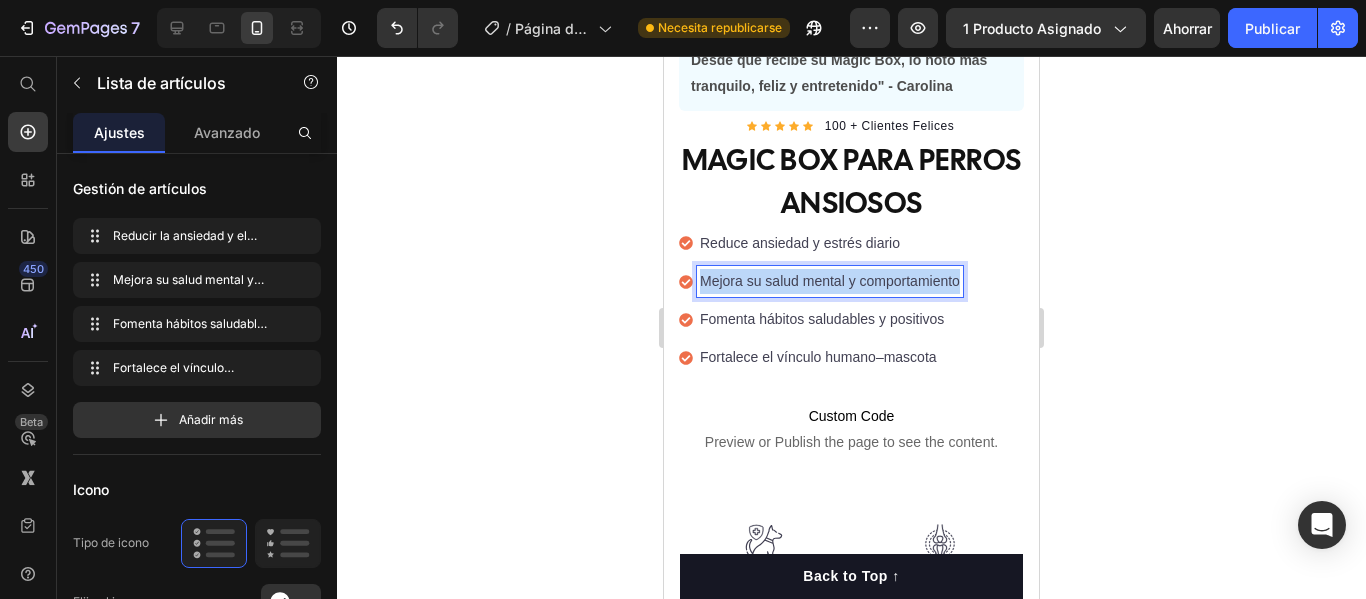 click on "Mejora su salud mental y comportamiento" at bounding box center [830, 281] 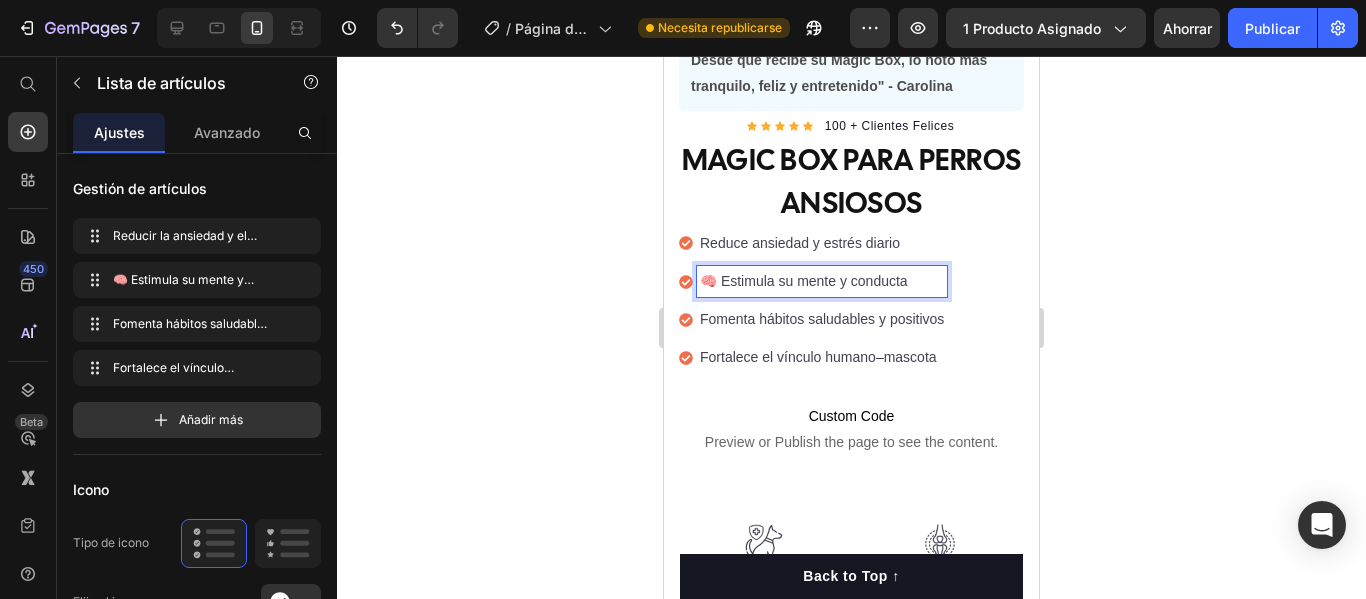 click 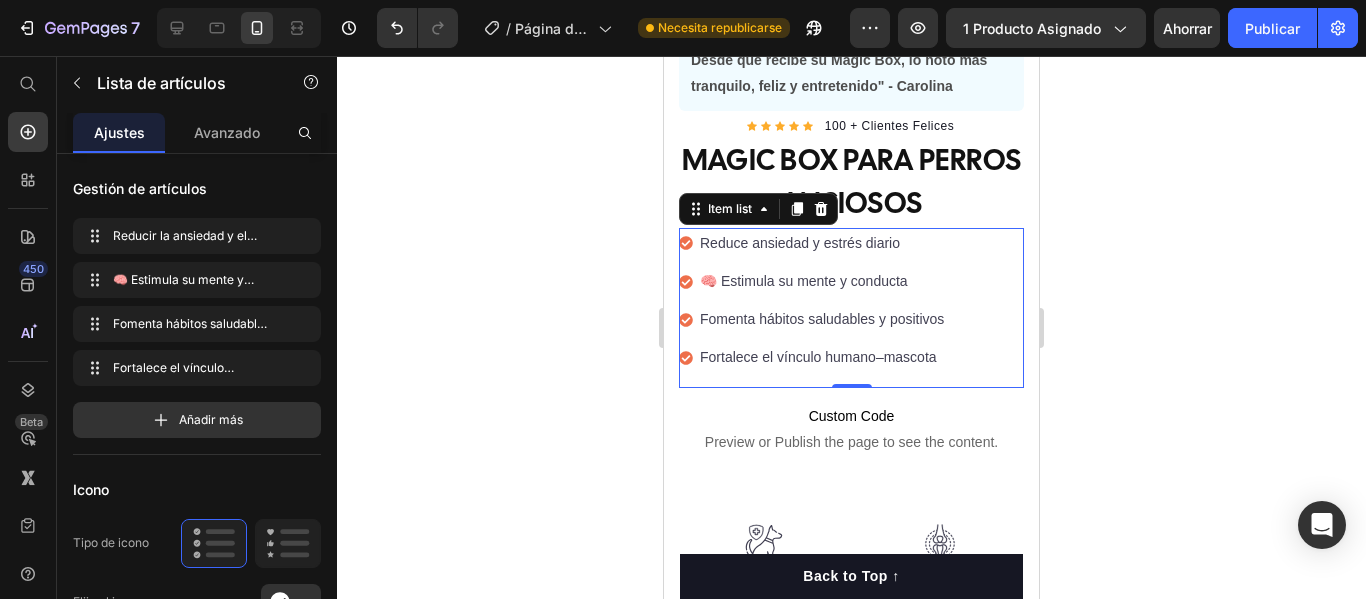 click on "🧠 Estimula su mente y conducta" at bounding box center [822, 281] 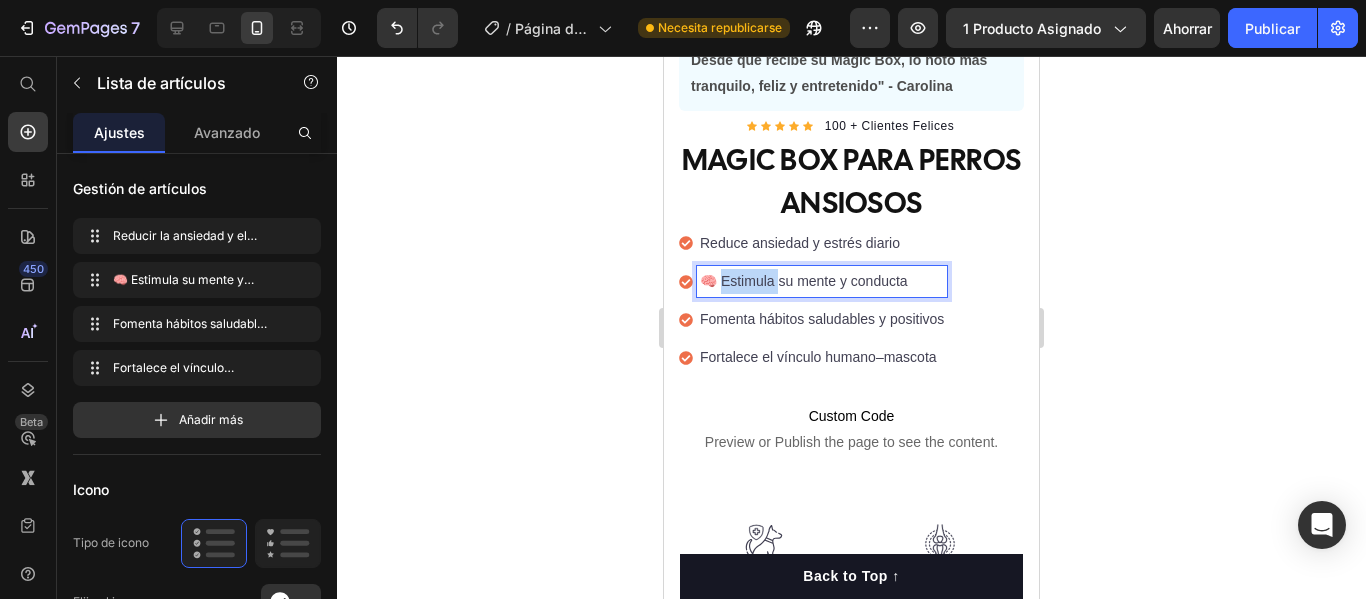 click on "🧠 Estimula su mente y conducta" at bounding box center (822, 281) 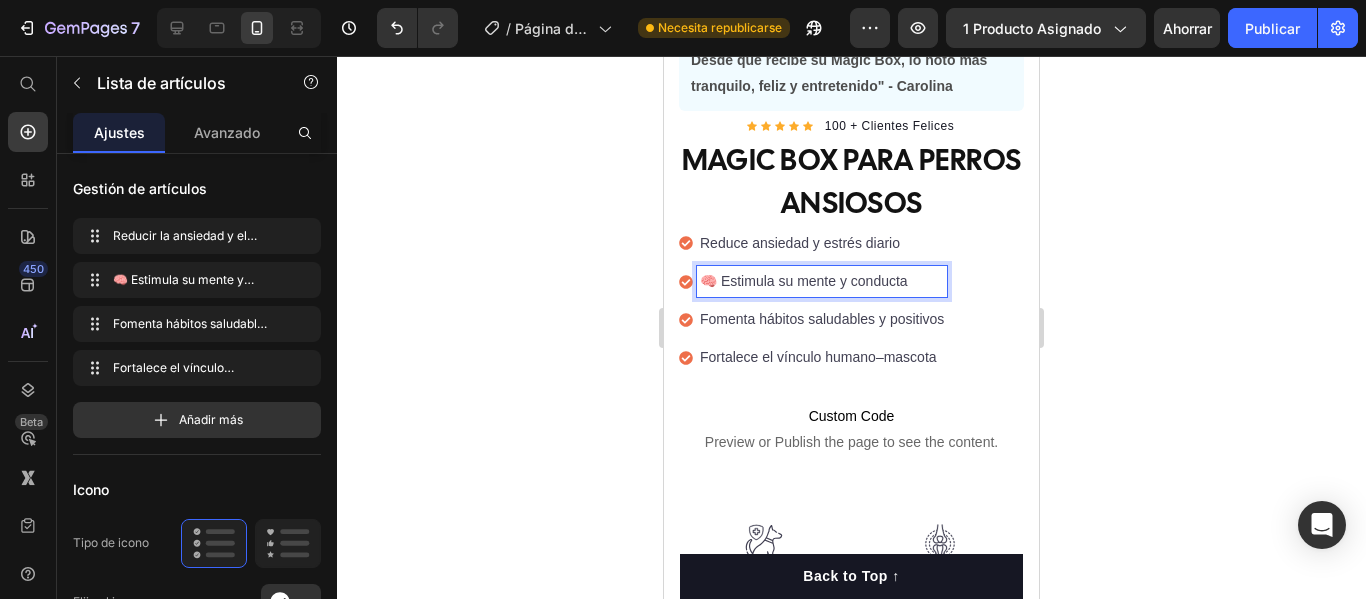 click on "🧠 Estimula su mente y conducta" at bounding box center [822, 281] 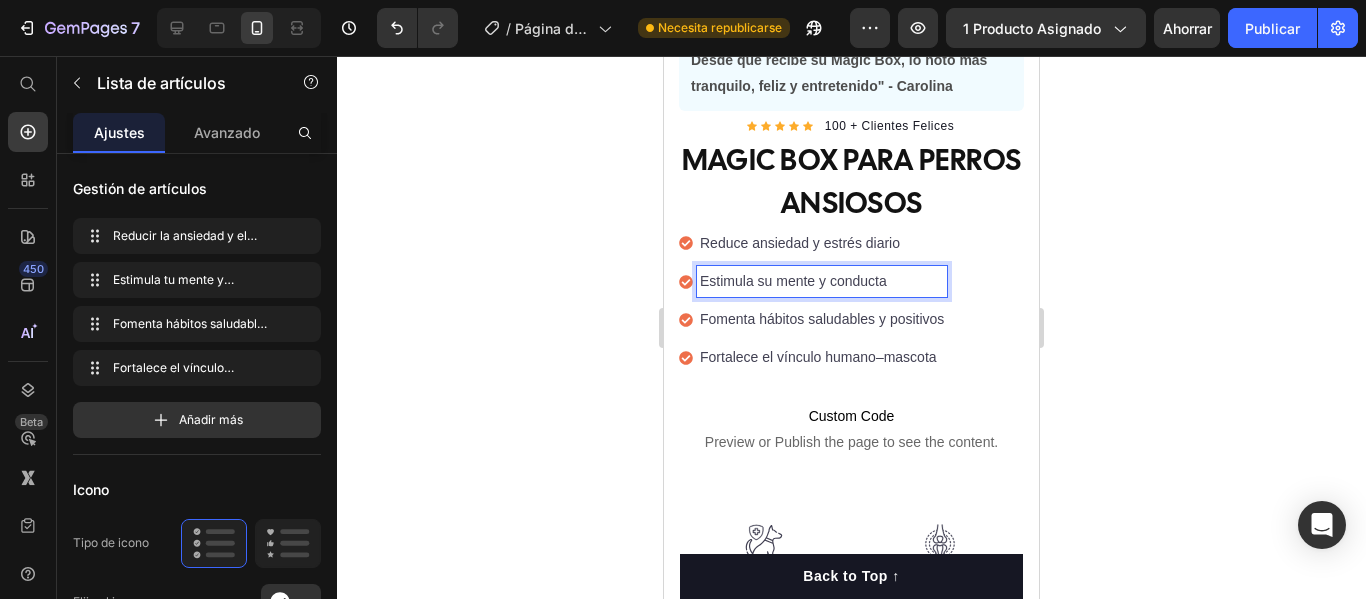 click on "Fomenta hábitos saludables y positivos" at bounding box center [822, 319] 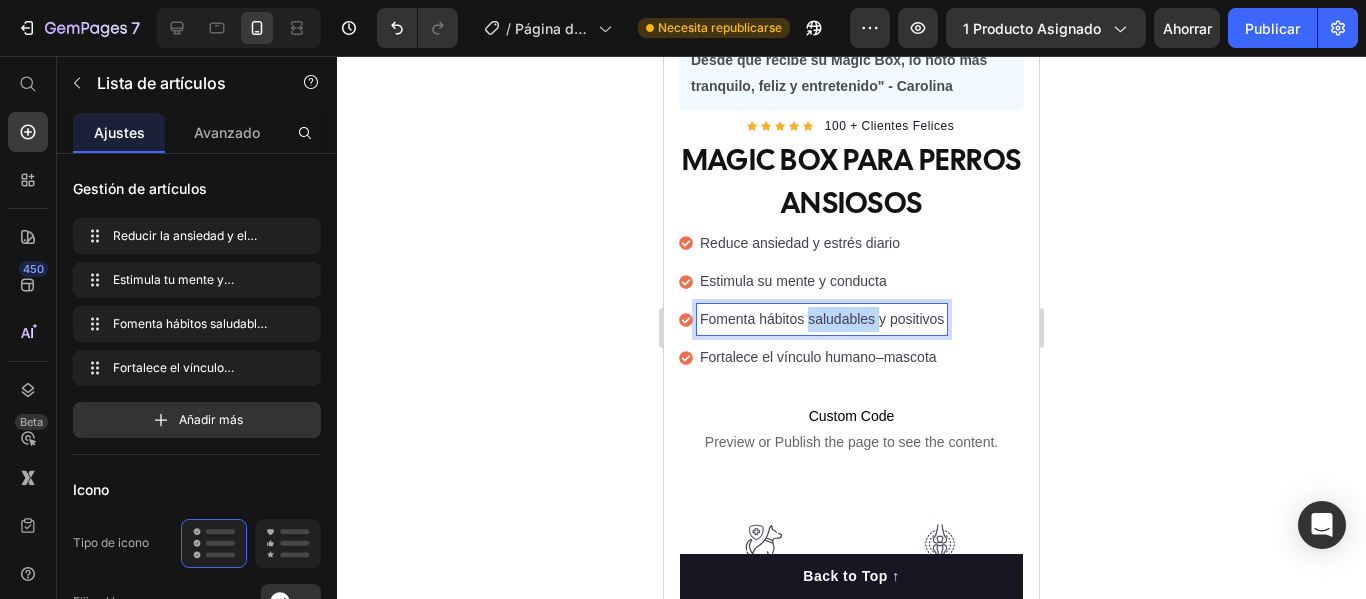 click on "Fomenta hábitos saludables y positivos" at bounding box center [822, 319] 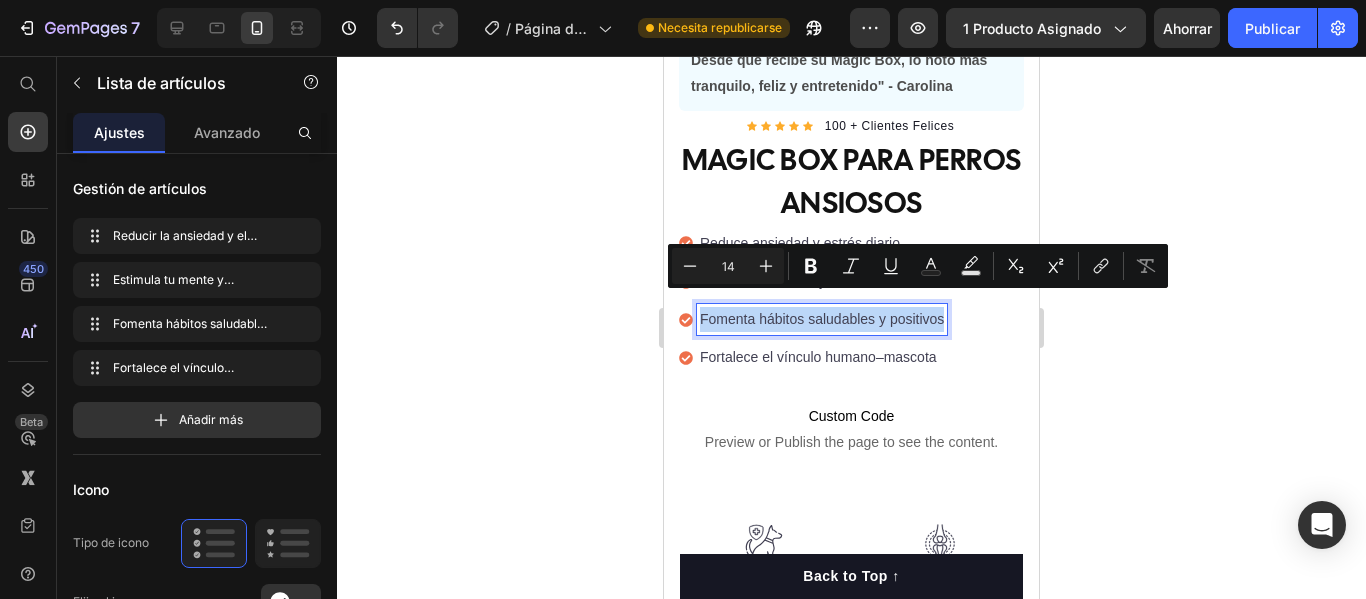 click on "Fomenta hábitos saludables y positivos" at bounding box center [822, 319] 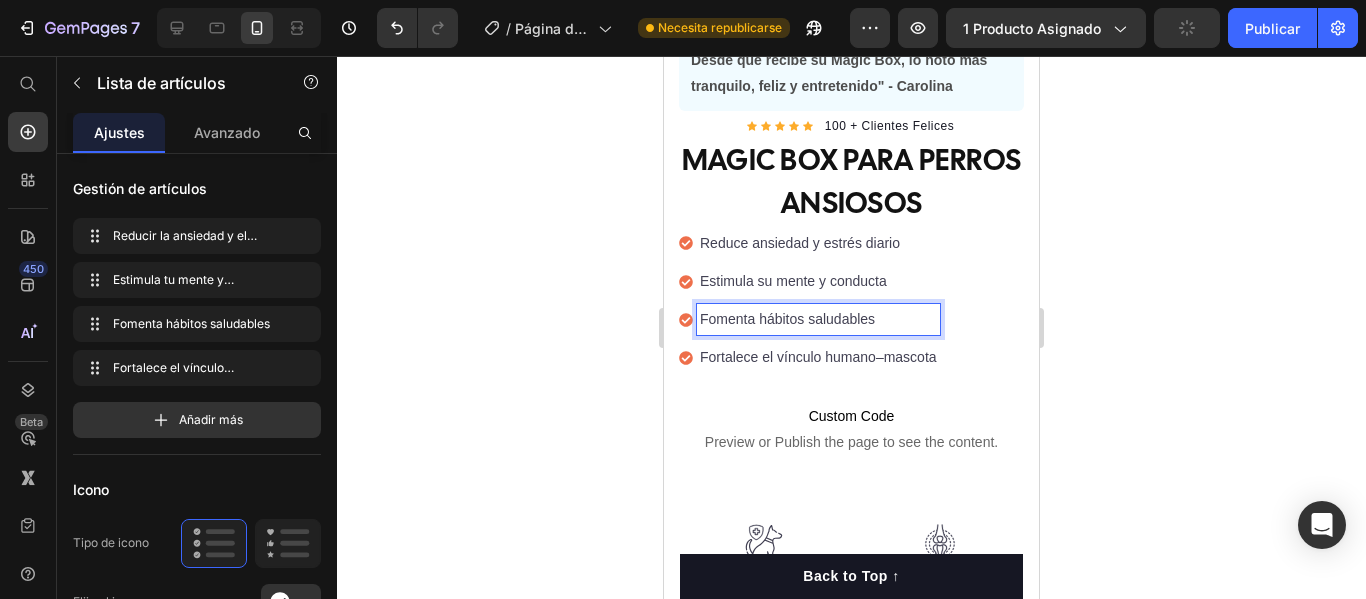 click on "Fortalece el vínculo humano–mascota" at bounding box center (818, 357) 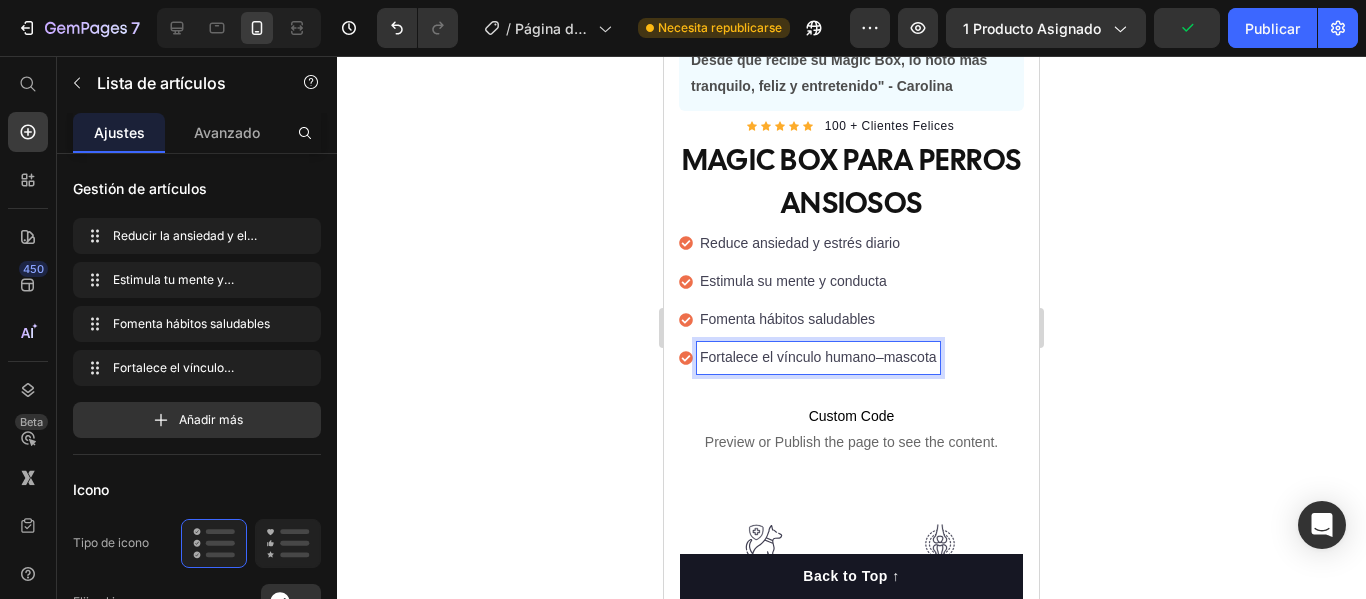 click on "Fortalece el vínculo humano–mascota" at bounding box center (818, 357) 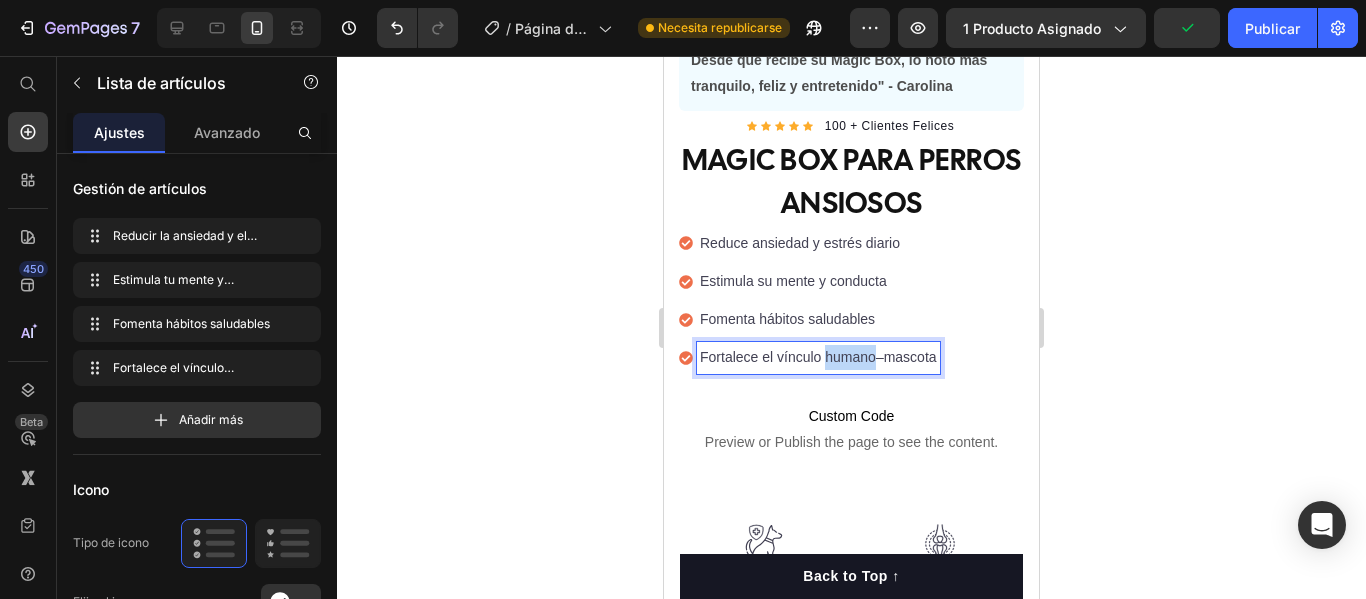click on "Fortalece el vínculo humano–mascota" at bounding box center (818, 357) 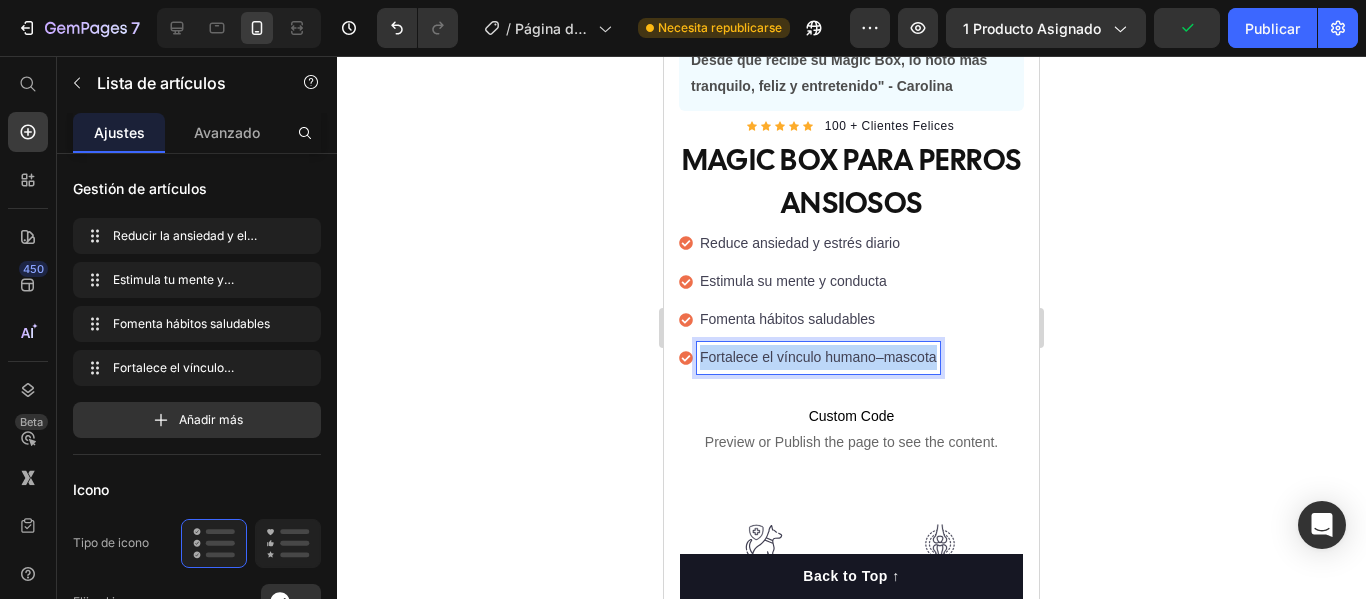click on "Fortalece el vínculo humano–mascota" at bounding box center [818, 357] 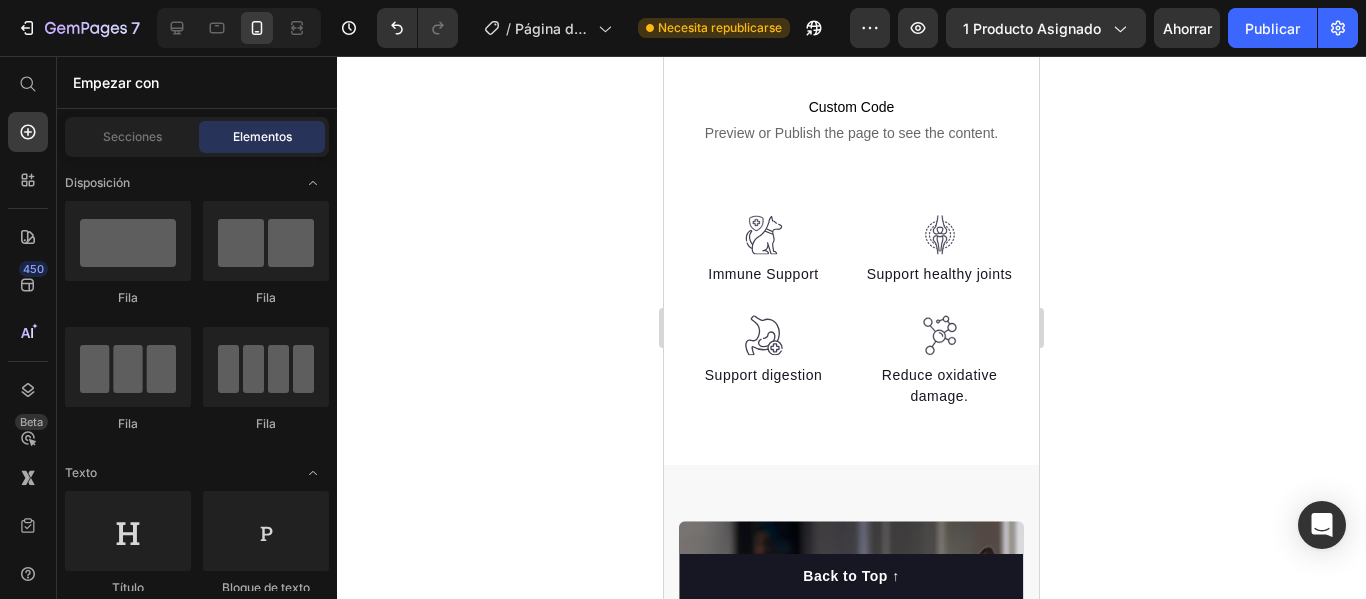 scroll, scrollTop: 795, scrollLeft: 0, axis: vertical 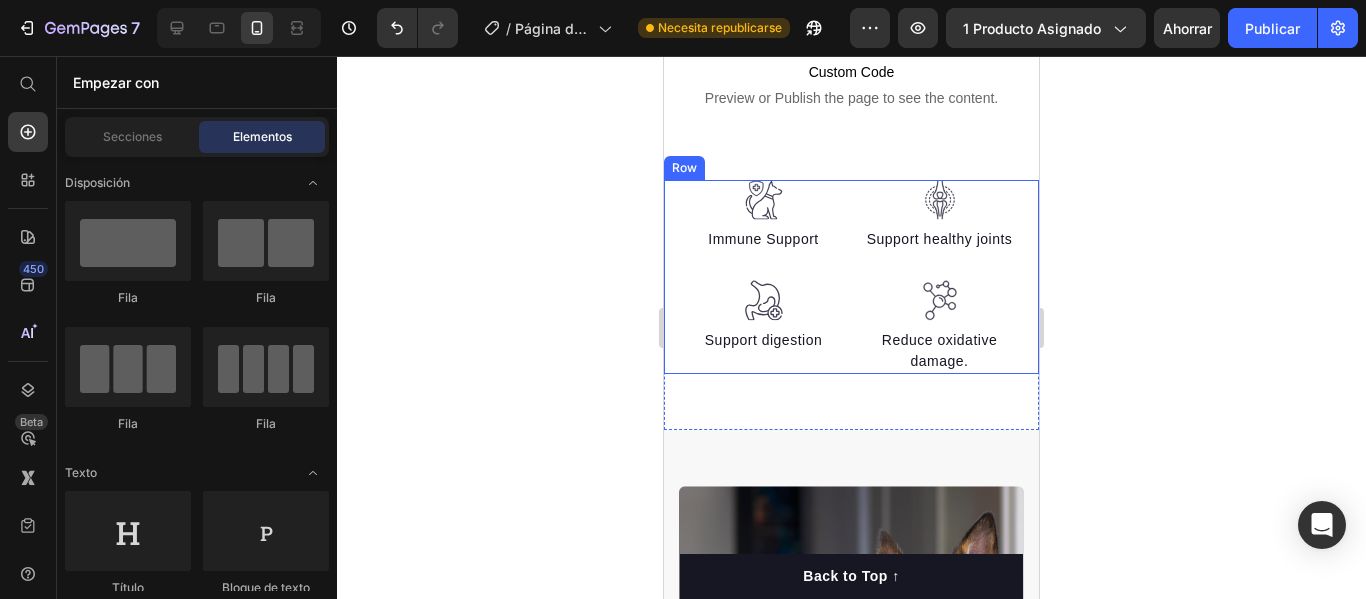 click on "Image Immune Support Text block Image Support digestion Text block Image Support healthy joints Text block Image Reduce oxidative damage. Text block Row" at bounding box center [851, 277] 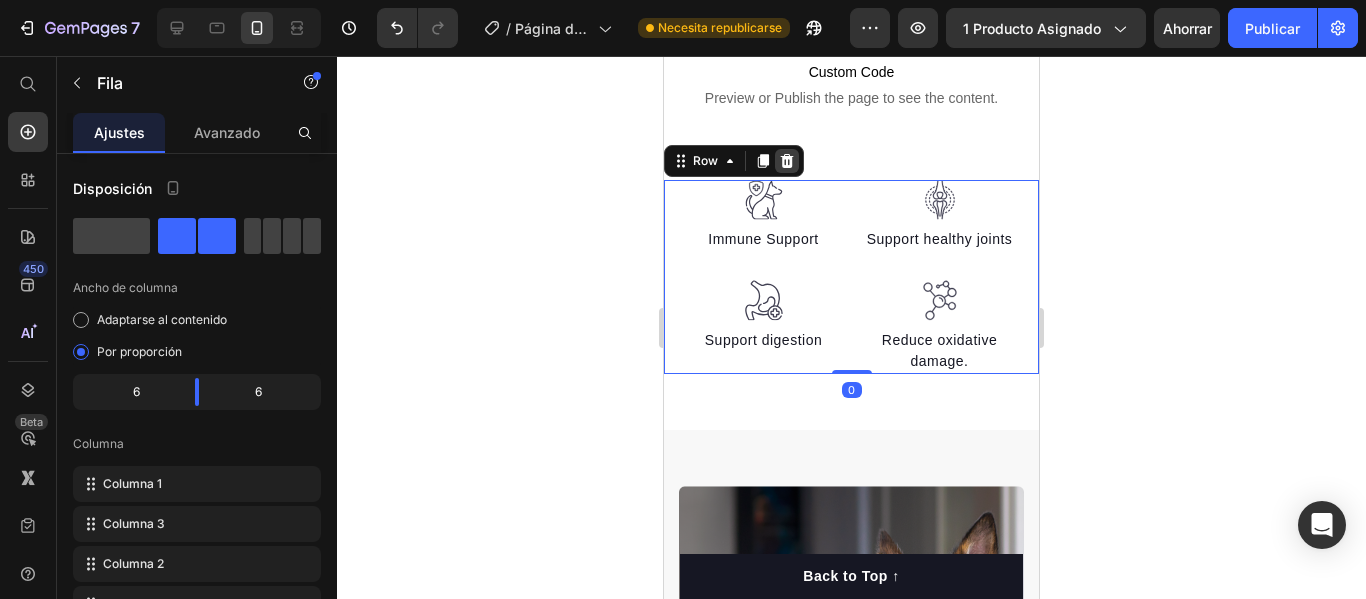 click 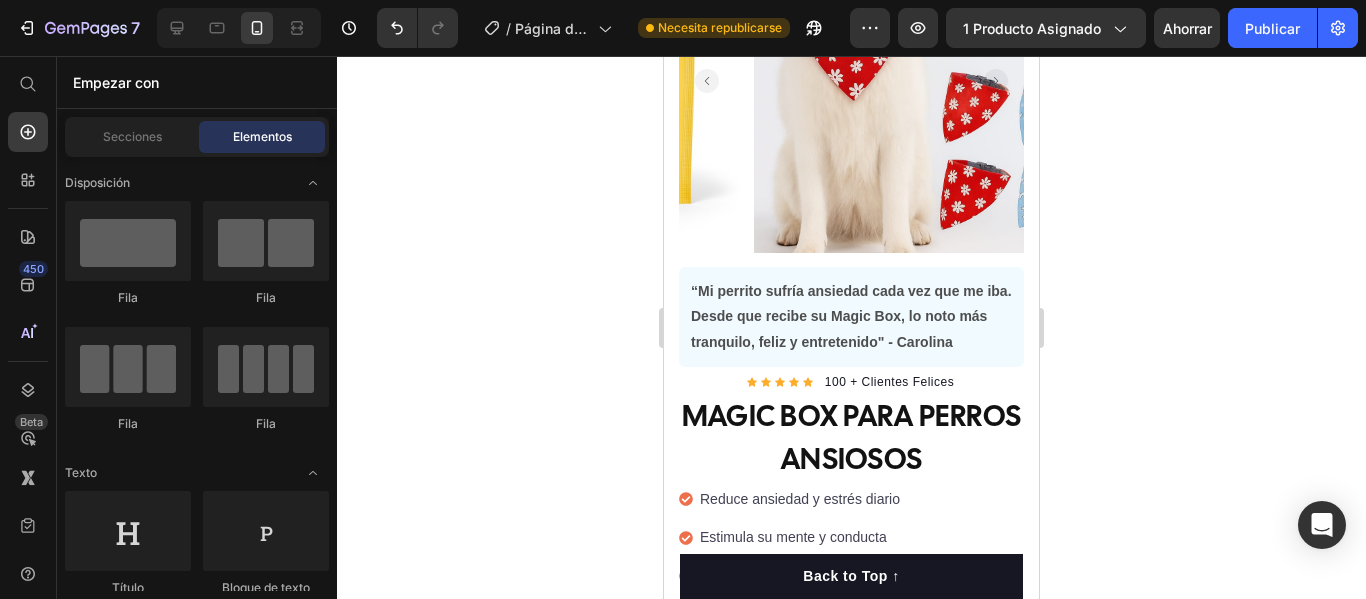 scroll, scrollTop: 0, scrollLeft: 0, axis: both 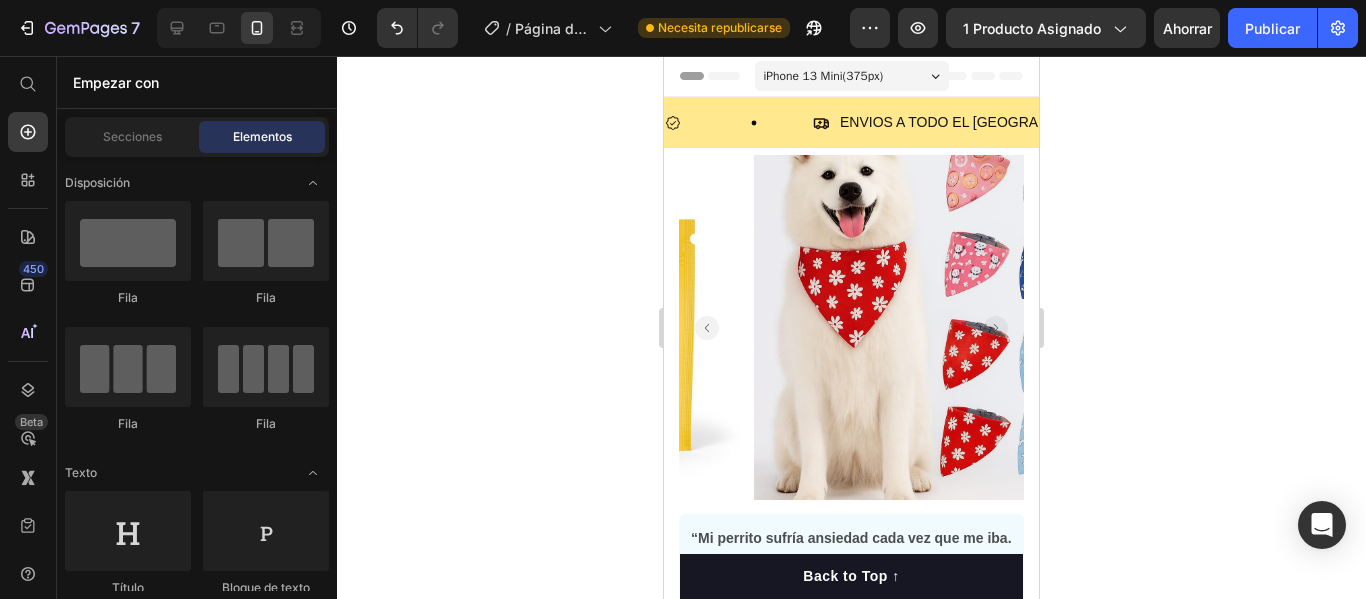 drag, startPoint x: 1032, startPoint y: 131, endPoint x: 1704, endPoint y: 108, distance: 672.3935 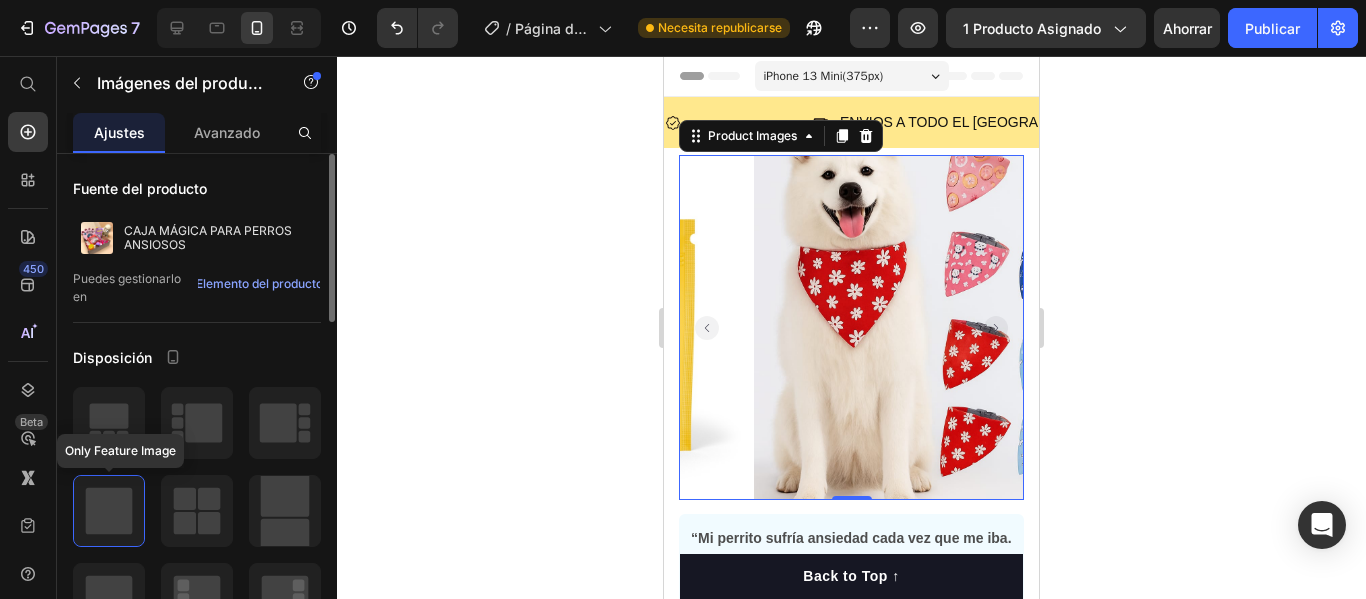 click 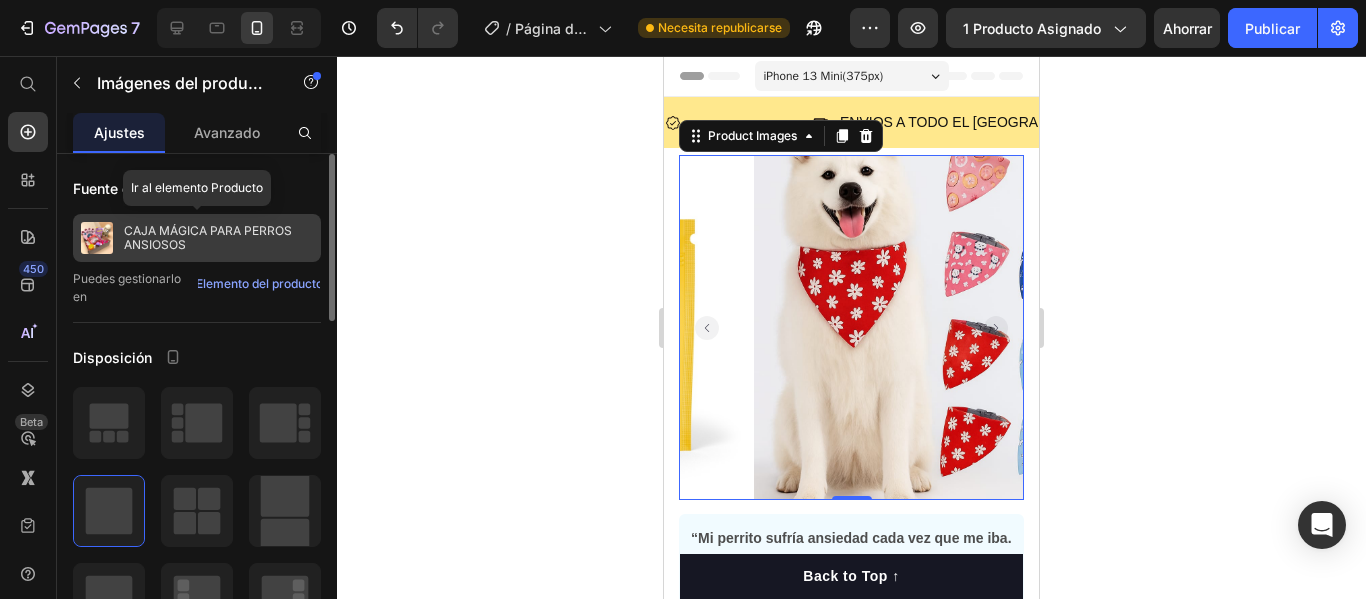 click on "CAJA MÁGICA PARA PERROS ANSIOSOS" at bounding box center (208, 237) 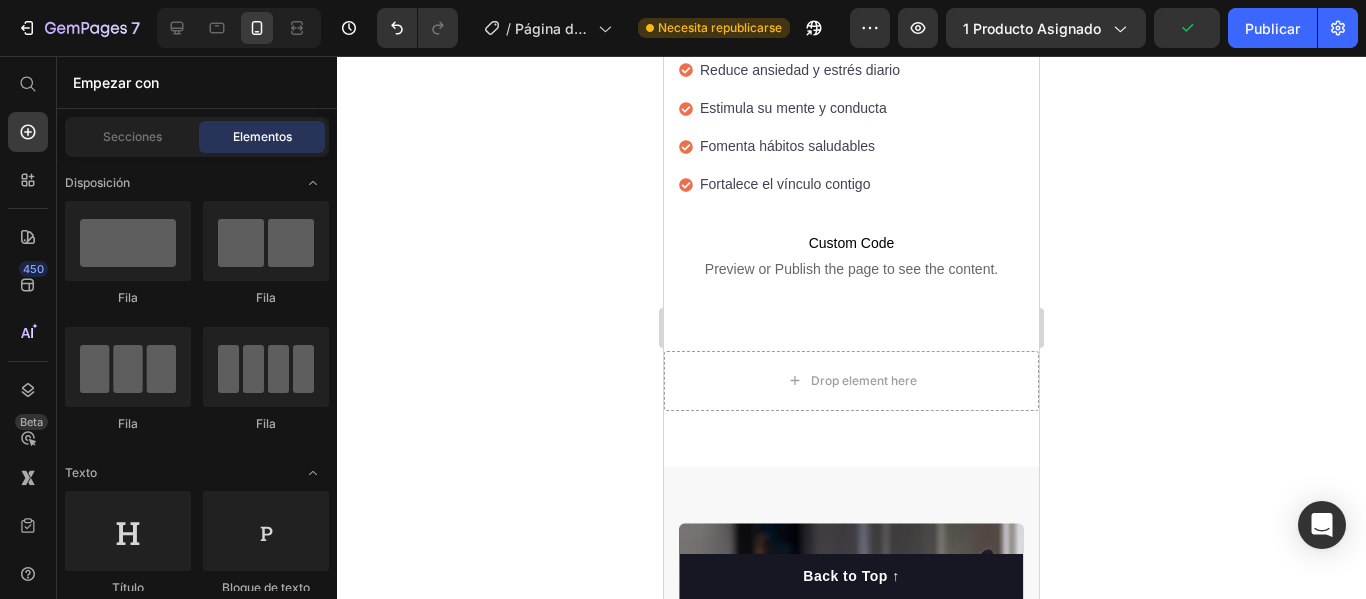 scroll, scrollTop: 877, scrollLeft: 0, axis: vertical 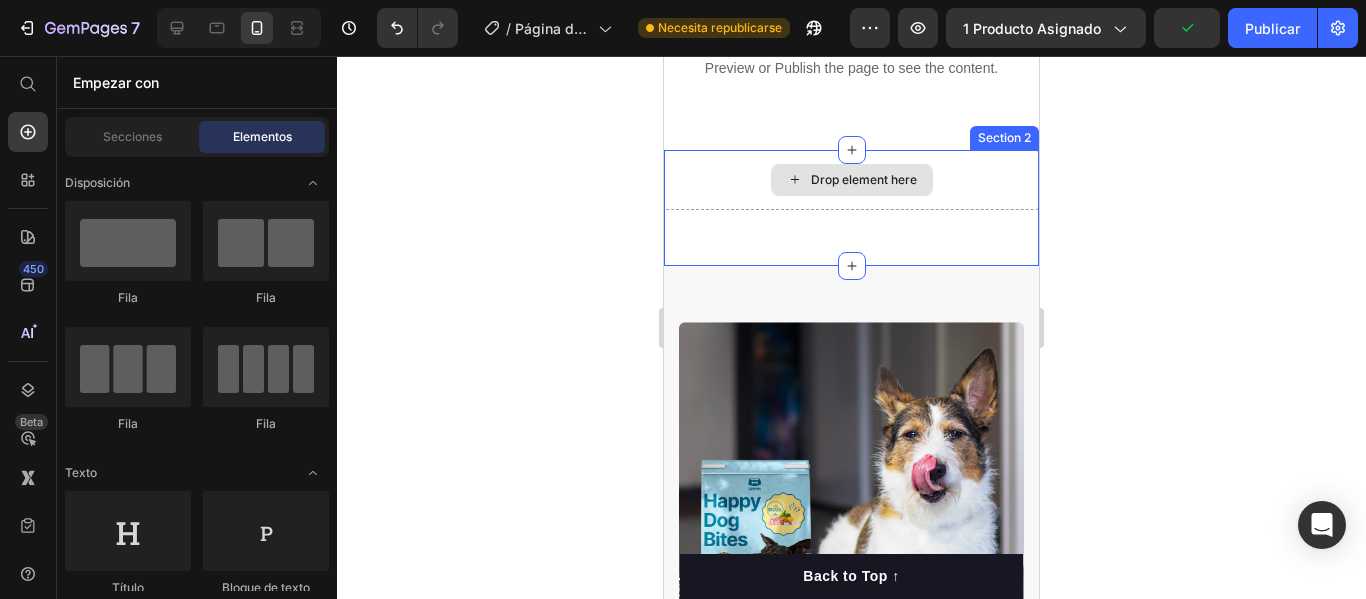 click on "Drop element here" at bounding box center [864, 180] 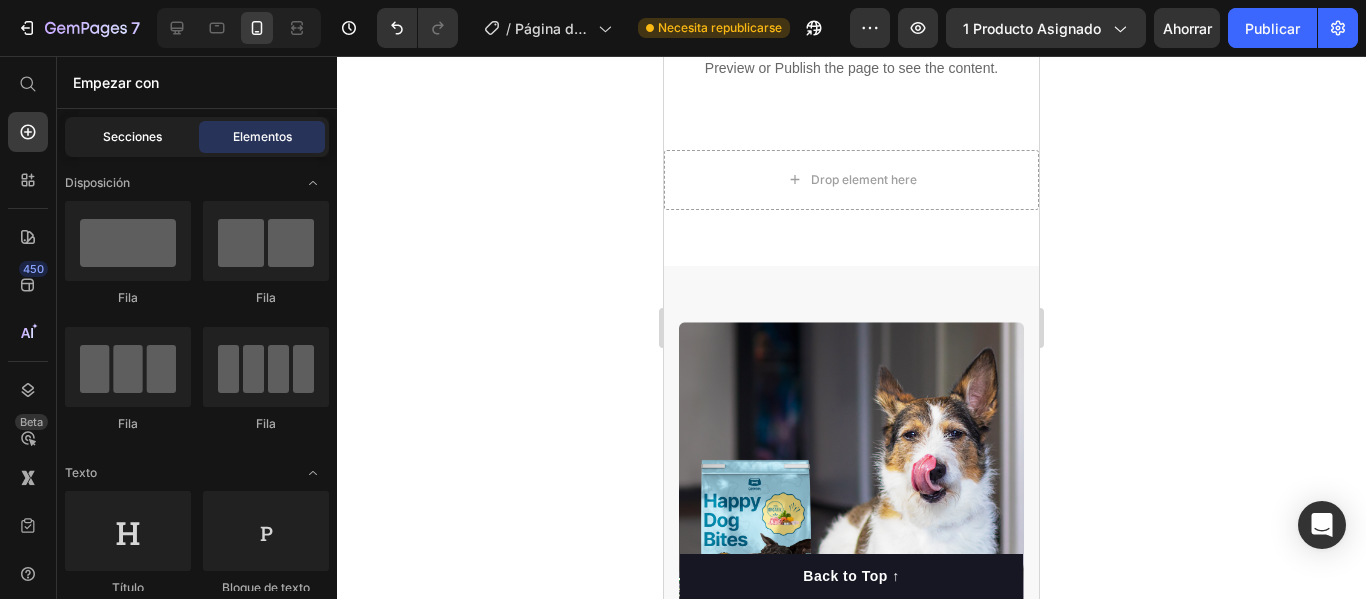 click on "Secciones" at bounding box center [132, 136] 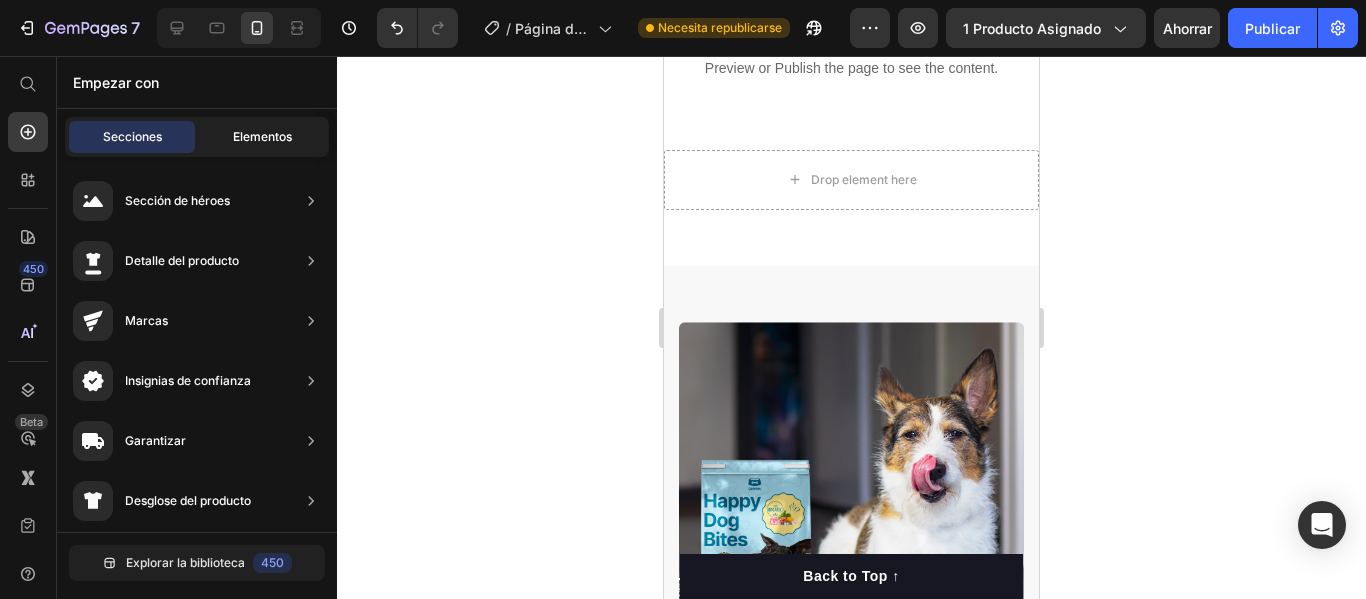 click on "Elementos" at bounding box center (262, 136) 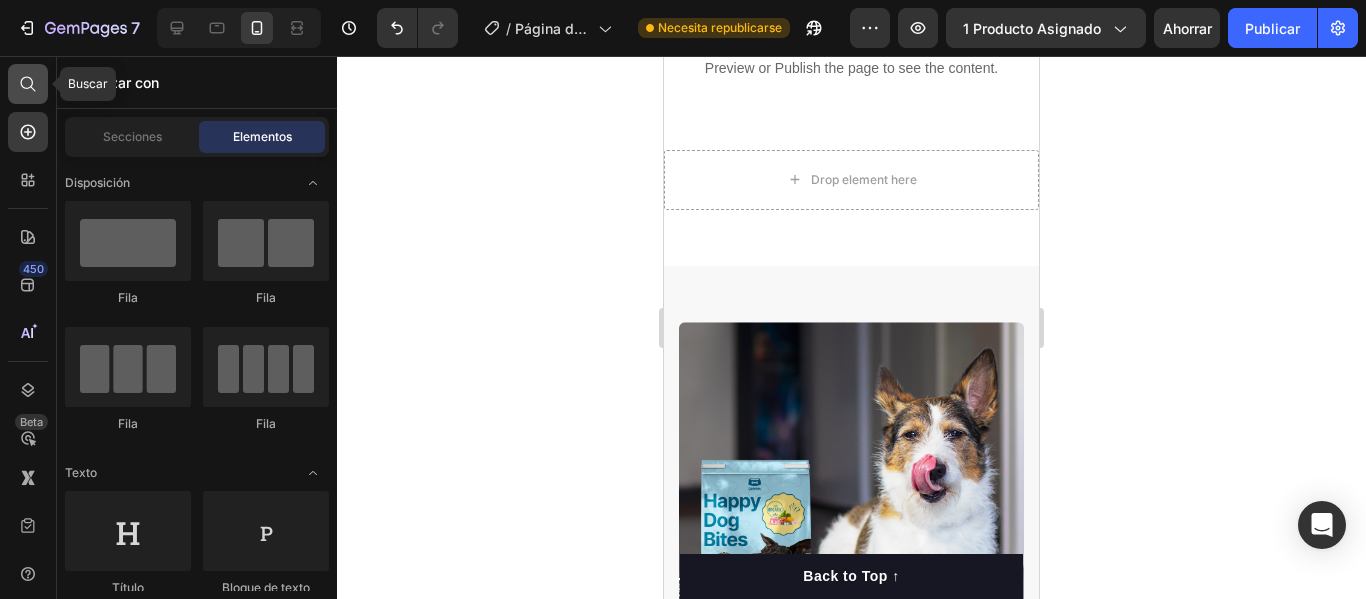 click 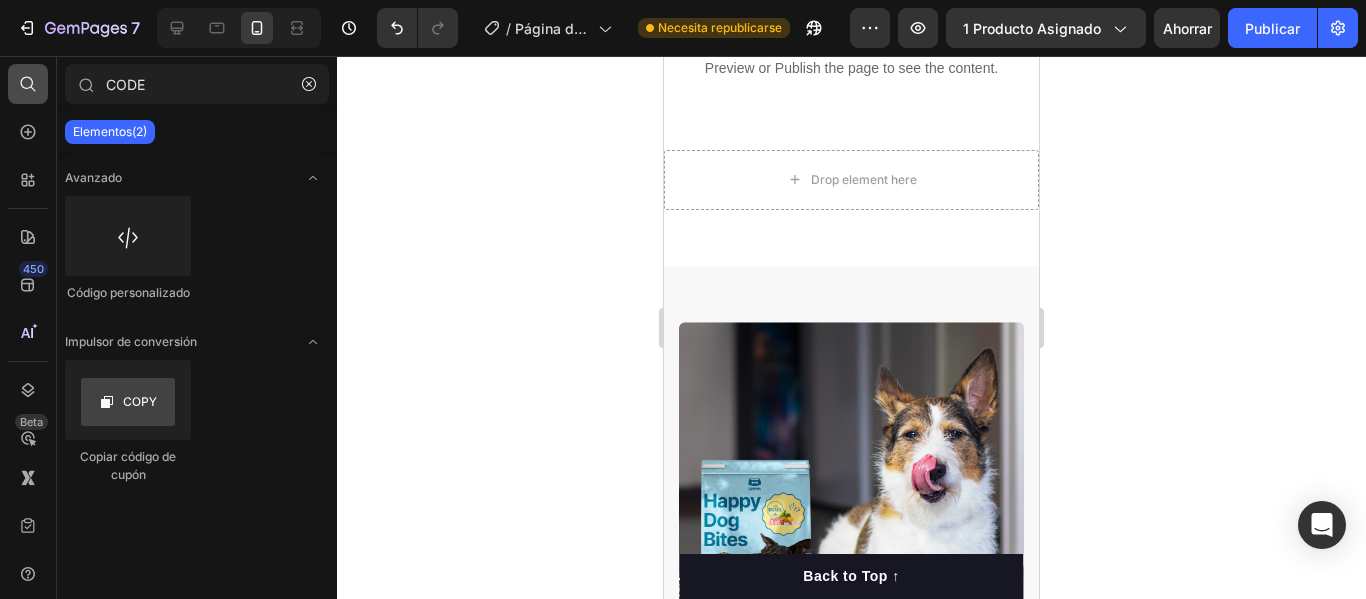 drag, startPoint x: 199, startPoint y: 86, endPoint x: 26, endPoint y: 90, distance: 173.04623 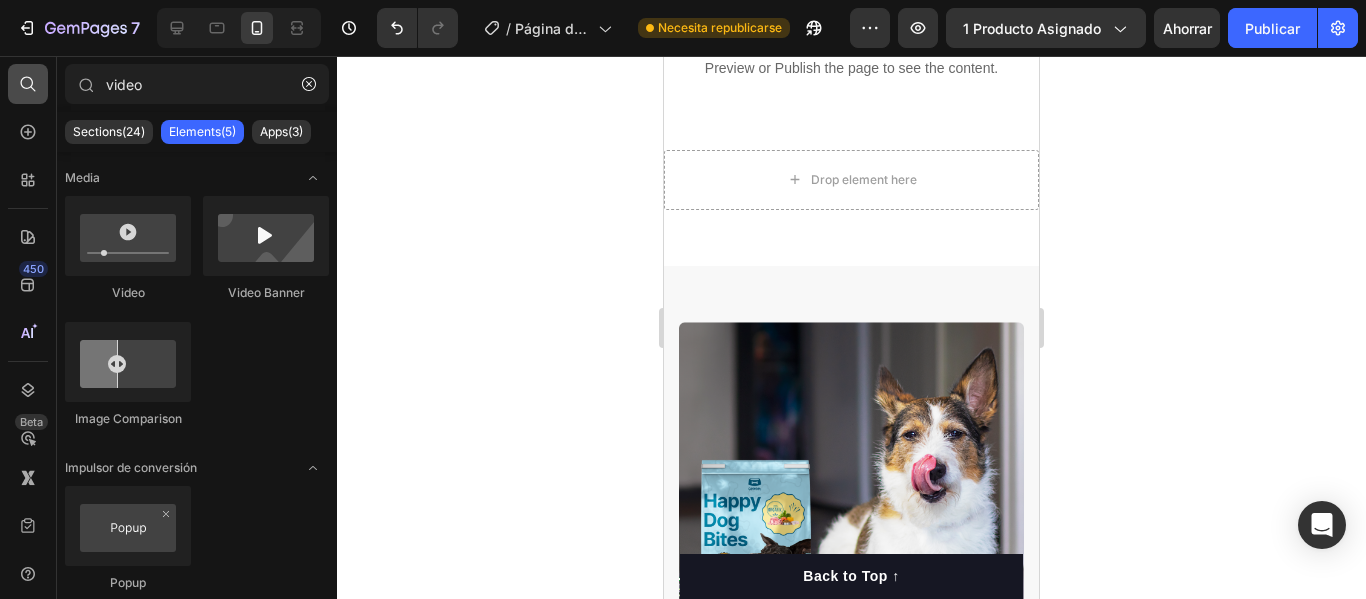 type on "video" 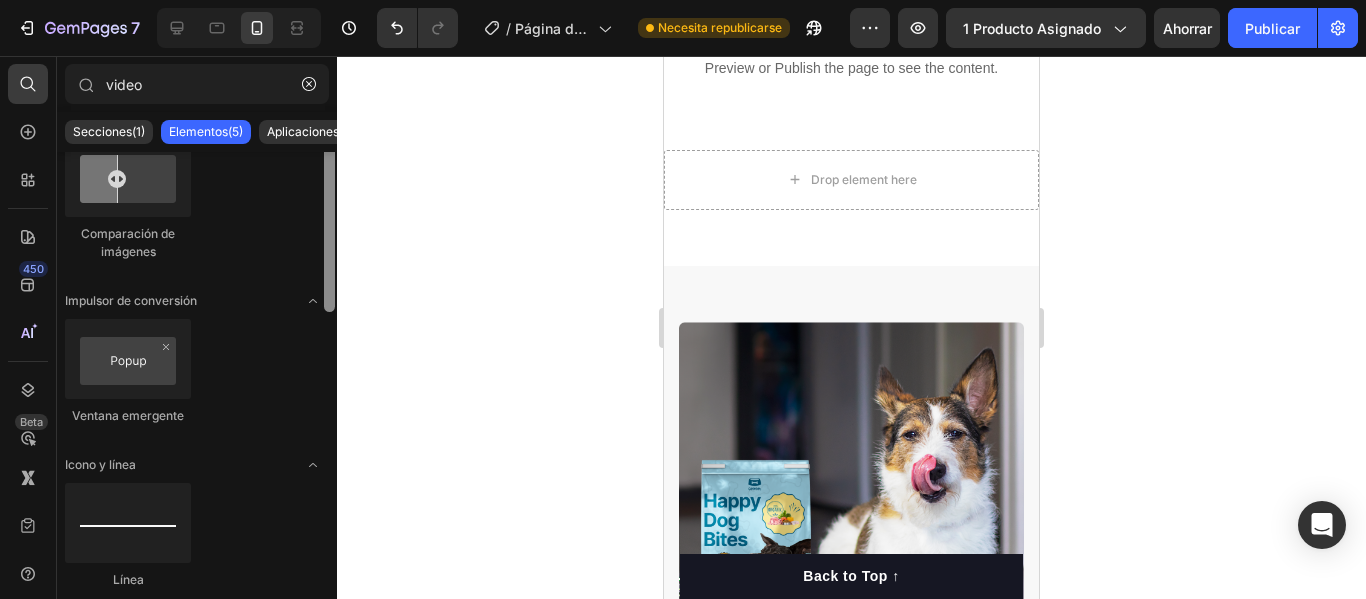 scroll, scrollTop: 0, scrollLeft: 0, axis: both 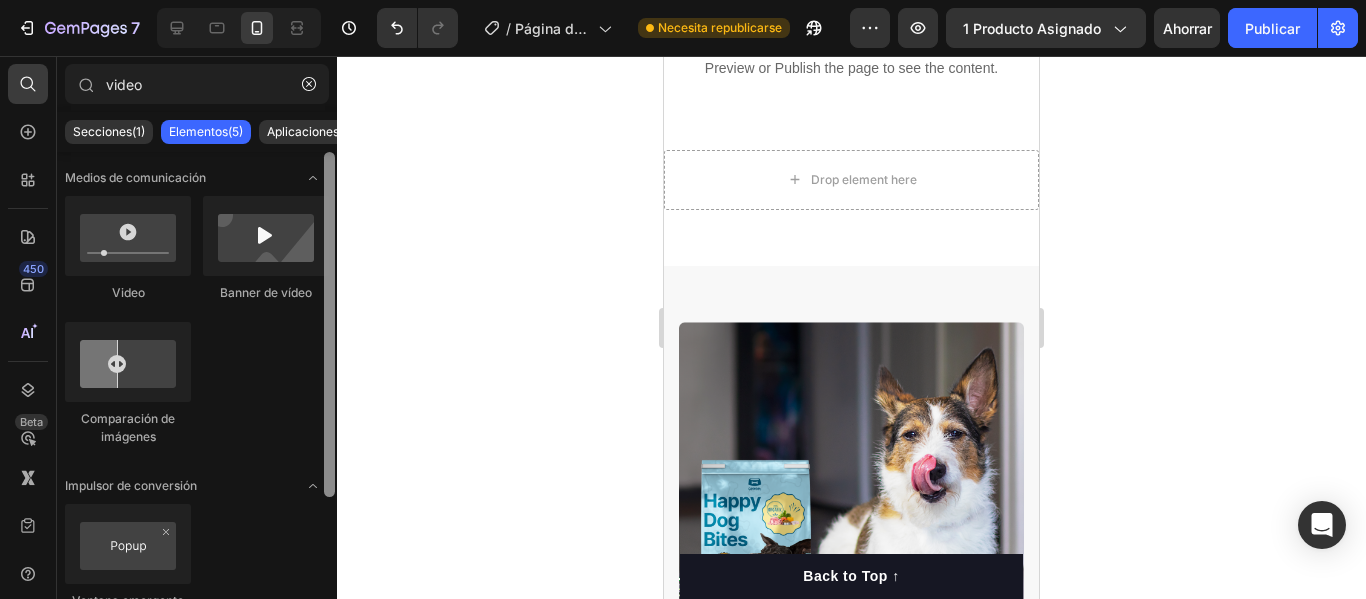 drag, startPoint x: 325, startPoint y: 381, endPoint x: 326, endPoint y: 311, distance: 70.00714 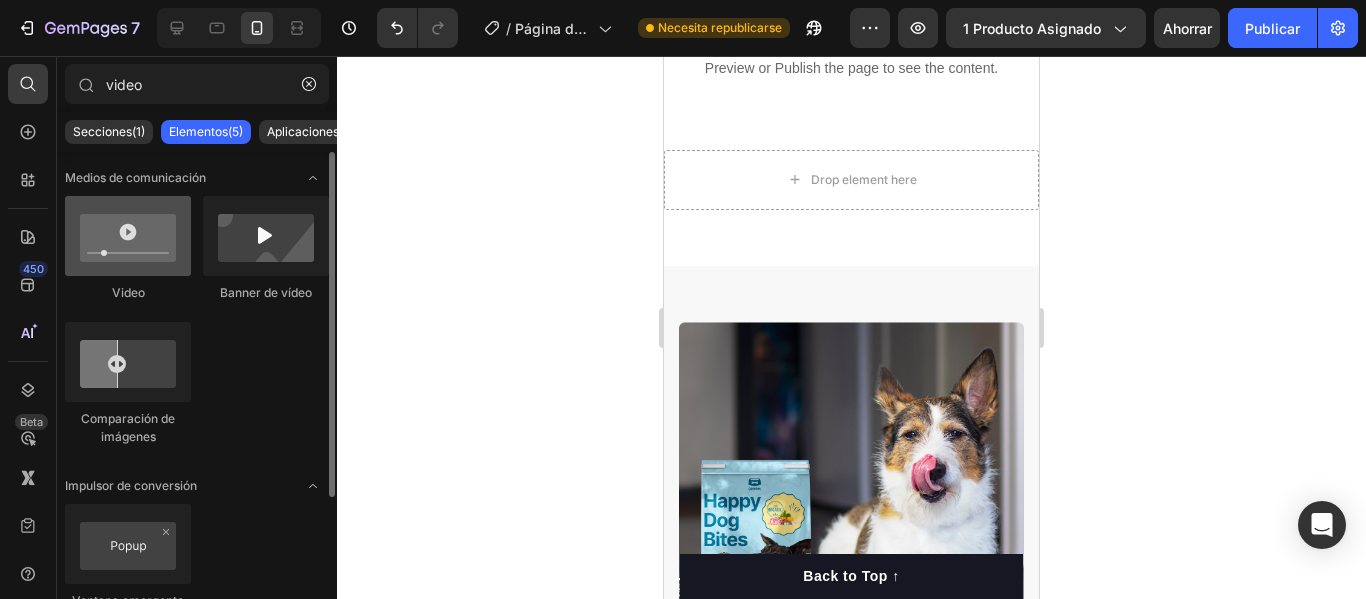 click at bounding box center [128, 236] 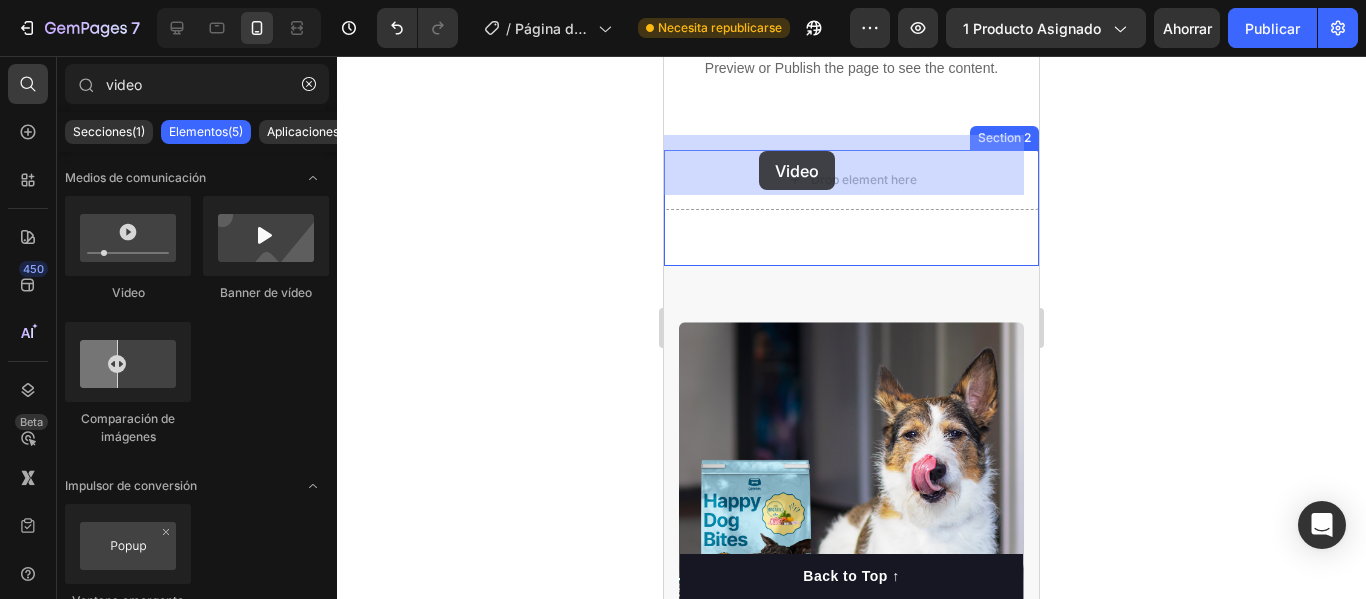 drag, startPoint x: 779, startPoint y: 304, endPoint x: 762, endPoint y: 152, distance: 152.94771 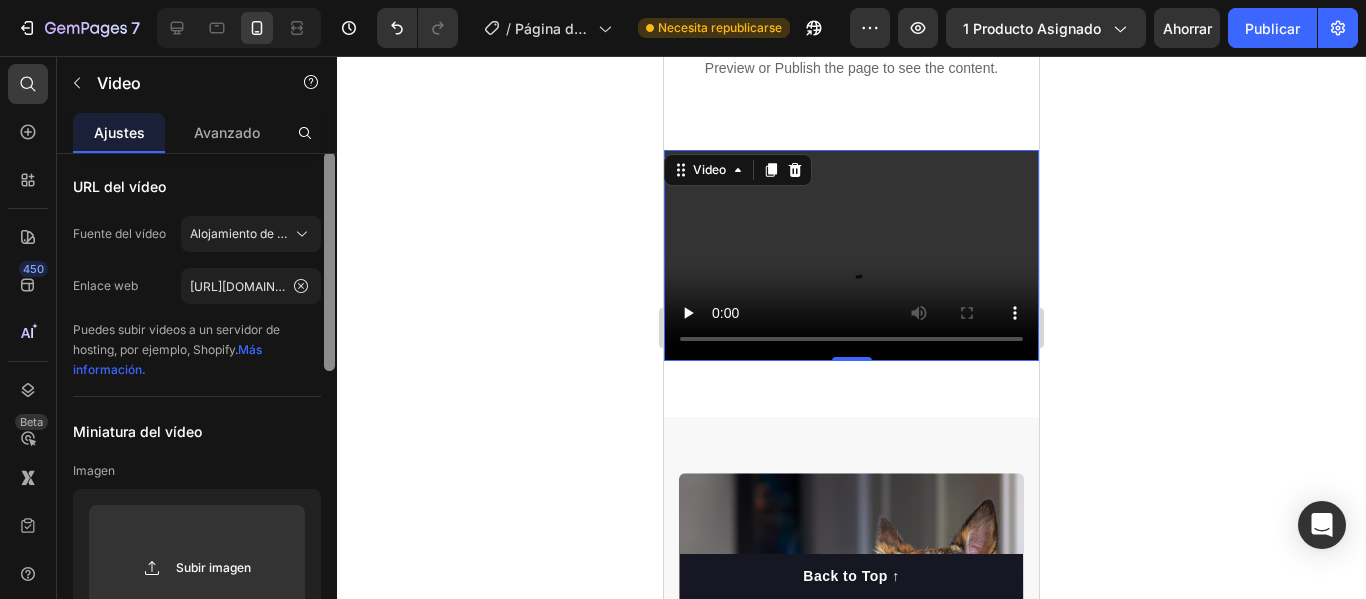 scroll, scrollTop: 0, scrollLeft: 0, axis: both 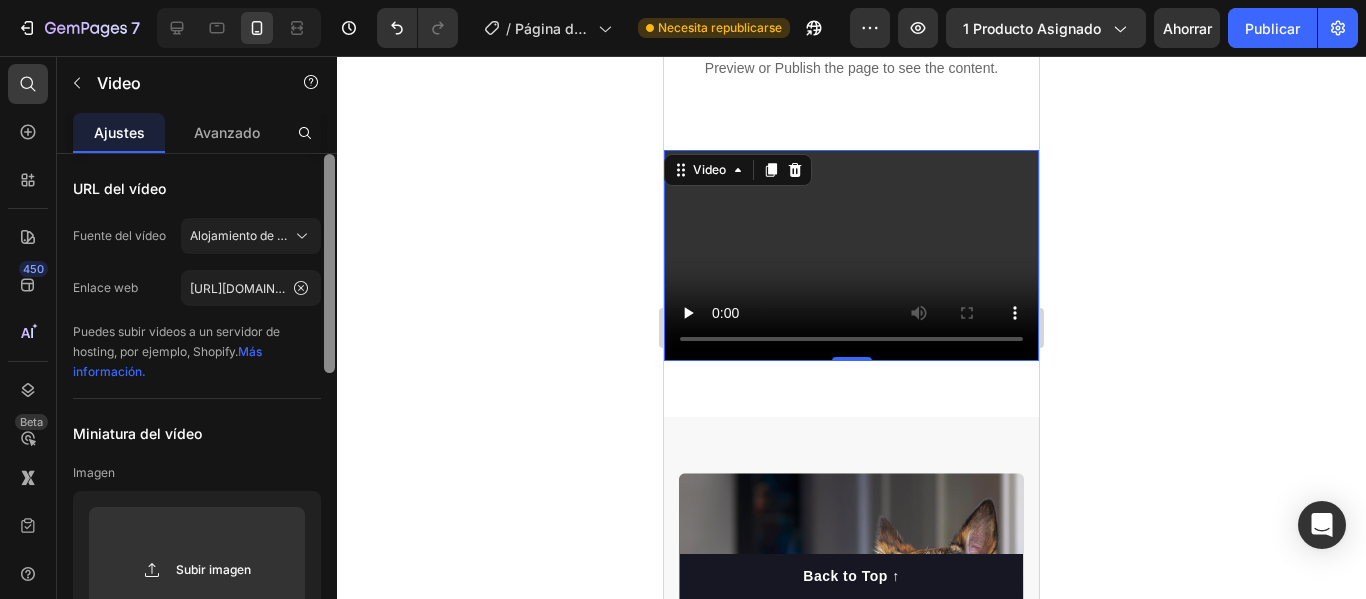 click on "7 / Página del producto - [DATE] 19:18:42 Necesita republicarse Avance 1 producto asignado Ahorrar Publicar 450 Beta video Secciones(1) Elementos(5) Aplicaciones(3) Medios de comunicación
Video
Banner de vídeo
Comparación de imágenes Impulsor de conversión
Ventana emergente Icono y línea
Línea Video Ajustes Avanzado URL del vídeo Fuente del vídeo Alojamiento de vídeos Enlace web [URL][DOMAIN_NAME] Puedes subir videos a un servidor de hosting, por ejemplo, Shopify.    Más información. Miniatura del vídeo Imagen Subir imagen o Explorar la galería Precarga Relación 16:9 Opciones Habilitar sonido 333333" 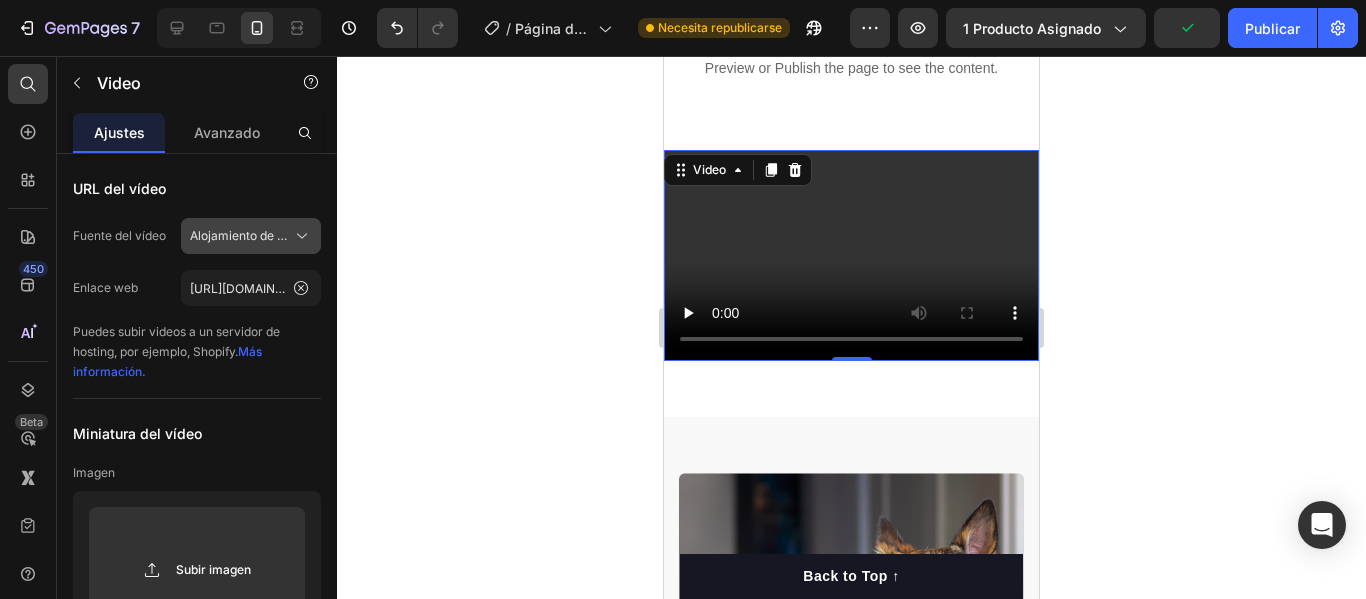 click 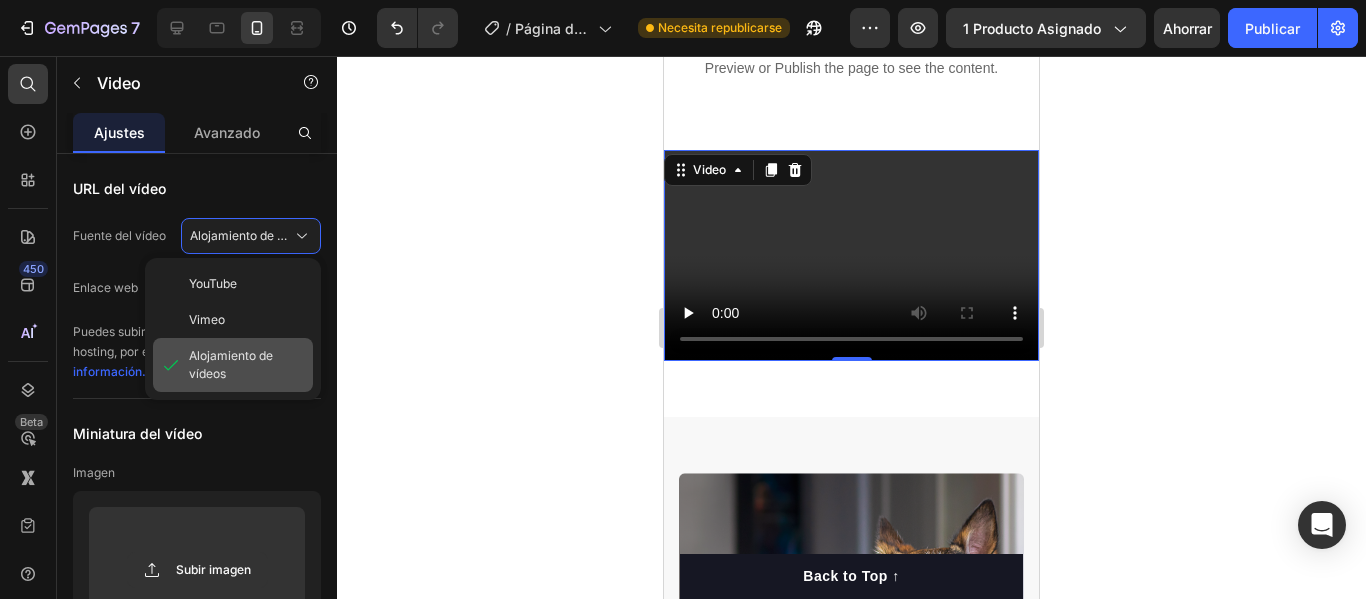 click on "Alojamiento de vídeos" at bounding box center [247, 365] 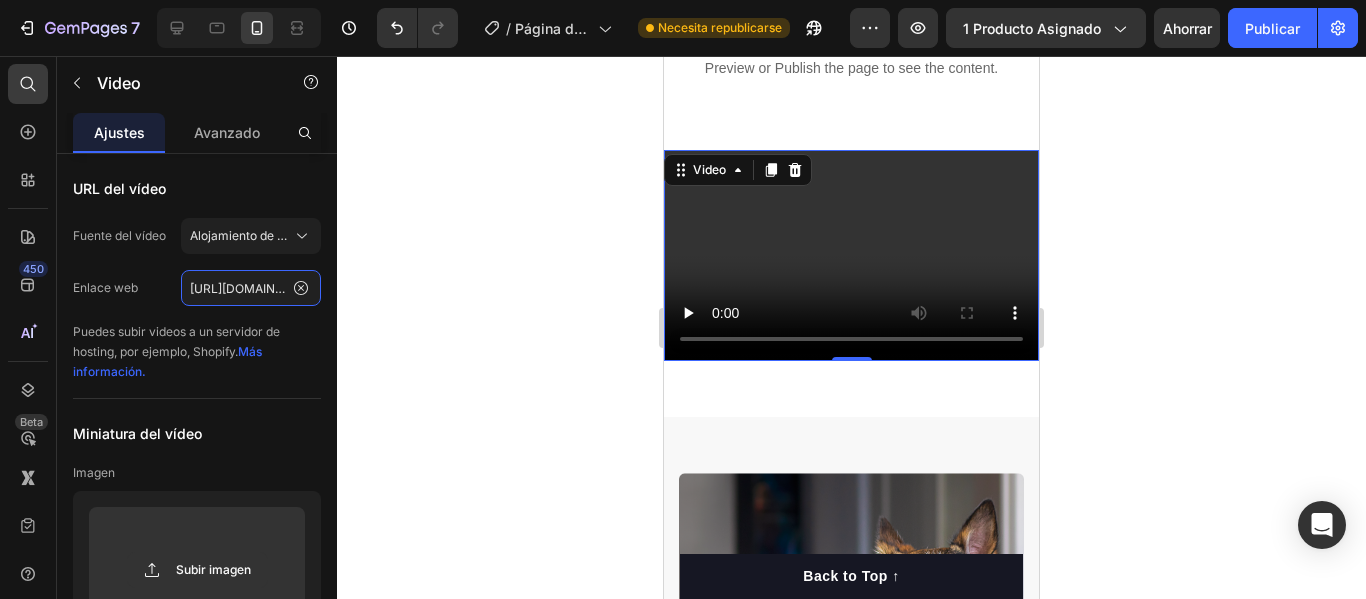 click on "[URL][DOMAIN_NAME]" 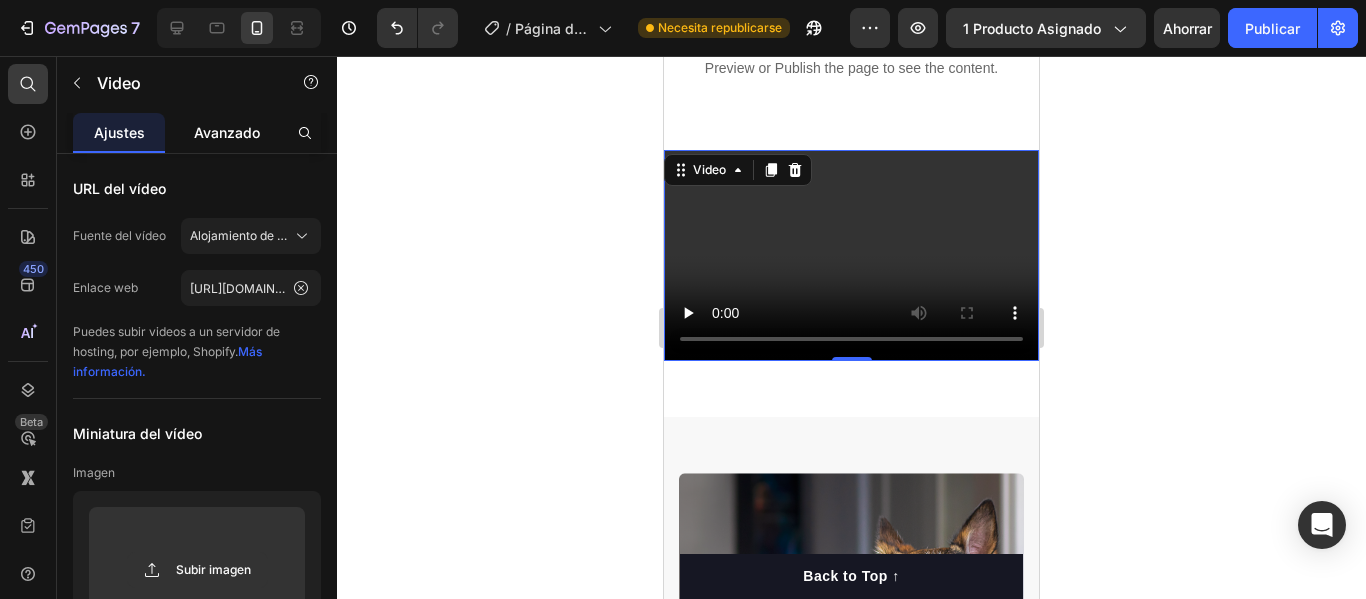 click on "Avanzado" at bounding box center (227, 132) 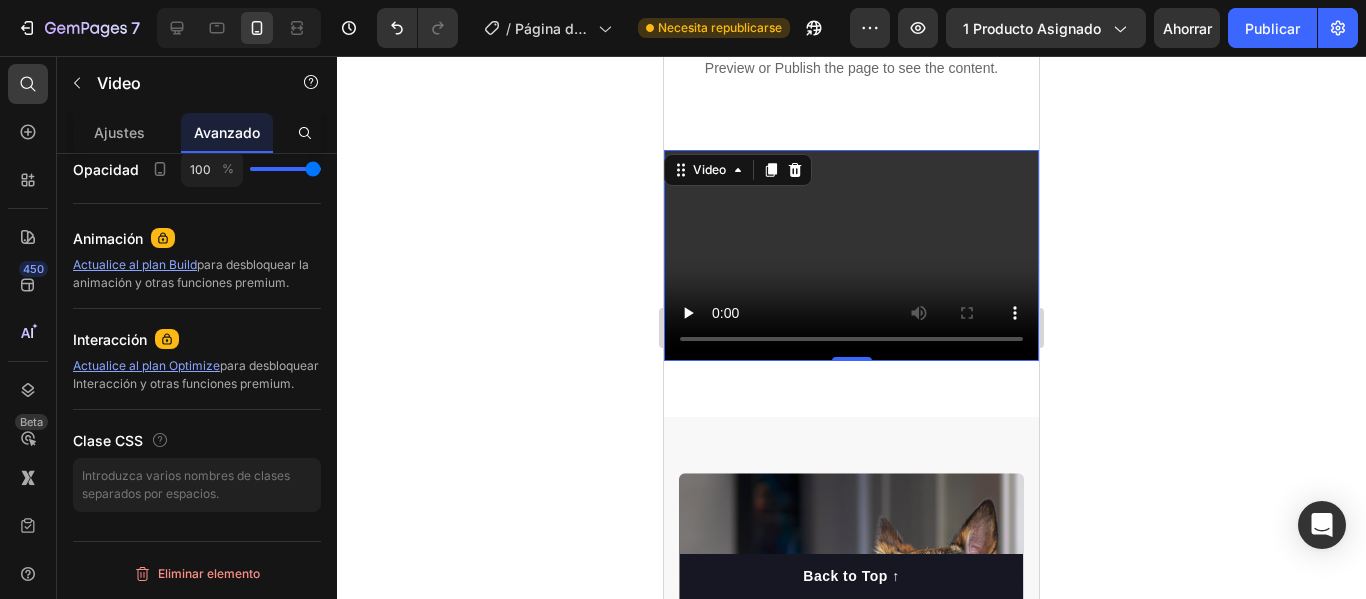 scroll, scrollTop: 0, scrollLeft: 0, axis: both 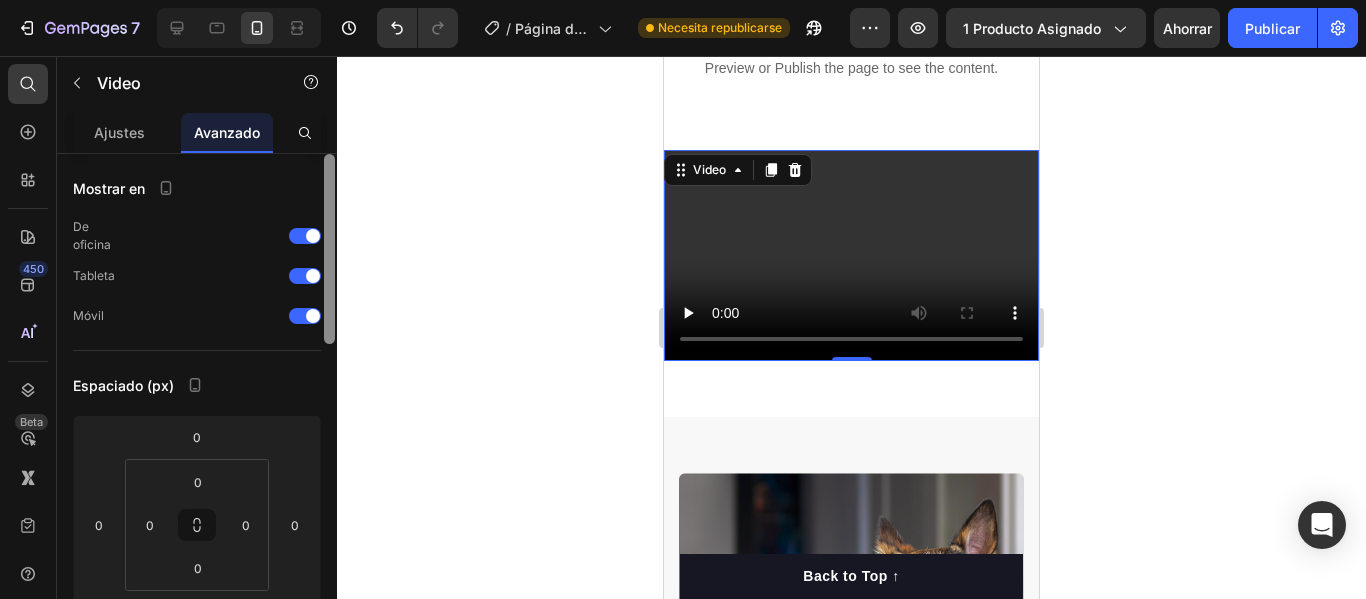drag, startPoint x: 327, startPoint y: 247, endPoint x: 285, endPoint y: 158, distance: 98.4124 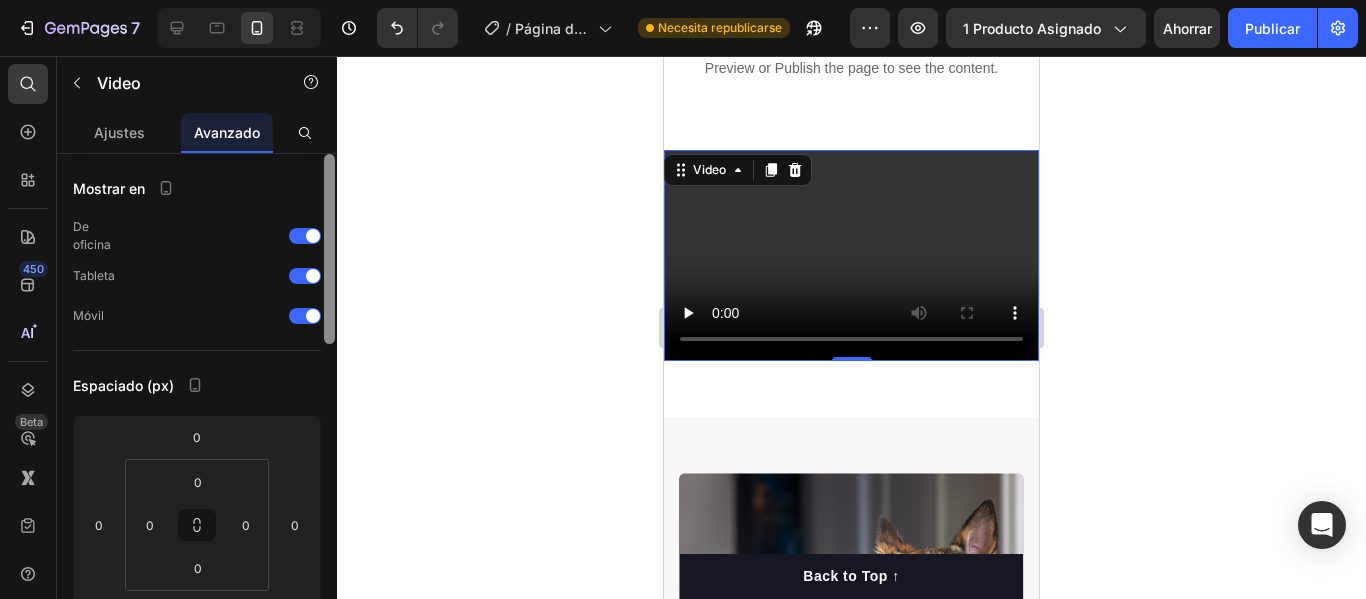 click on "Mostrar en De oficina Tableta Móvil Espaciado (px) [PHONE_NUMBER] Forma Borde Esquina Sombra Posición Opacidad 100 % Animación Actualice al plan Build  para desbloquear la animación y otras funciones premium. Interacción Actualice al plan Optimize  para desbloquear Interacción y otras funciones premium. Clase CSS Eliminar elemento" at bounding box center (197, 405) 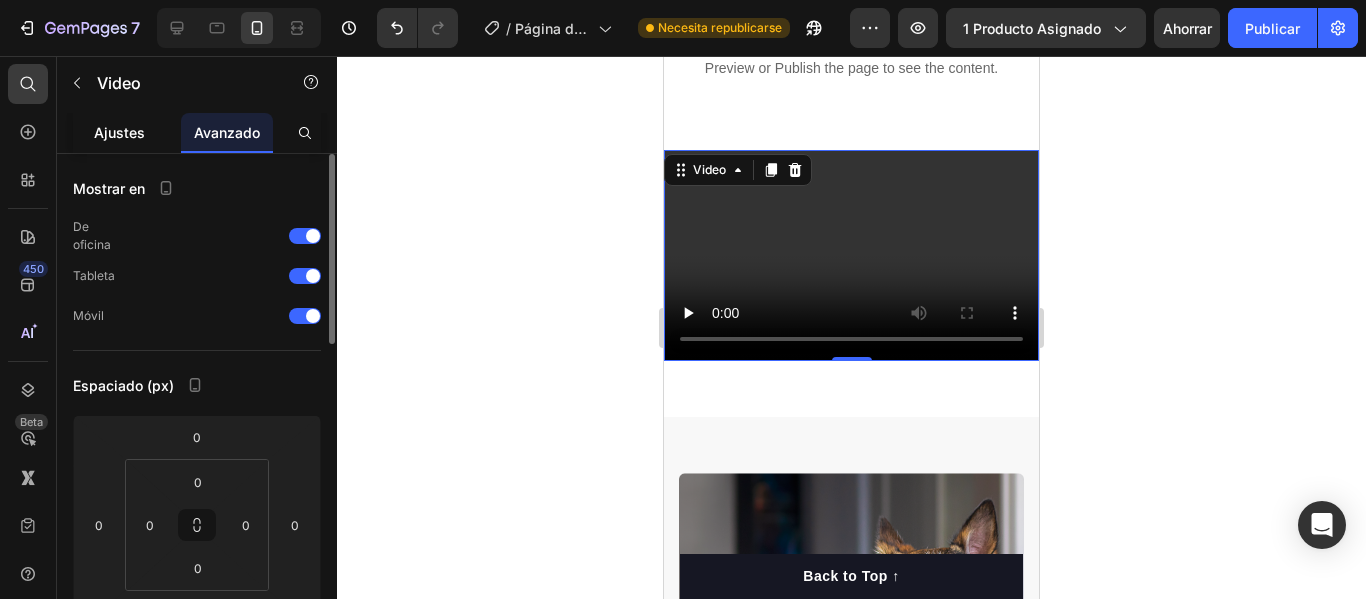 click on "Ajustes" 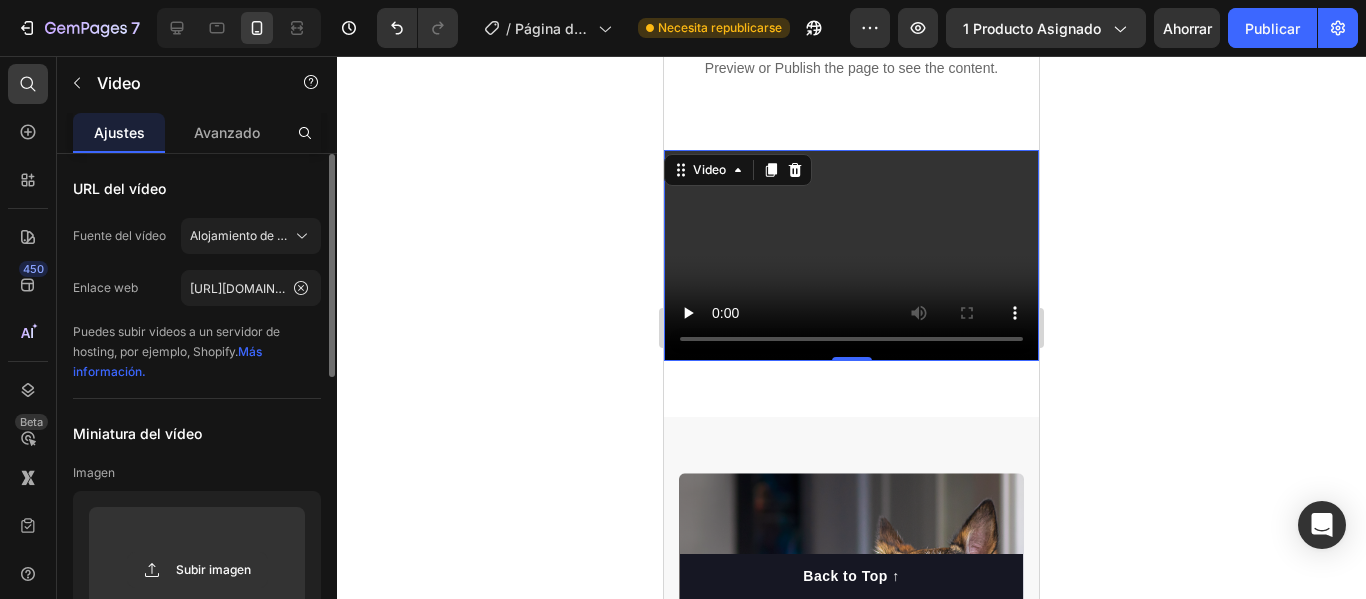 click on "Más información." at bounding box center (167, 361) 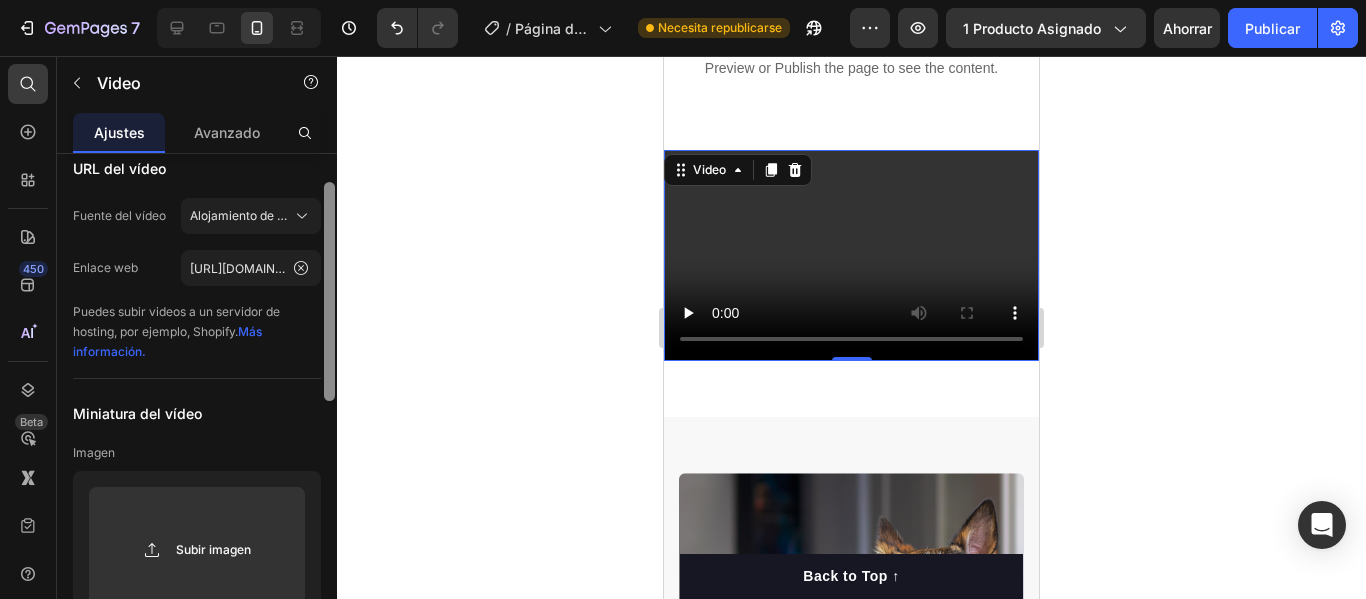 scroll, scrollTop: 0, scrollLeft: 0, axis: both 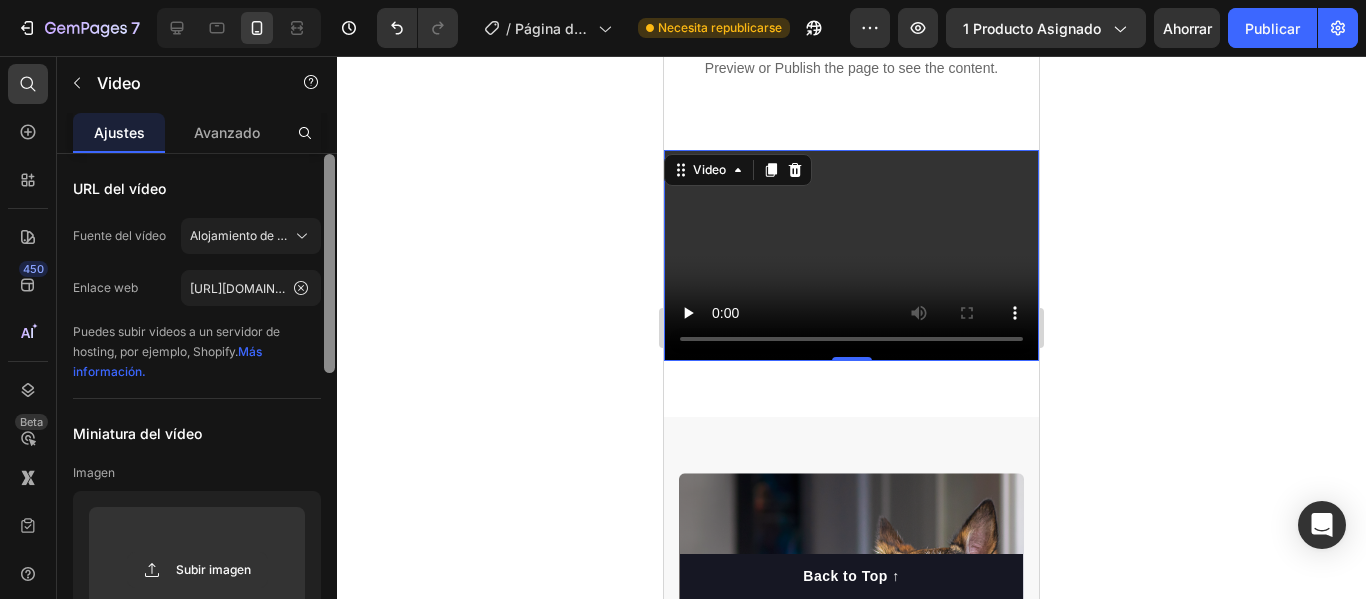 drag, startPoint x: 331, startPoint y: 205, endPoint x: 341, endPoint y: 151, distance: 54.91812 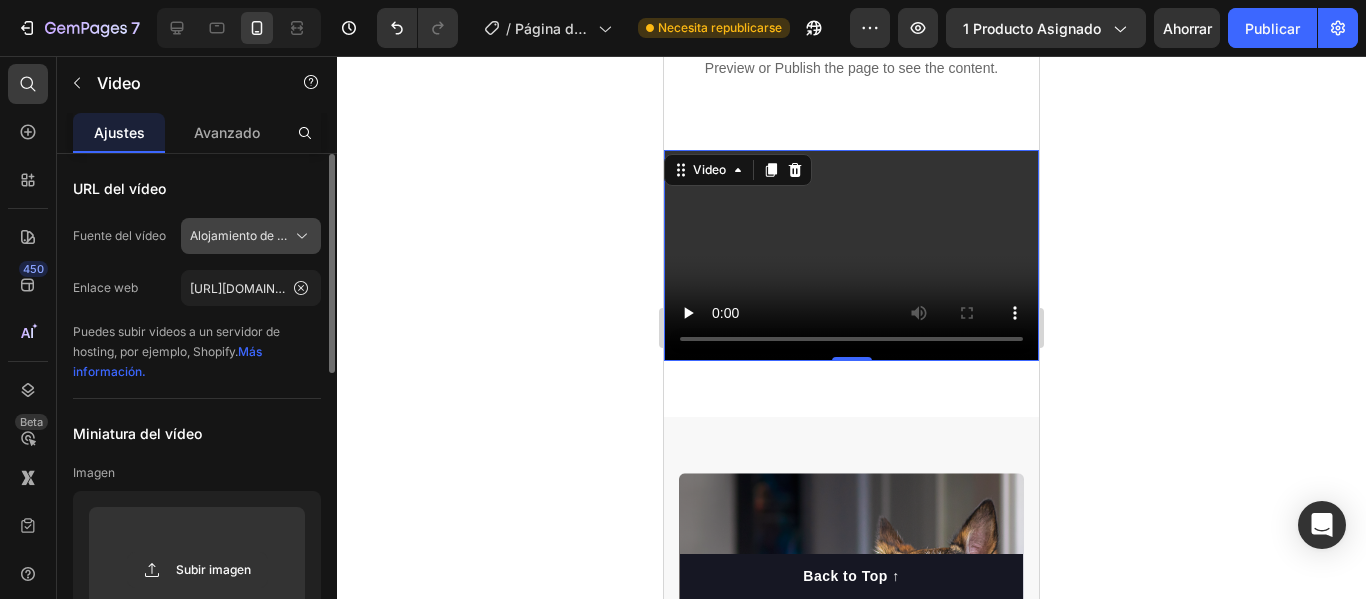 click 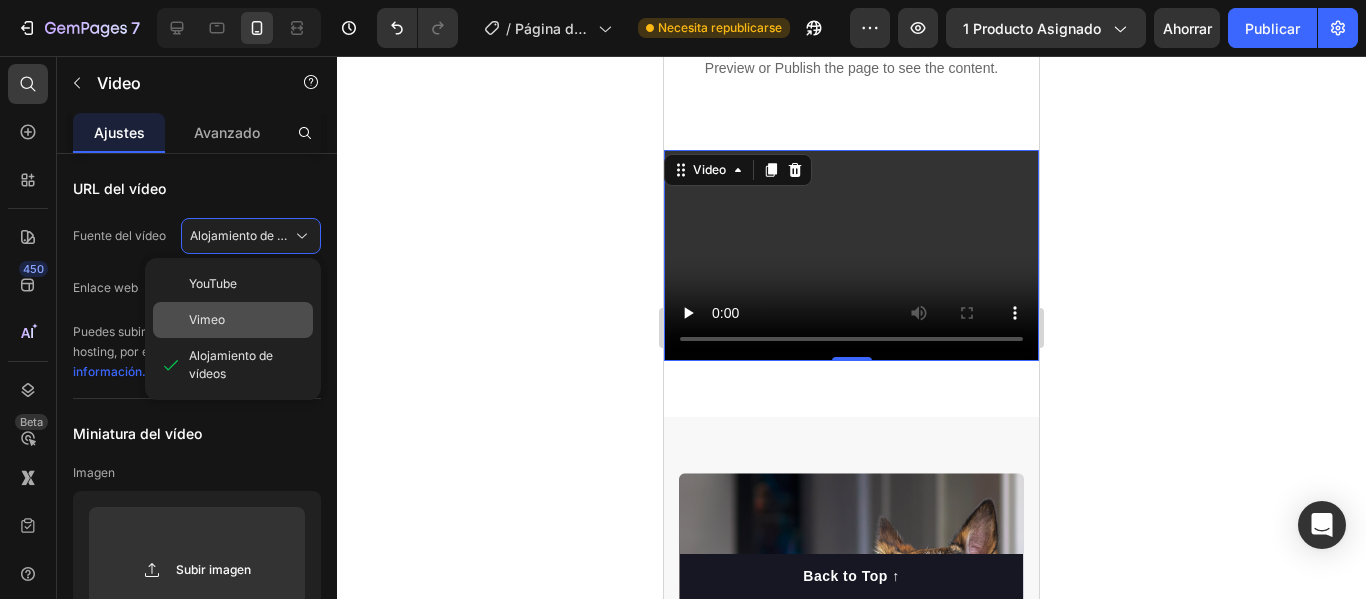 click on "Vimeo" at bounding box center [247, 320] 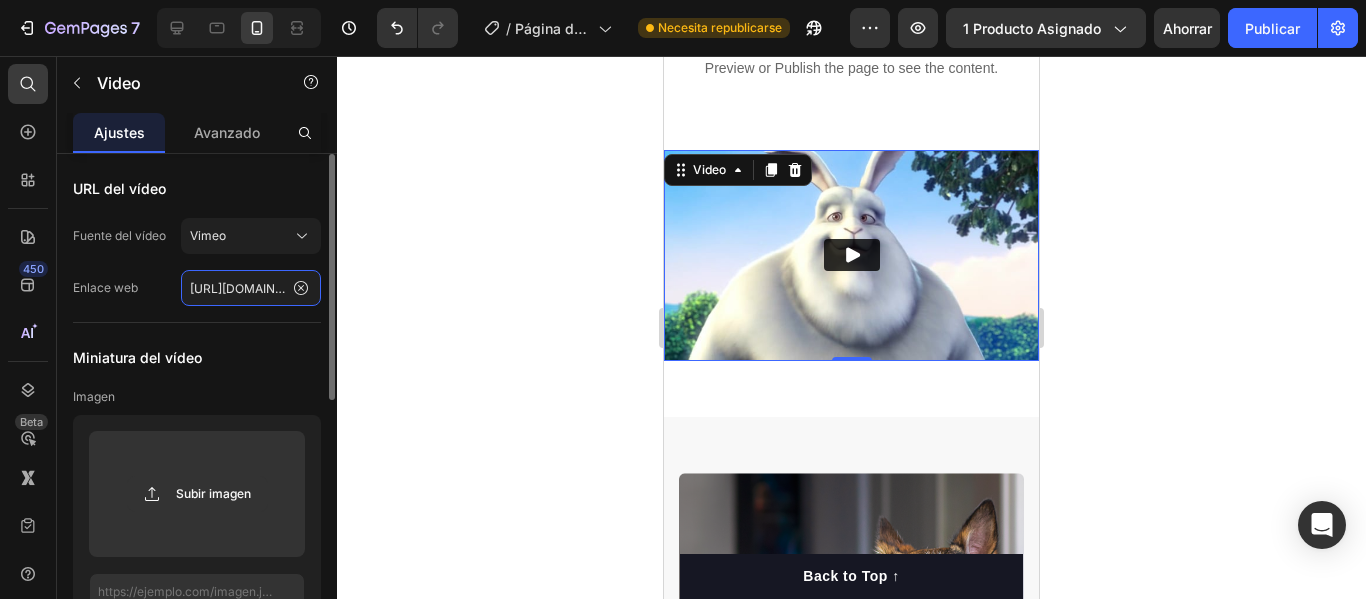 click on "[URL][DOMAIN_NAME]" 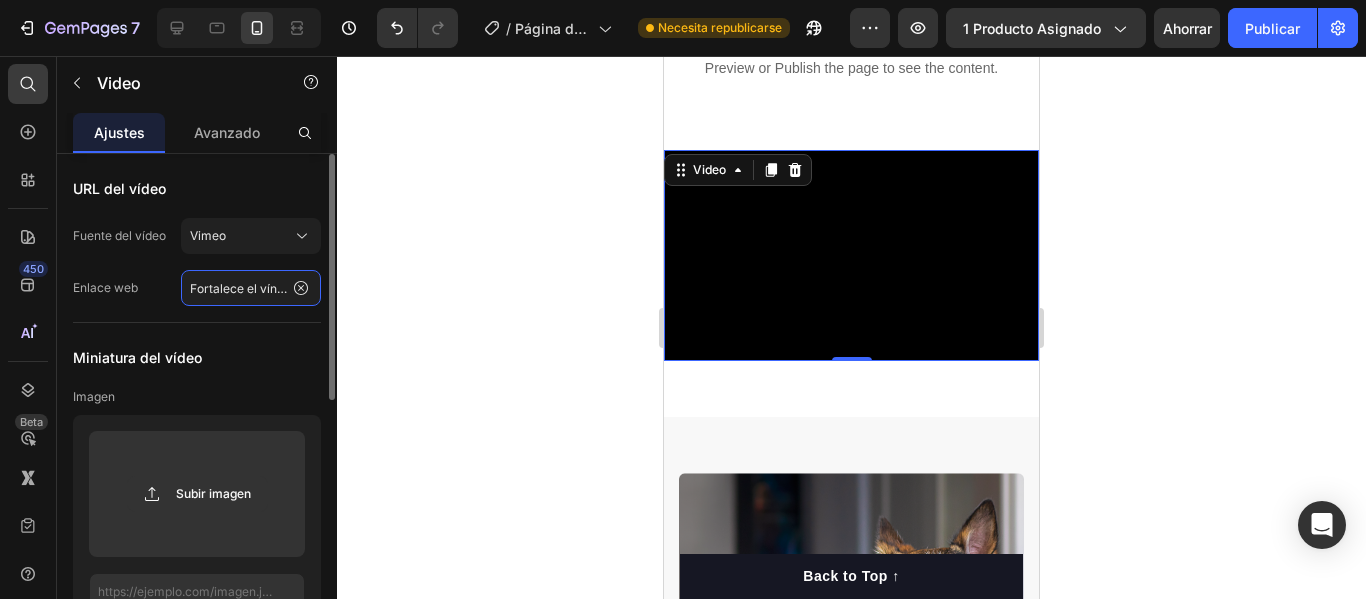 scroll, scrollTop: 0, scrollLeft: 58, axis: horizontal 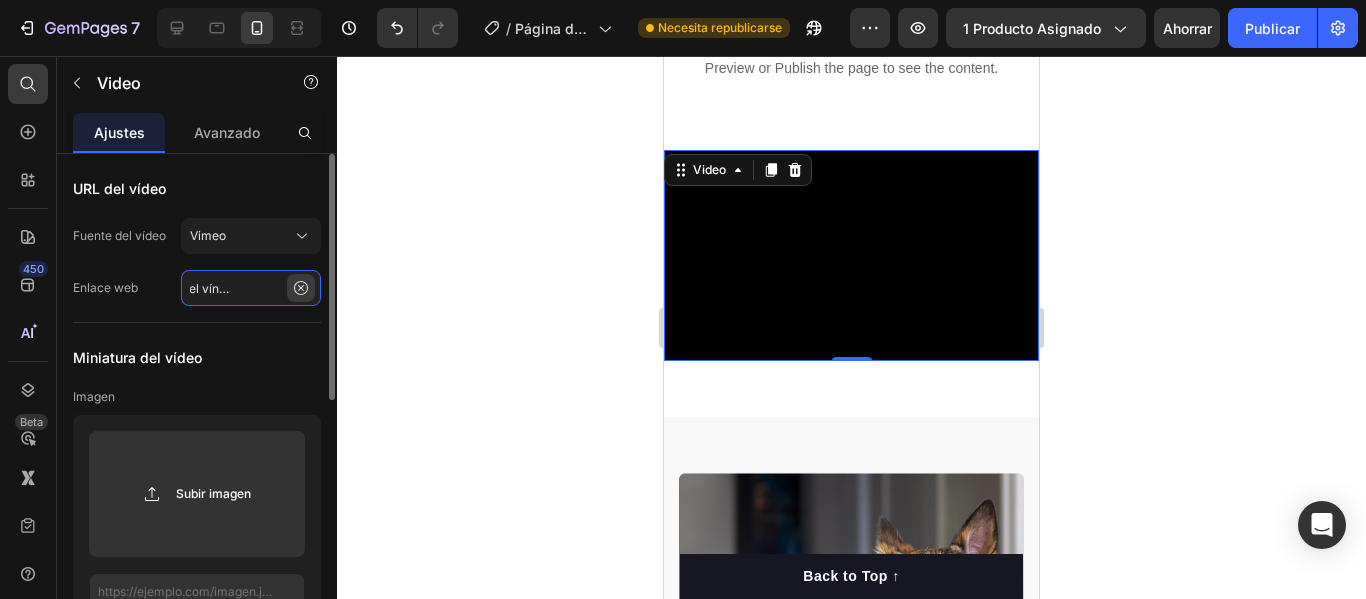 type on "Fortalece el vínculo contigo" 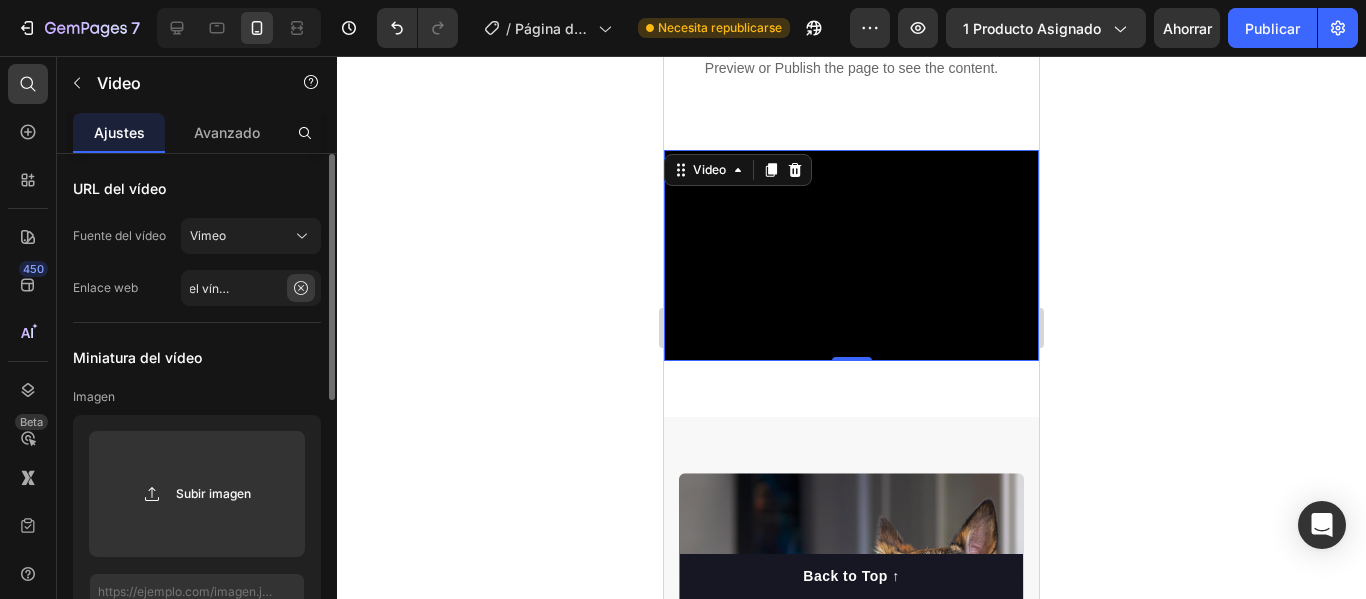 click 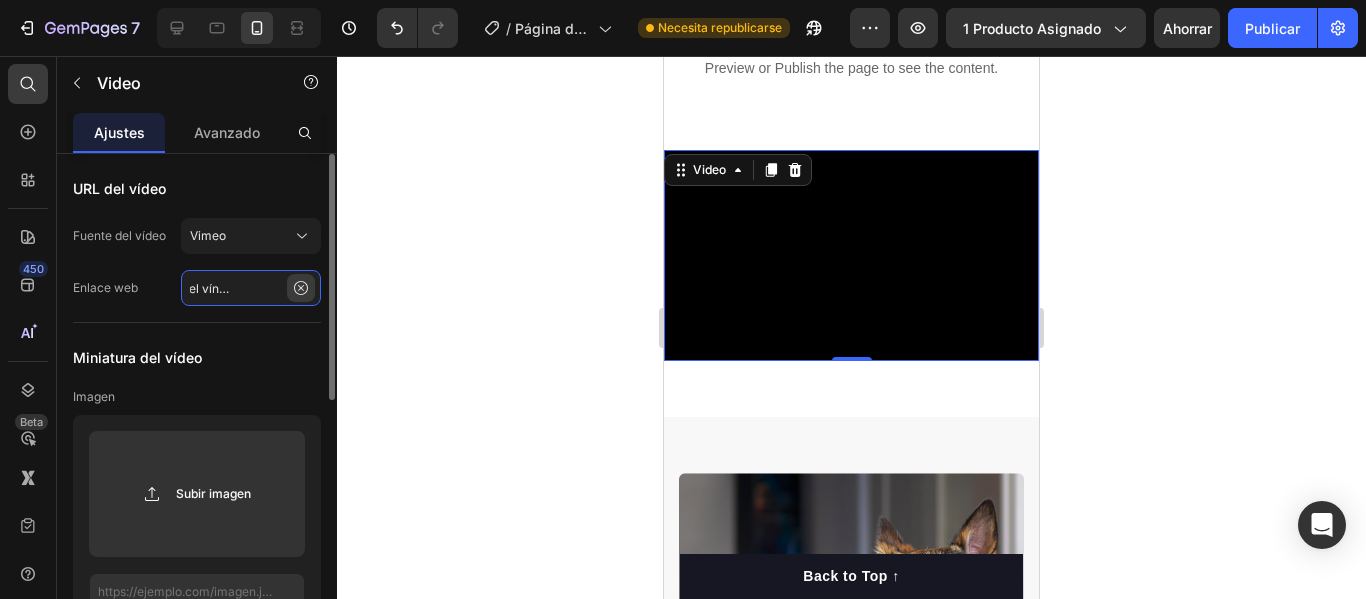 type 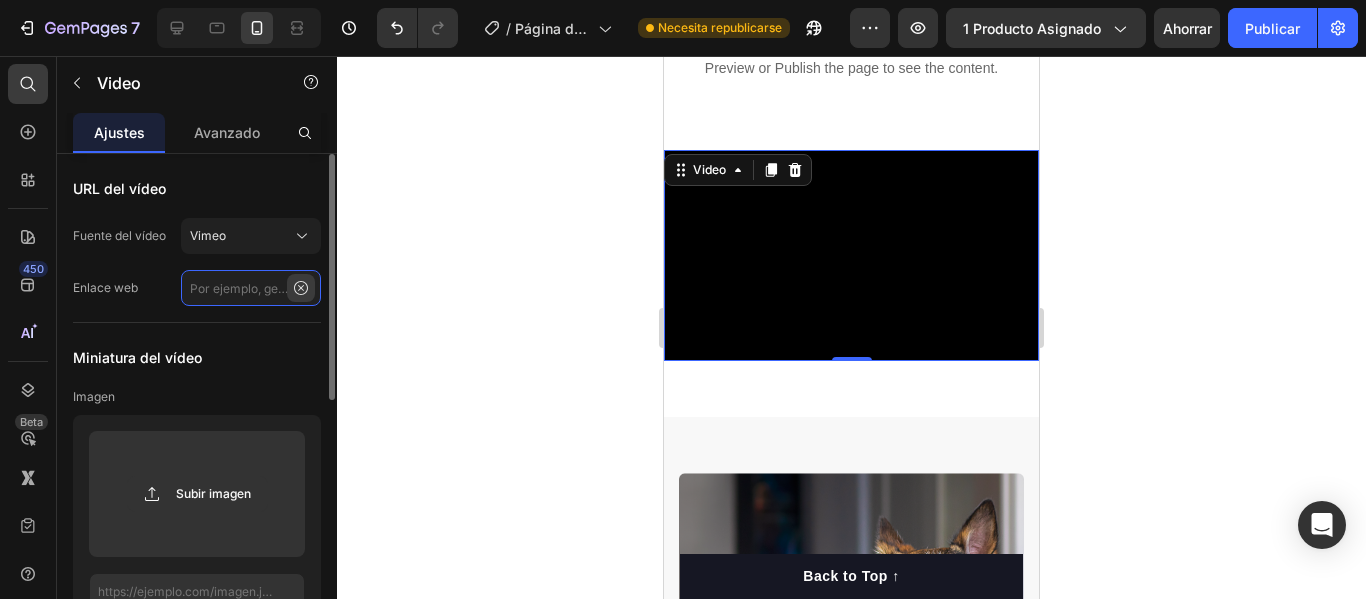 scroll, scrollTop: 0, scrollLeft: 0, axis: both 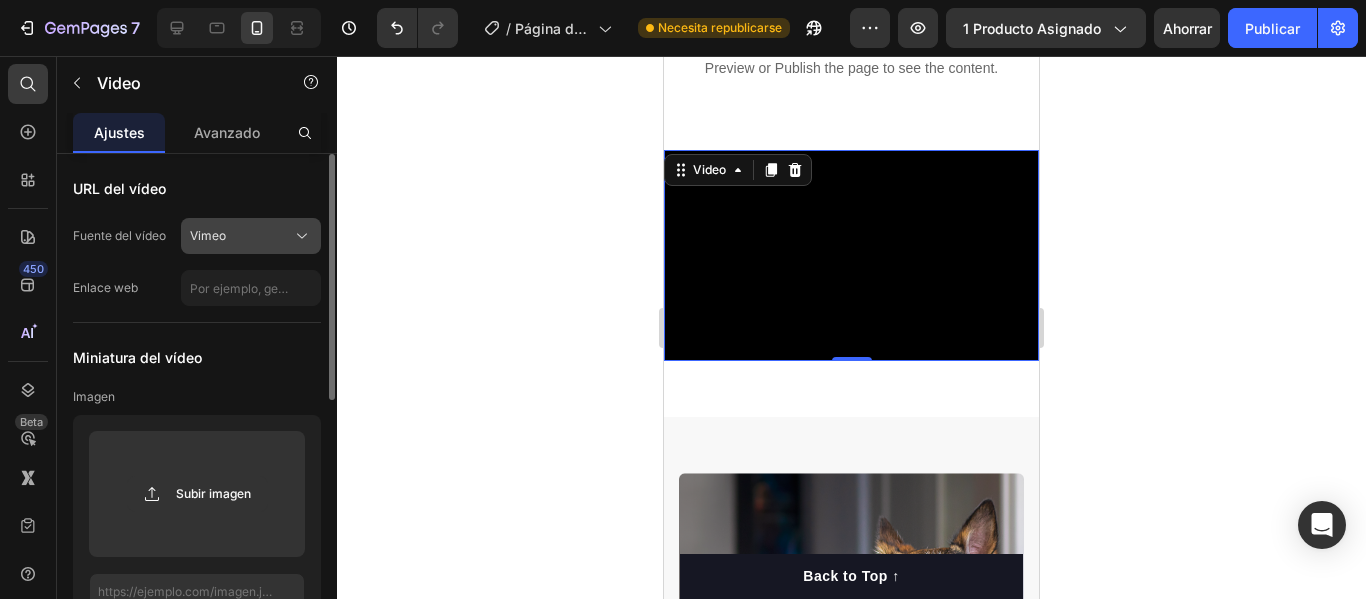 click on "Vimeo" at bounding box center [251, 236] 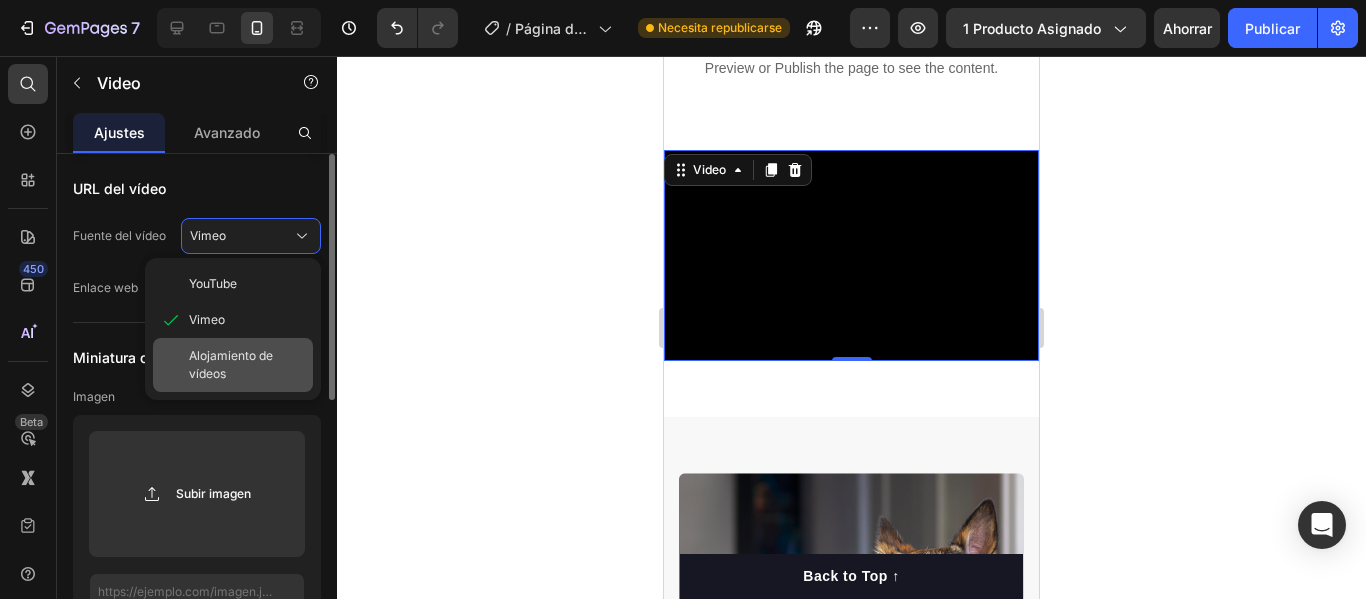 click on "Alojamiento de vídeos" at bounding box center [247, 365] 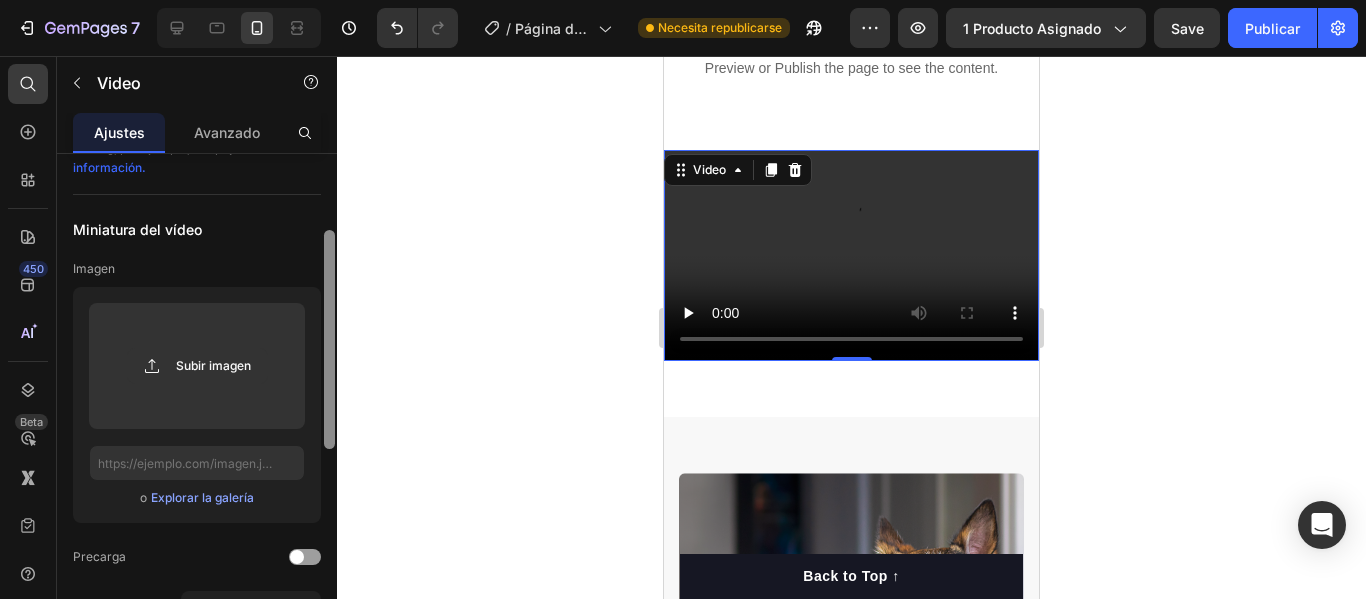 scroll, scrollTop: 206, scrollLeft: 0, axis: vertical 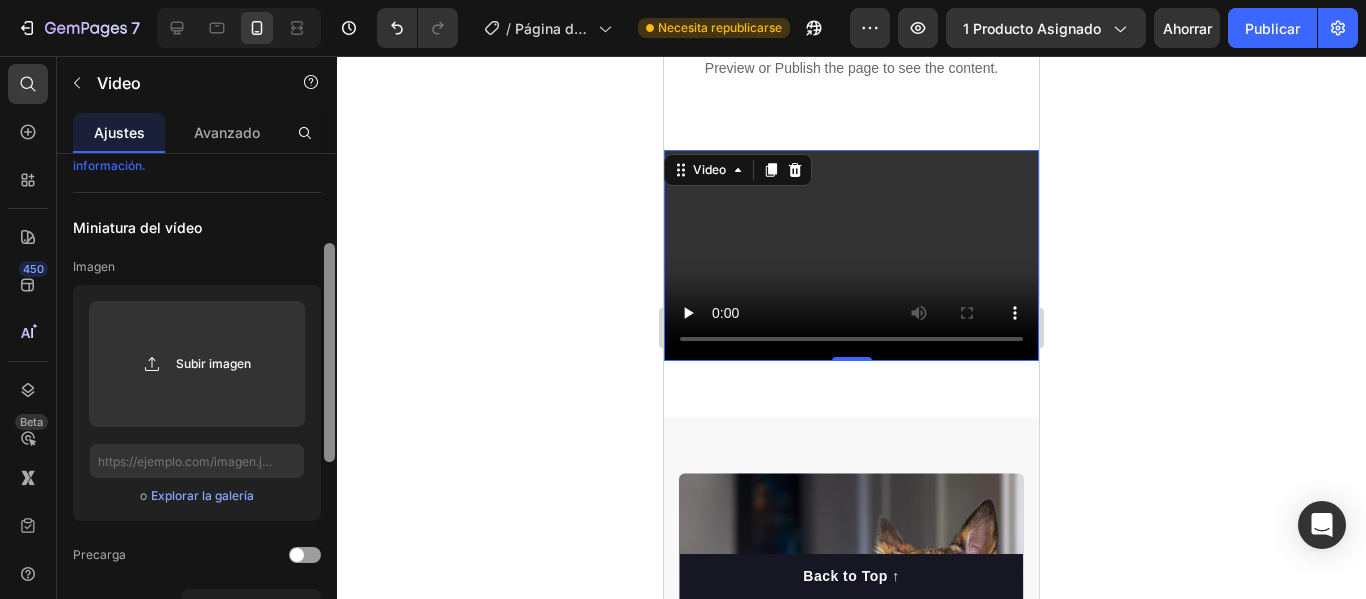 drag, startPoint x: 324, startPoint y: 362, endPoint x: 335, endPoint y: 452, distance: 90.66973 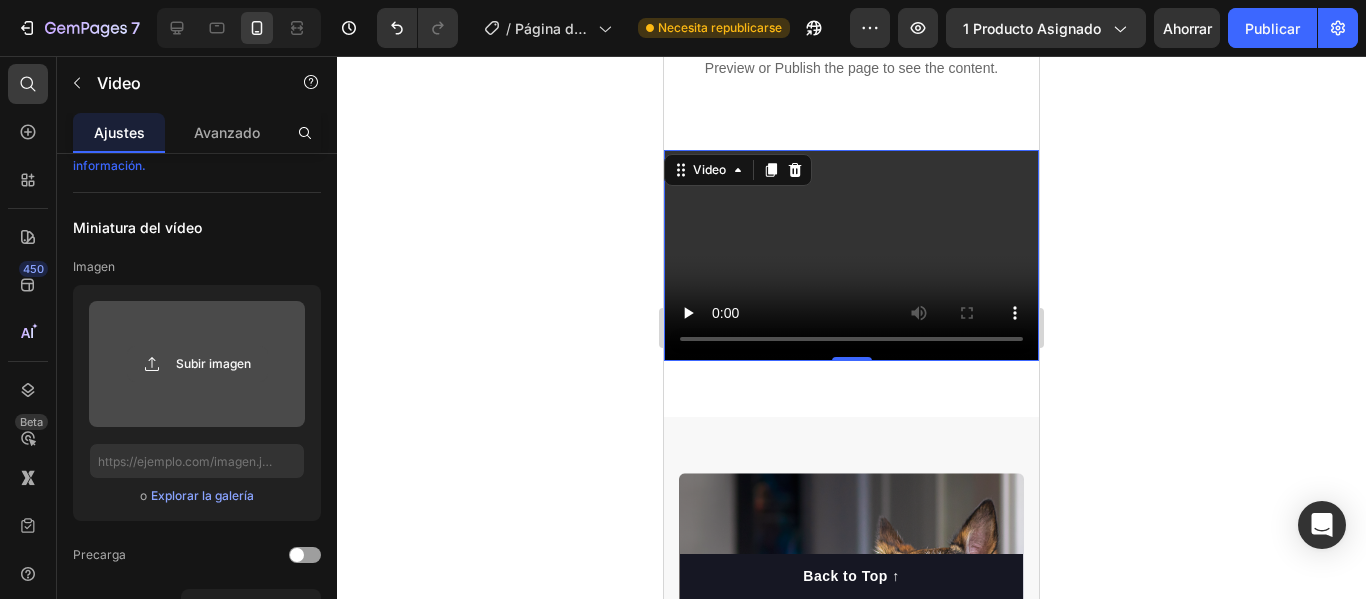 click 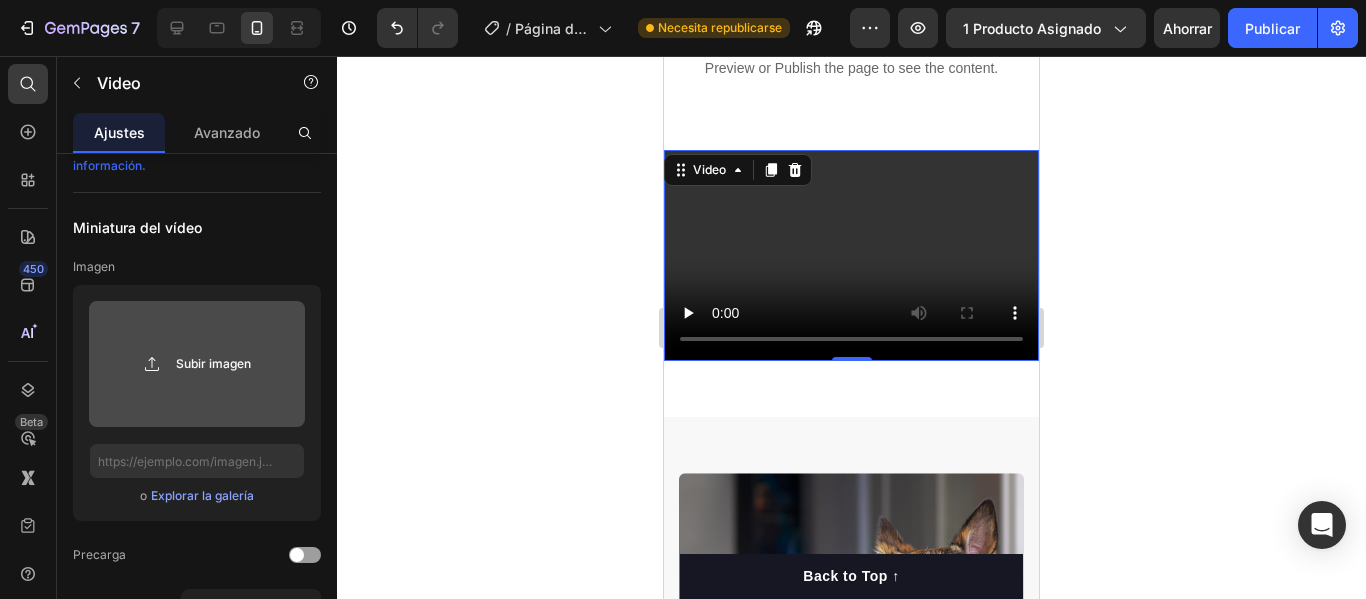 type on "C:\fakepath\giphy.gif" 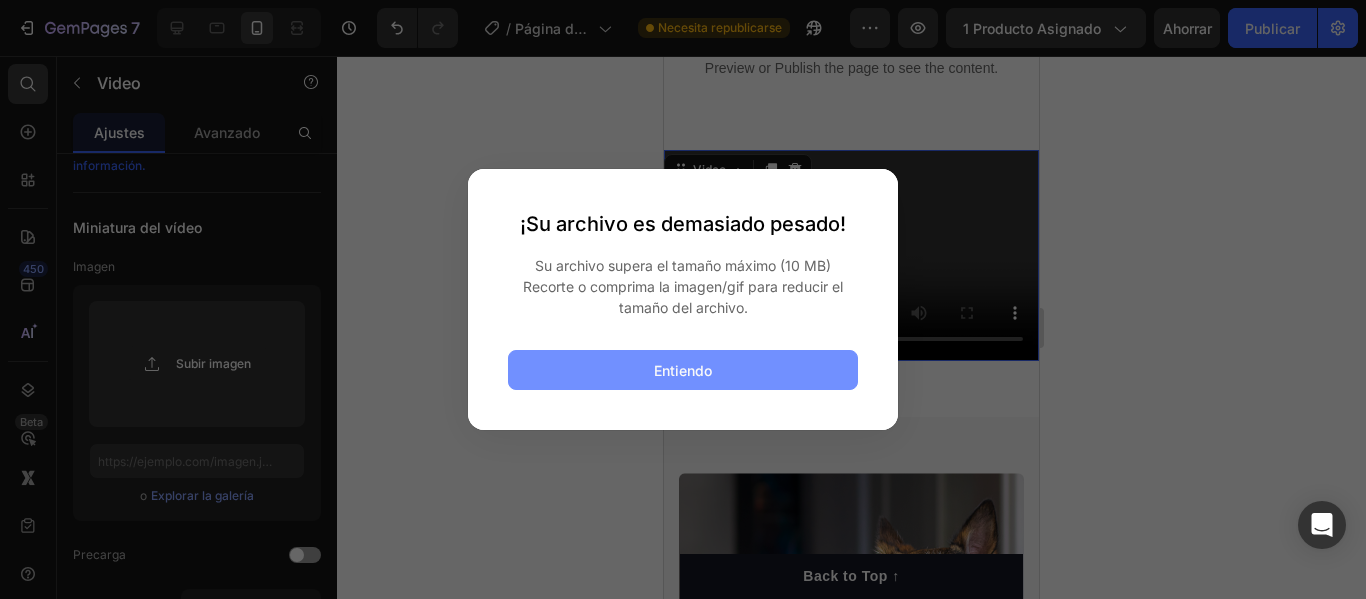 click on "Entiendo" at bounding box center (683, 370) 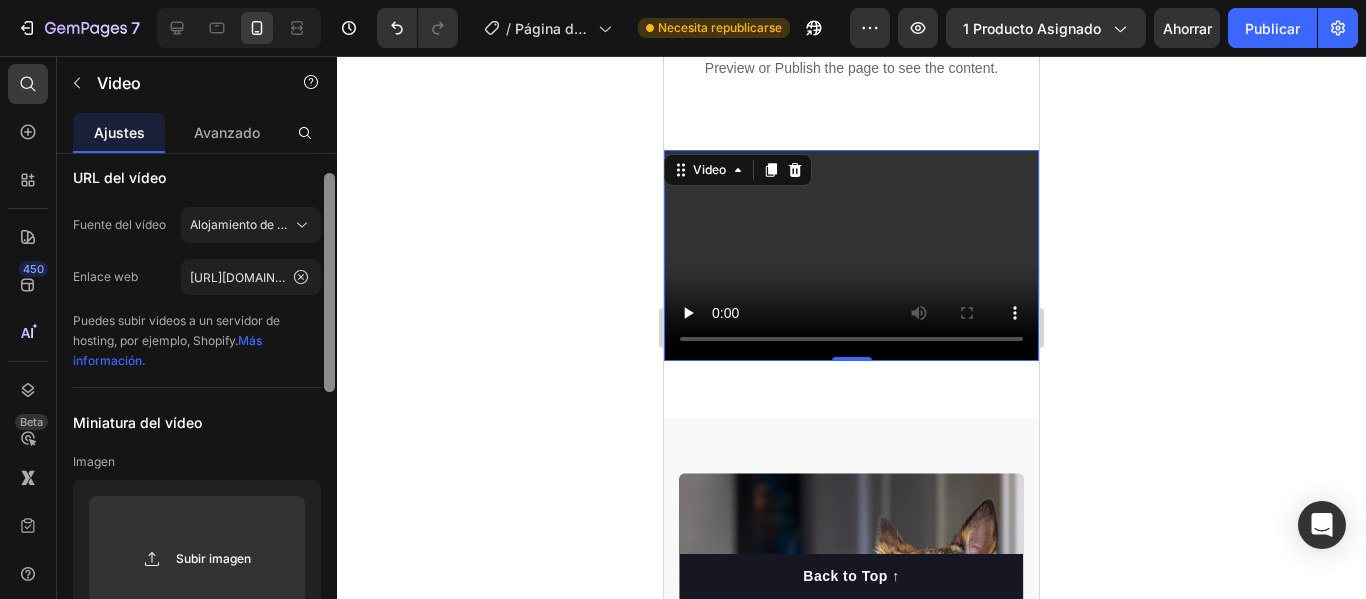 scroll, scrollTop: 0, scrollLeft: 0, axis: both 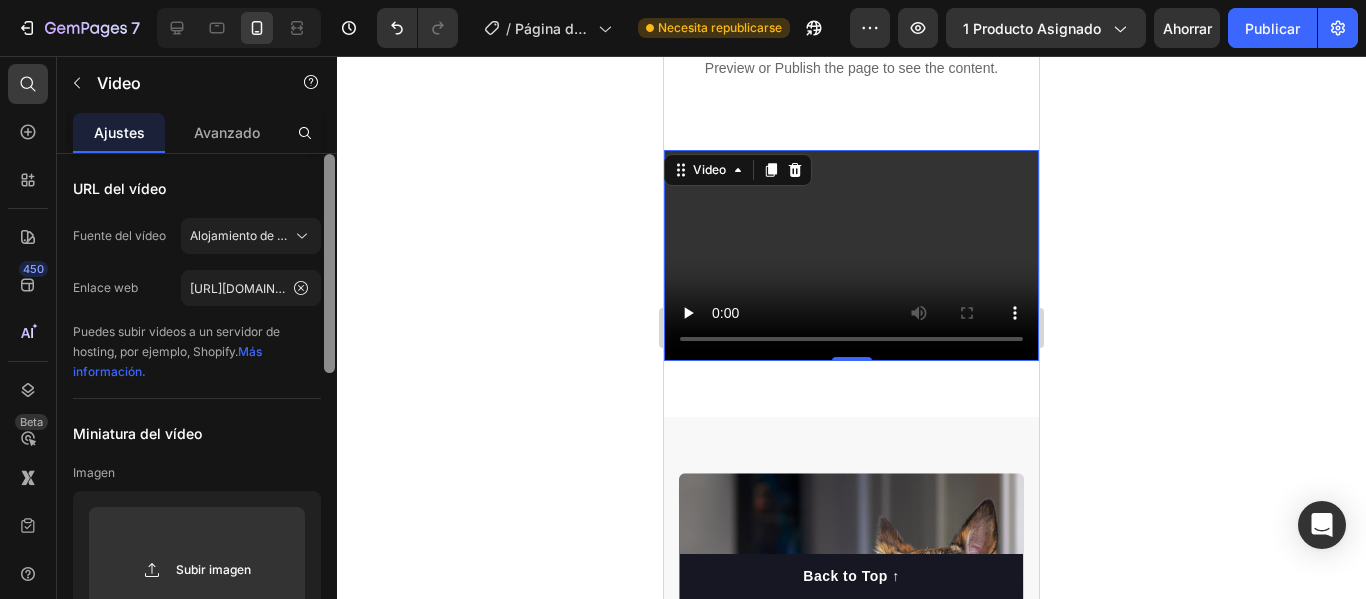 drag, startPoint x: 331, startPoint y: 420, endPoint x: 359, endPoint y: 252, distance: 170.31735 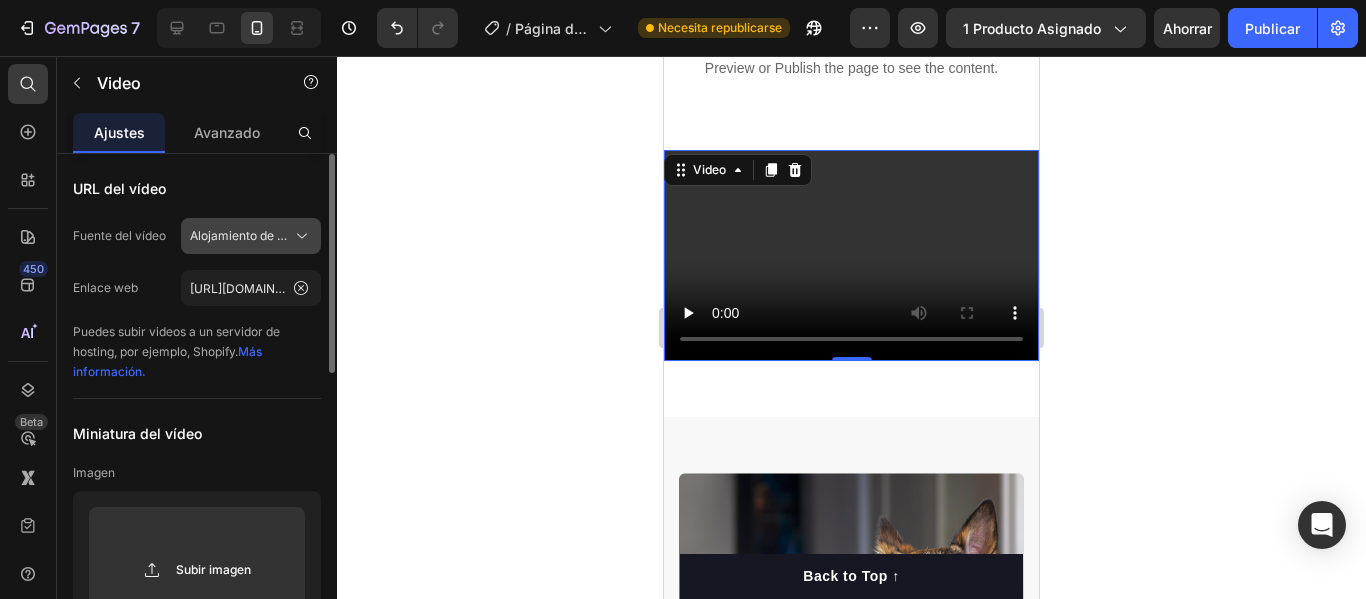 click on "Alojamiento de vídeos" at bounding box center [251, 236] 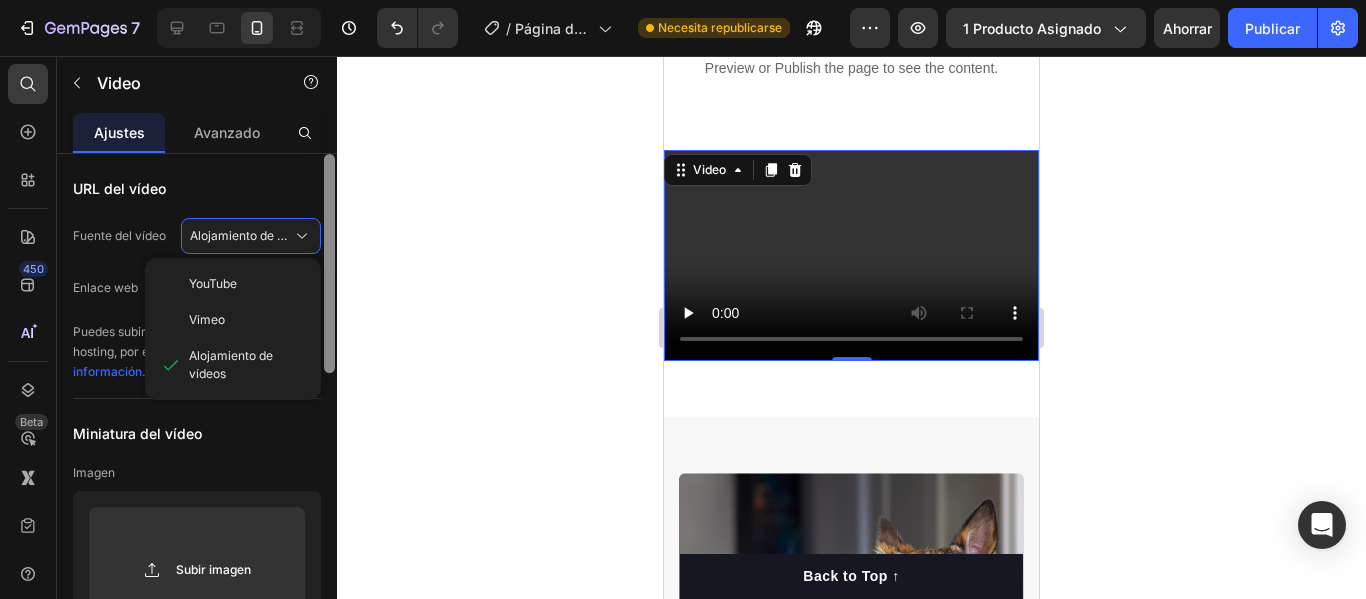 click at bounding box center [329, 263] 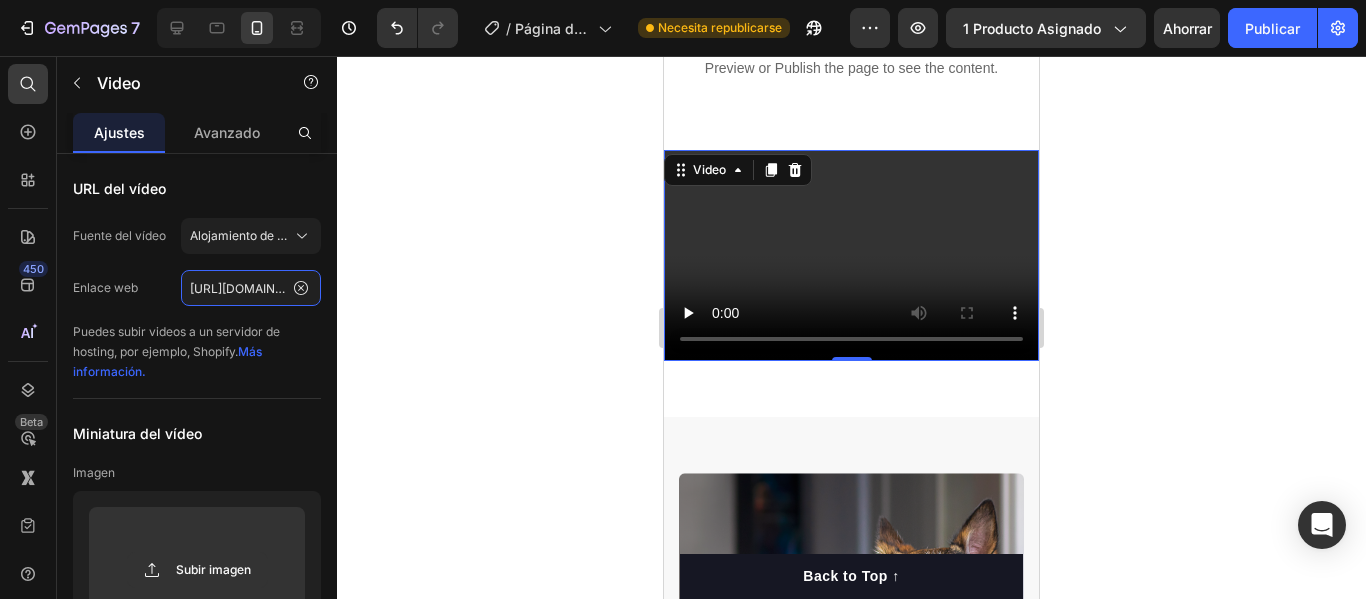 click on "[URL][DOMAIN_NAME]" 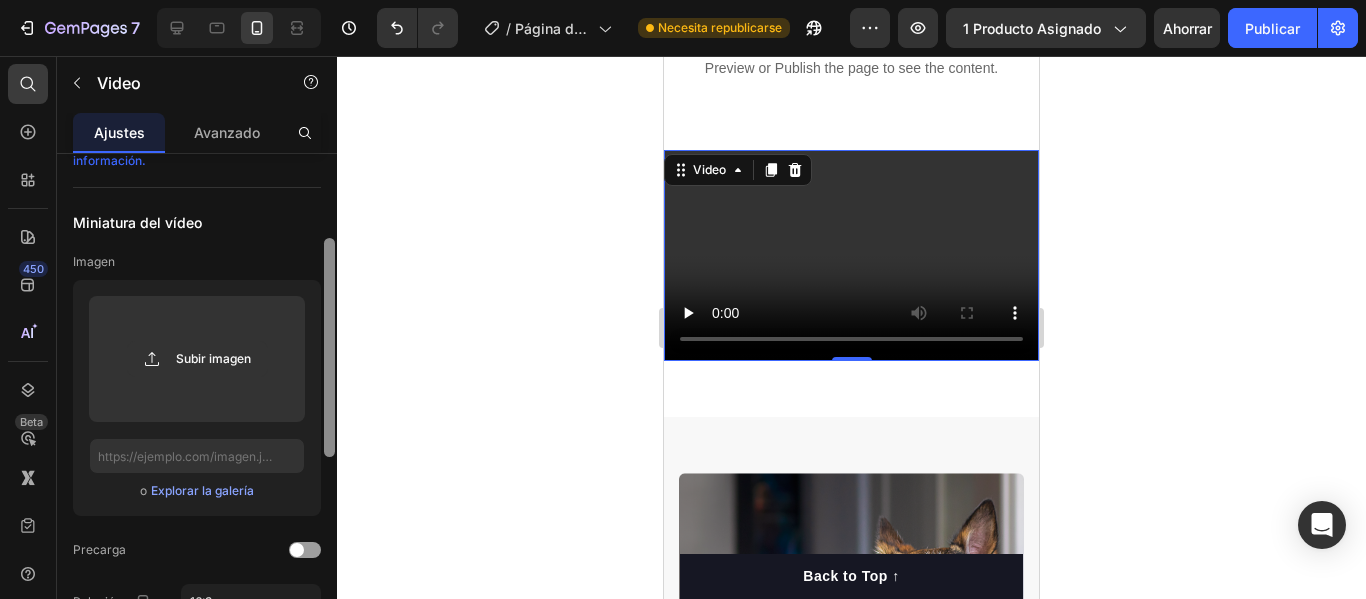 scroll, scrollTop: 204, scrollLeft: 0, axis: vertical 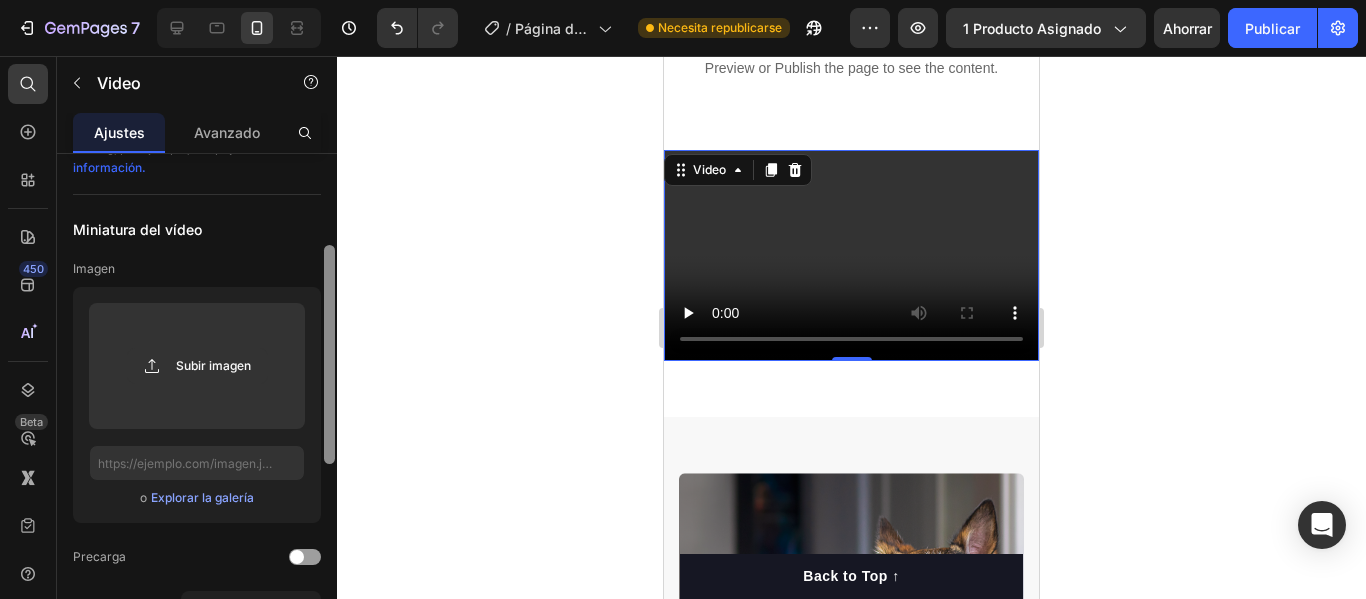 drag, startPoint x: 330, startPoint y: 198, endPoint x: 358, endPoint y: 287, distance: 93.30059 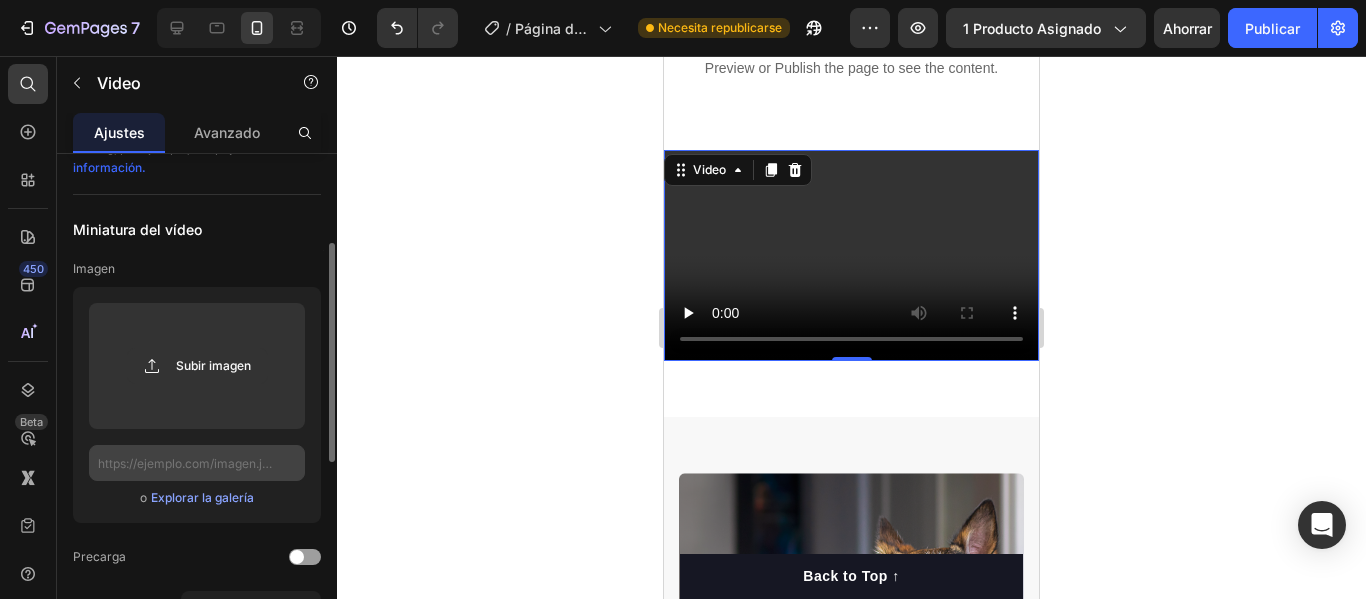 type on "[URL][DOMAIN_NAME]" 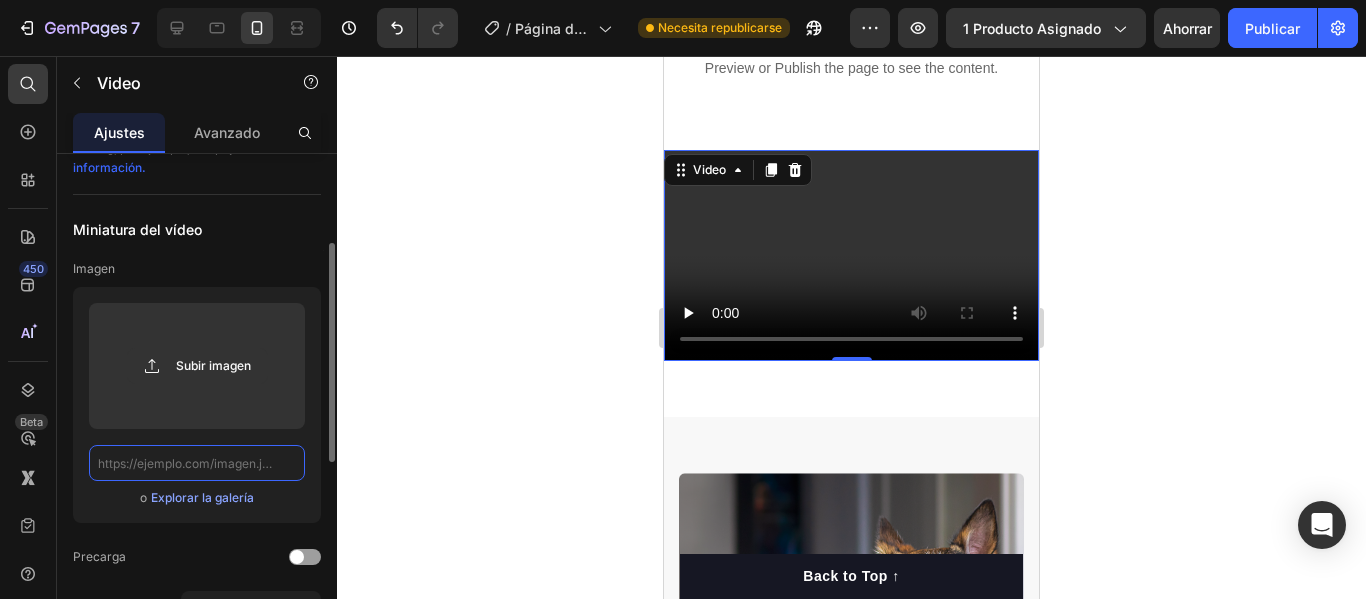 click 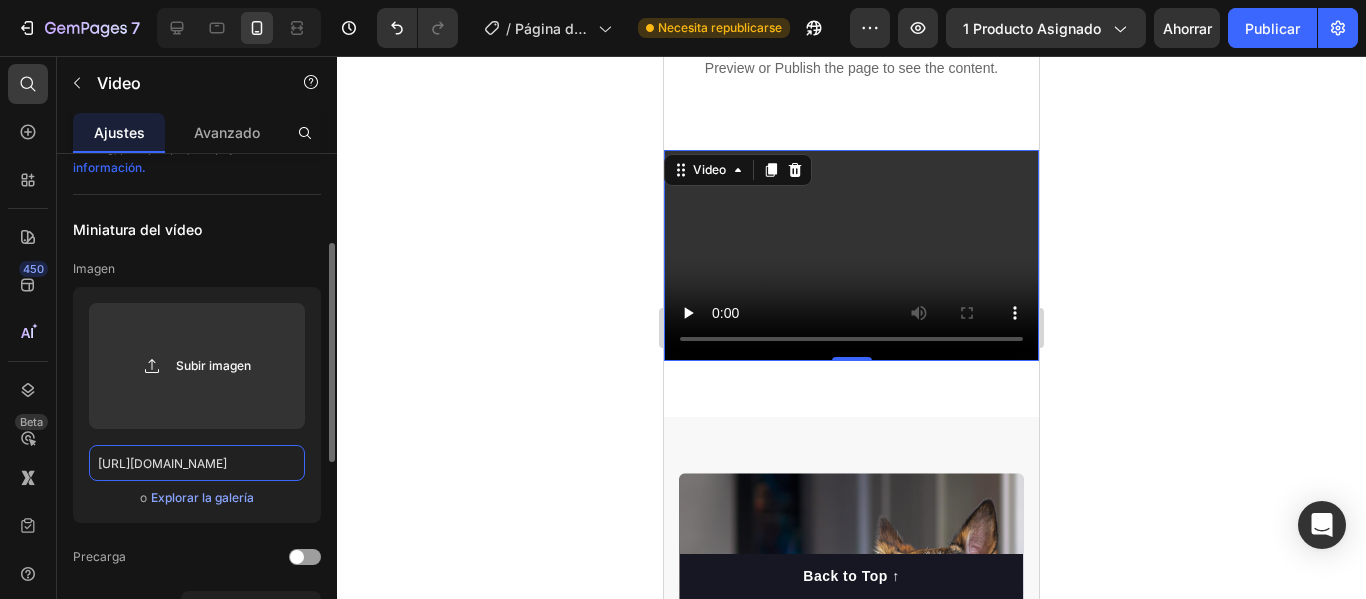 scroll, scrollTop: 0, scrollLeft: 1038, axis: horizontal 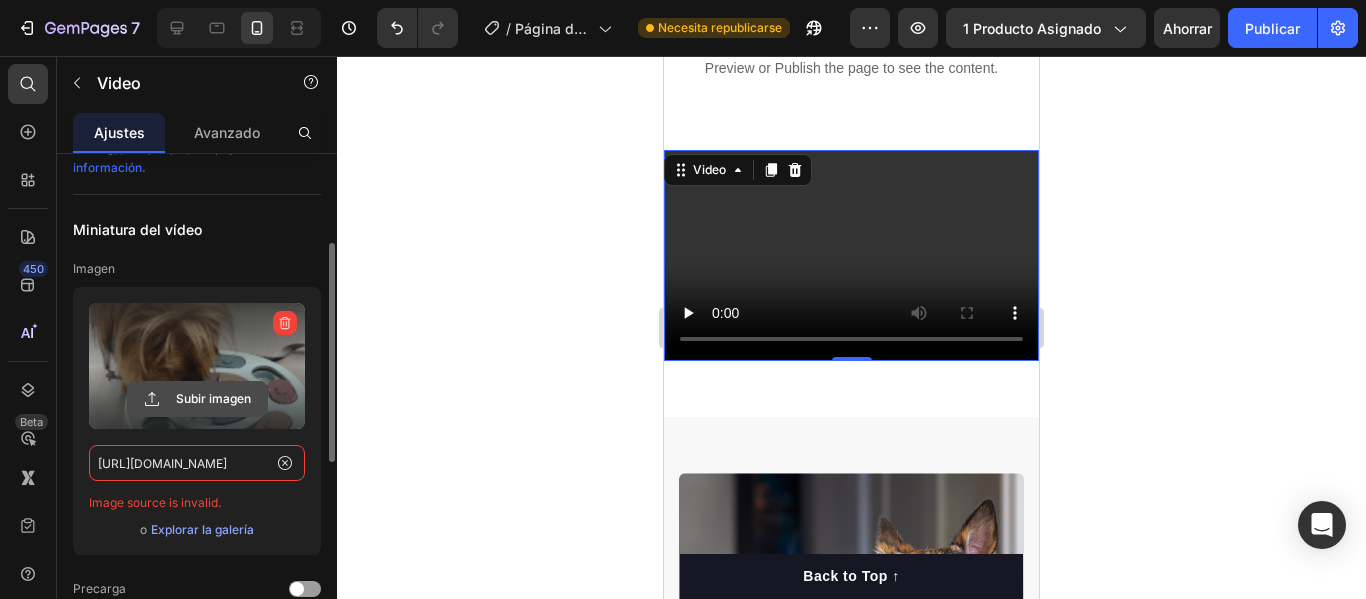 type on "[URL][DOMAIN_NAME]" 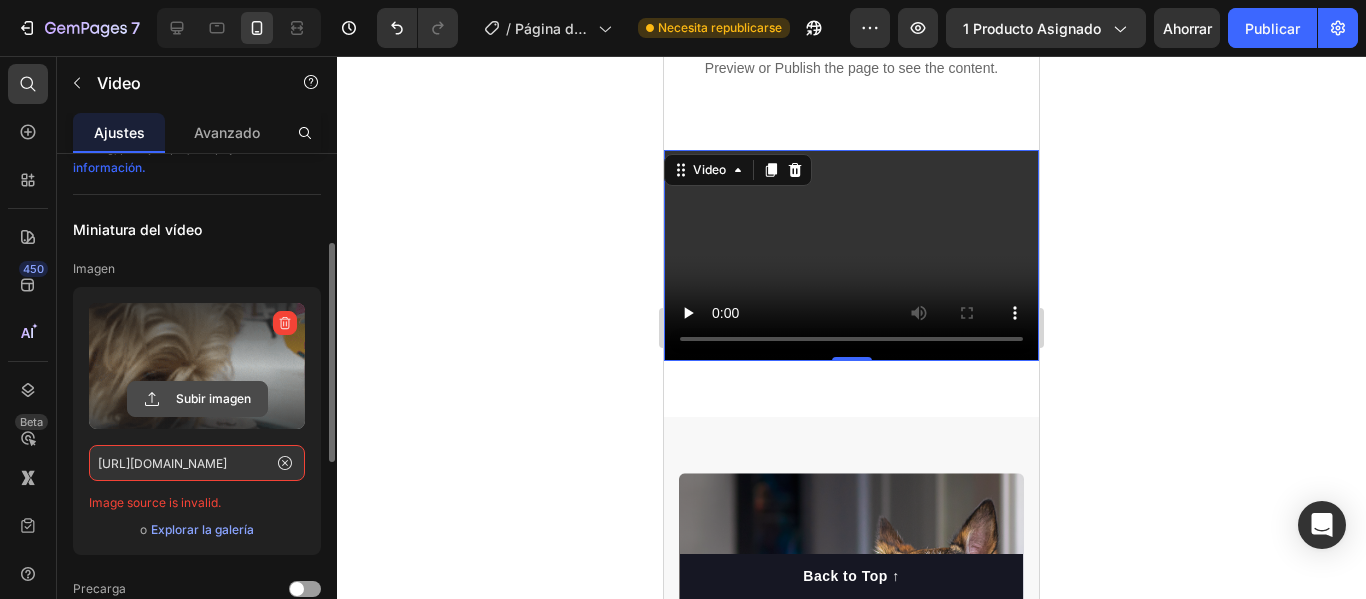 click 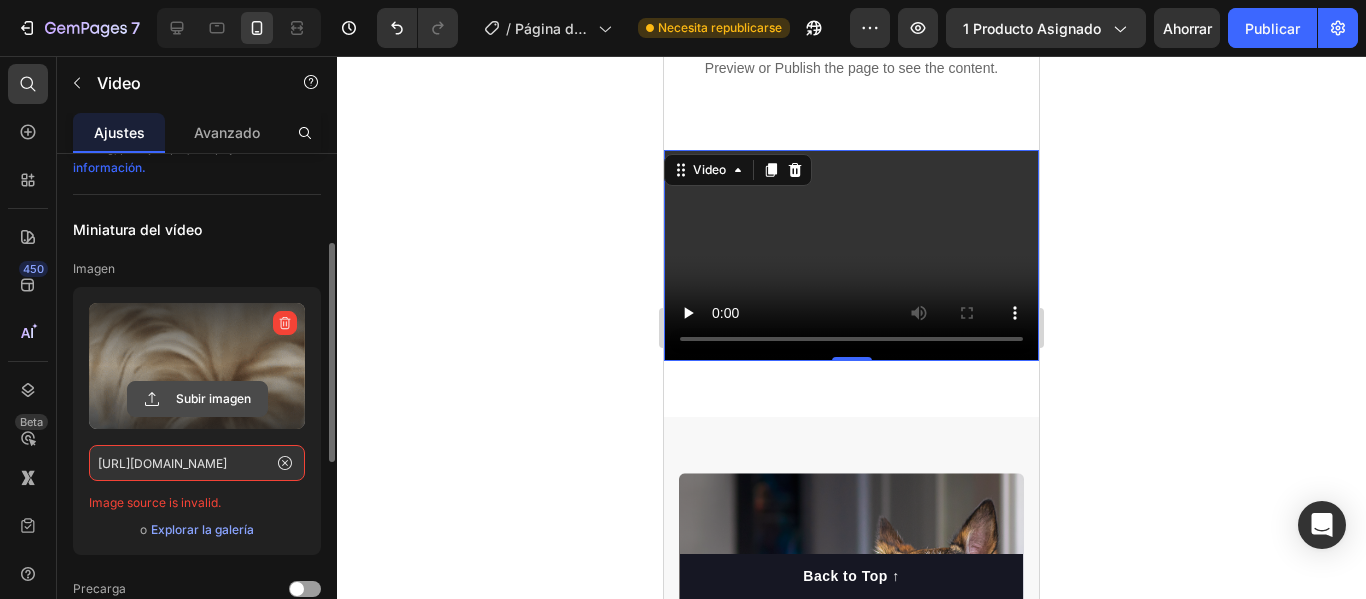 scroll, scrollTop: 0, scrollLeft: 0, axis: both 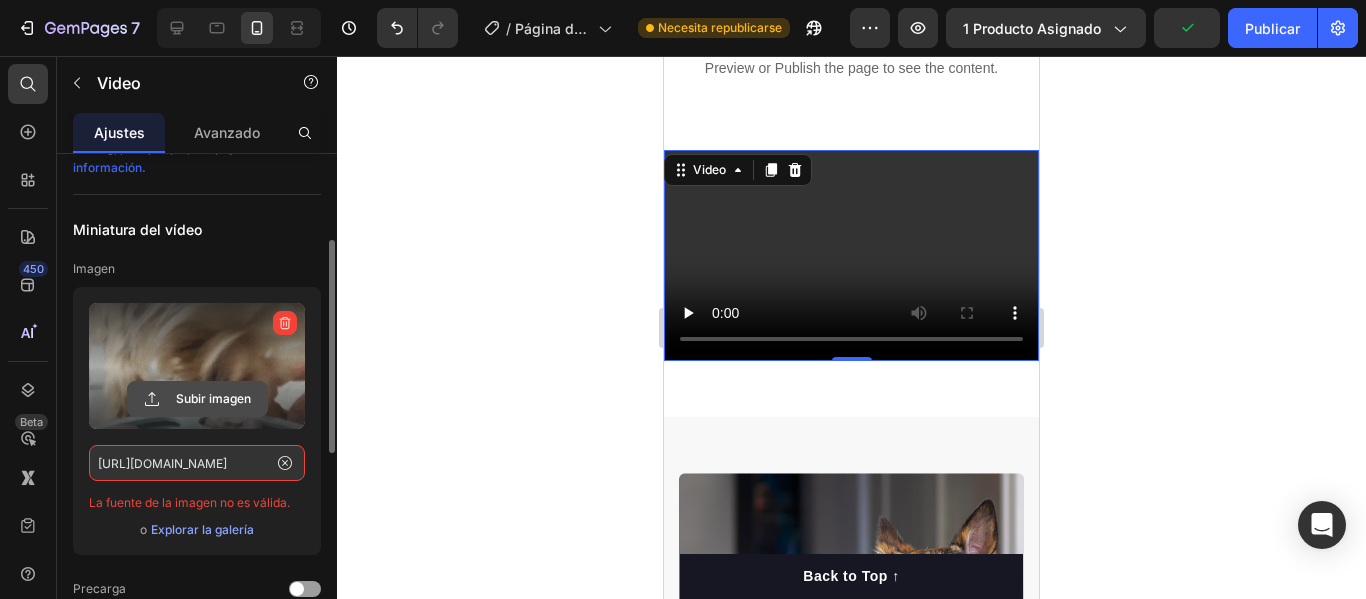 click 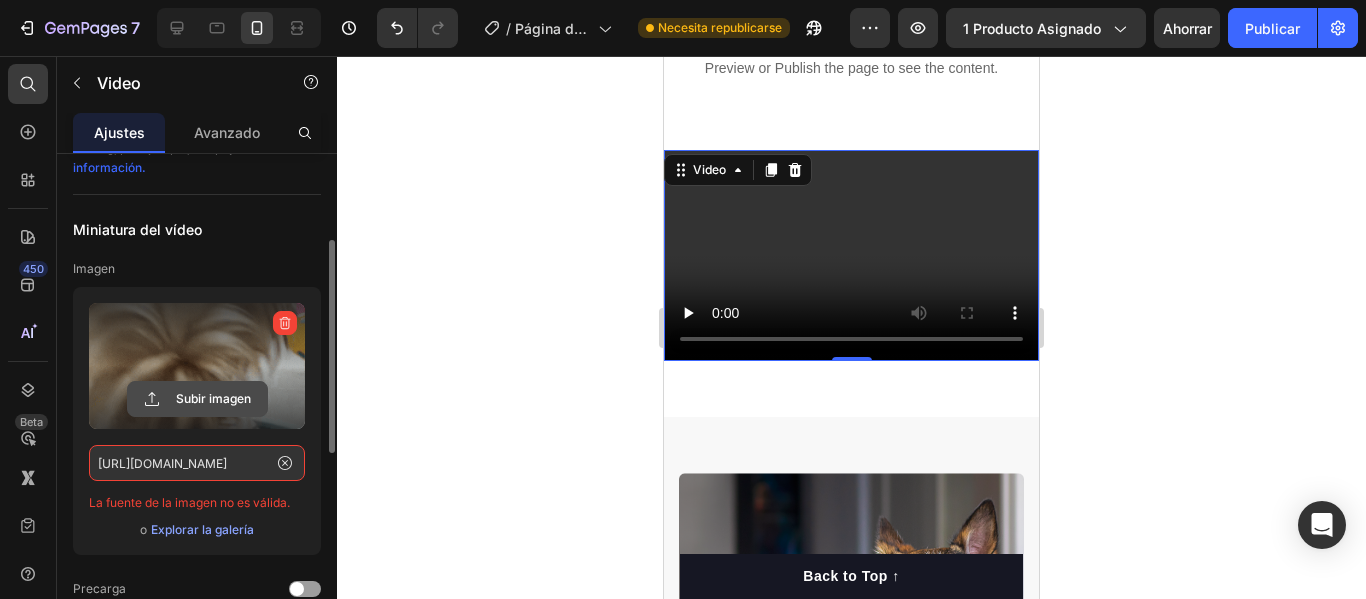type on "C:\fakepath\giphy.gif" 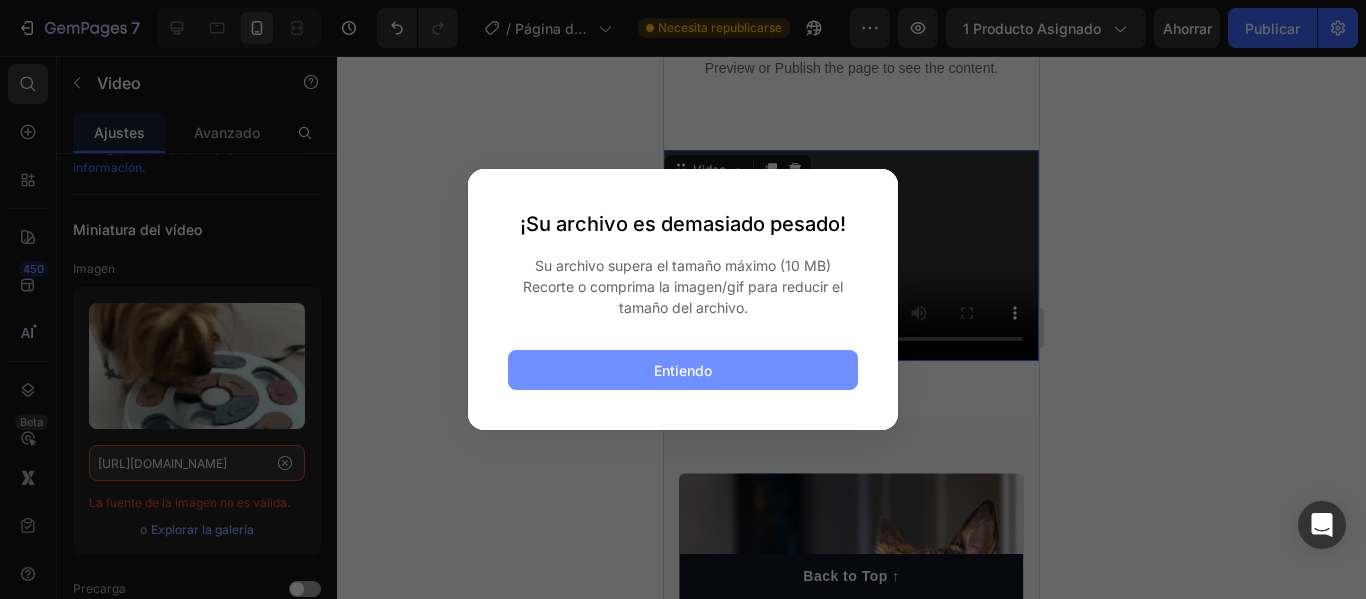 click on "Entiendo" at bounding box center (683, 370) 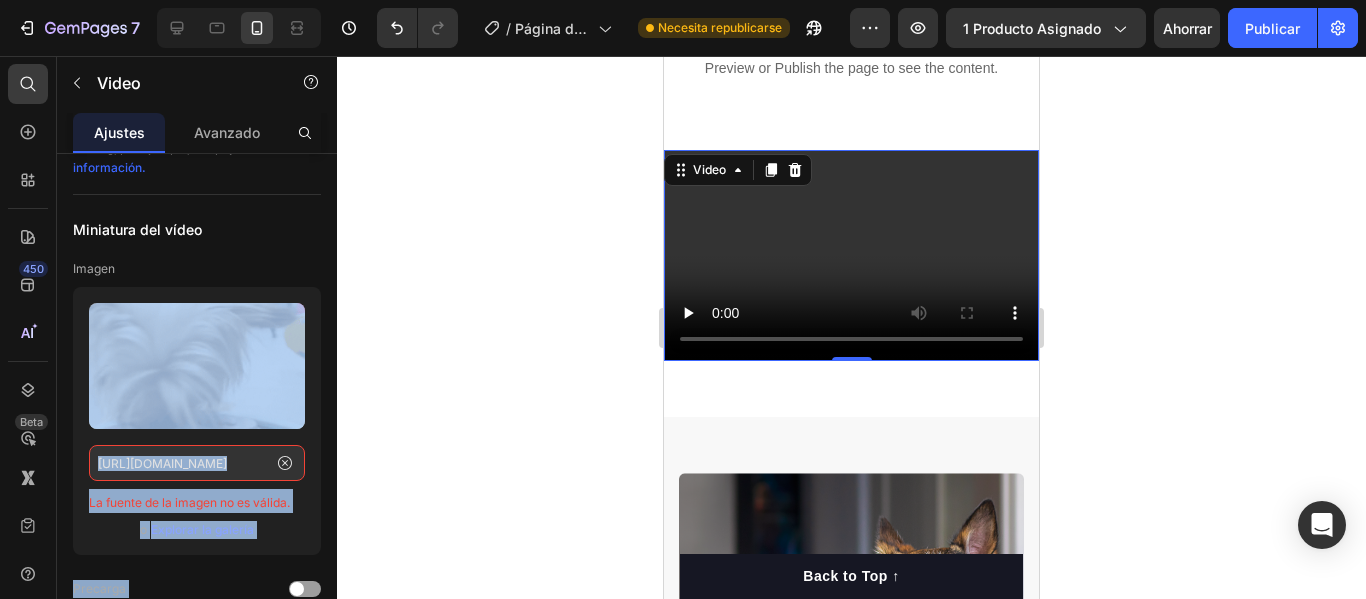 drag, startPoint x: 898, startPoint y: 394, endPoint x: 769, endPoint y: 238, distance: 202.42776 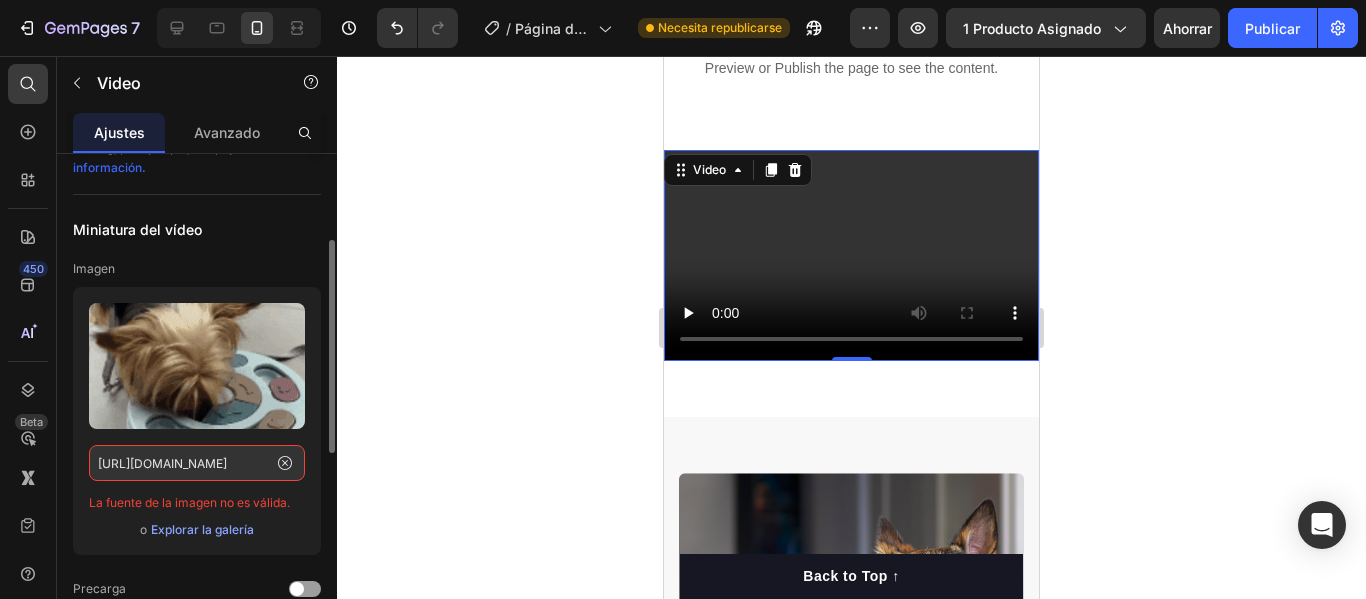 click on "Imagen" at bounding box center (197, 269) 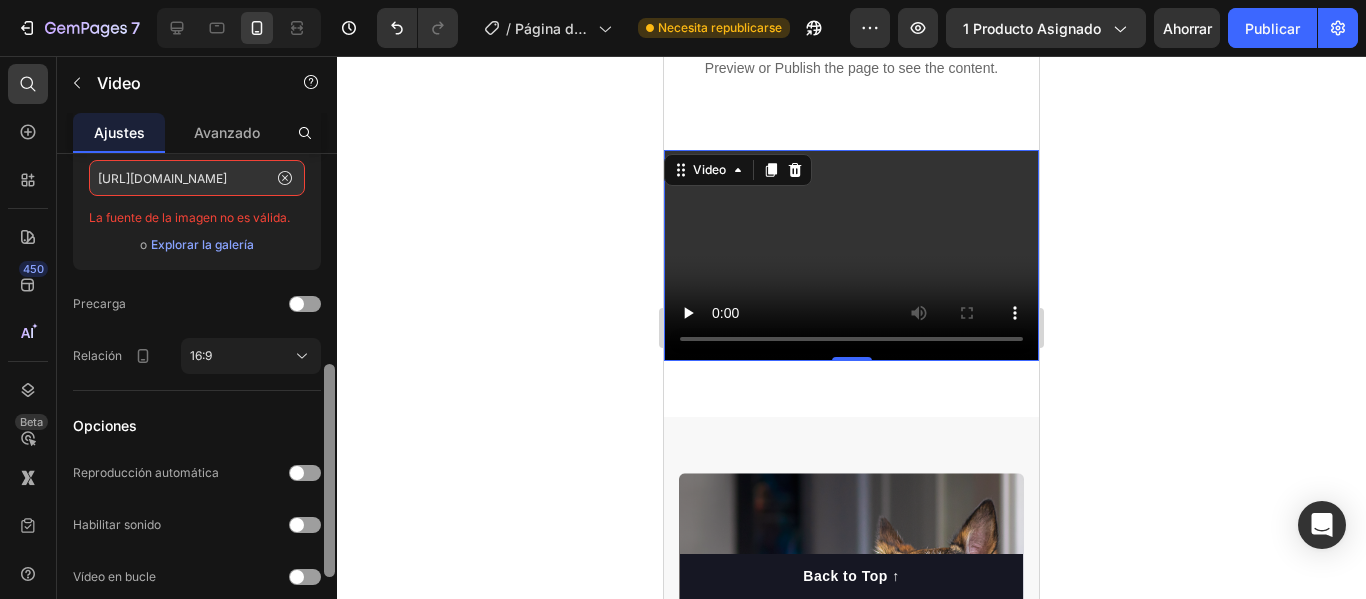 scroll, scrollTop: 491, scrollLeft: 0, axis: vertical 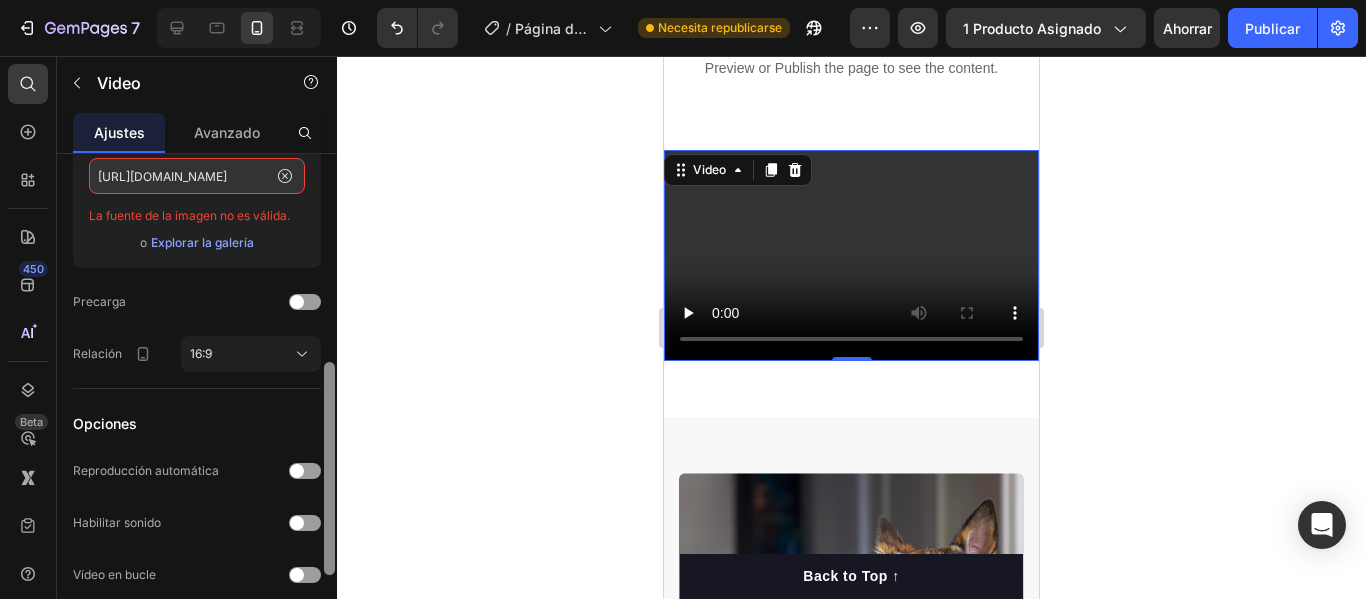 drag, startPoint x: 332, startPoint y: 288, endPoint x: 352, endPoint y: 410, distance: 123.62848 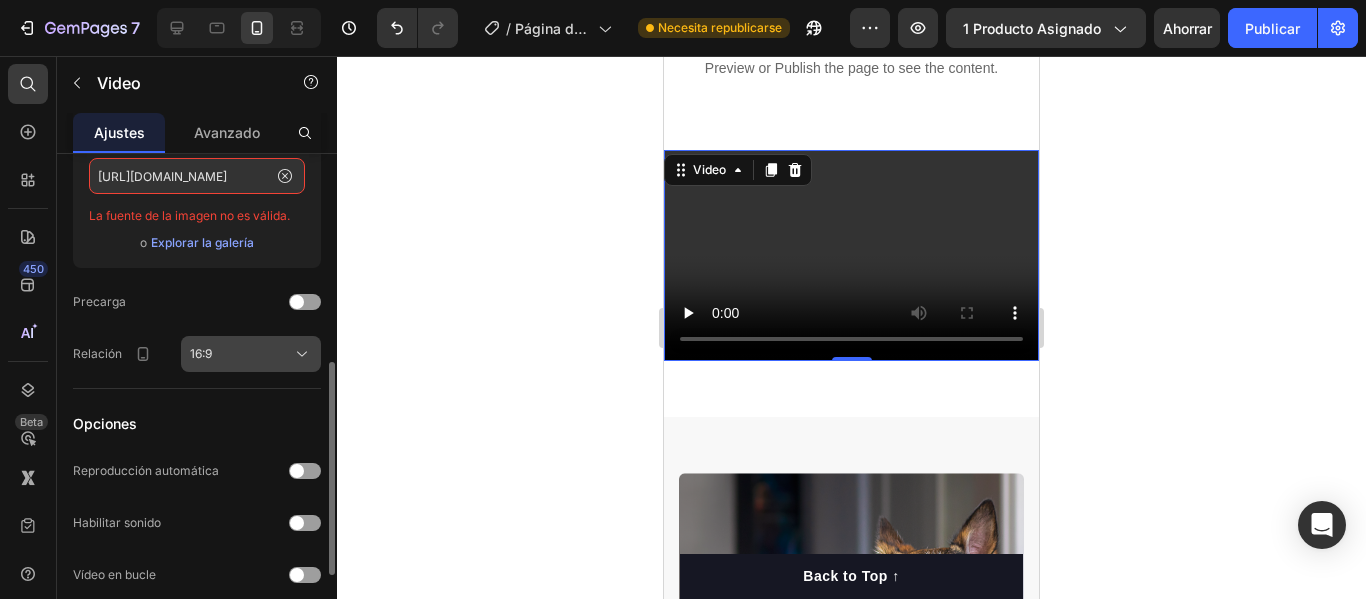click 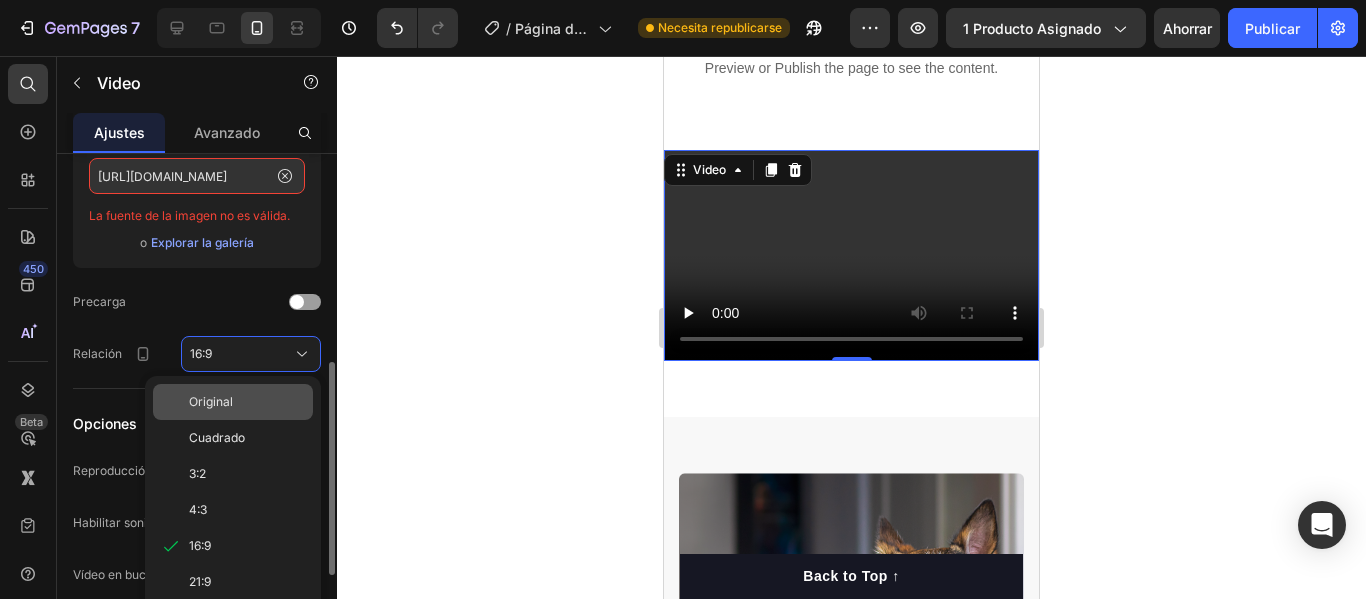 click on "Original" at bounding box center (247, 402) 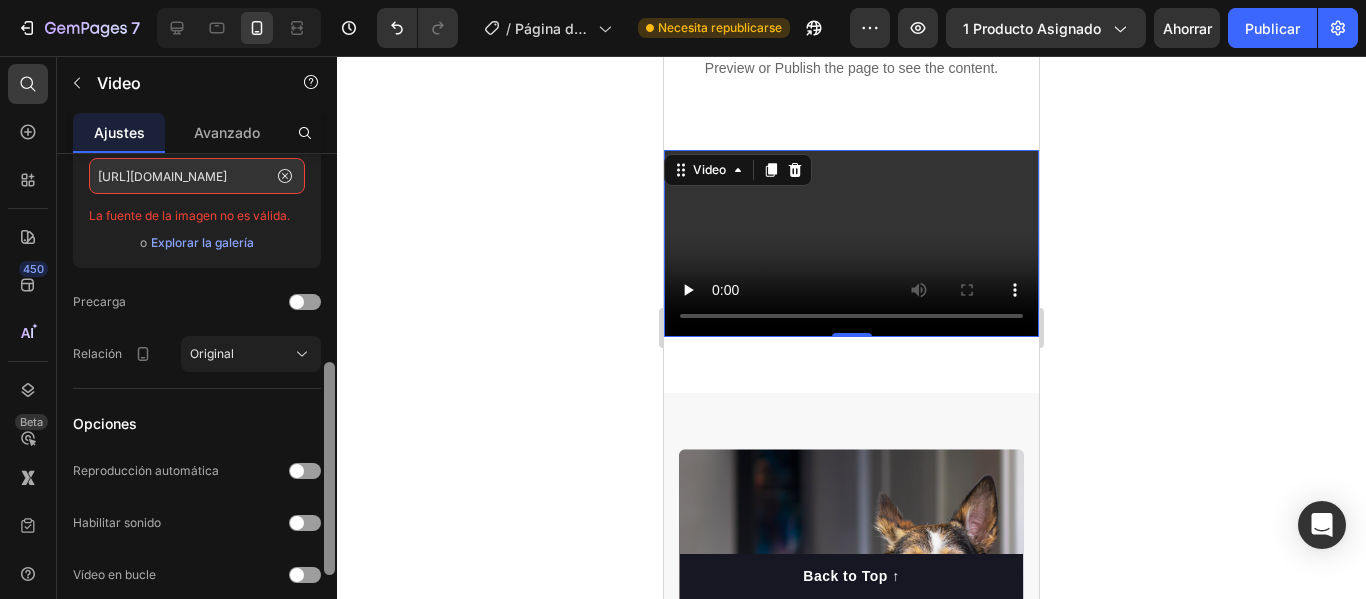 click at bounding box center [329, 468] 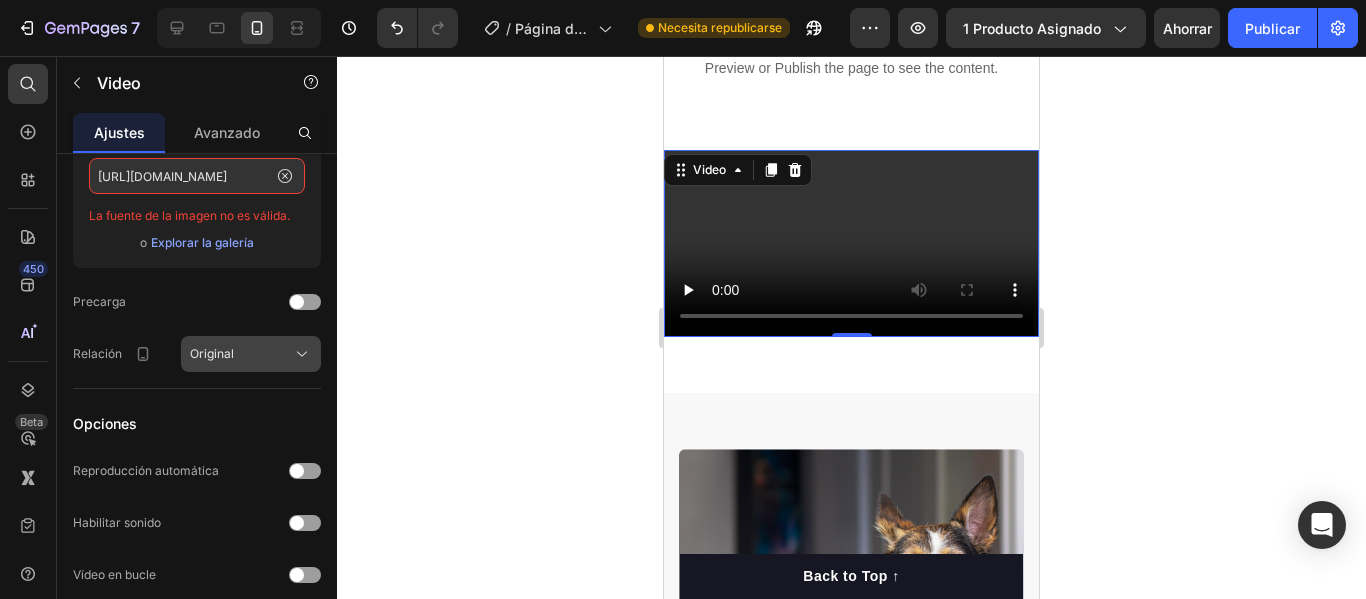 click on "Original" 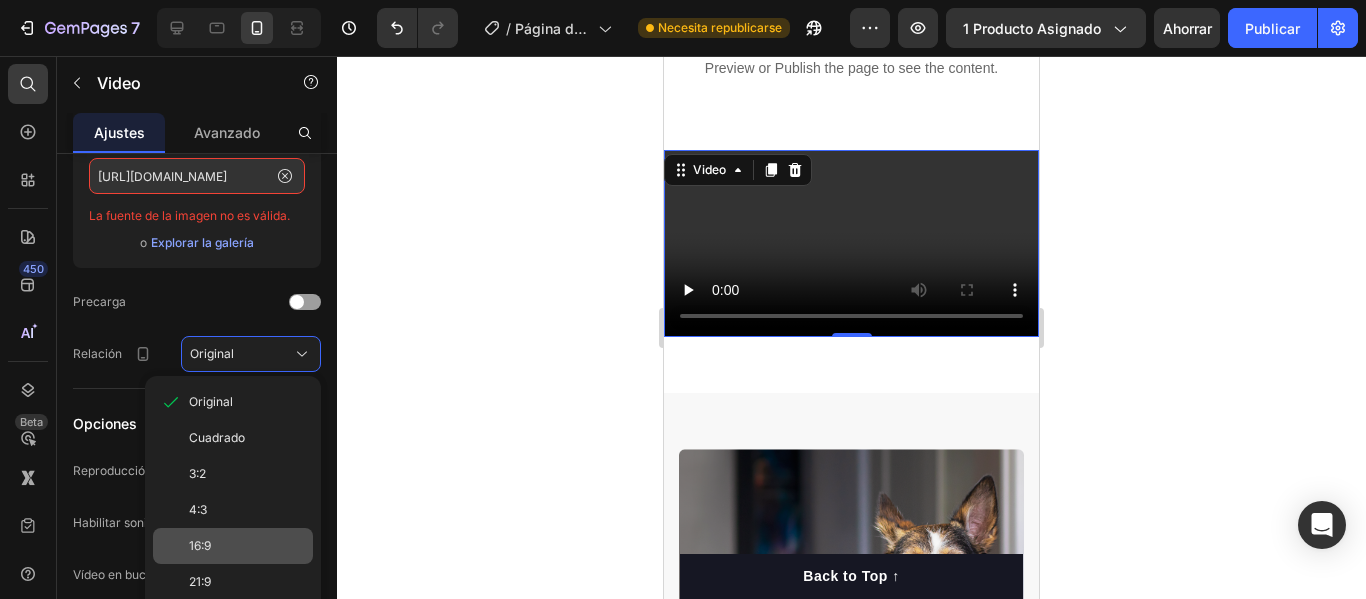 click on "16:9" 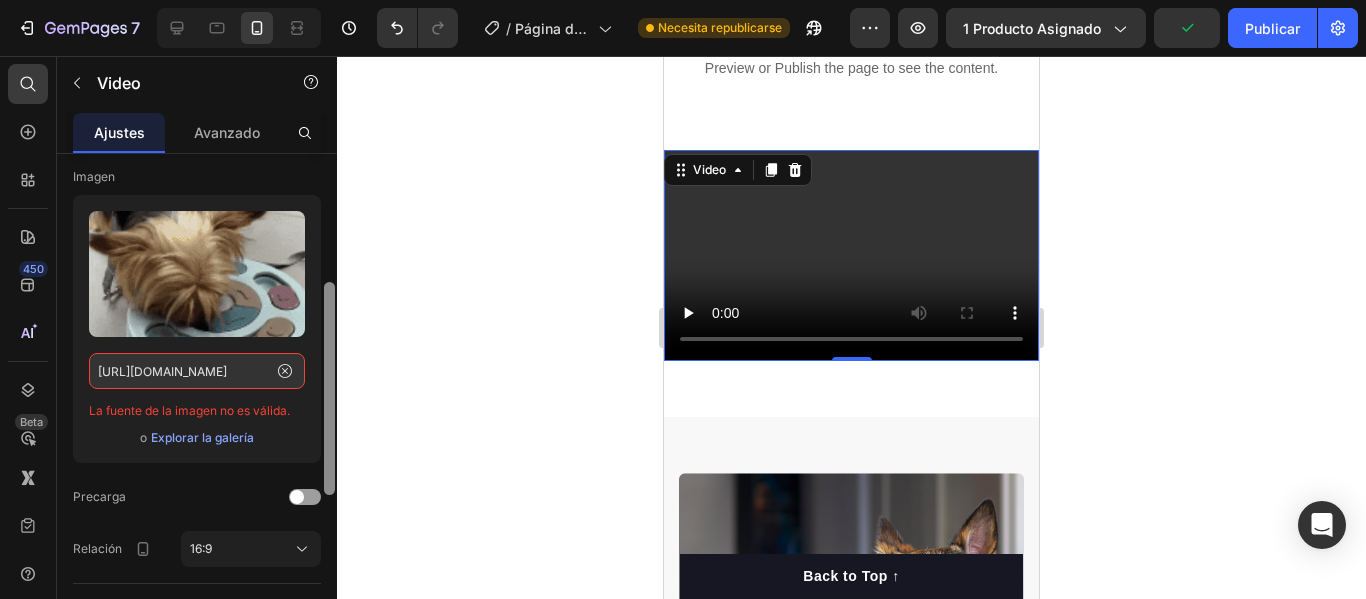 scroll, scrollTop: 300, scrollLeft: 0, axis: vertical 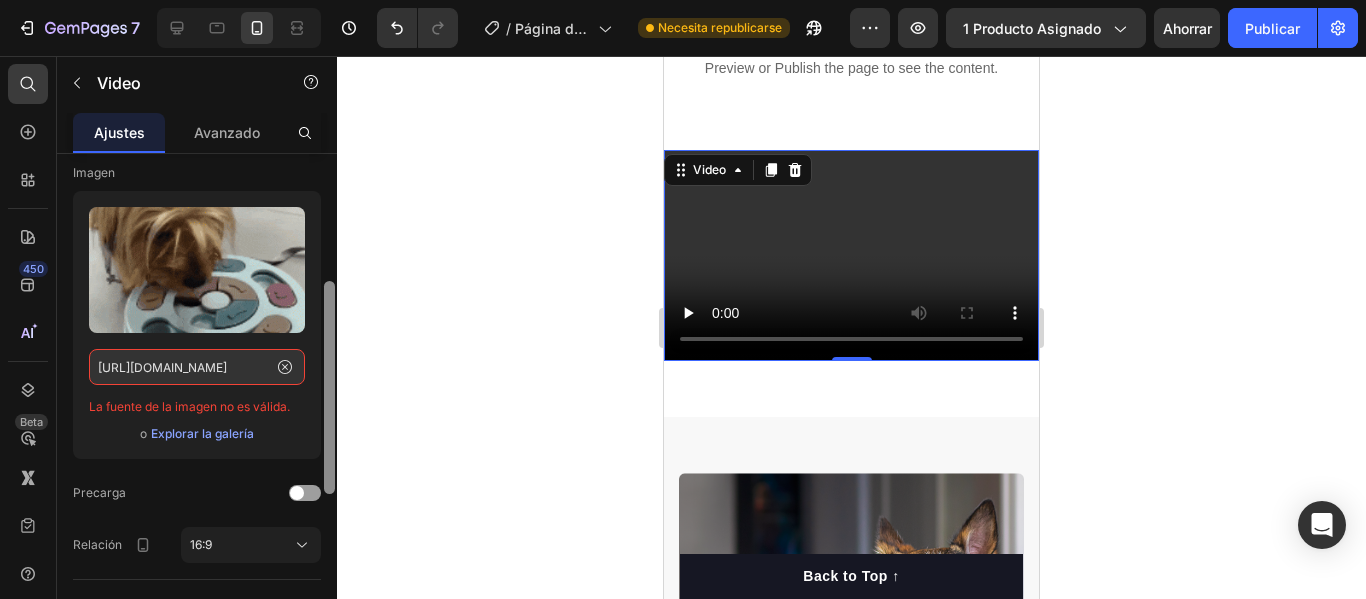 drag, startPoint x: 325, startPoint y: 436, endPoint x: 345, endPoint y: 355, distance: 83.43261 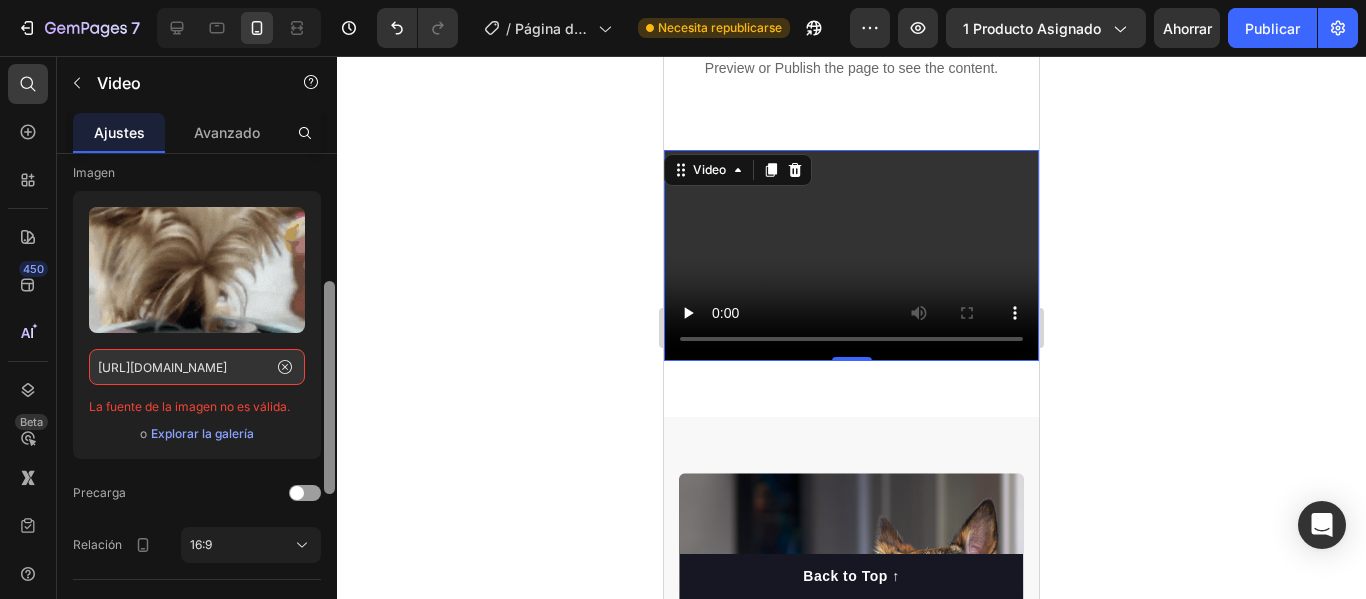 click on "7 / Página del producto - [DATE] 19:18:42 Necesita republicarse Avance 1 producto asignado Ahorrar Publicar 450 Beta video Secciones(1) Elementos(5) Aplicaciones(3) Medios de comunicación
Video
Banner de vídeo
Comparación de imágenes Impulsor de conversión
Ventana emergente Icono y línea
Línea Video Ajustes Avanzado URL del vídeo Fuente del vídeo Alojamiento de vídeos Enlace web [URL][DOMAIN_NAME] Puedes subir videos a un servidor de hosting, por ejemplo, Shopify.    Imagen o 16:9" 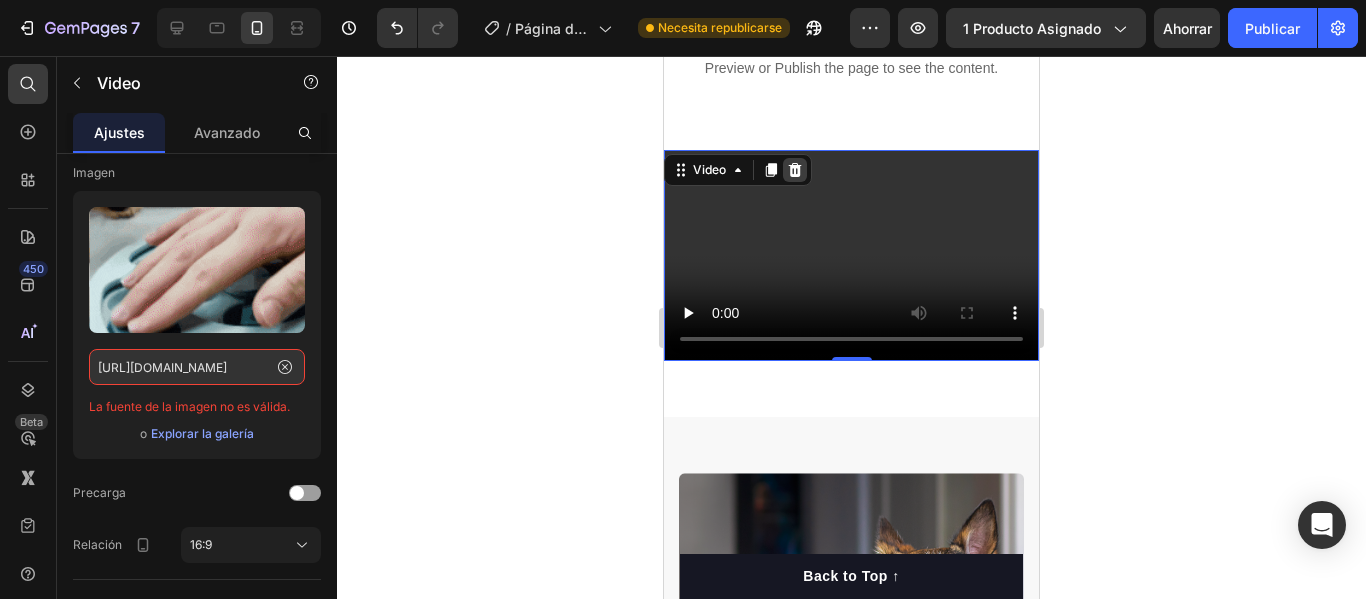 click at bounding box center (795, 170) 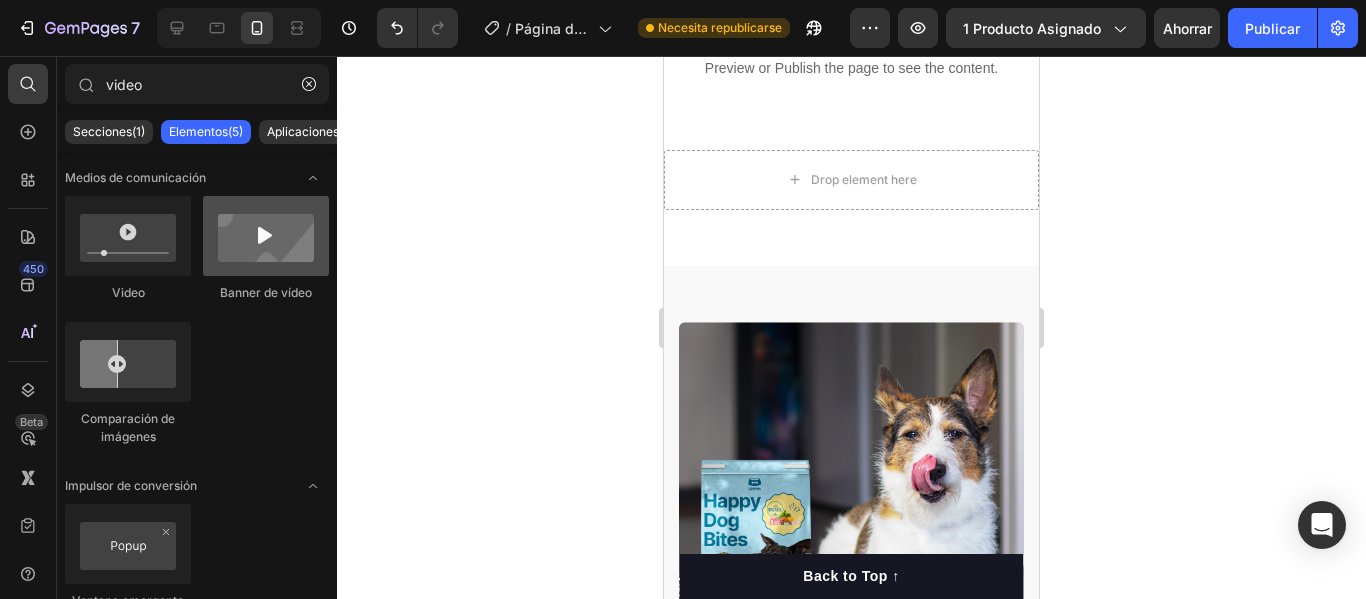 click at bounding box center [266, 236] 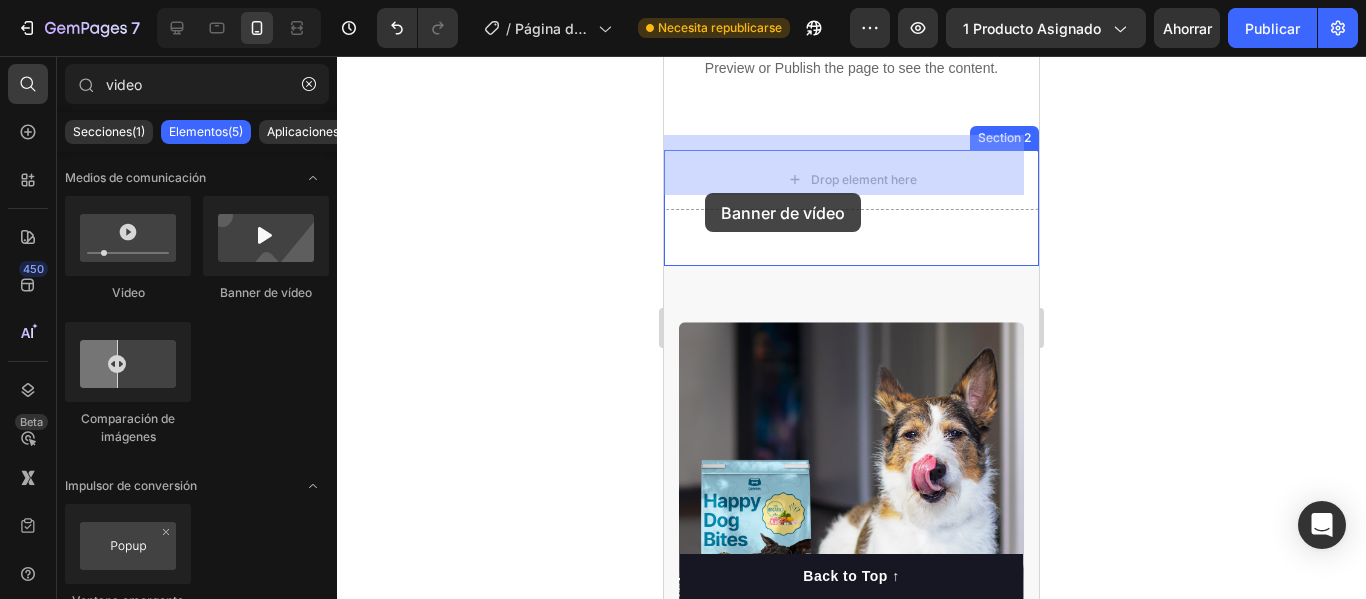 drag, startPoint x: 941, startPoint y: 294, endPoint x: 1288, endPoint y: 253, distance: 349.4138 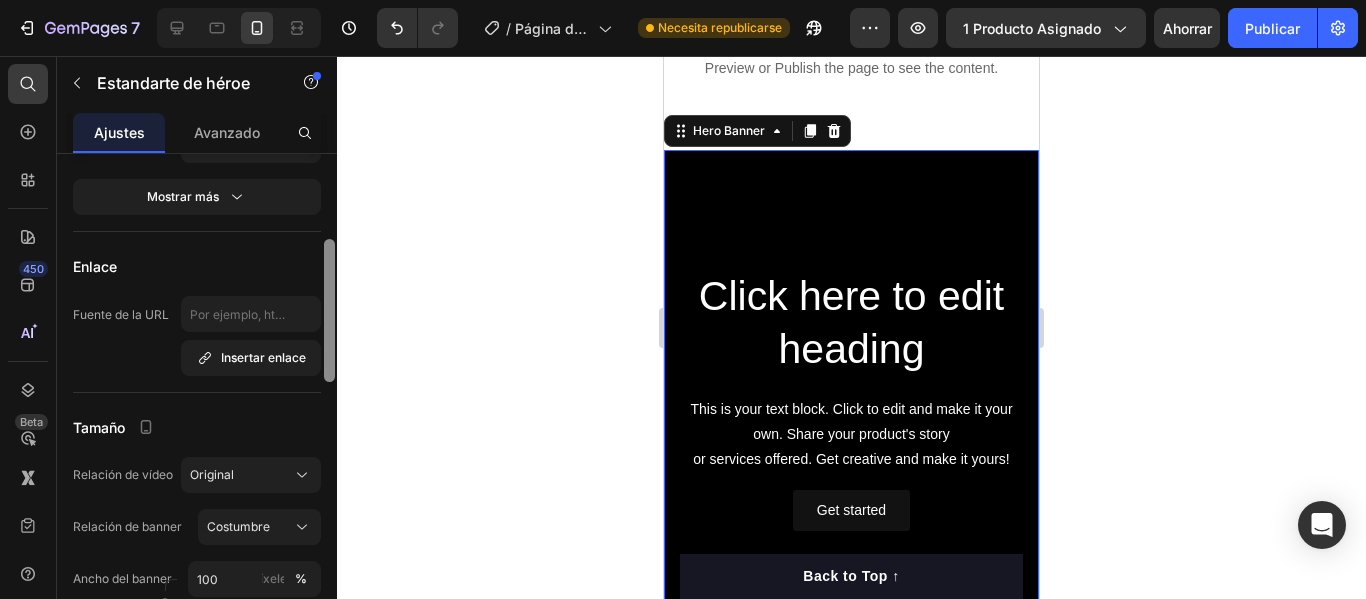 scroll, scrollTop: 383, scrollLeft: 0, axis: vertical 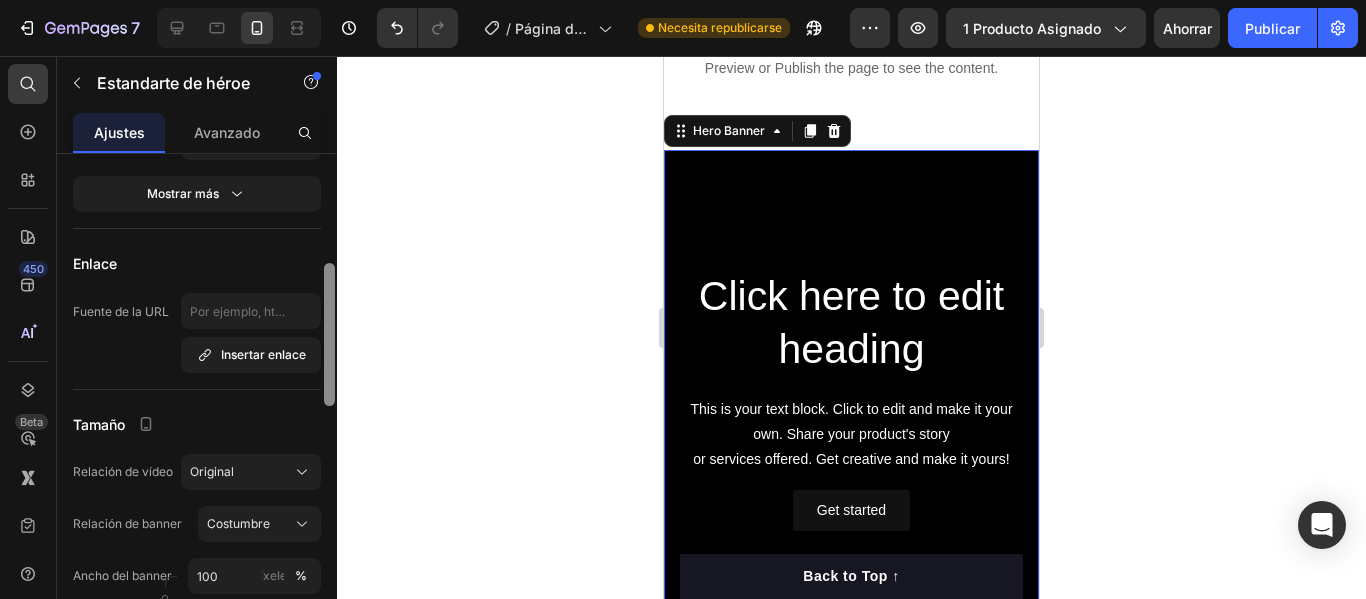 drag, startPoint x: 331, startPoint y: 255, endPoint x: 352, endPoint y: 365, distance: 111.9866 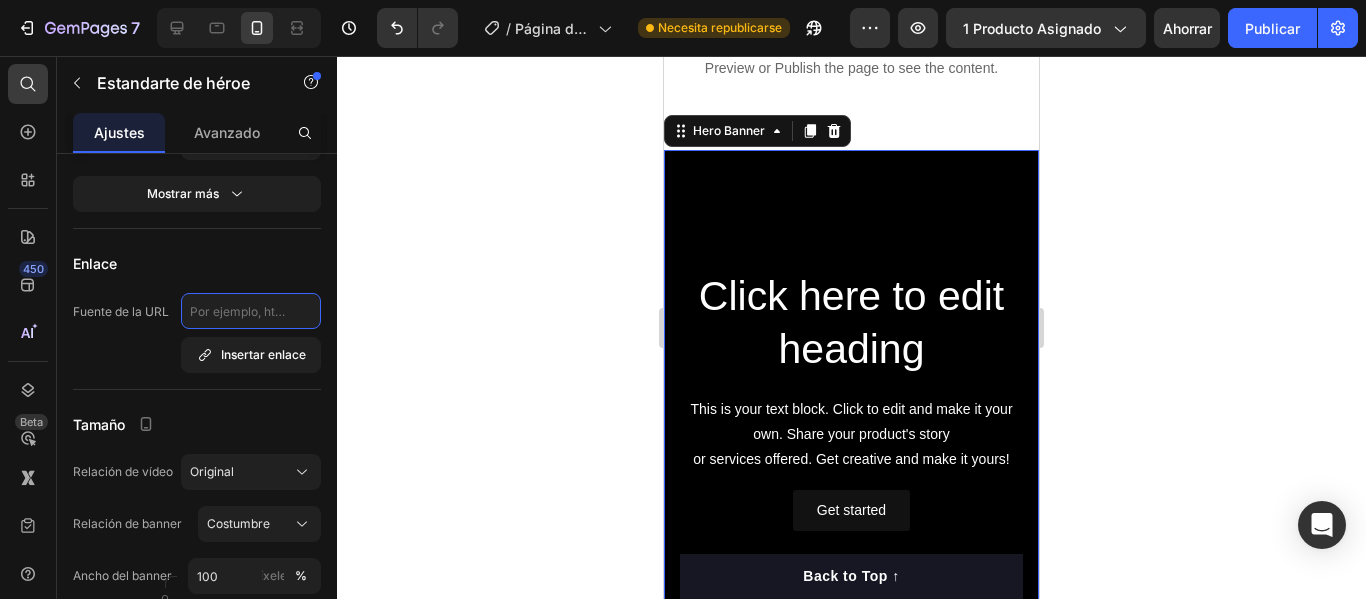 click 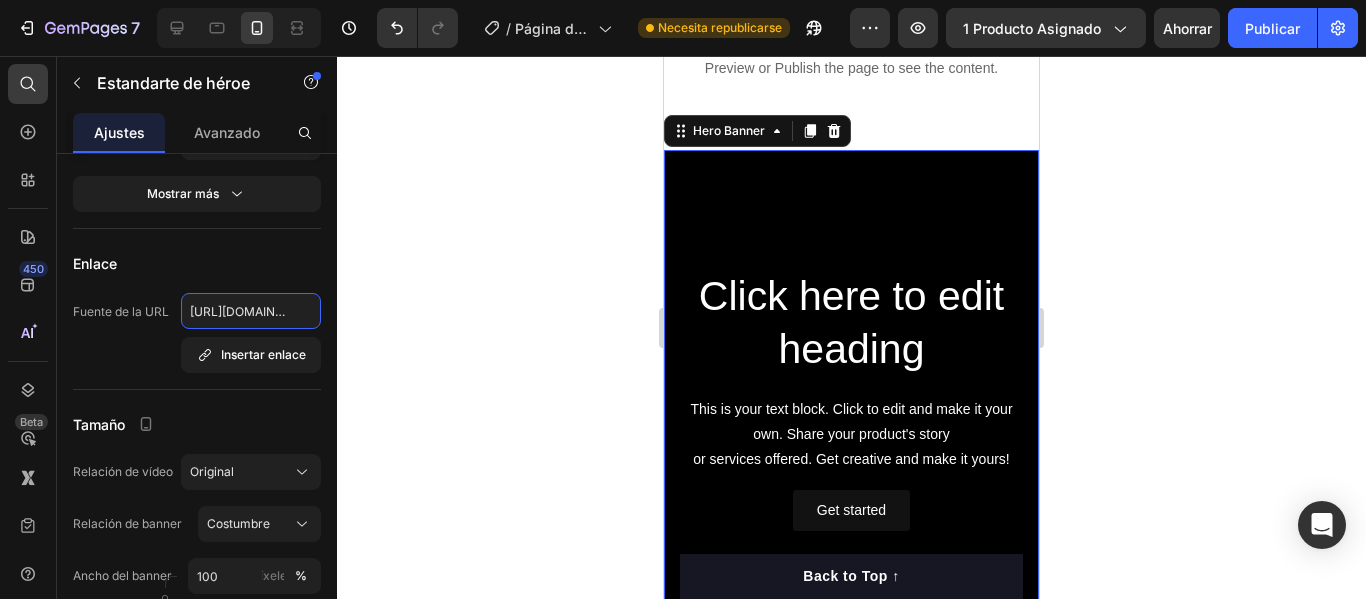 scroll, scrollTop: 0, scrollLeft: 1114, axis: horizontal 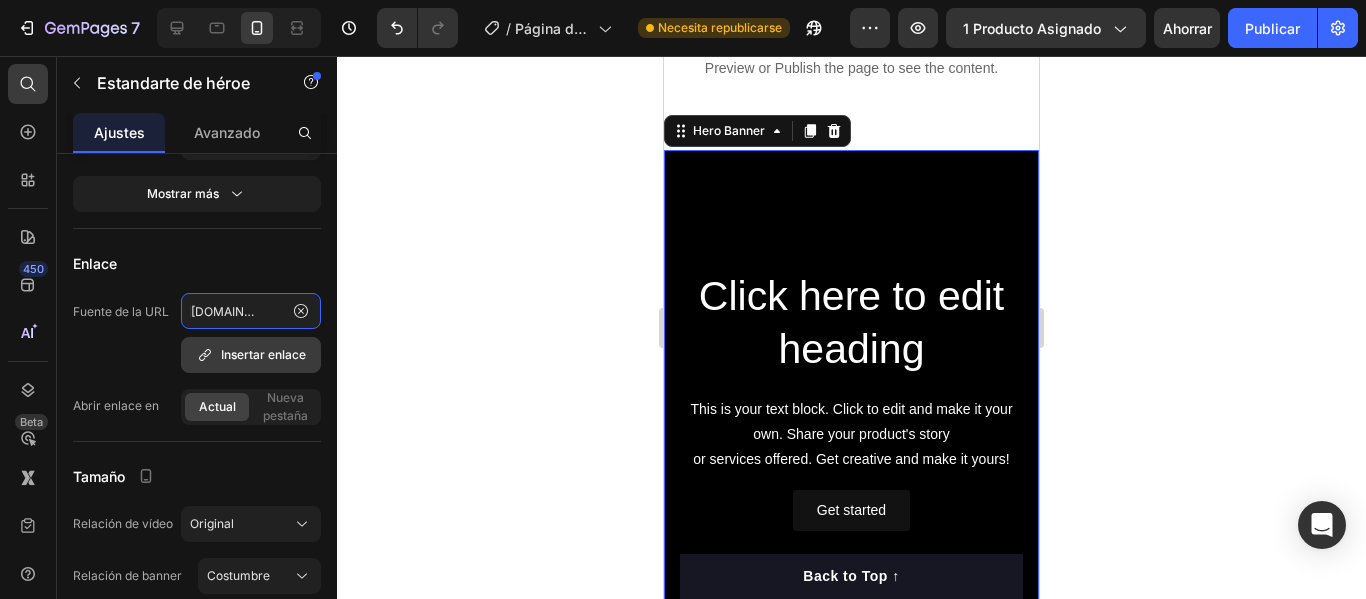 type on "[URL][DOMAIN_NAME]" 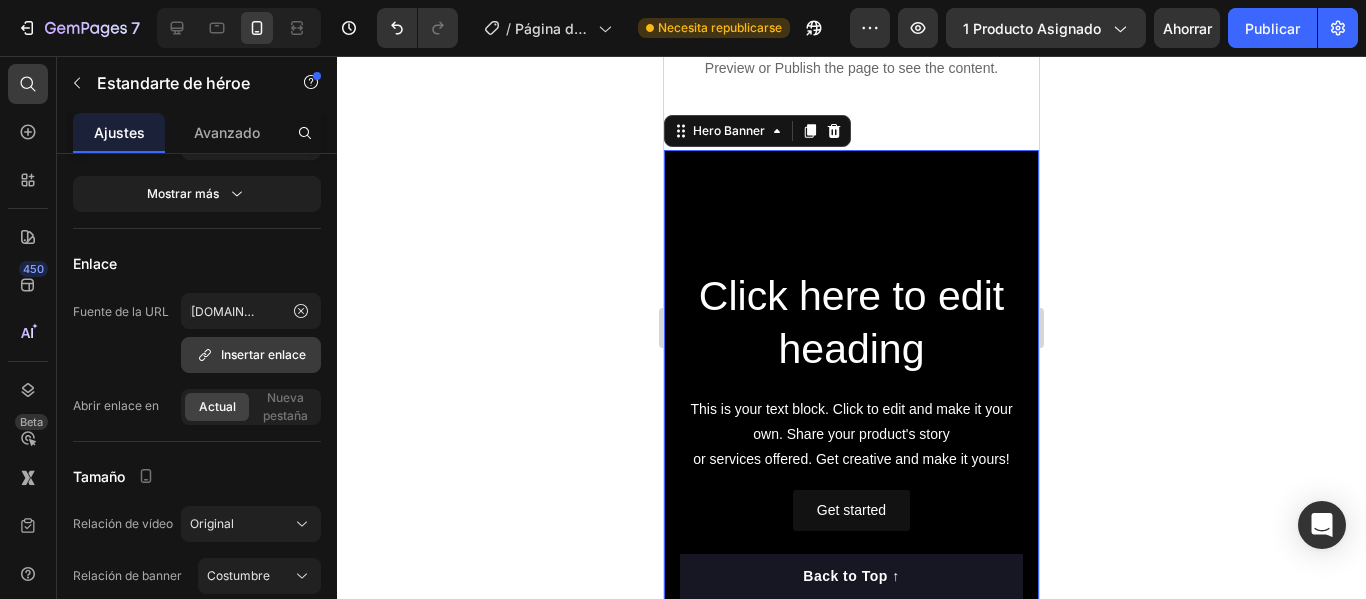 click on "Insertar enlace" at bounding box center (263, 354) 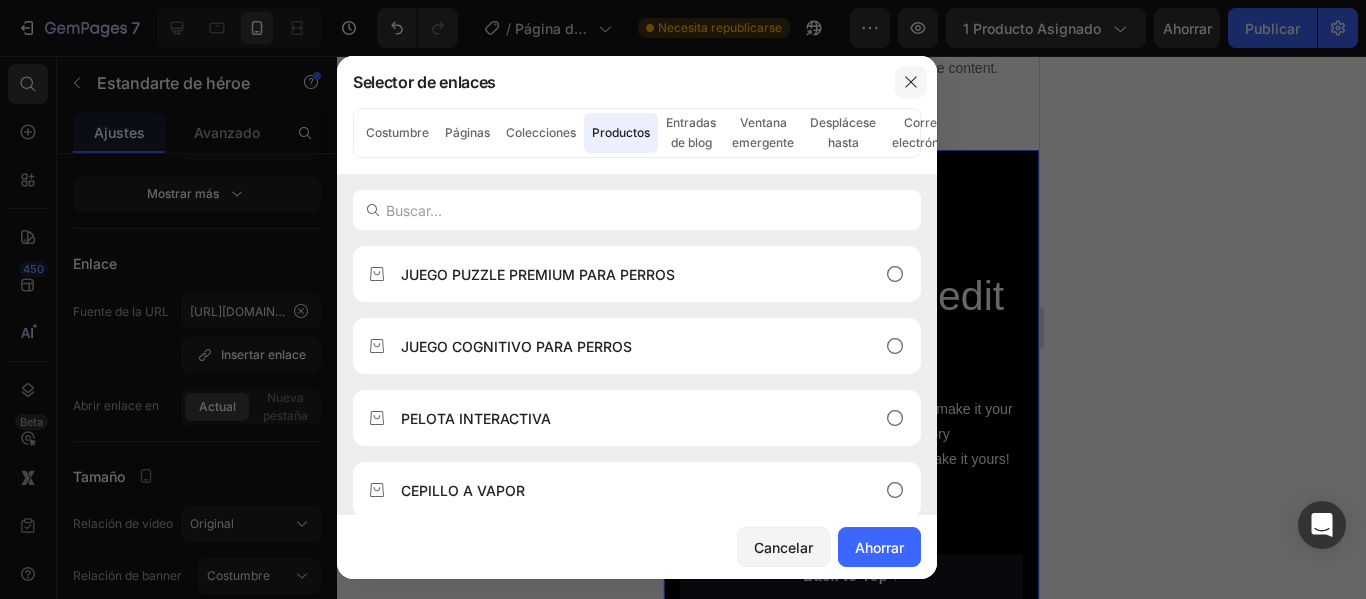 click at bounding box center [911, 82] 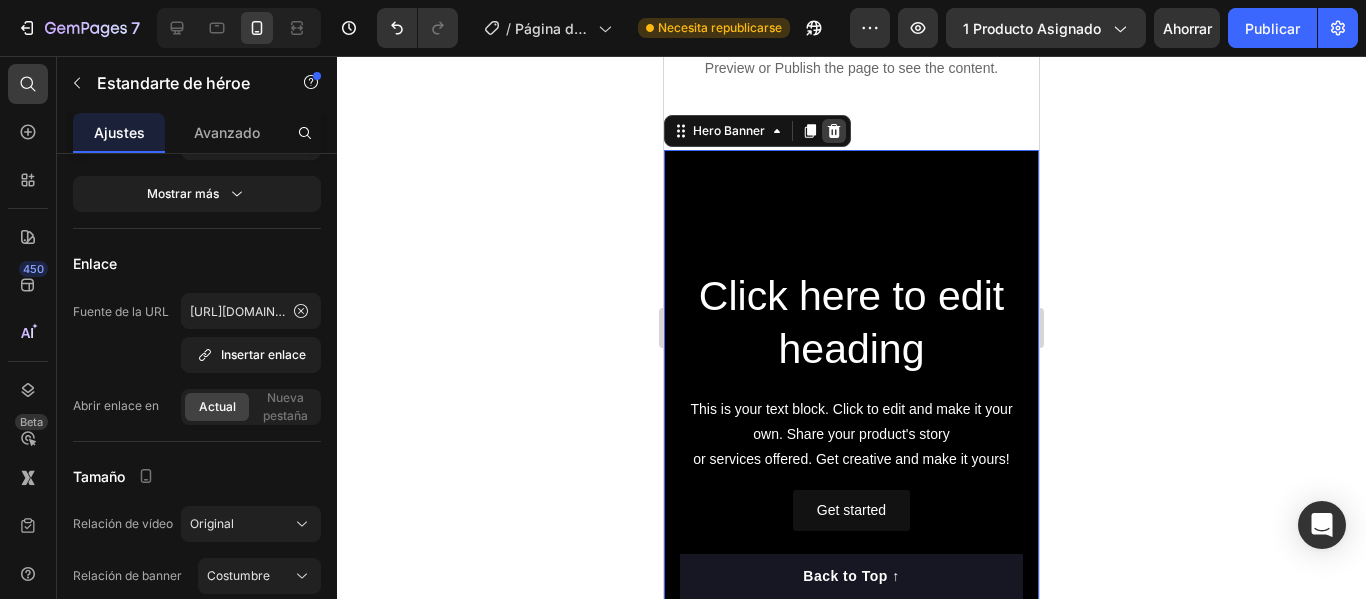 click 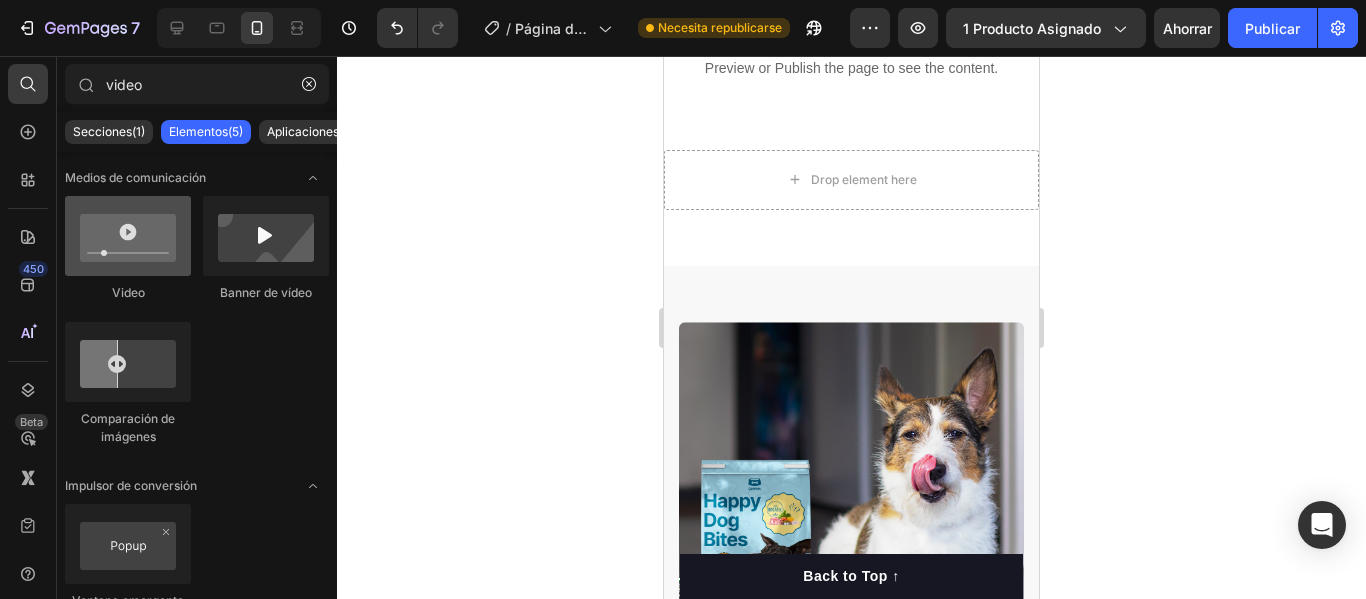 click at bounding box center (128, 236) 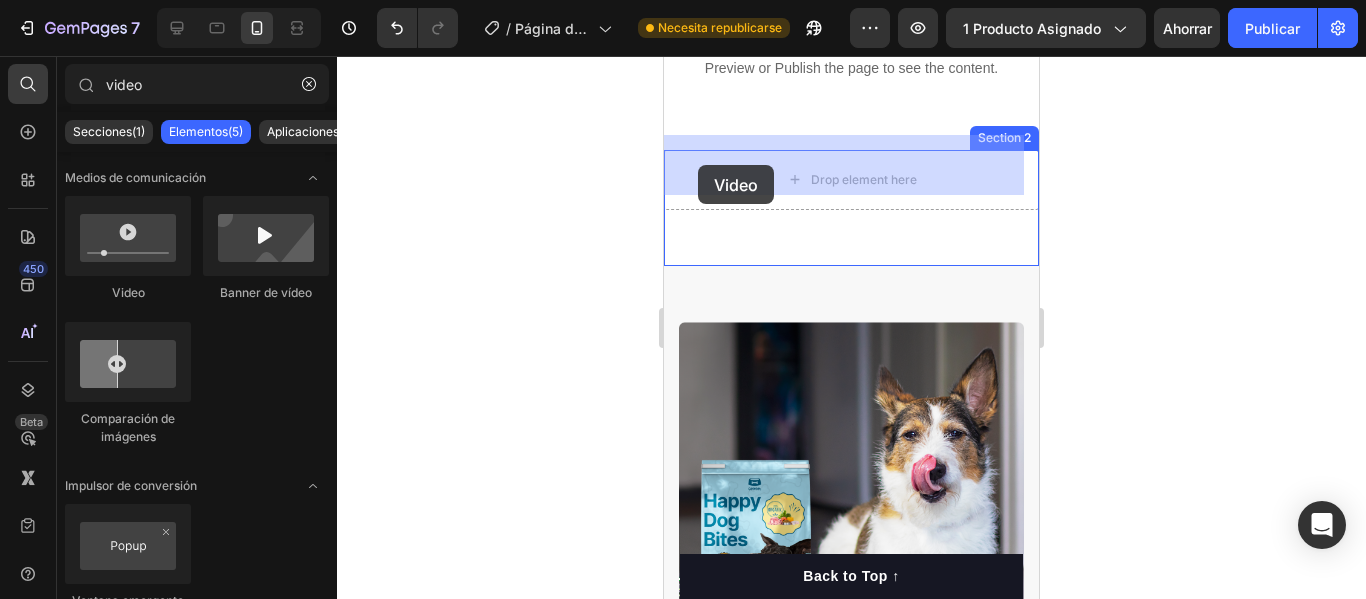 drag, startPoint x: 788, startPoint y: 300, endPoint x: 707, endPoint y: 157, distance: 164.3472 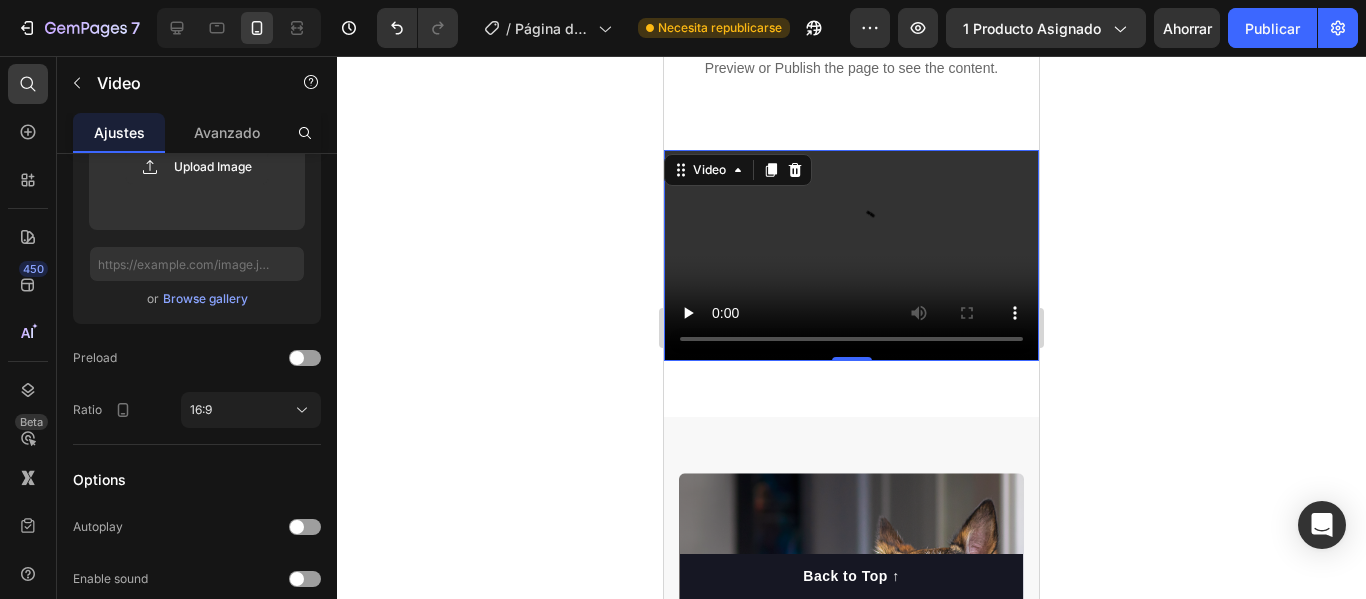 scroll, scrollTop: 0, scrollLeft: 0, axis: both 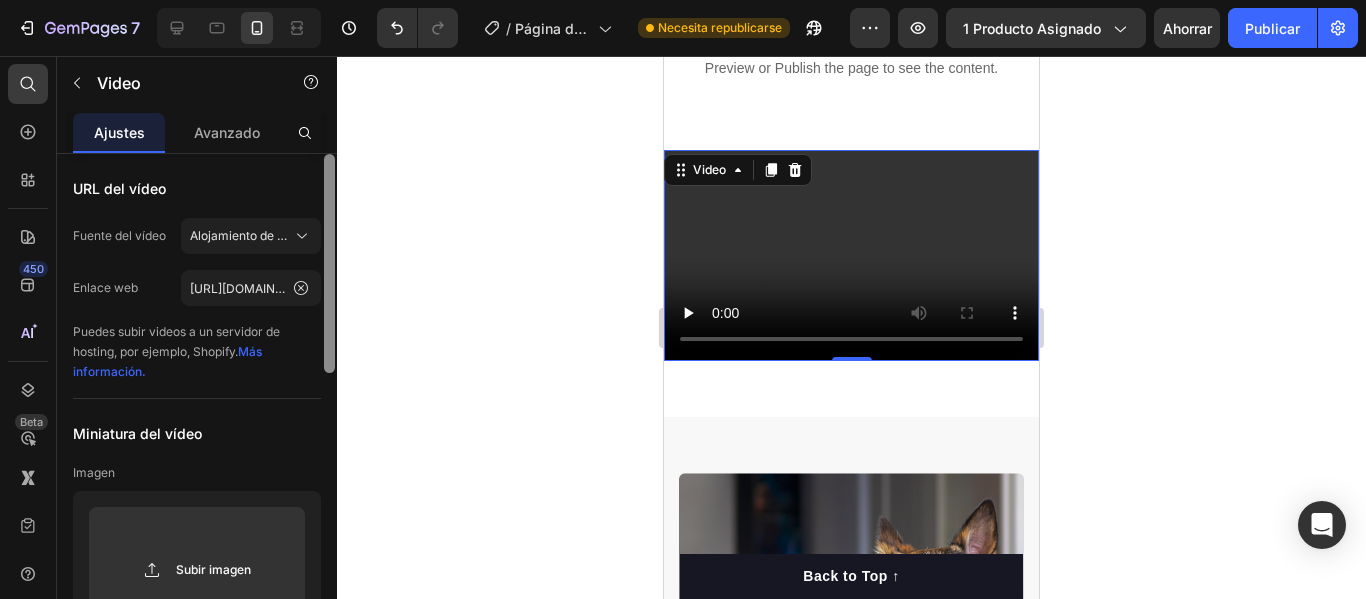 drag, startPoint x: 330, startPoint y: 255, endPoint x: 350, endPoint y: 208, distance: 51.078373 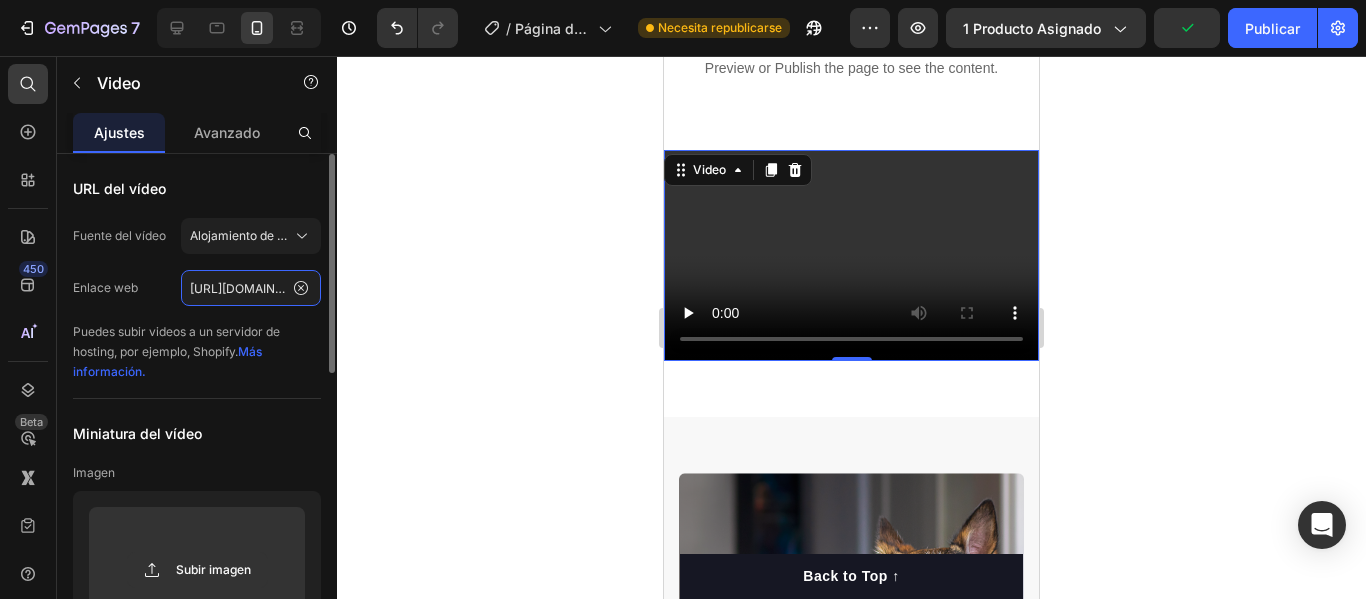 click on "[URL][DOMAIN_NAME]" 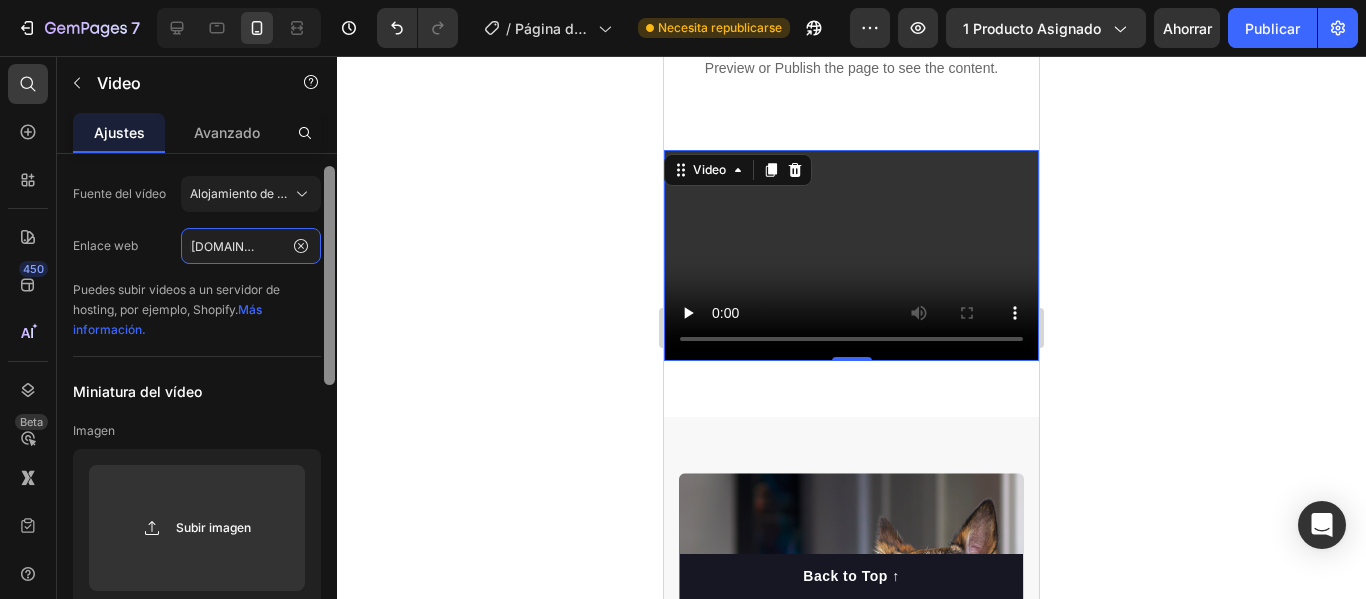 scroll, scrollTop: 46, scrollLeft: 0, axis: vertical 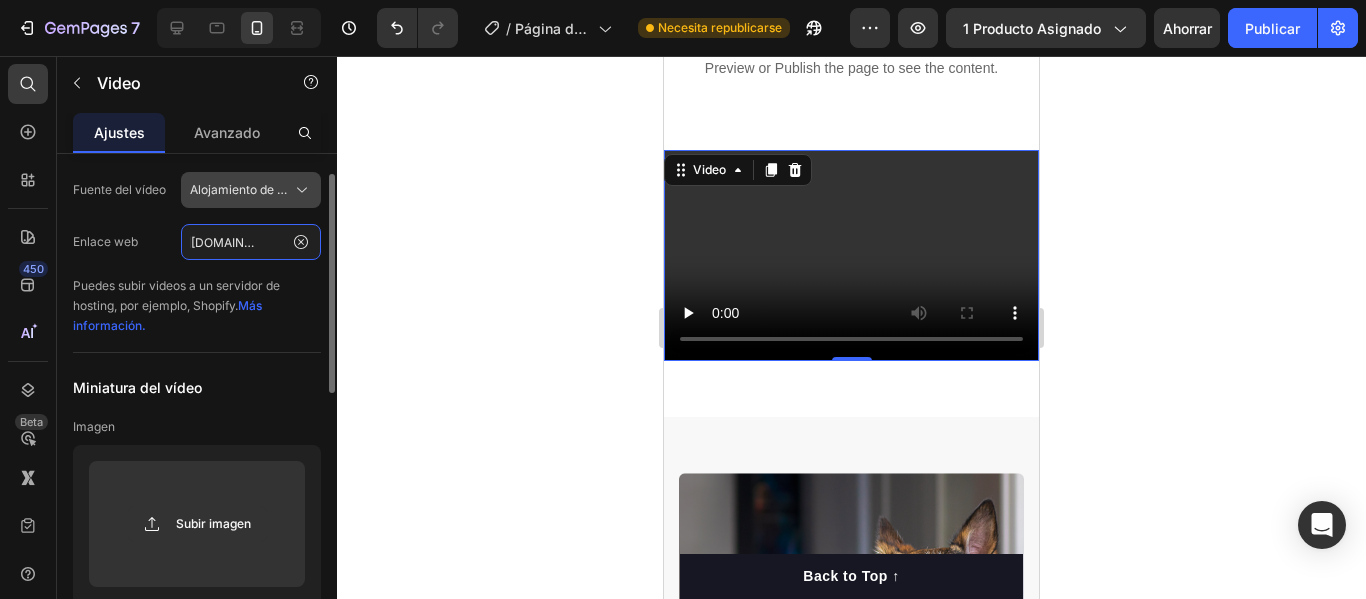 type on "[URL][DOMAIN_NAME]" 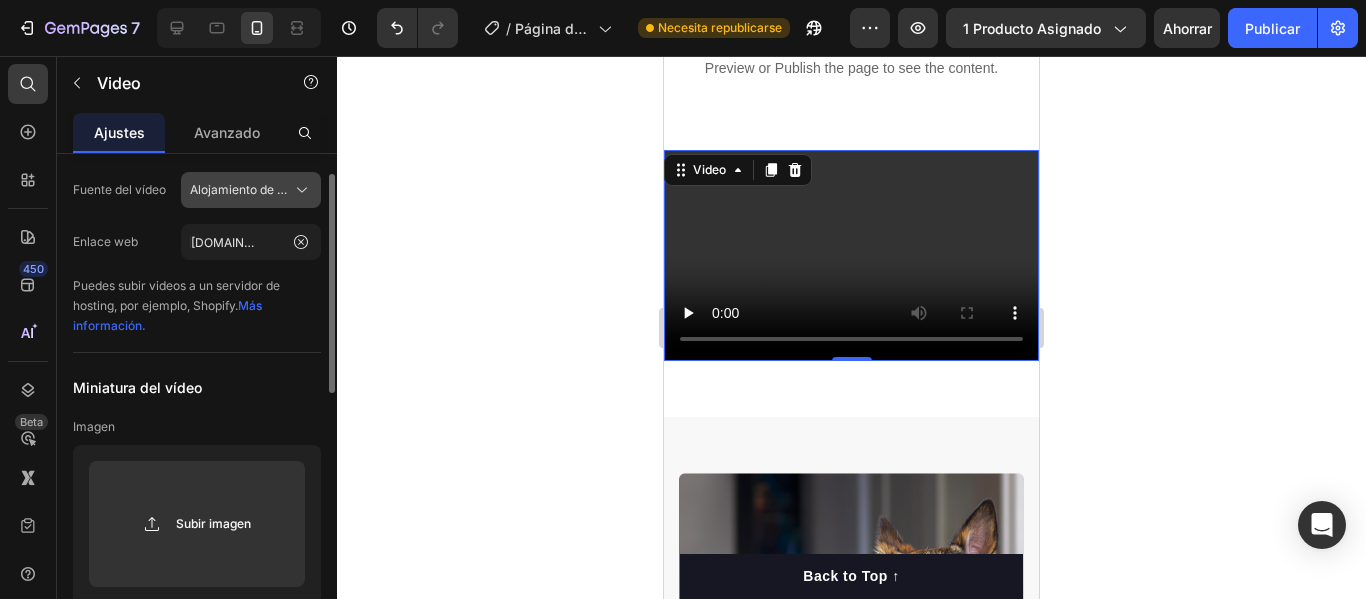 click on "Alojamiento de vídeos" at bounding box center [239, 190] 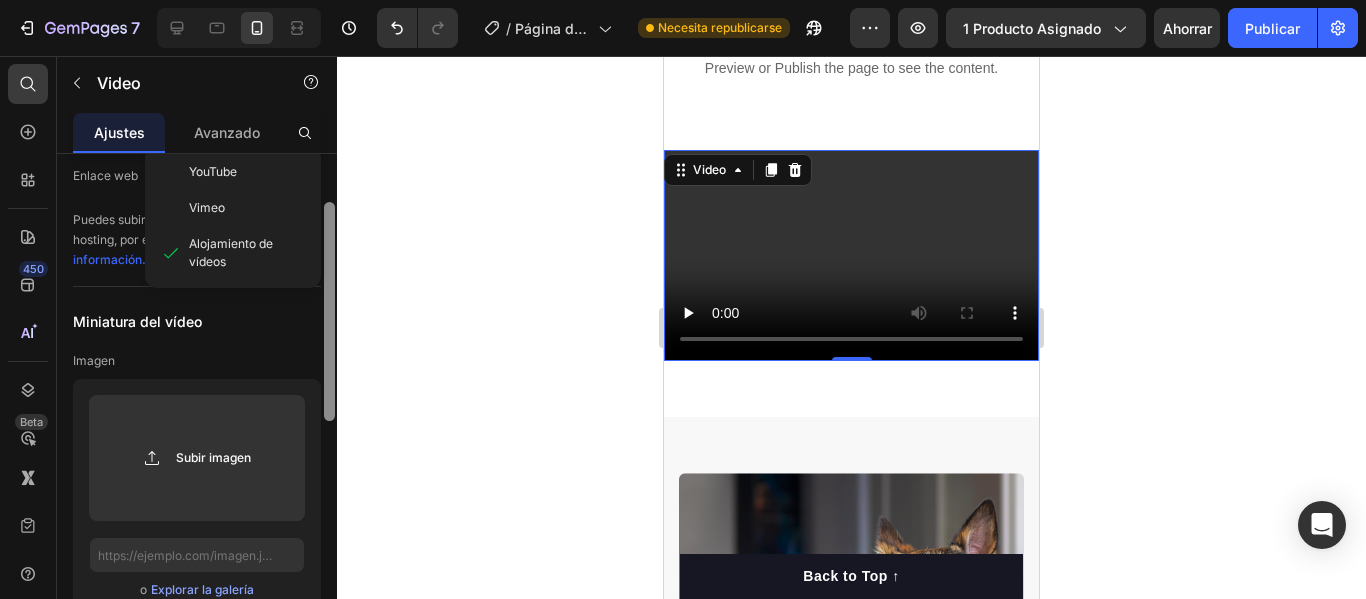 scroll, scrollTop: 108, scrollLeft: 0, axis: vertical 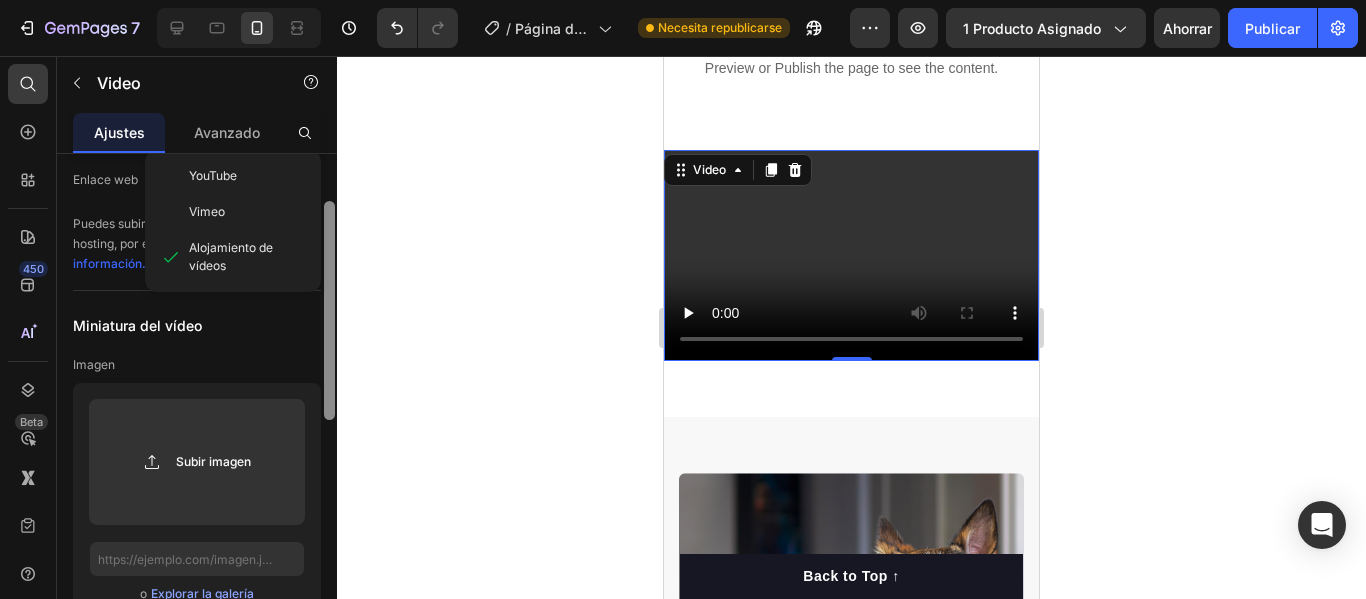 drag, startPoint x: 330, startPoint y: 319, endPoint x: 333, endPoint y: 346, distance: 27.166155 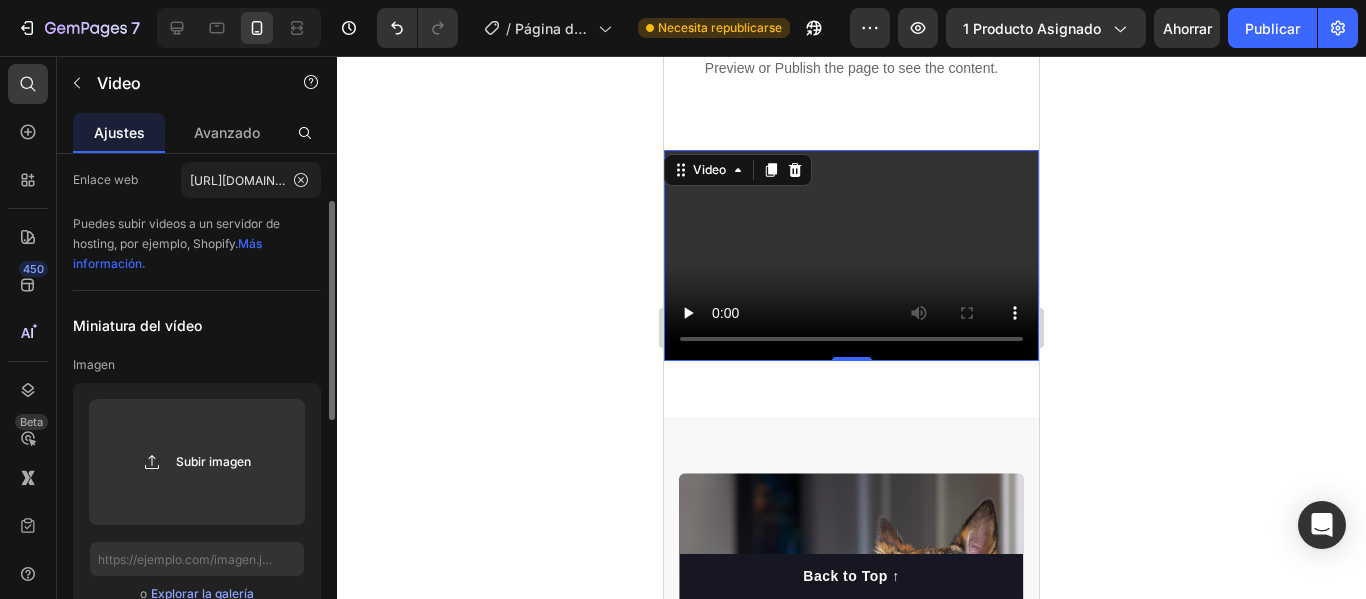 click on "Imagen" at bounding box center [197, 365] 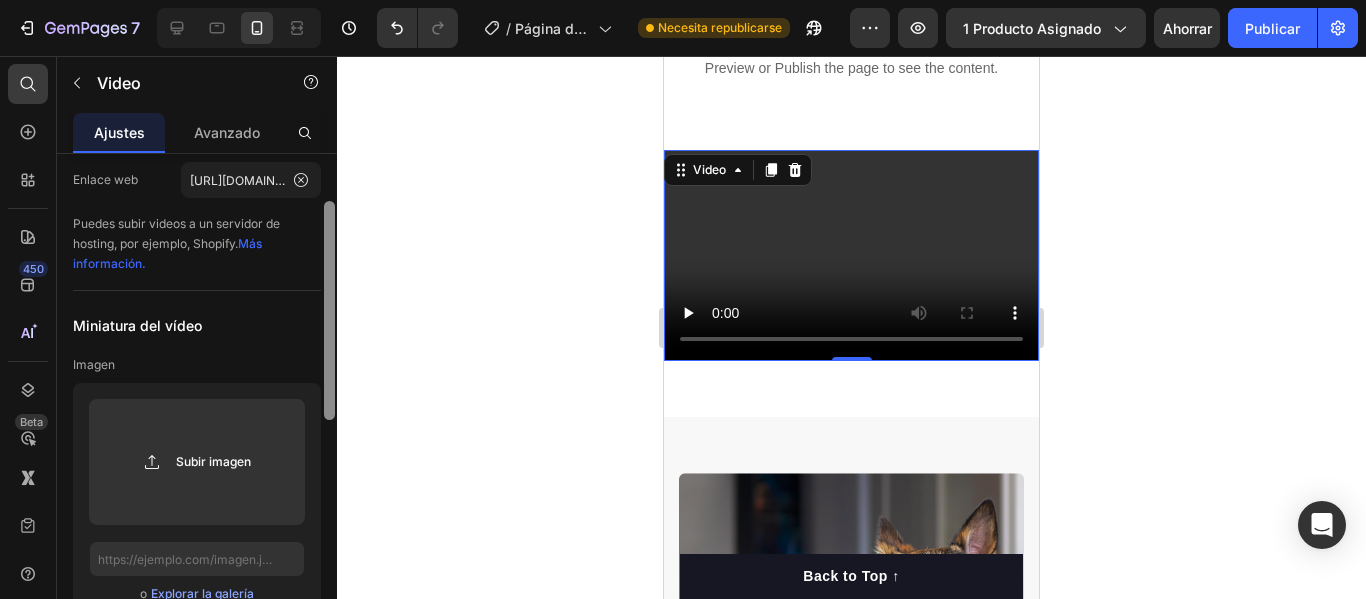 scroll, scrollTop: 610, scrollLeft: 0, axis: vertical 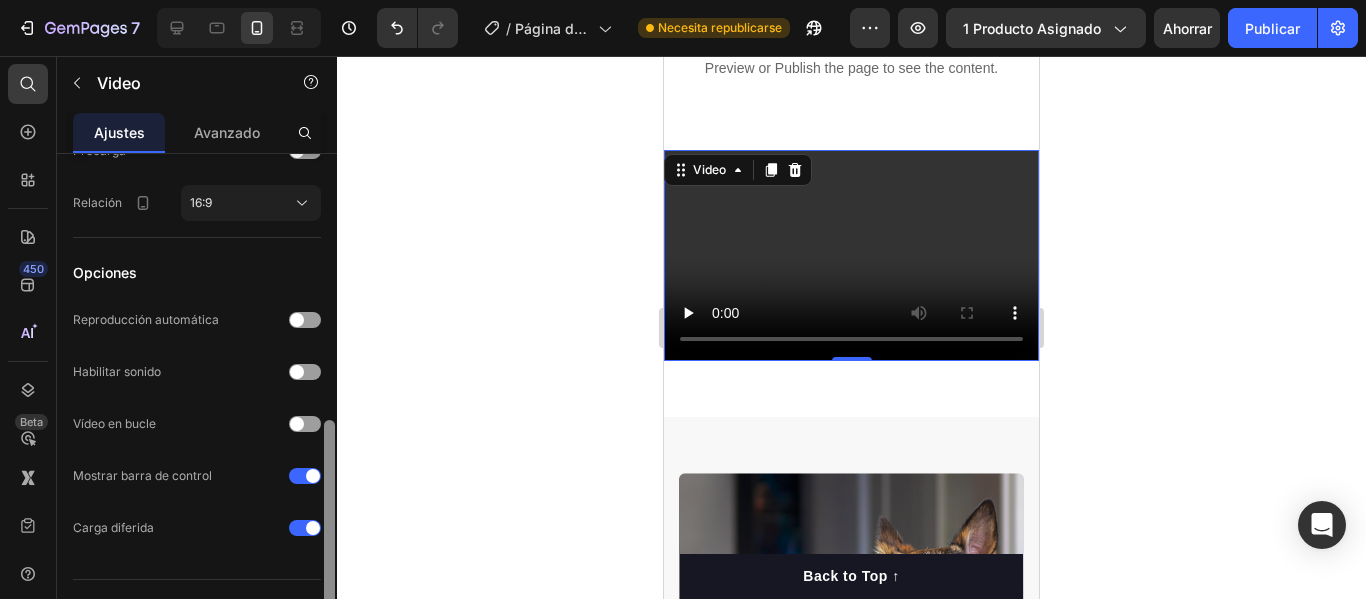 click at bounding box center (329, 405) 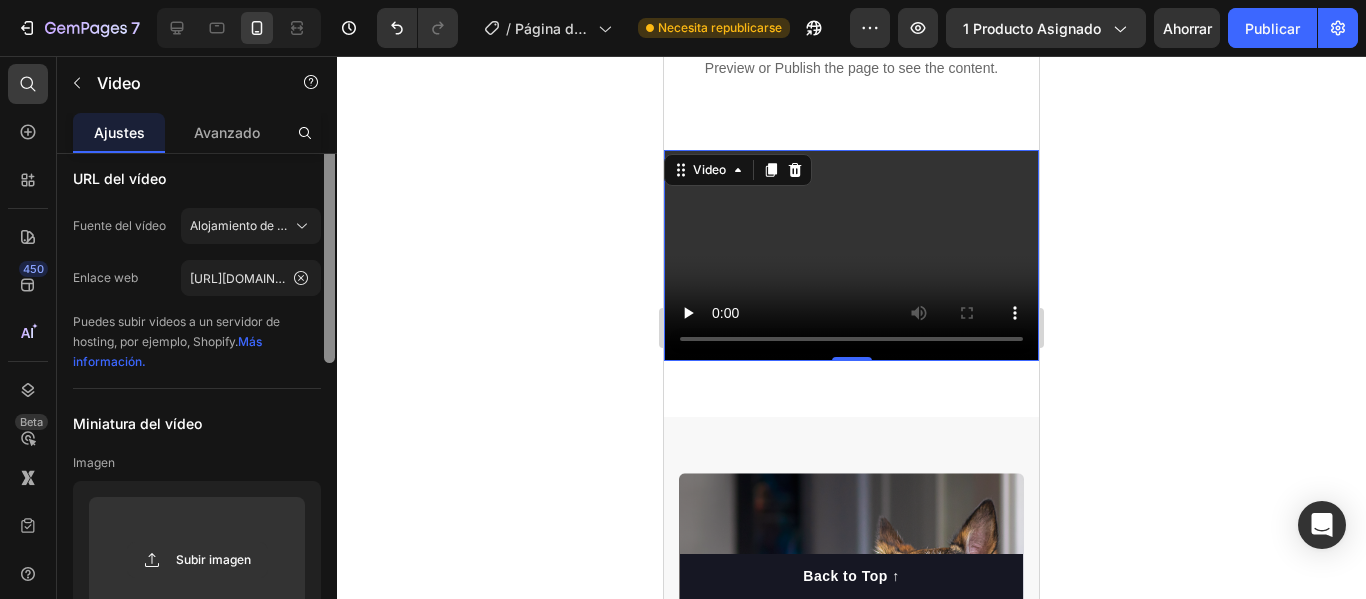 scroll, scrollTop: 0, scrollLeft: 0, axis: both 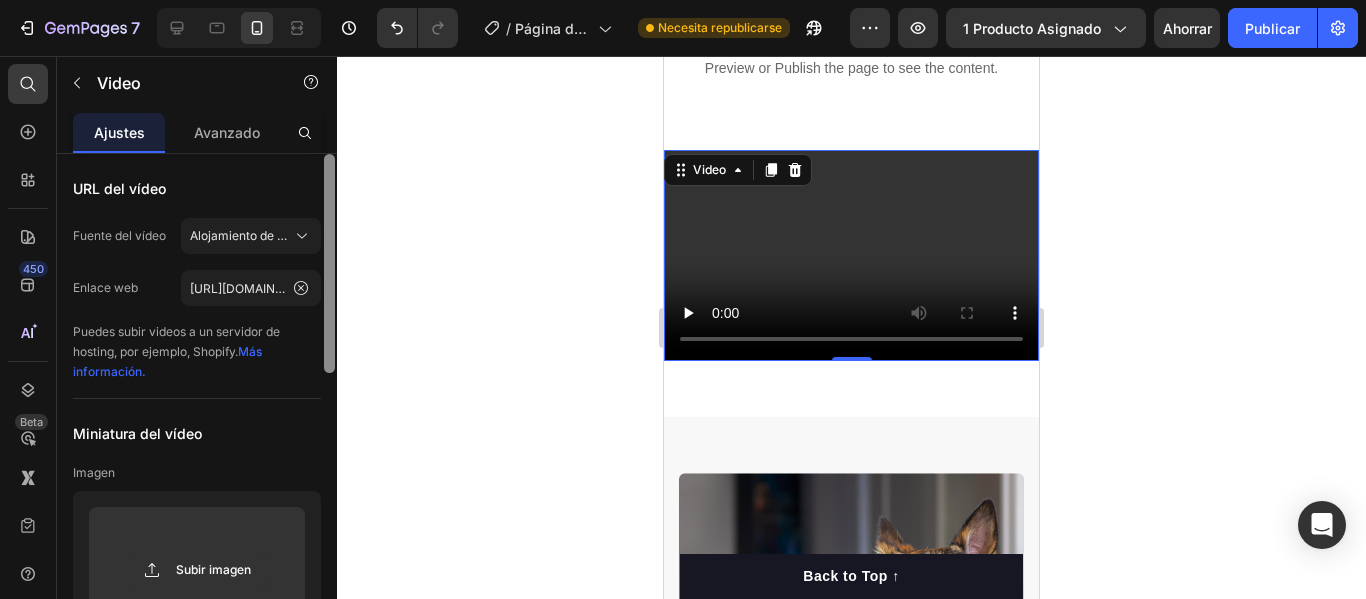 drag, startPoint x: 333, startPoint y: 515, endPoint x: 315, endPoint y: 215, distance: 300.53952 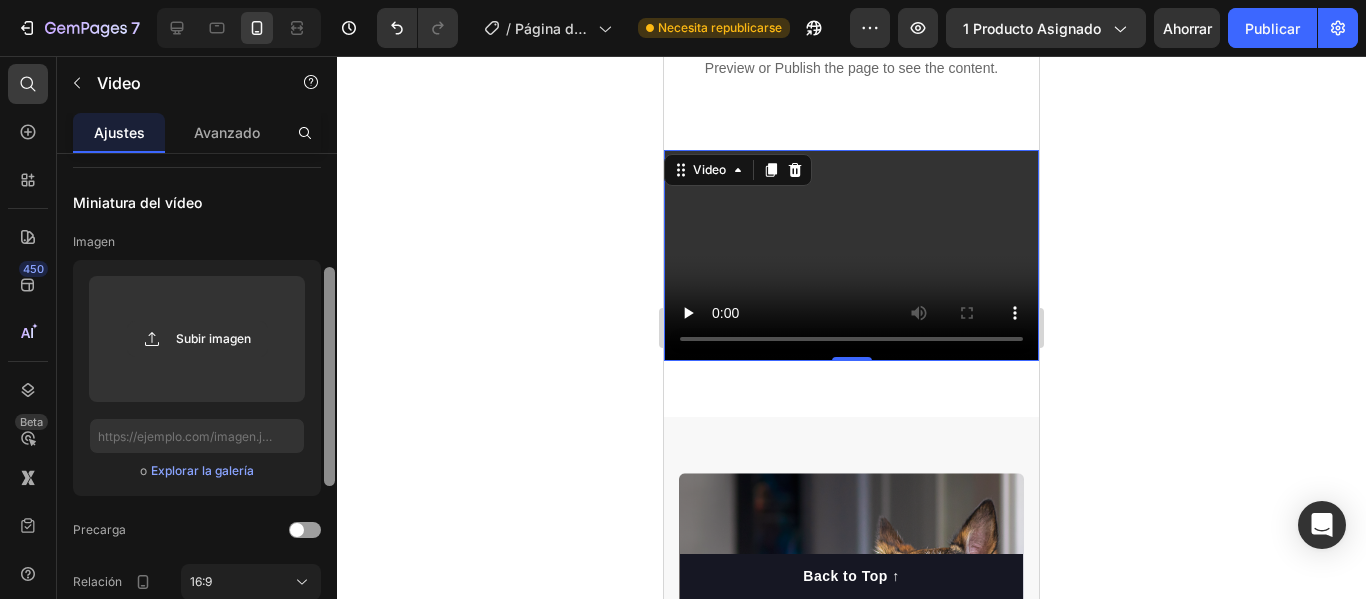drag, startPoint x: 326, startPoint y: 312, endPoint x: 347, endPoint y: 419, distance: 109.041275 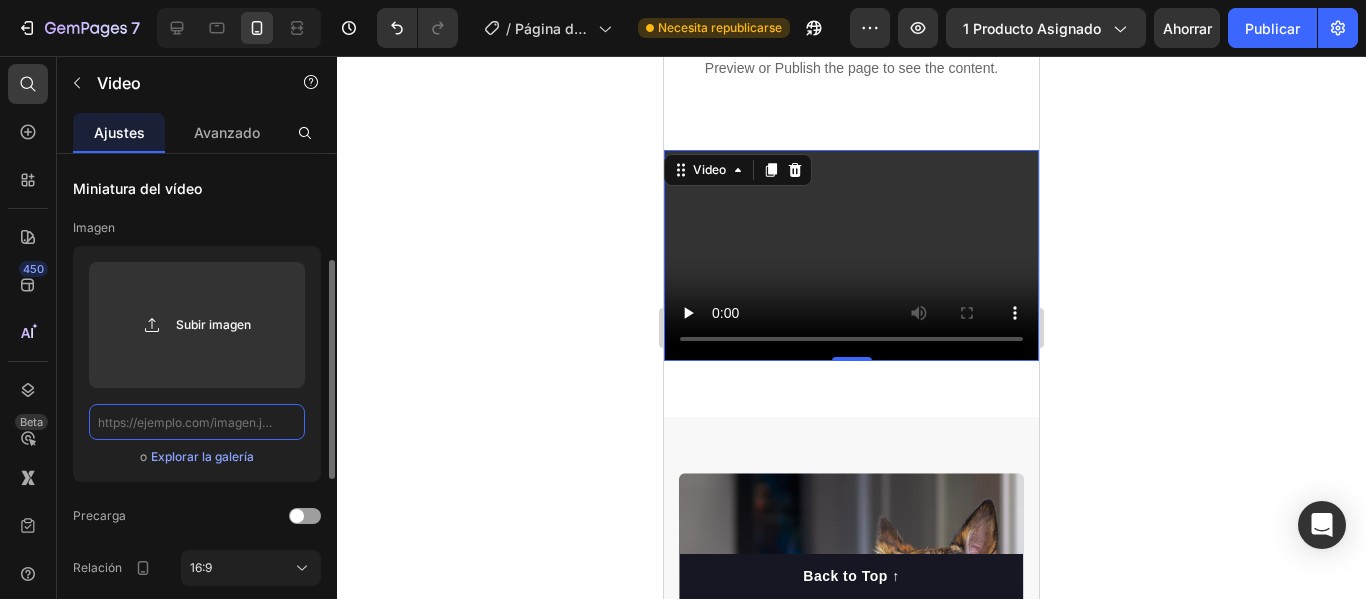 click 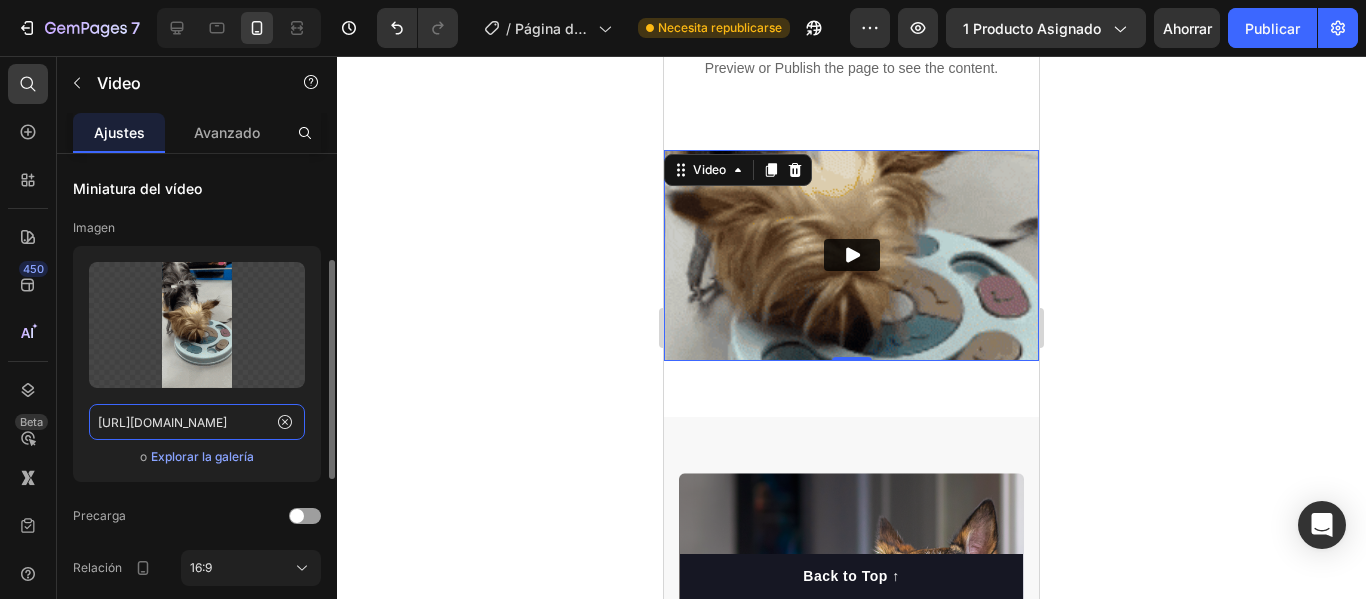 scroll, scrollTop: 0, scrollLeft: 1038, axis: horizontal 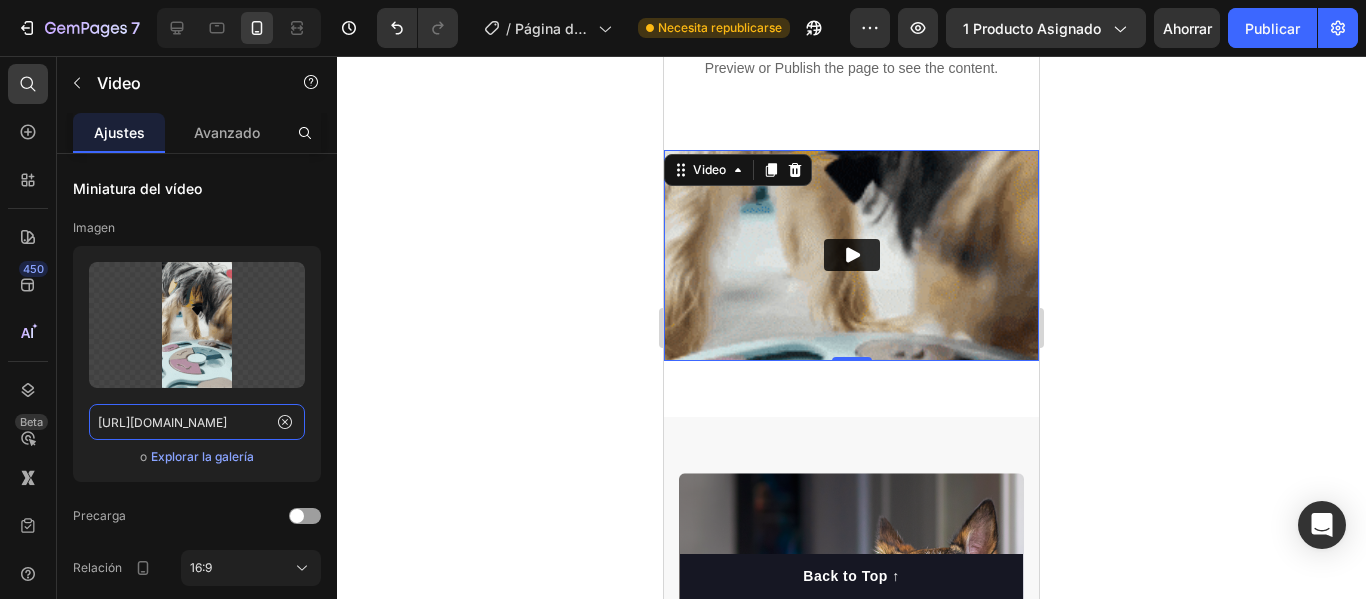 type on "[URL][DOMAIN_NAME]" 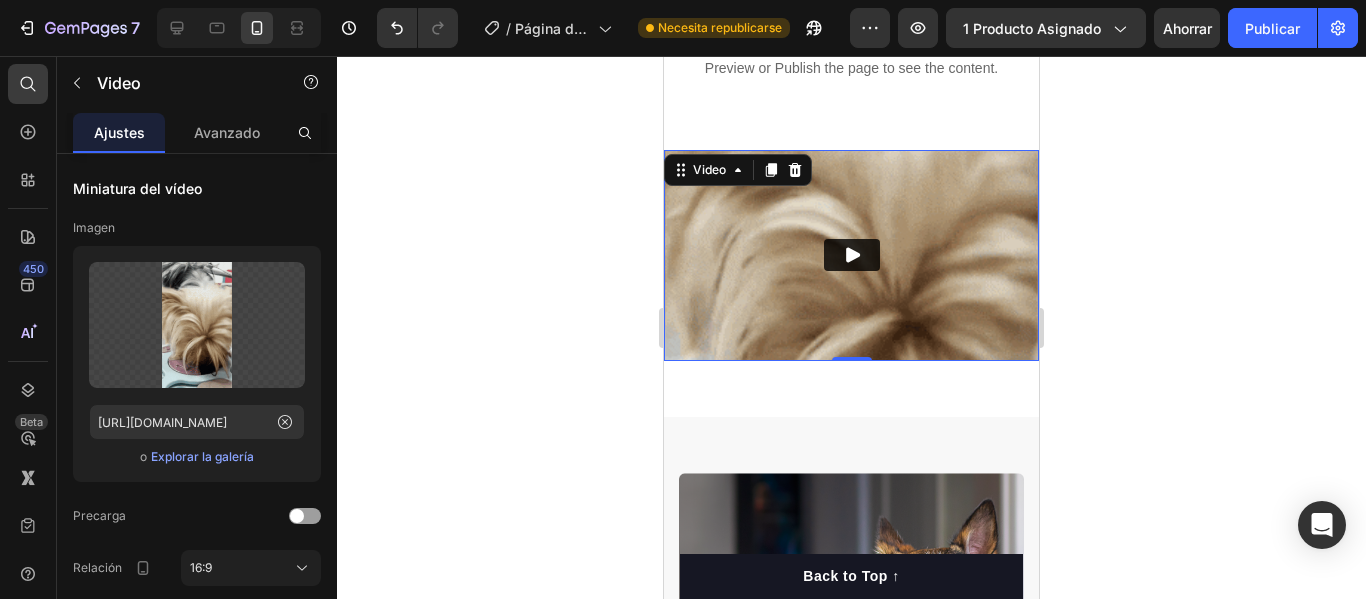 click at bounding box center (851, 255) 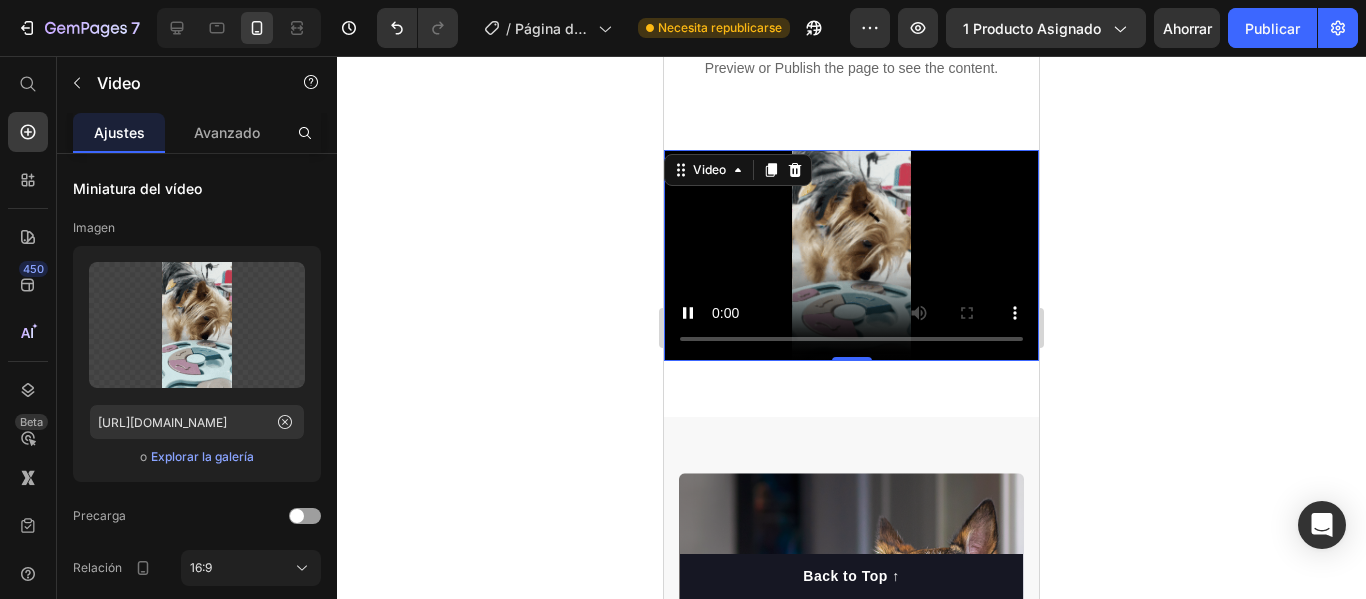 scroll, scrollTop: 0, scrollLeft: 0, axis: both 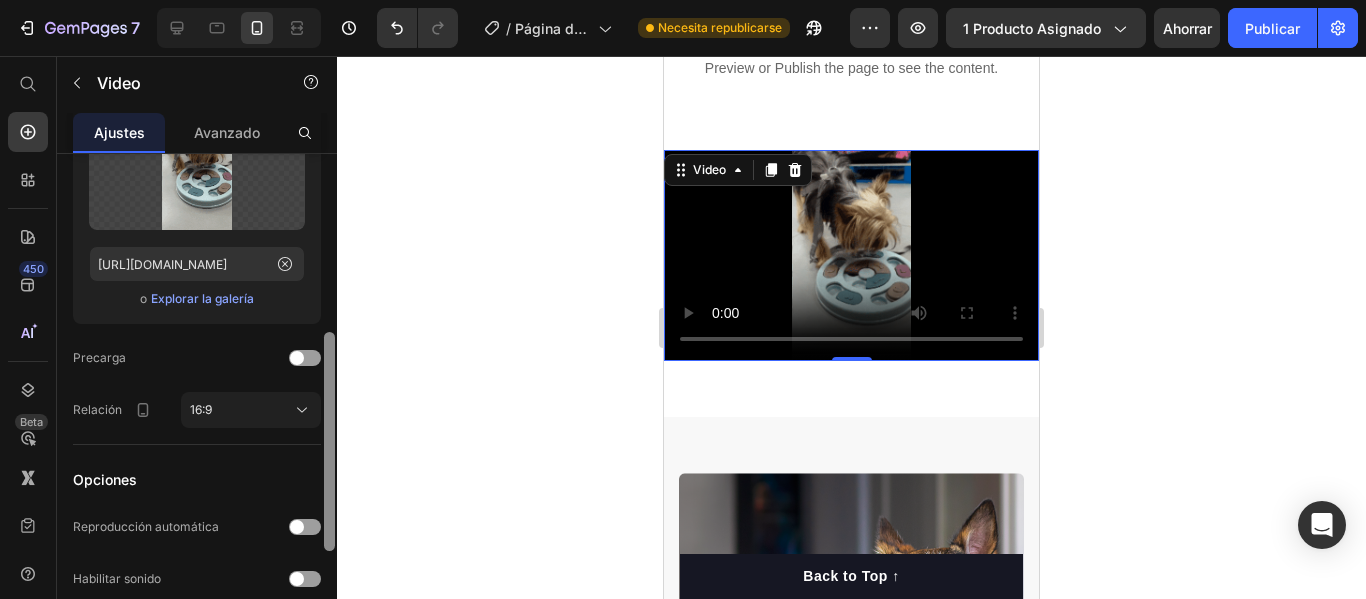 drag, startPoint x: 326, startPoint y: 441, endPoint x: 327, endPoint y: 511, distance: 70.00714 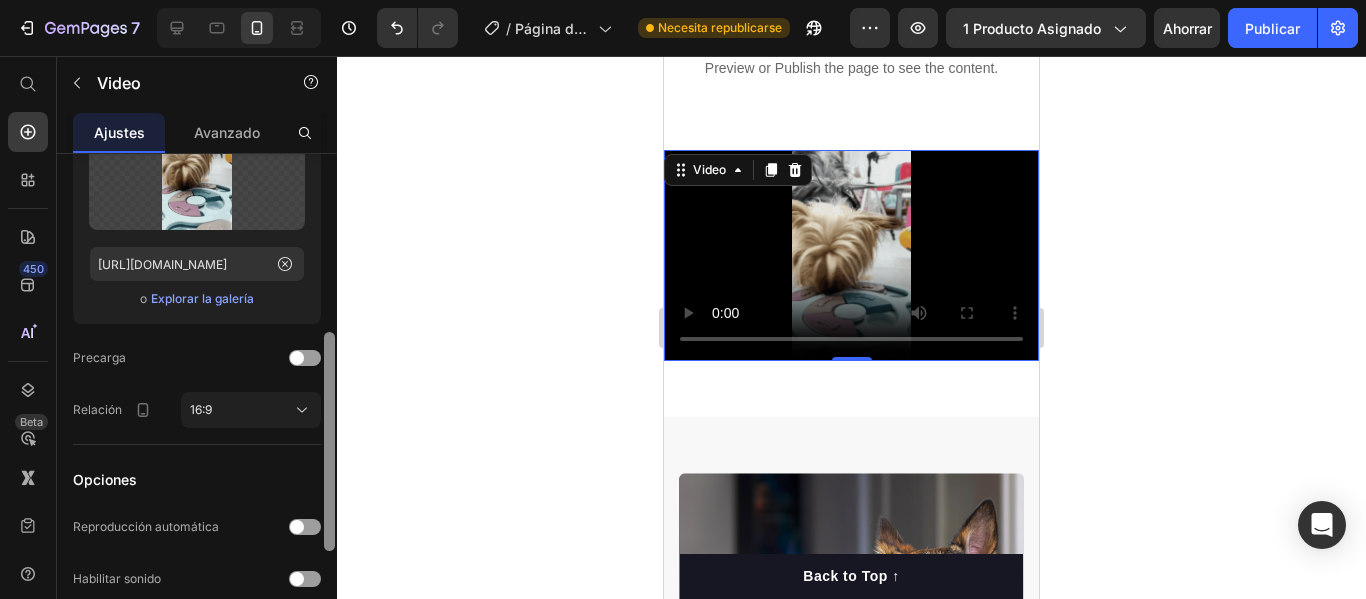 click at bounding box center [329, 441] 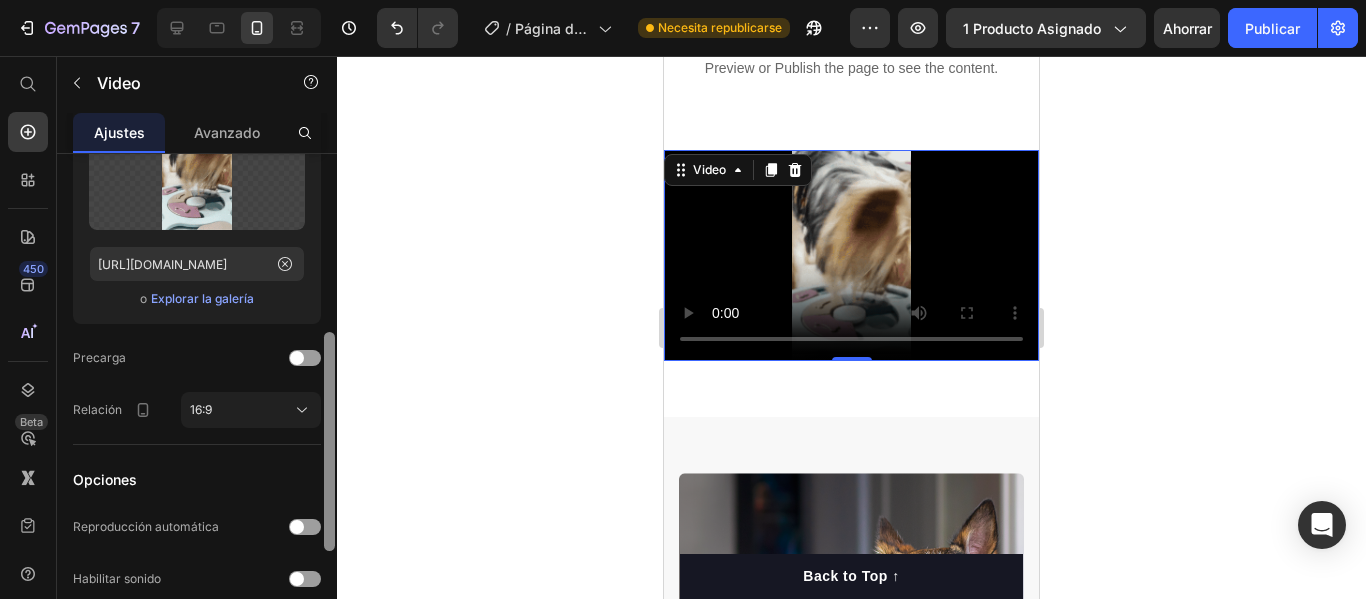 scroll, scrollTop: 405, scrollLeft: 0, axis: vertical 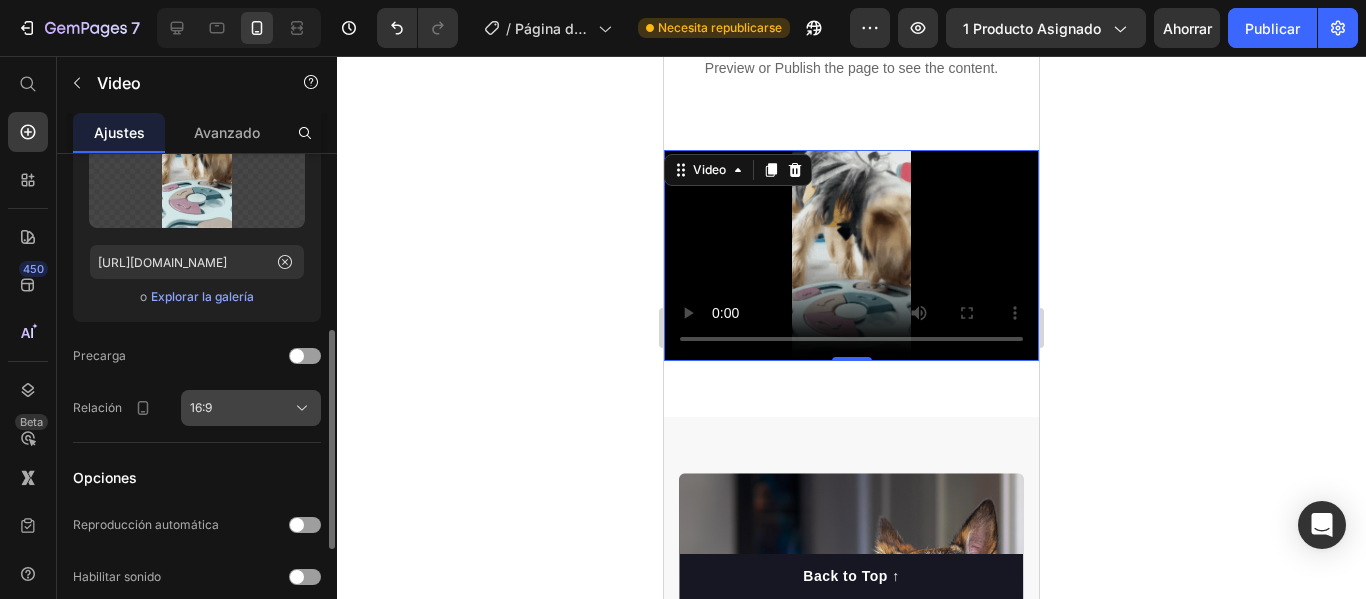click on "16:9" 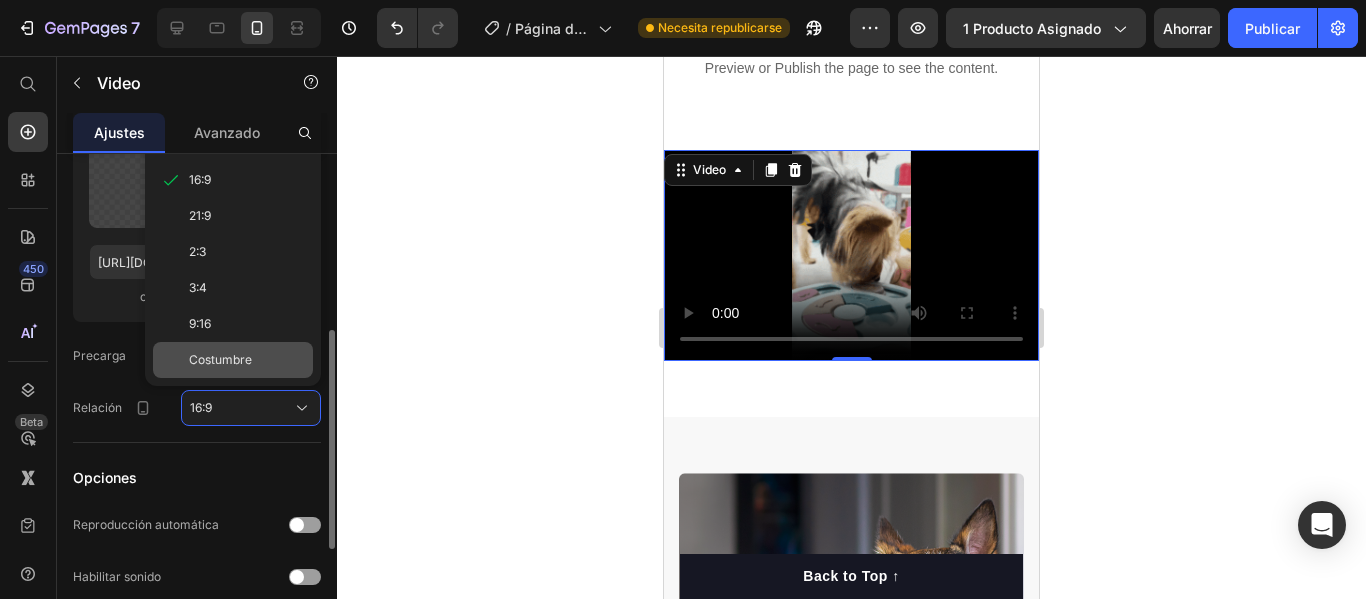 click on "Costumbre" at bounding box center [220, 360] 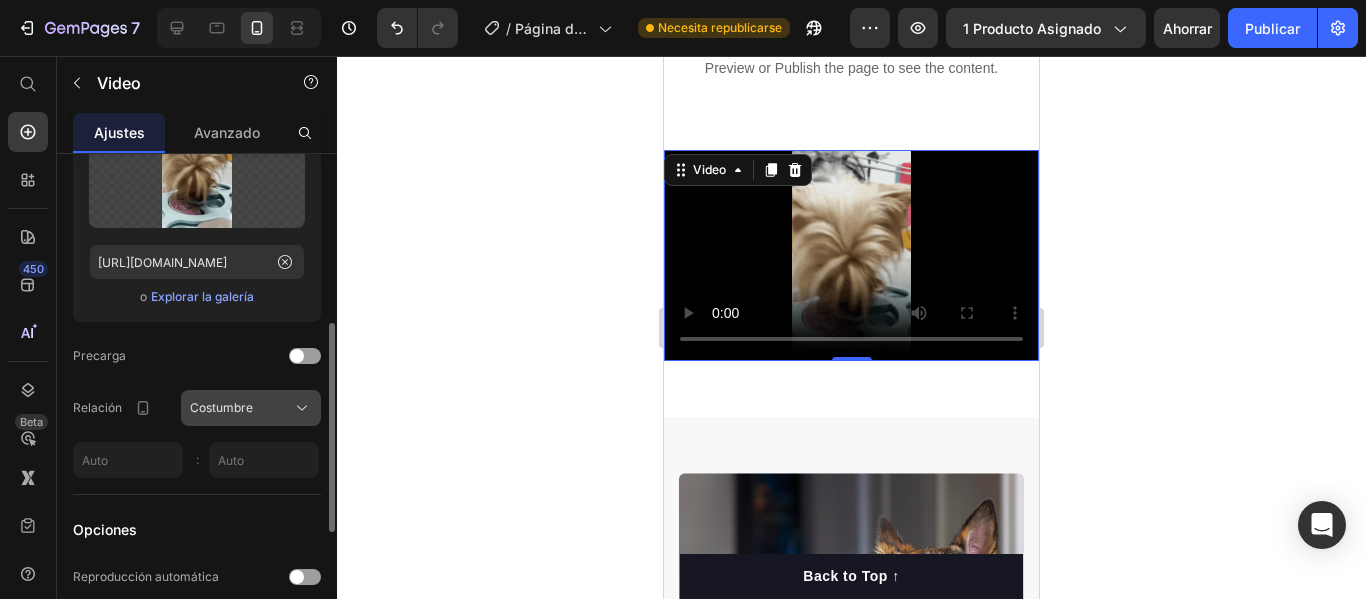 click on "Costumbre" at bounding box center (221, 407) 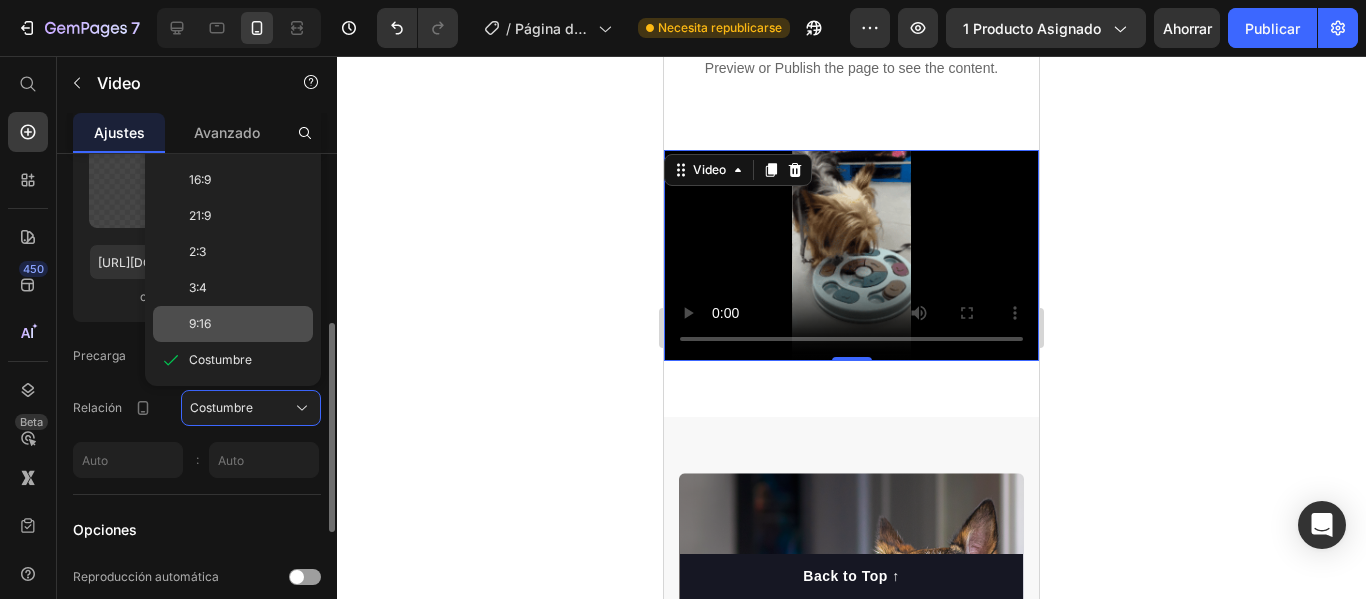 click on "9:16" at bounding box center [247, 324] 